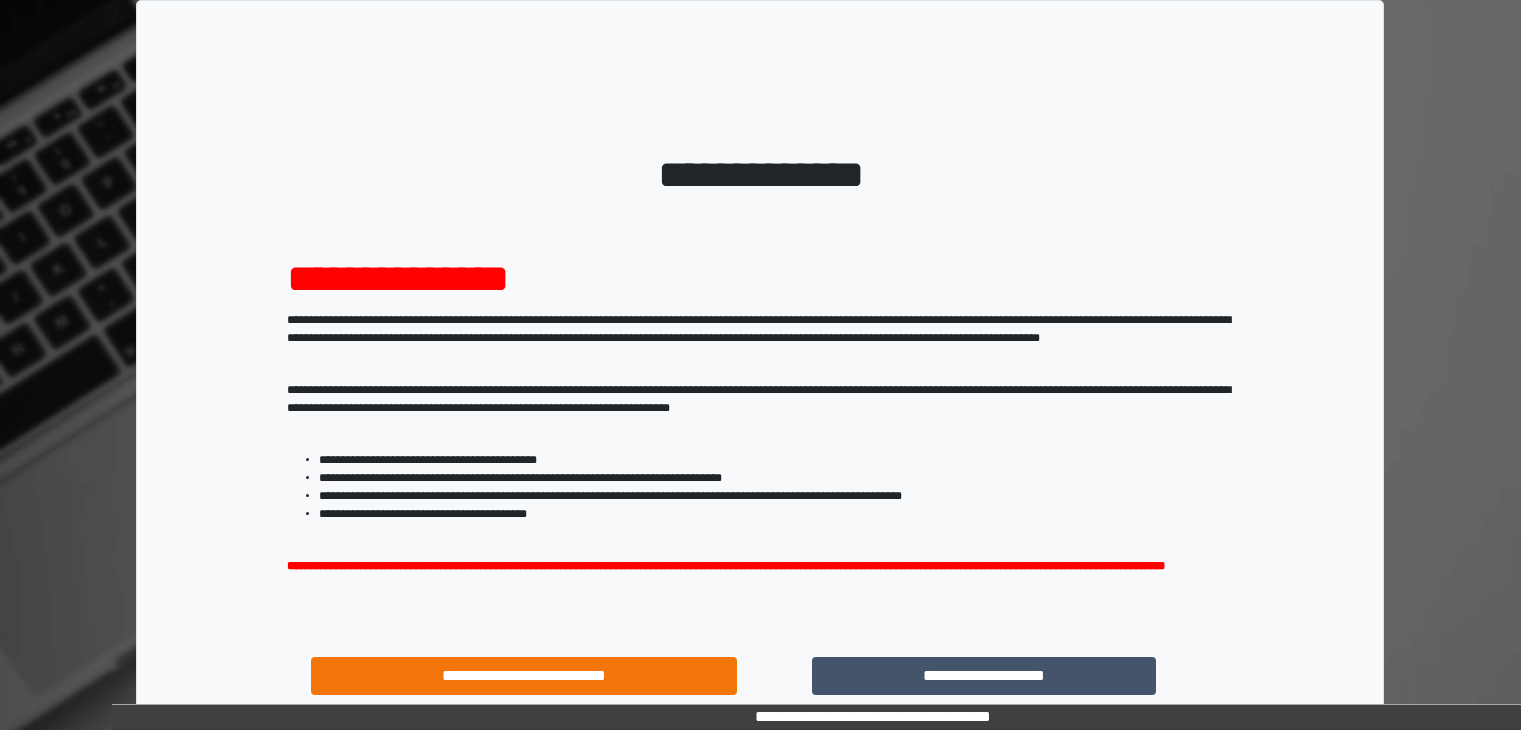scroll, scrollTop: 0, scrollLeft: 0, axis: both 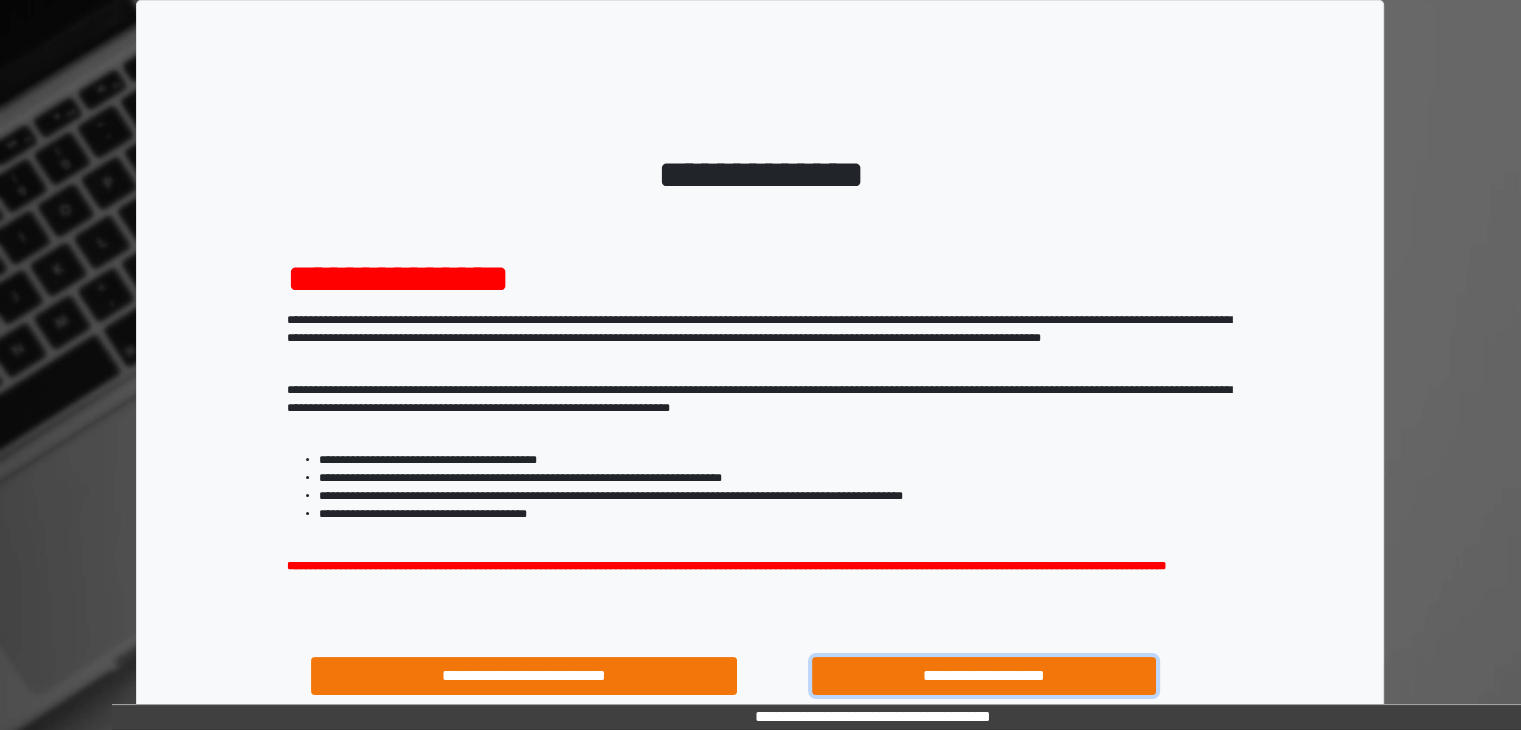 click on "**********" at bounding box center (984, 676) 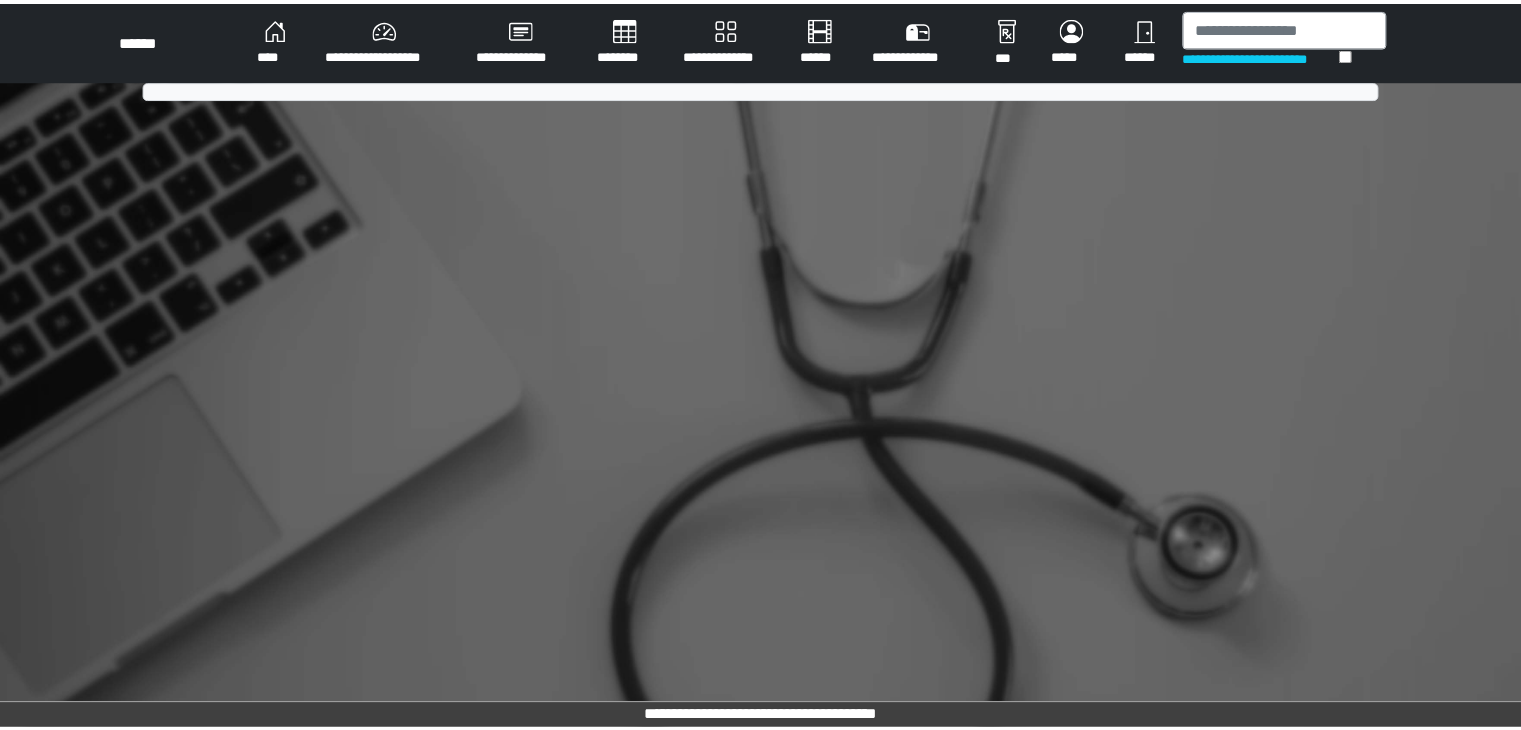 scroll, scrollTop: 0, scrollLeft: 0, axis: both 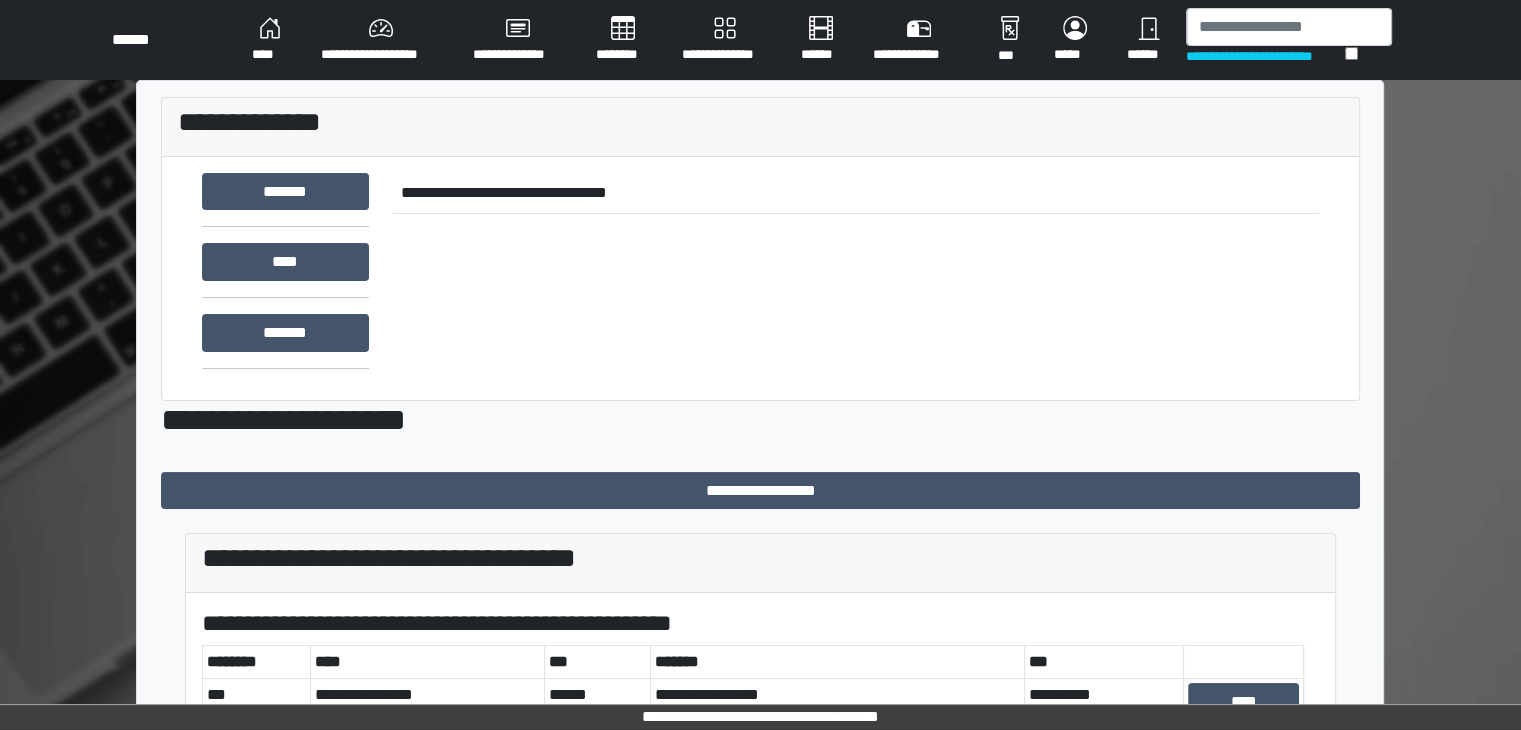 click on "**********" at bounding box center [381, 40] 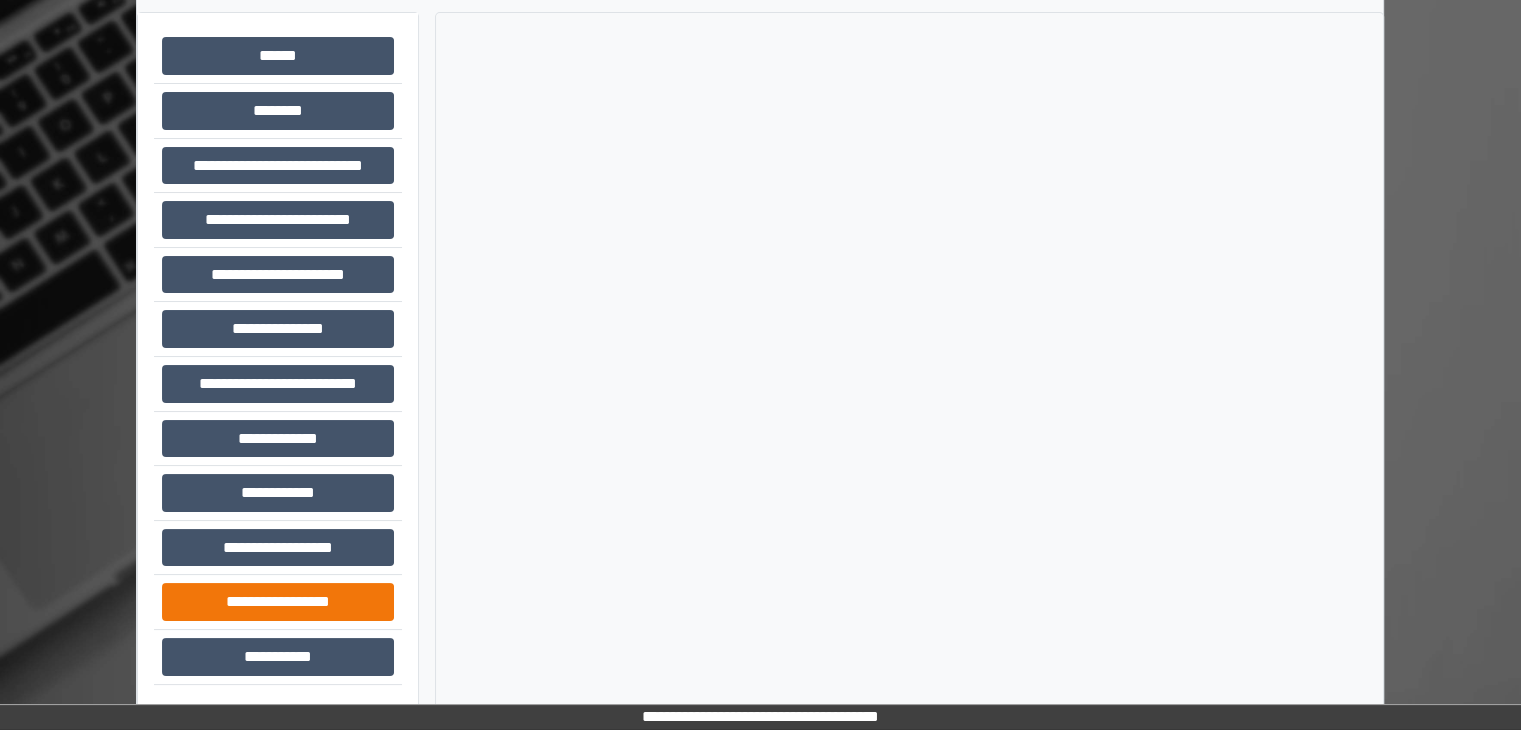 scroll, scrollTop: 87, scrollLeft: 0, axis: vertical 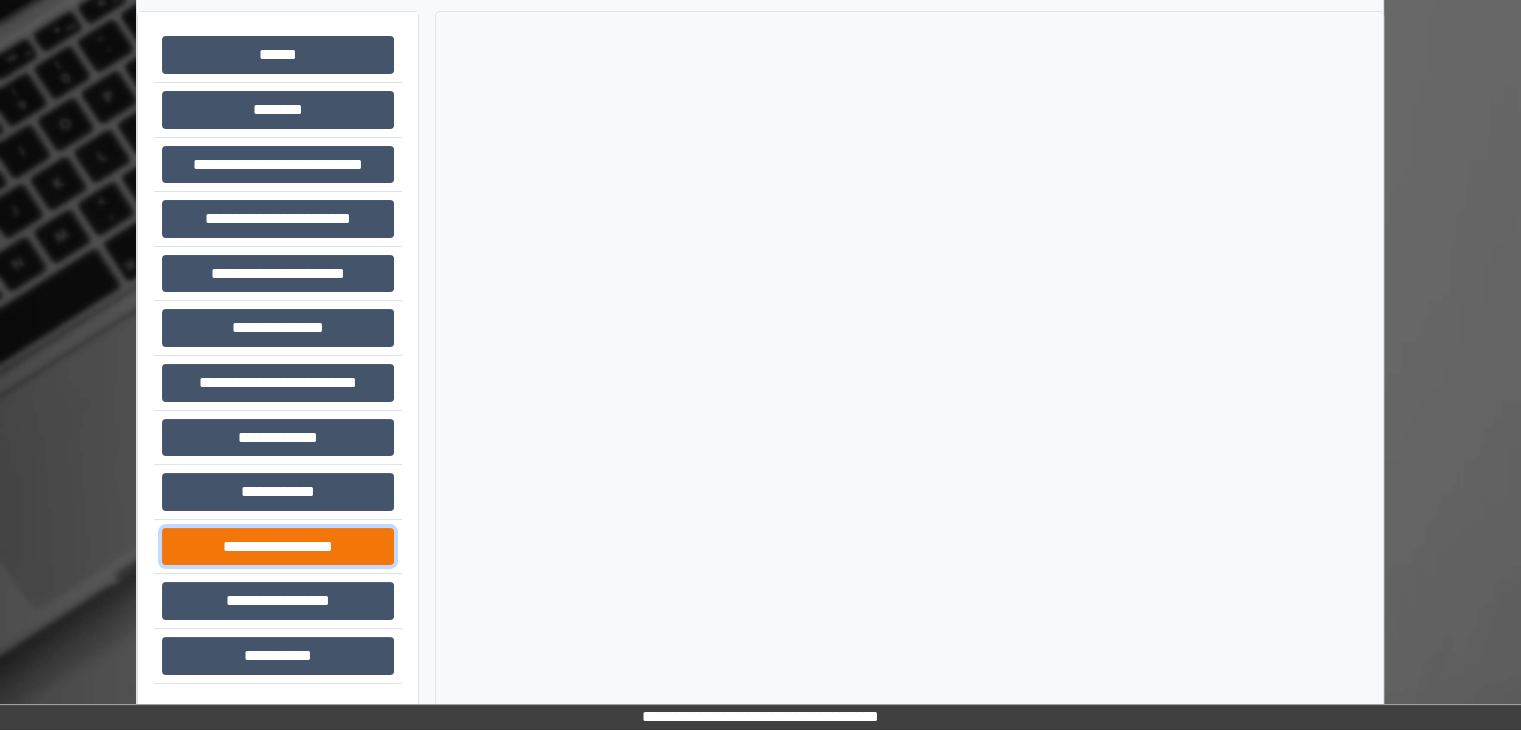 click on "**********" at bounding box center [278, 547] 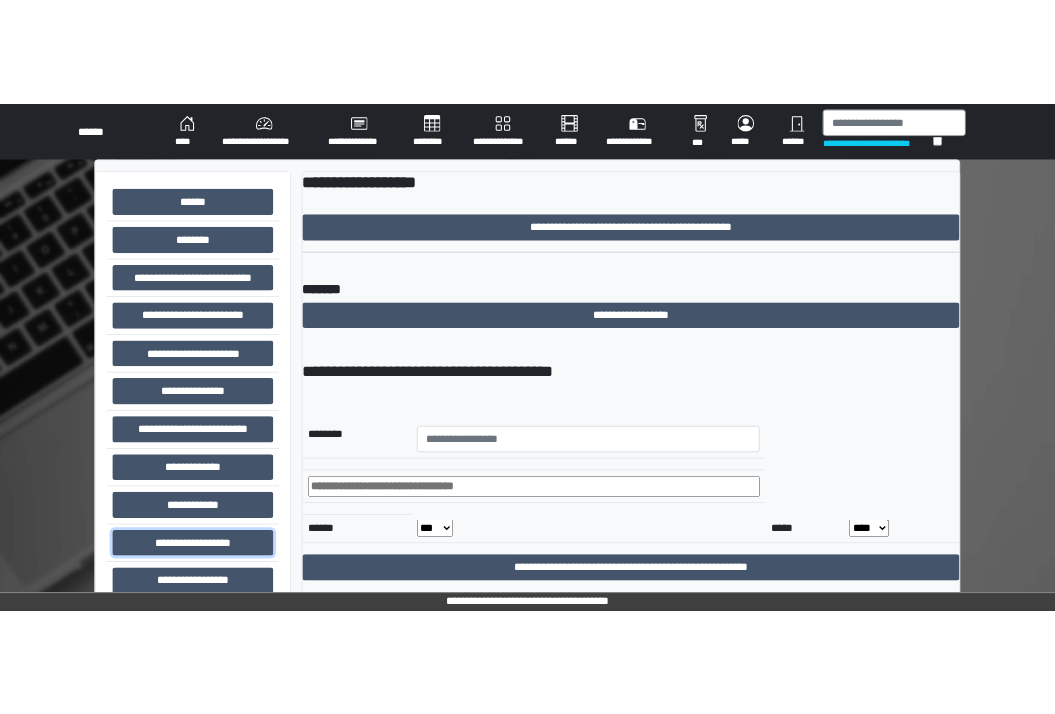scroll, scrollTop: 0, scrollLeft: 0, axis: both 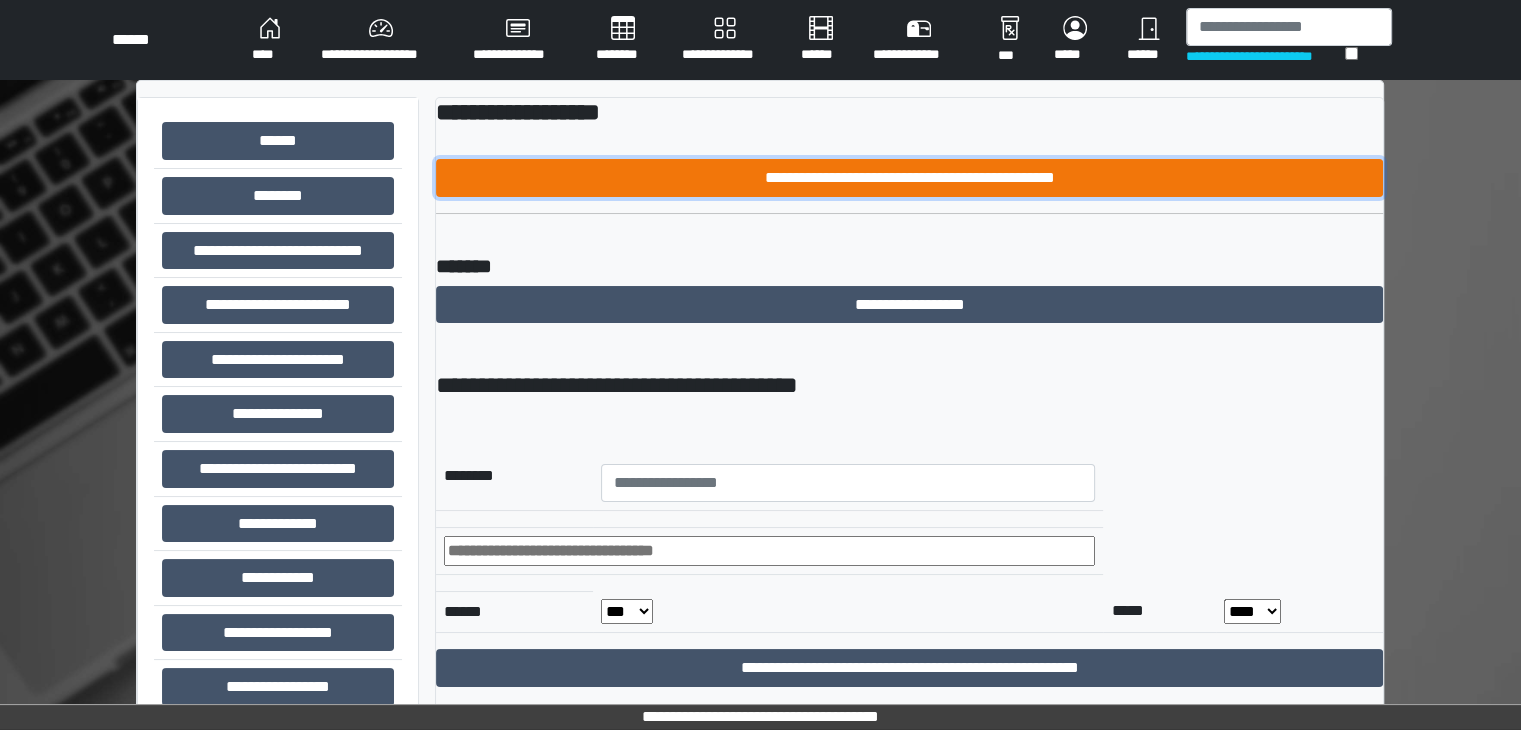 click on "**********" at bounding box center [909, 178] 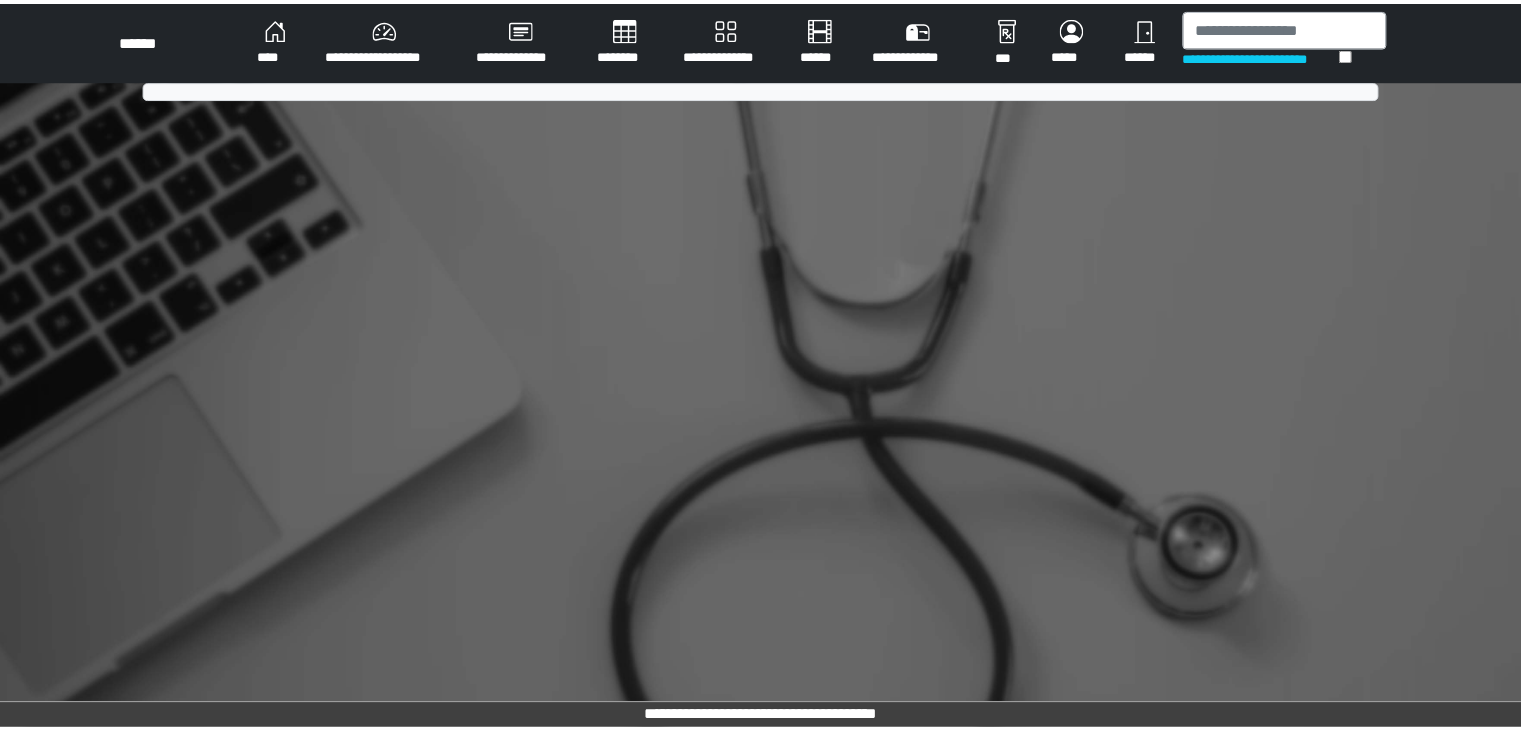 scroll, scrollTop: 0, scrollLeft: 0, axis: both 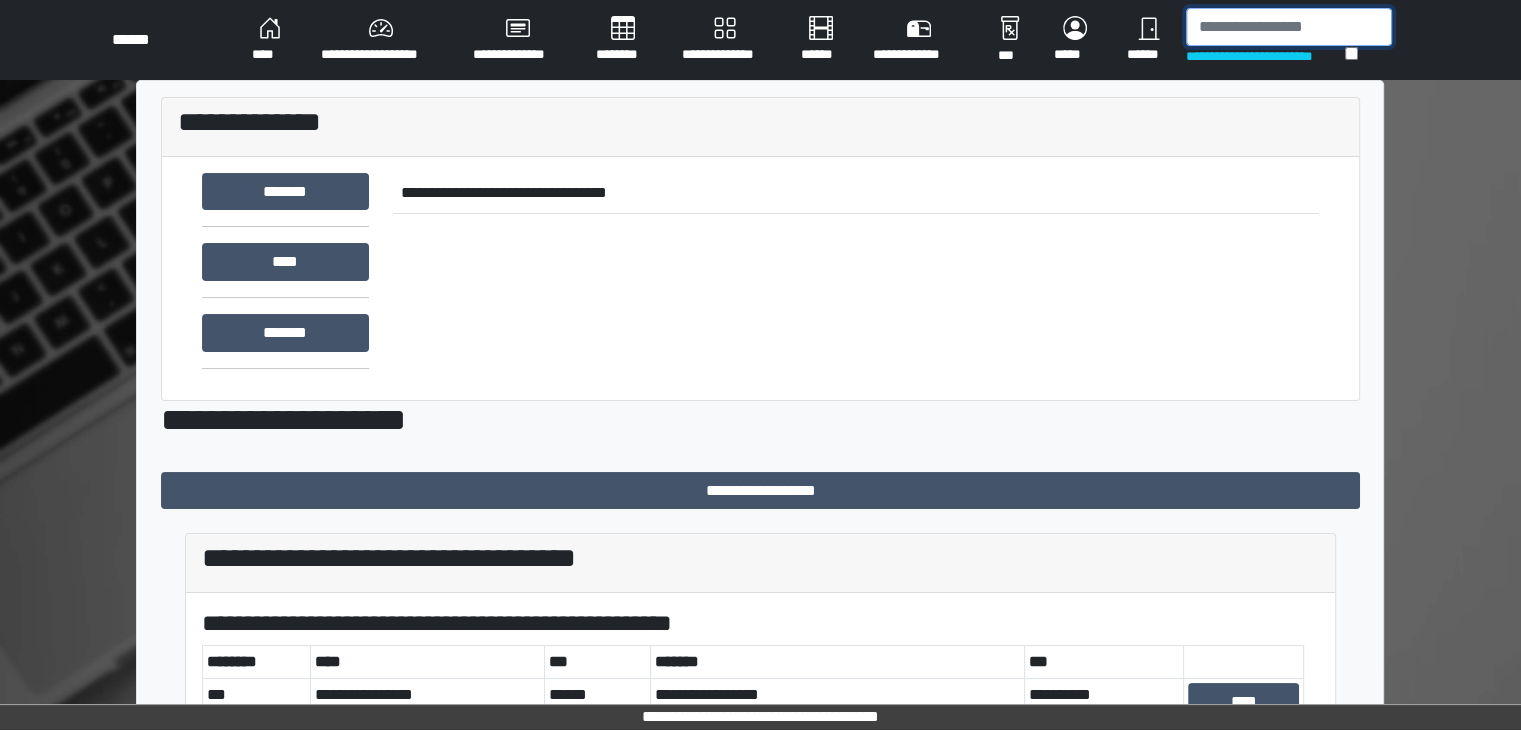 click at bounding box center (1289, 27) 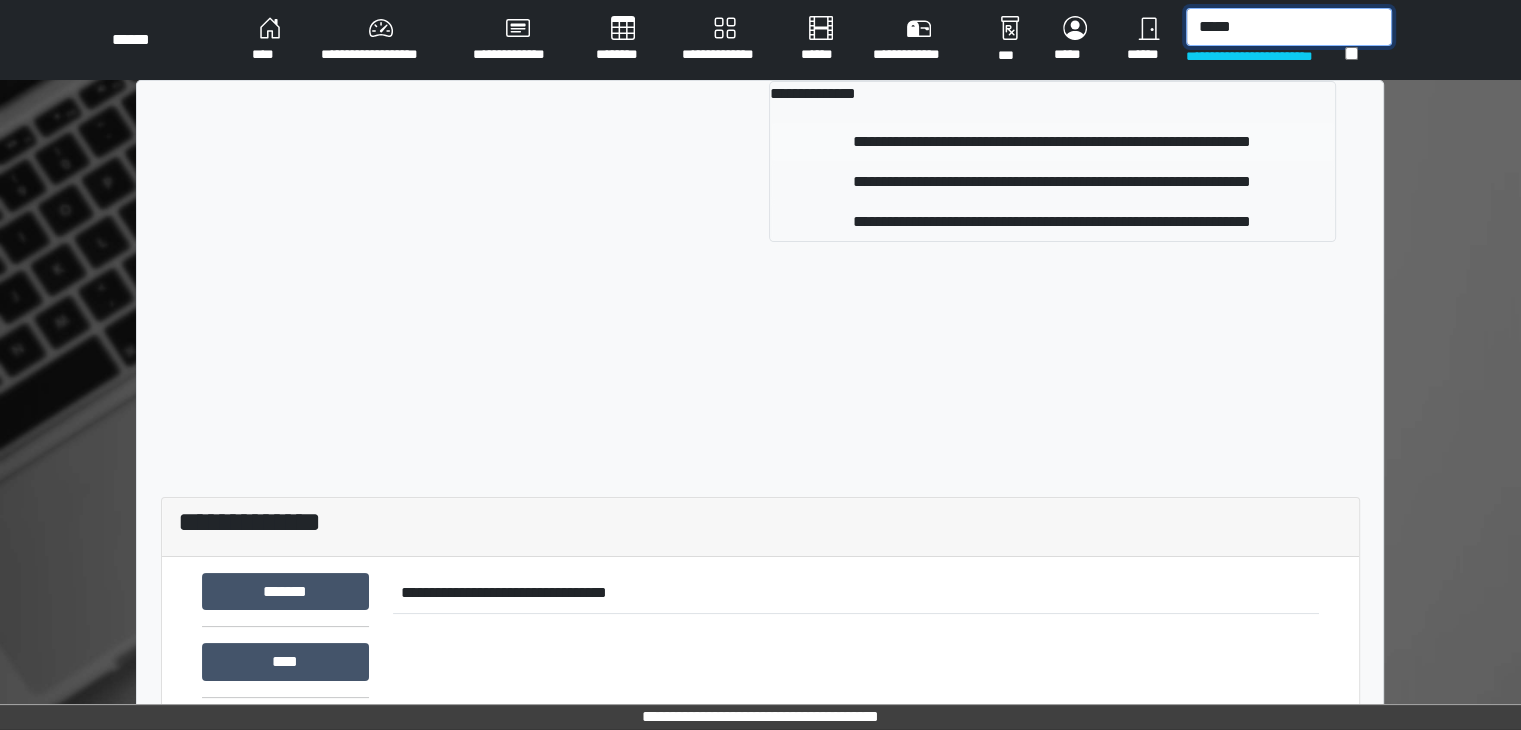 type on "*****" 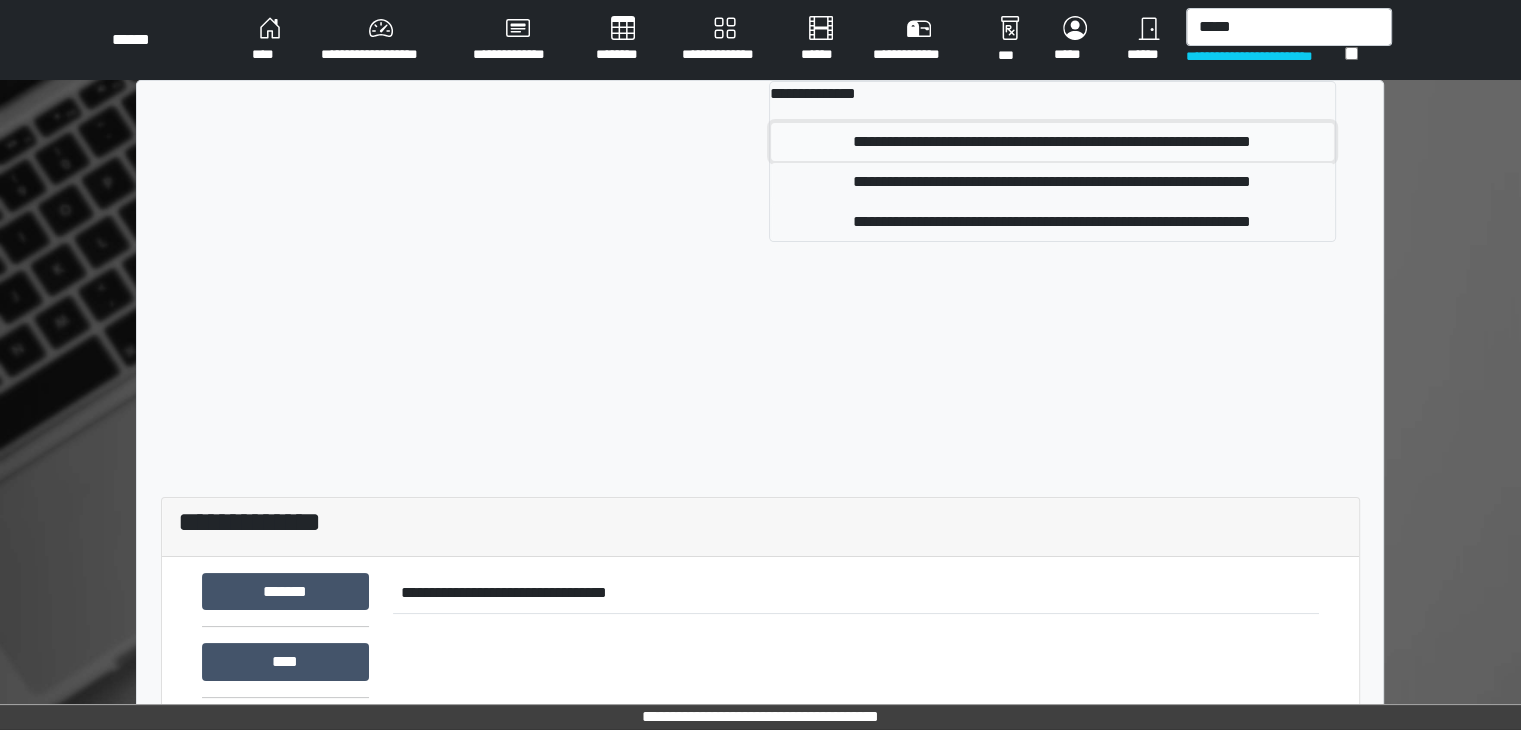 click on "**********" at bounding box center (1052, 142) 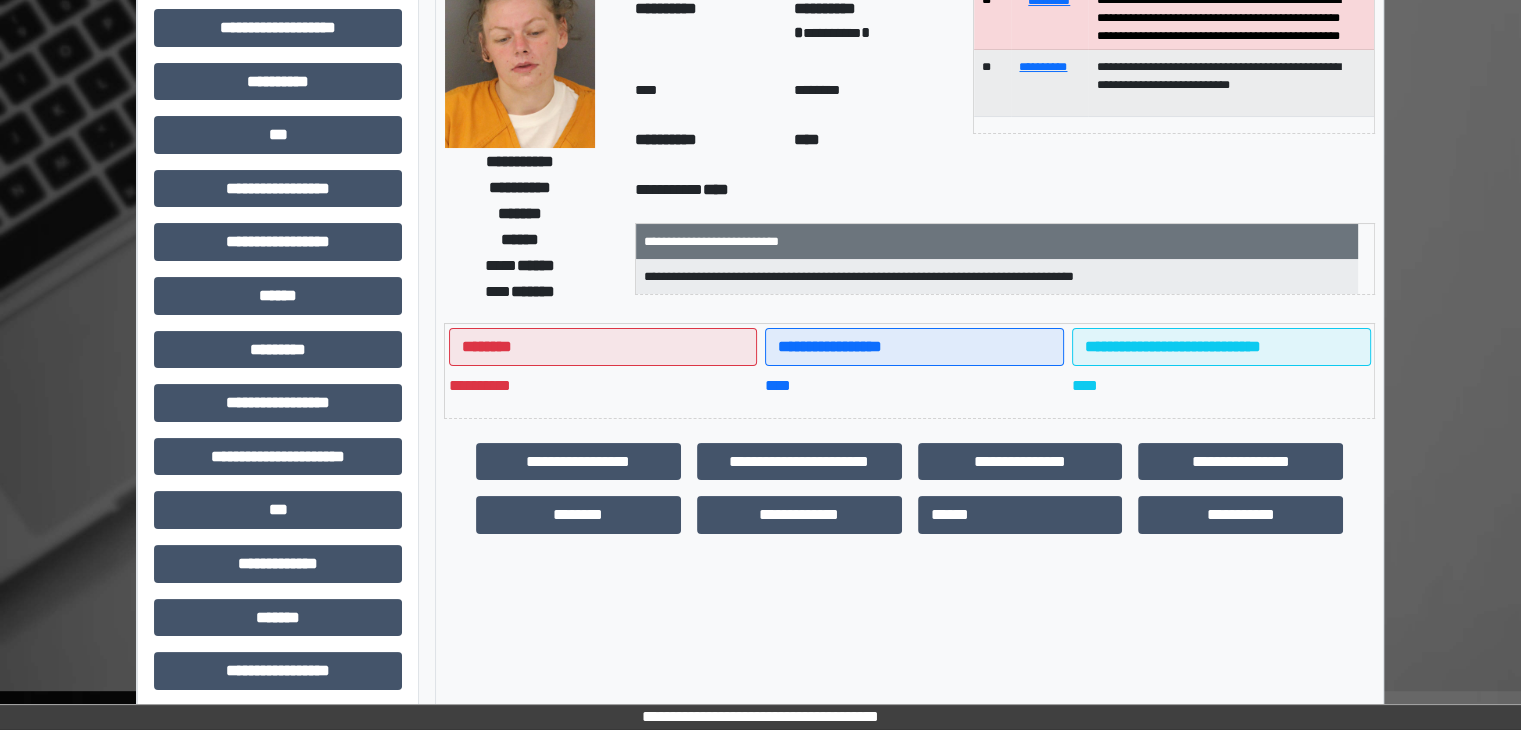 scroll, scrollTop: 200, scrollLeft: 0, axis: vertical 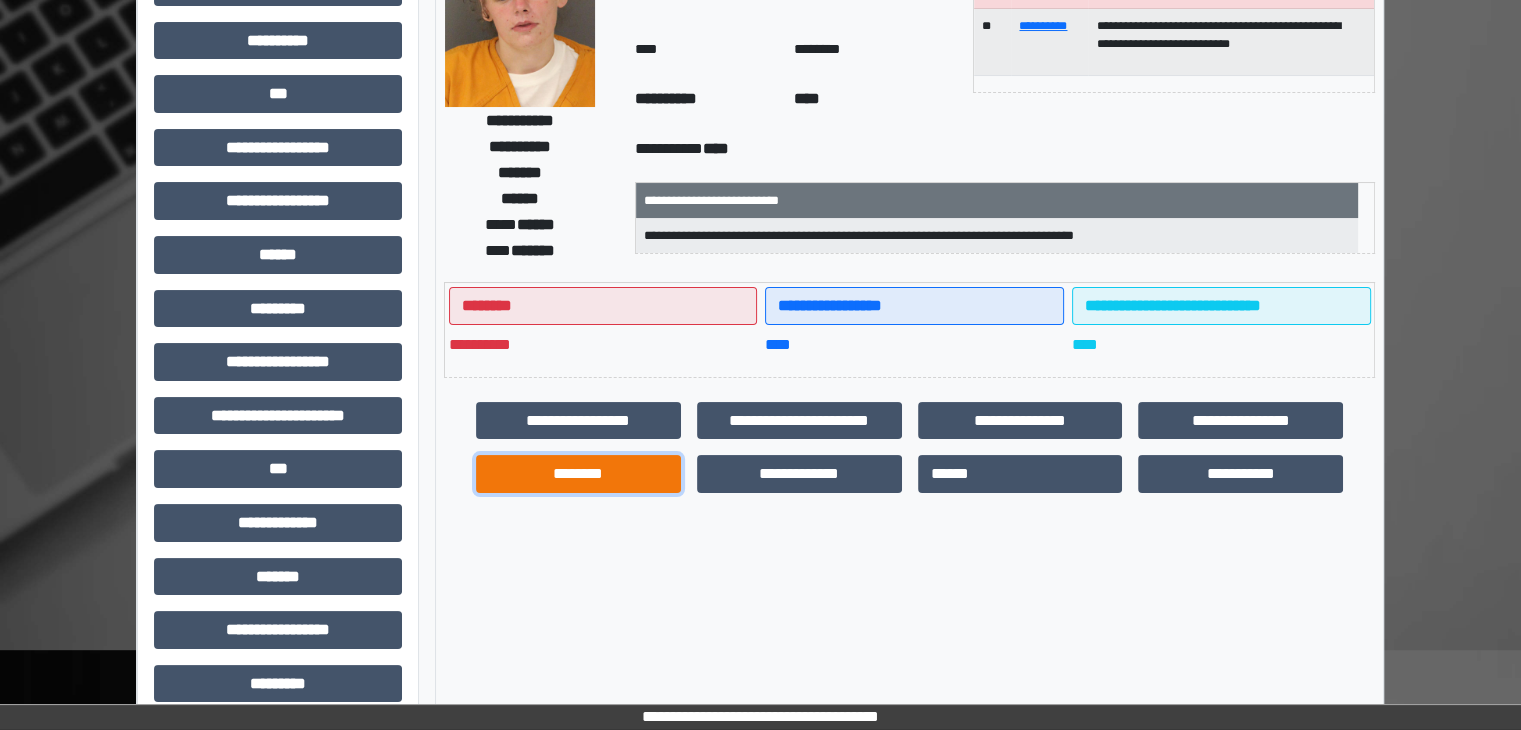 click on "********" at bounding box center (578, 474) 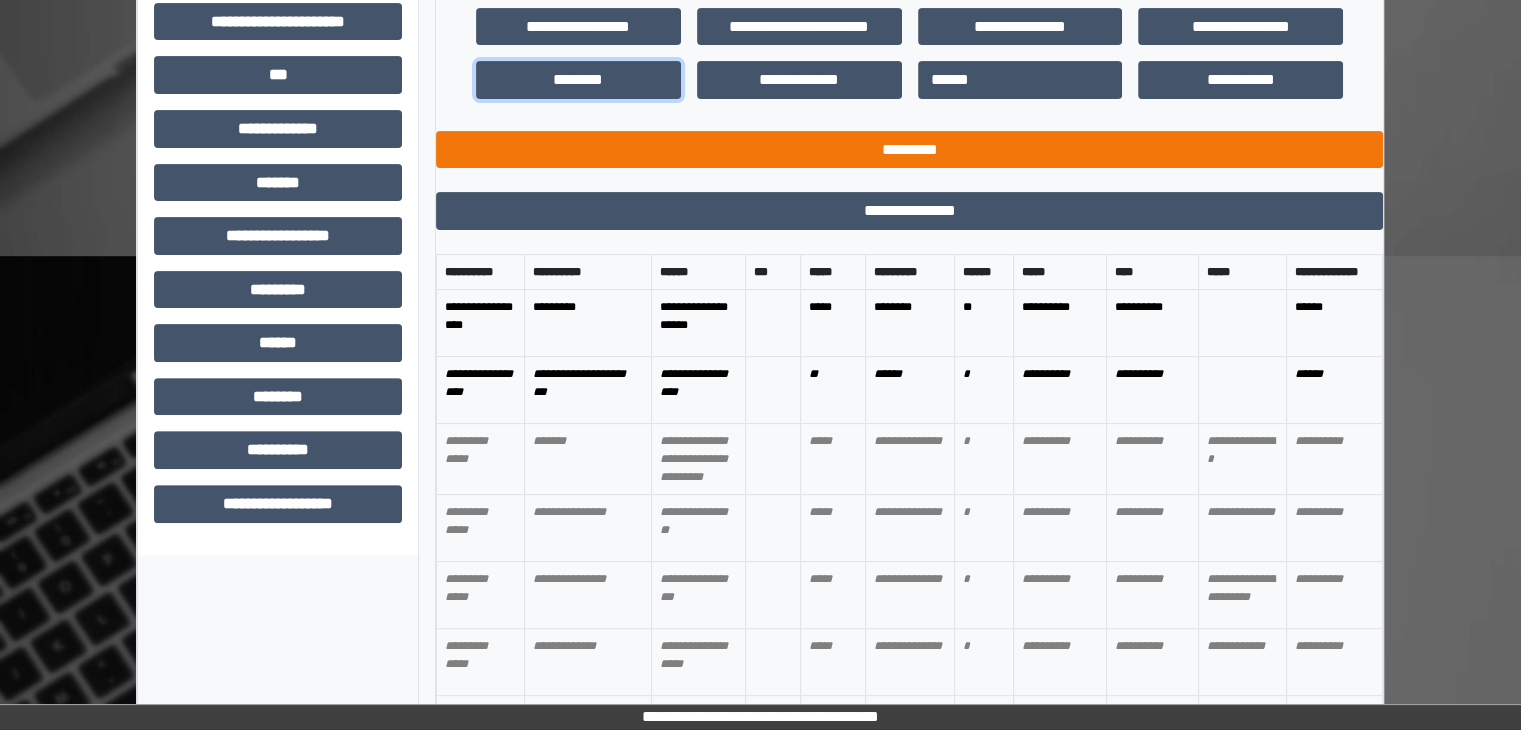 scroll, scrollTop: 600, scrollLeft: 0, axis: vertical 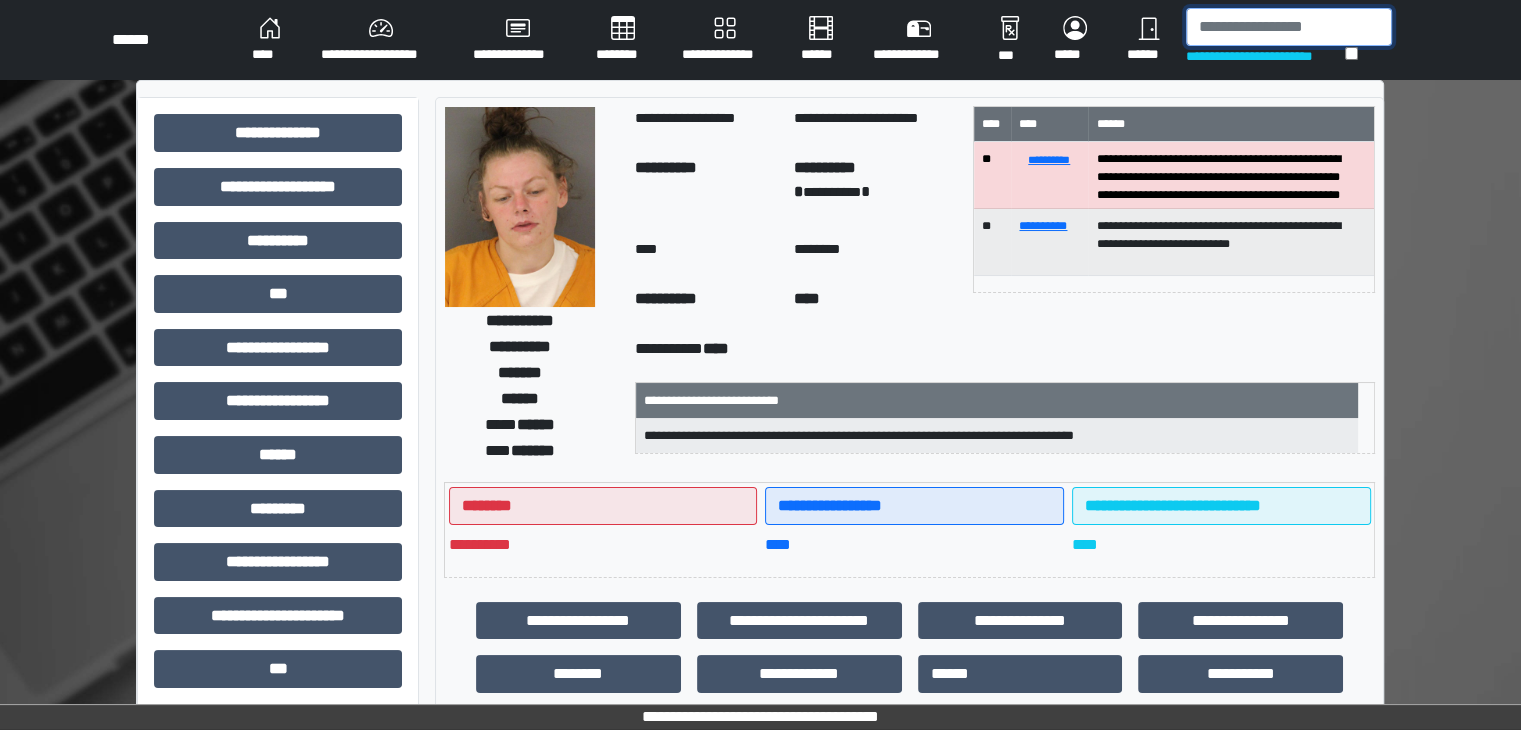 click at bounding box center (1289, 27) 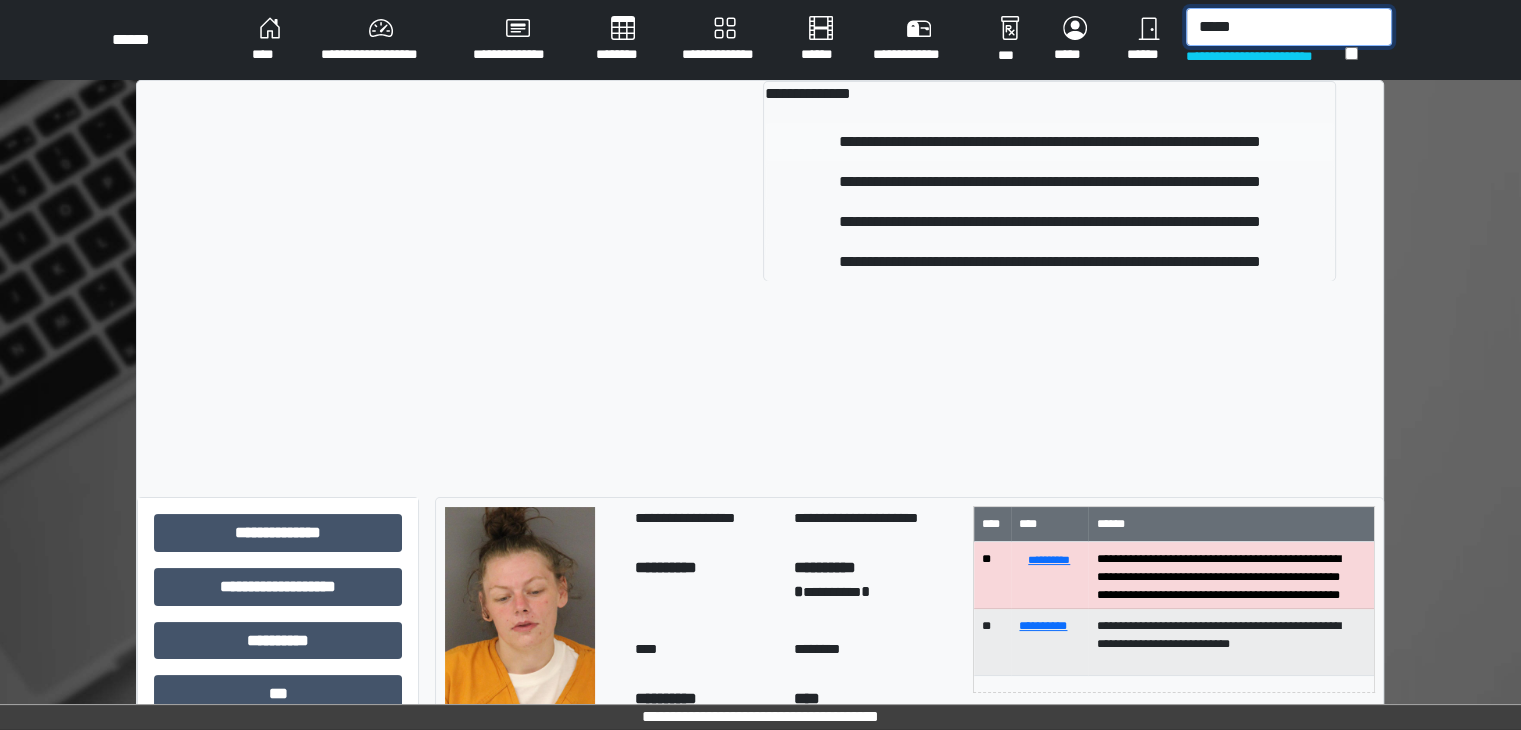 type on "*****" 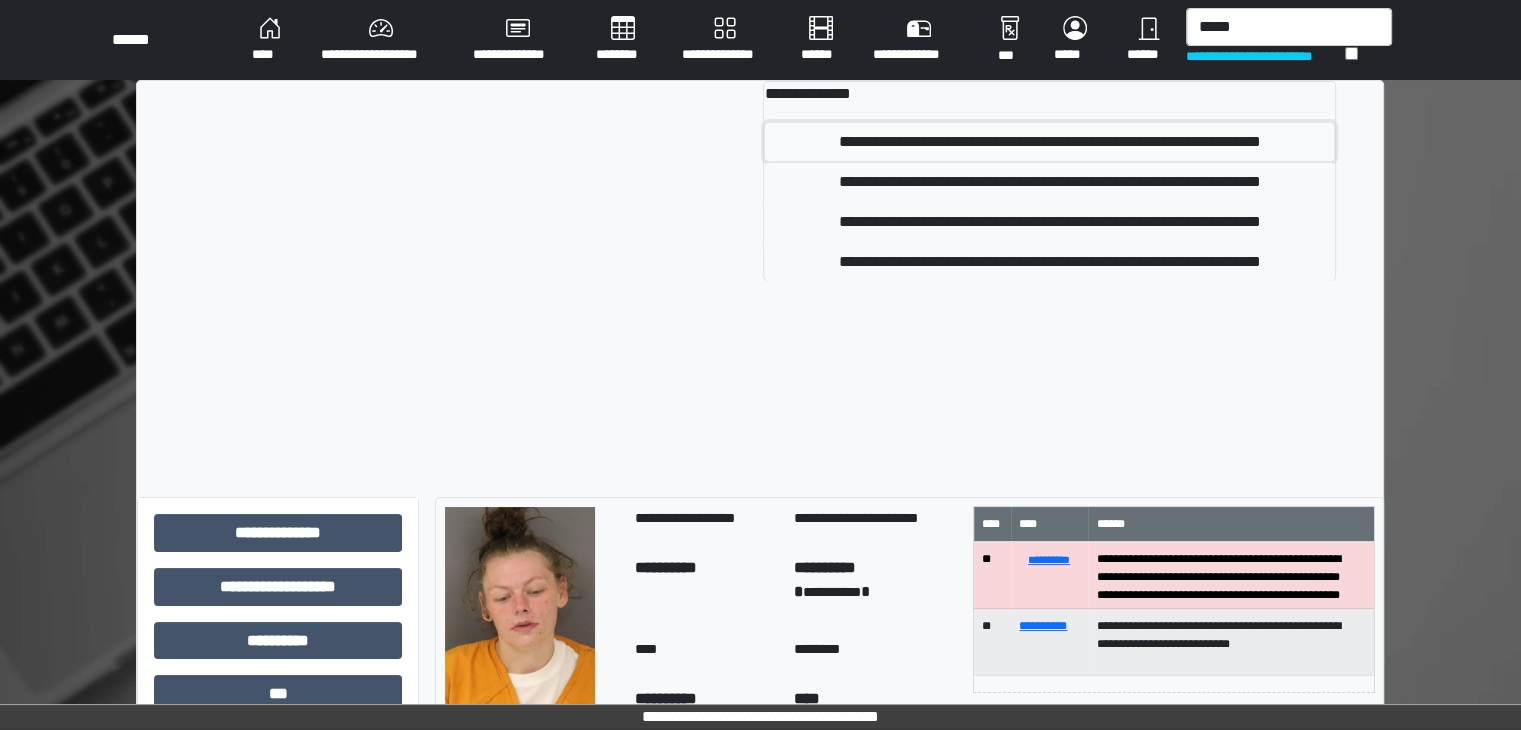 click on "**********" at bounding box center [1049, 142] 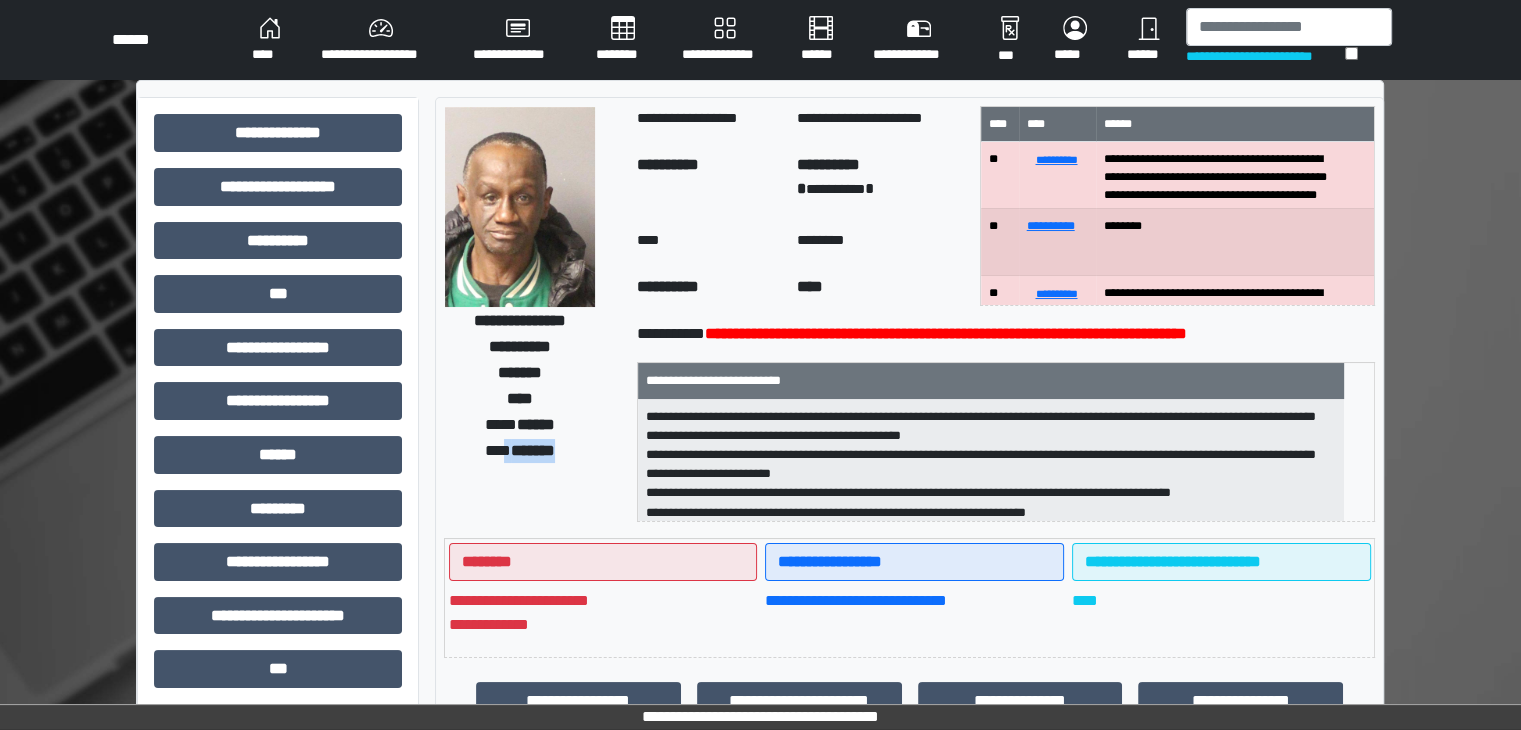 drag, startPoint x: 573, startPoint y: 453, endPoint x: 496, endPoint y: 453, distance: 77 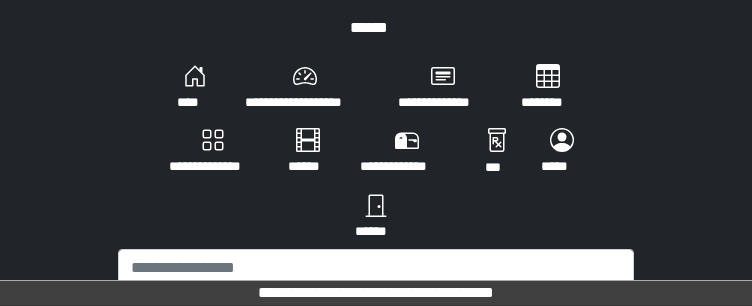 click on "**********" at bounding box center (376, 169) 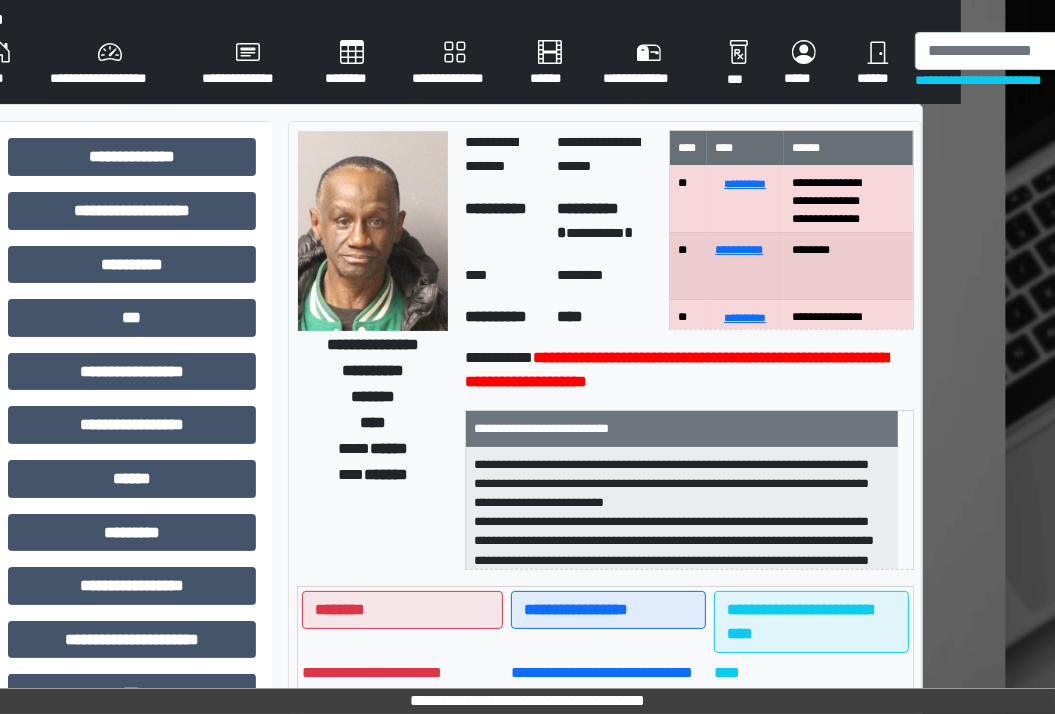 scroll, scrollTop: 0, scrollLeft: 176, axis: horizontal 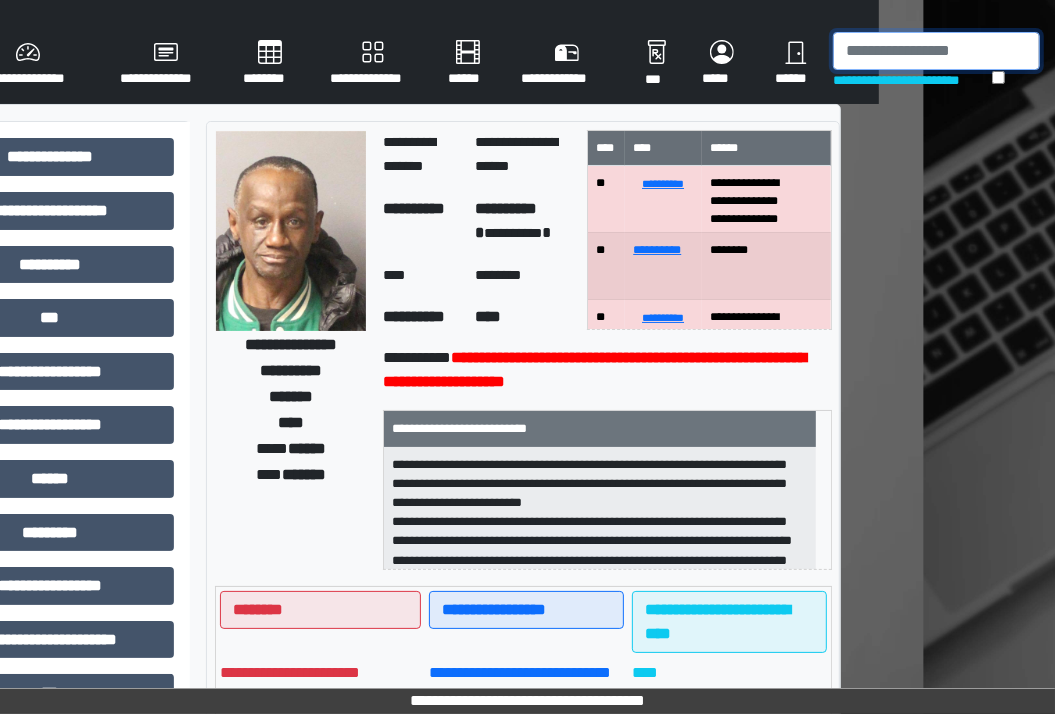 click at bounding box center (936, 51) 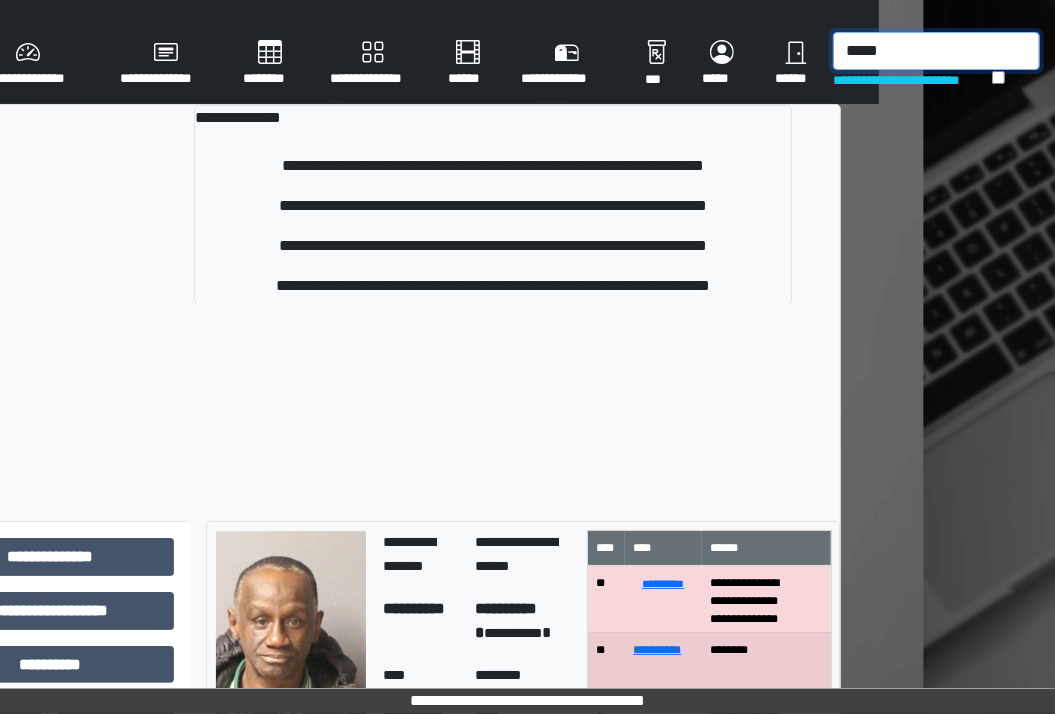type on "*****" 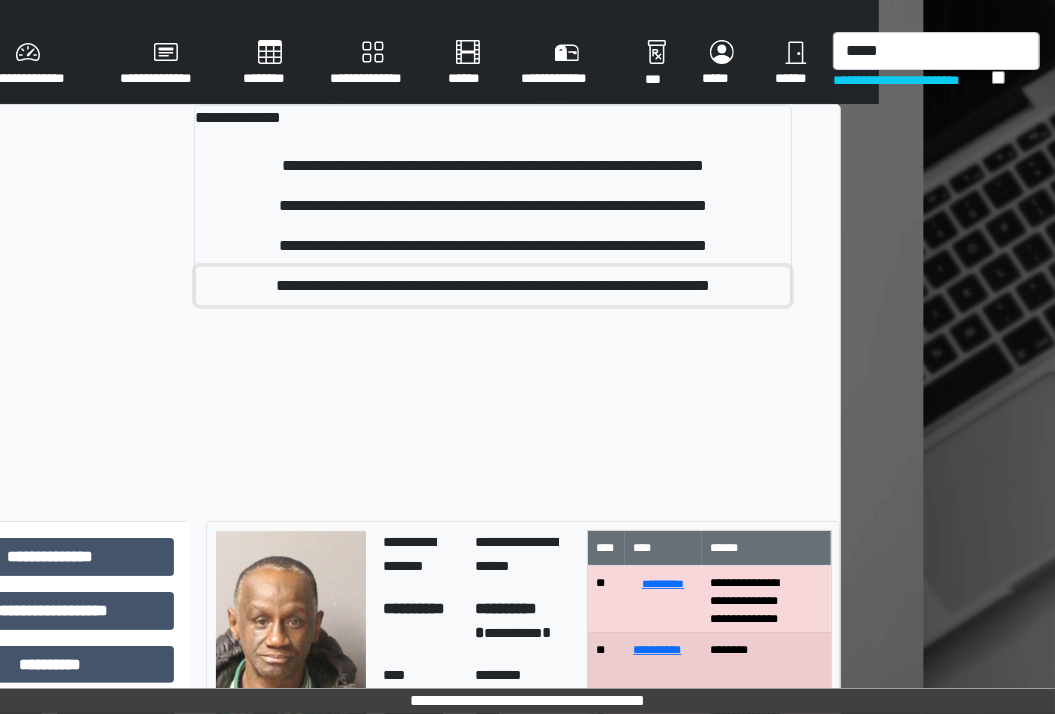 click on "**********" at bounding box center [493, 286] 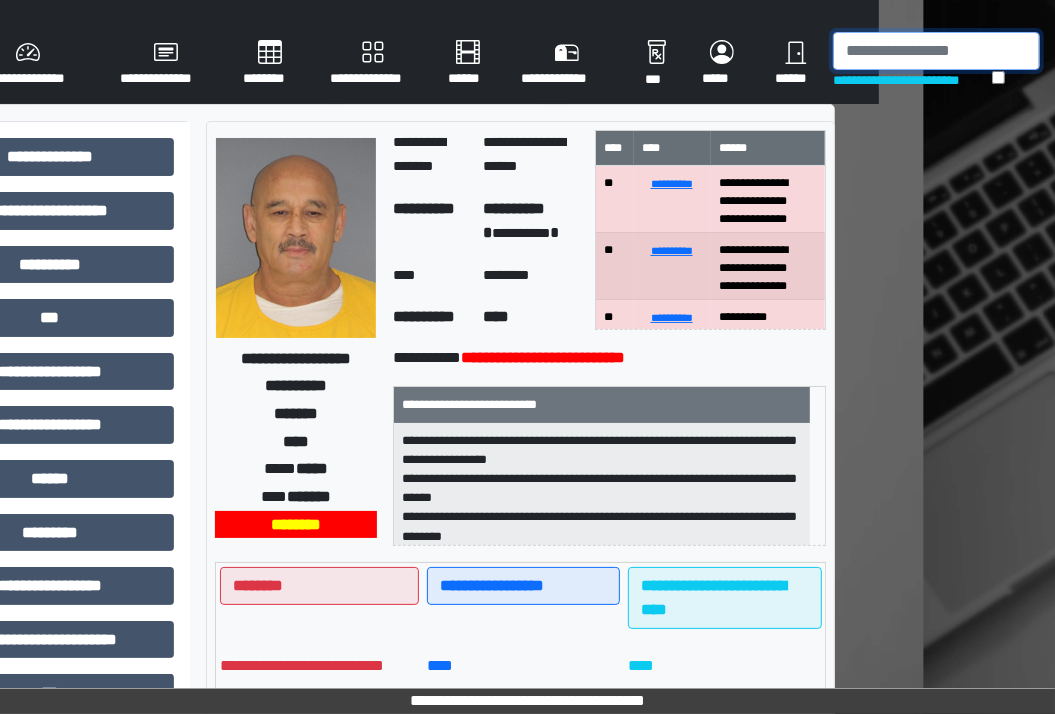 click at bounding box center (936, 51) 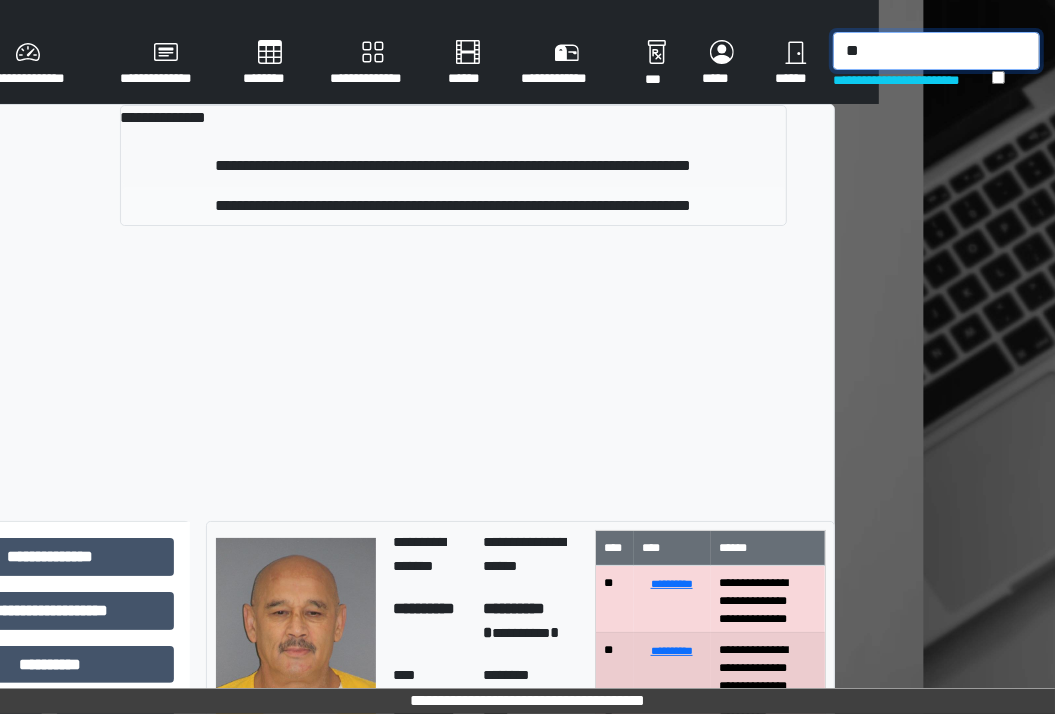 type on "*" 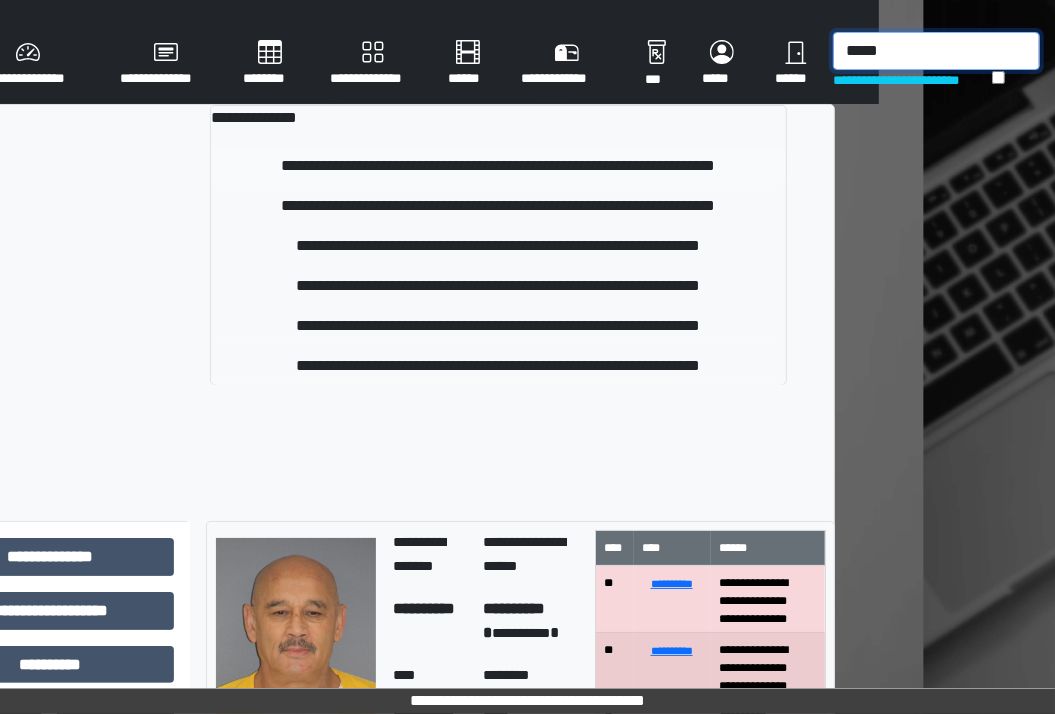 type on "*****" 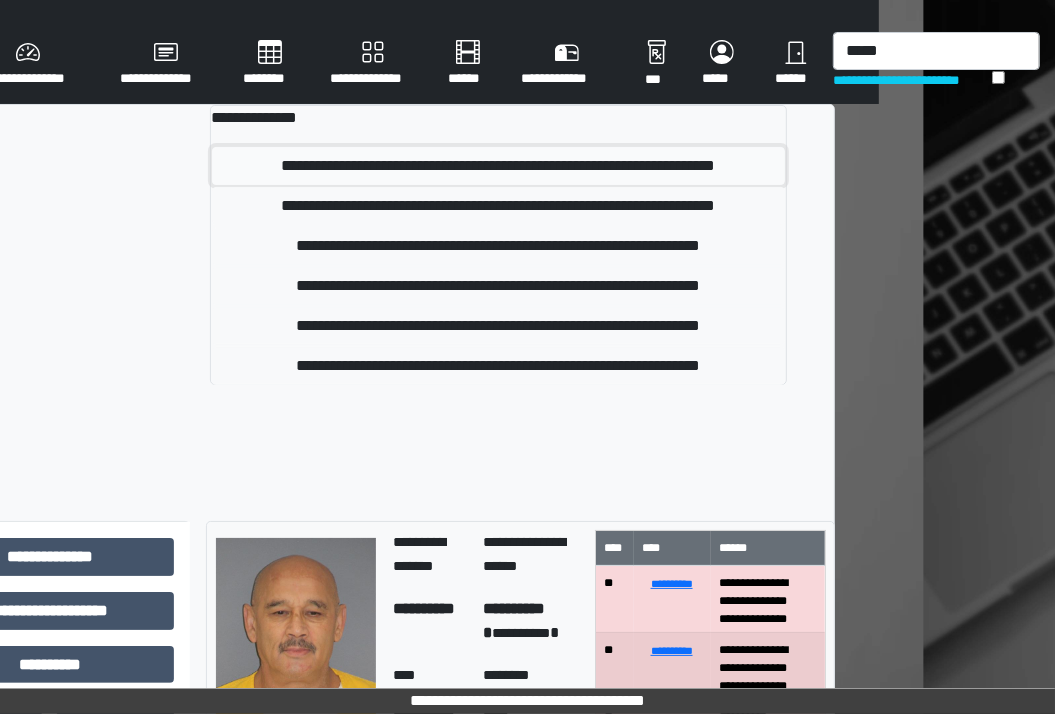 click on "**********" at bounding box center [498, 166] 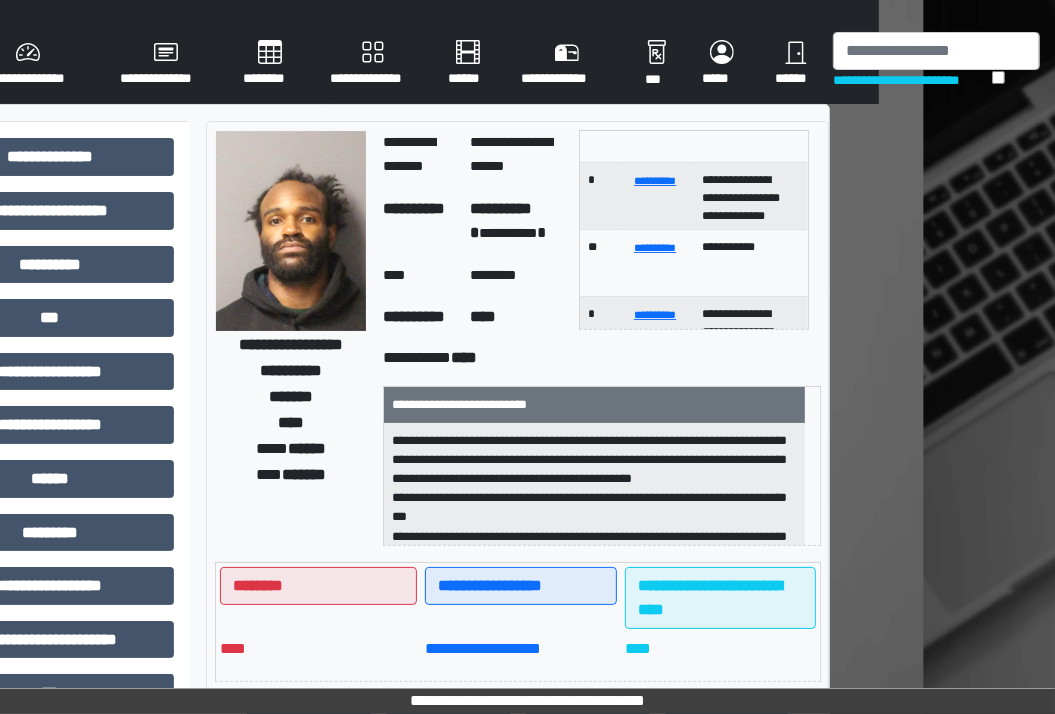 scroll, scrollTop: 300, scrollLeft: 0, axis: vertical 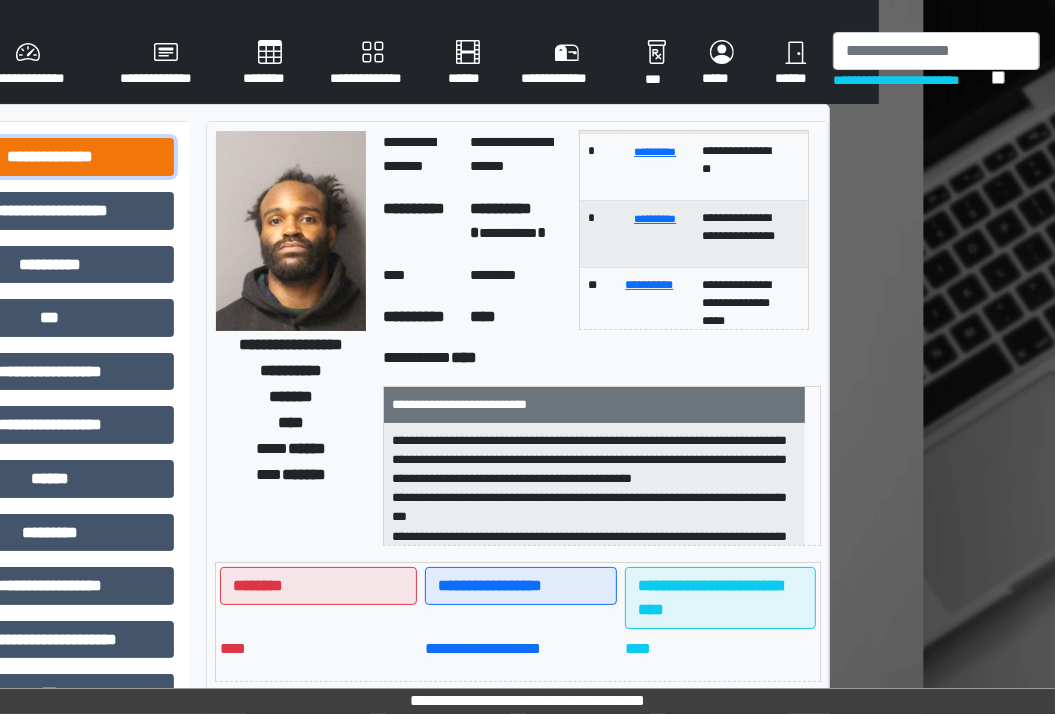 click on "**********" at bounding box center (50, 157) 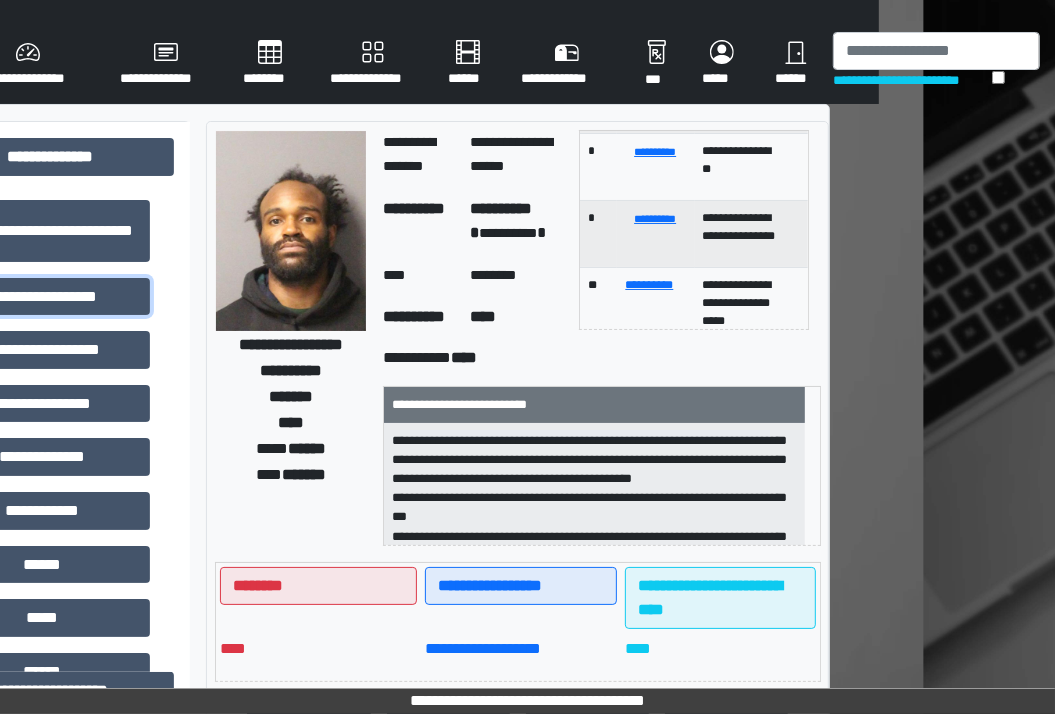 drag, startPoint x: 48, startPoint y: 303, endPoint x: 113, endPoint y: 325, distance: 68.622154 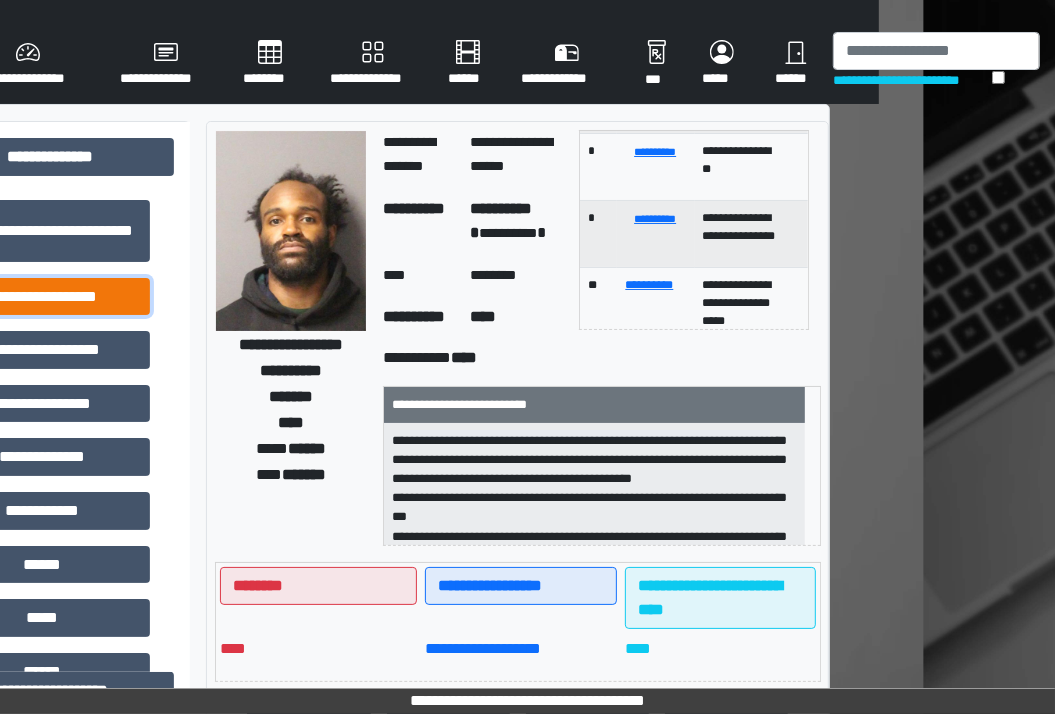 click on "**********" at bounding box center [42, 297] 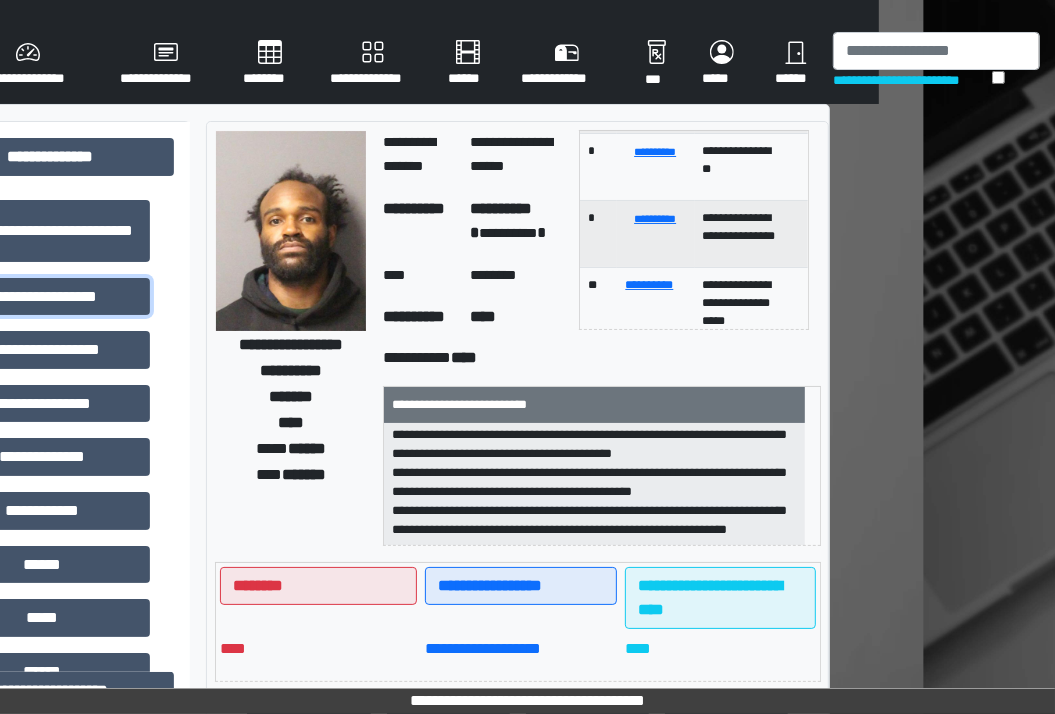 scroll, scrollTop: 160, scrollLeft: 0, axis: vertical 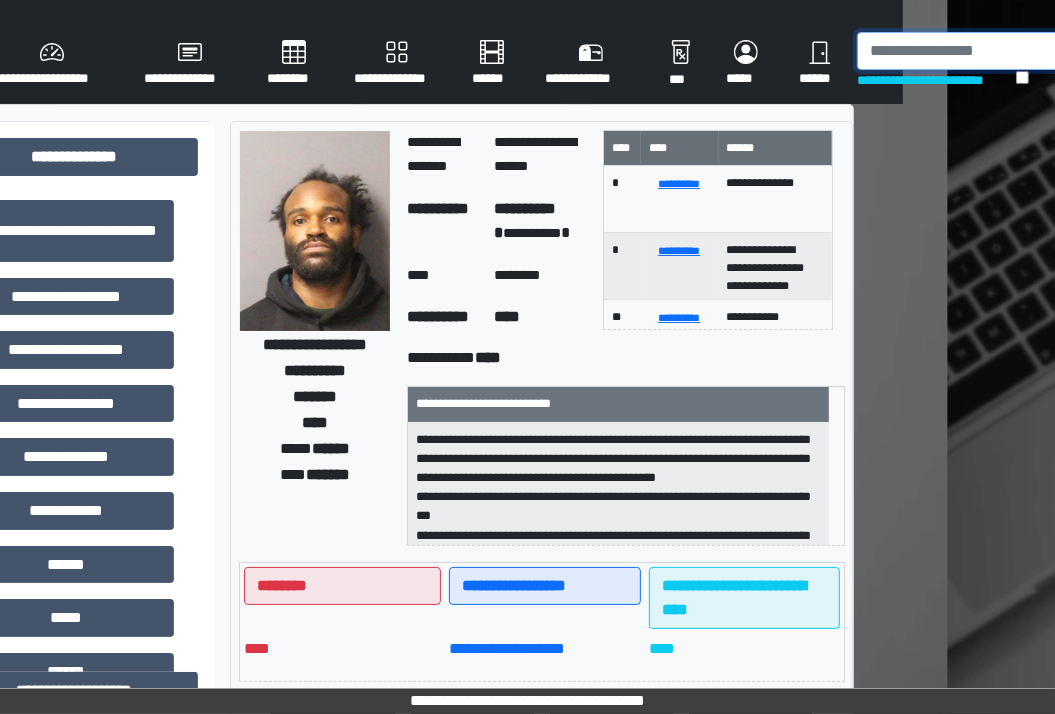click at bounding box center (960, 51) 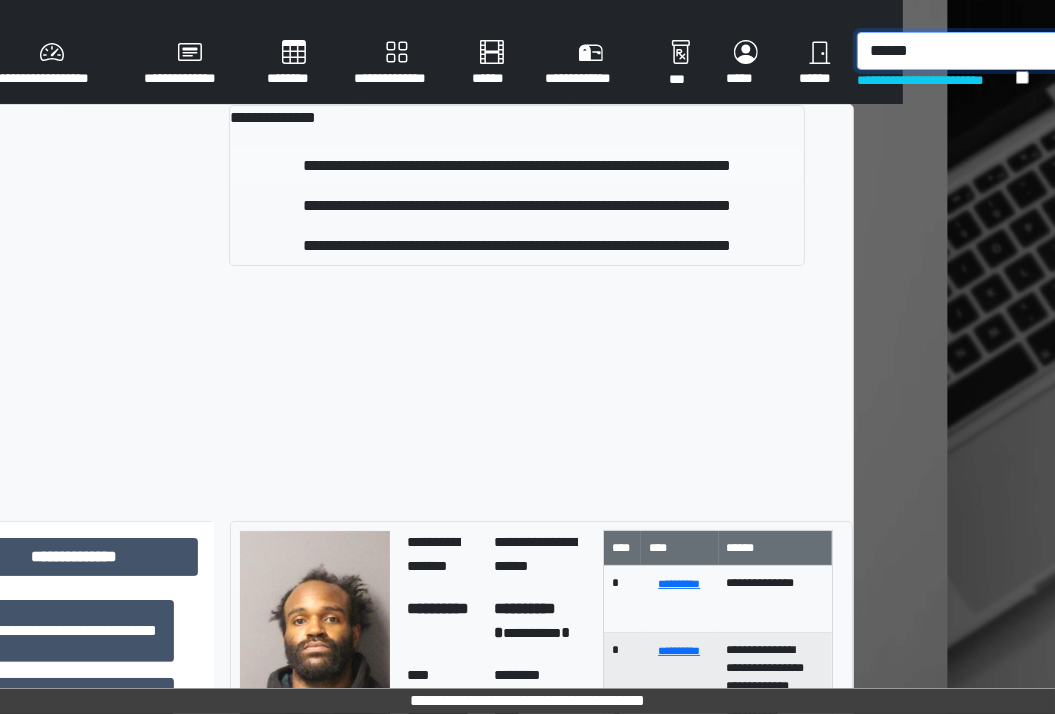 type on "******" 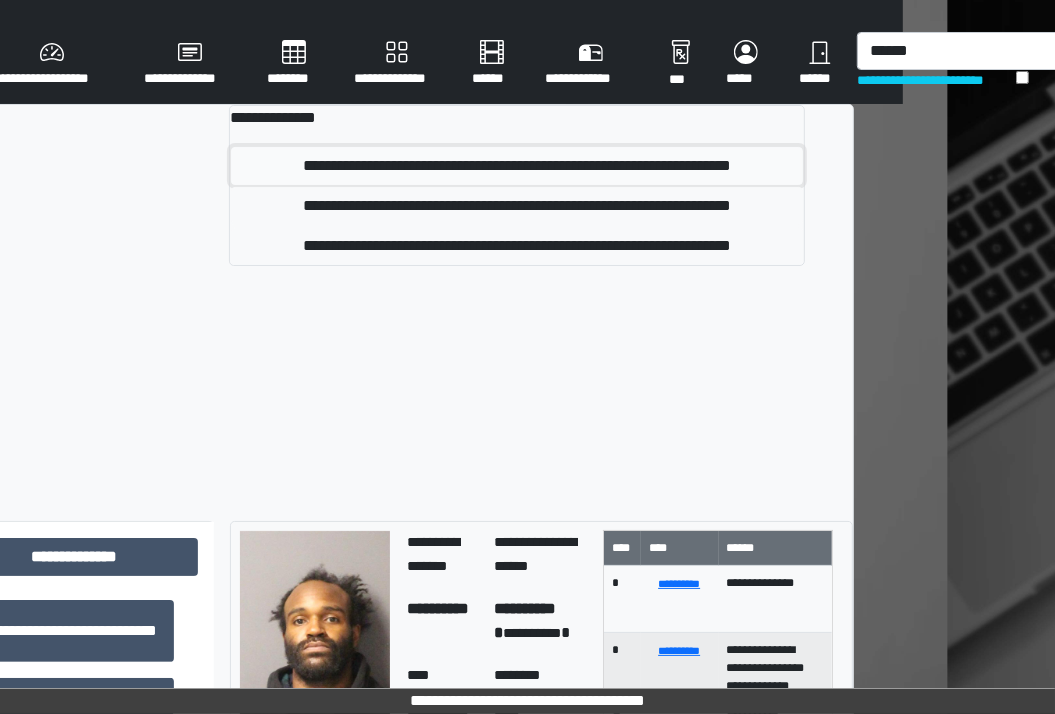 click on "**********" at bounding box center [517, 166] 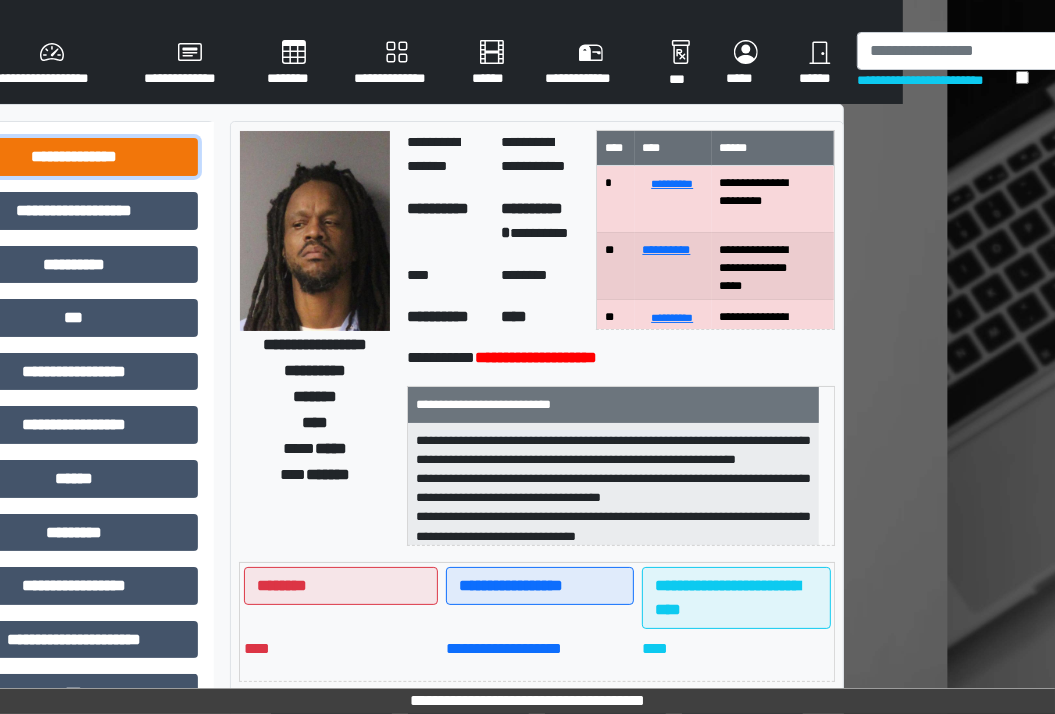 click on "**********" at bounding box center [74, 157] 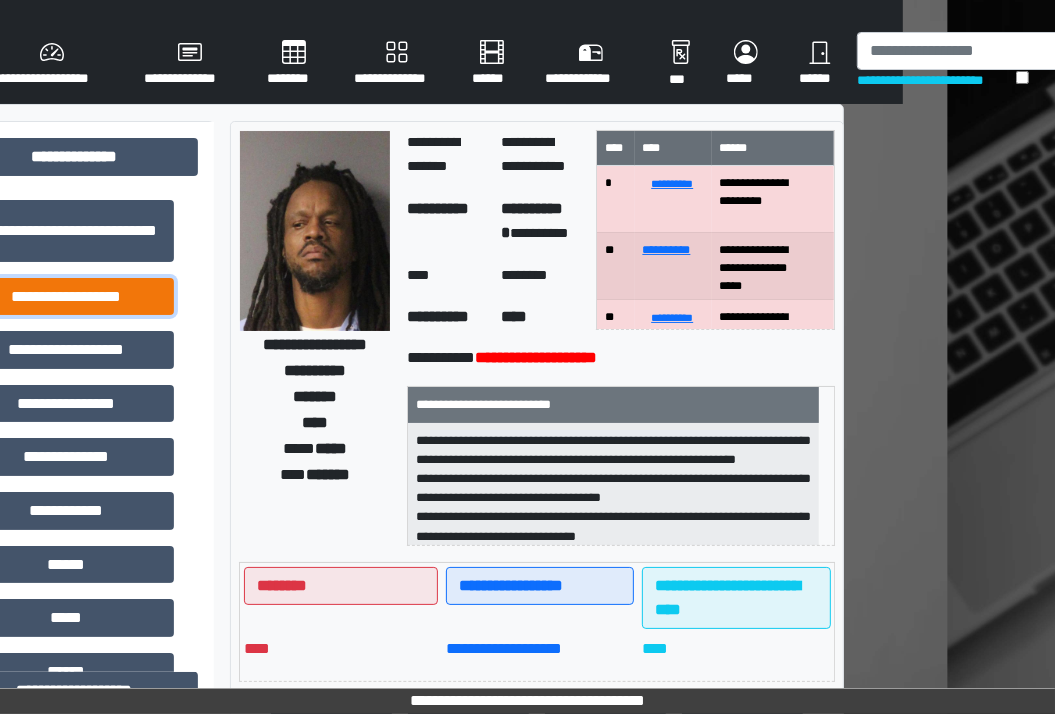 click on "**********" at bounding box center (66, 297) 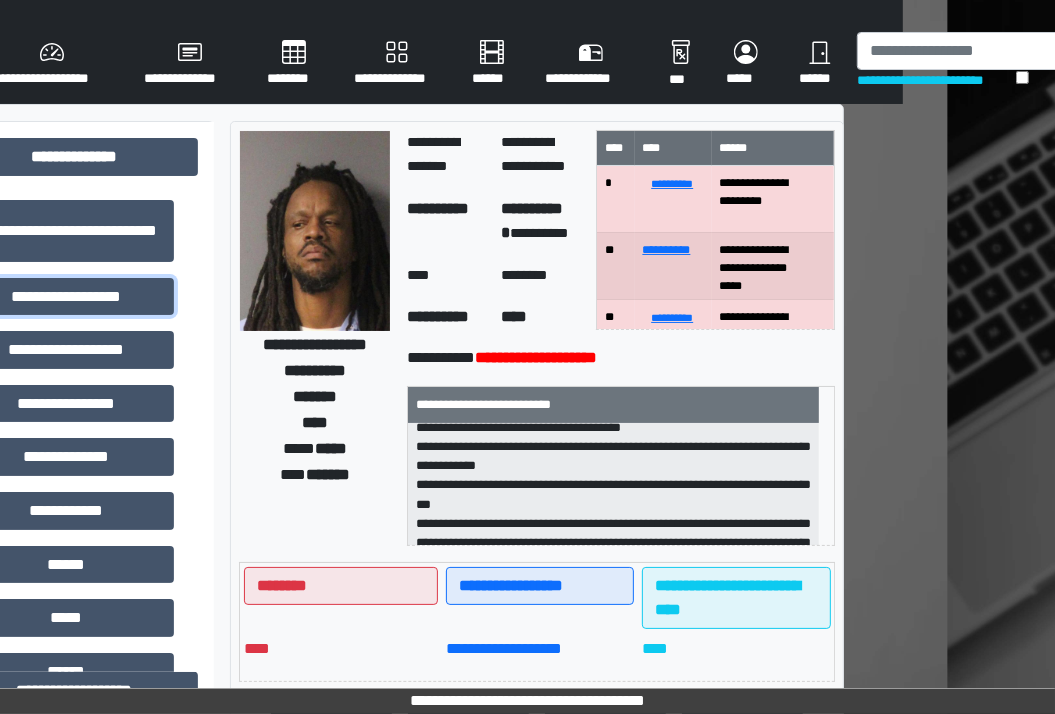 scroll, scrollTop: 217, scrollLeft: 0, axis: vertical 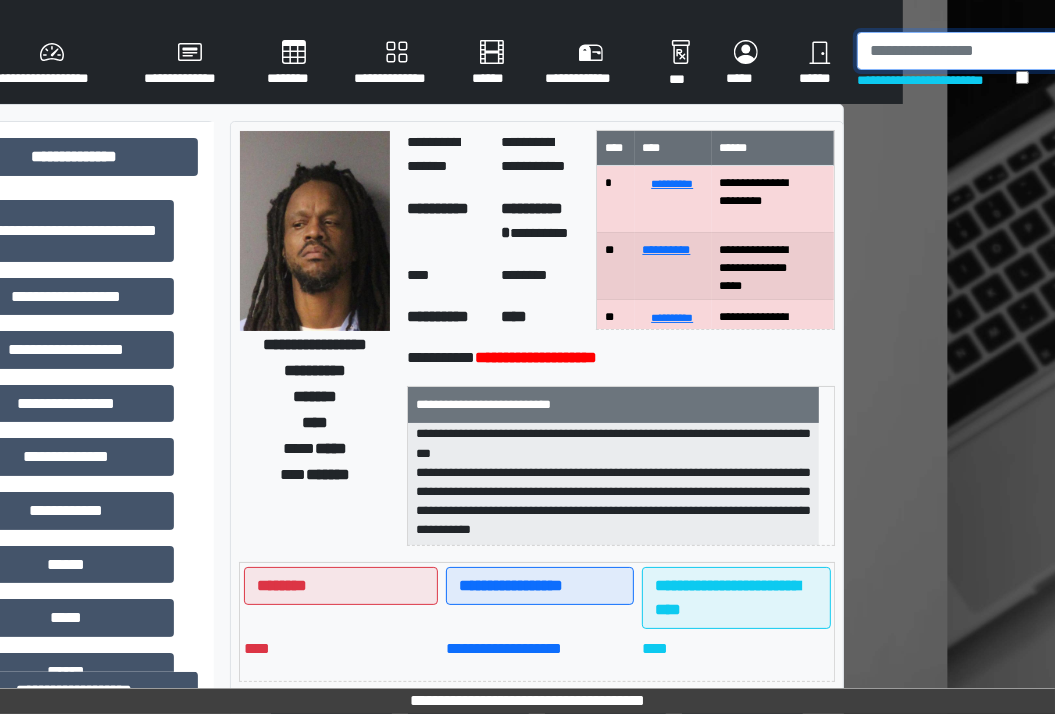 click at bounding box center [960, 51] 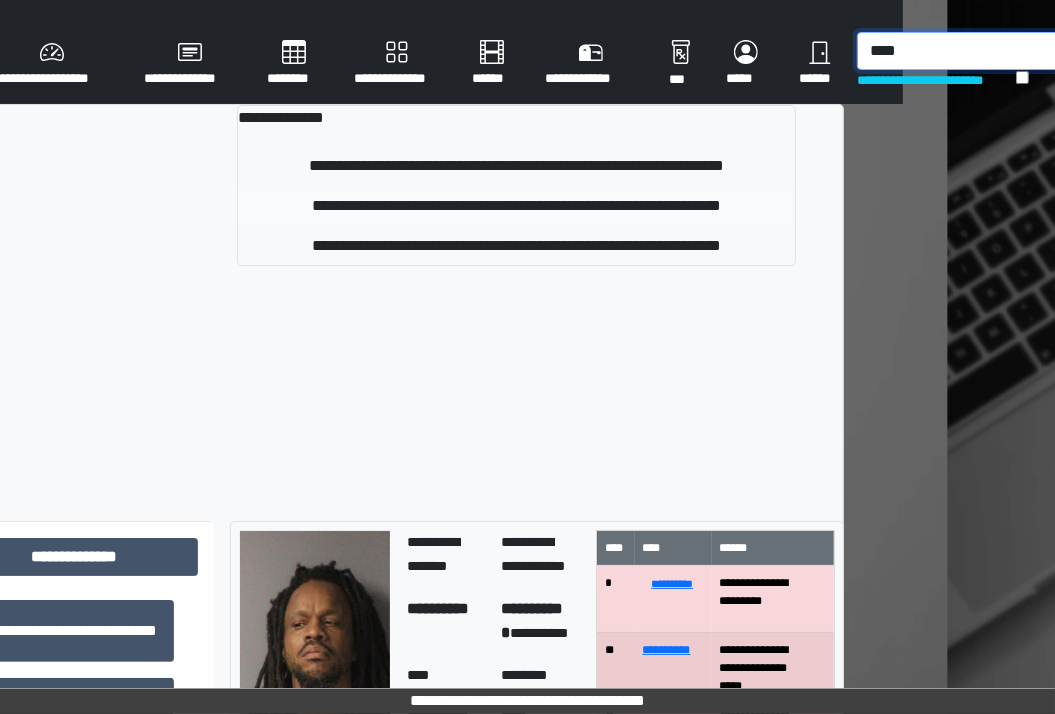type on "****" 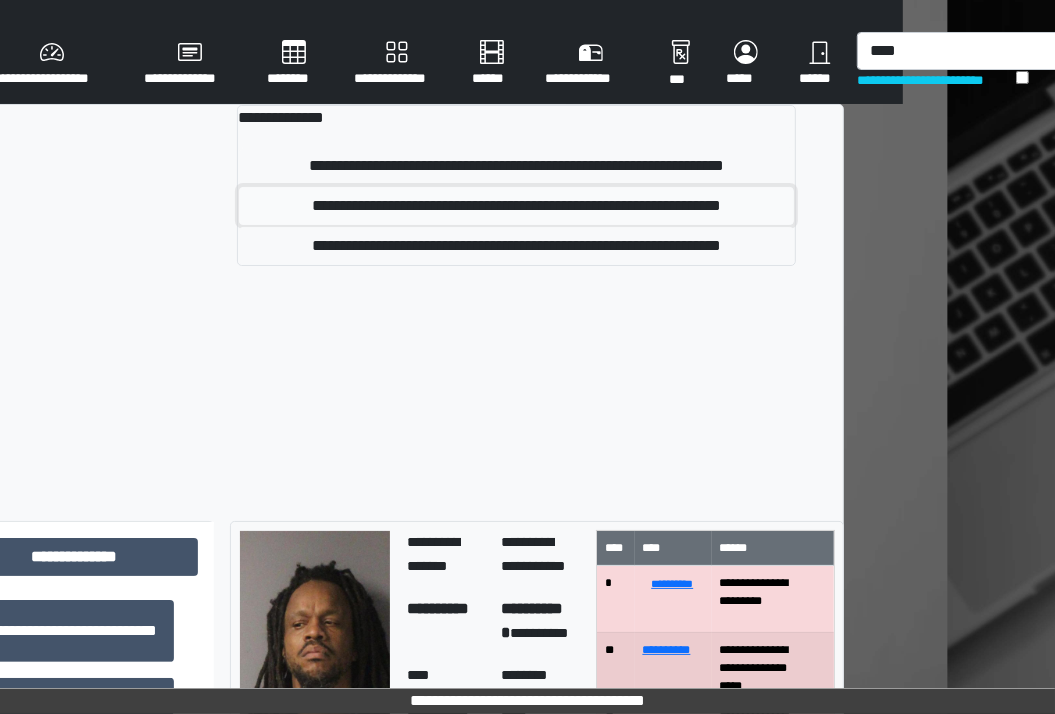 click on "**********" at bounding box center [516, 206] 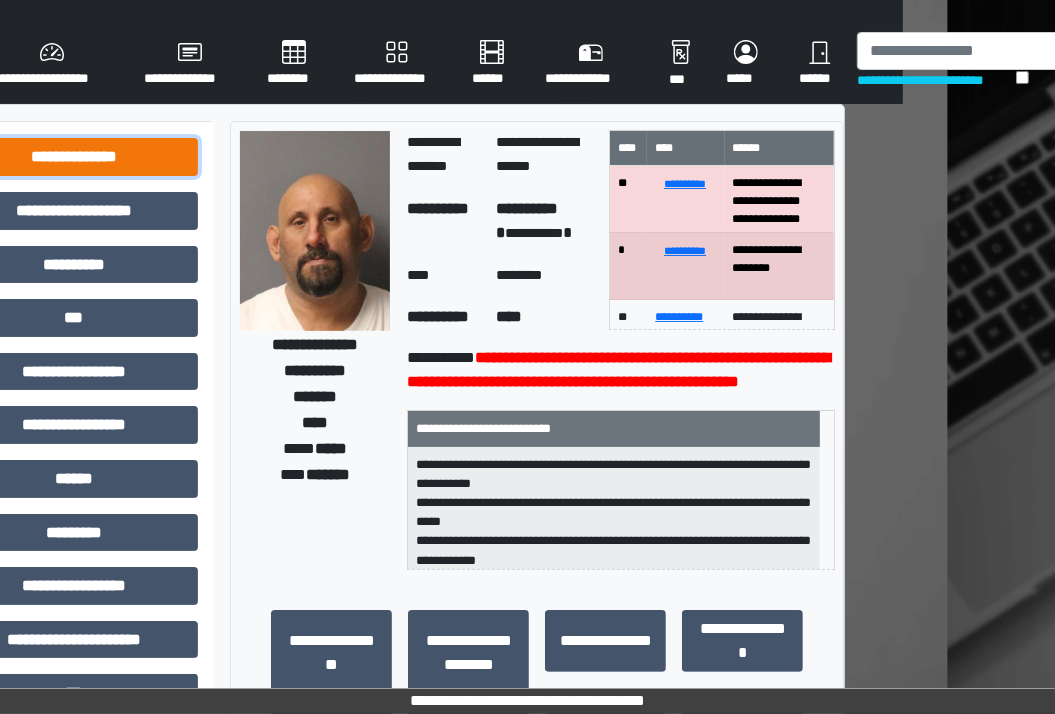 click on "**********" at bounding box center [74, 157] 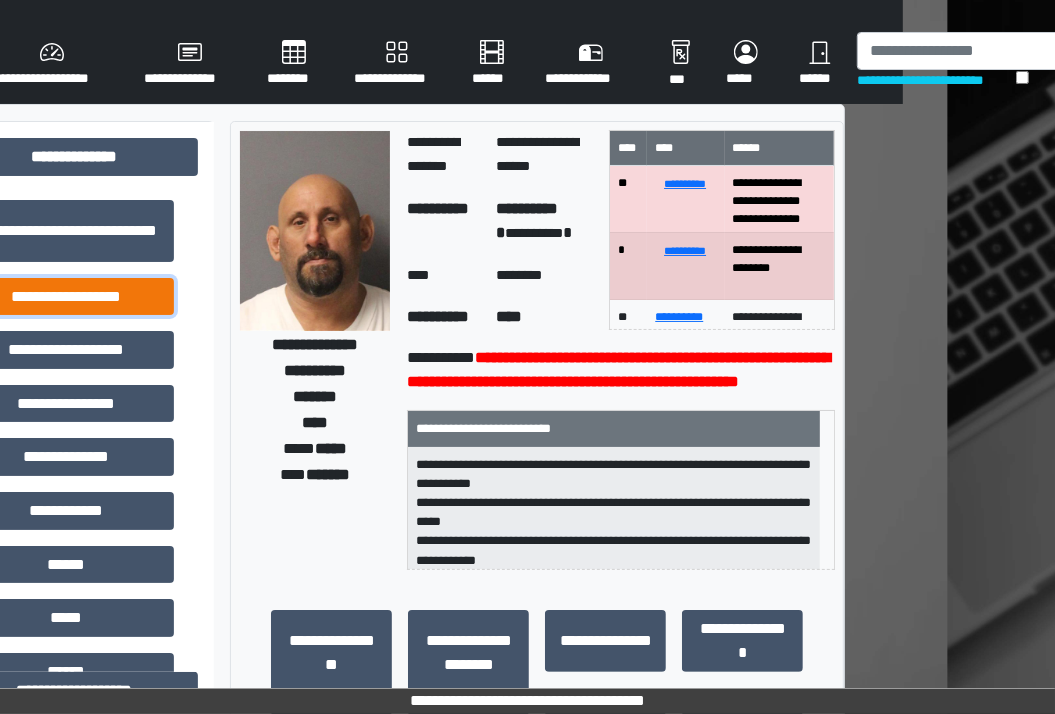 click on "**********" at bounding box center (66, 297) 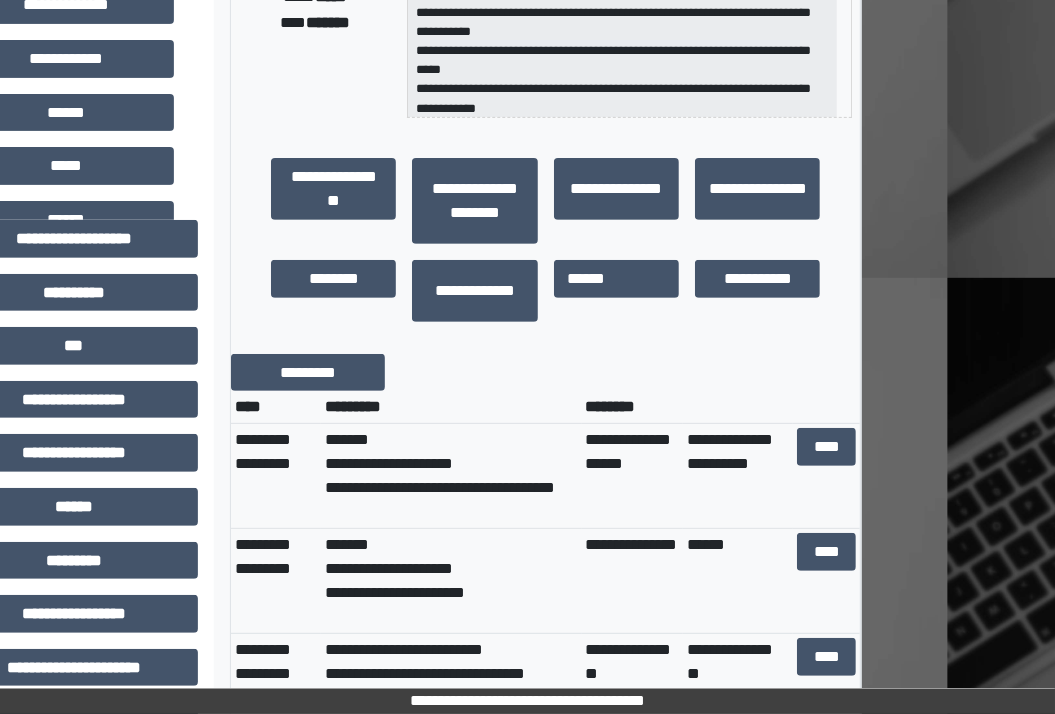 scroll, scrollTop: 800, scrollLeft: 152, axis: both 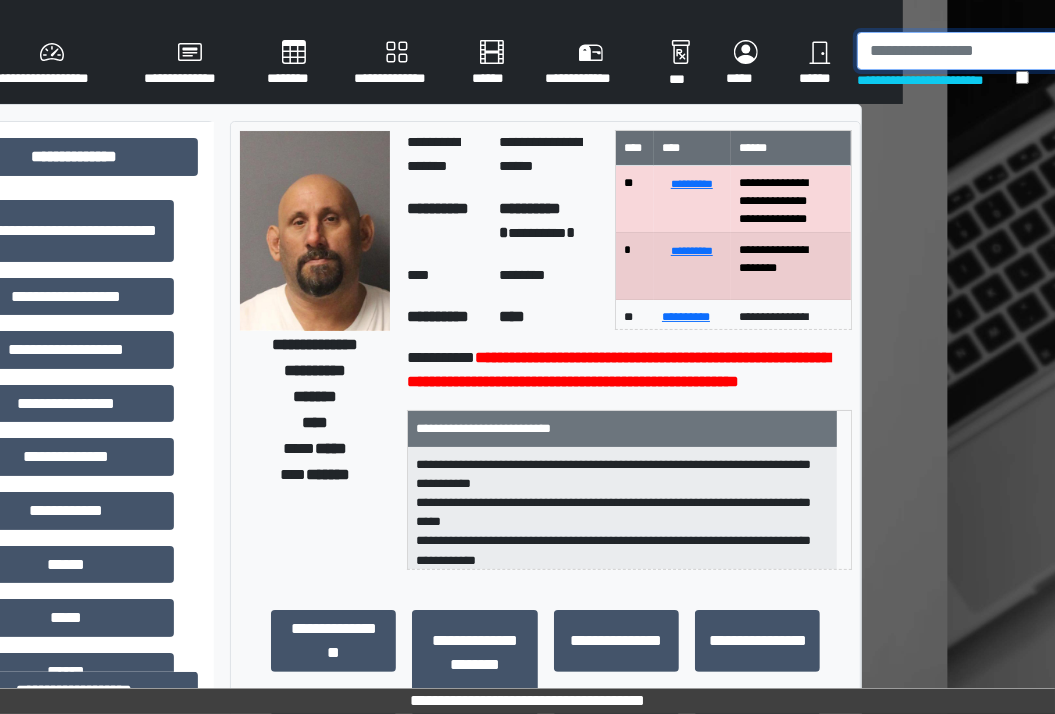 click at bounding box center (960, 51) 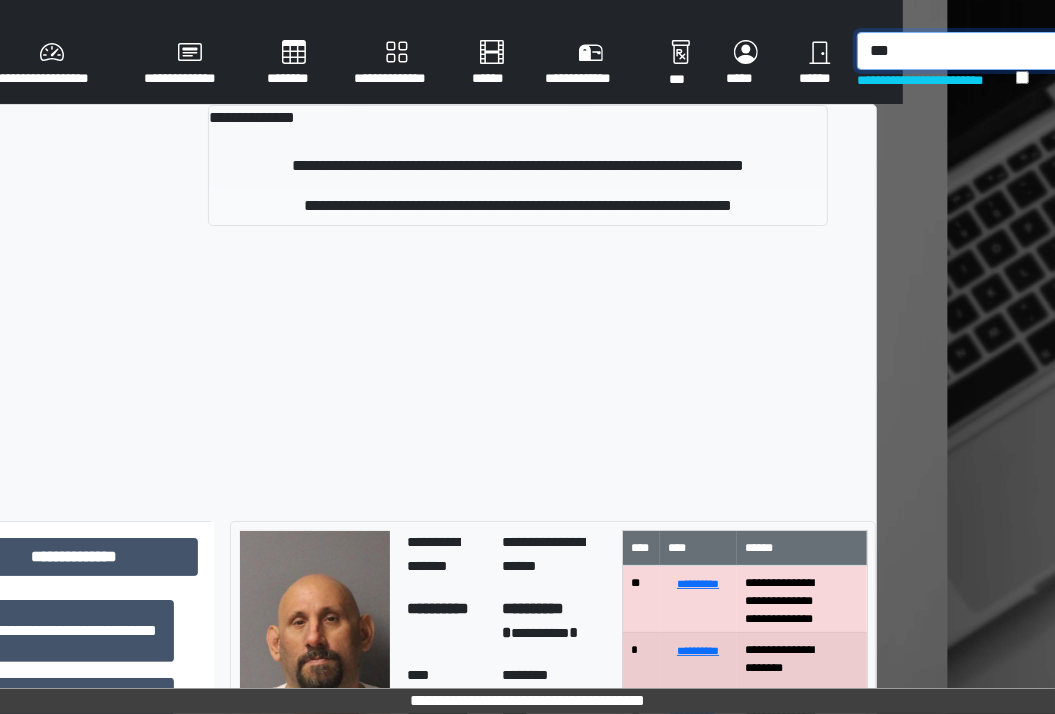 type on "***" 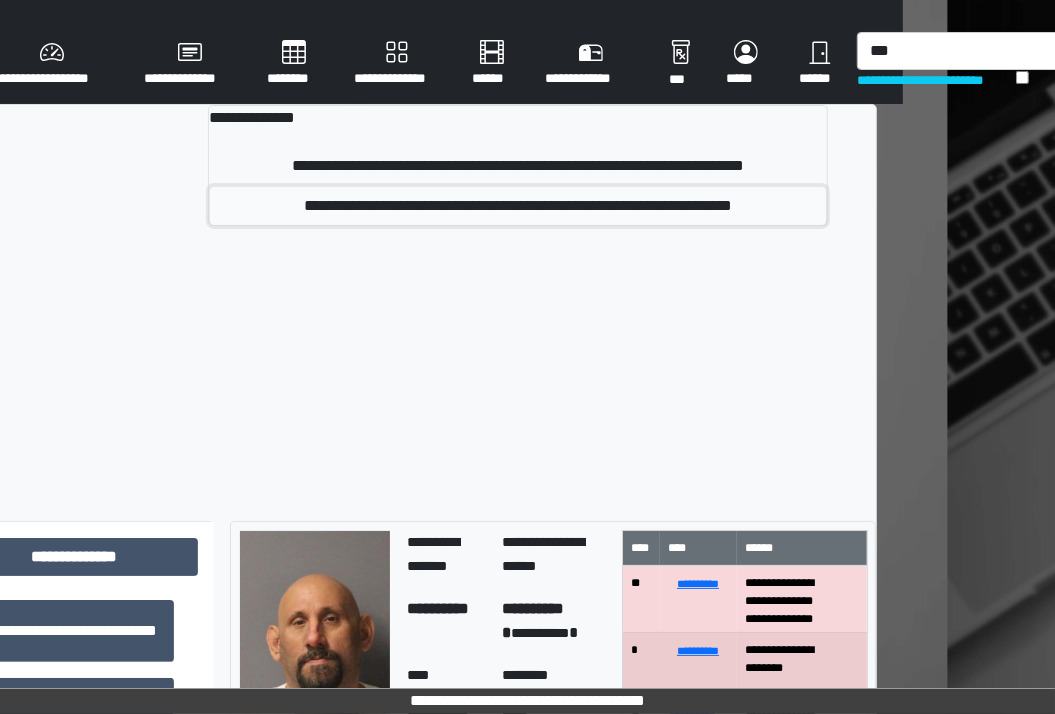 click on "**********" at bounding box center [518, 206] 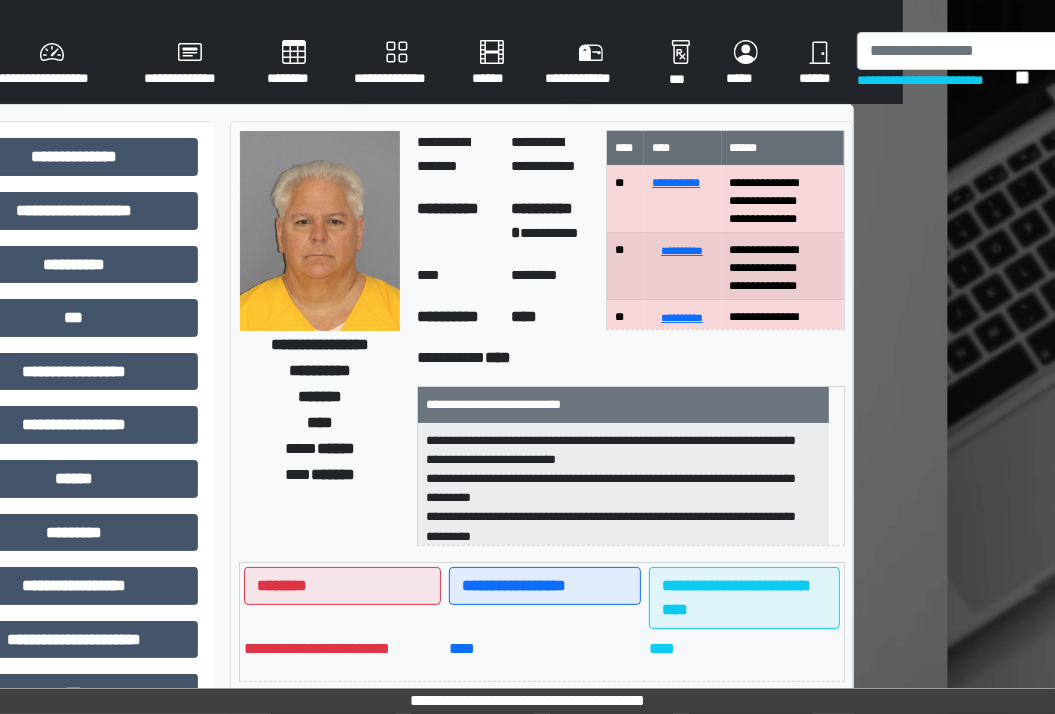 scroll, scrollTop: 1, scrollLeft: 0, axis: vertical 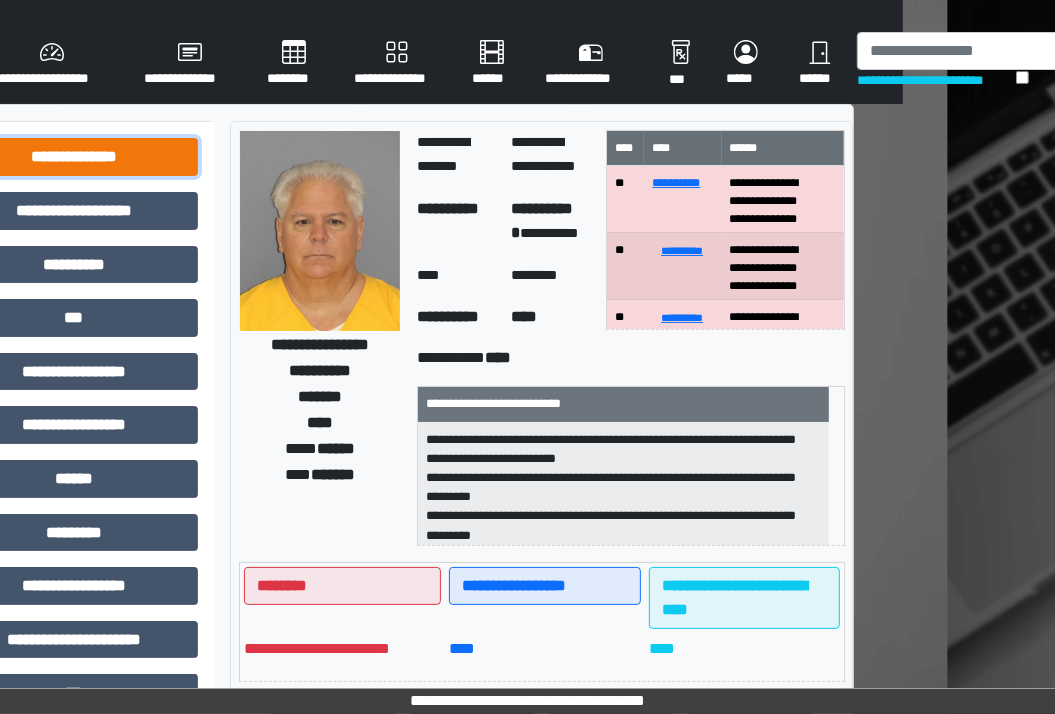 click on "**********" at bounding box center (74, 157) 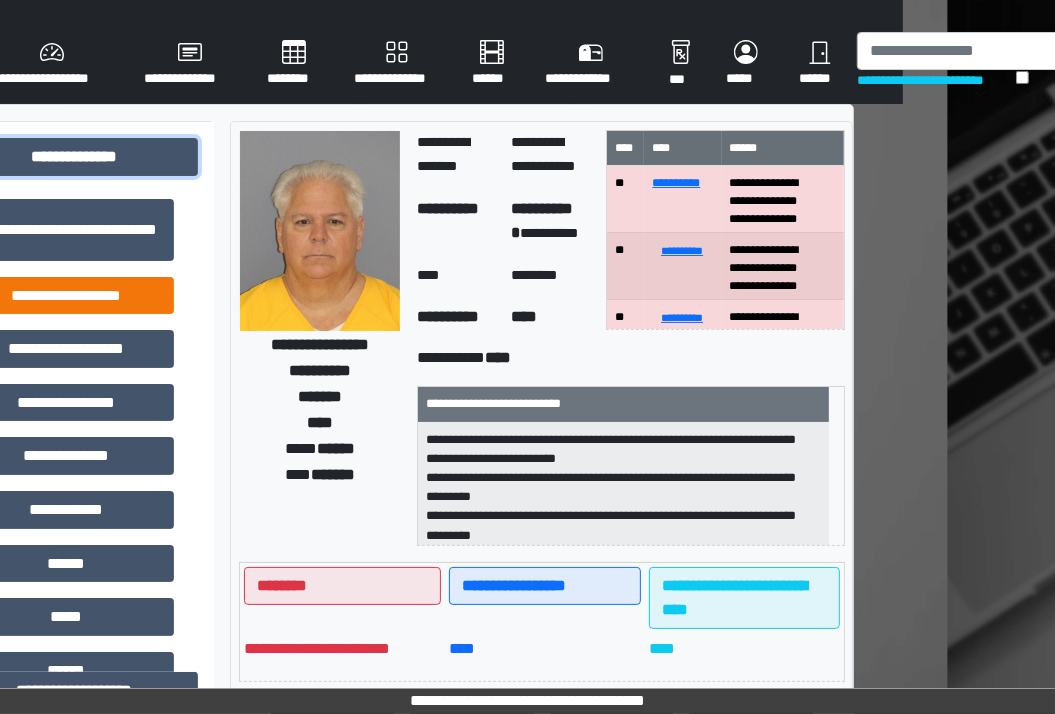 scroll, scrollTop: 0, scrollLeft: 0, axis: both 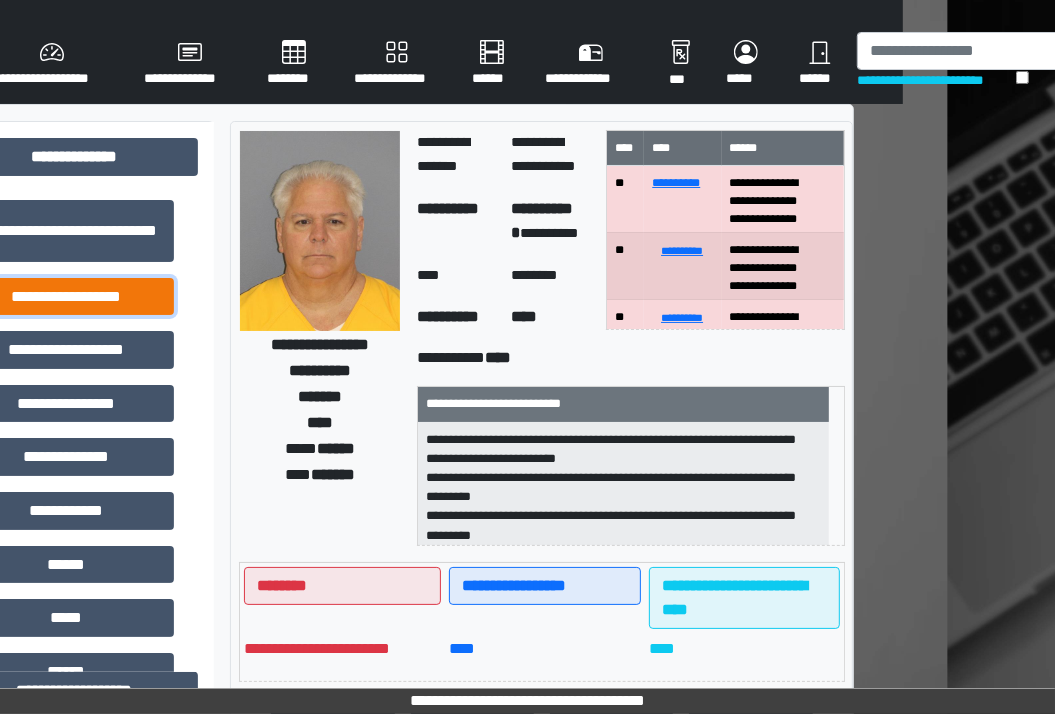 click on "**********" at bounding box center (66, 297) 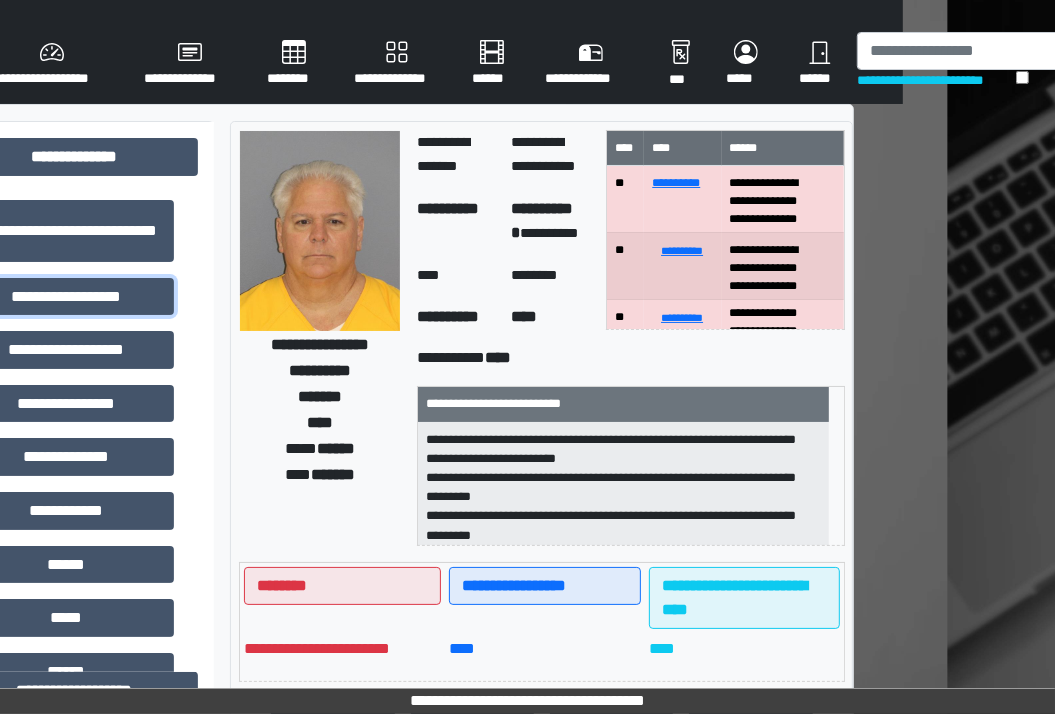 scroll, scrollTop: 148, scrollLeft: 0, axis: vertical 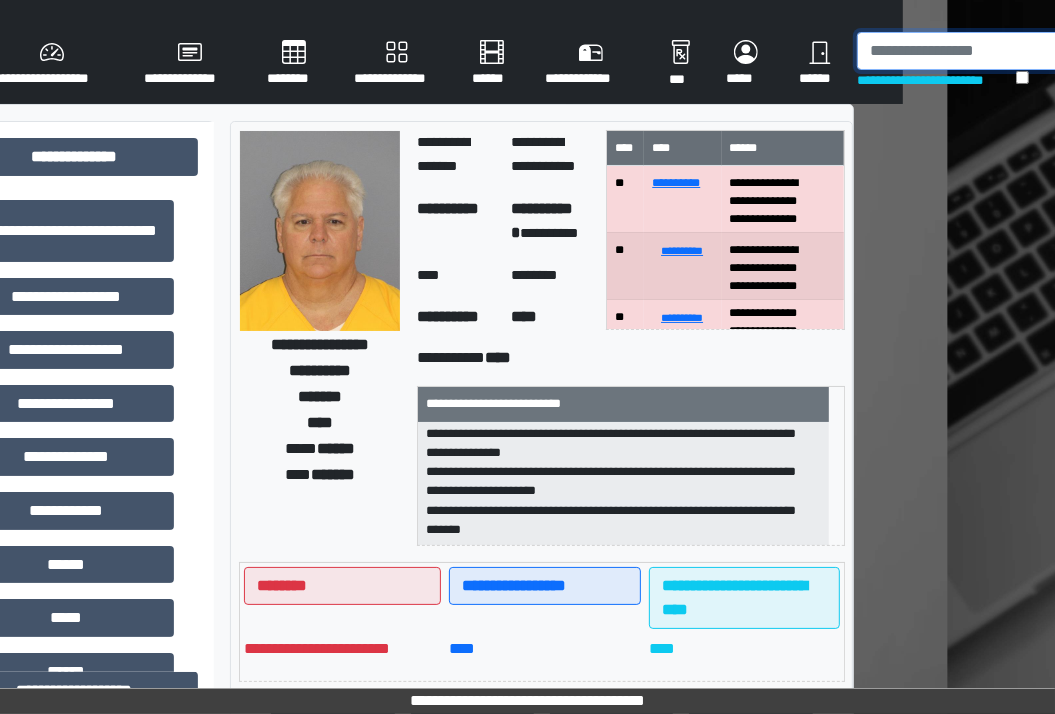 click at bounding box center (960, 51) 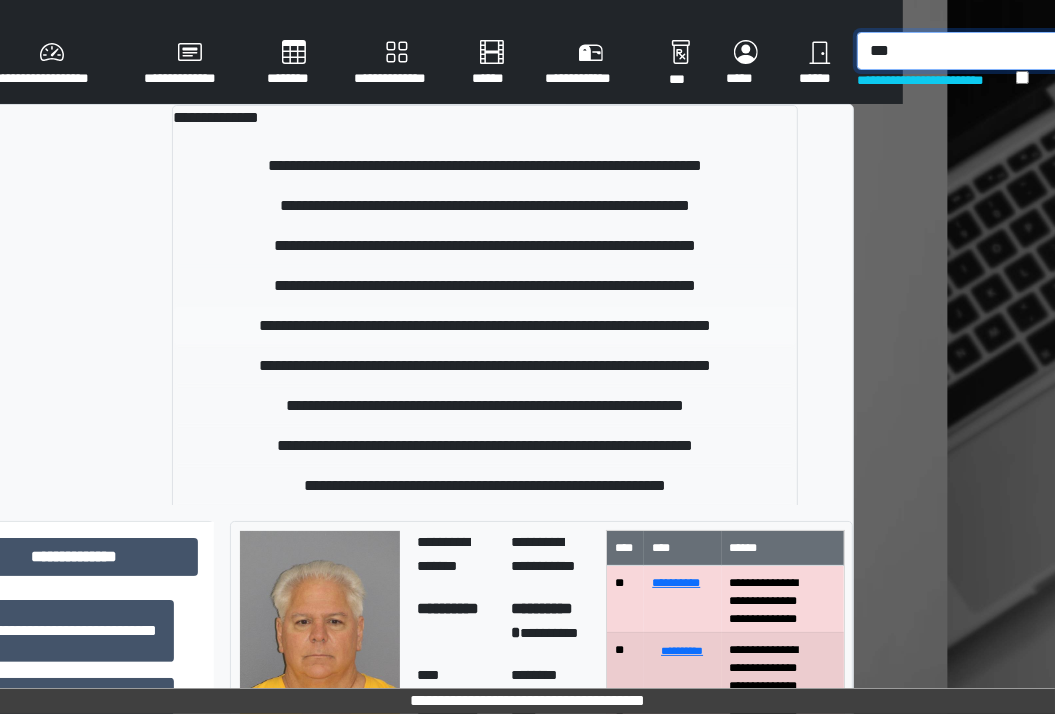 type on "***" 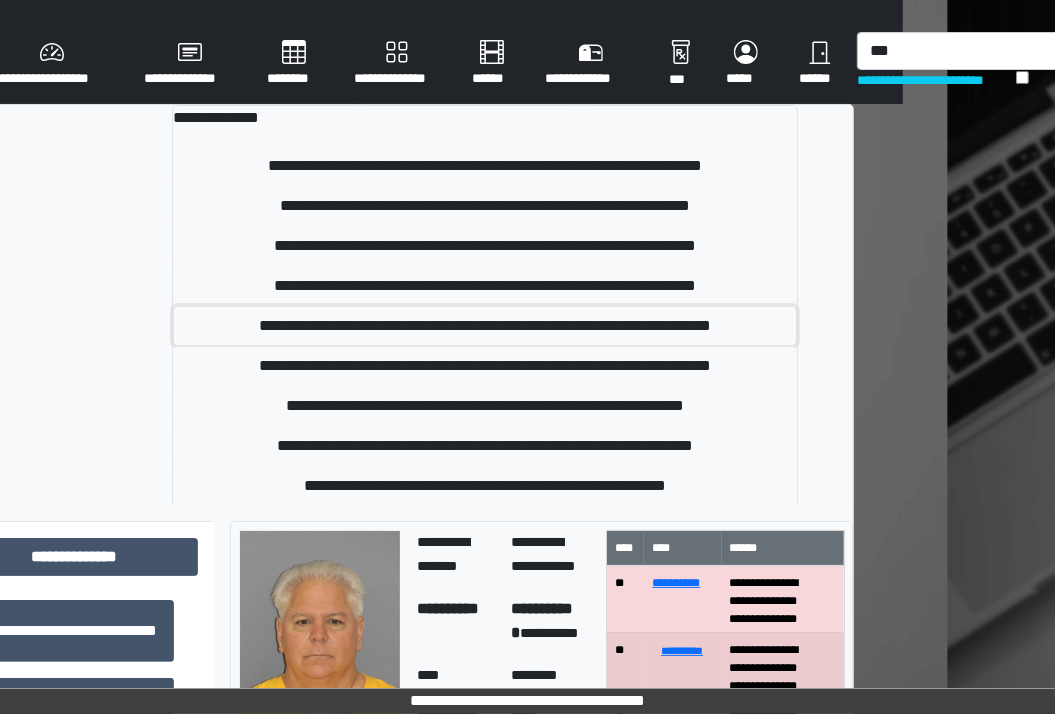 click on "**********" at bounding box center [485, 326] 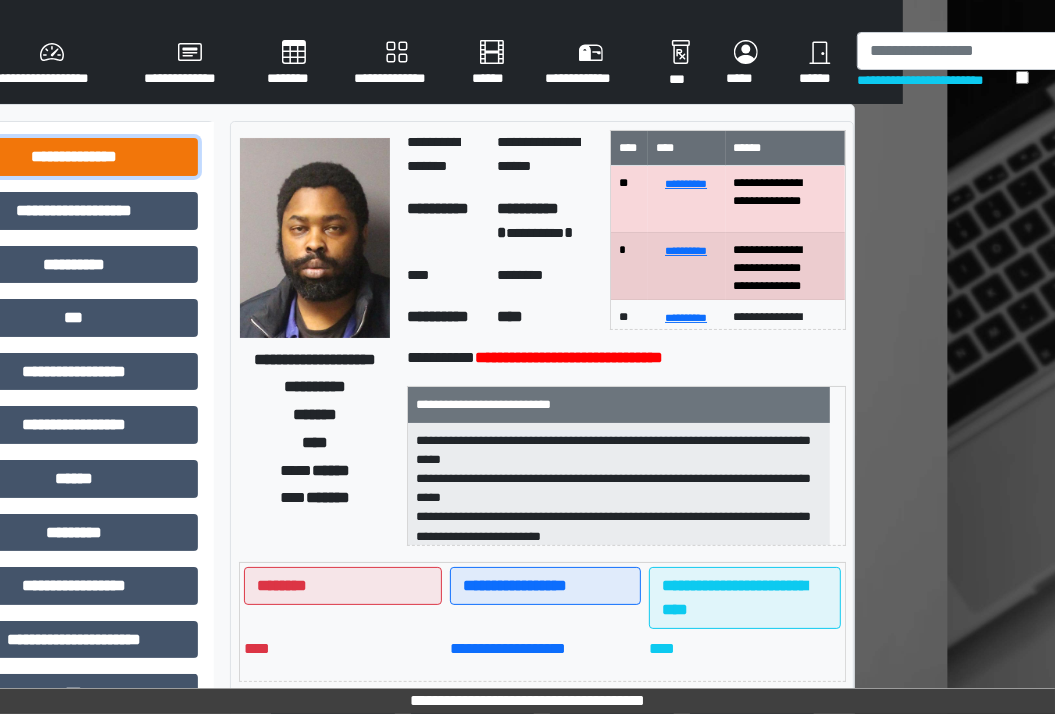 click on "**********" at bounding box center [74, 157] 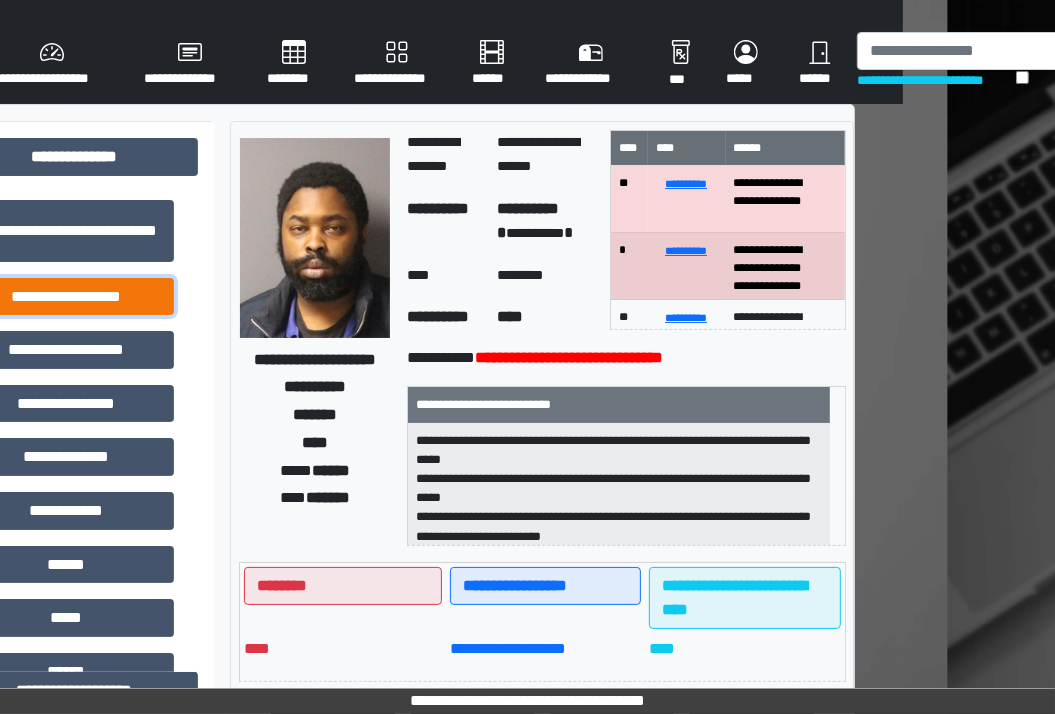 click on "**********" at bounding box center [66, 297] 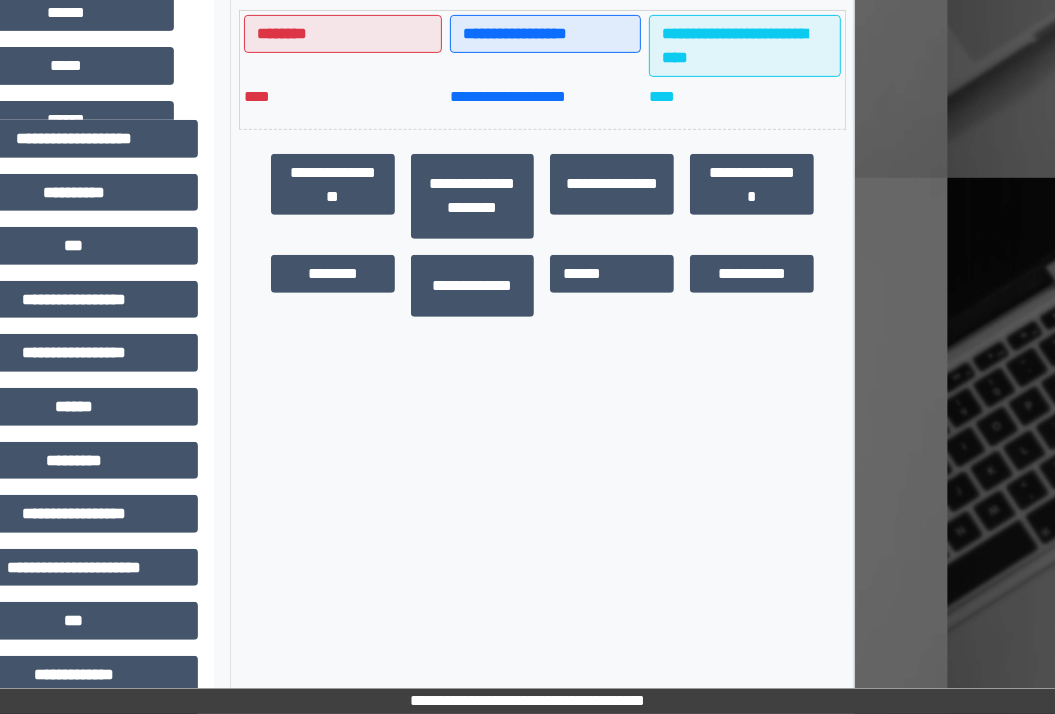 scroll, scrollTop: 600, scrollLeft: 152, axis: both 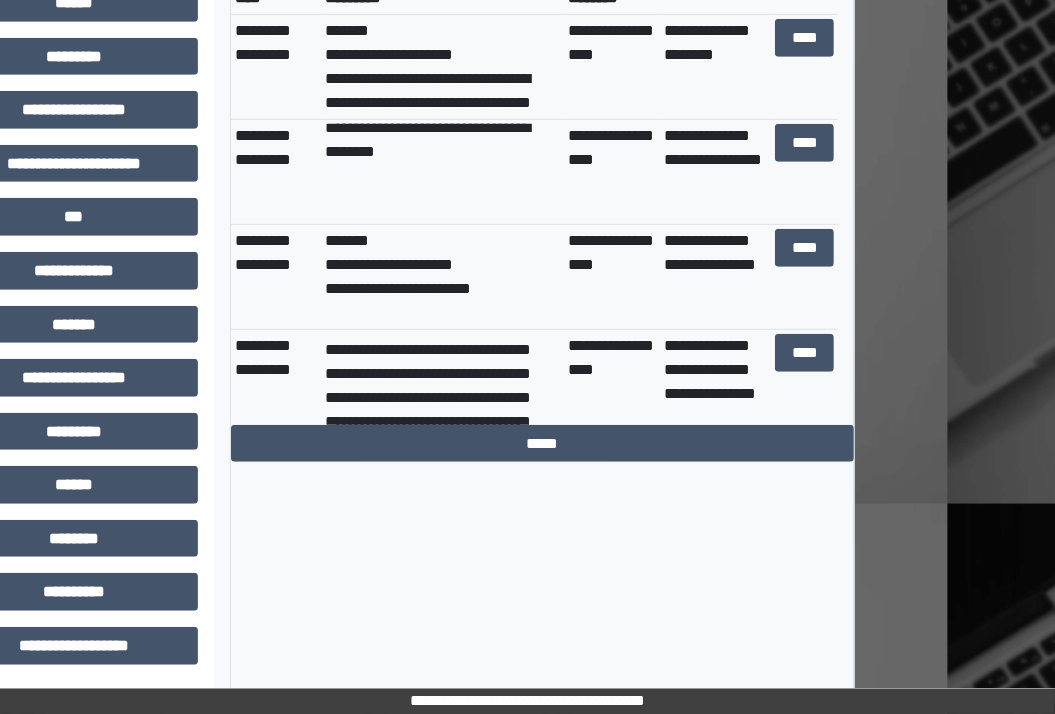 click on "**********" at bounding box center [542, -69] 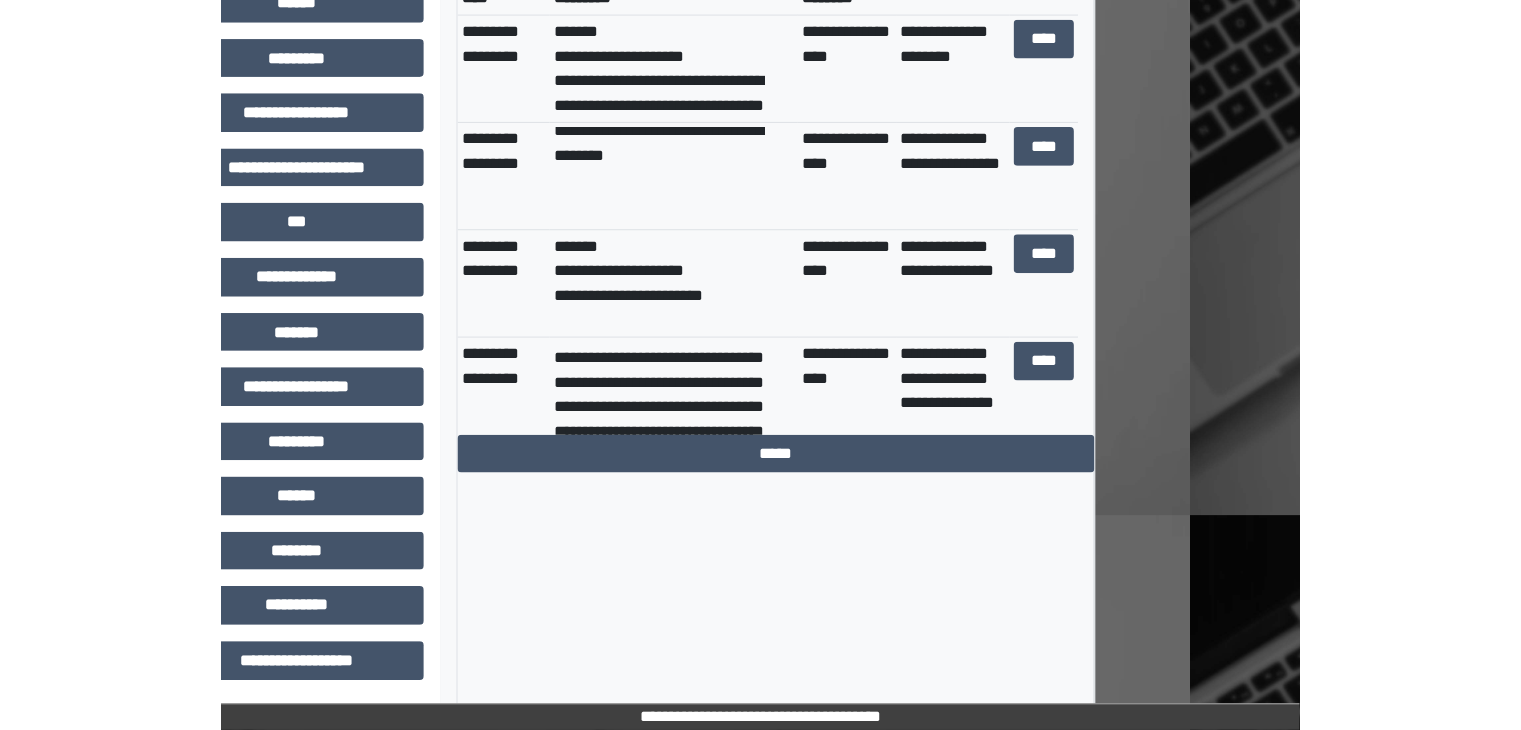 scroll, scrollTop: 916, scrollLeft: 0, axis: vertical 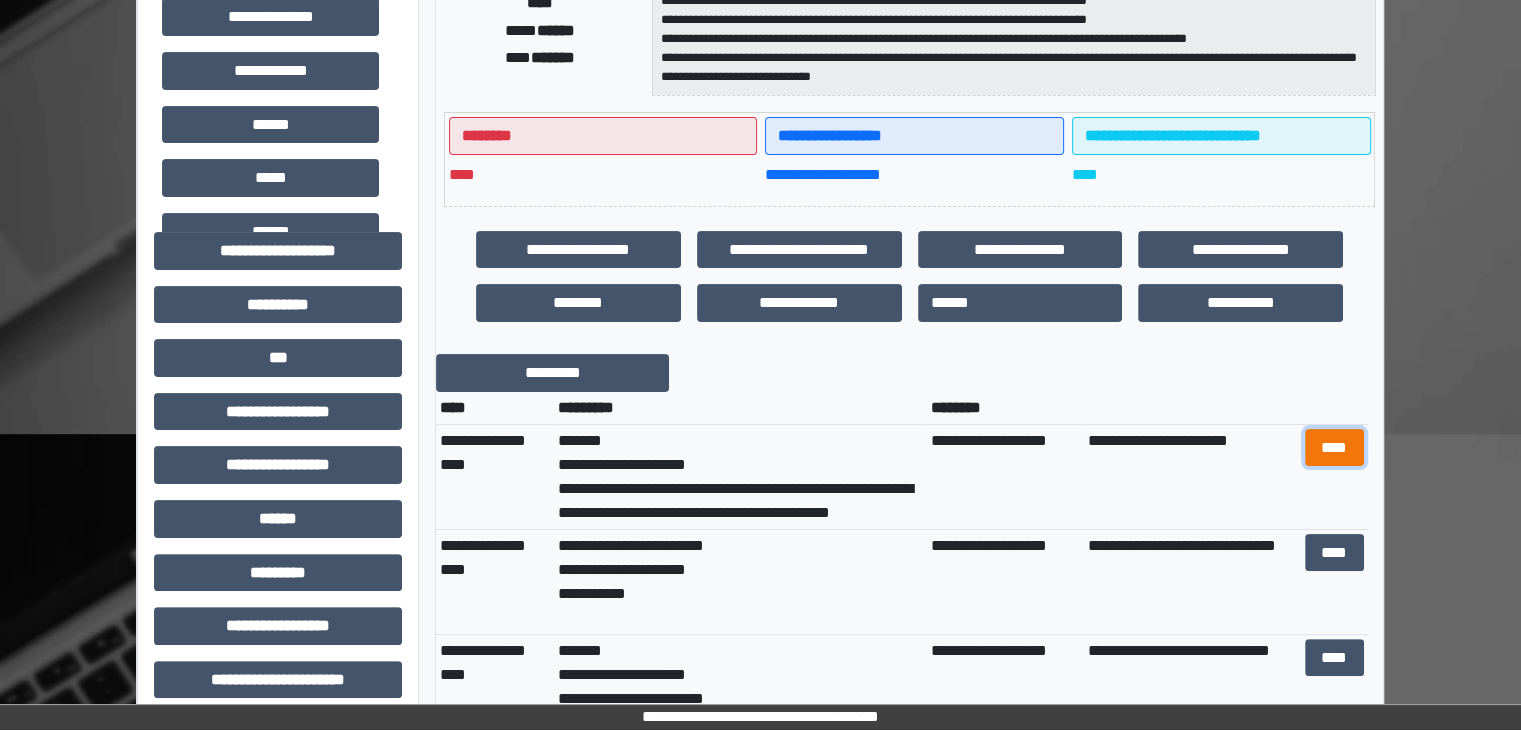 click on "****" at bounding box center [1334, 448] 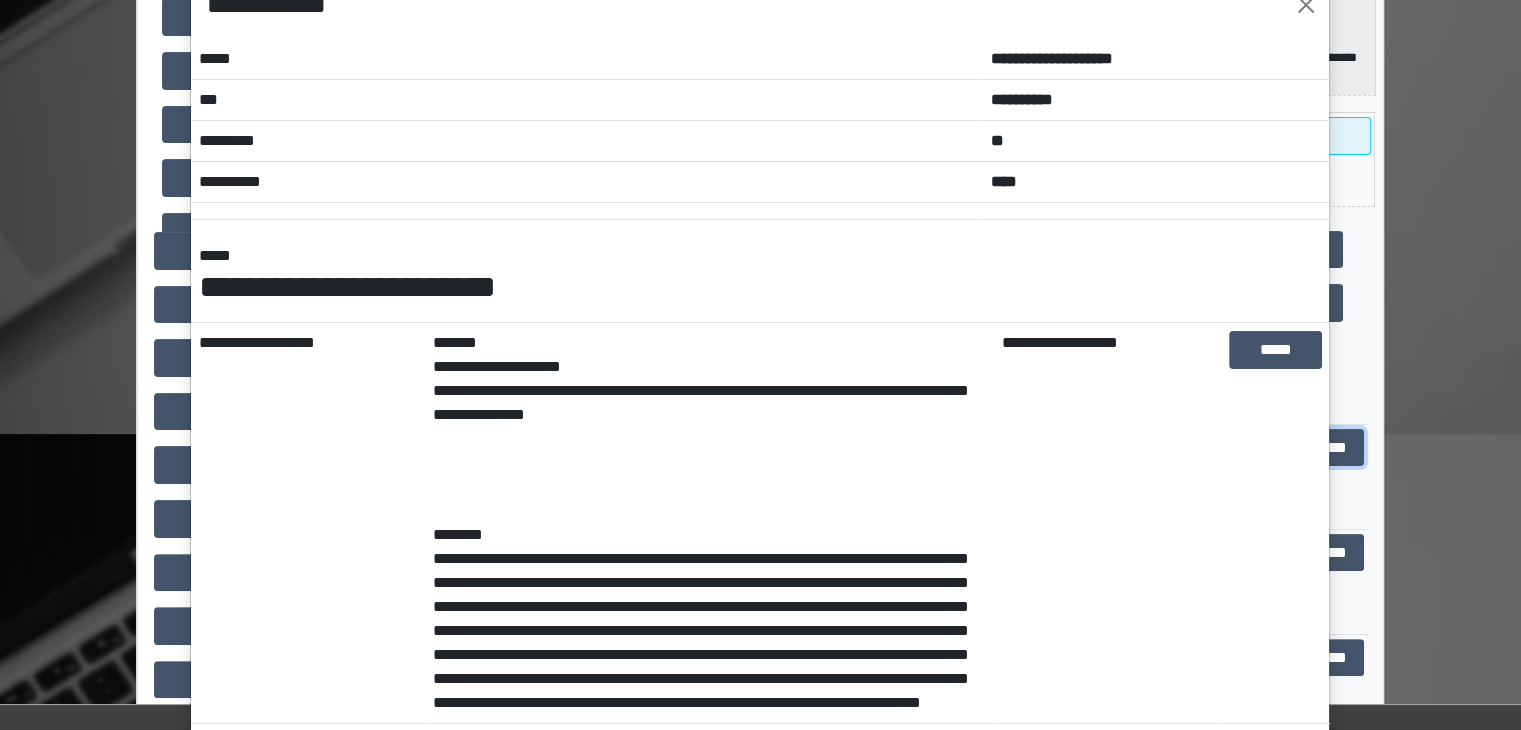 scroll, scrollTop: 0, scrollLeft: 0, axis: both 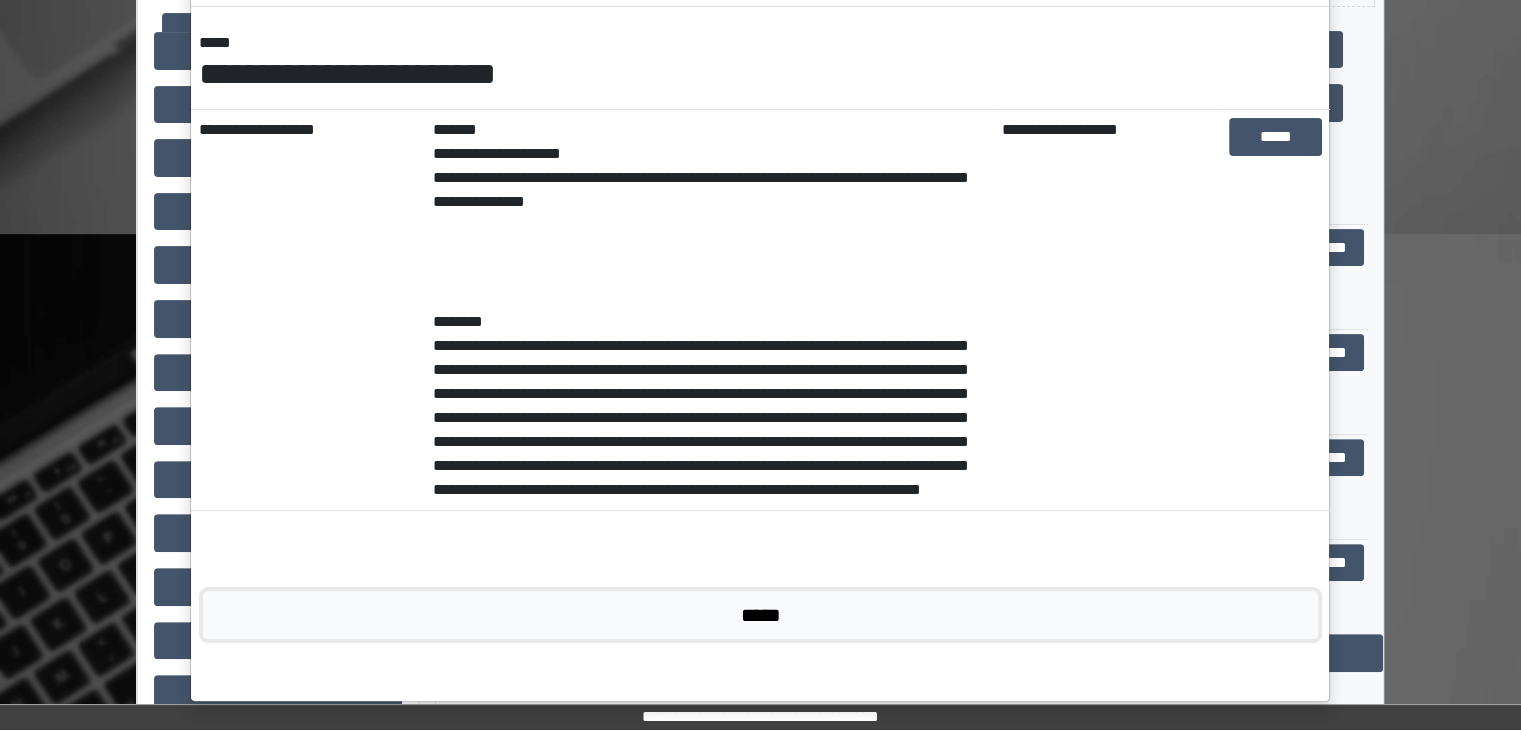 click on "*****" at bounding box center [760, 615] 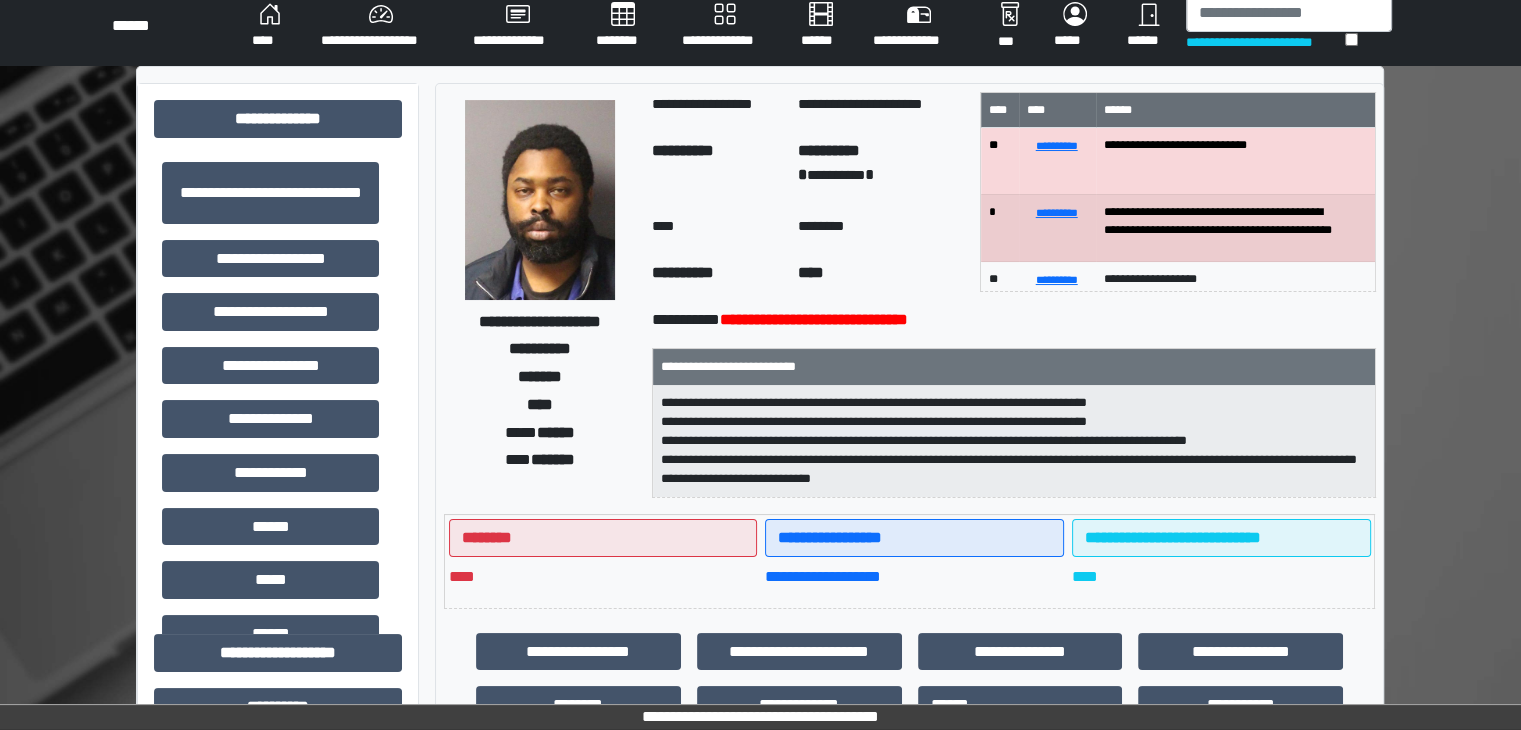 scroll, scrollTop: 0, scrollLeft: 0, axis: both 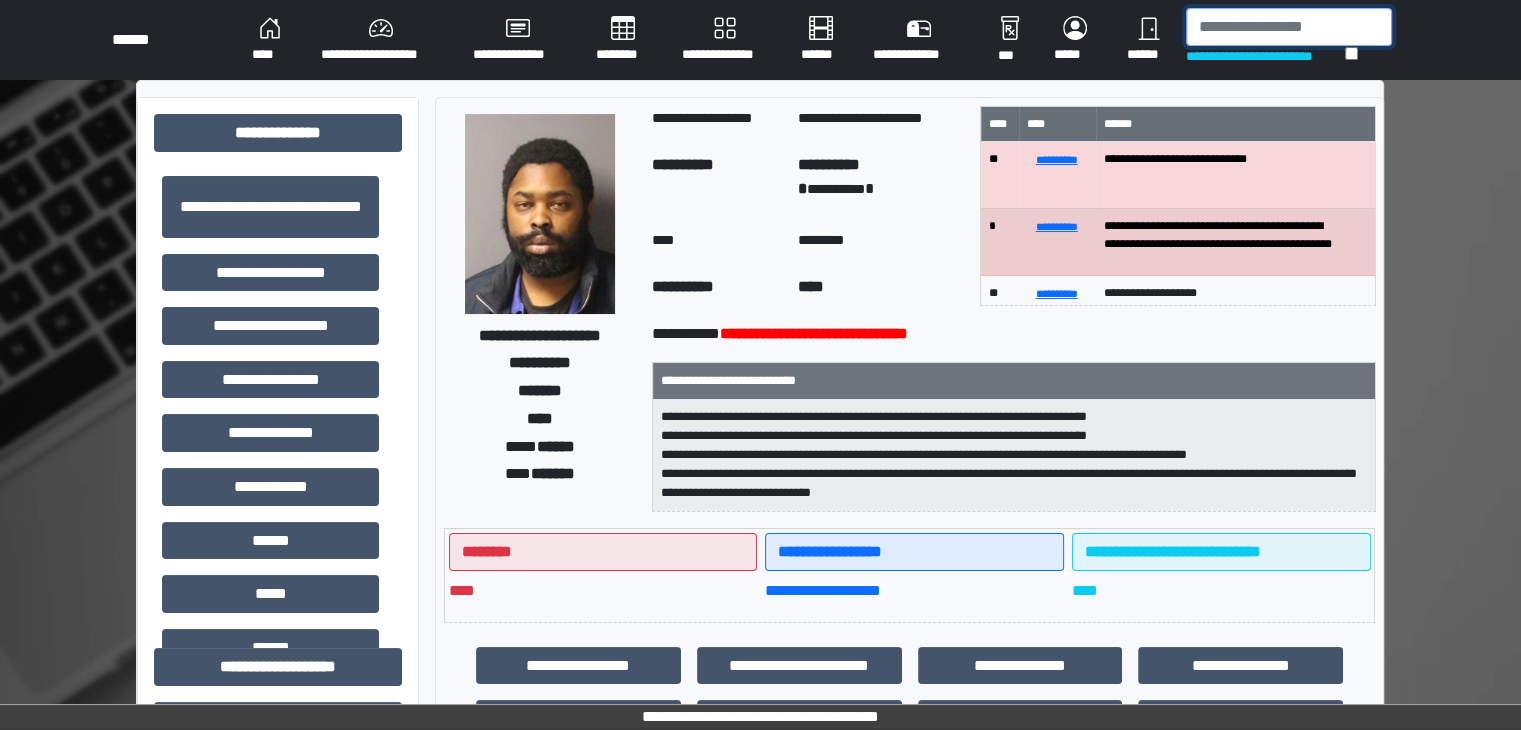 click at bounding box center [1289, 27] 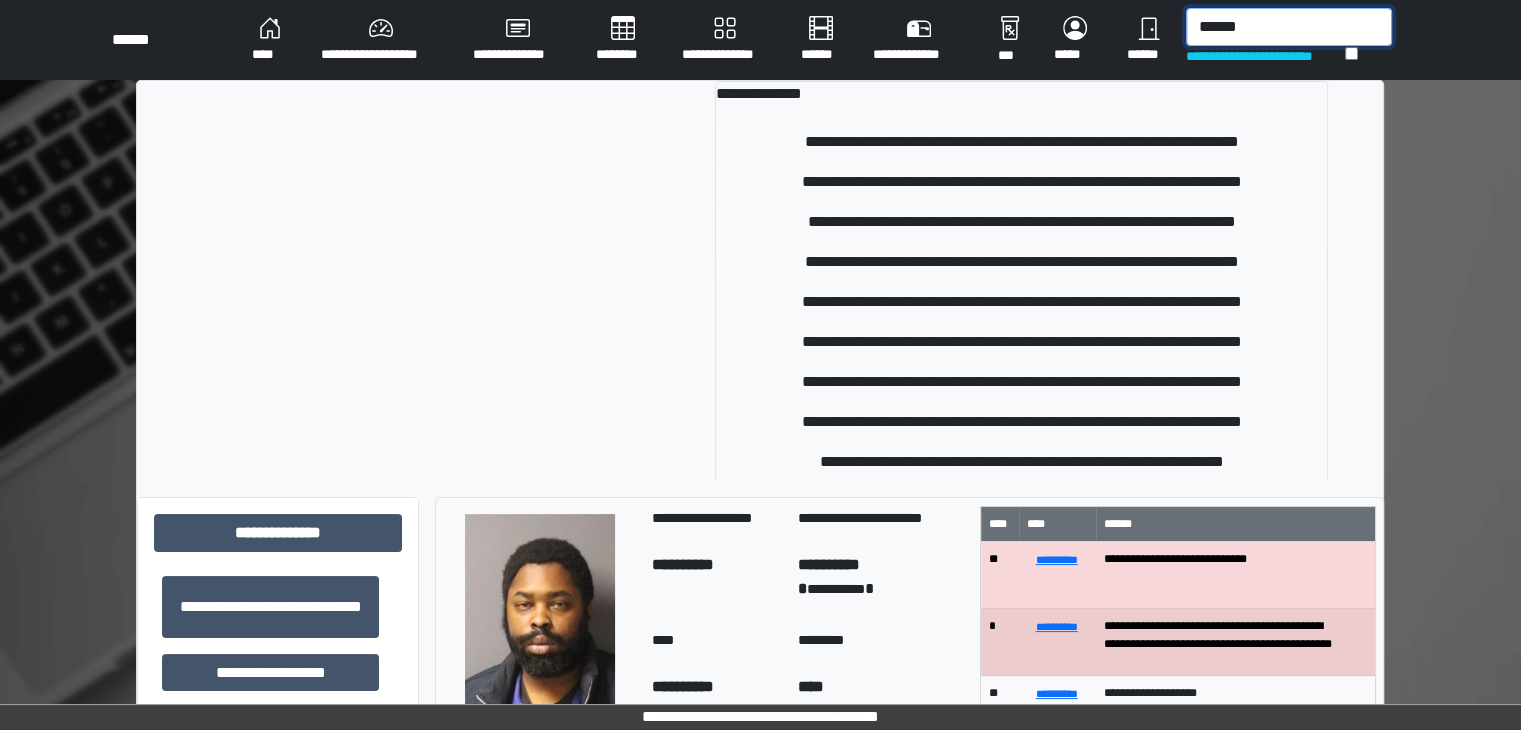 scroll, scrollTop: 53, scrollLeft: 0, axis: vertical 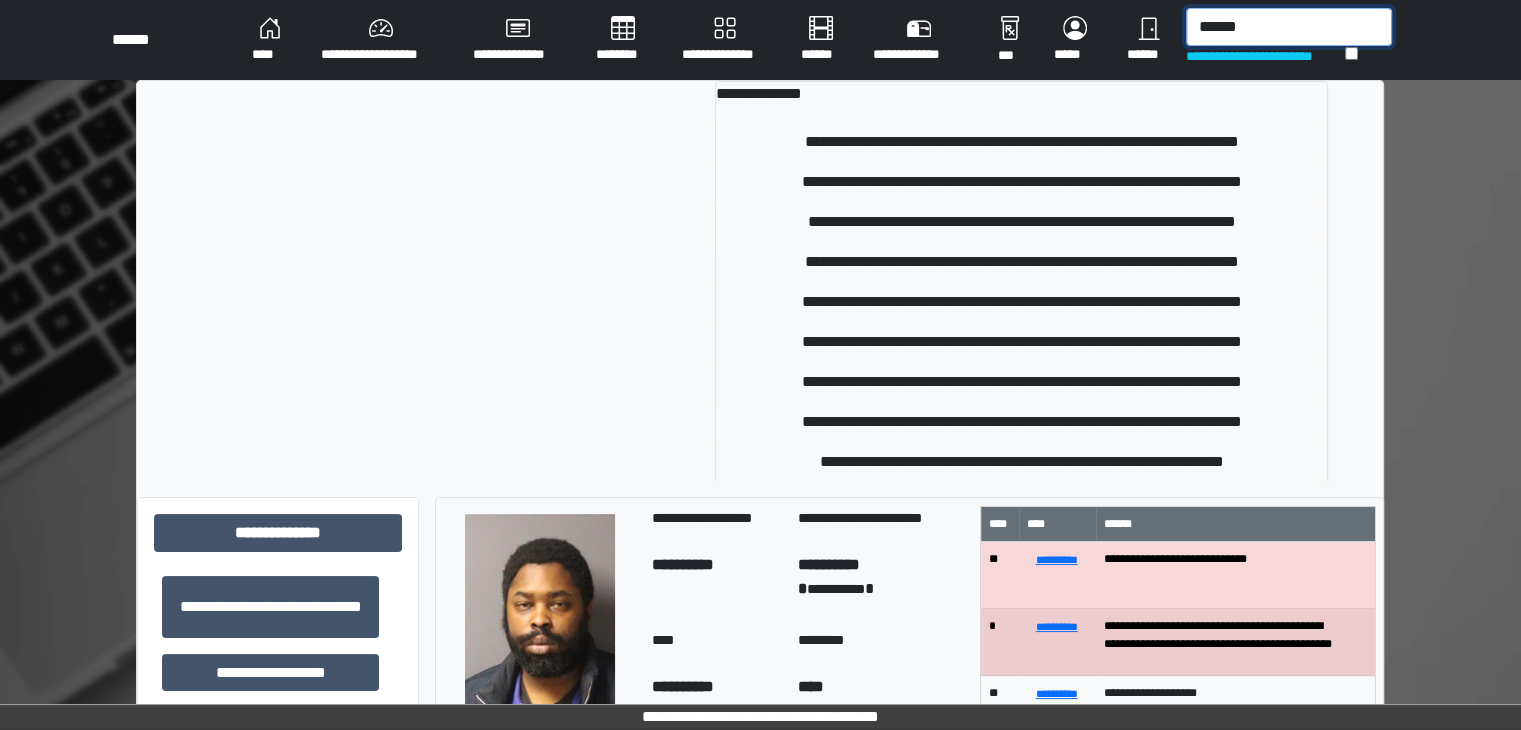 type on "******" 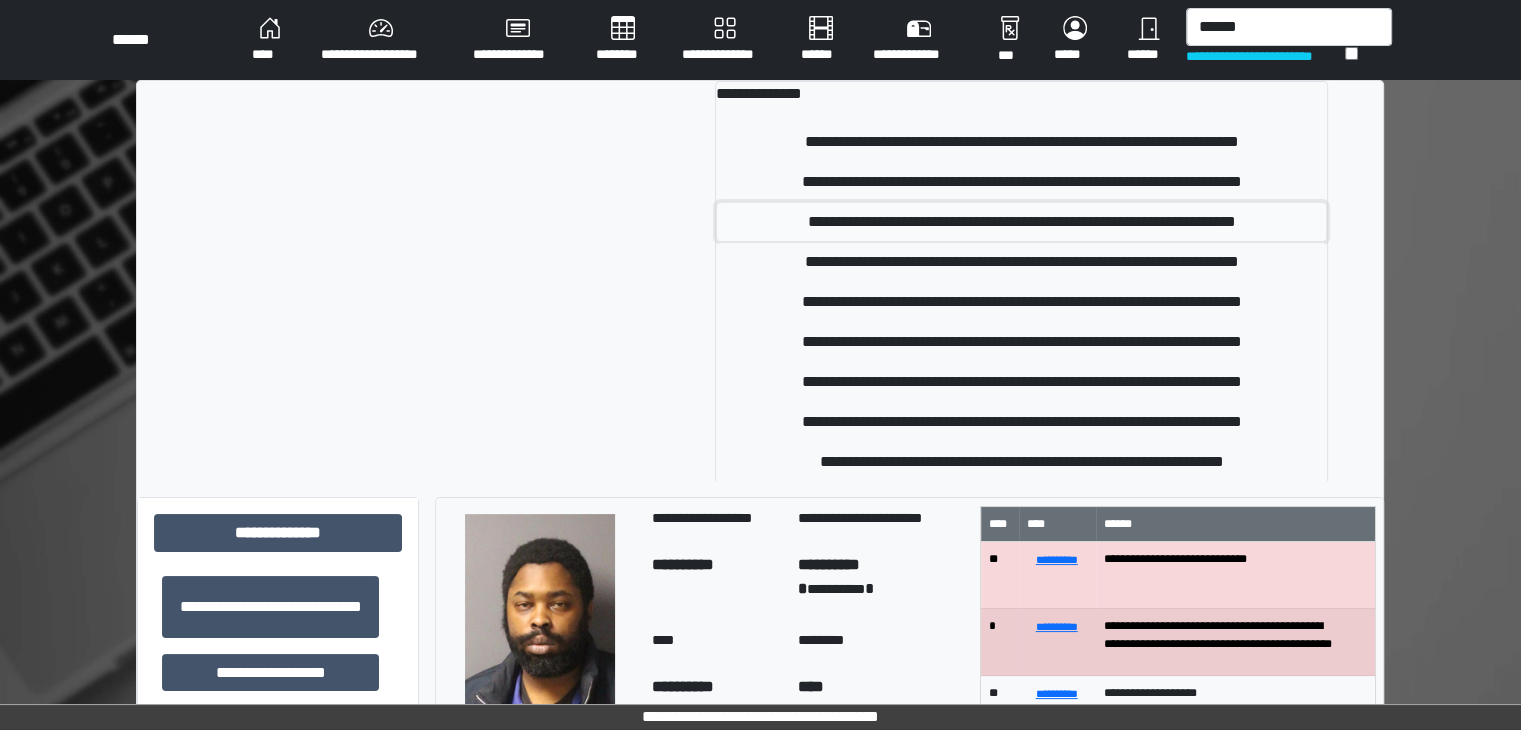 click on "**********" at bounding box center (1021, 222) 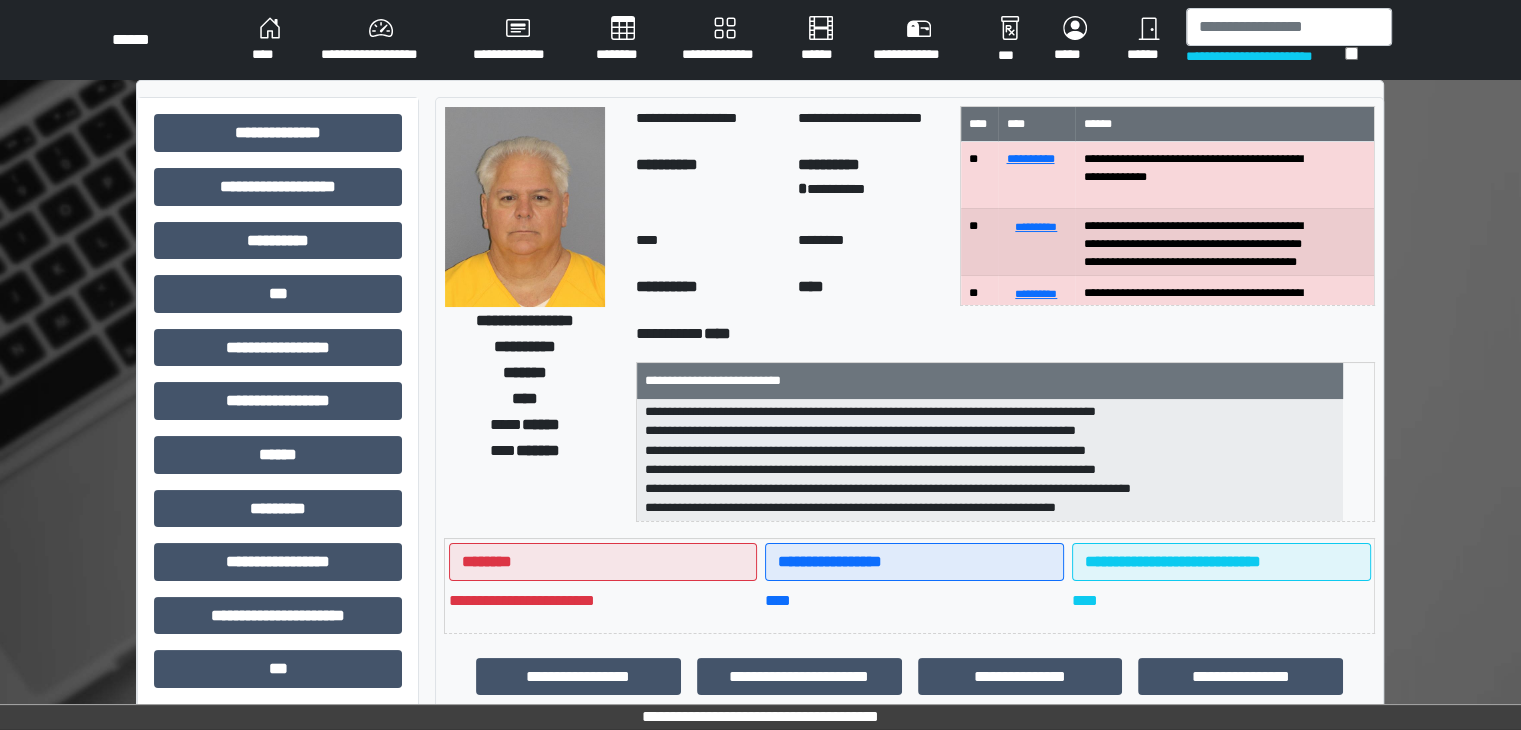 scroll, scrollTop: 64, scrollLeft: 0, axis: vertical 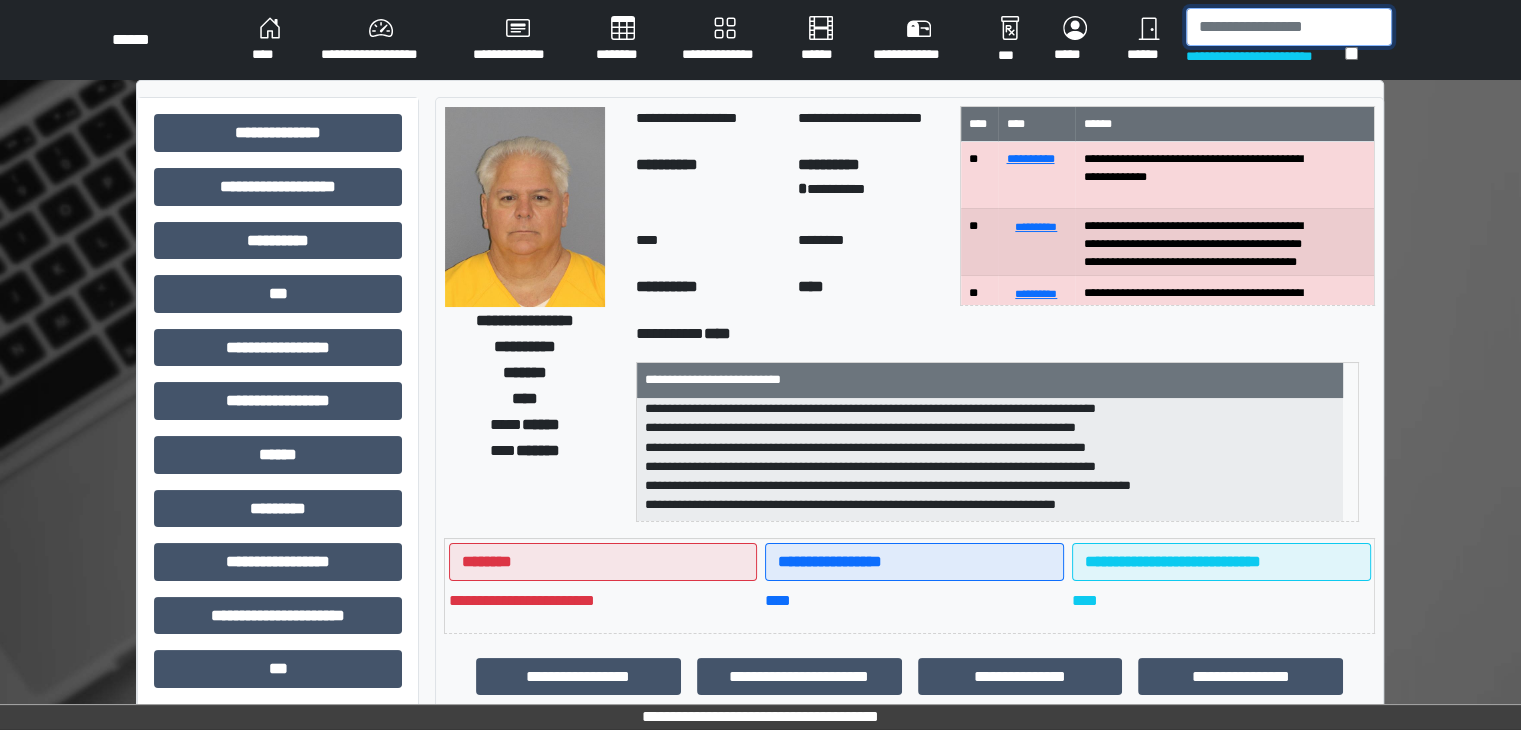click at bounding box center (1289, 27) 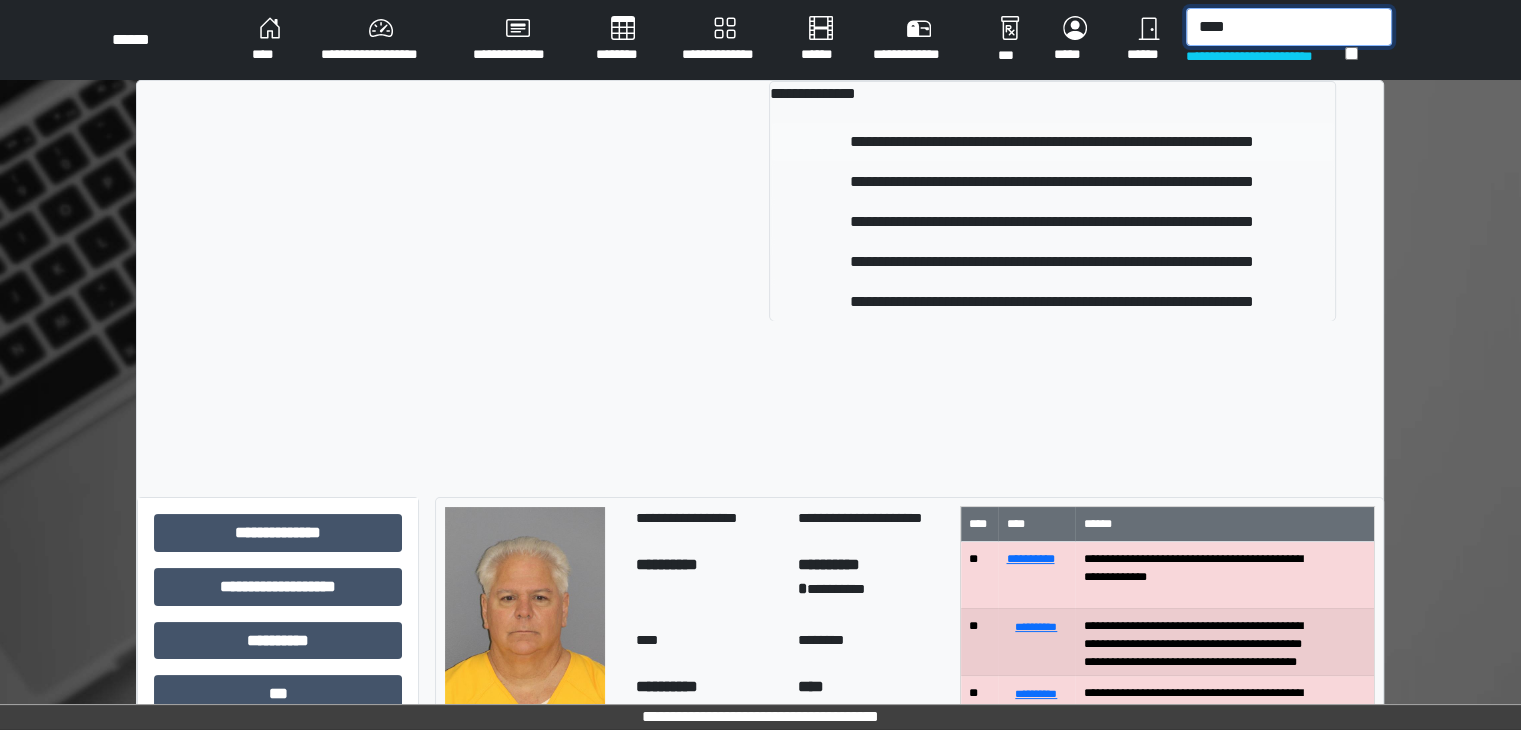 type on "****" 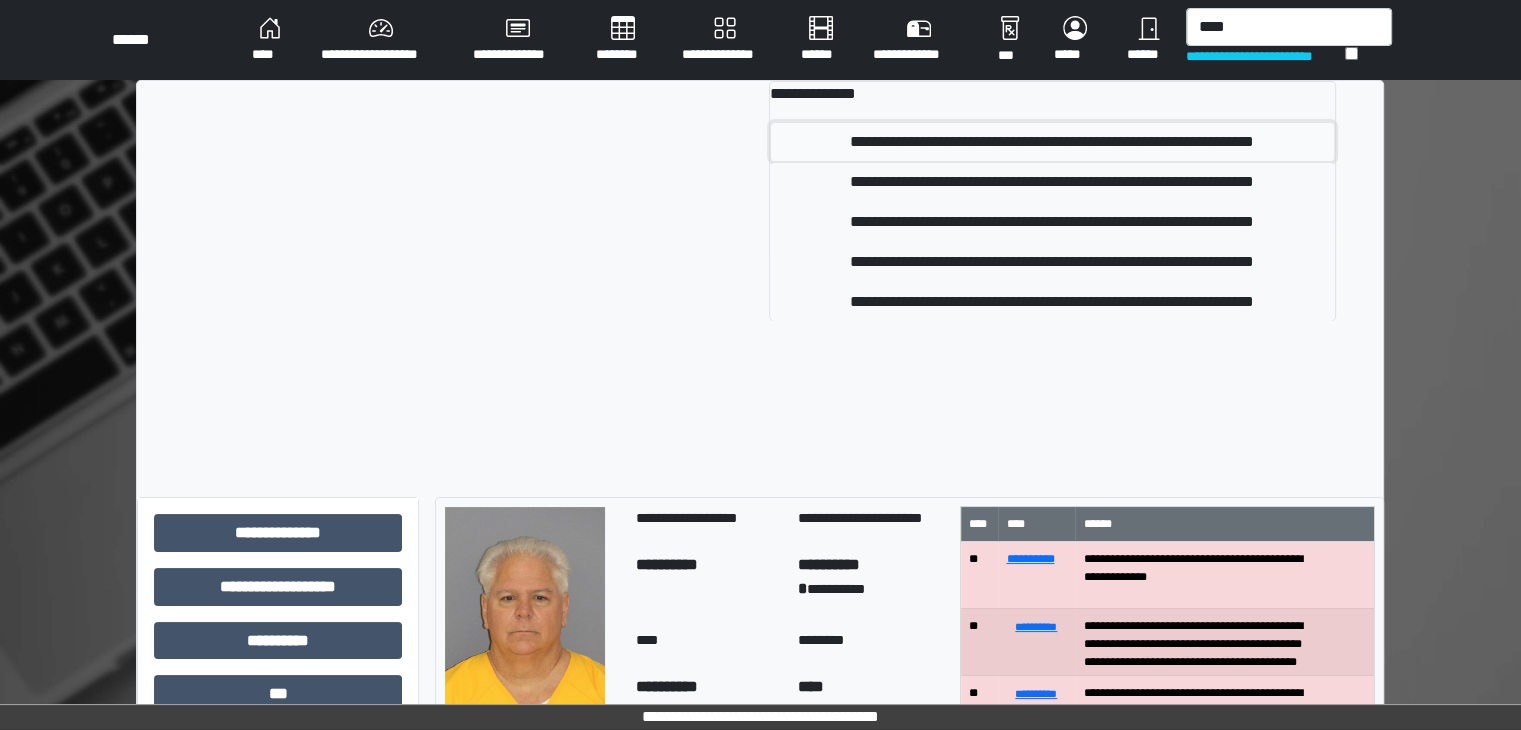 click on "**********" at bounding box center [1052, 142] 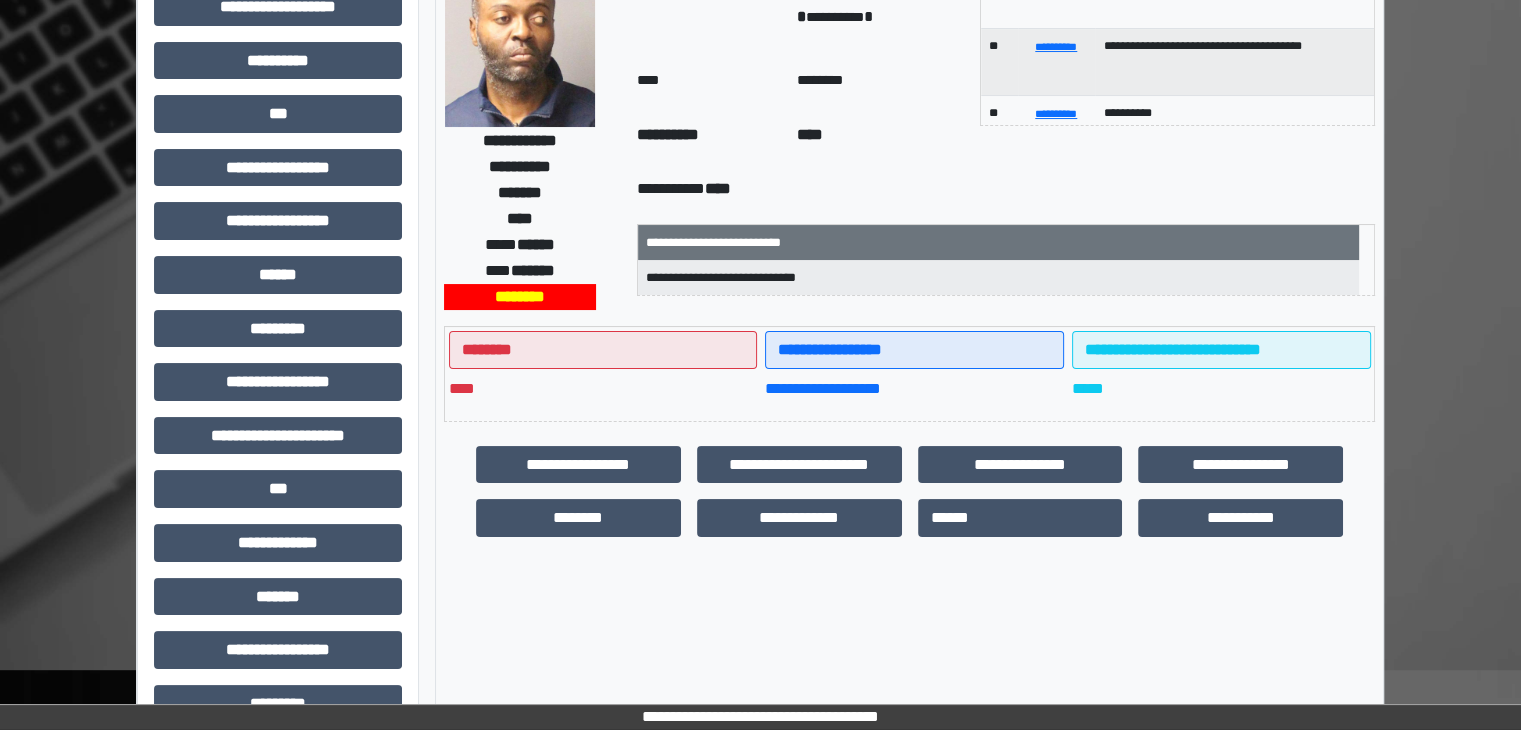 scroll, scrollTop: 300, scrollLeft: 0, axis: vertical 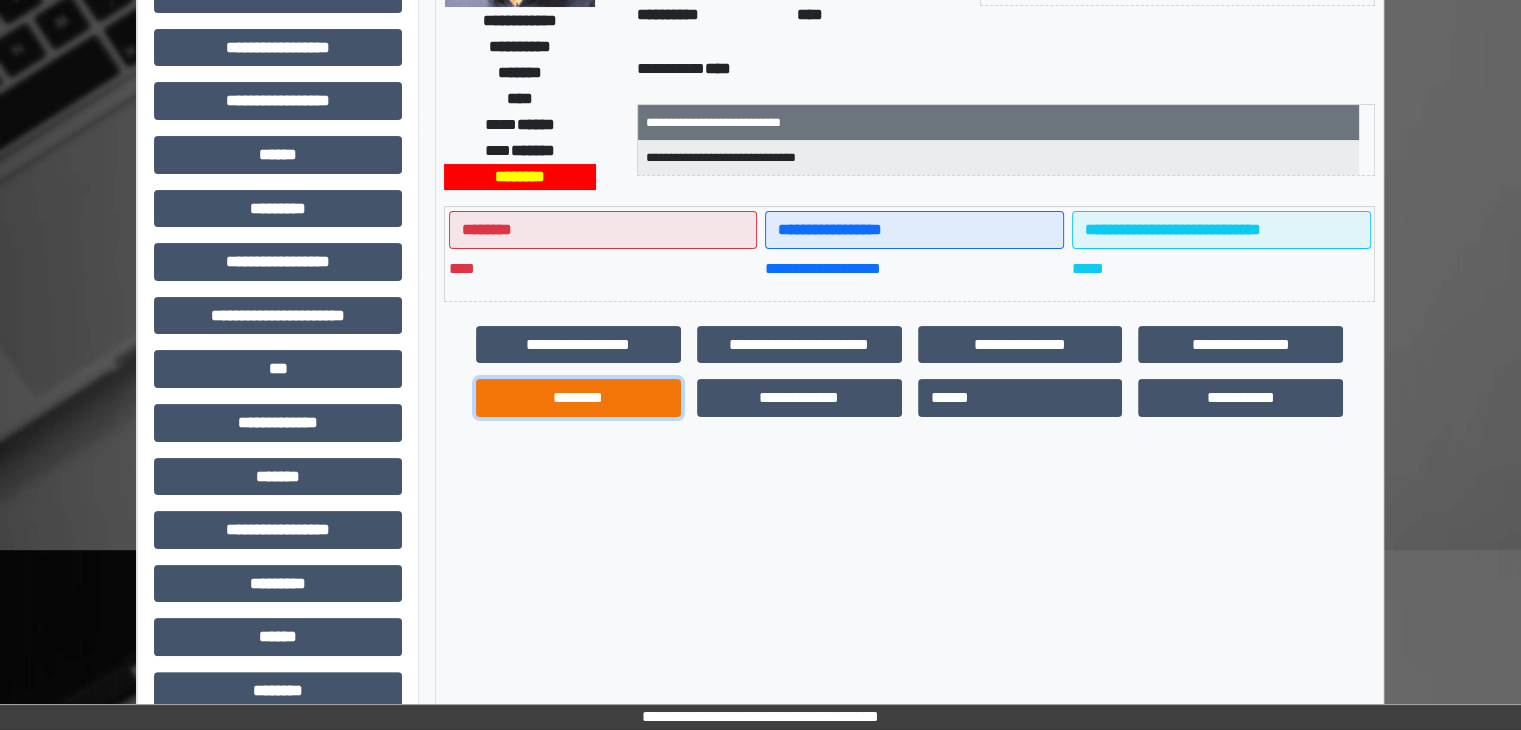 click on "********" at bounding box center [578, 398] 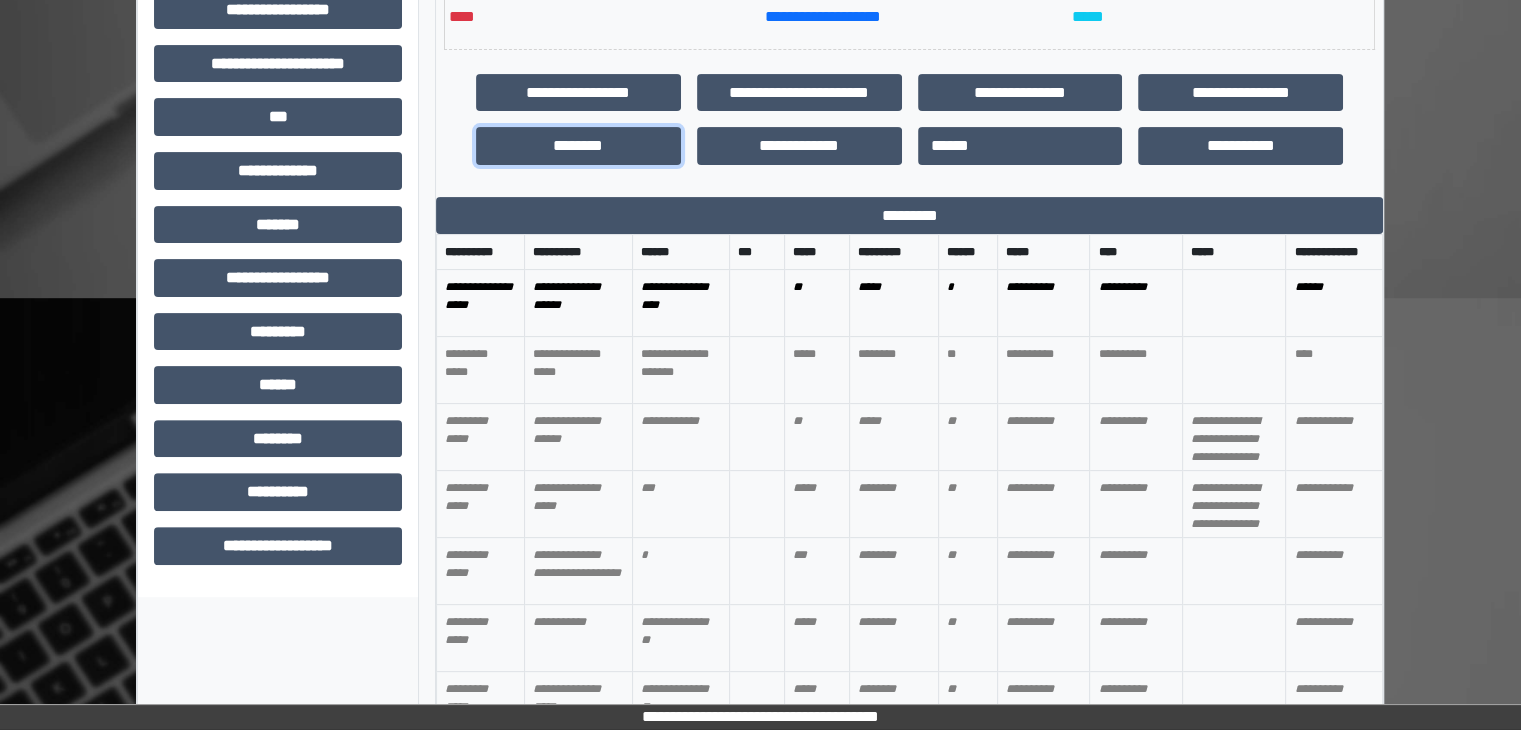 scroll, scrollTop: 554, scrollLeft: 0, axis: vertical 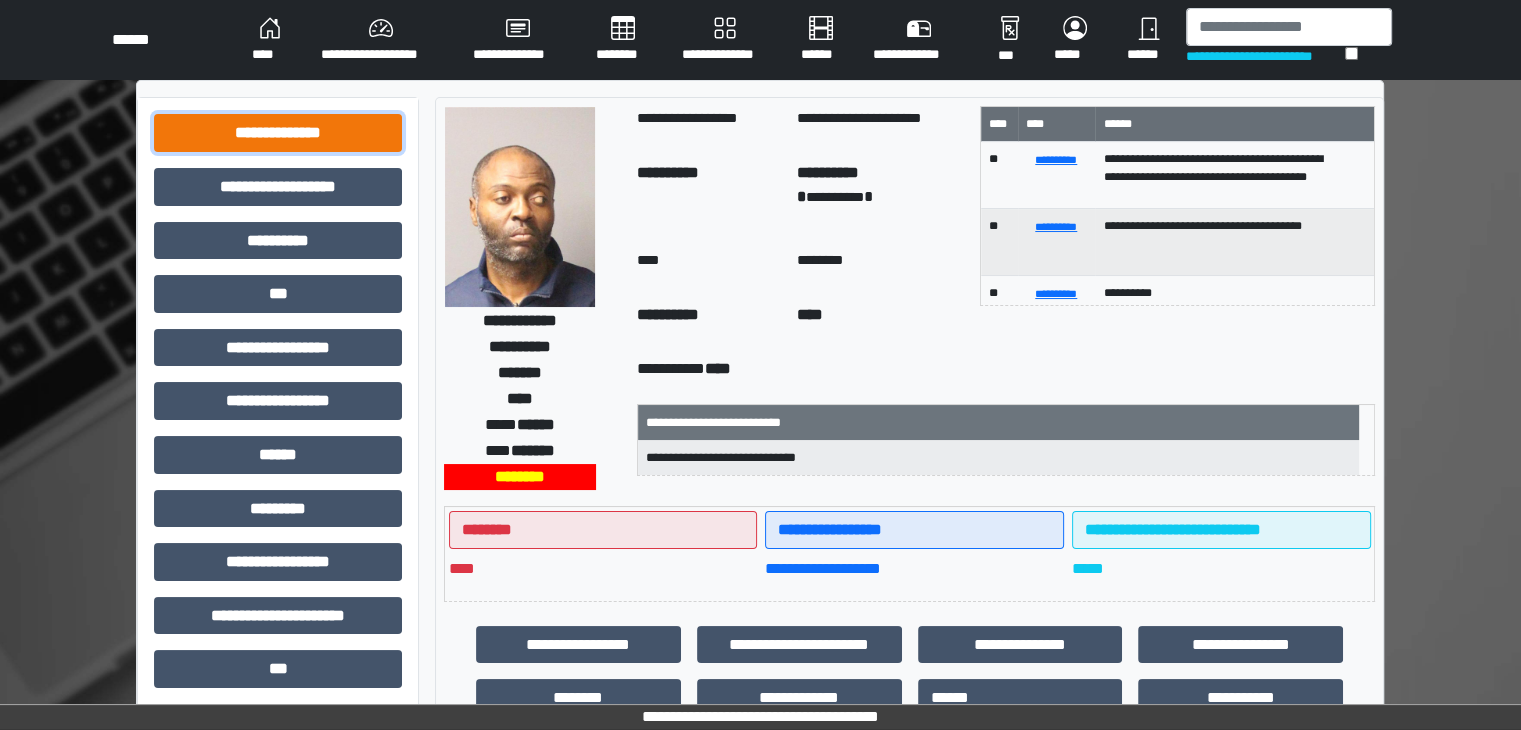 click on "**********" at bounding box center [278, 133] 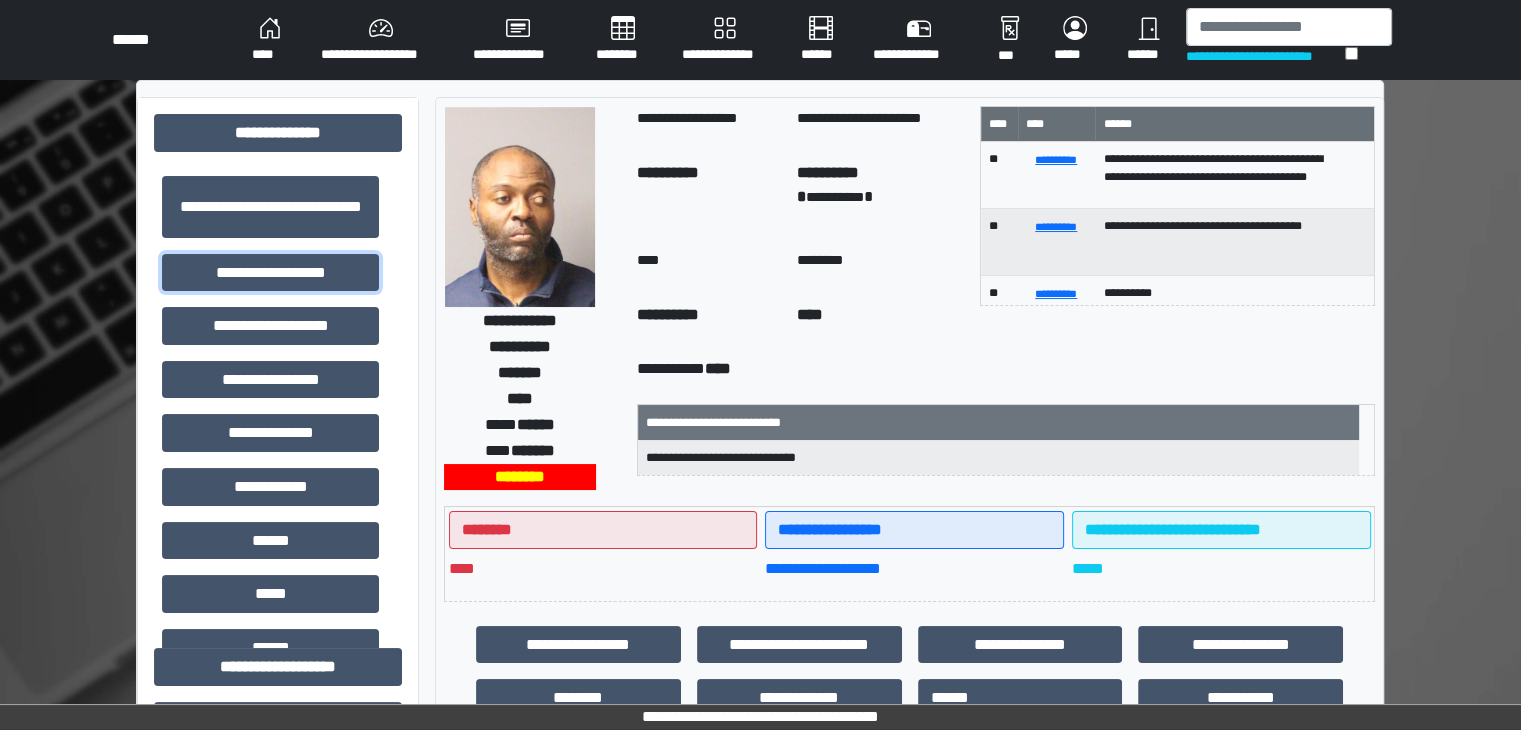drag, startPoint x: 277, startPoint y: 270, endPoint x: 1487, endPoint y: 613, distance: 1257.676 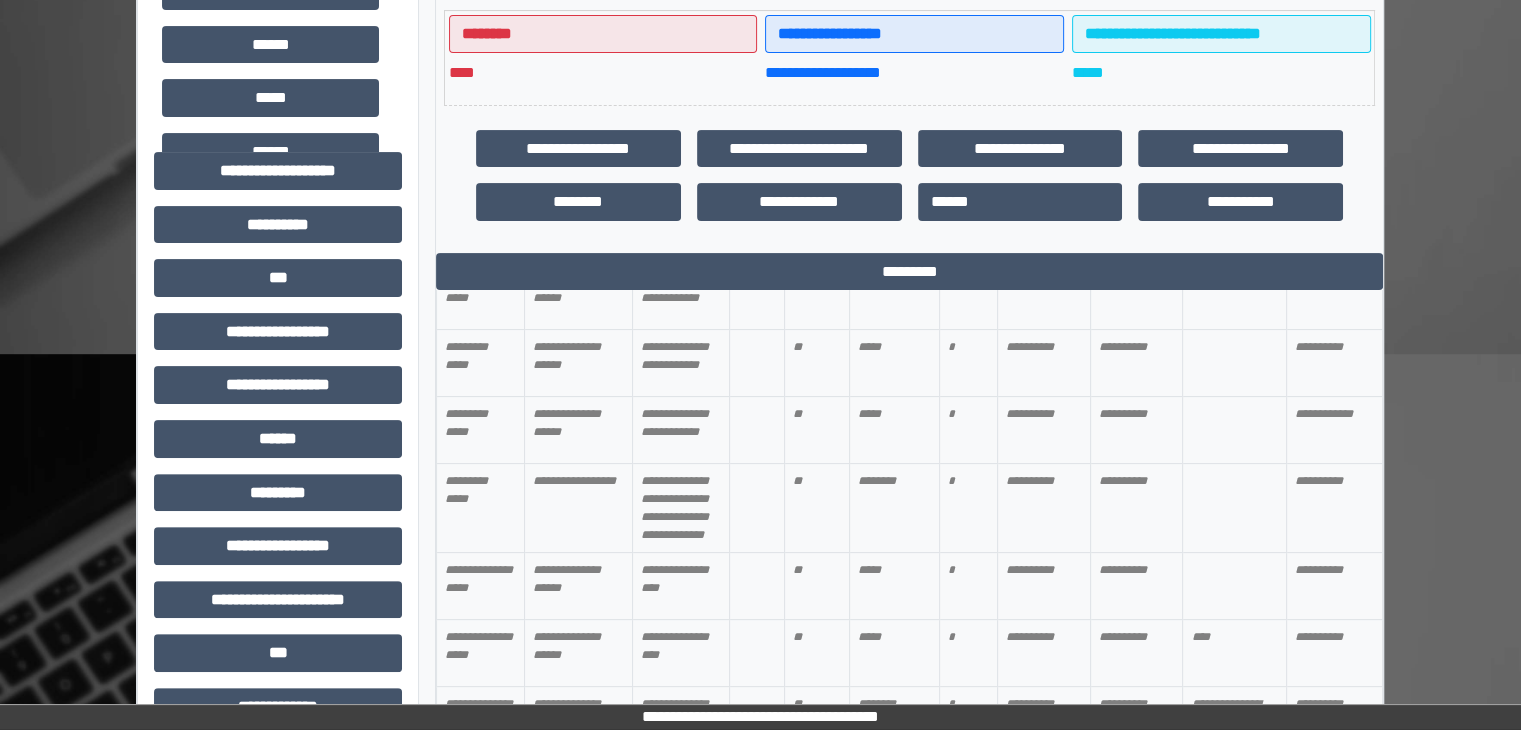 scroll, scrollTop: 500, scrollLeft: 0, axis: vertical 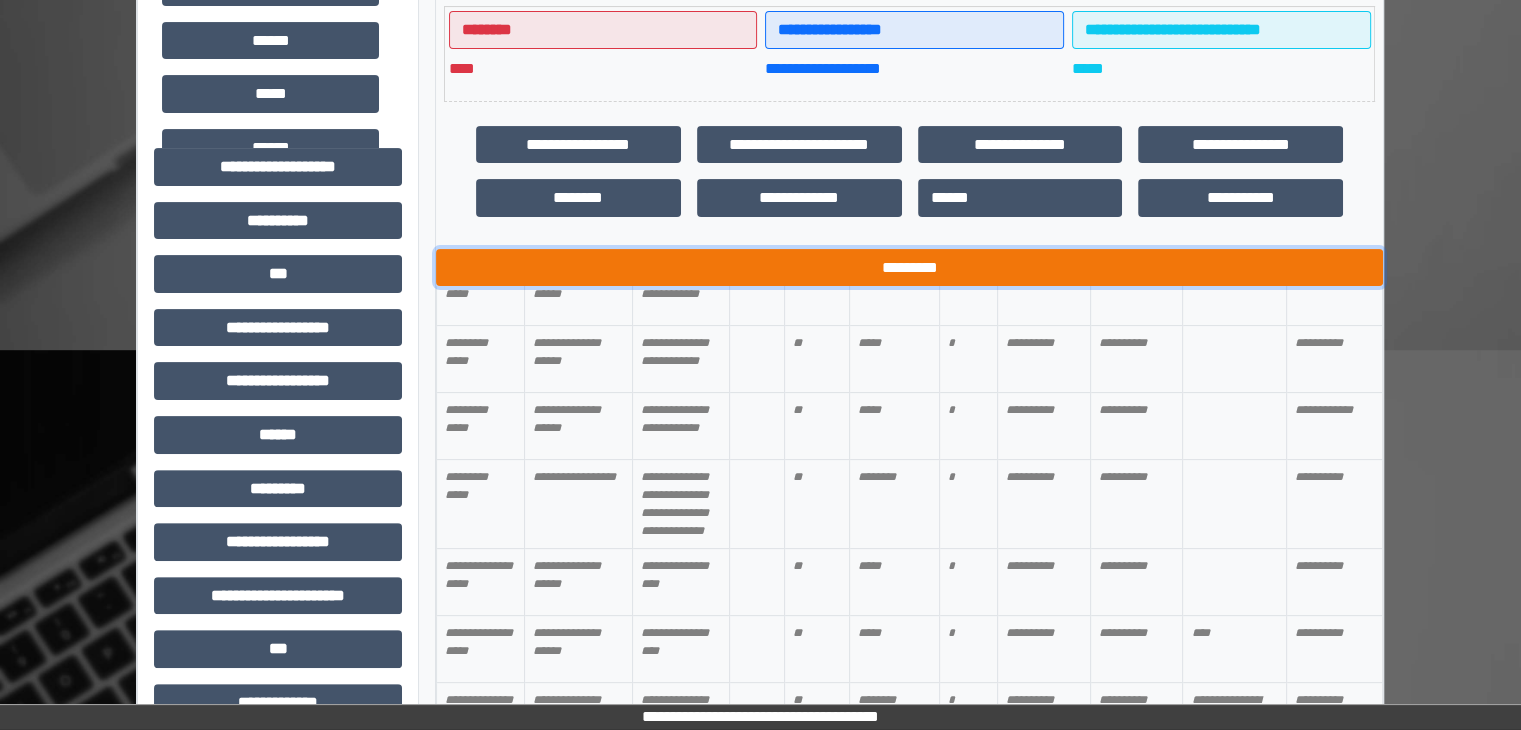 click on "*********" at bounding box center (909, 268) 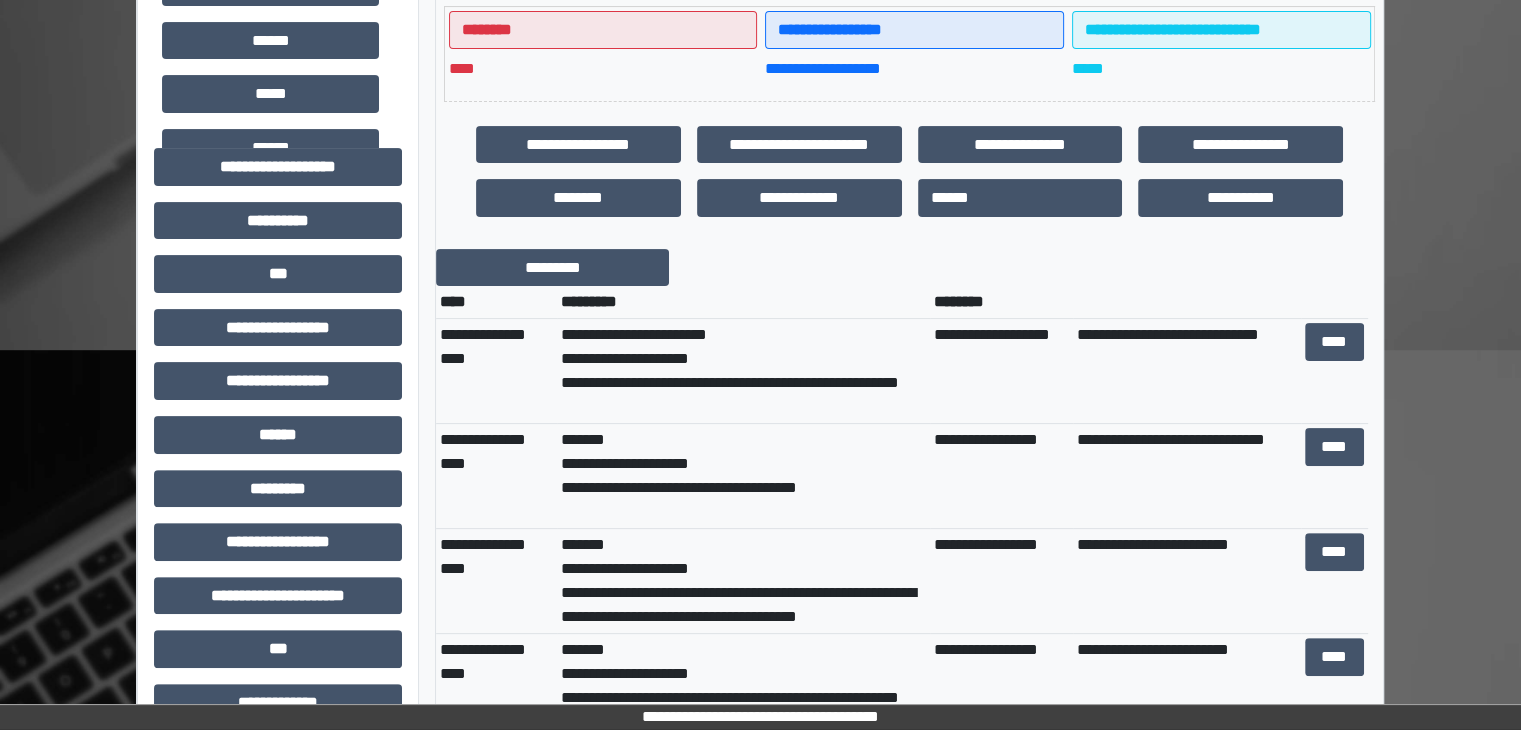 scroll, scrollTop: 0, scrollLeft: 0, axis: both 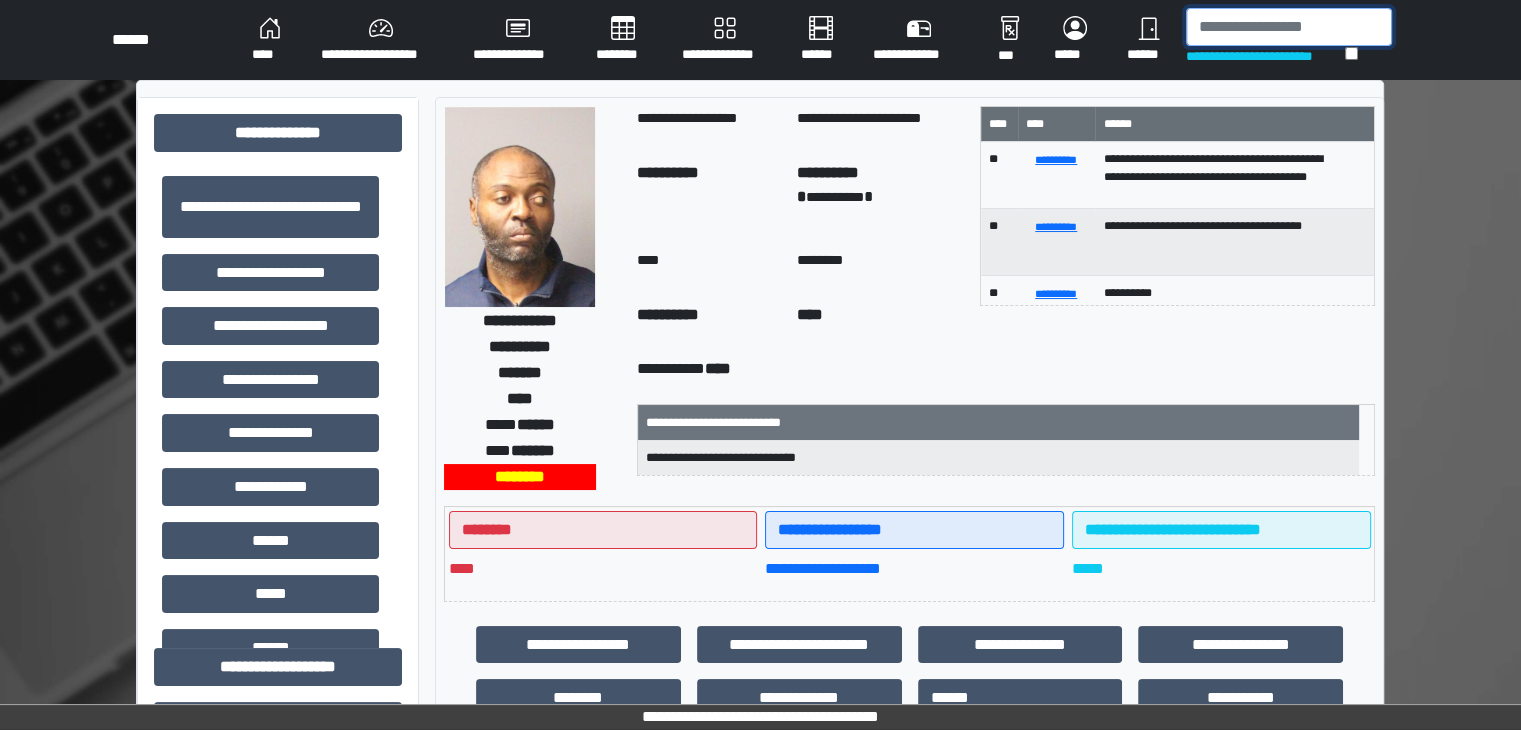 click at bounding box center (1289, 27) 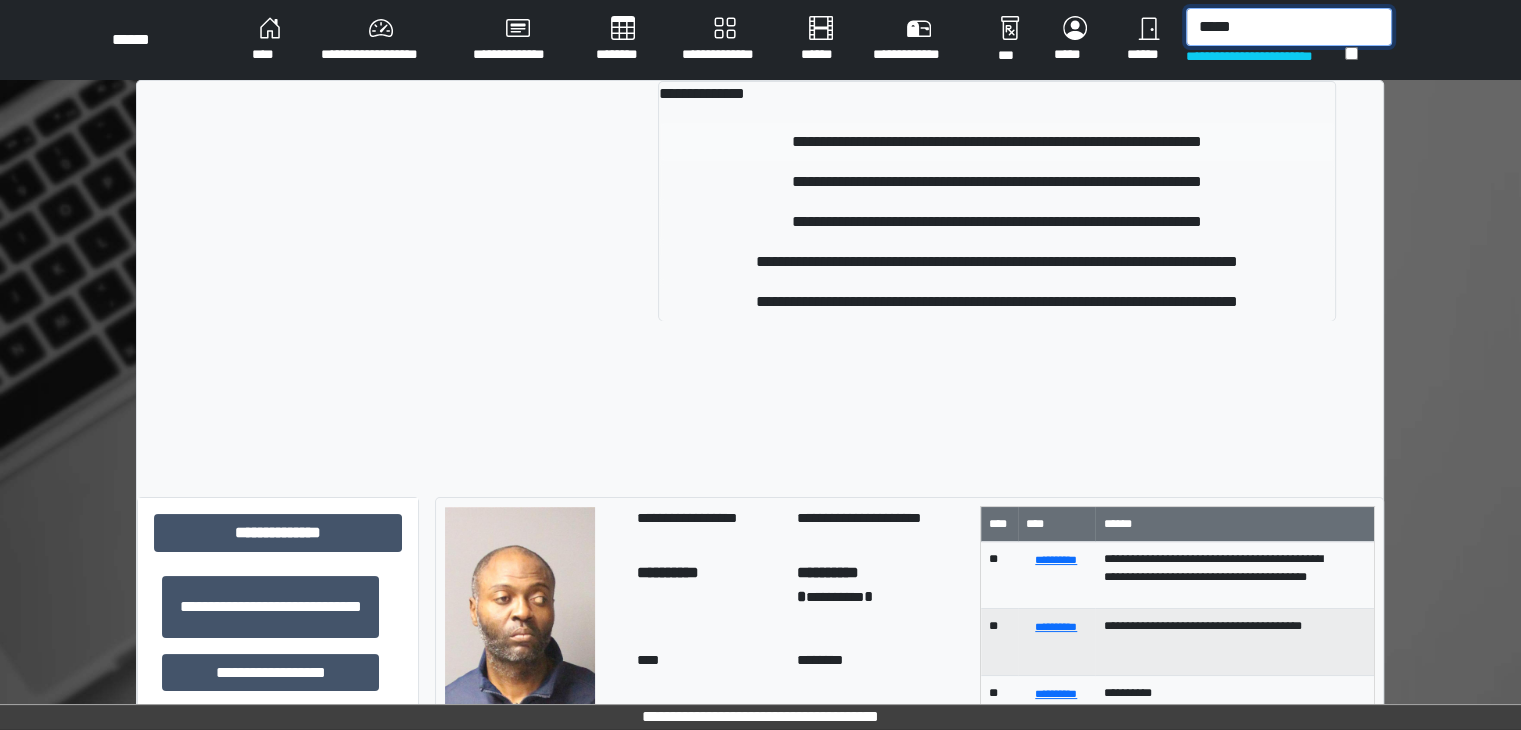 type on "*****" 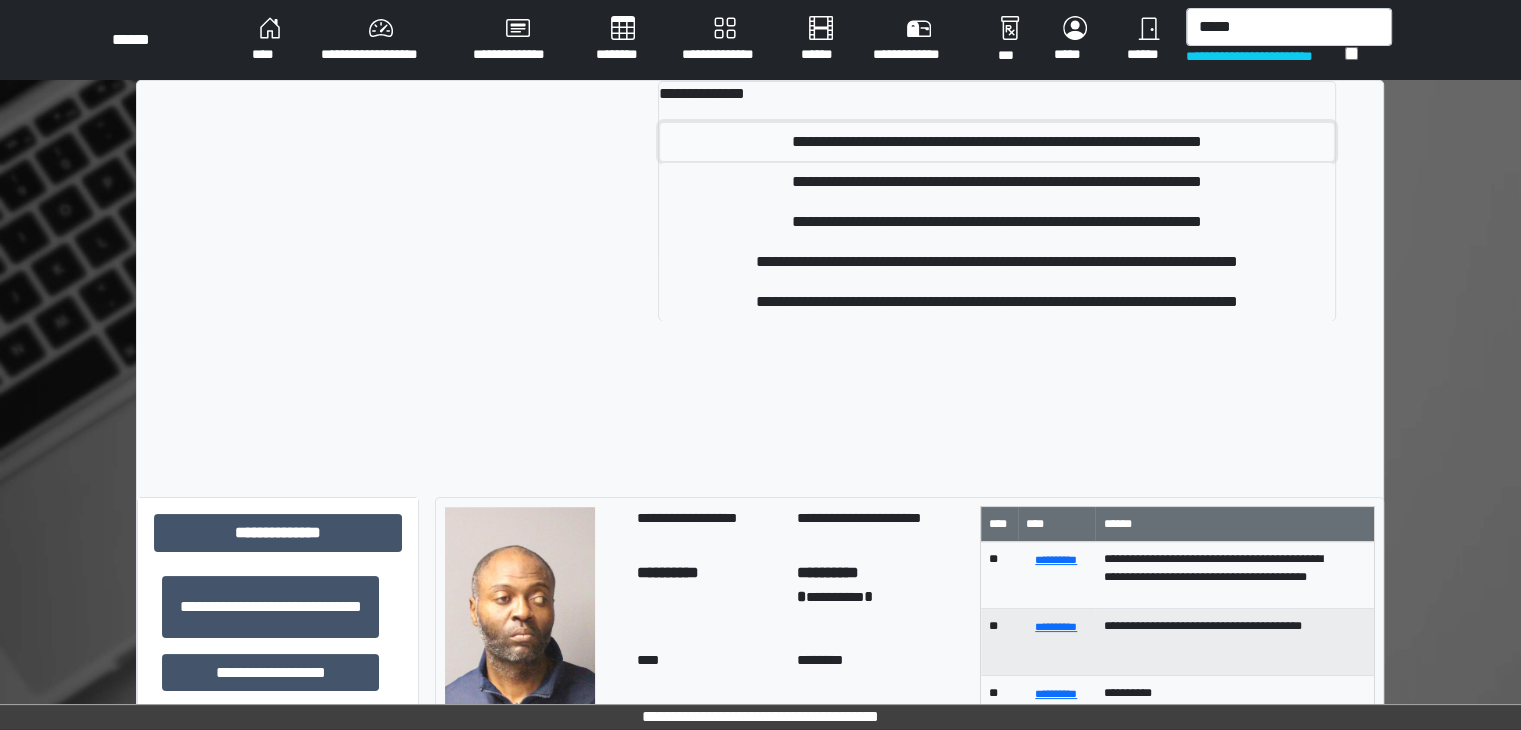 click on "**********" at bounding box center [997, 142] 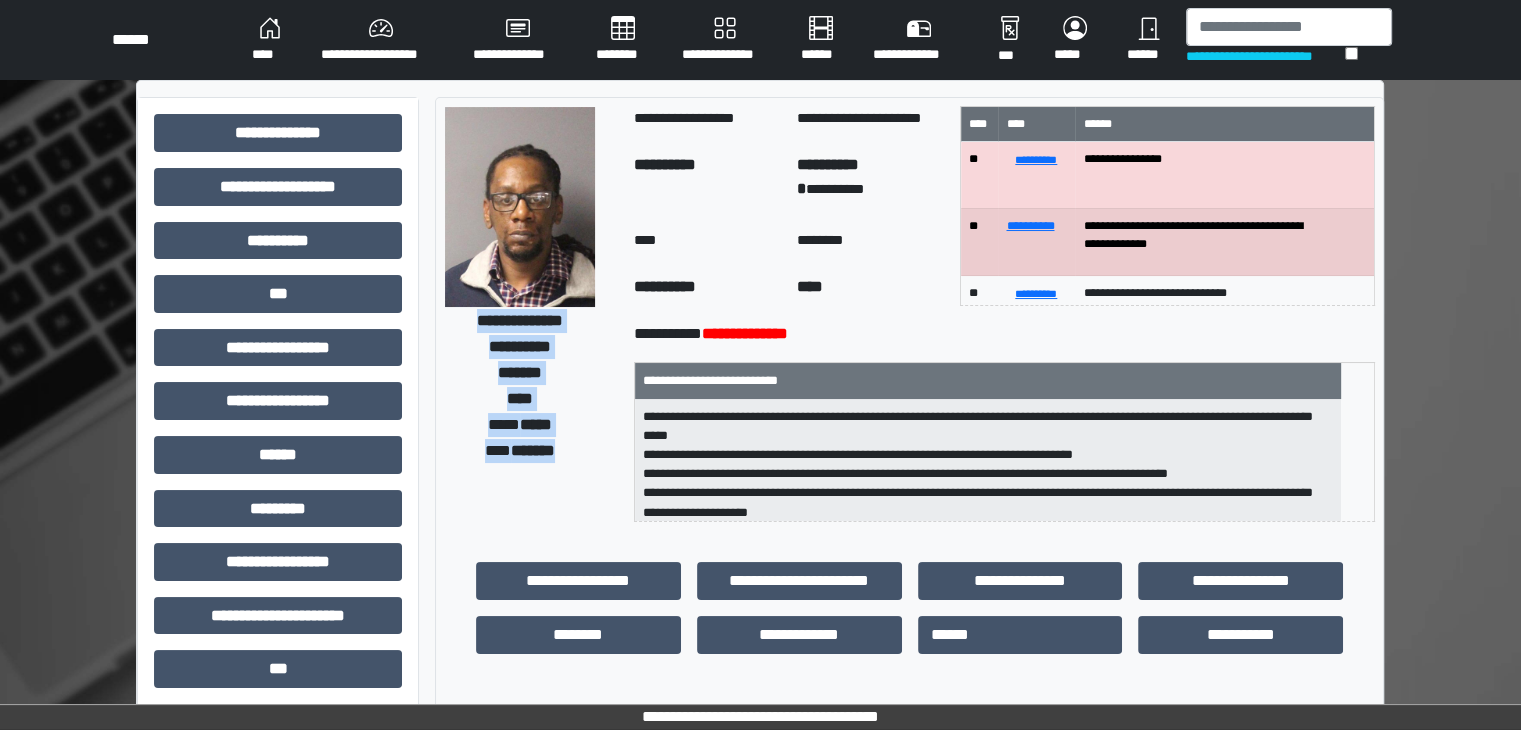 drag, startPoint x: 447, startPoint y: 319, endPoint x: 563, endPoint y: 463, distance: 184.91078 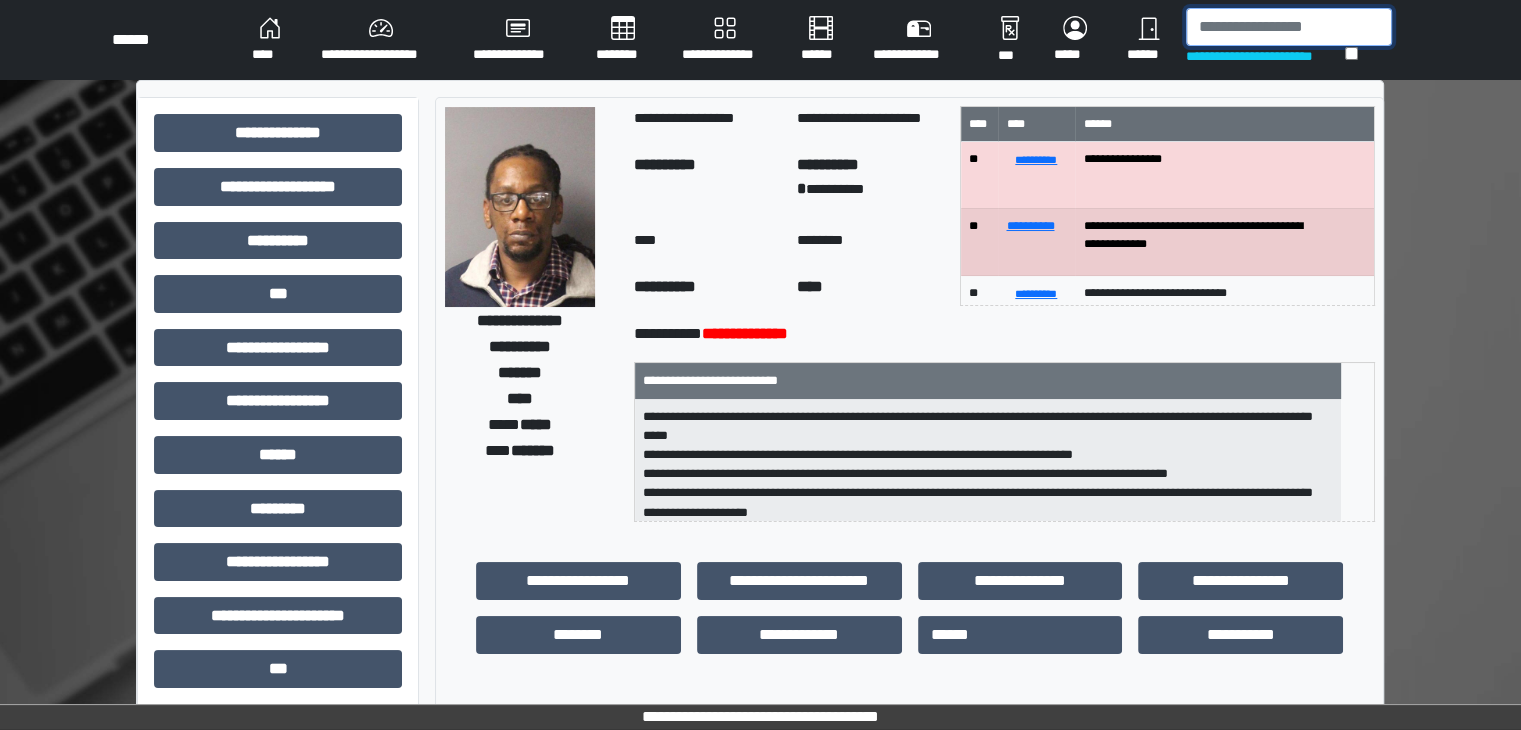 click at bounding box center [1289, 27] 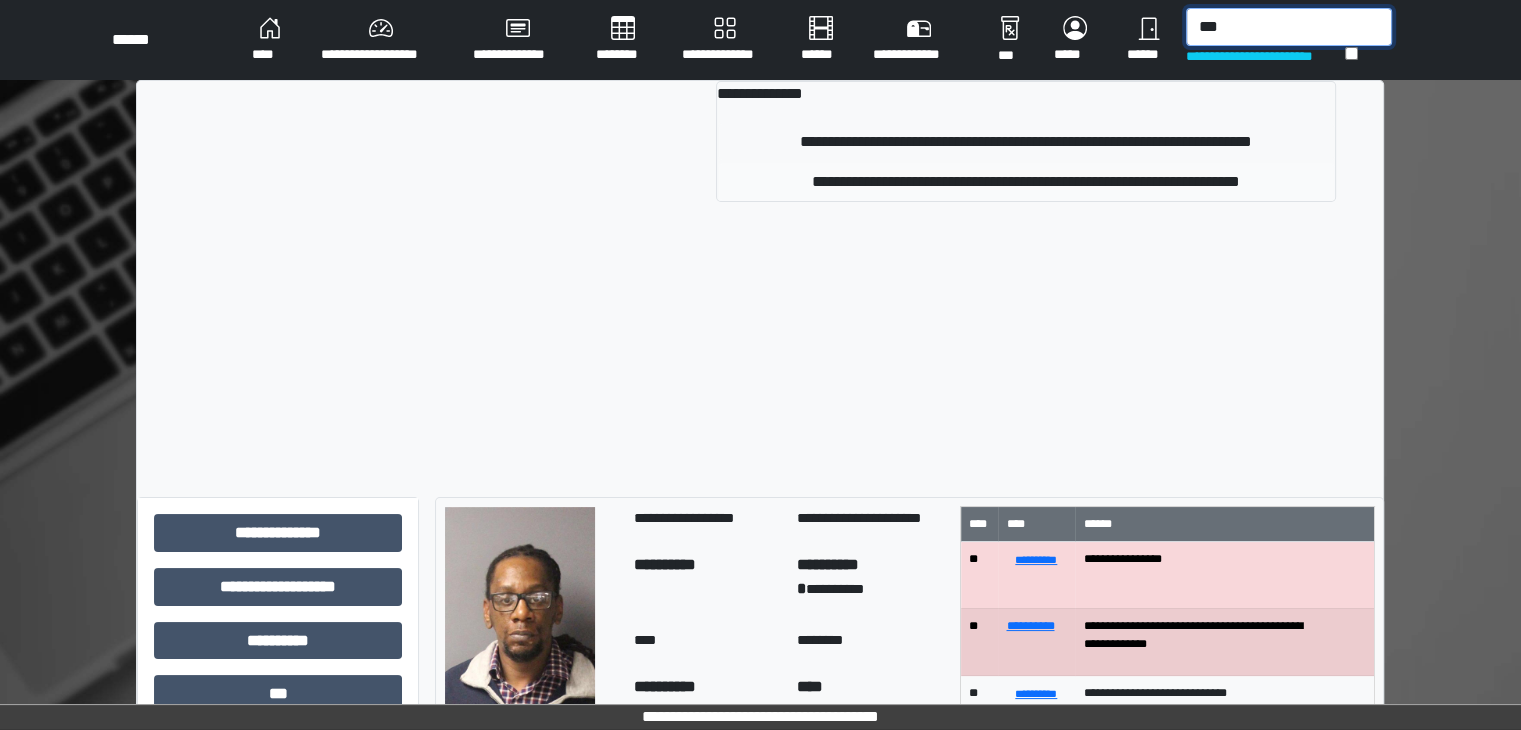 type on "***" 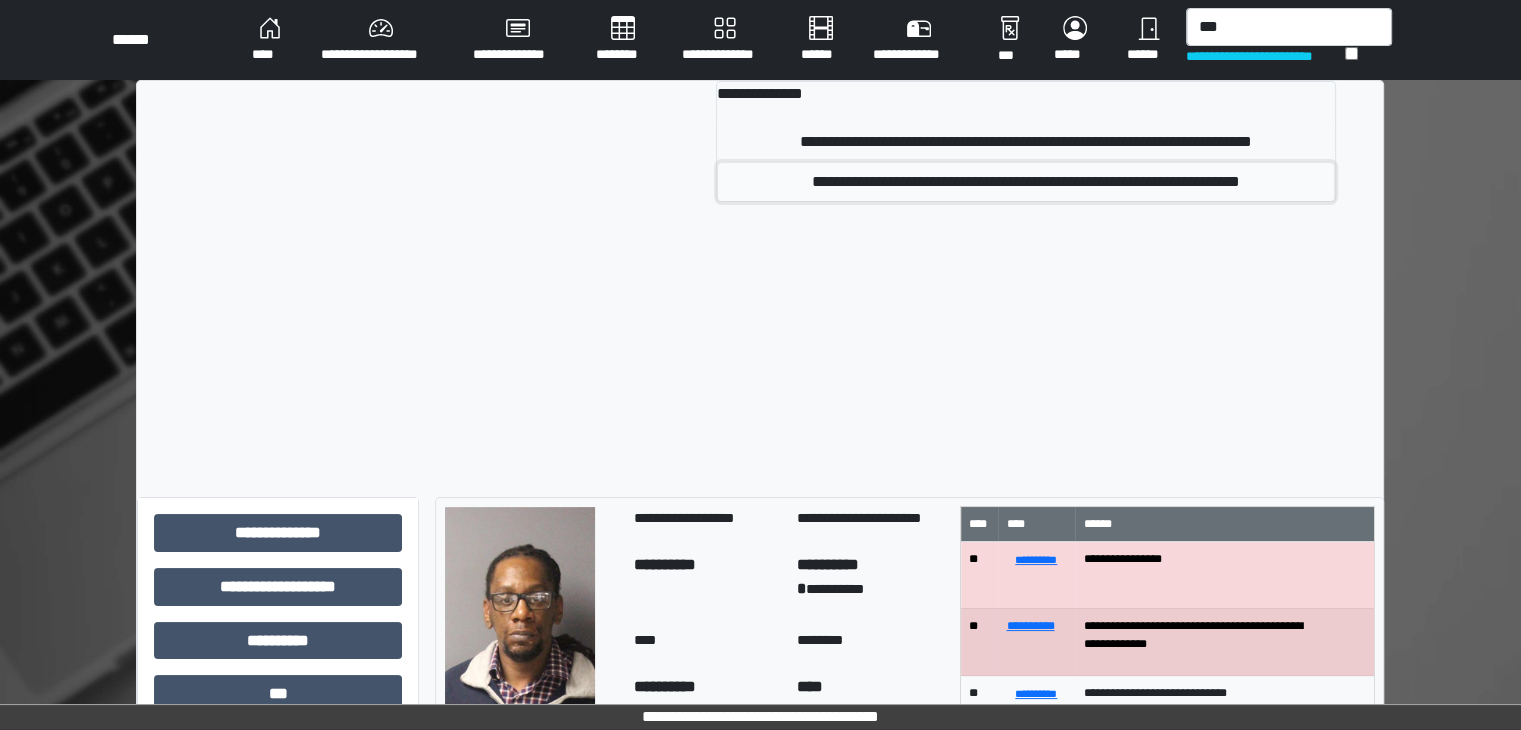 click on "**********" at bounding box center (1026, 182) 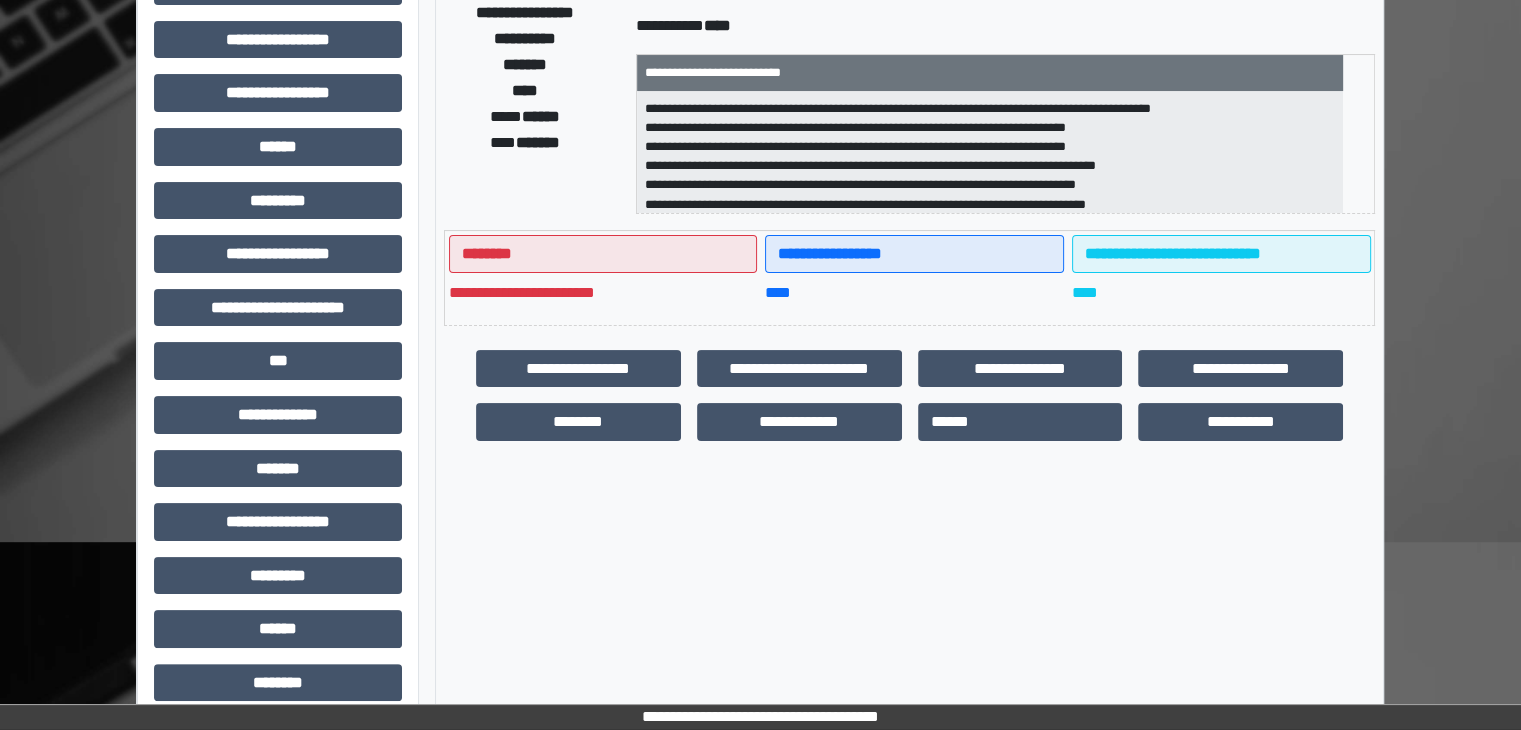 scroll, scrollTop: 400, scrollLeft: 0, axis: vertical 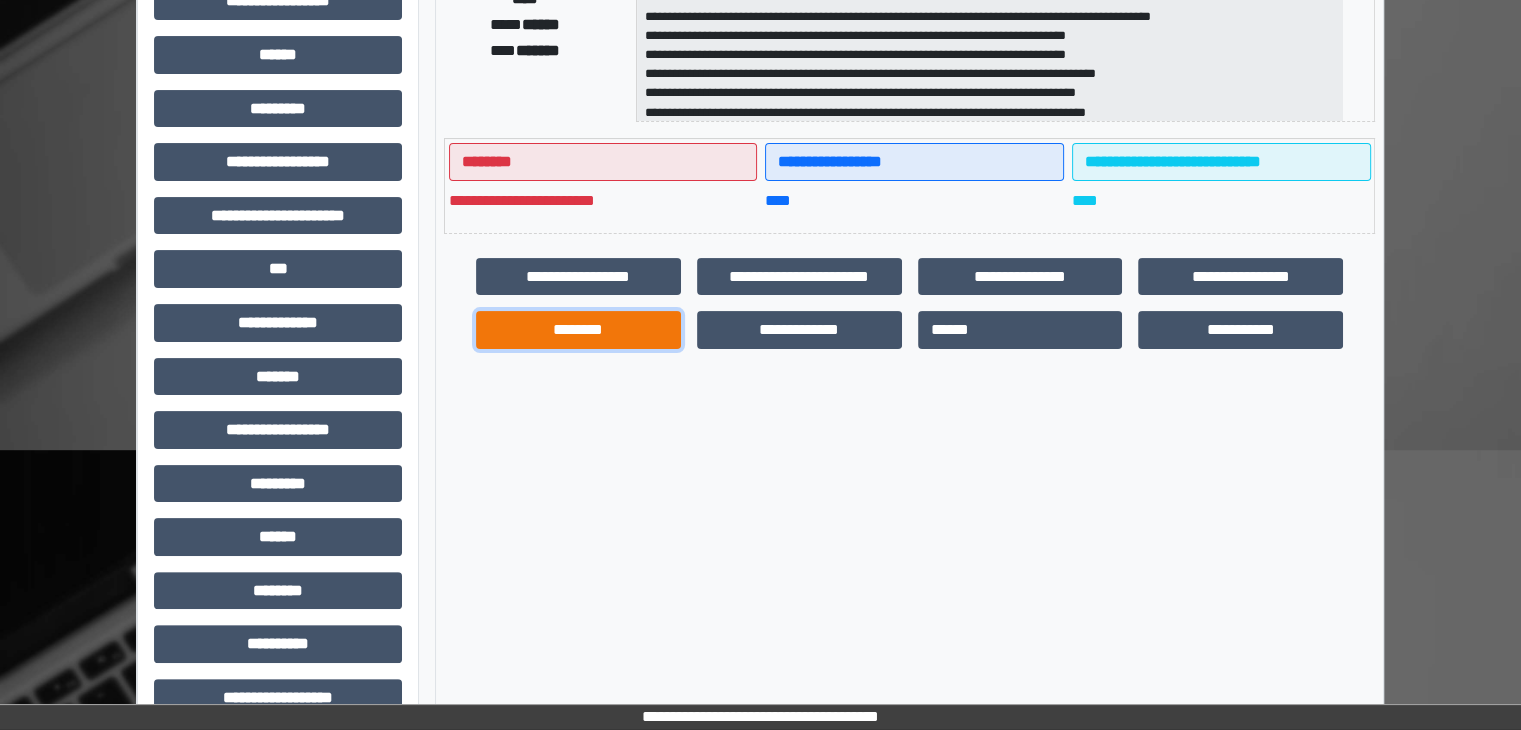 click on "********" at bounding box center (578, 330) 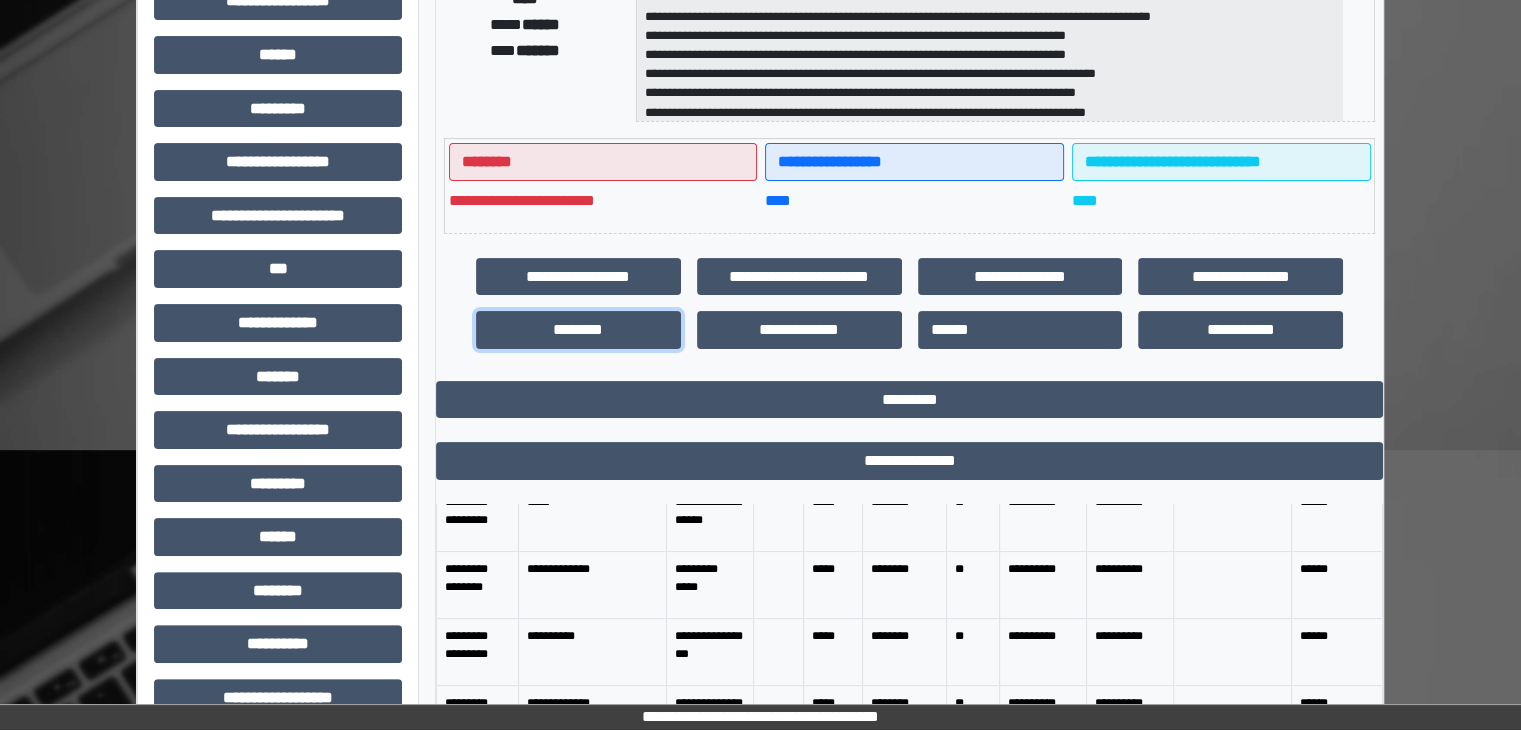 scroll, scrollTop: 400, scrollLeft: 0, axis: vertical 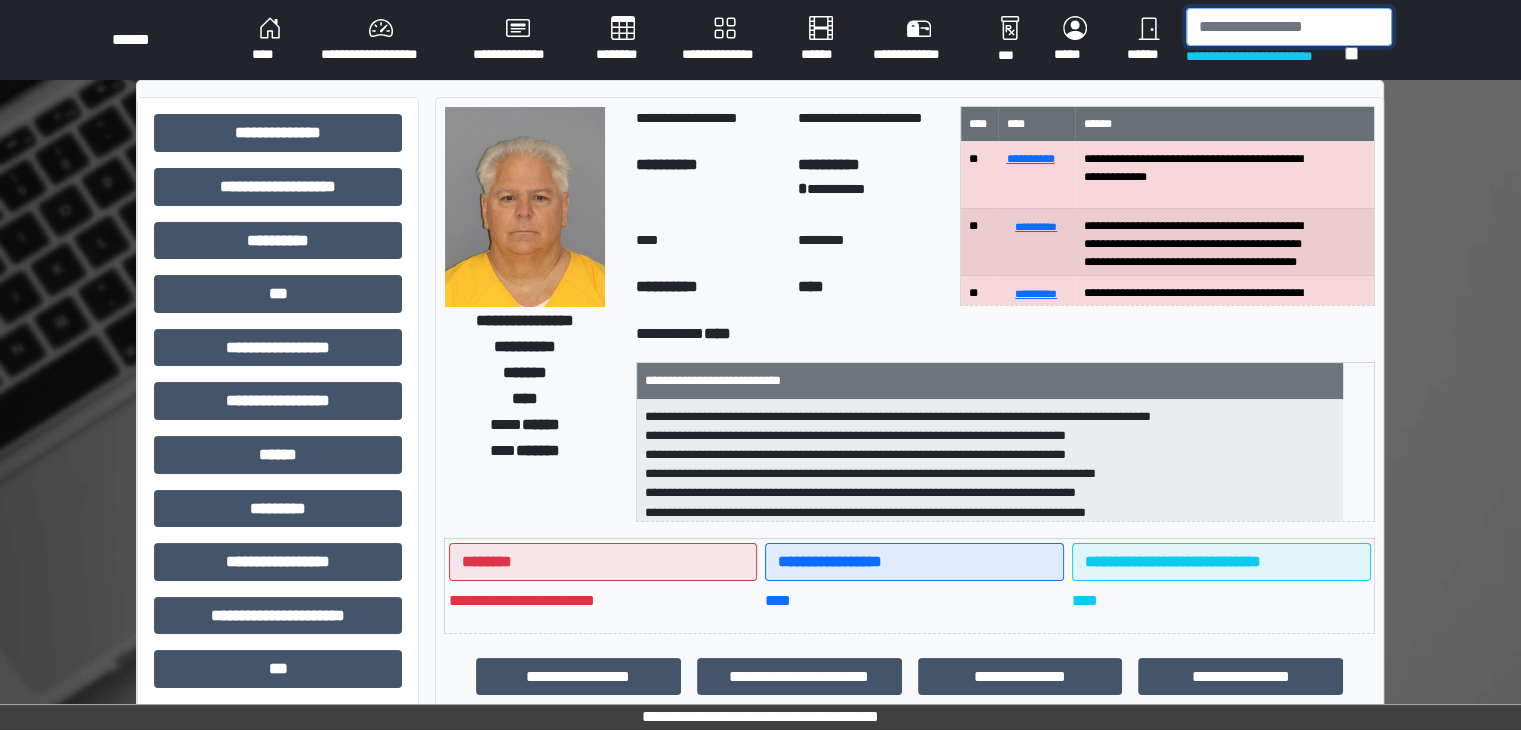 click at bounding box center [1289, 27] 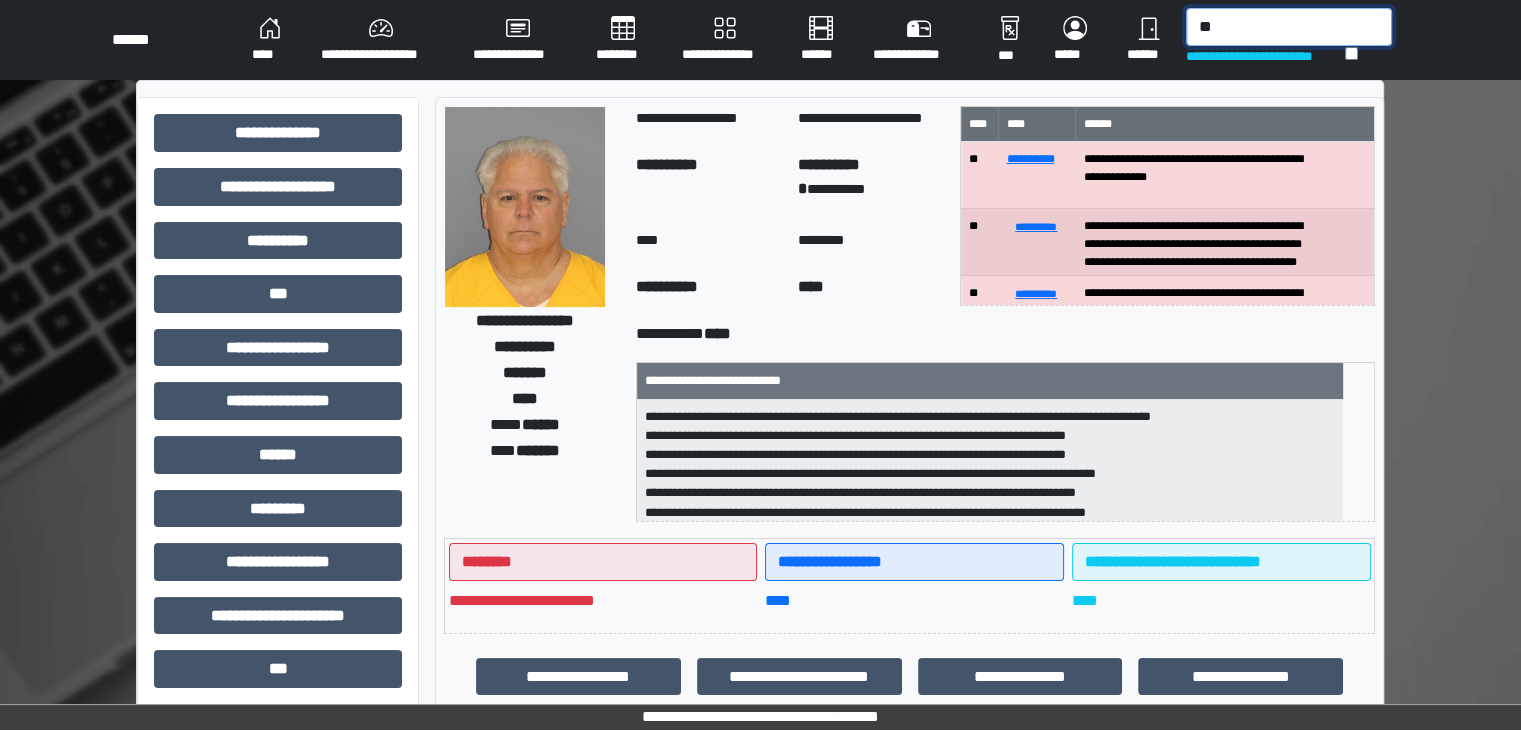 type on "*" 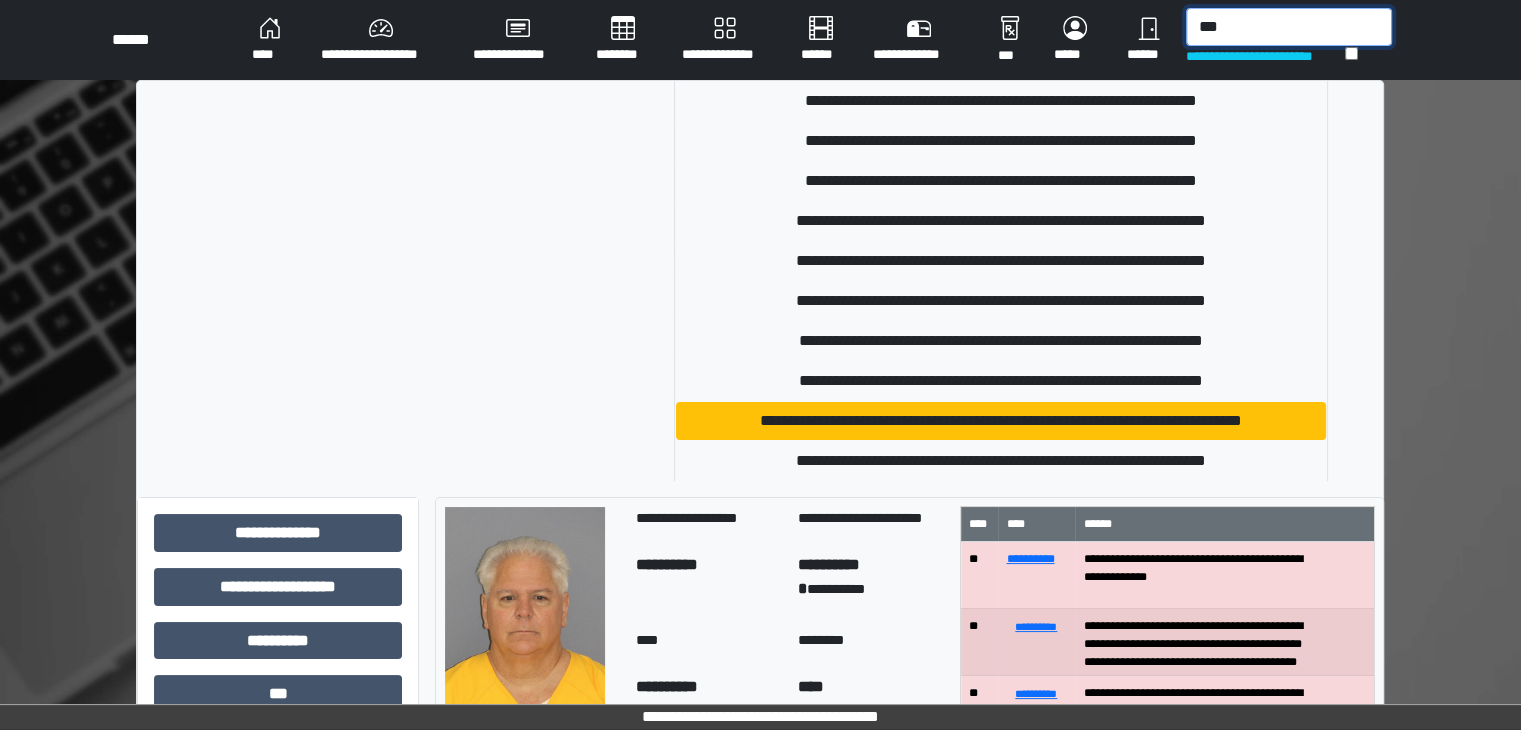 scroll, scrollTop: 400, scrollLeft: 0, axis: vertical 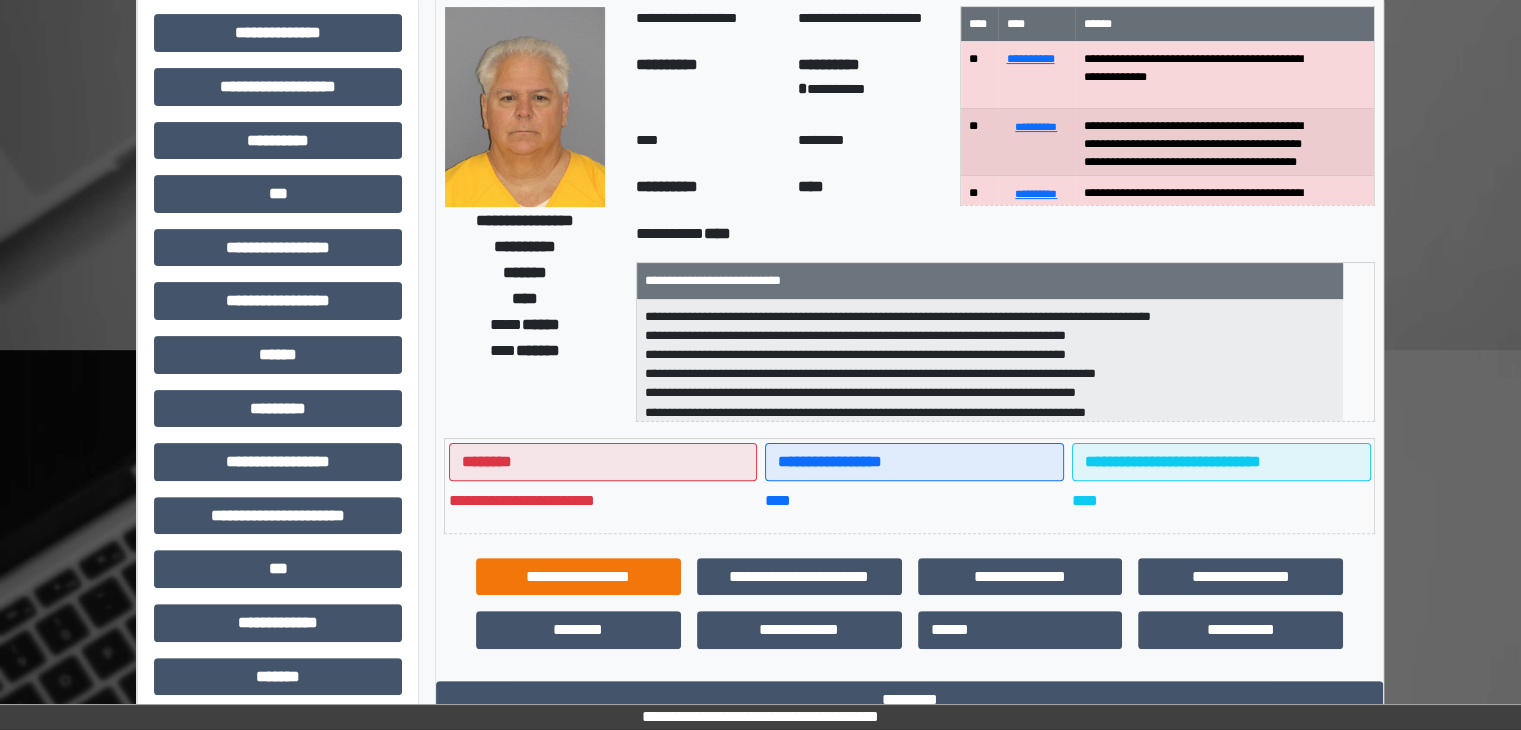 type on "***" 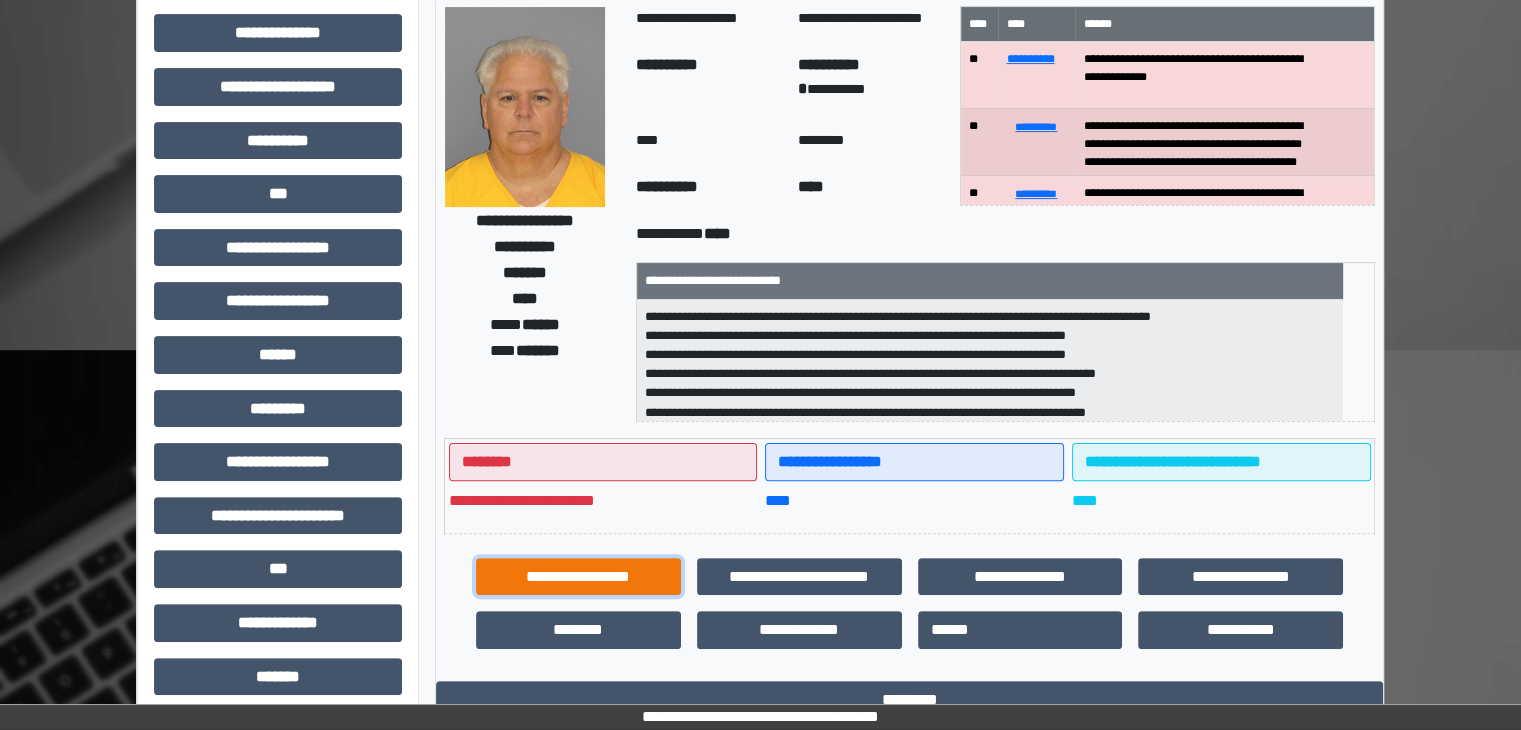 click on "**********" at bounding box center [578, 577] 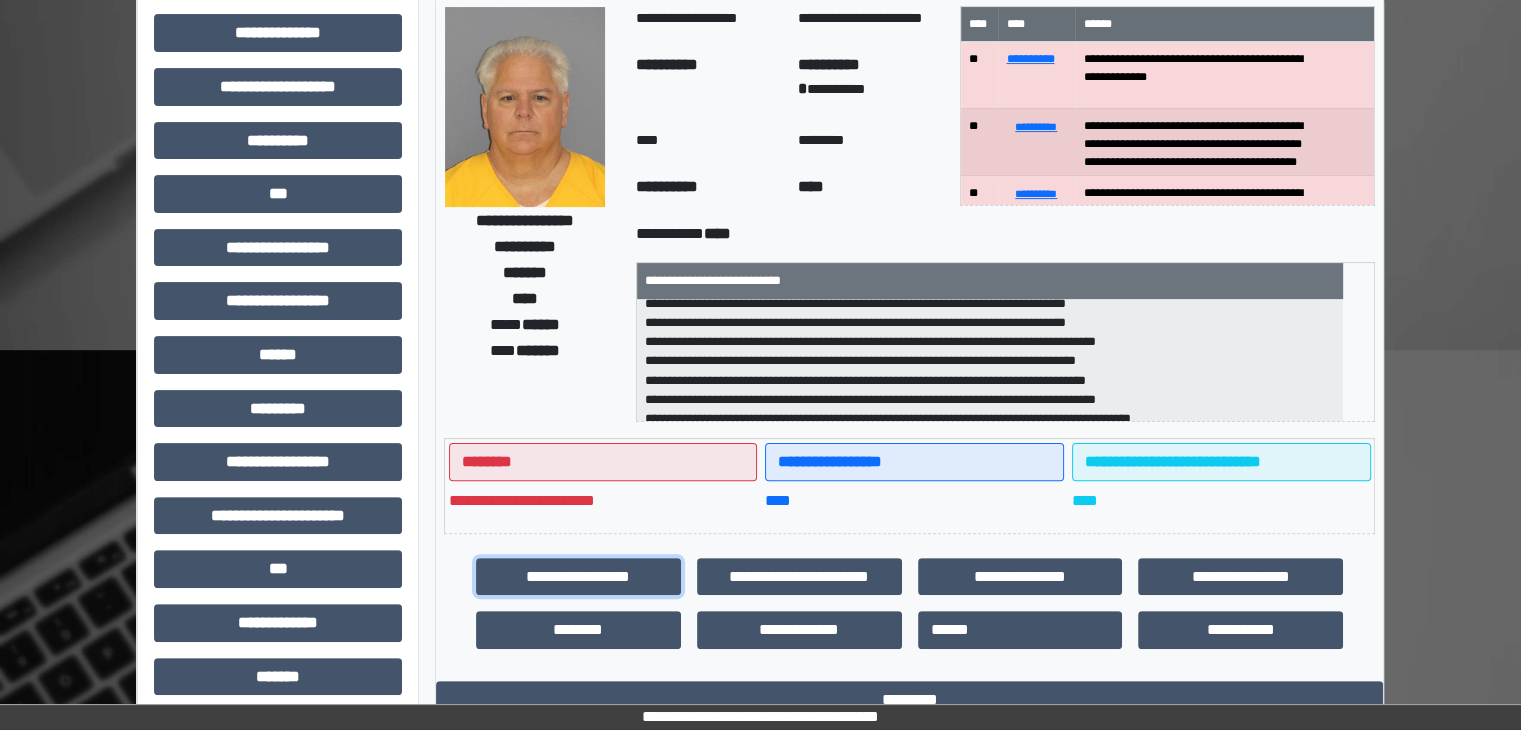scroll, scrollTop: 64, scrollLeft: 0, axis: vertical 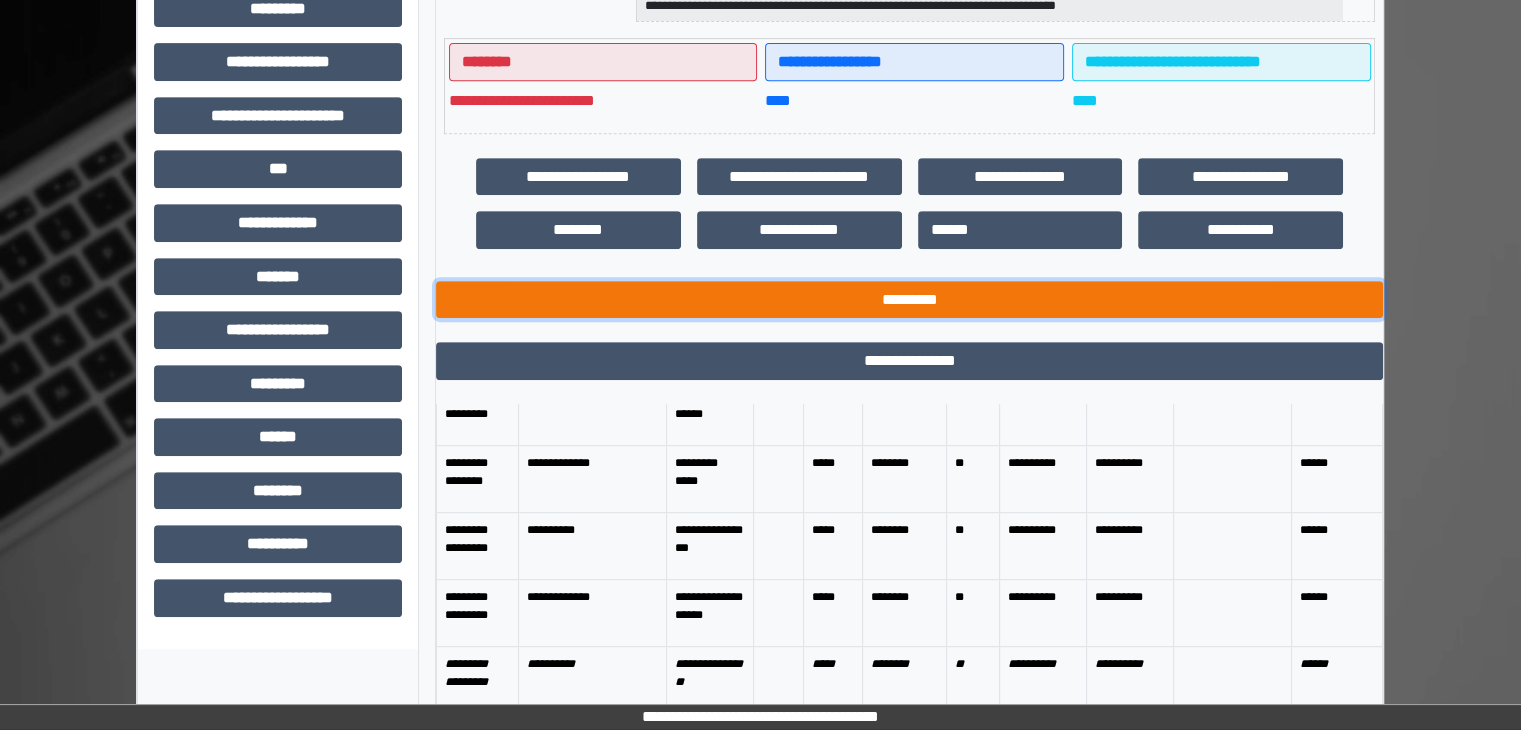click on "*********" at bounding box center (909, 300) 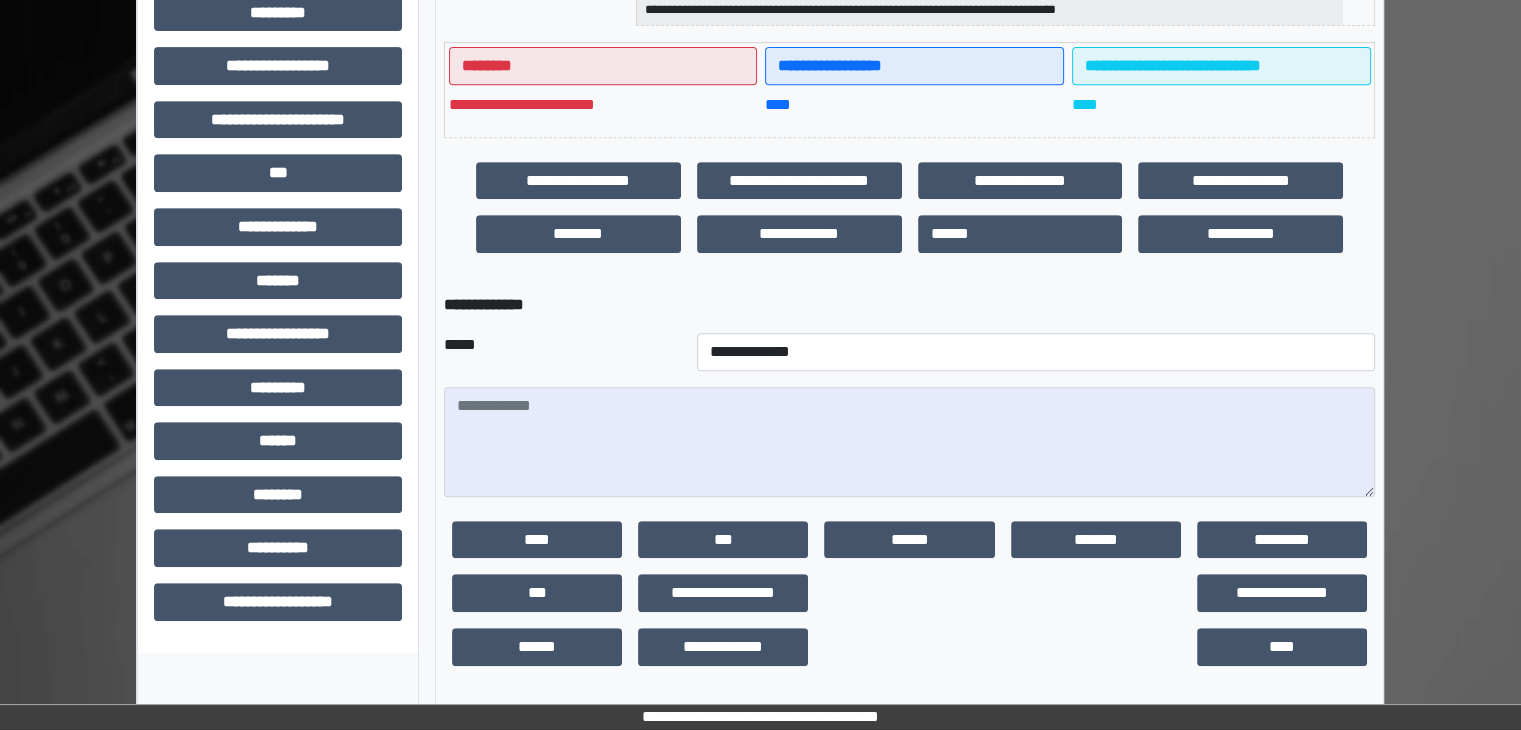 scroll, scrollTop: 896, scrollLeft: 0, axis: vertical 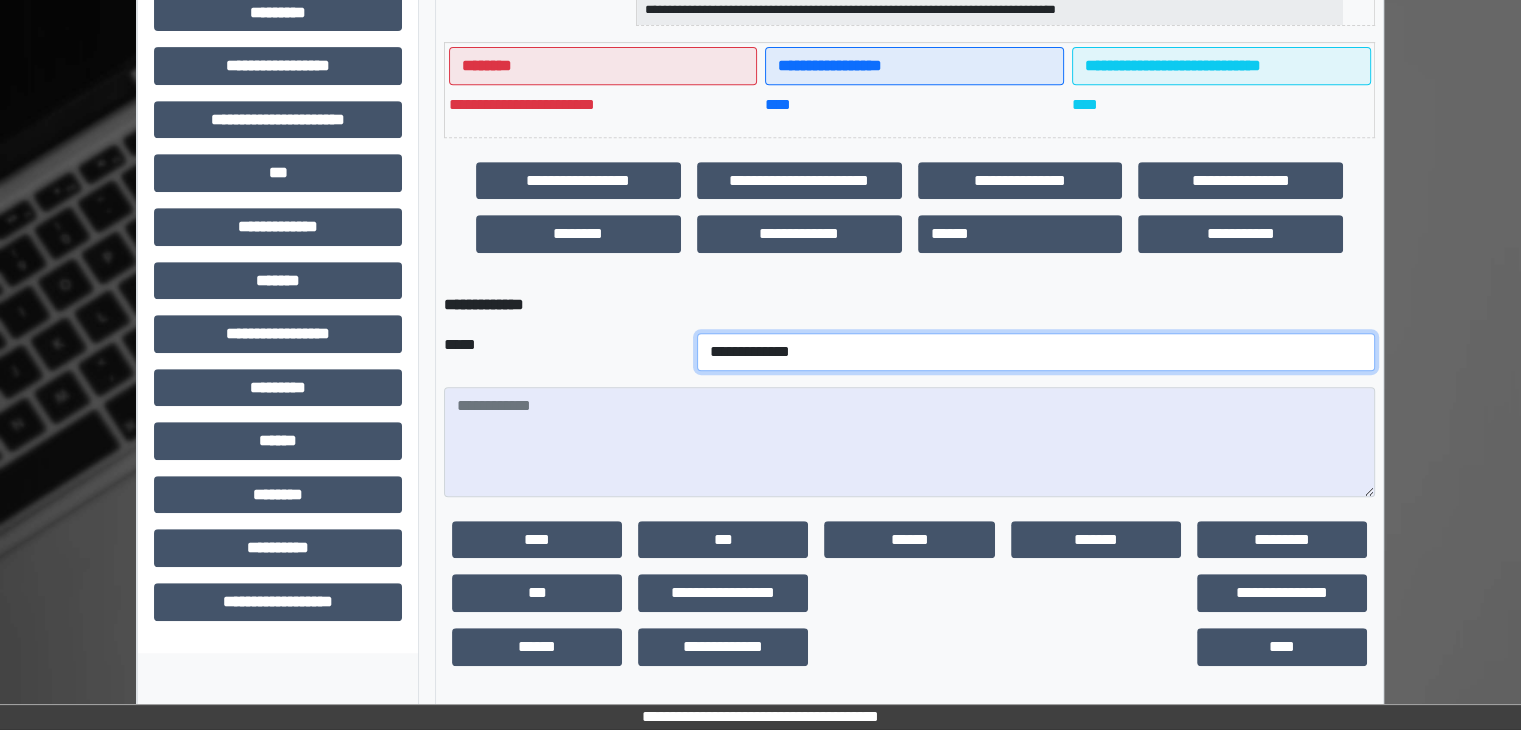 click on "**********" at bounding box center (1036, 352) 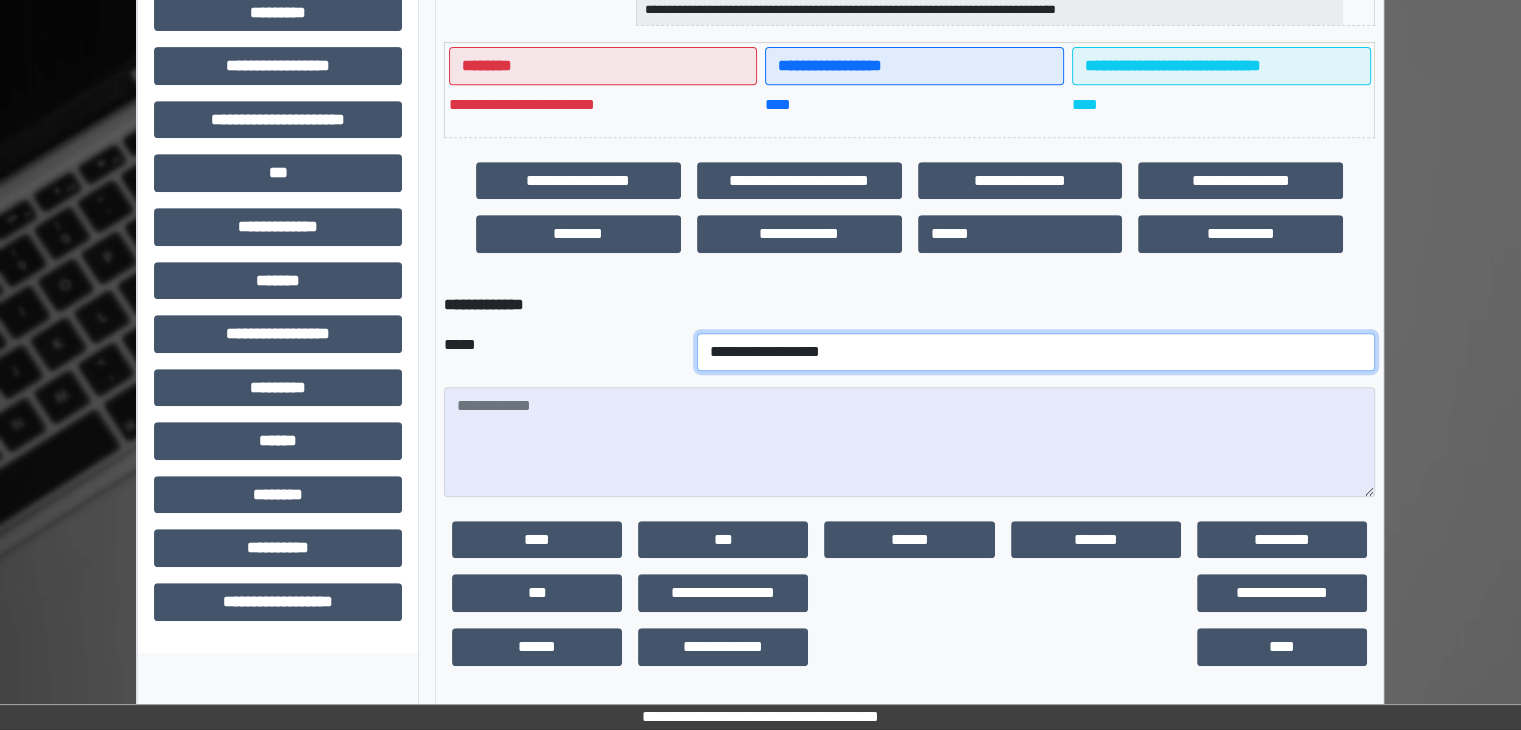 click on "**********" at bounding box center [1036, 352] 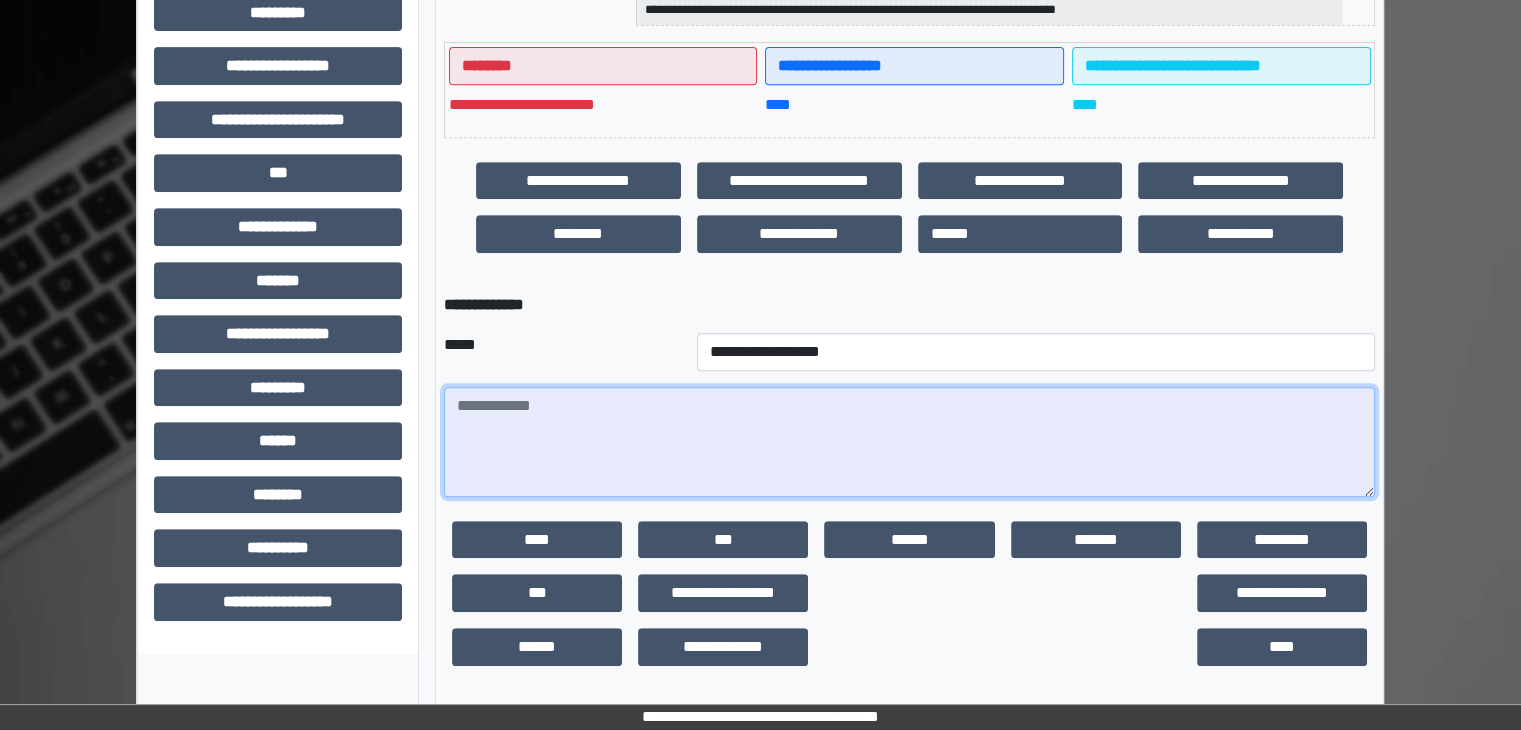 click at bounding box center [909, 442] 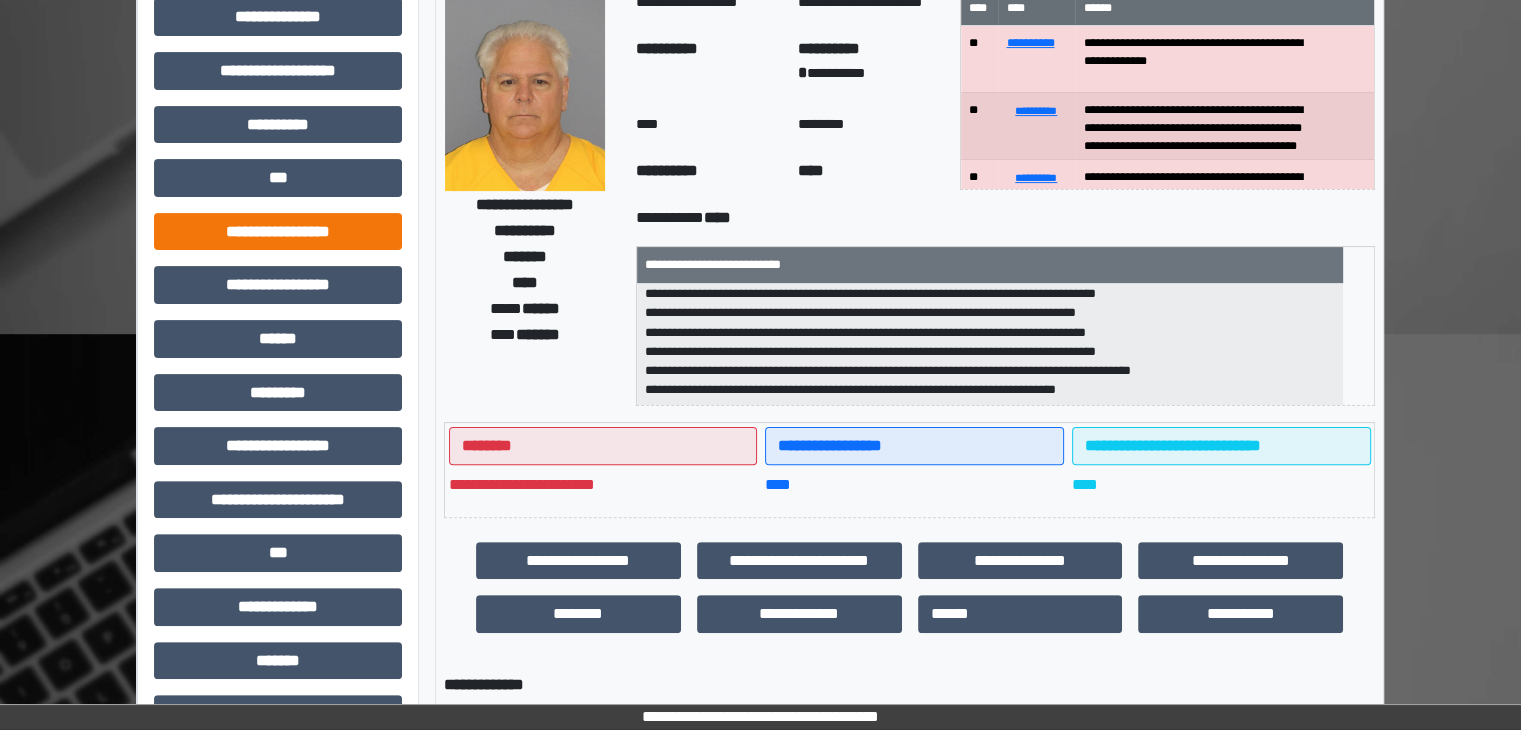scroll, scrollTop: 496, scrollLeft: 0, axis: vertical 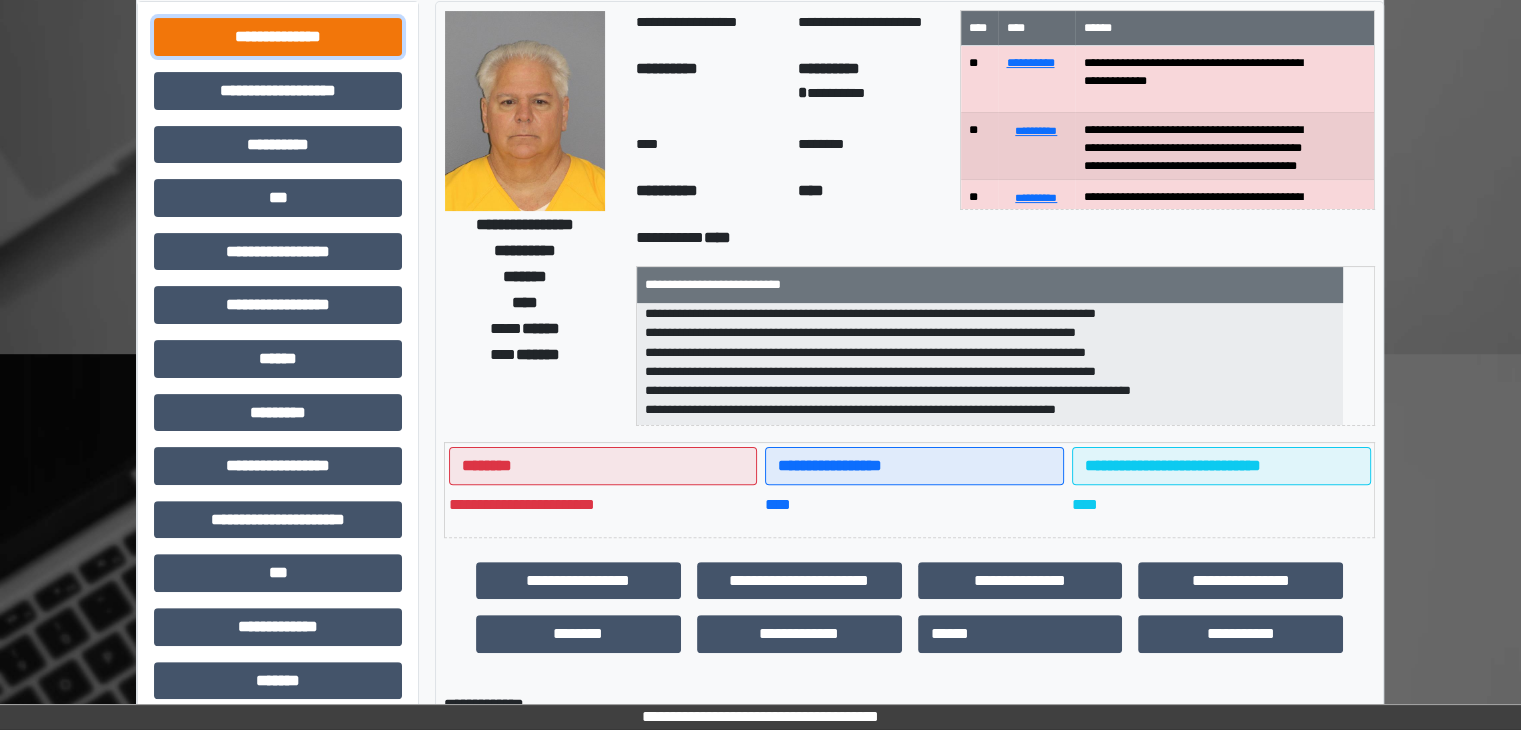 click on "**********" at bounding box center [278, 37] 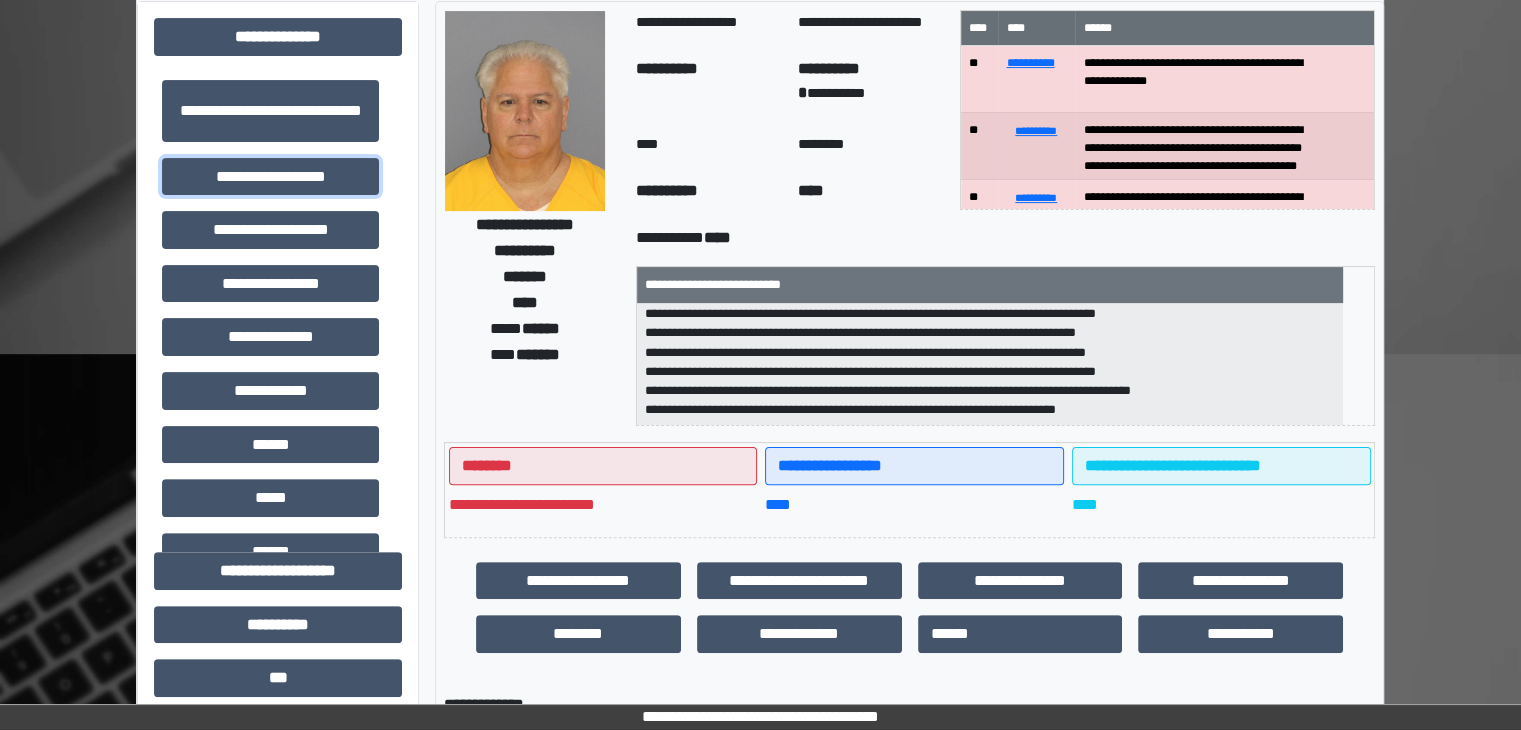 drag, startPoint x: 273, startPoint y: 169, endPoint x: 1158, endPoint y: 655, distance: 1009.6638 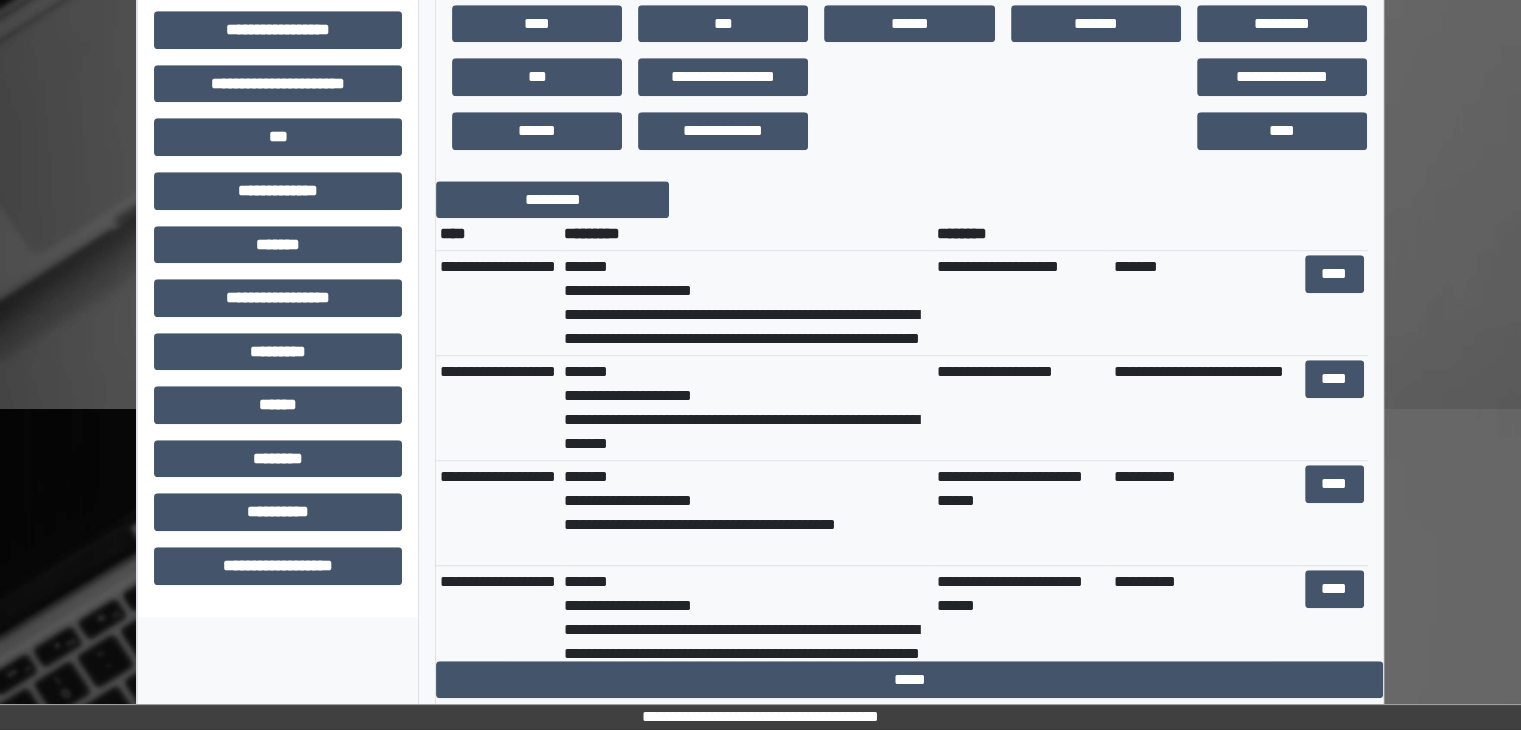 scroll, scrollTop: 1414, scrollLeft: 0, axis: vertical 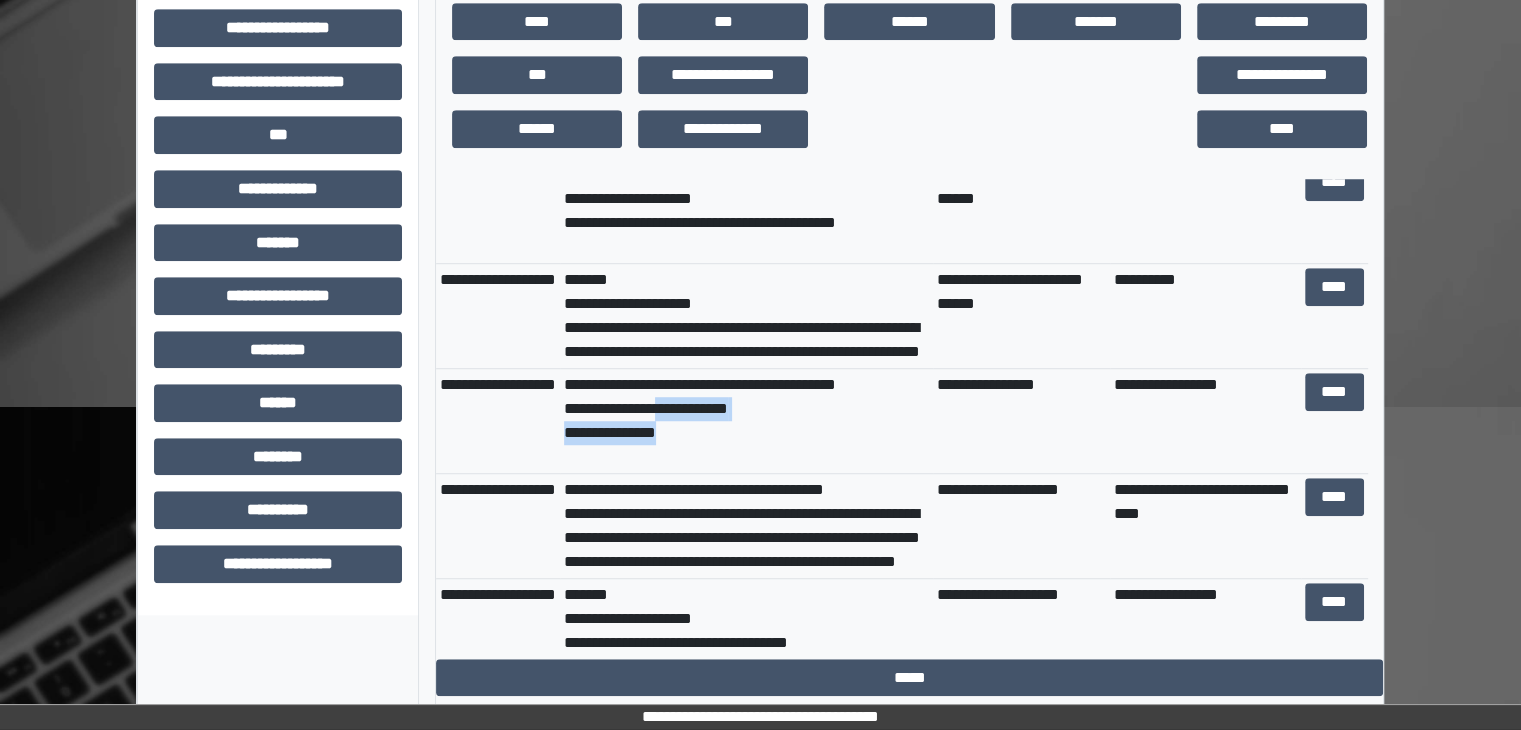drag, startPoint x: 698, startPoint y: 465, endPoint x: 670, endPoint y: 397, distance: 73.53911 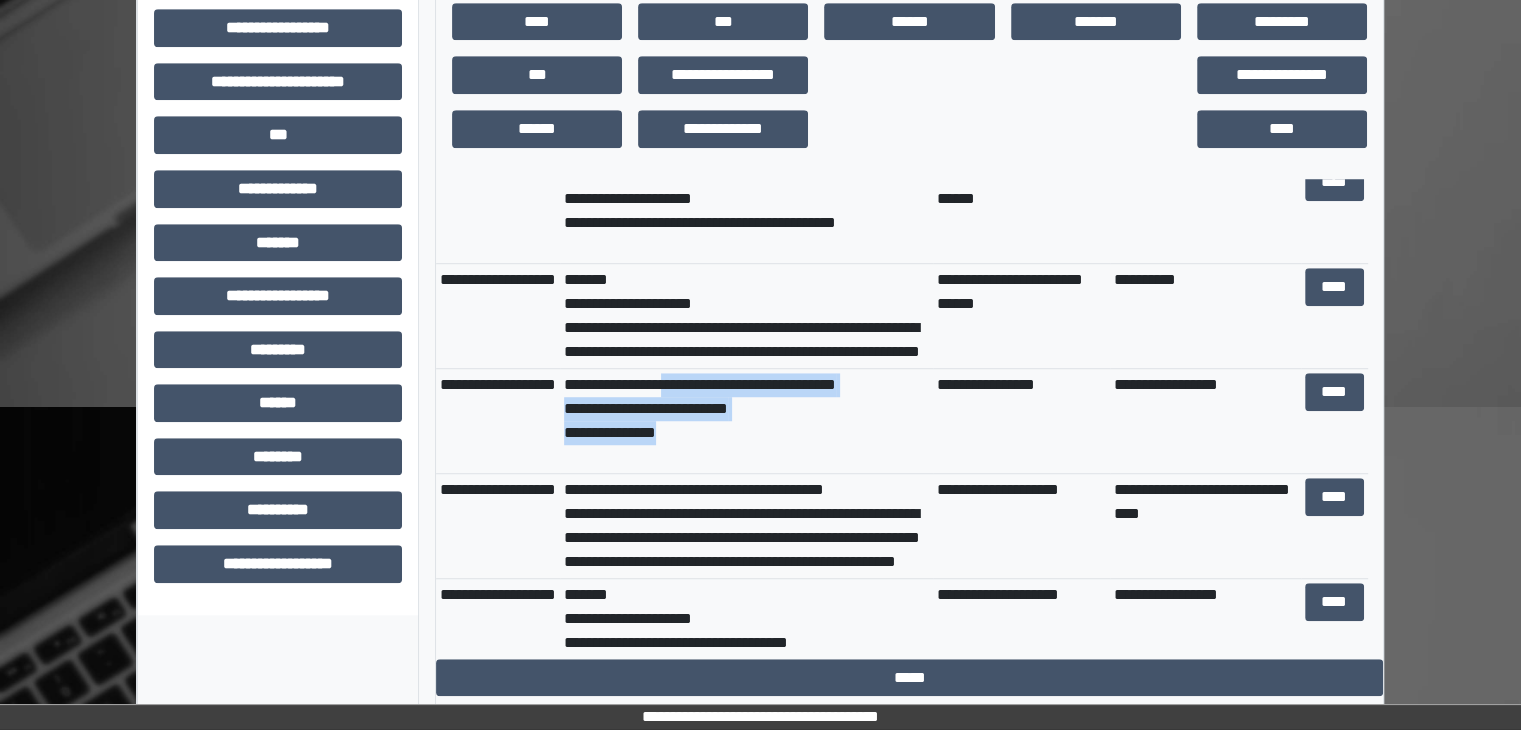 click on "**********" at bounding box center (746, 421) 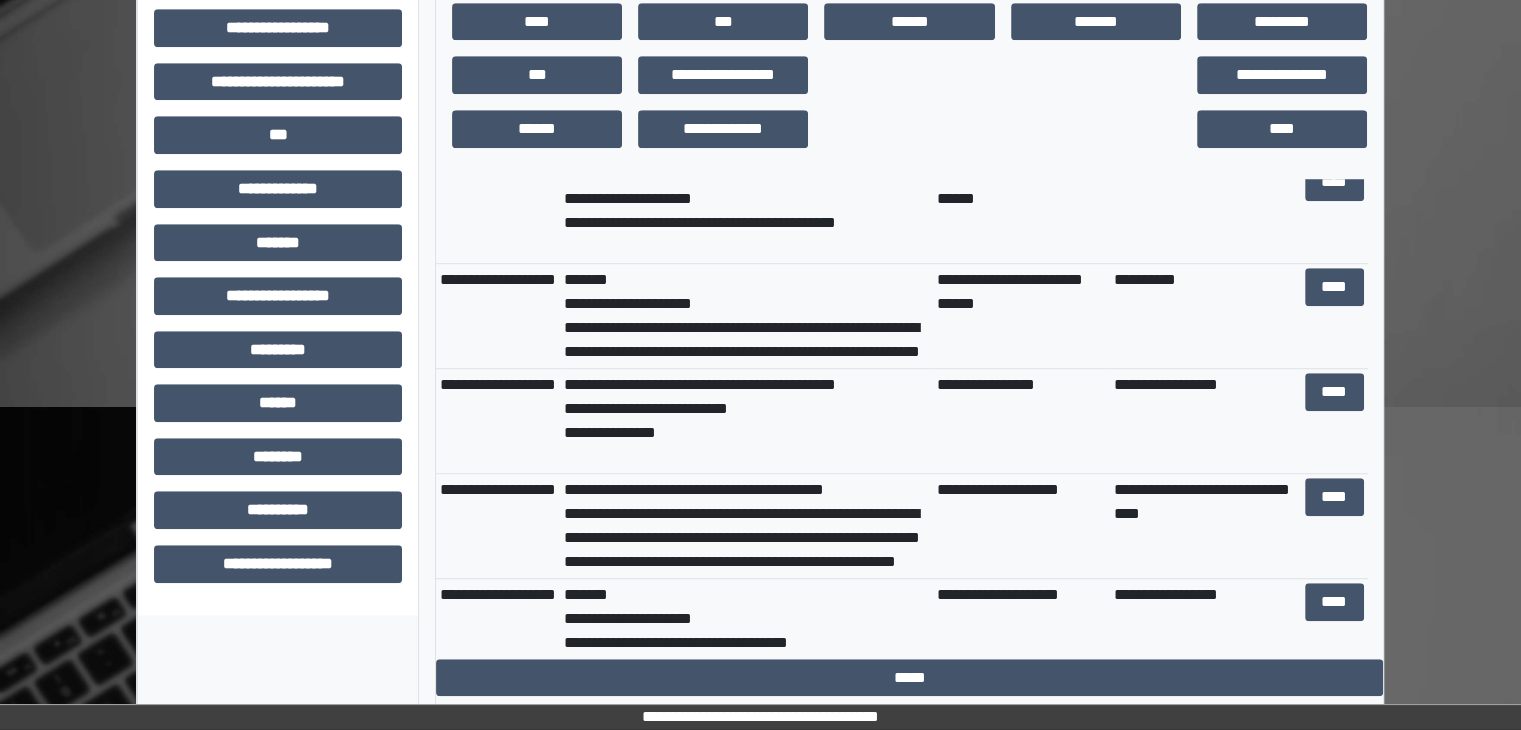 drag, startPoint x: 567, startPoint y: 398, endPoint x: 595, endPoint y: 450, distance: 59.05929 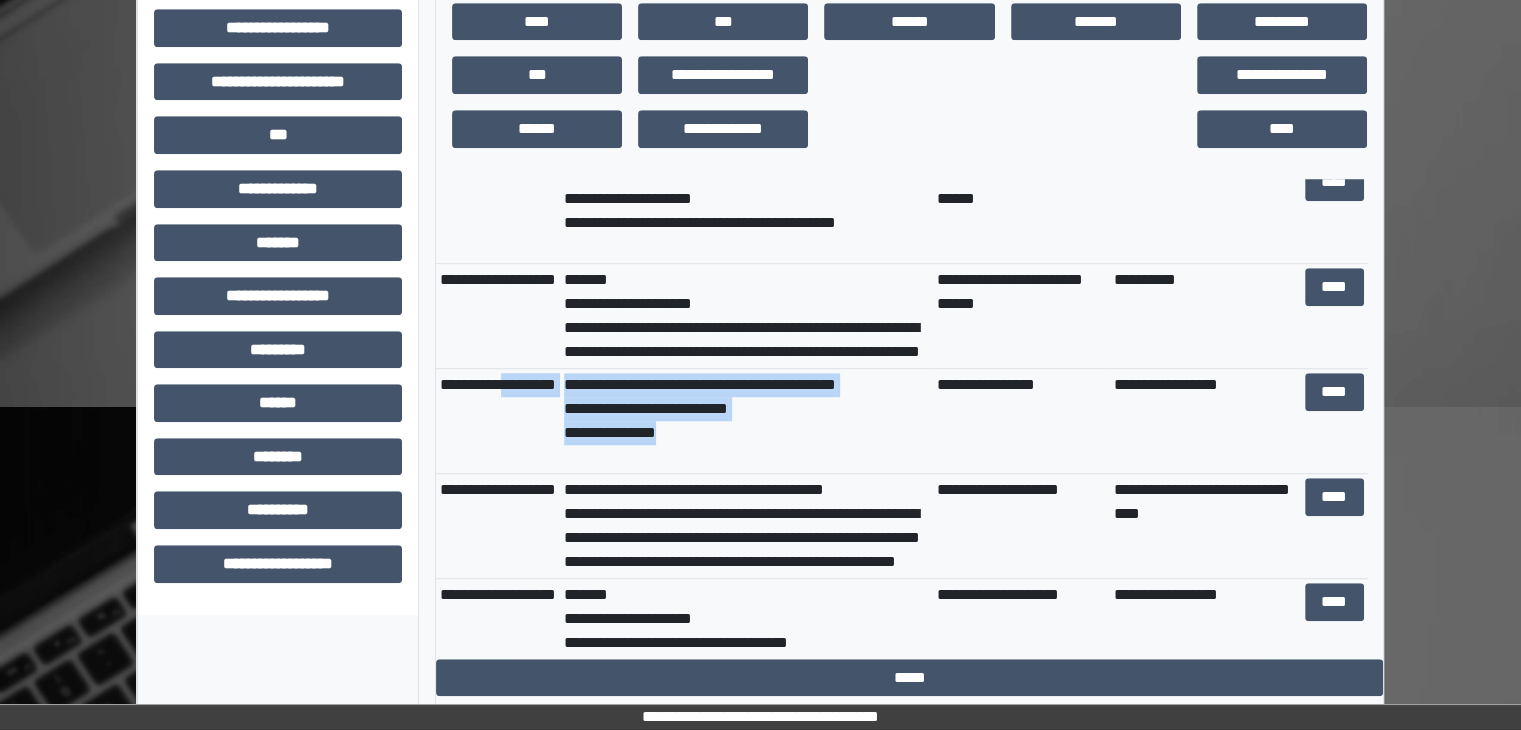 drag, startPoint x: 712, startPoint y: 447, endPoint x: 558, endPoint y: 409, distance: 158.61903 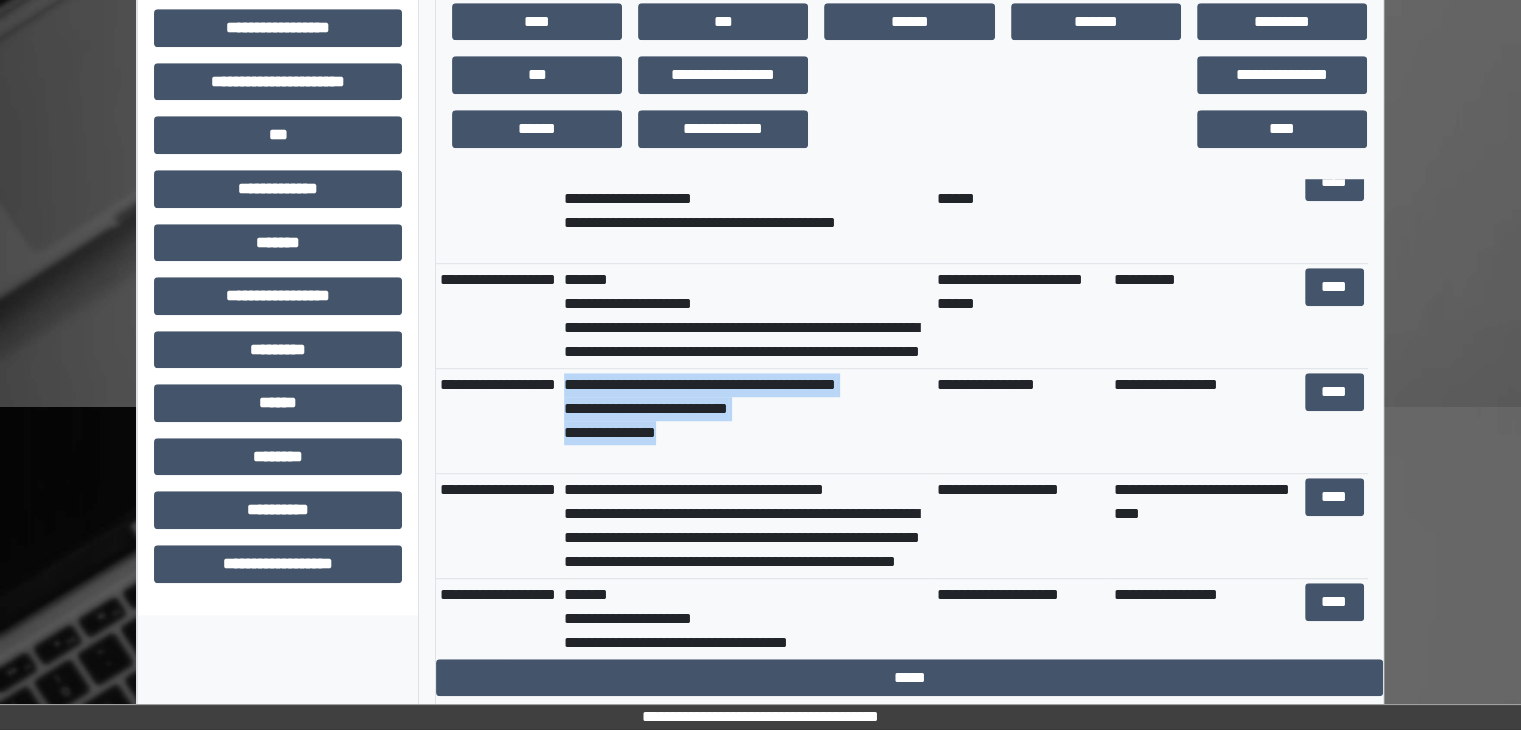 drag, startPoint x: 676, startPoint y: 449, endPoint x: 564, endPoint y: 403, distance: 121.07848 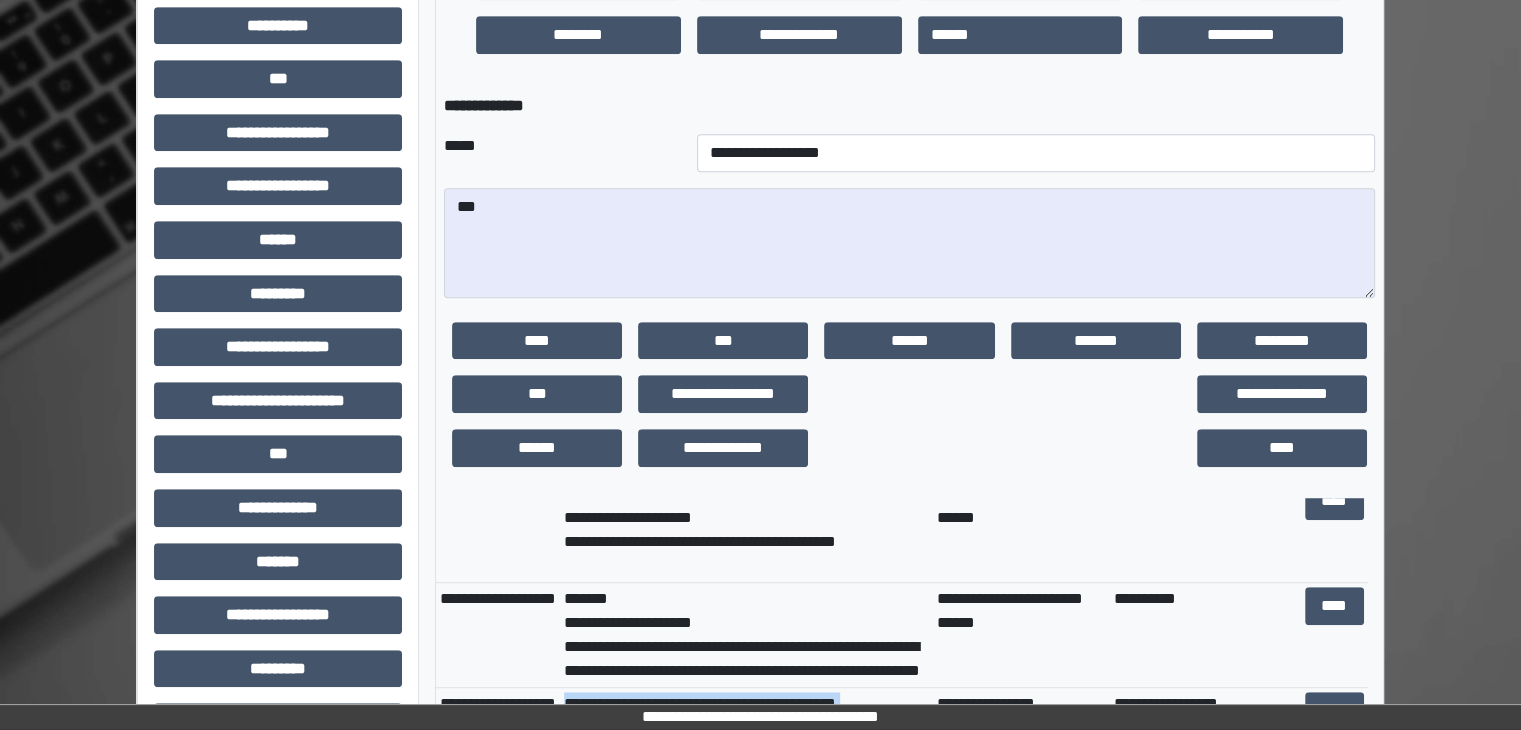 scroll, scrollTop: 1014, scrollLeft: 0, axis: vertical 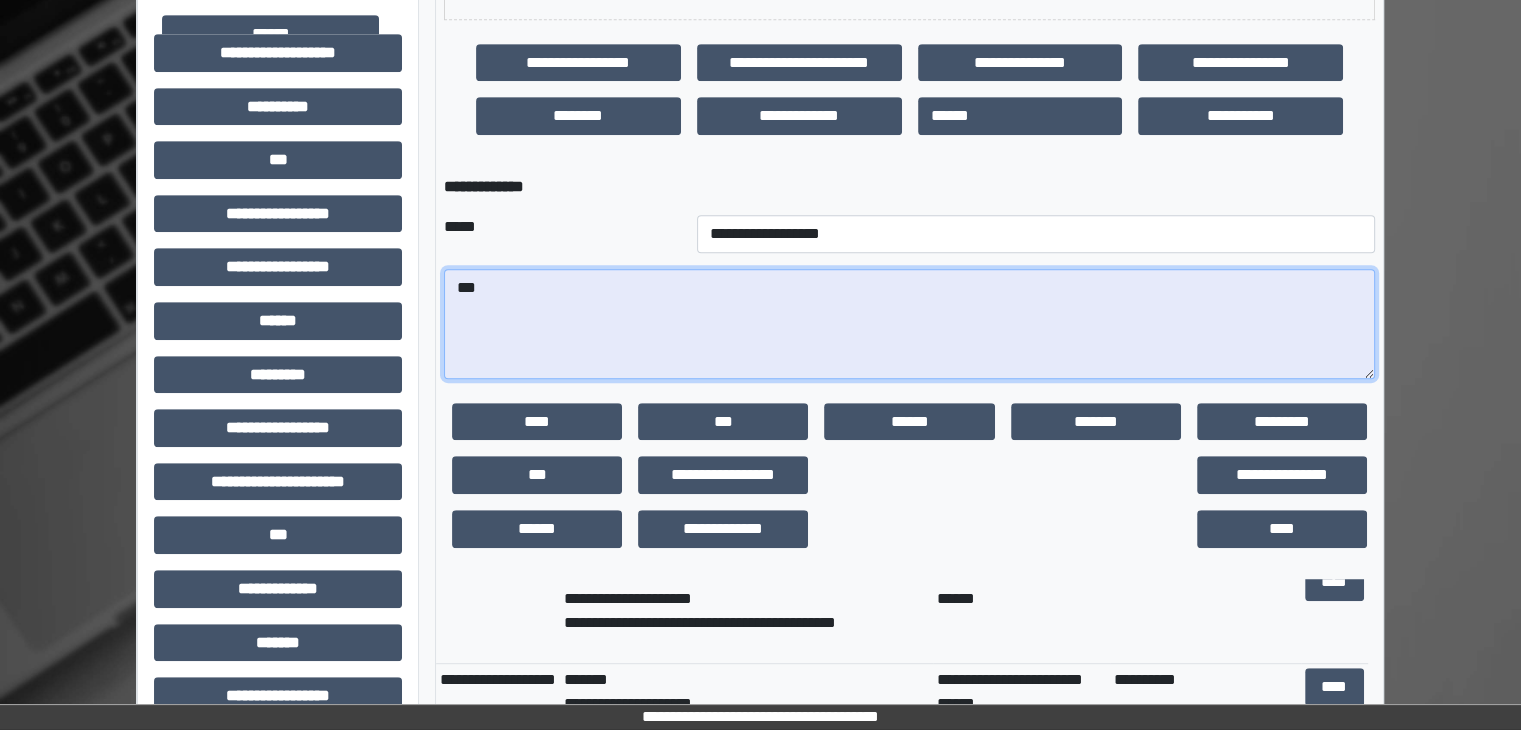 click on "***" at bounding box center [909, 324] 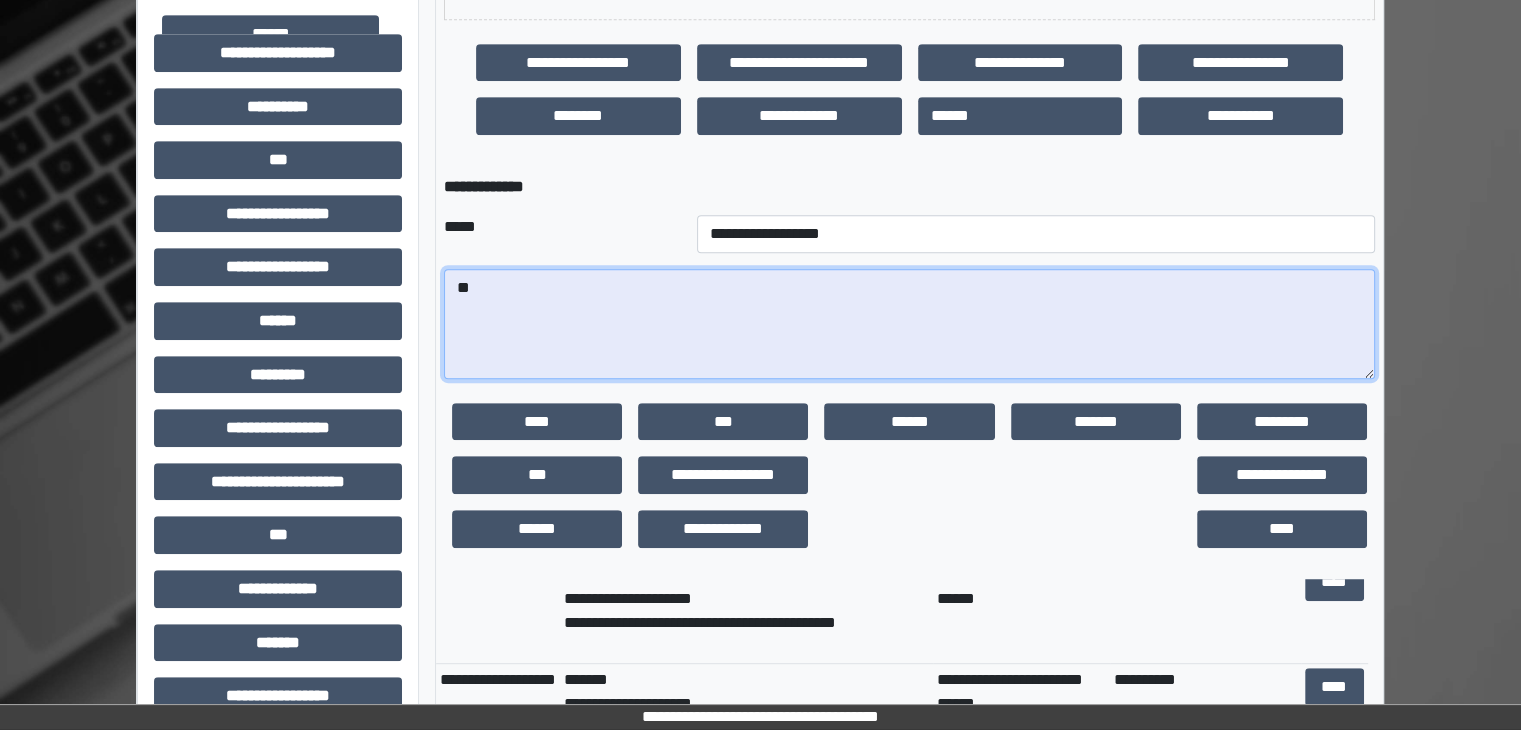 type on "*" 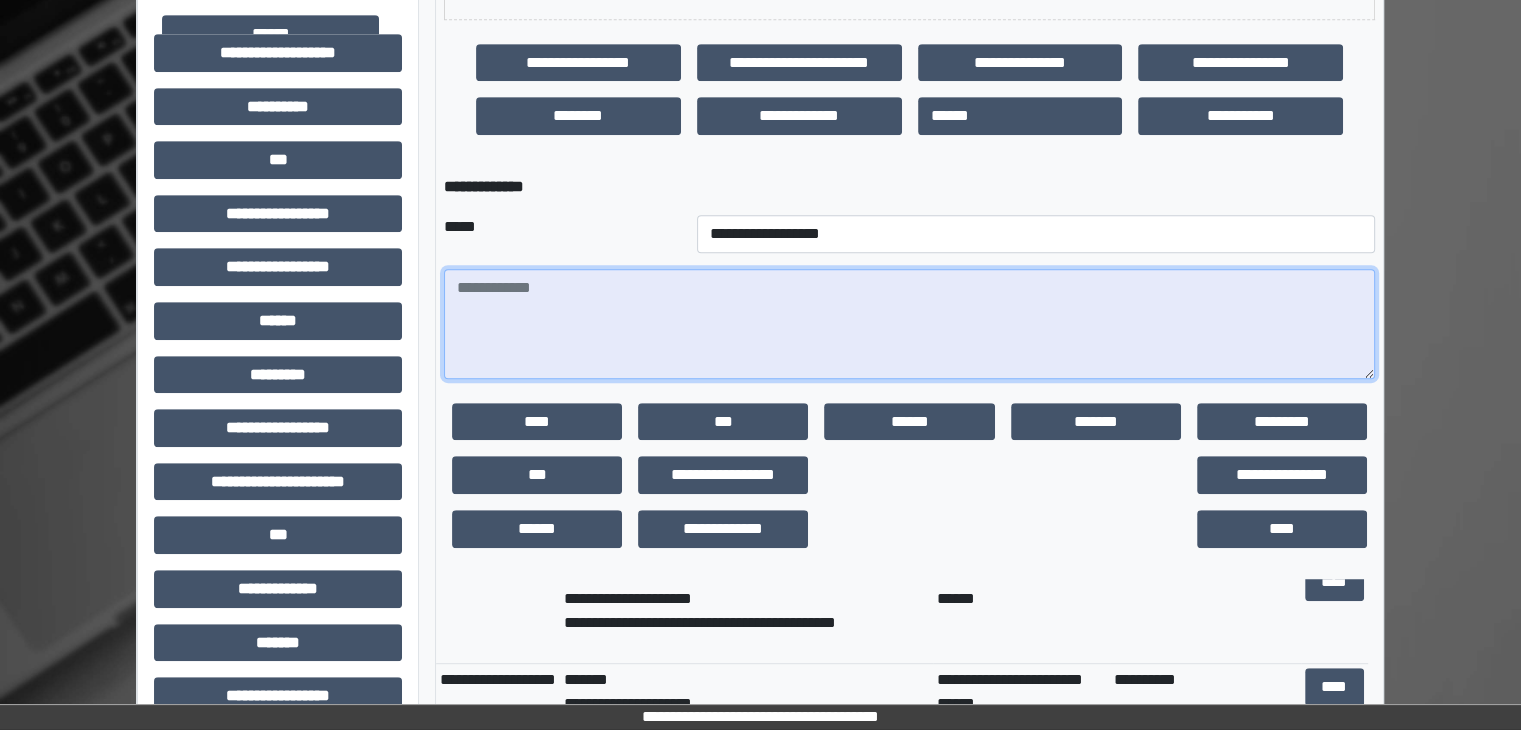 paste on "**********" 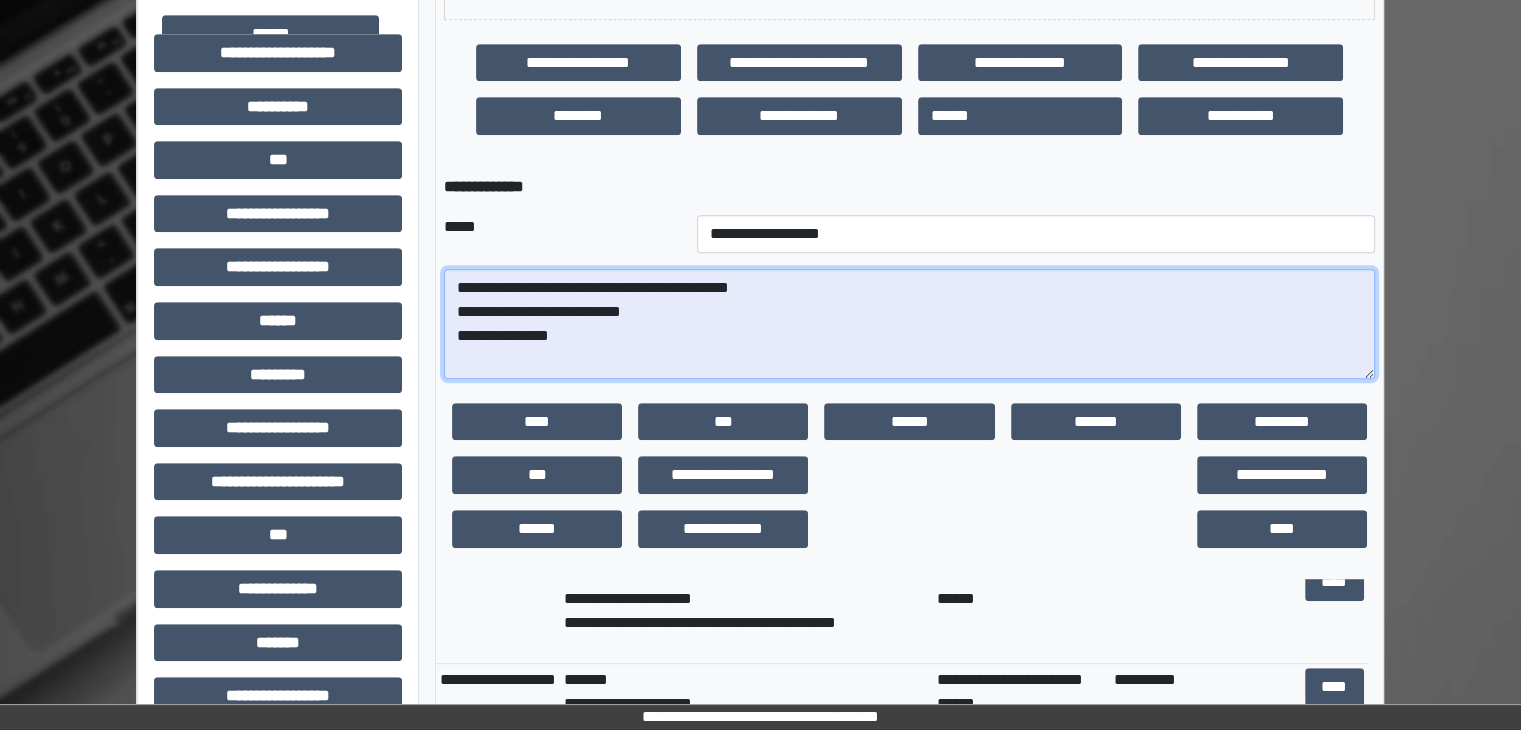 click on "**********" at bounding box center [909, 324] 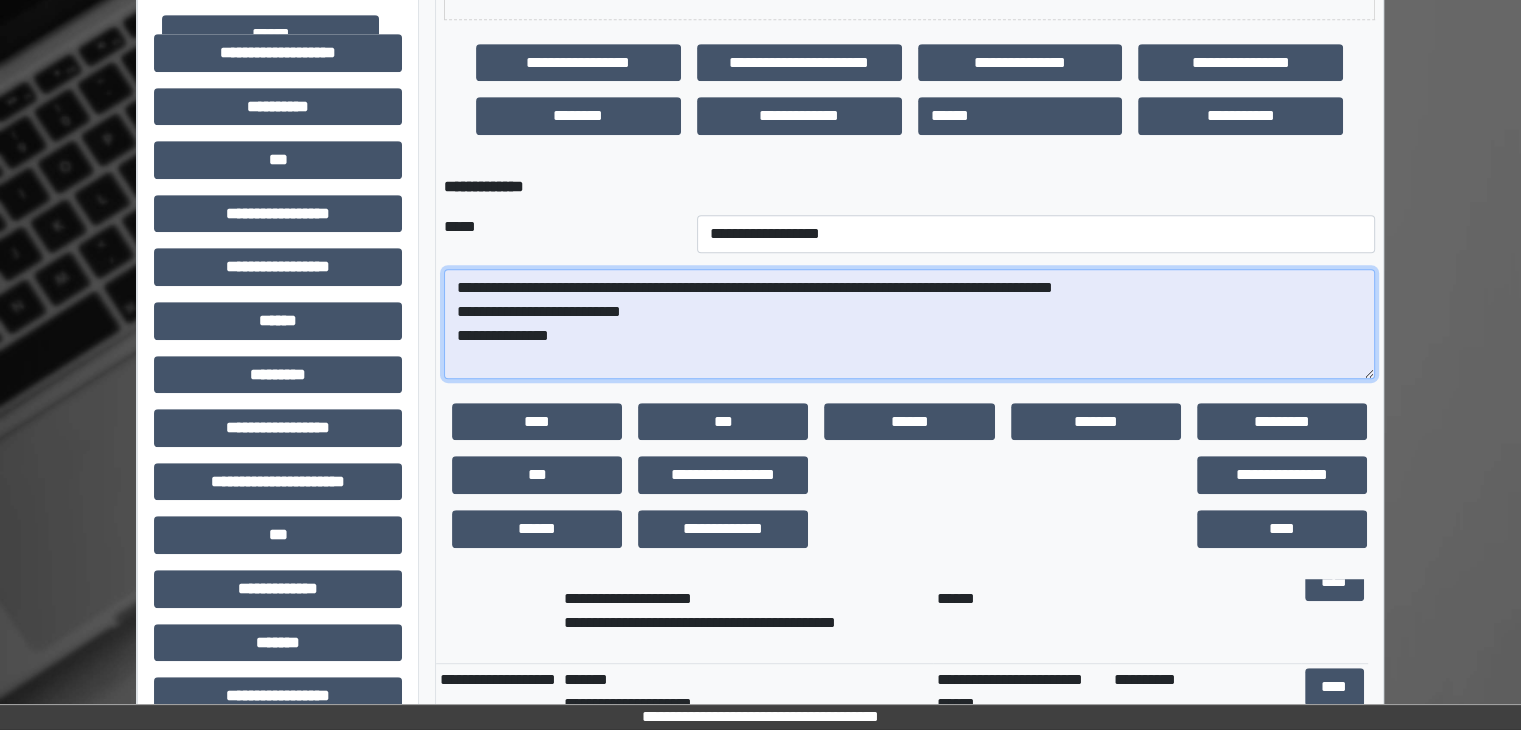 click on "**********" at bounding box center (909, 324) 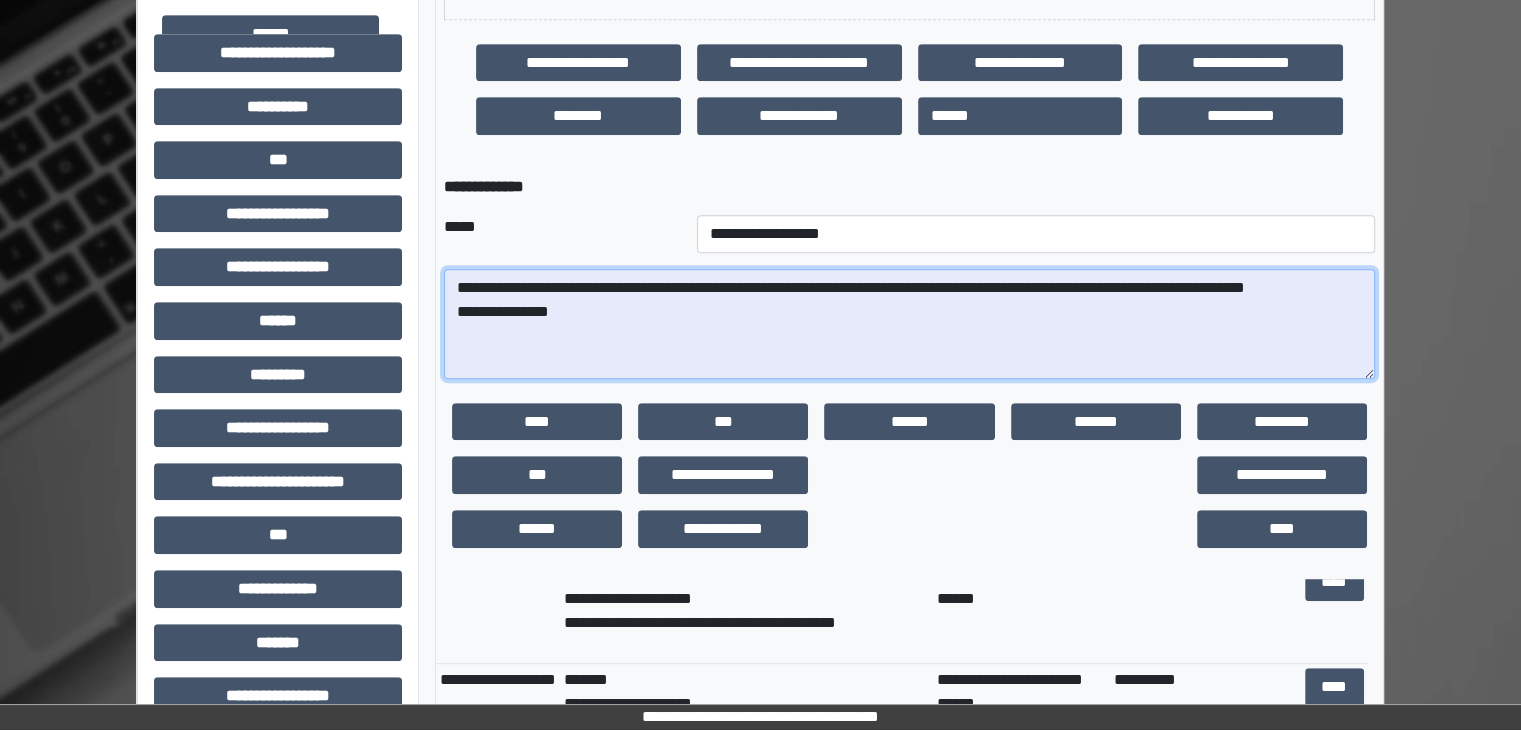 click on "**********" at bounding box center (909, 324) 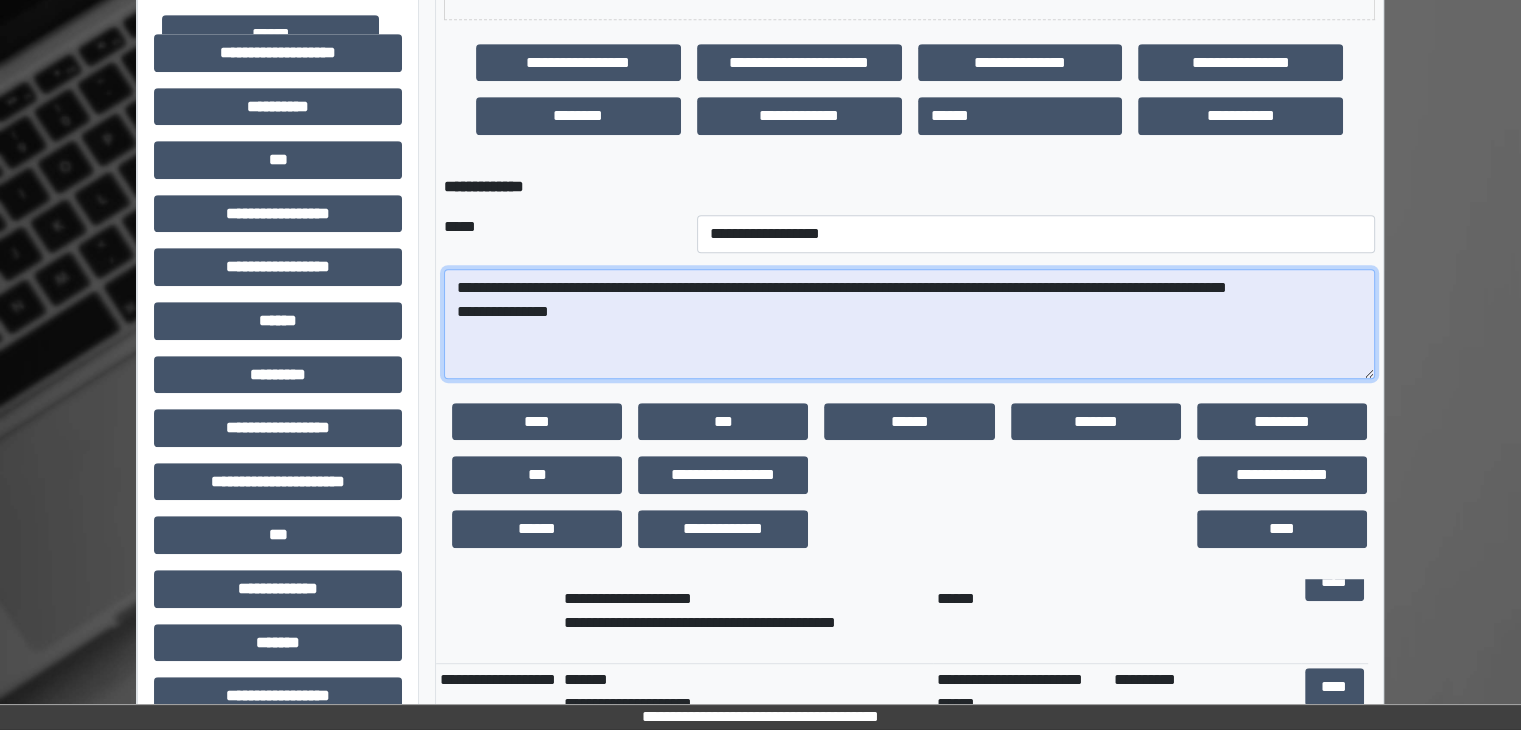 click on "**********" at bounding box center (909, 324) 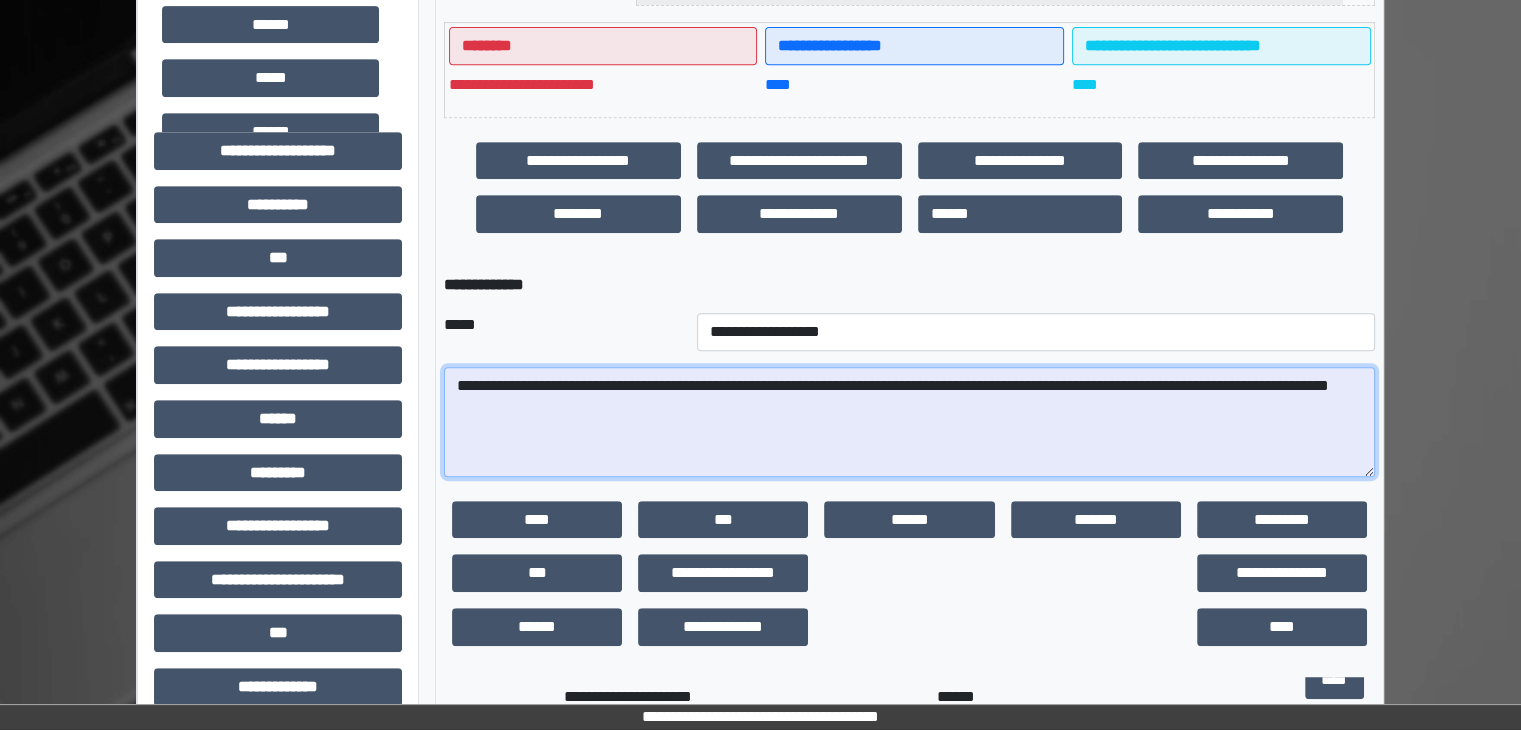 scroll, scrollTop: 914, scrollLeft: 0, axis: vertical 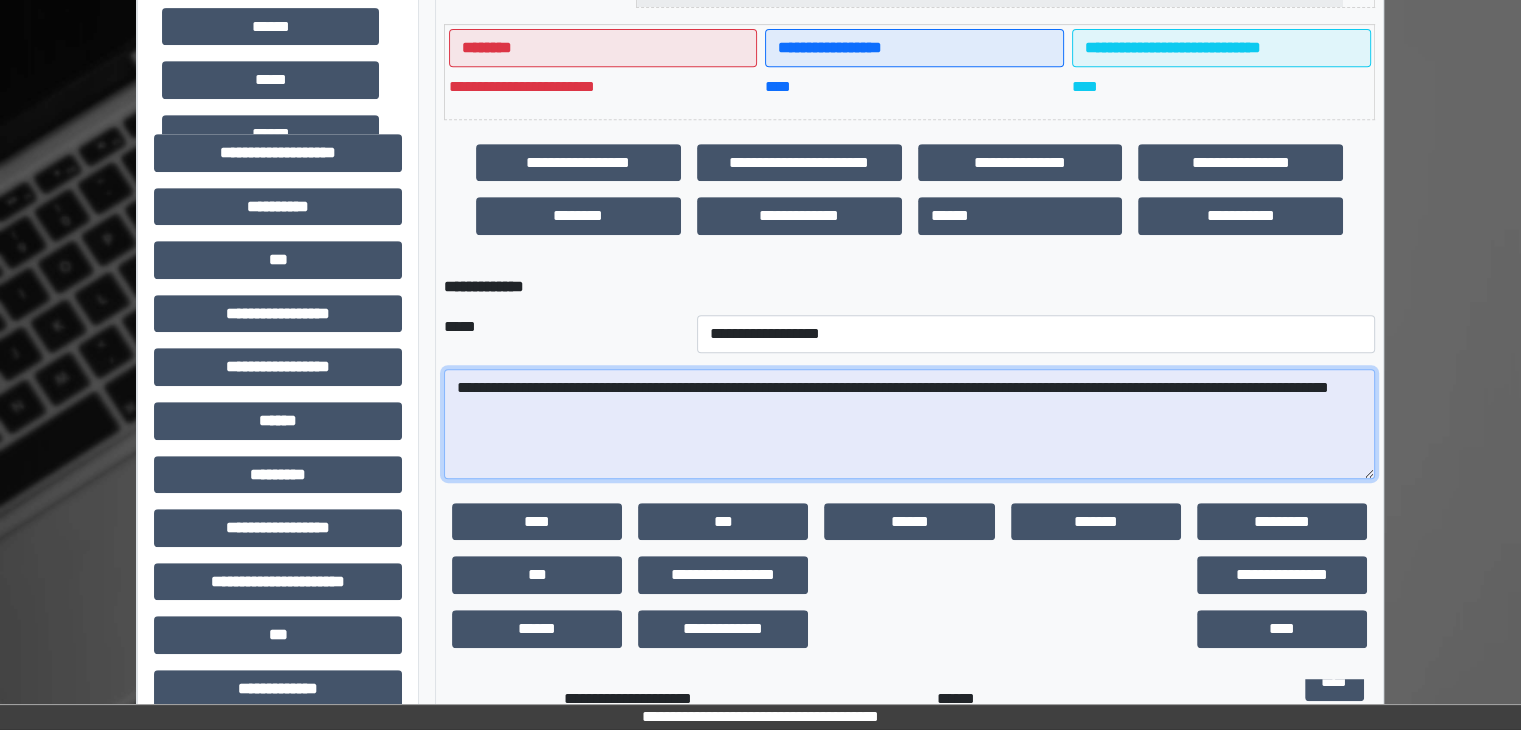click on "**********" at bounding box center (909, 424) 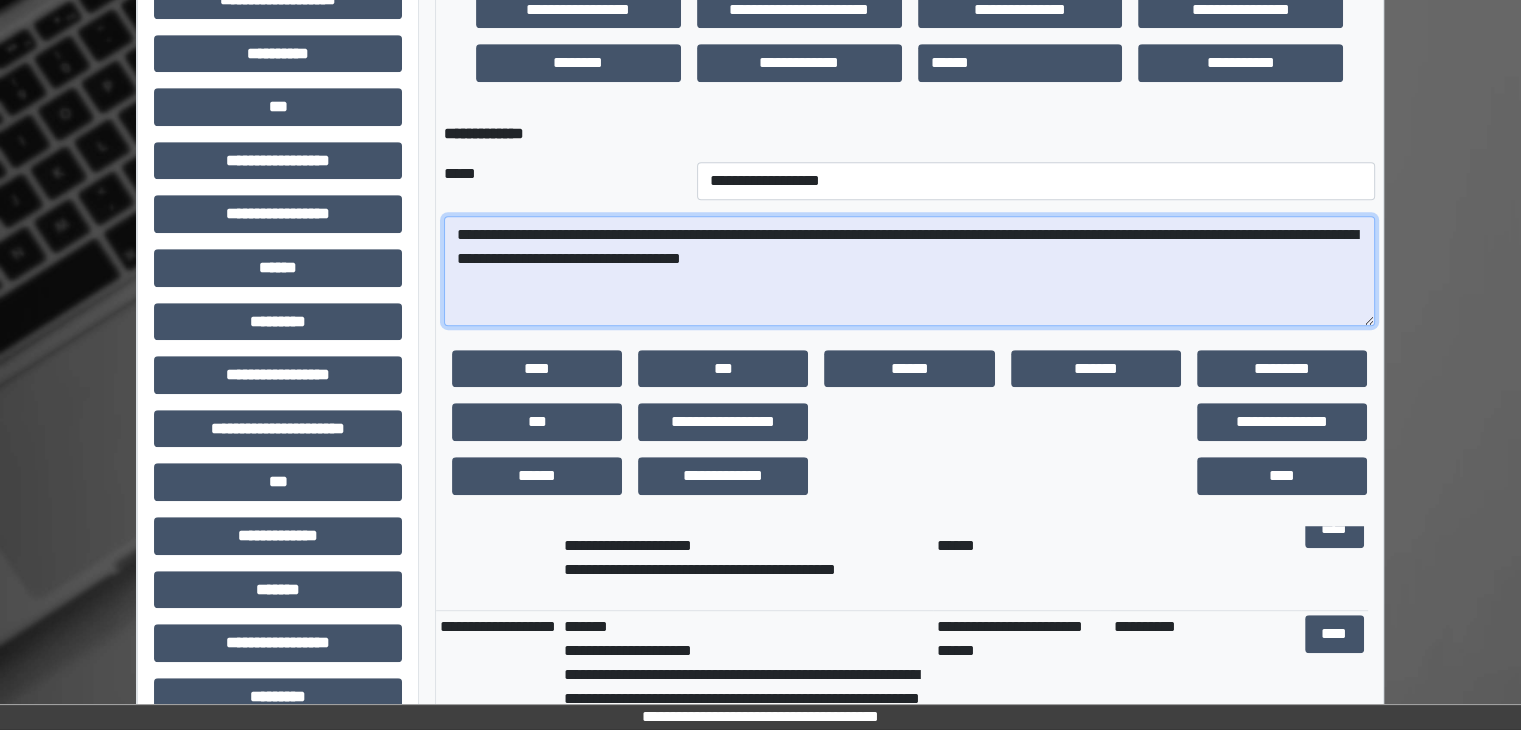 scroll, scrollTop: 1114, scrollLeft: 0, axis: vertical 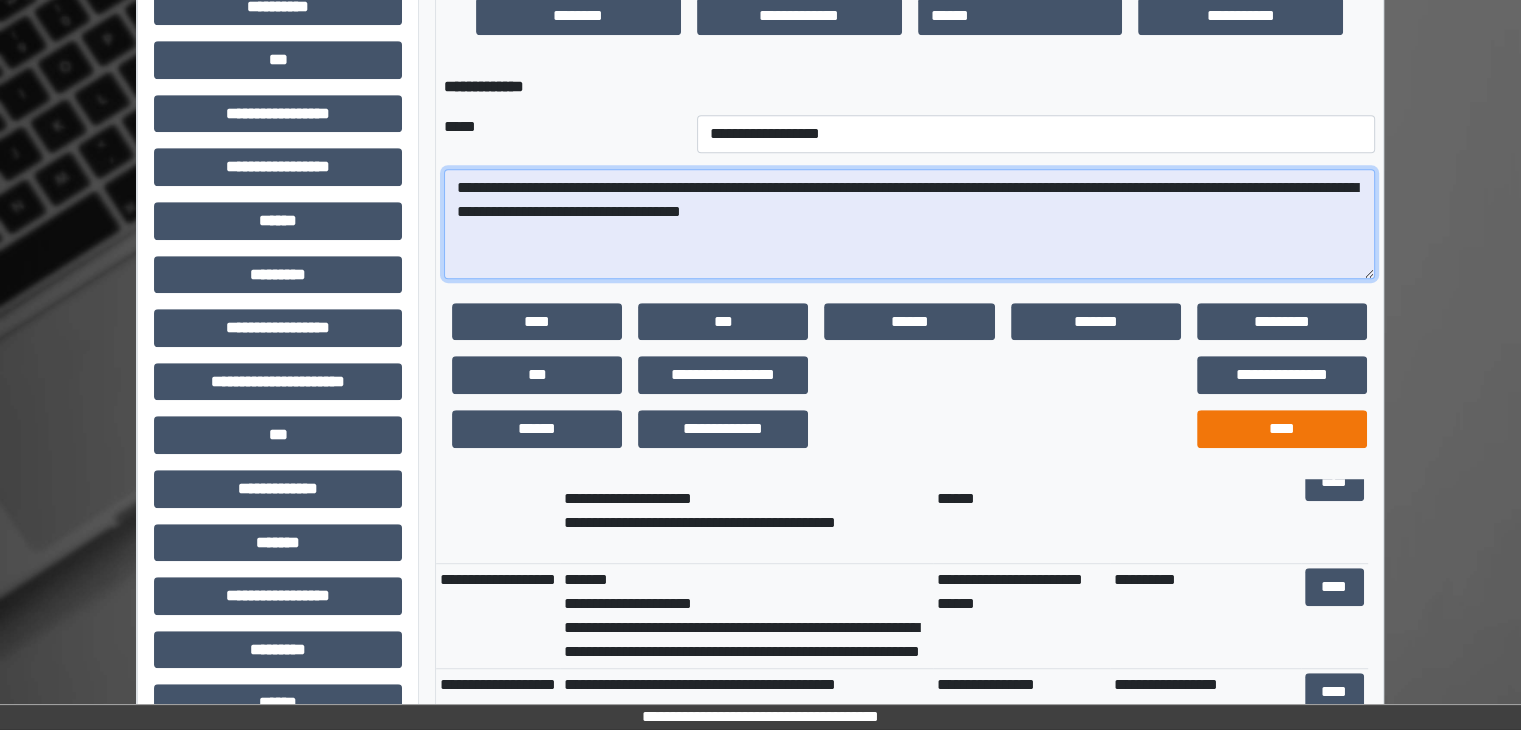 type on "**********" 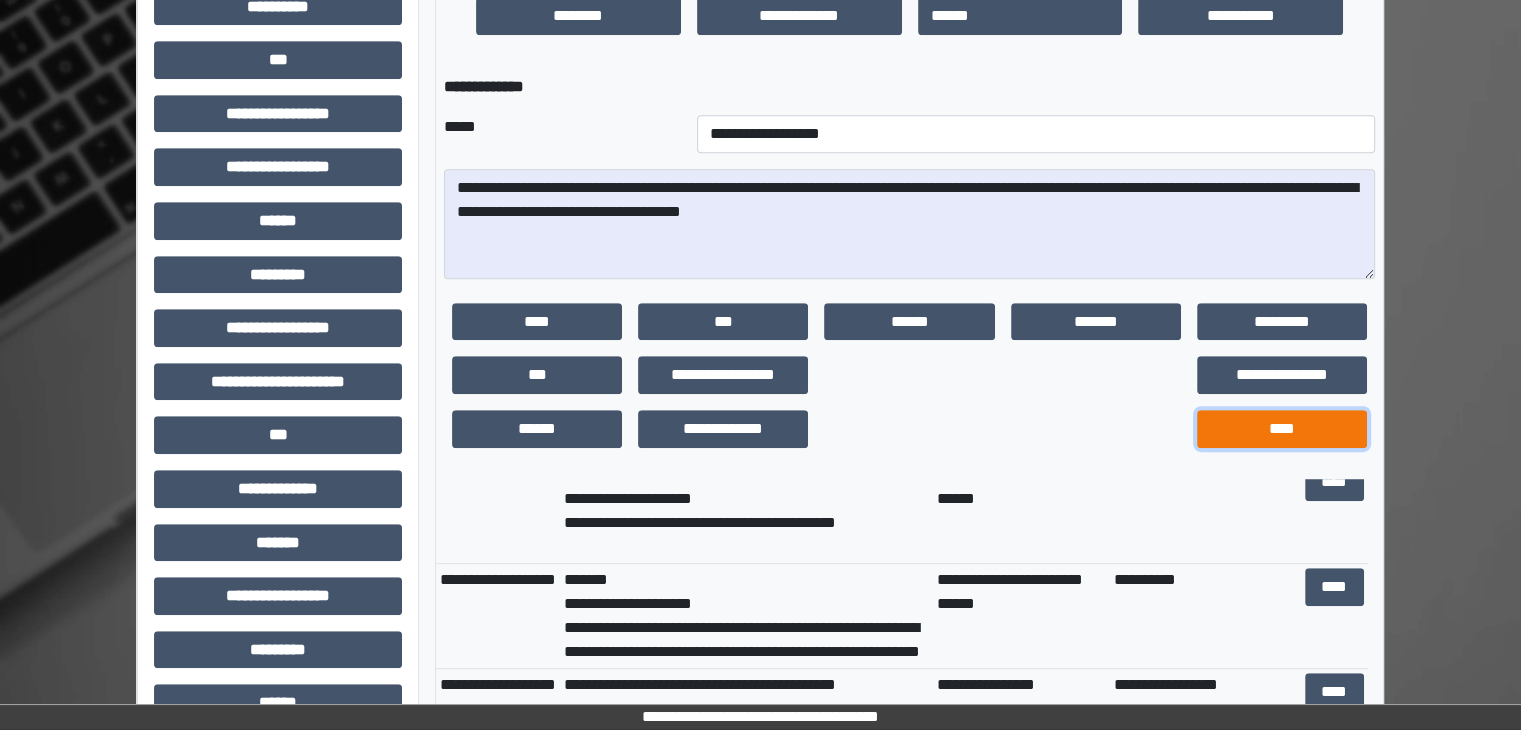 click on "****" at bounding box center [1282, 429] 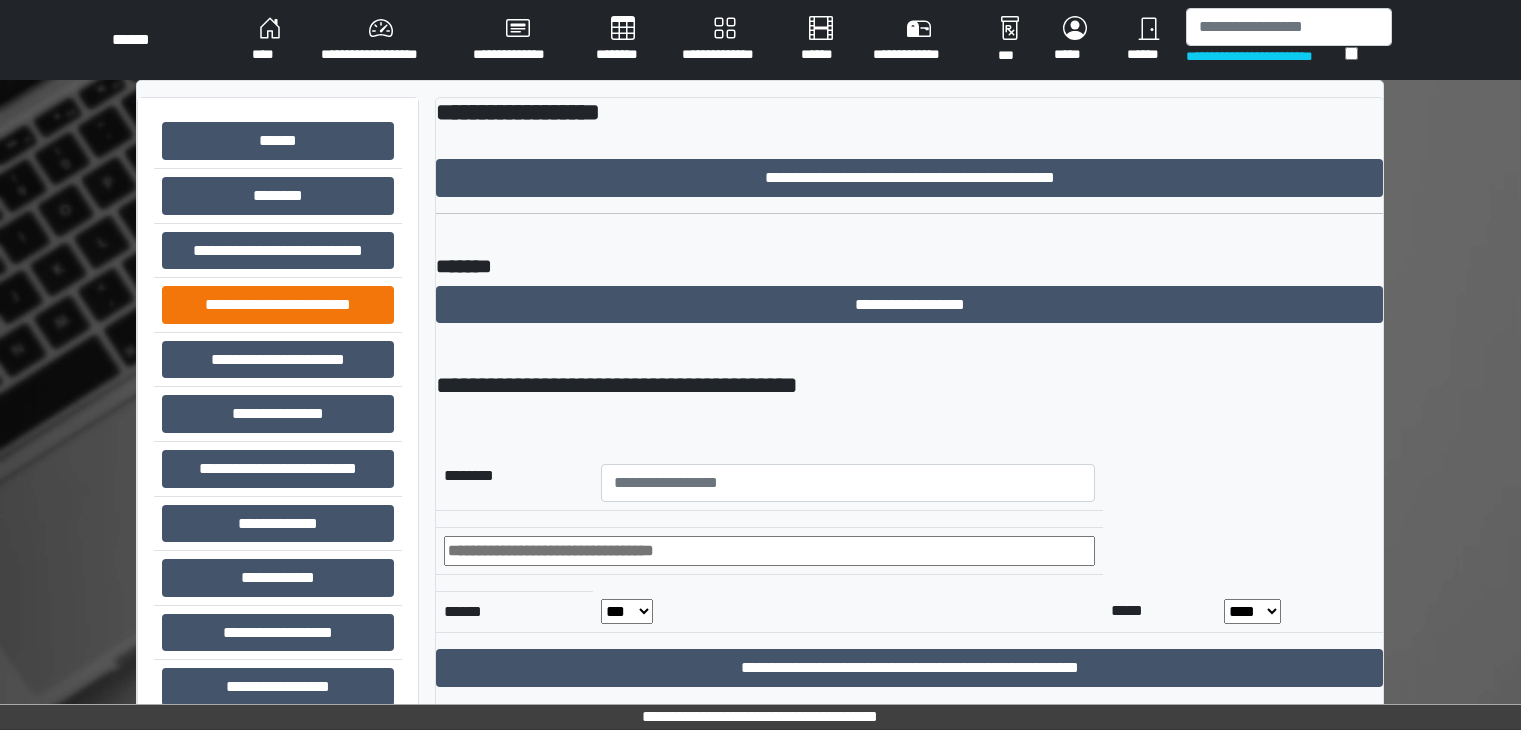 scroll, scrollTop: 0, scrollLeft: 0, axis: both 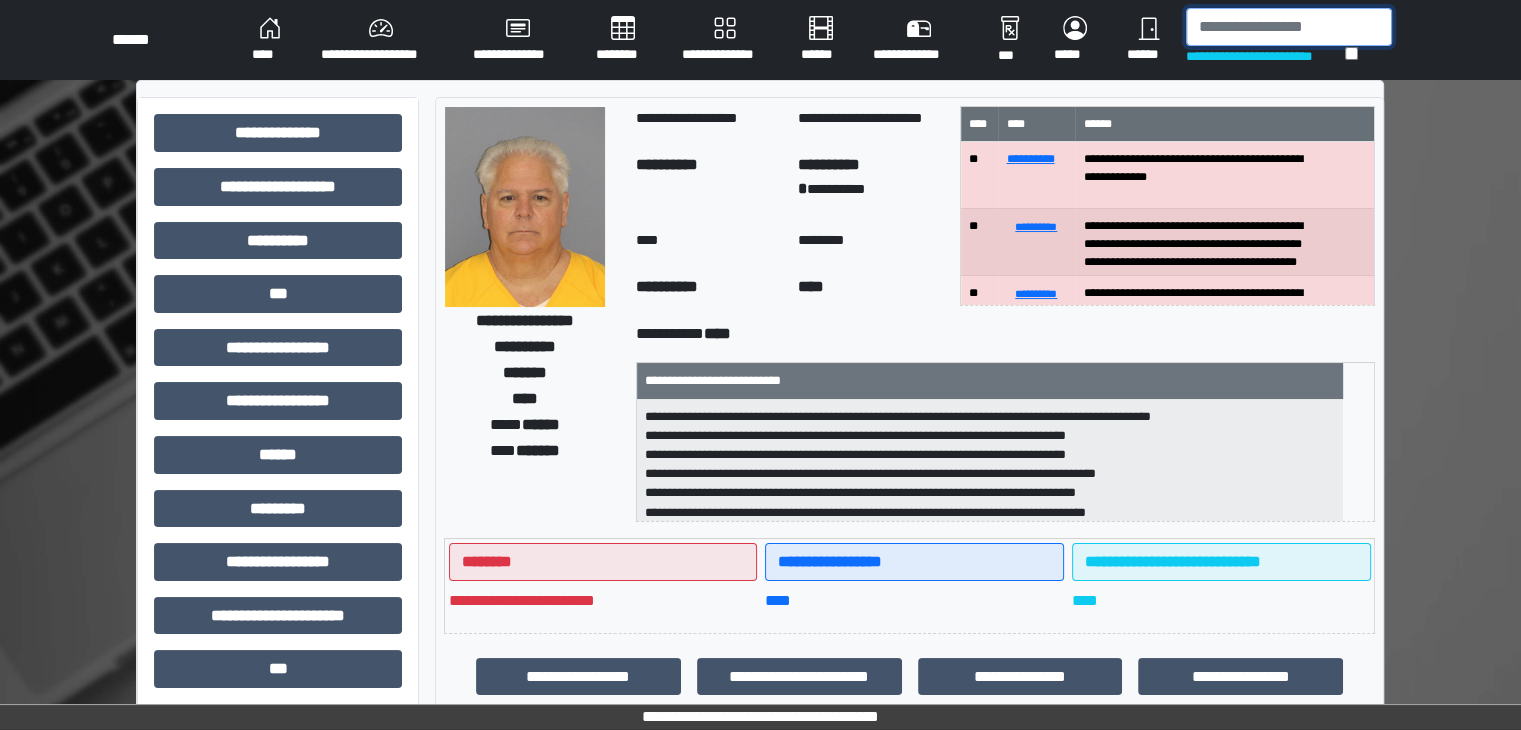 click at bounding box center [1289, 27] 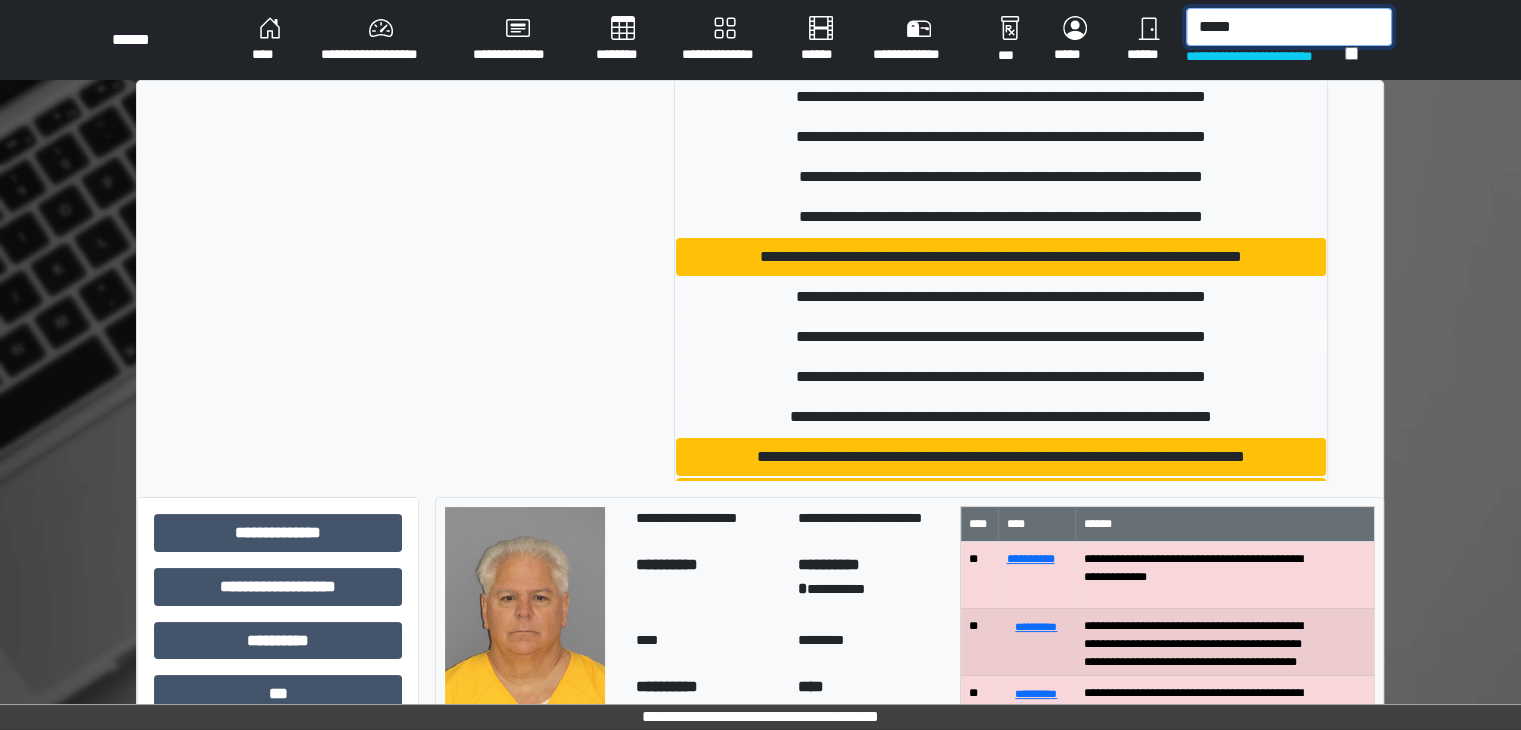 scroll, scrollTop: 568, scrollLeft: 0, axis: vertical 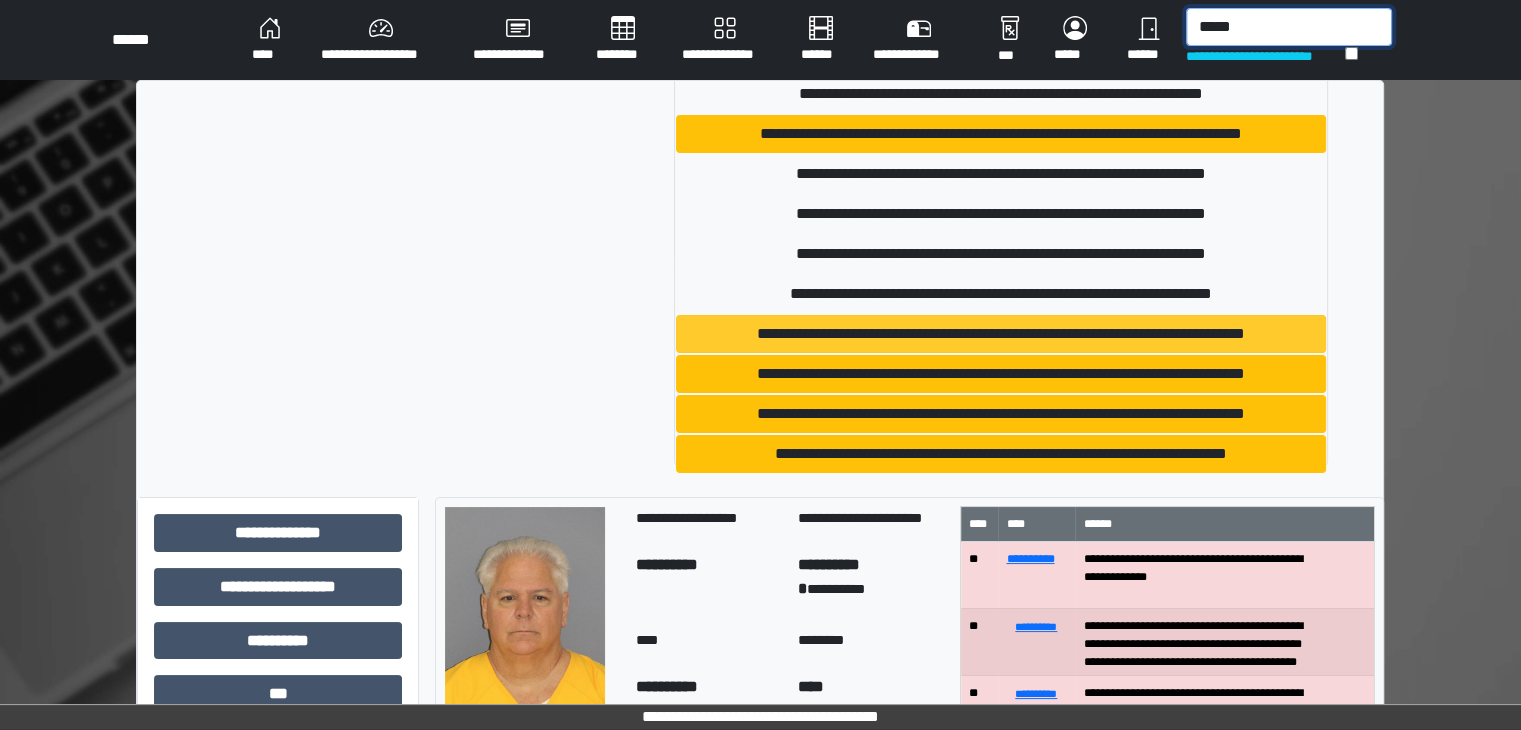 type on "*****" 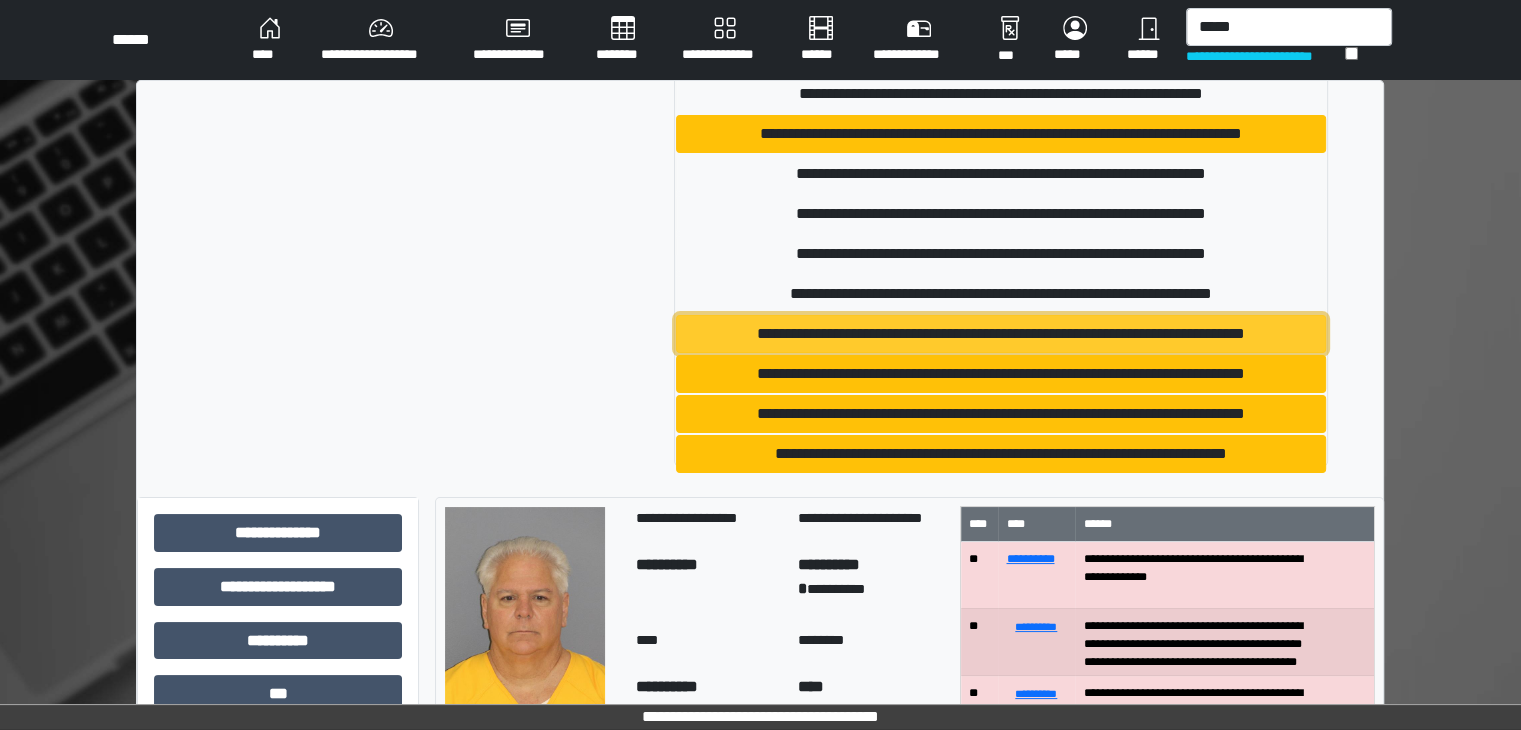 click on "**********" at bounding box center [1001, 334] 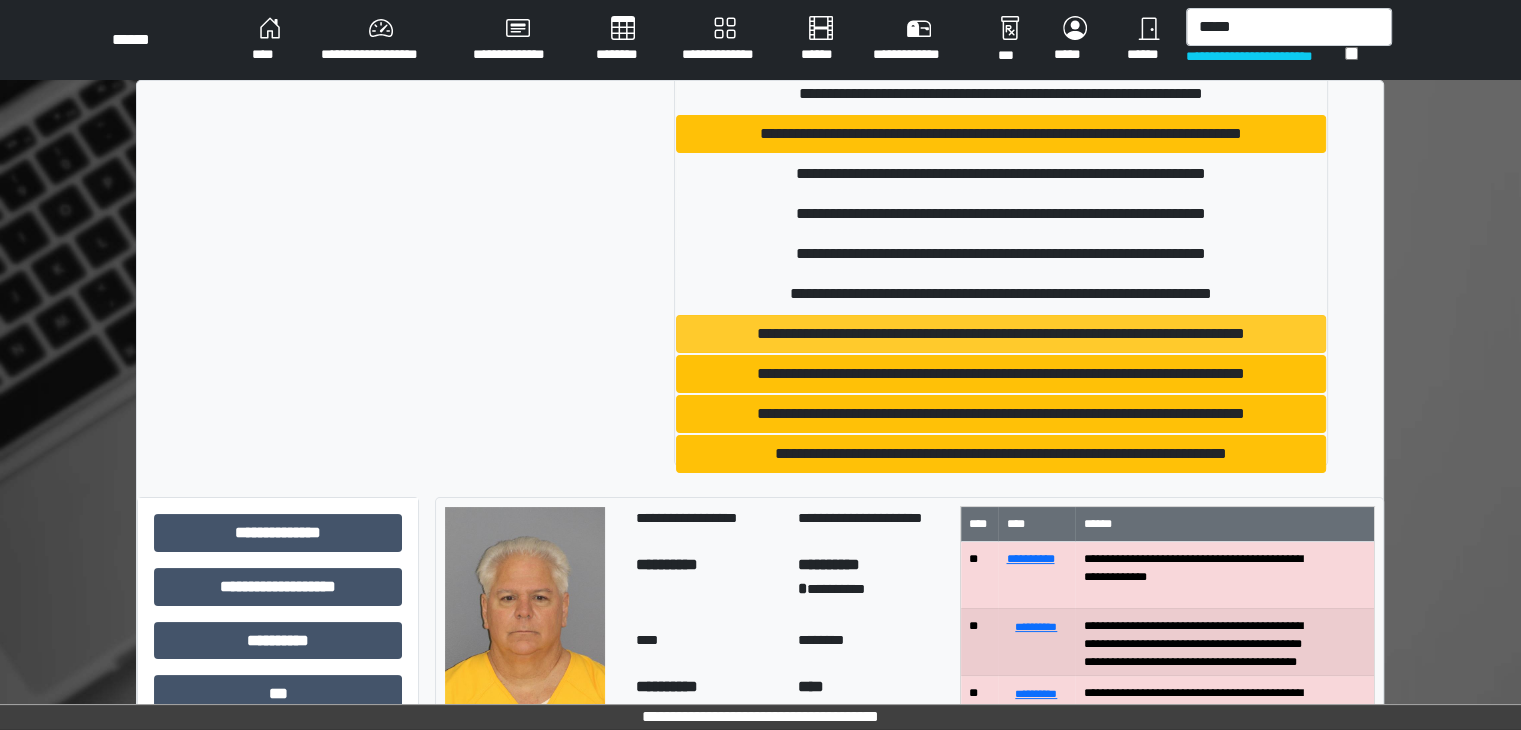 type 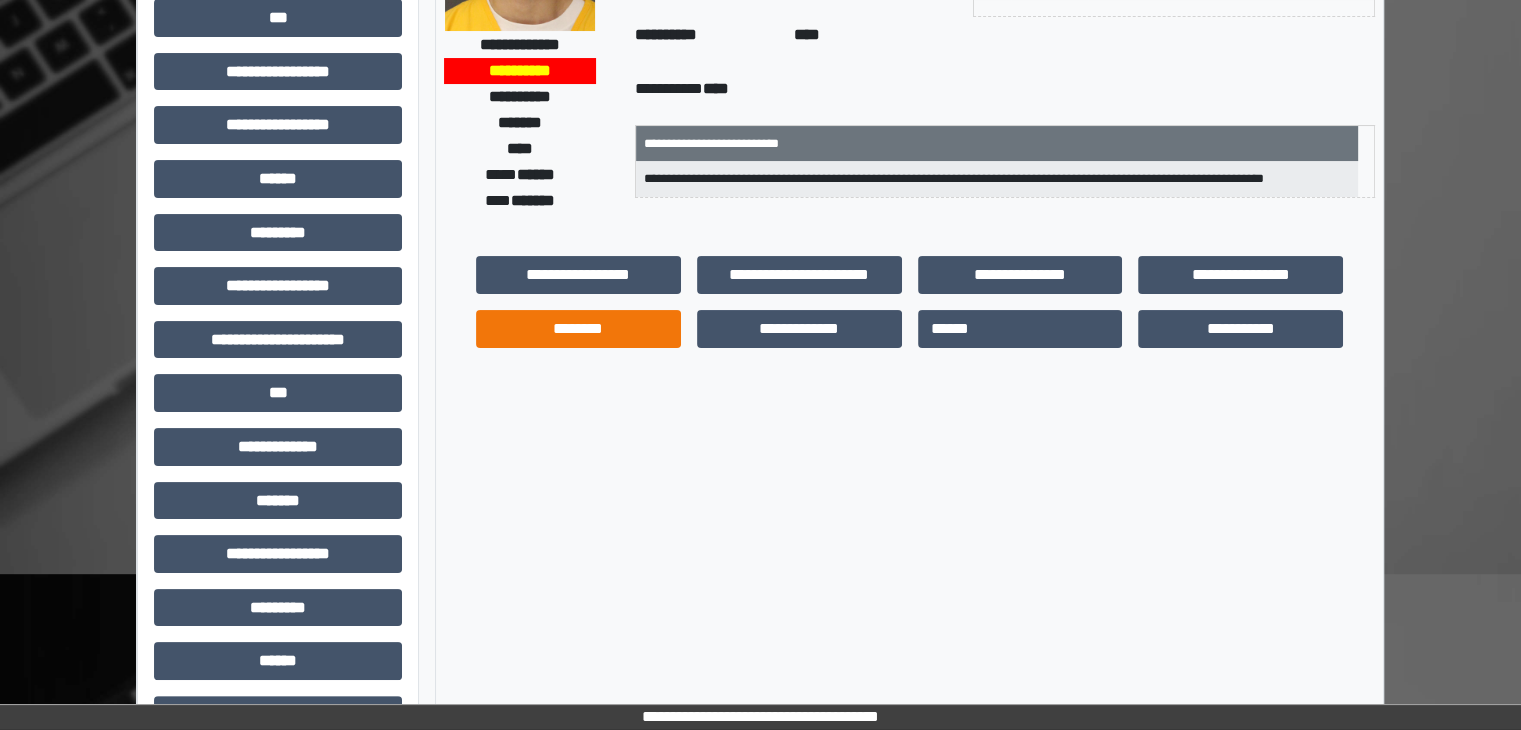 scroll, scrollTop: 300, scrollLeft: 0, axis: vertical 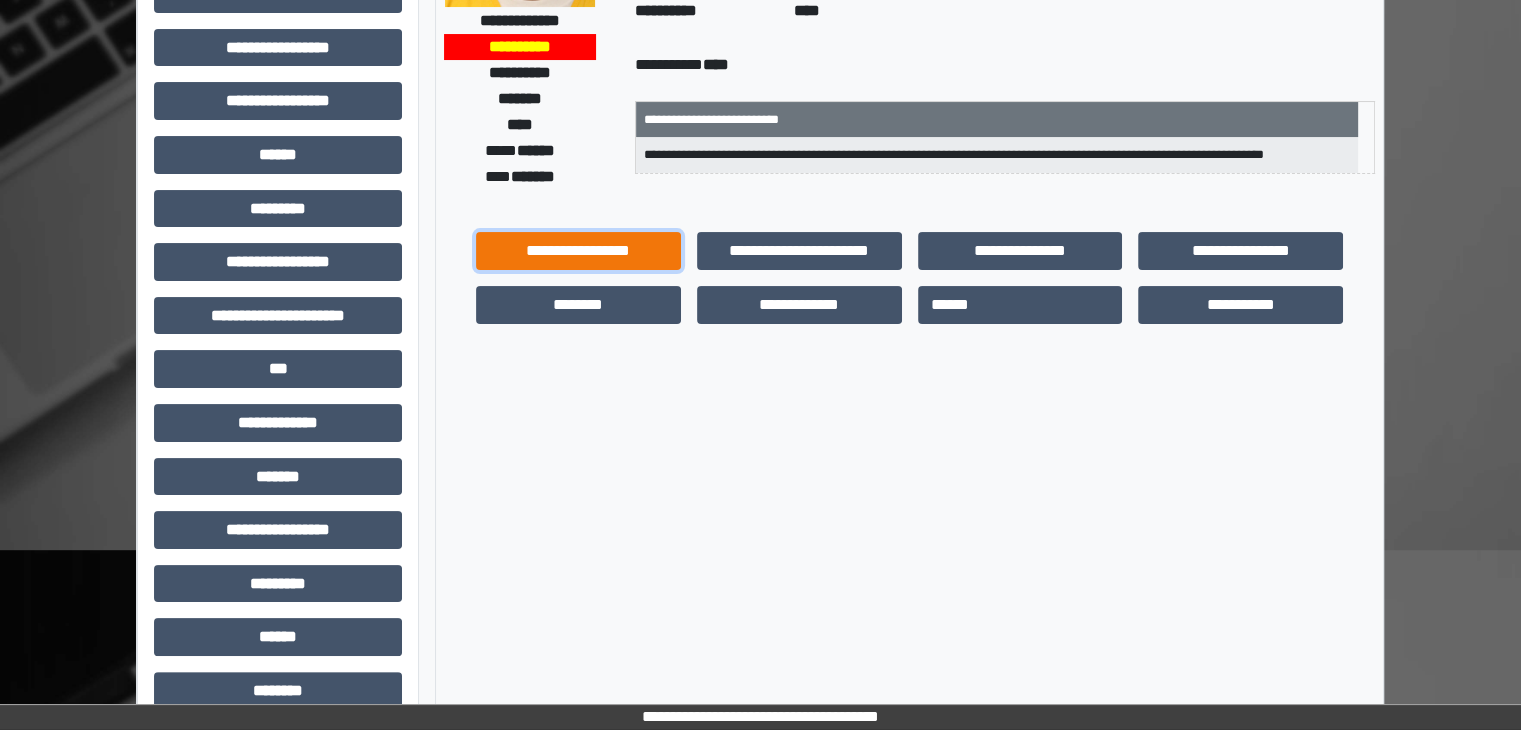 click on "**********" at bounding box center (578, 251) 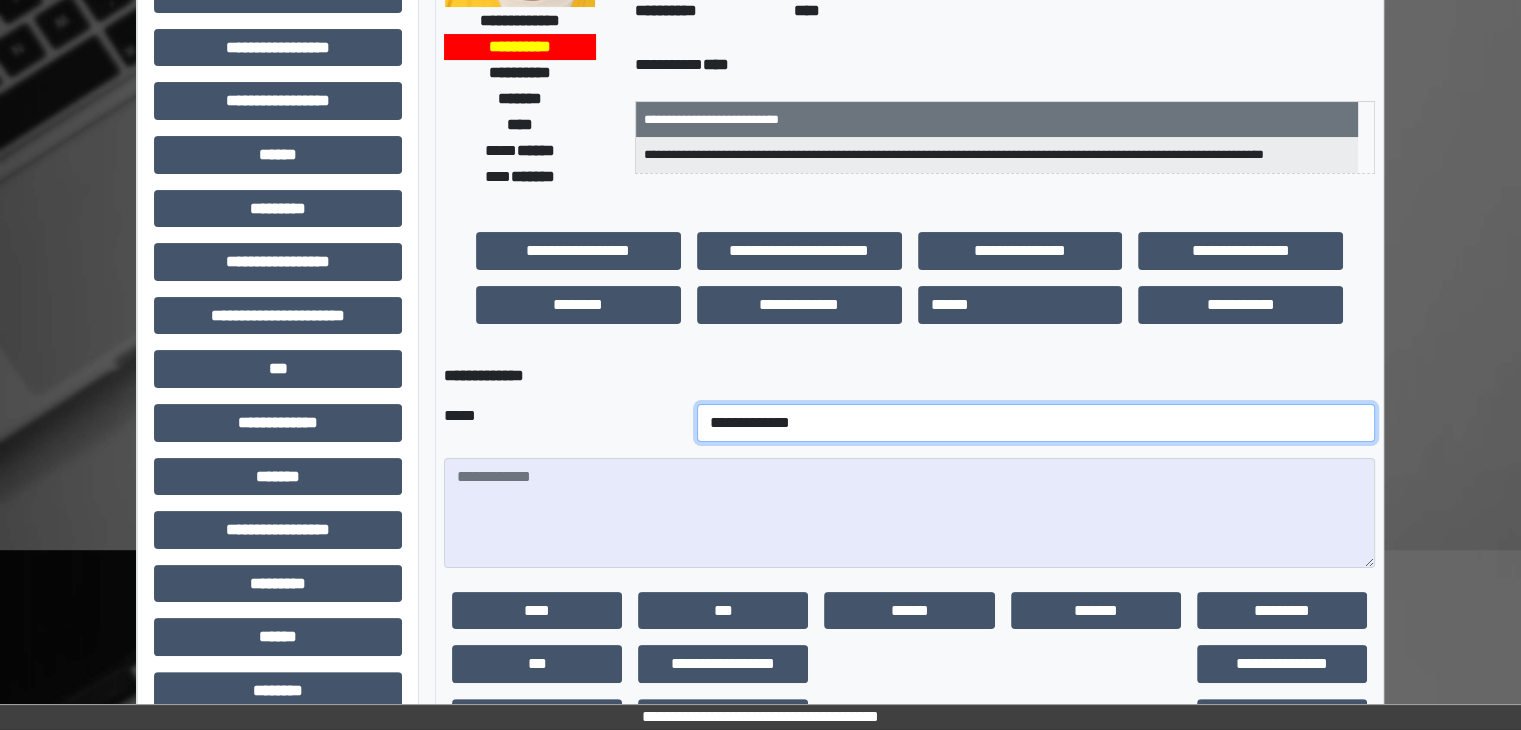 click on "**********" at bounding box center (1036, 423) 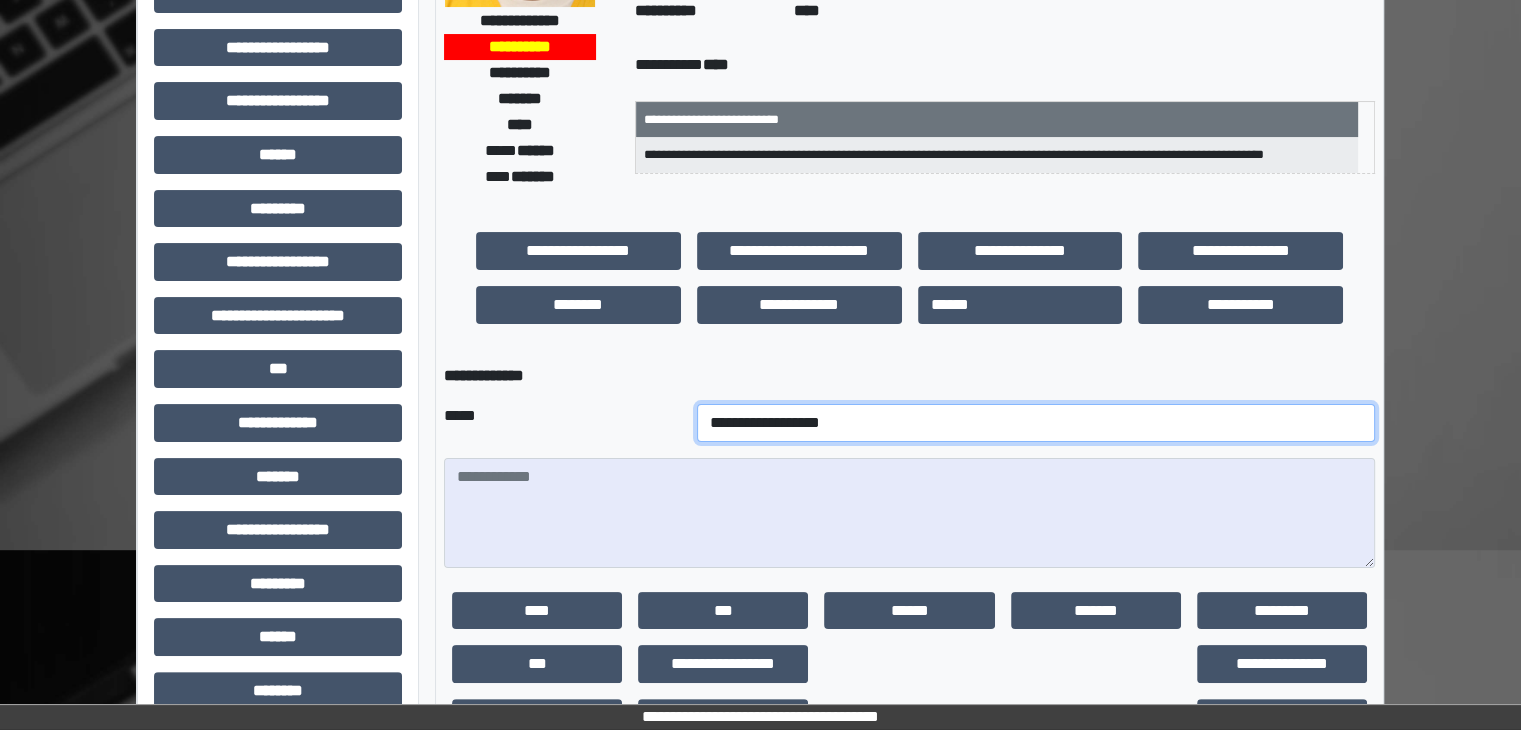 click on "**********" at bounding box center [1036, 423] 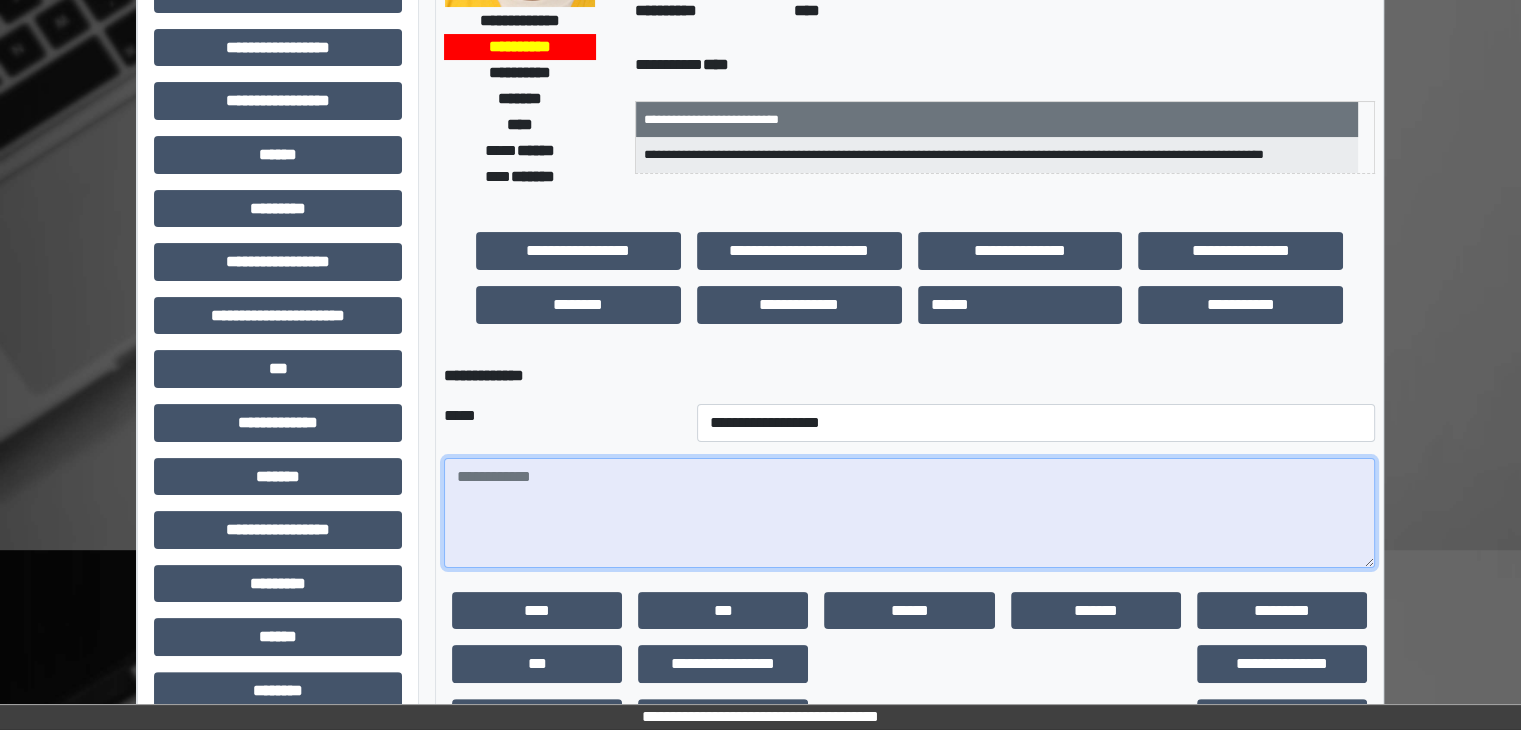 click at bounding box center [909, 513] 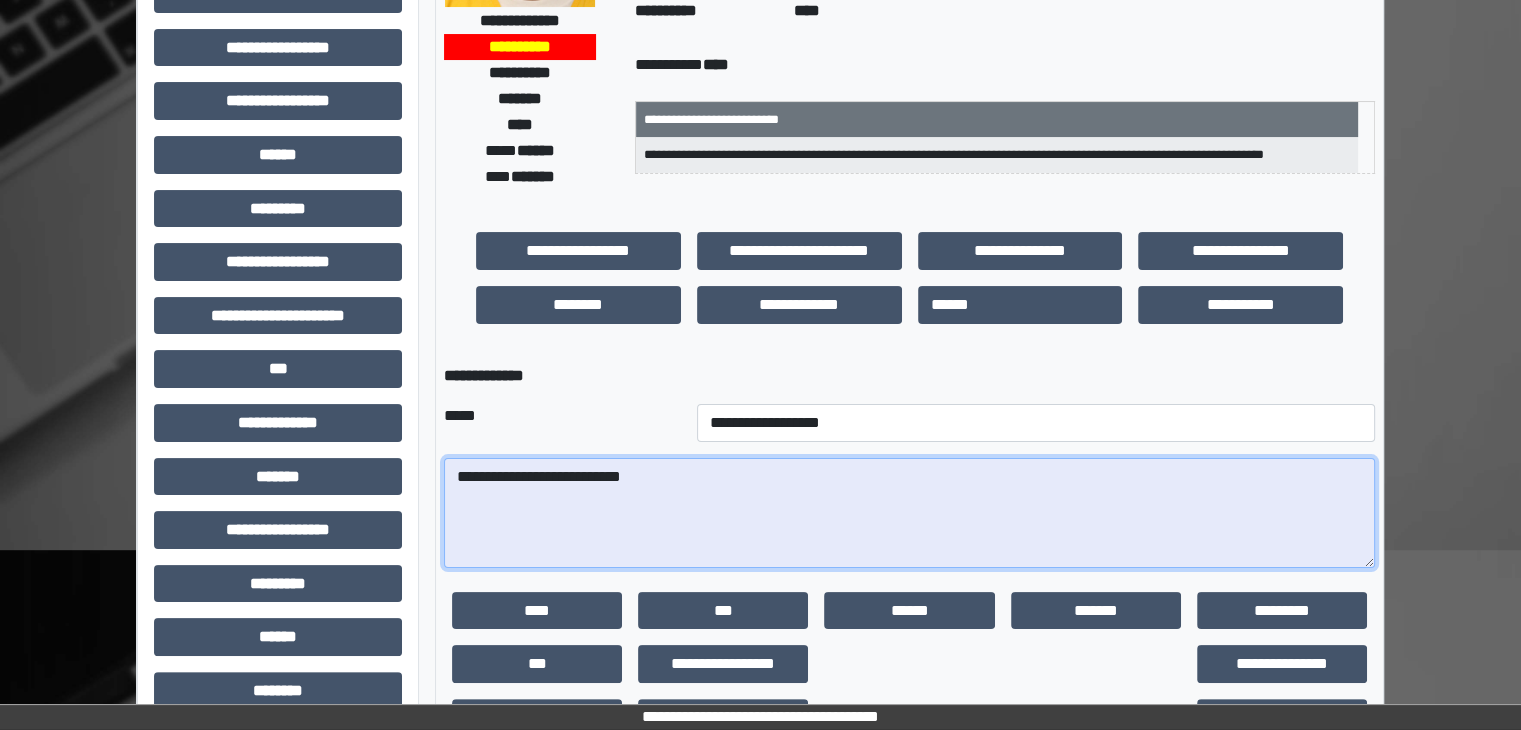 click on "**********" at bounding box center [909, 513] 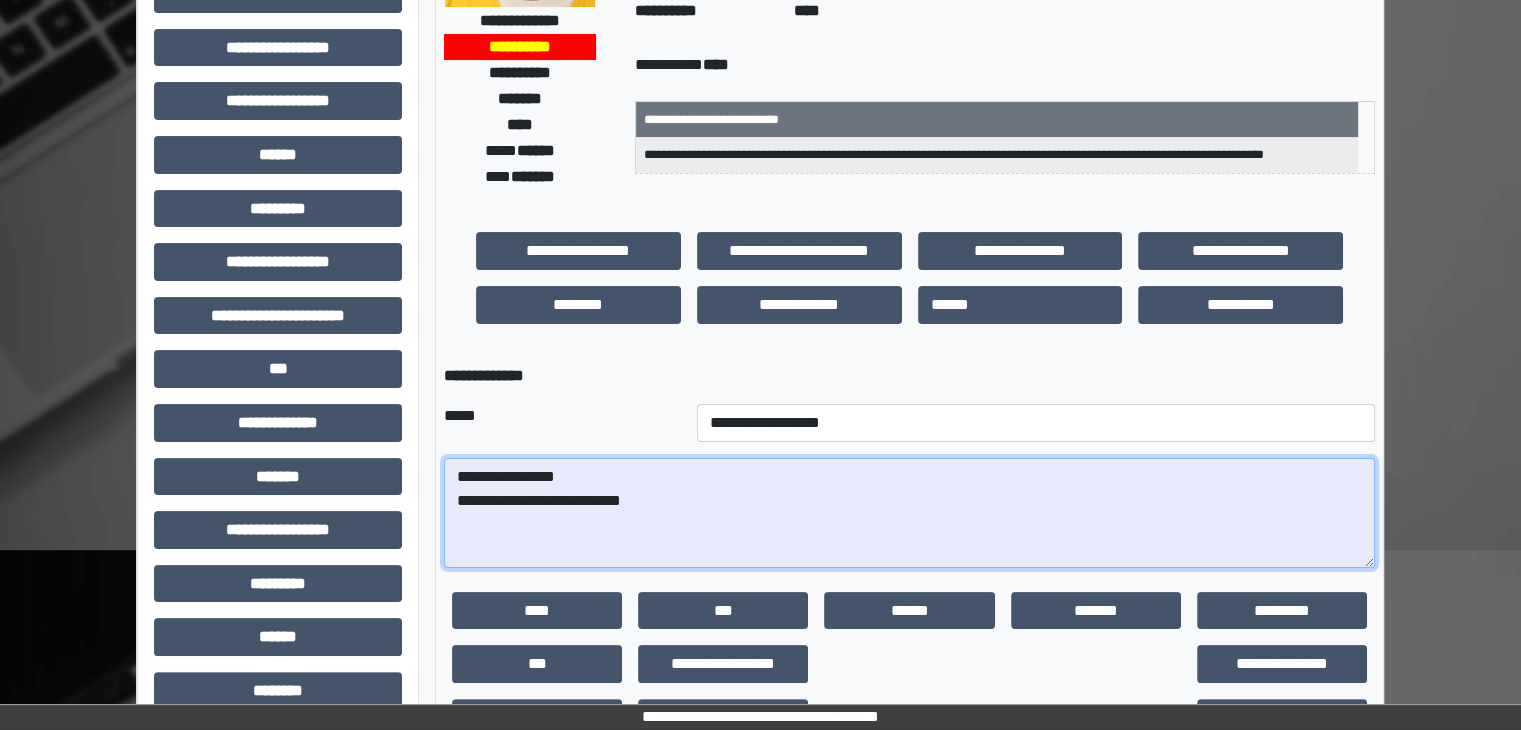 click on "**********" at bounding box center [909, 513] 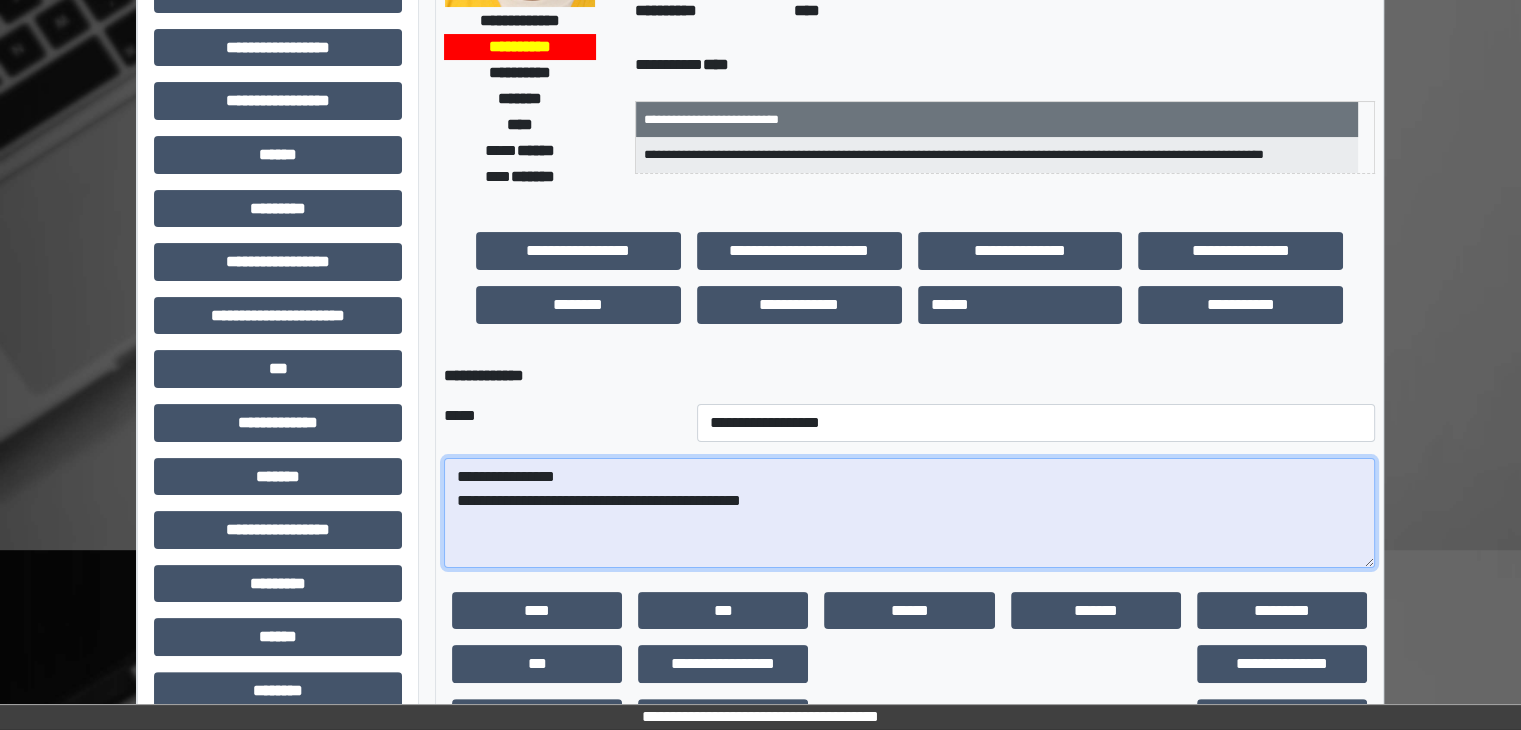 click on "**********" at bounding box center [909, 513] 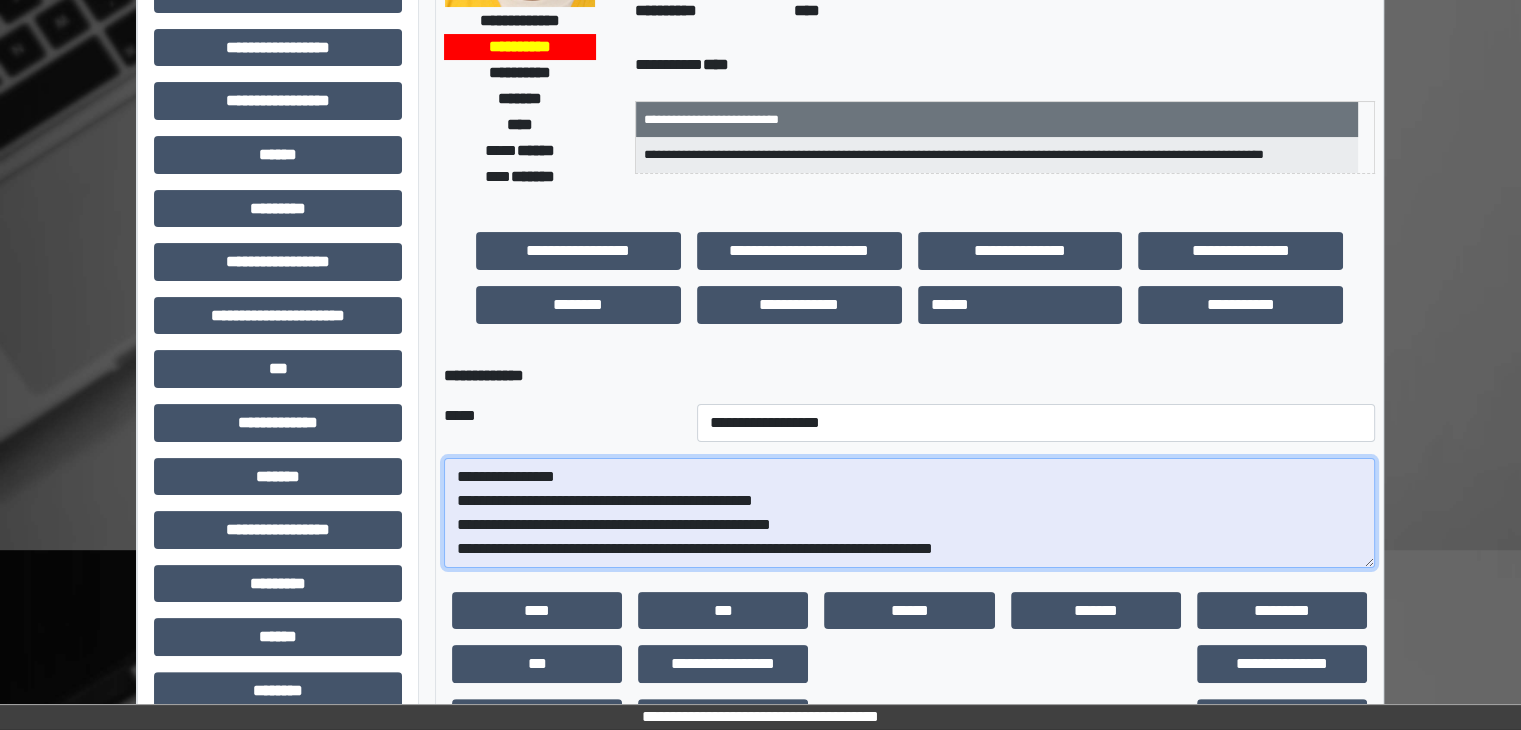 drag, startPoint x: 1055, startPoint y: 563, endPoint x: 448, endPoint y: 473, distance: 613.63586 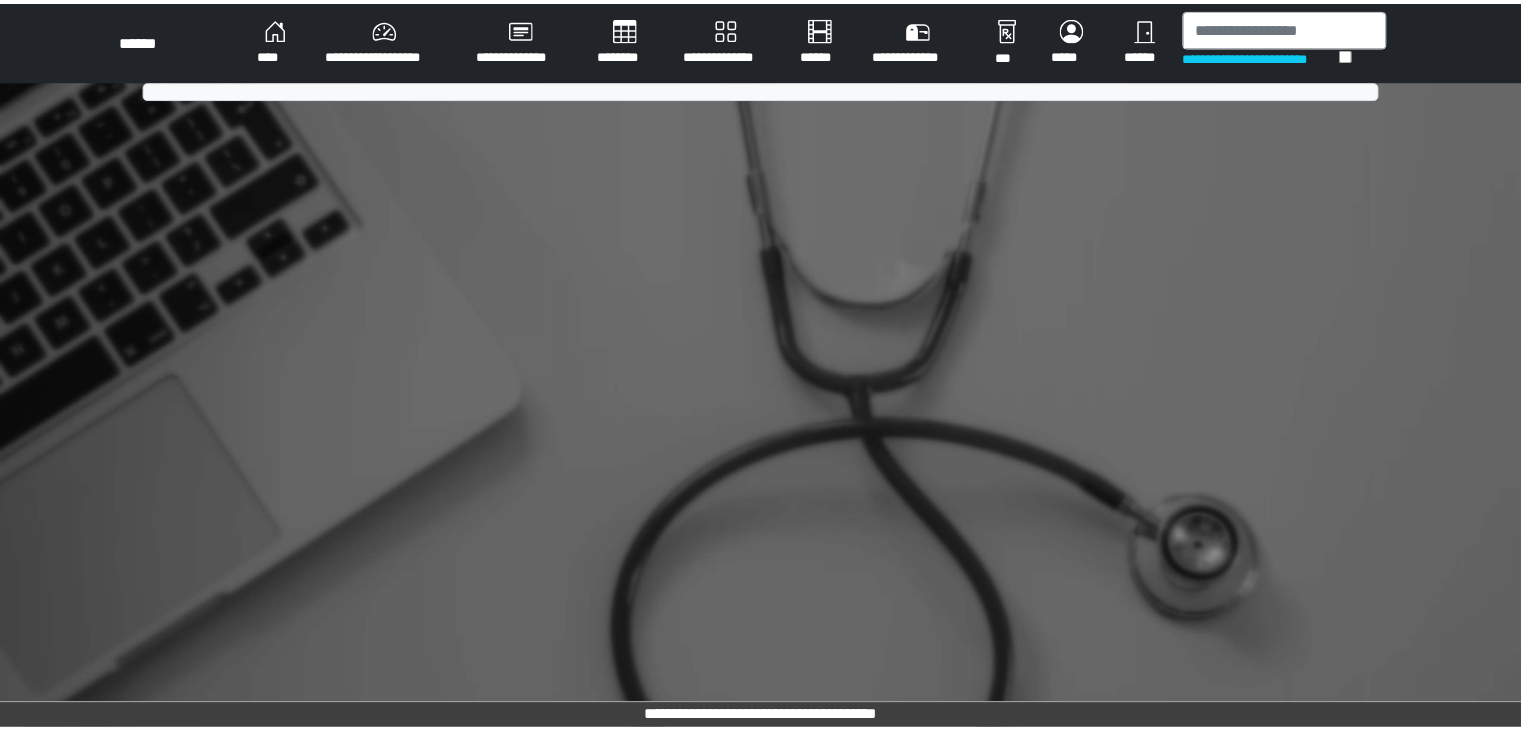 scroll, scrollTop: 0, scrollLeft: 0, axis: both 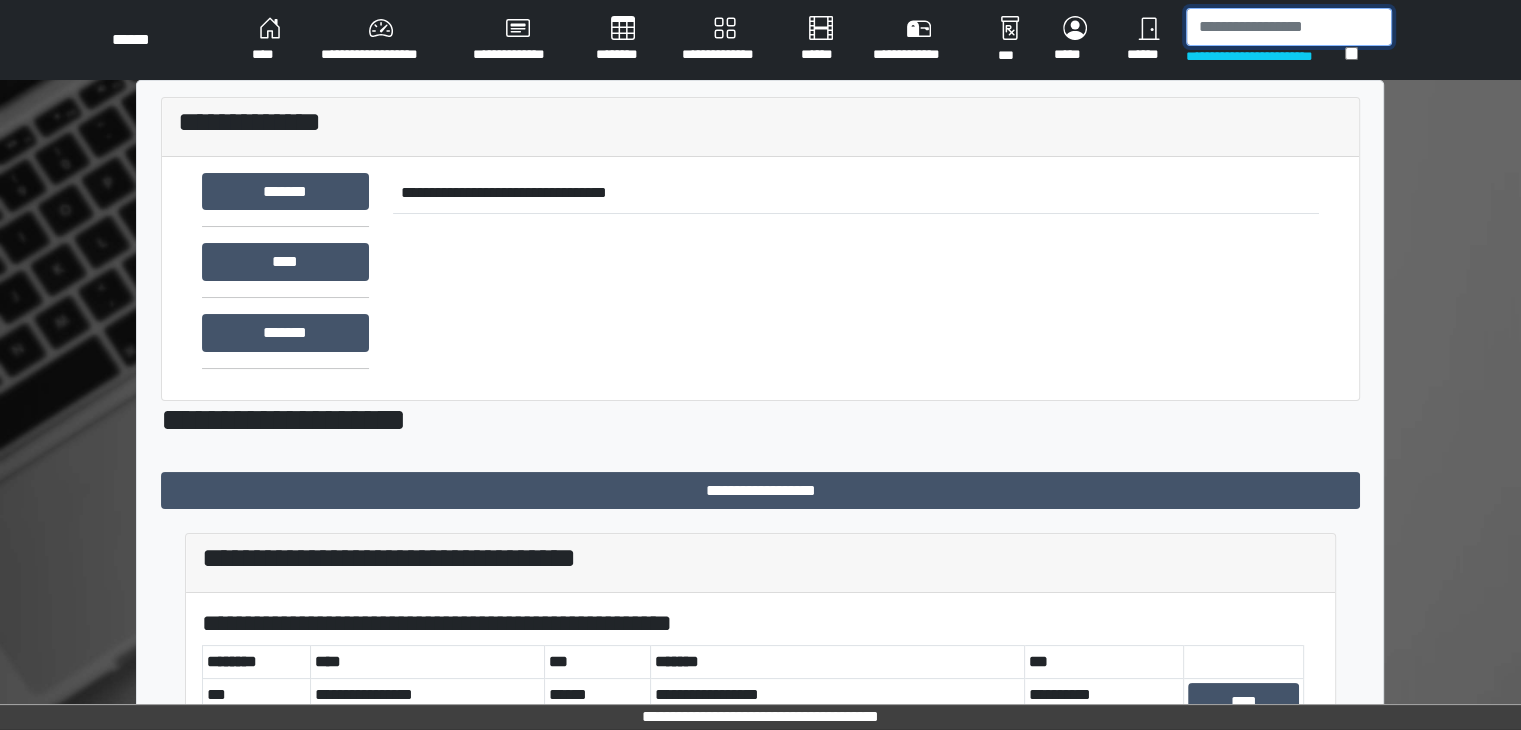 click at bounding box center [1289, 27] 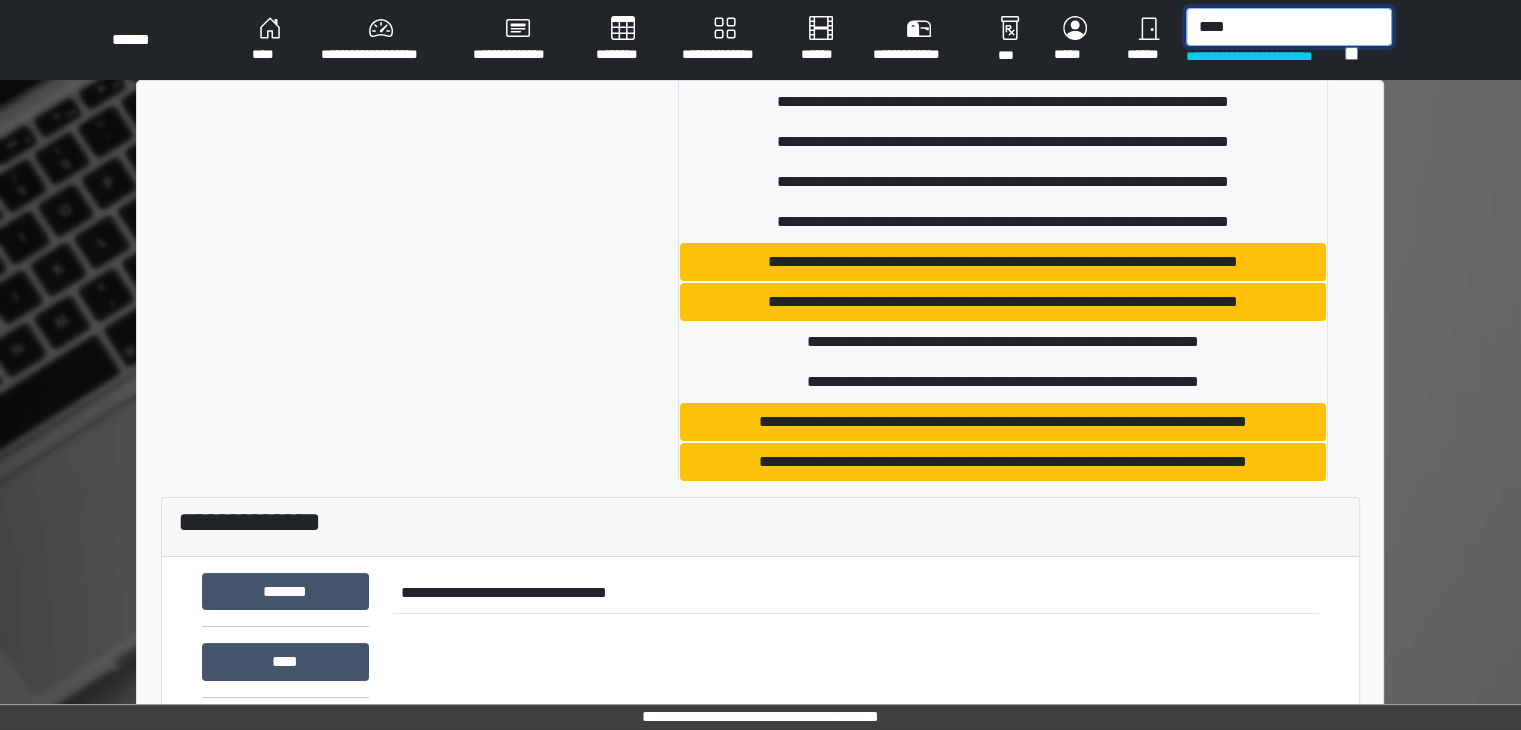 scroll, scrollTop: 500, scrollLeft: 0, axis: vertical 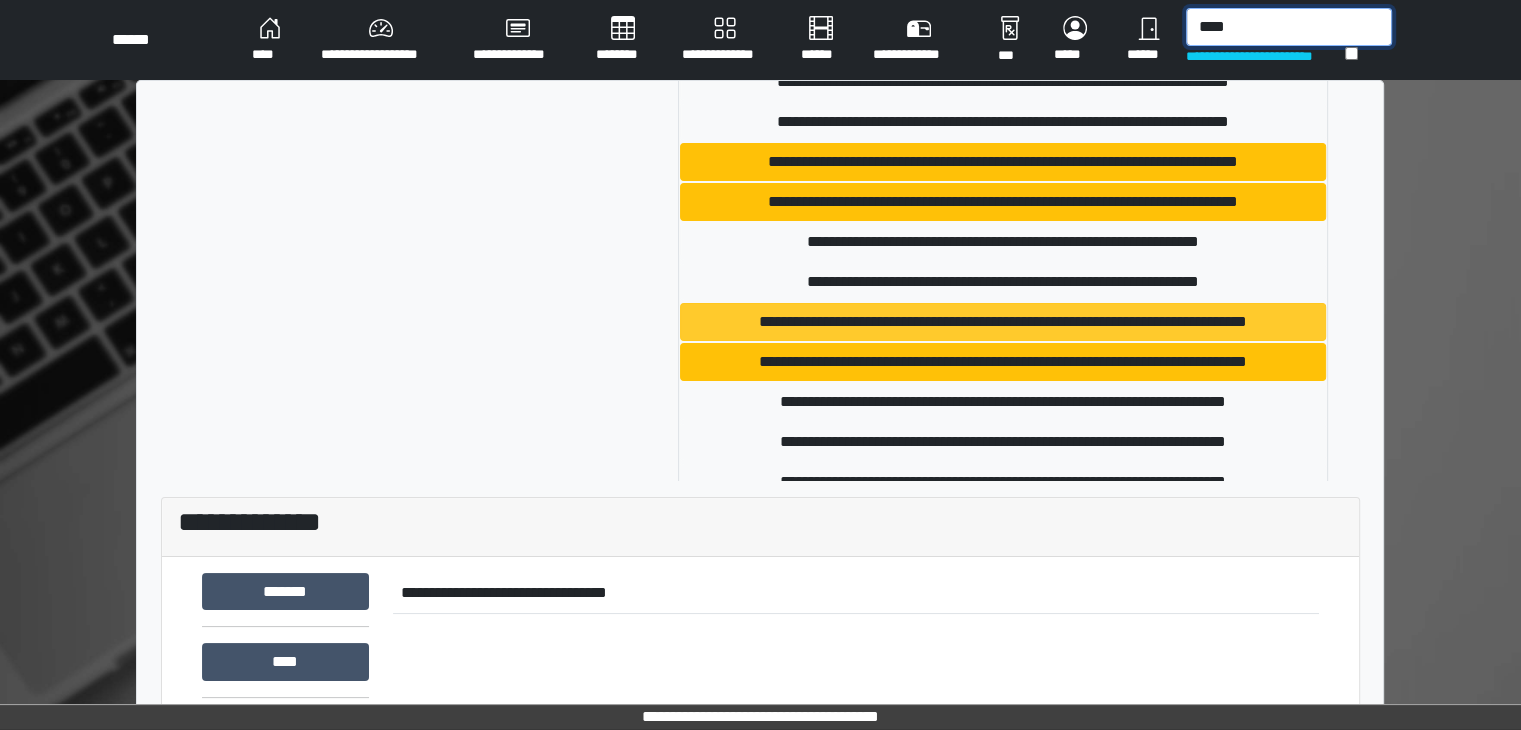 type on "****" 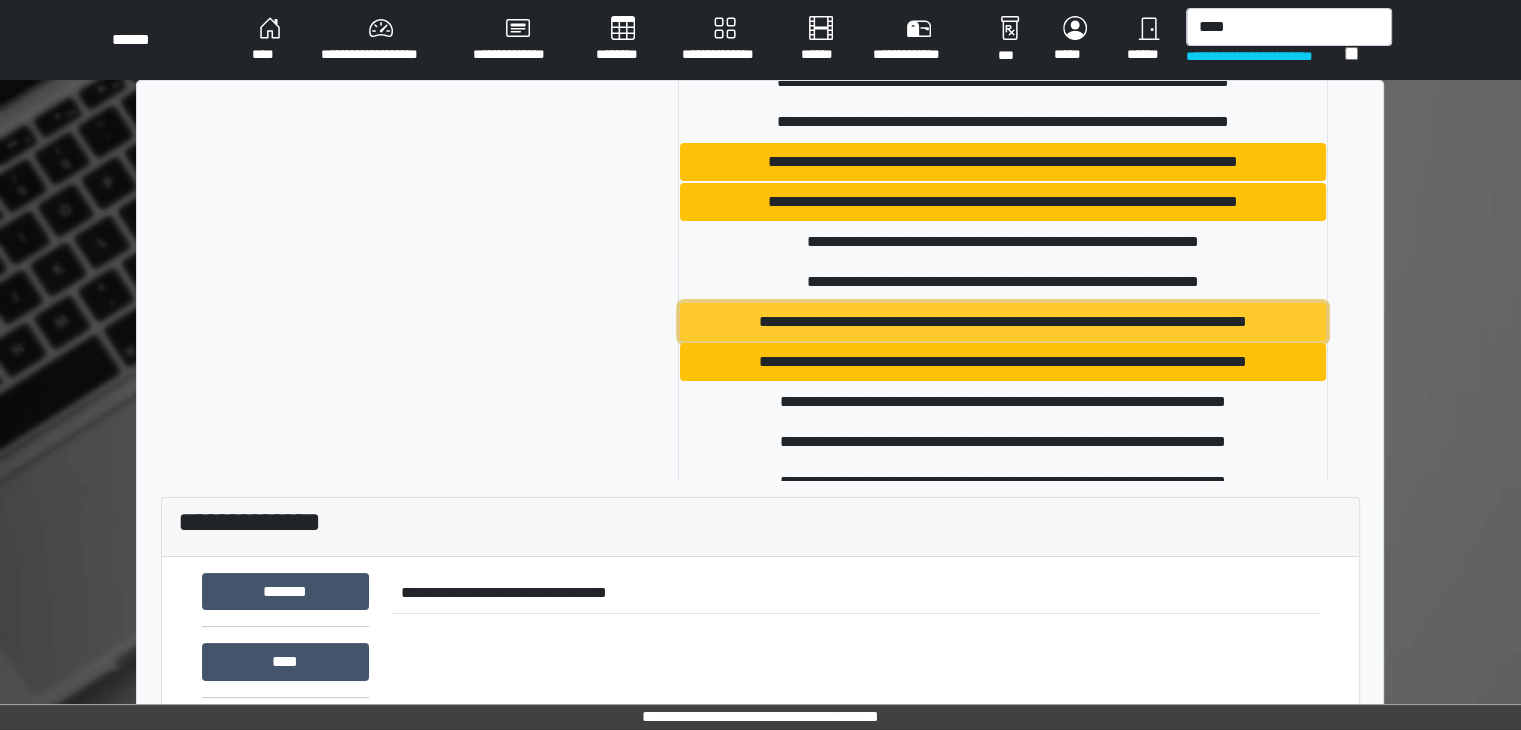 click on "**********" at bounding box center [1003, 322] 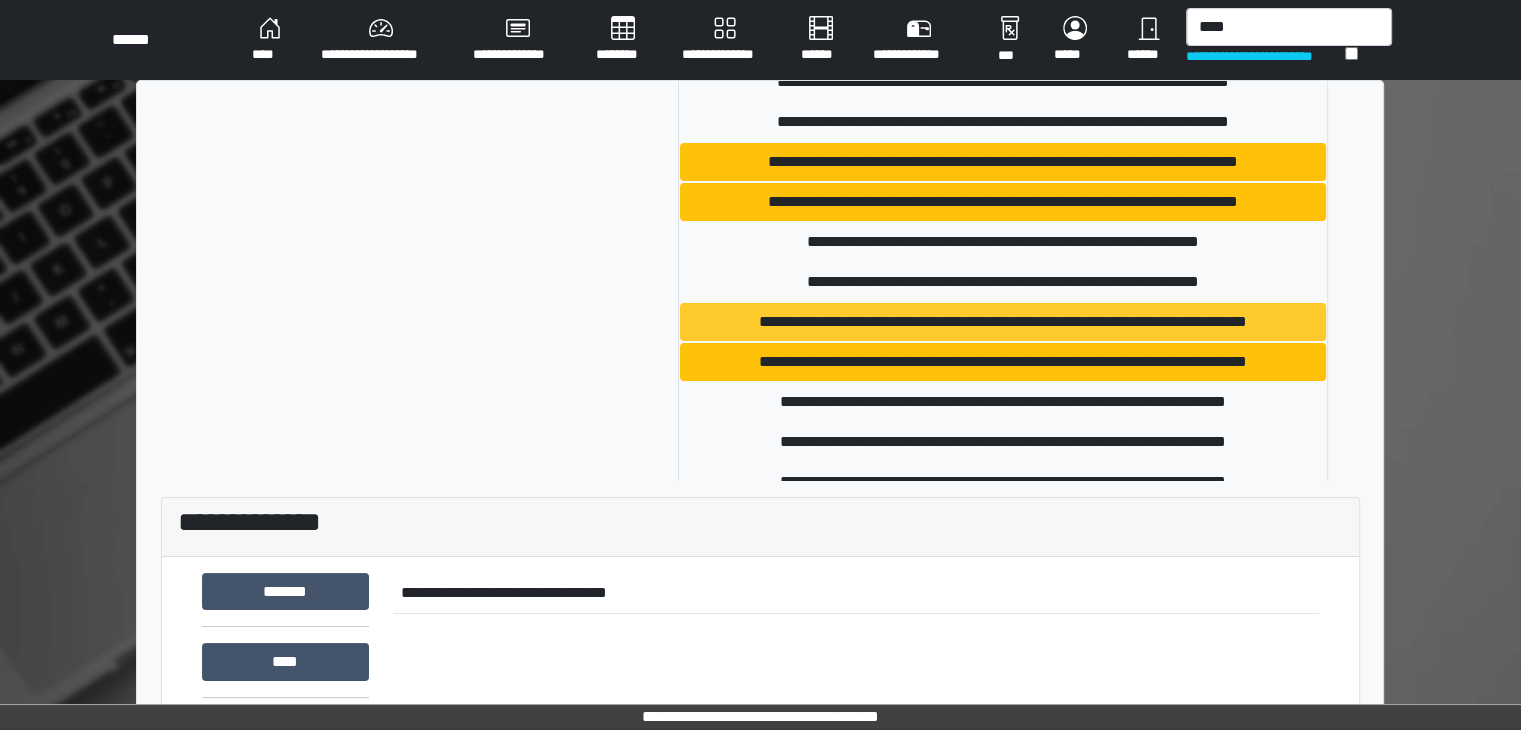 type 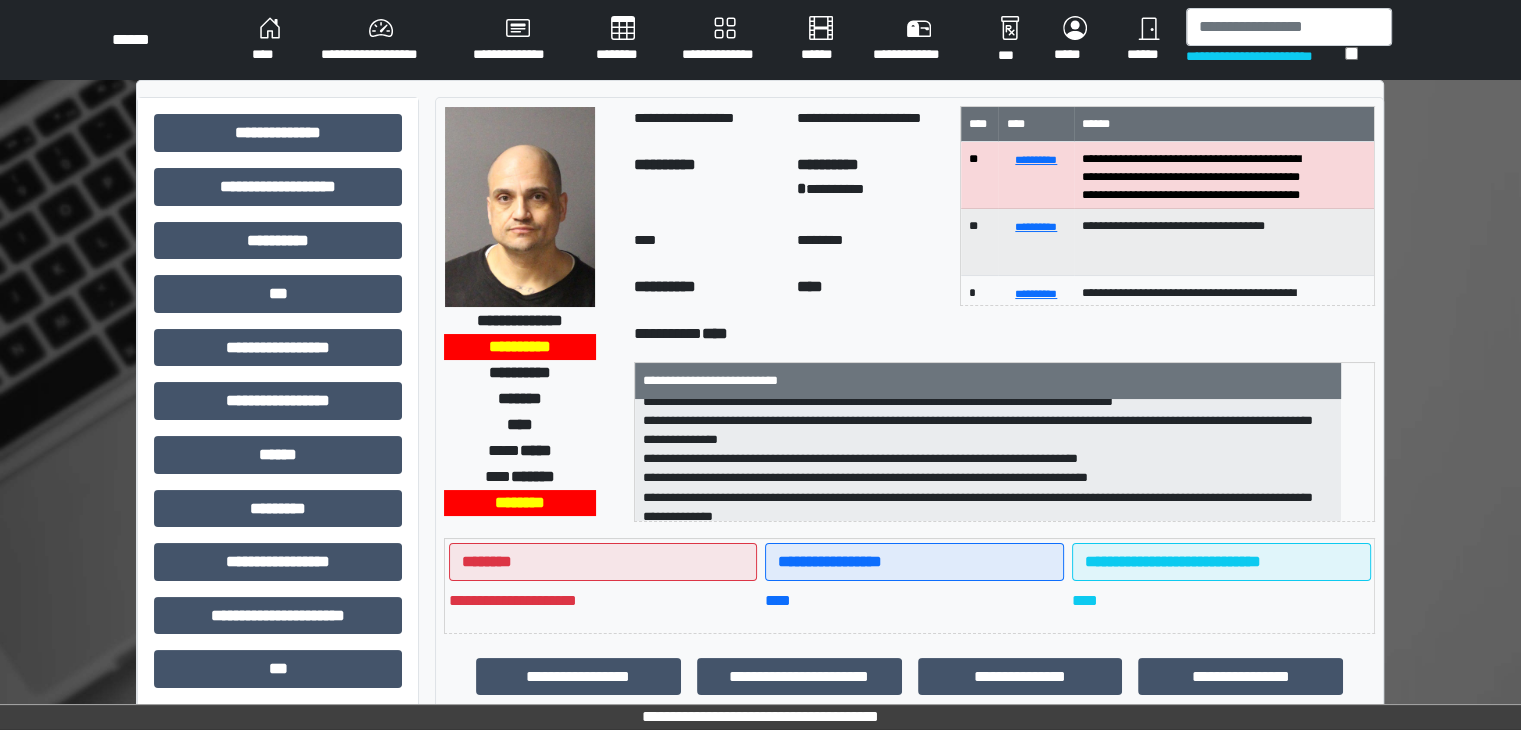scroll, scrollTop: 25, scrollLeft: 0, axis: vertical 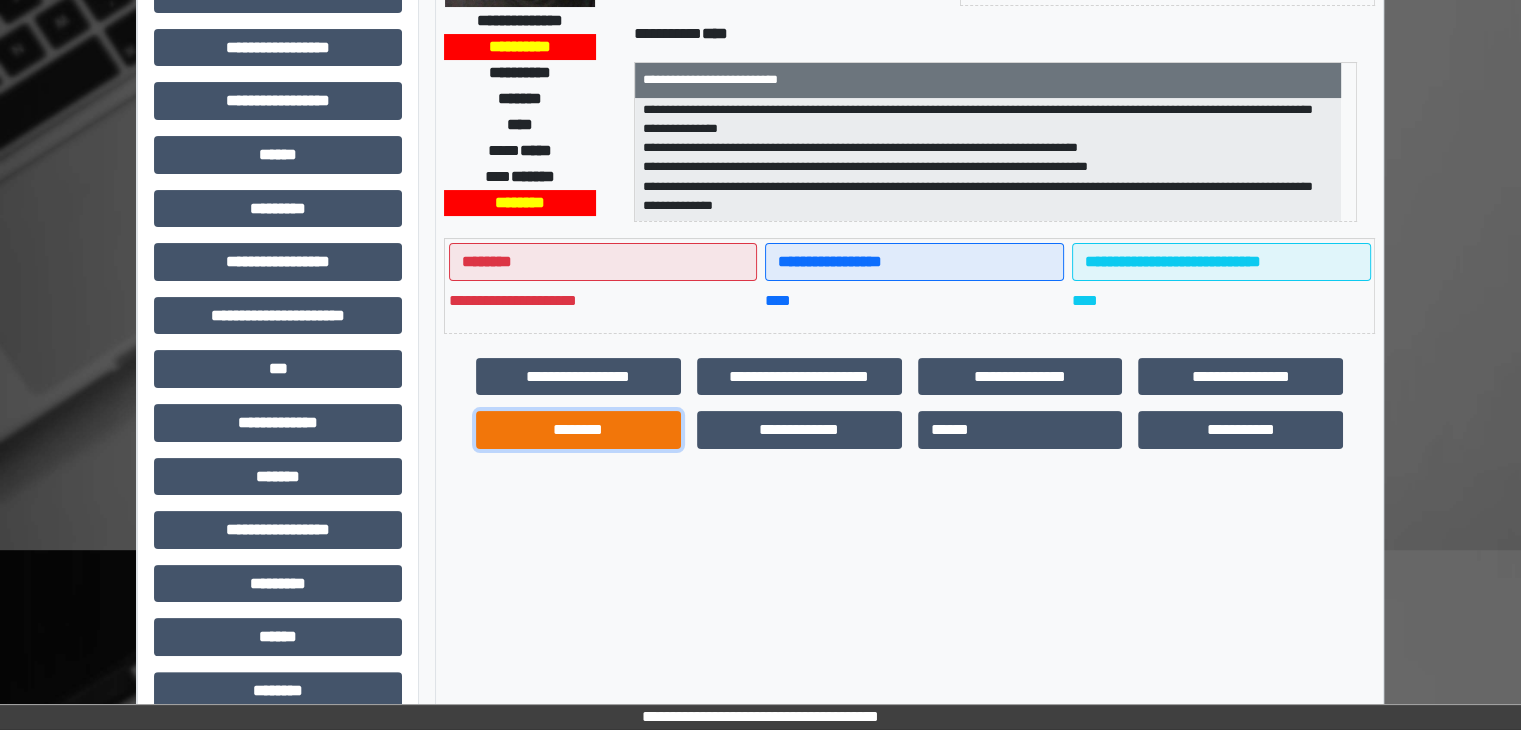 click on "********" at bounding box center [578, 430] 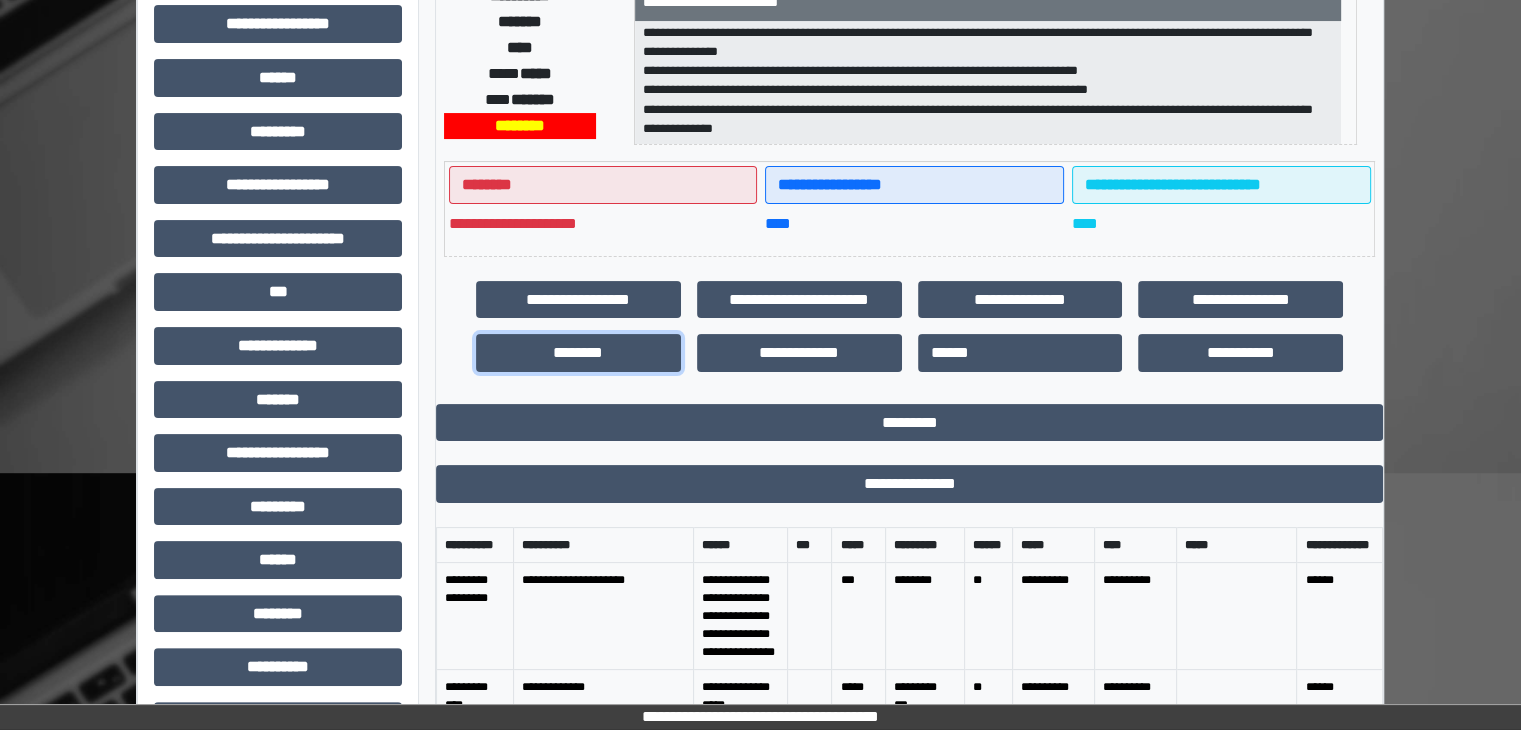 scroll, scrollTop: 672, scrollLeft: 0, axis: vertical 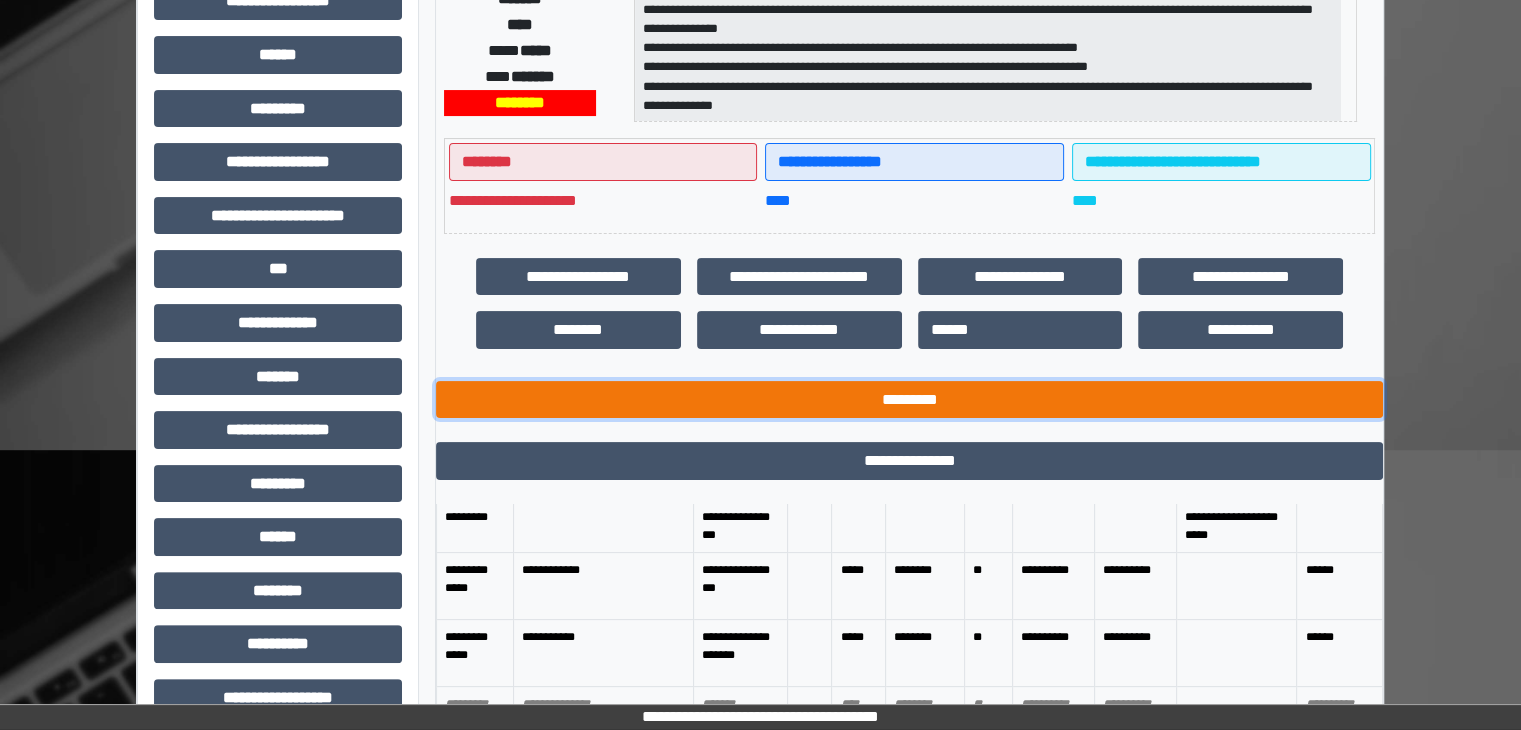 click on "*********" at bounding box center [909, 400] 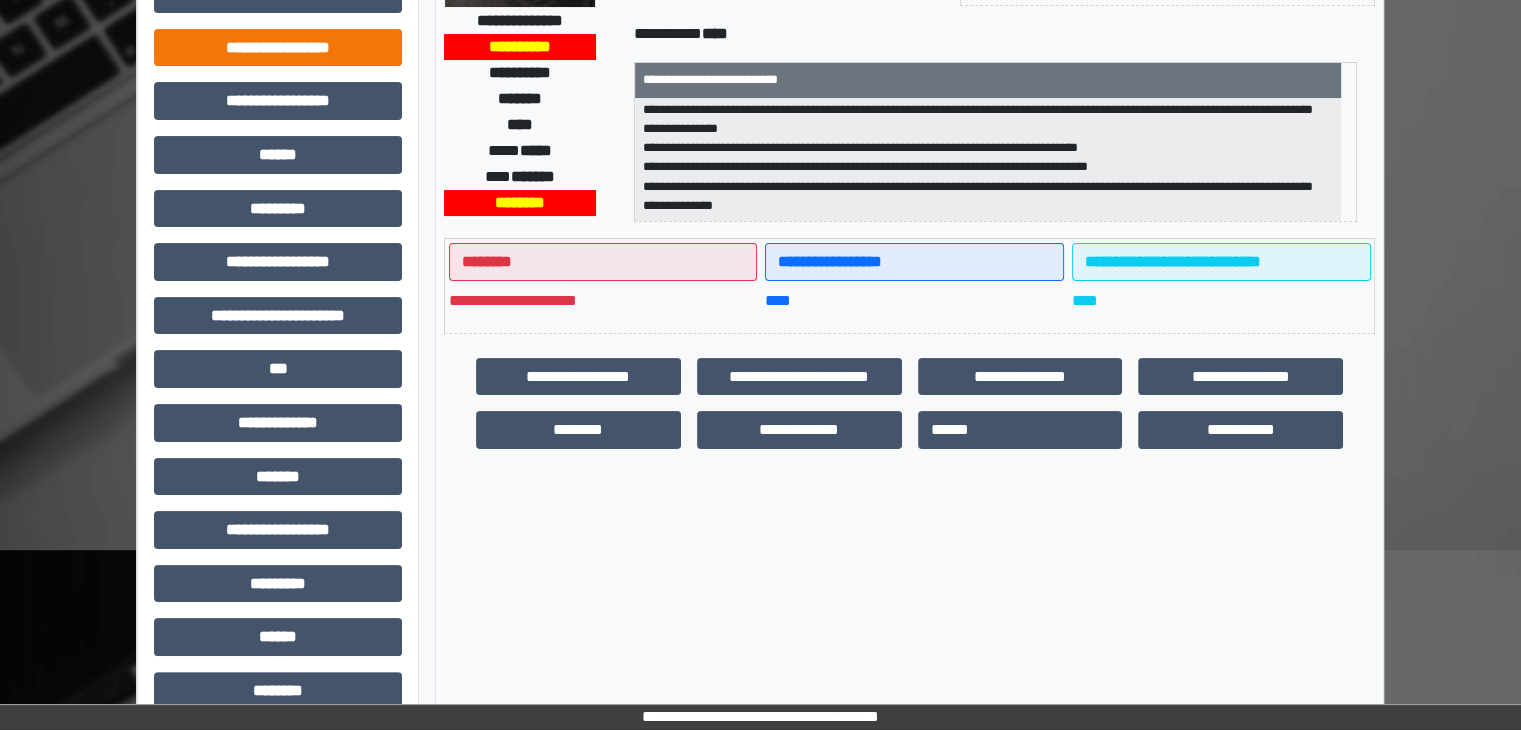 scroll, scrollTop: 100, scrollLeft: 0, axis: vertical 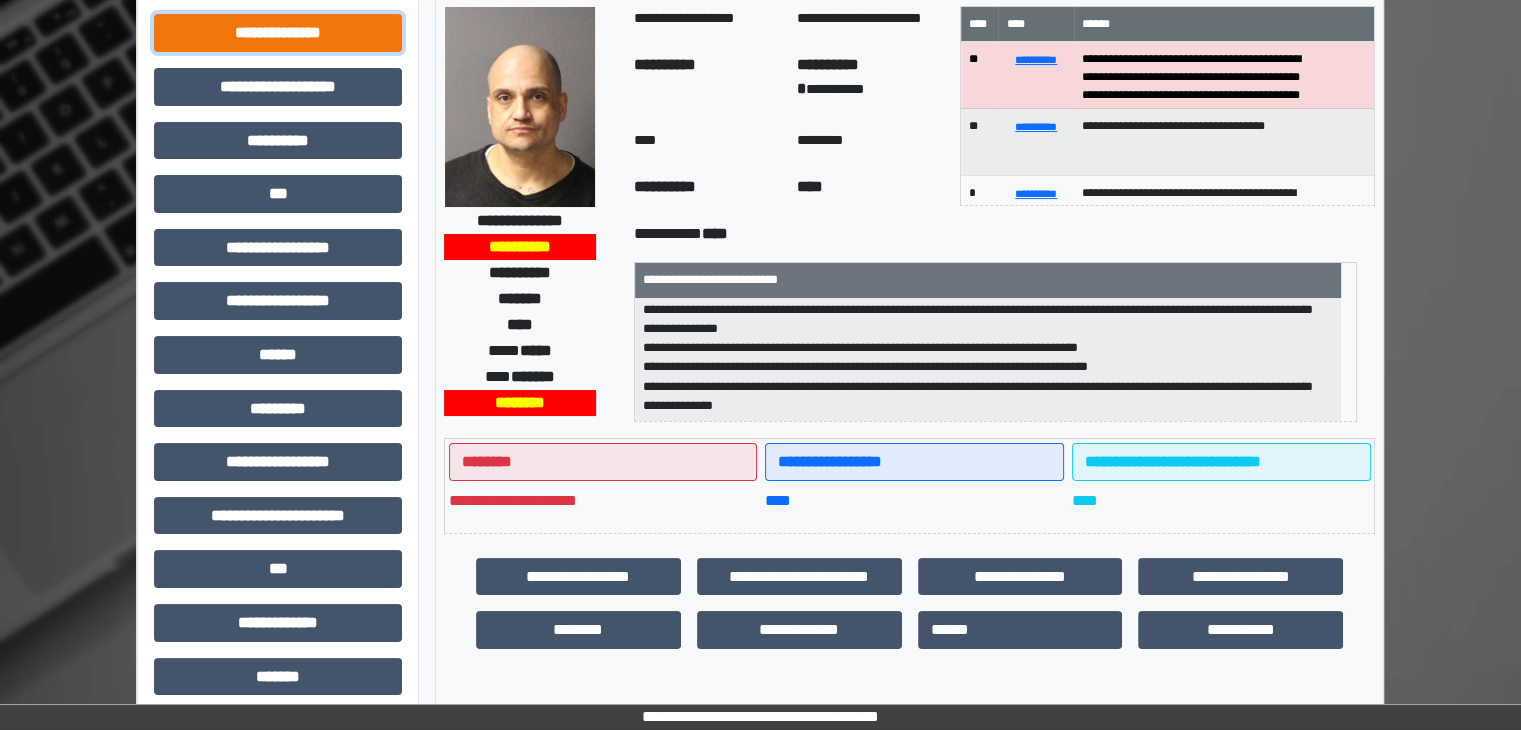 click on "**********" at bounding box center (278, 33) 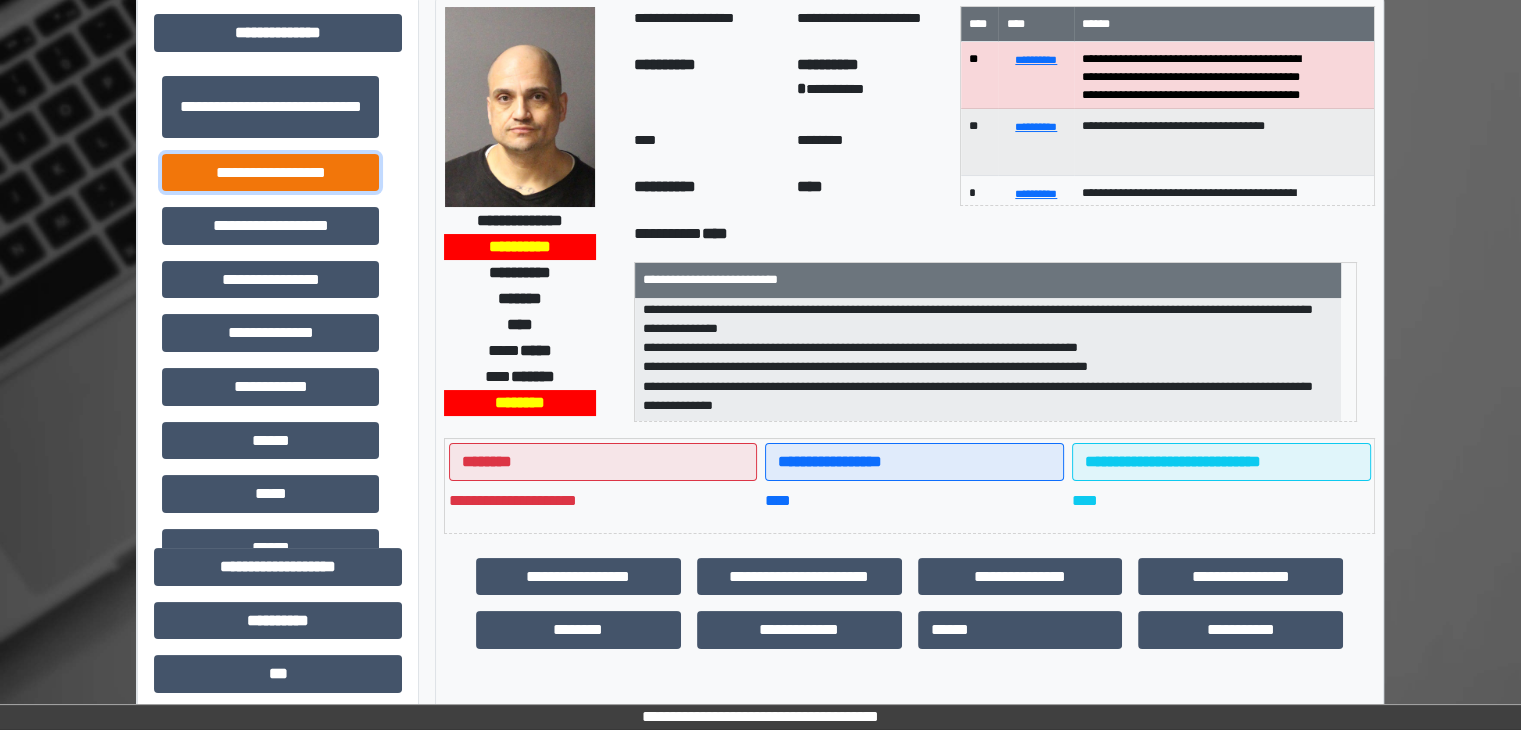 click on "**********" at bounding box center (270, 173) 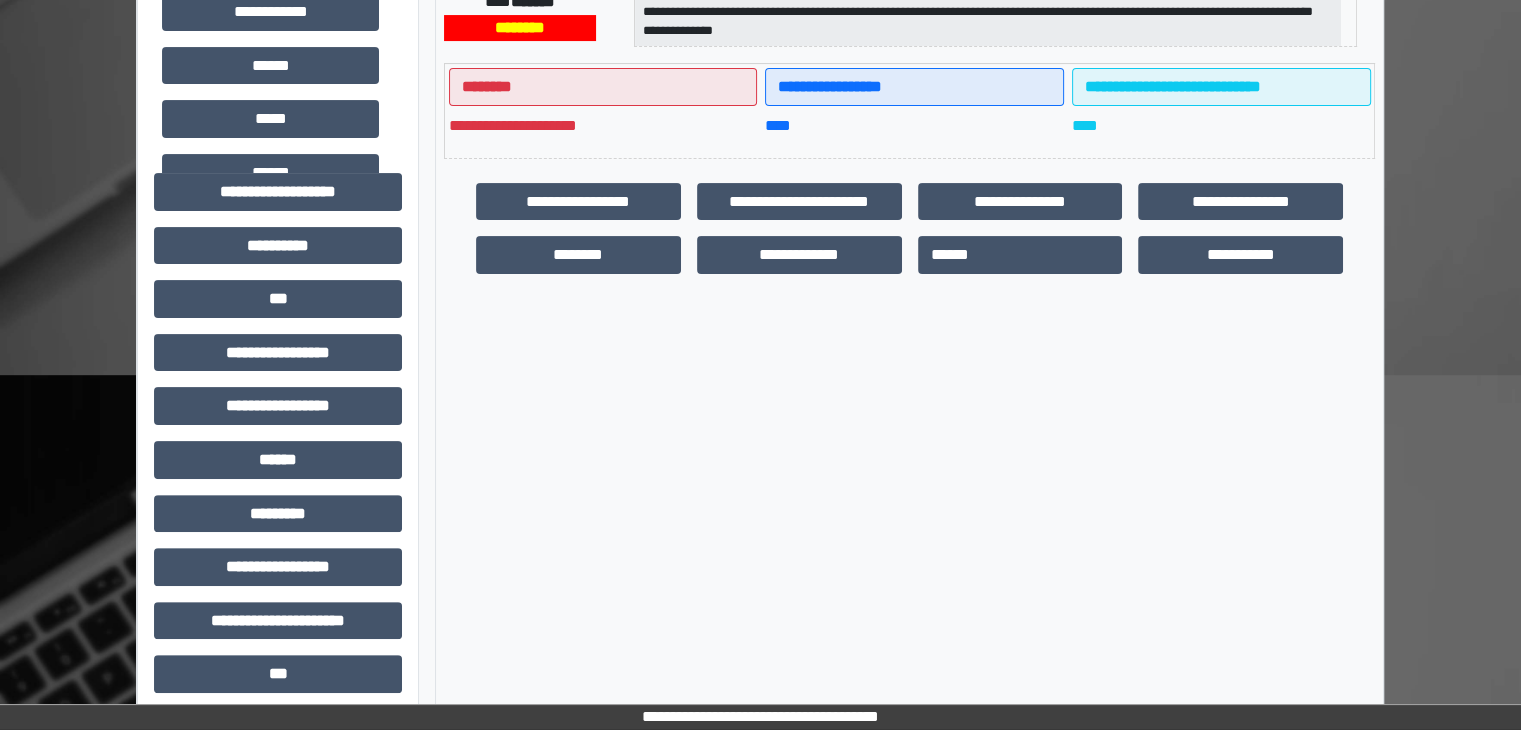 scroll, scrollTop: 500, scrollLeft: 0, axis: vertical 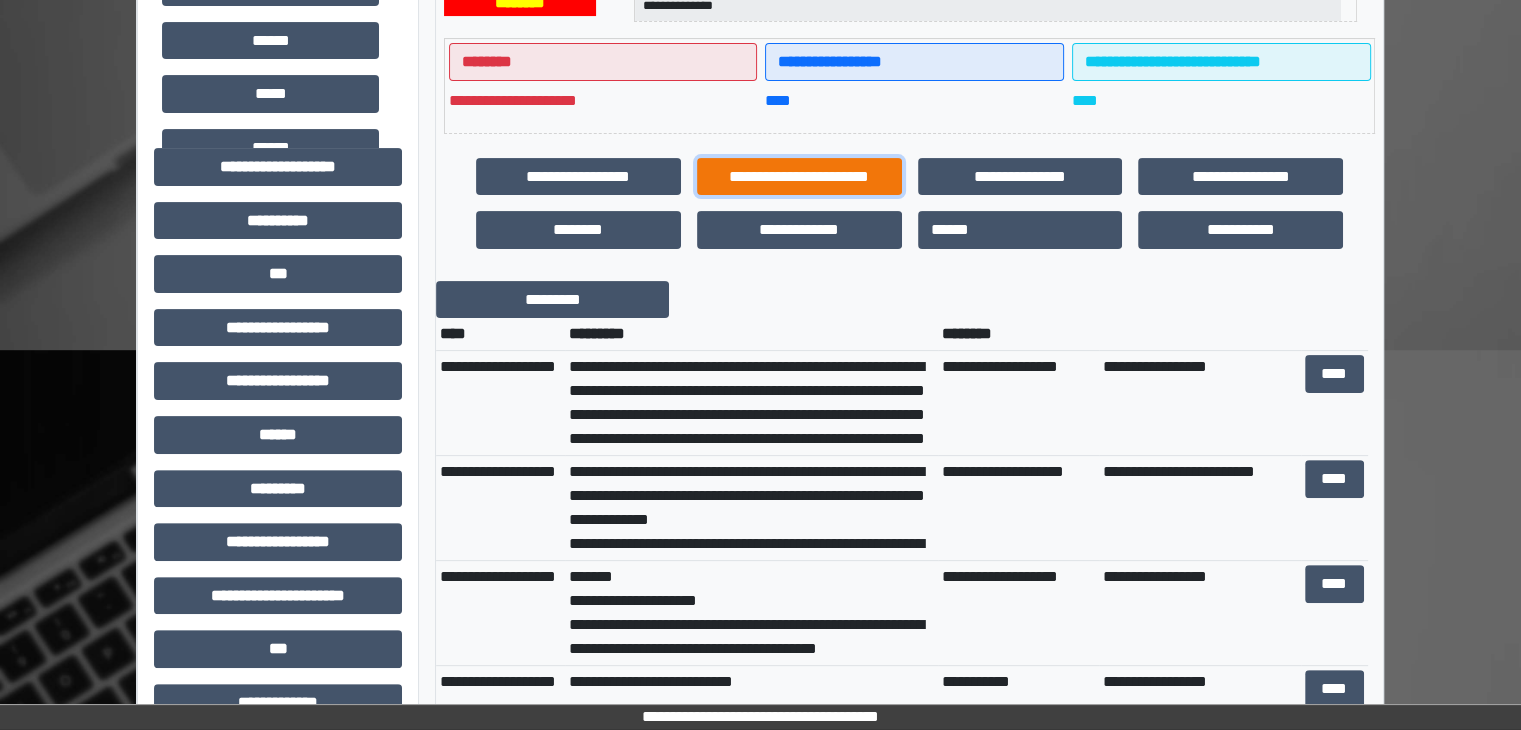 click on "**********" at bounding box center [799, 177] 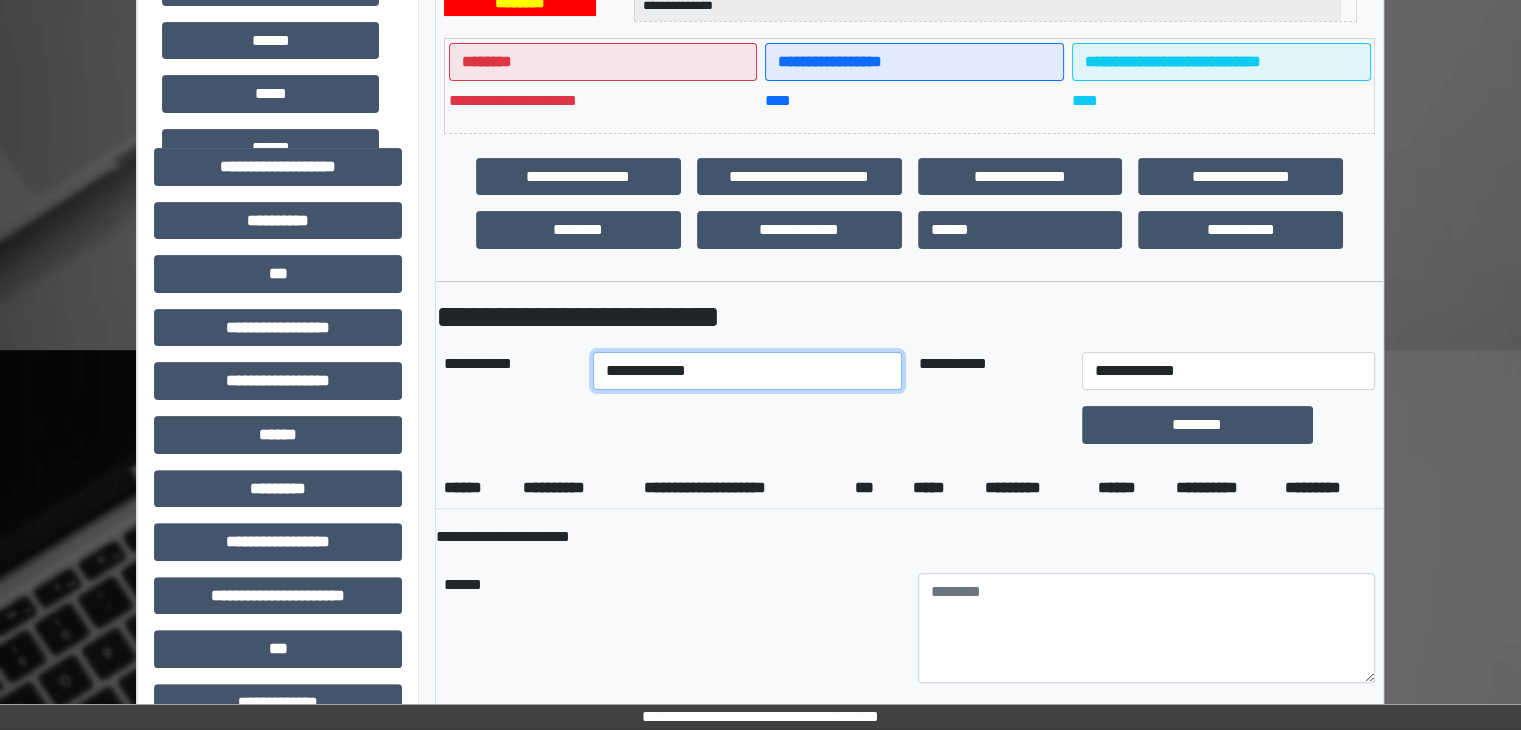 click on "**********" at bounding box center (748, 371) 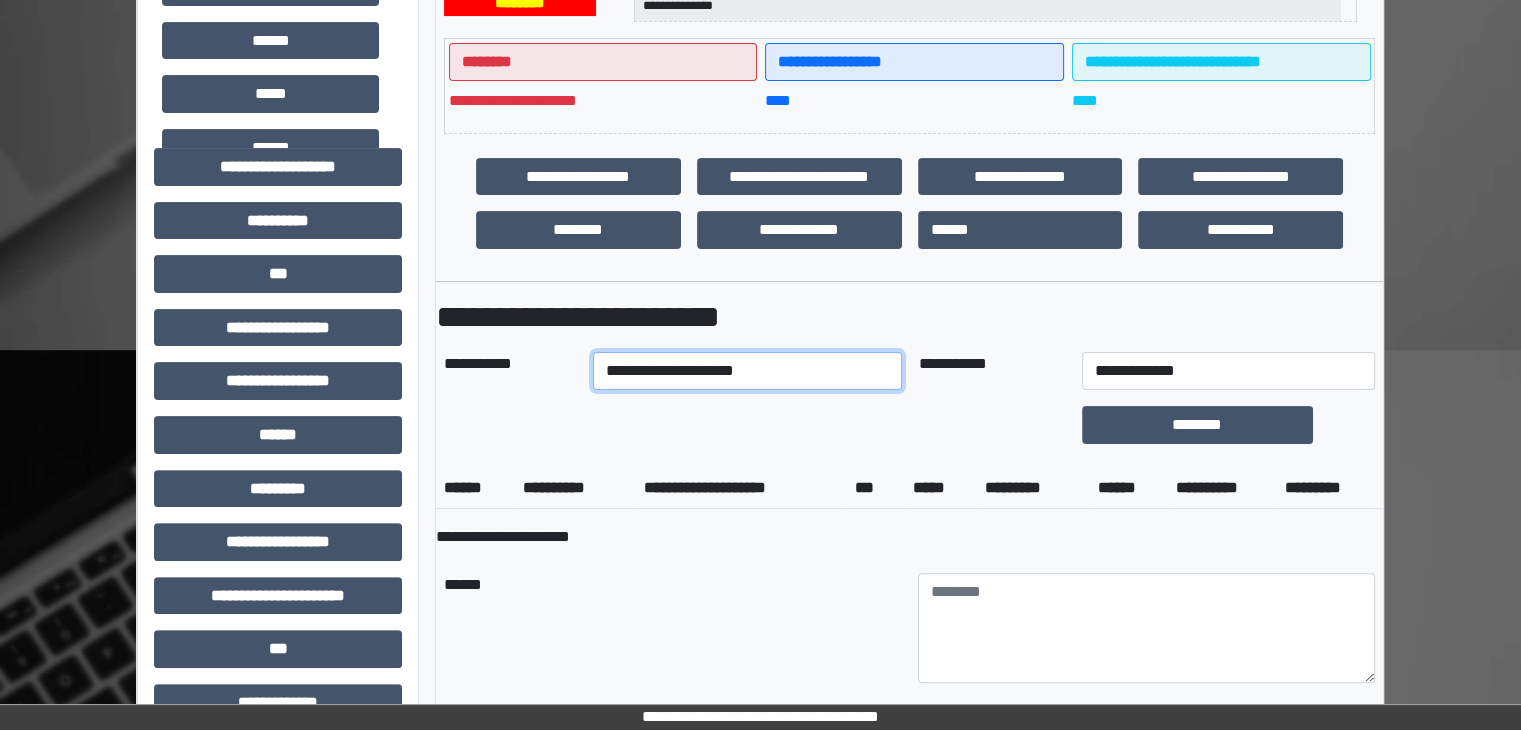 click on "**********" at bounding box center [748, 371] 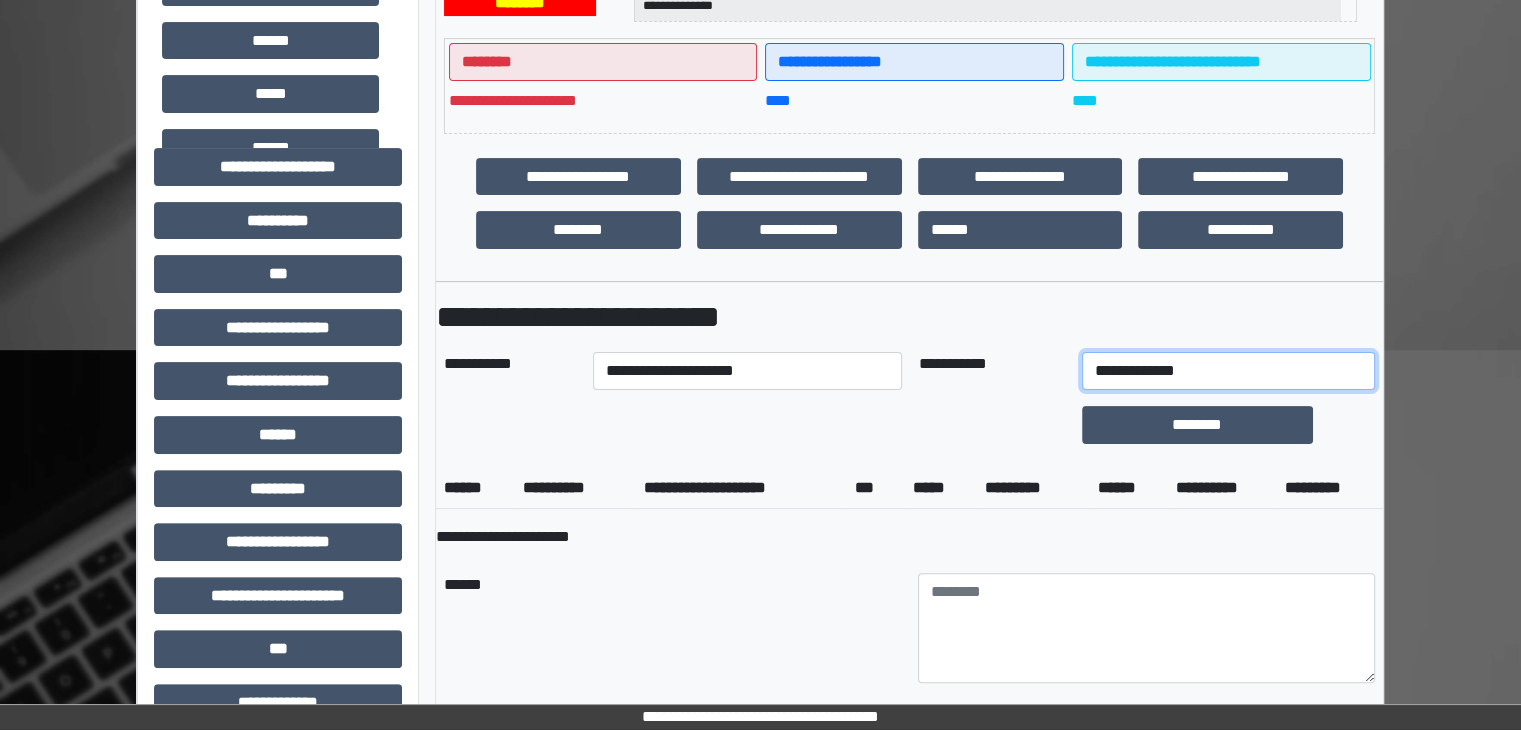 drag, startPoint x: 1210, startPoint y: 361, endPoint x: 1206, endPoint y: 381, distance: 20.396078 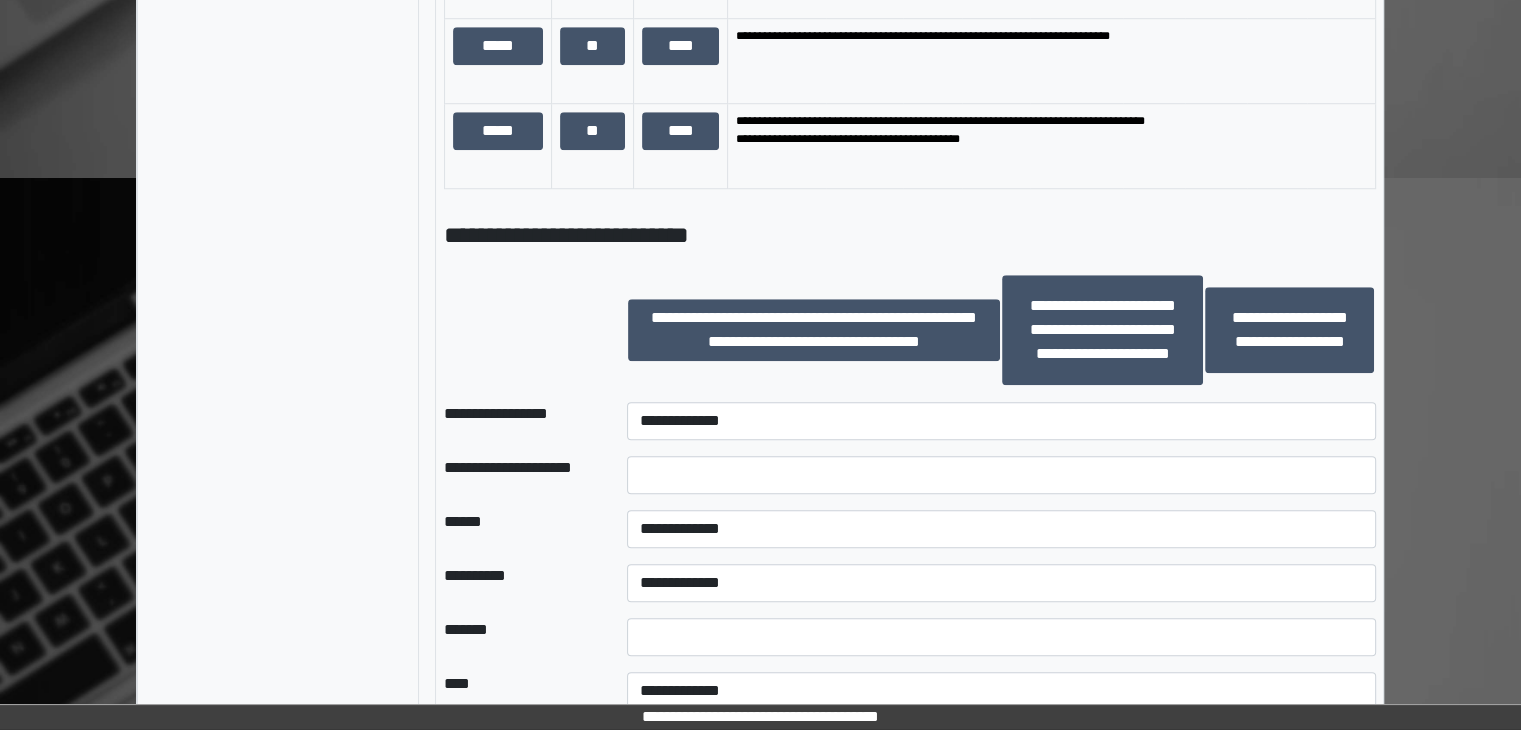 scroll, scrollTop: 1700, scrollLeft: 0, axis: vertical 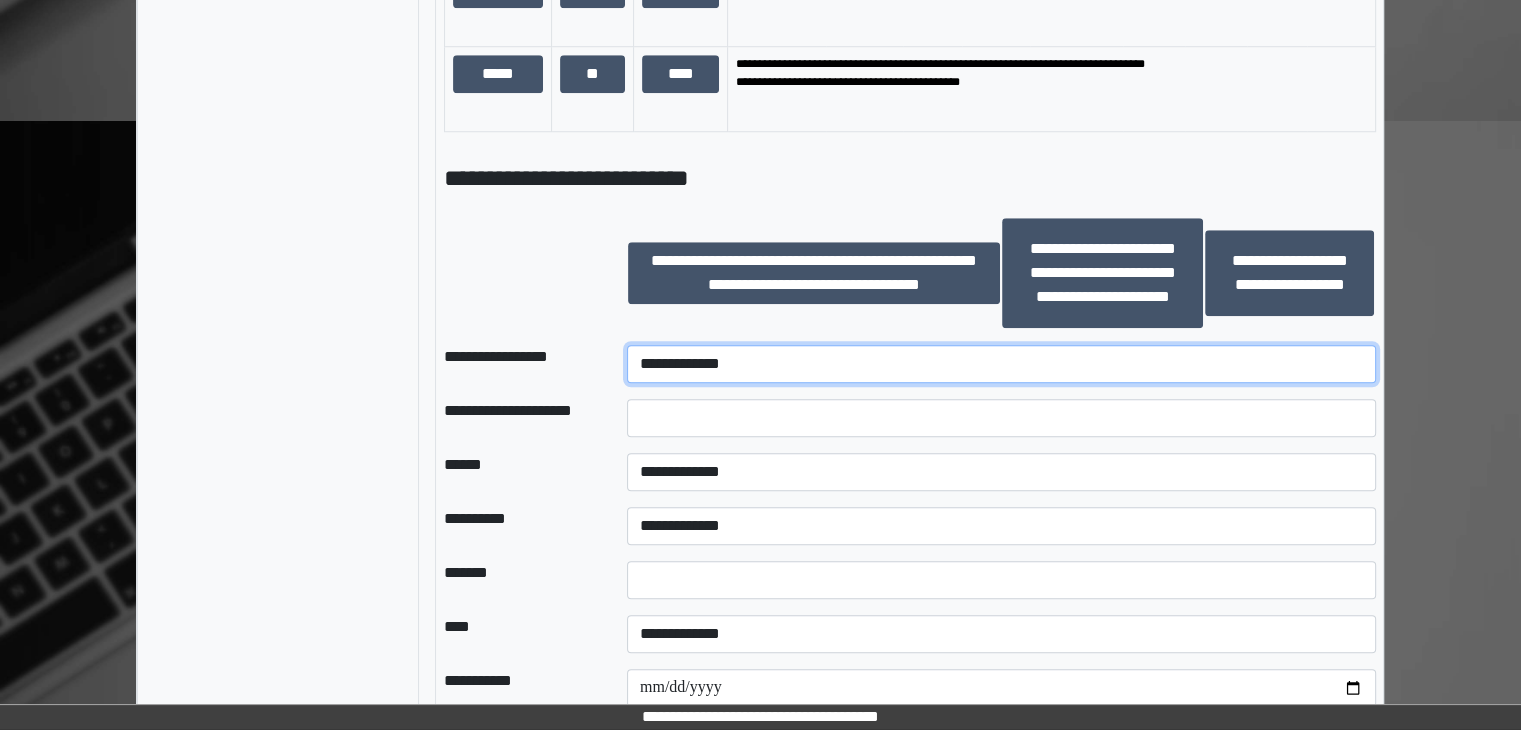 click on "**********" at bounding box center [1001, 364] 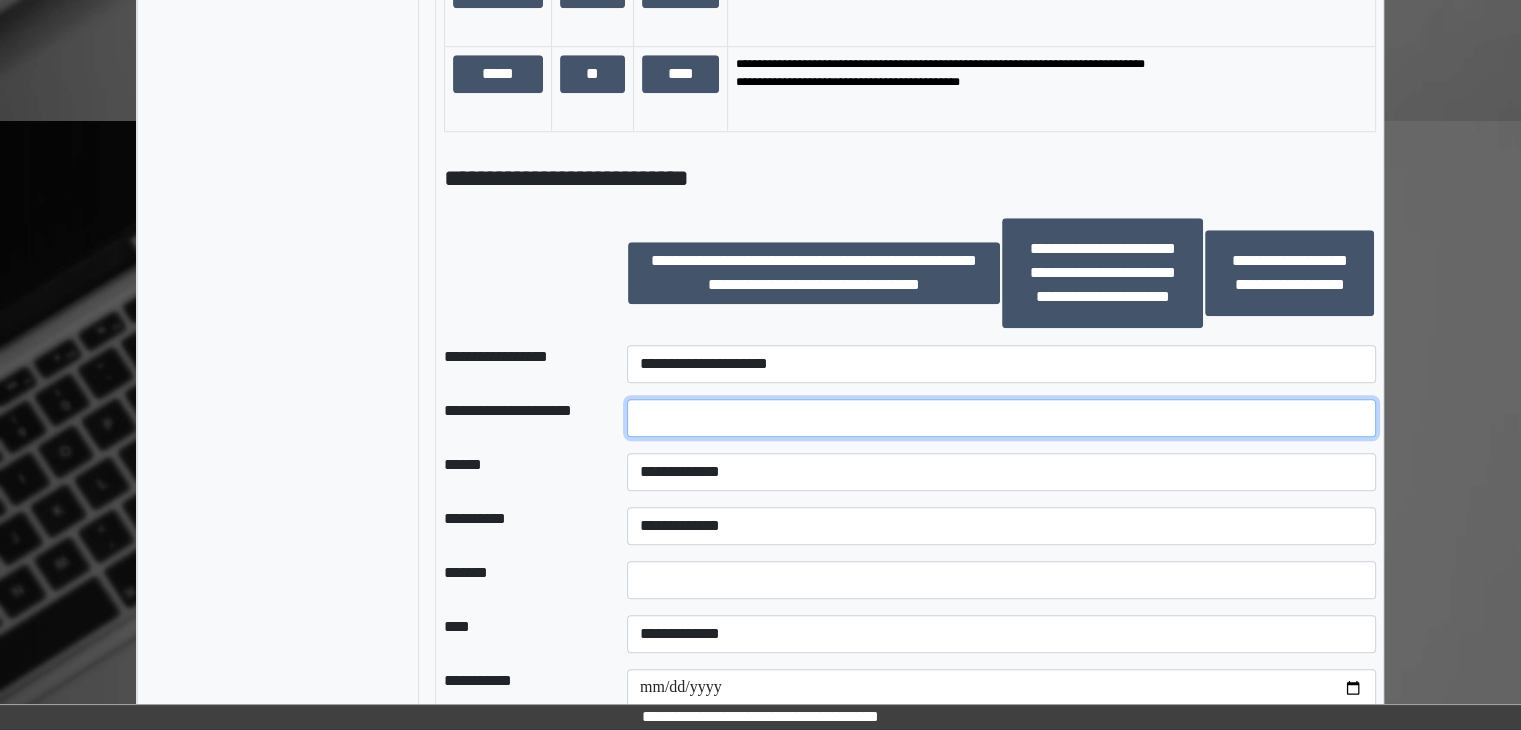 click at bounding box center (1001, 418) 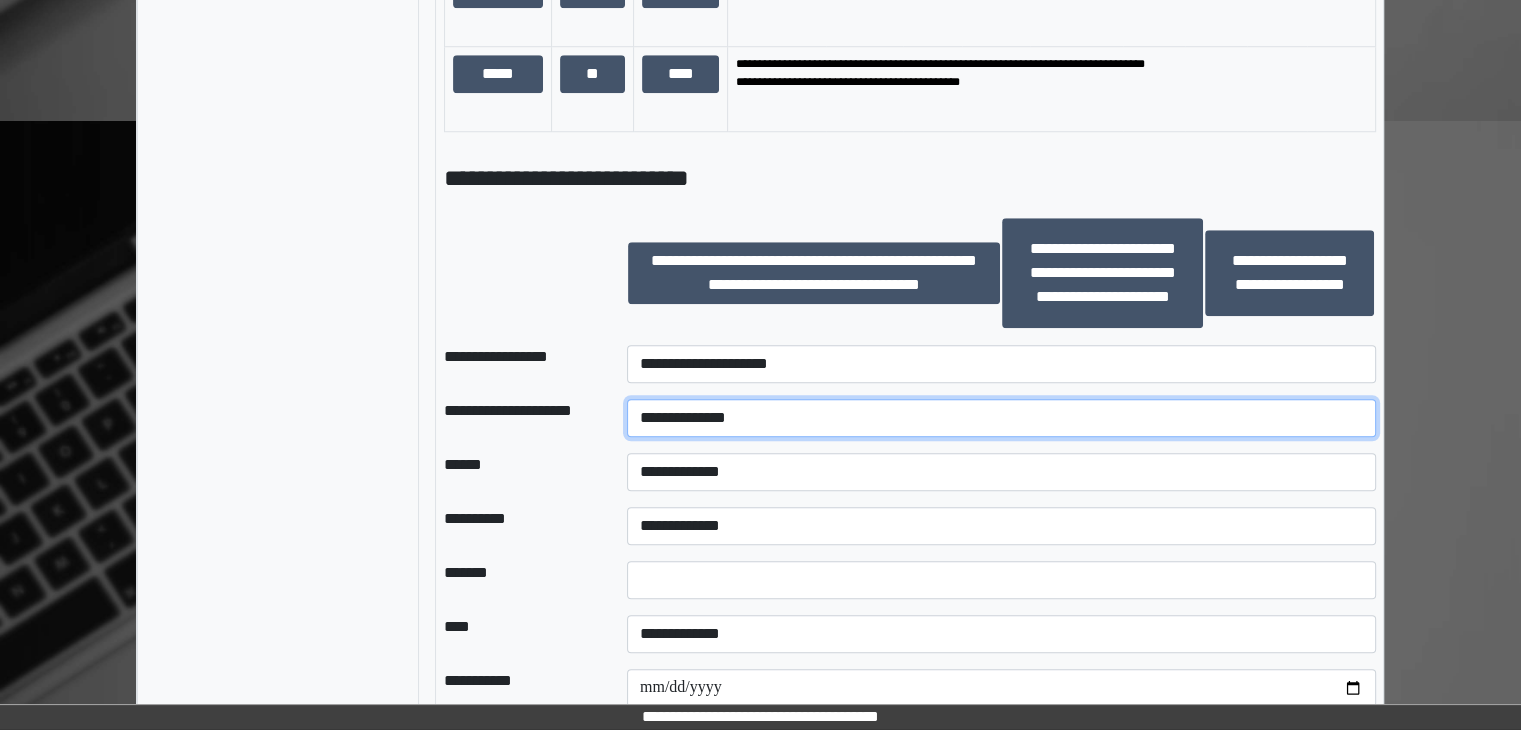 type on "**********" 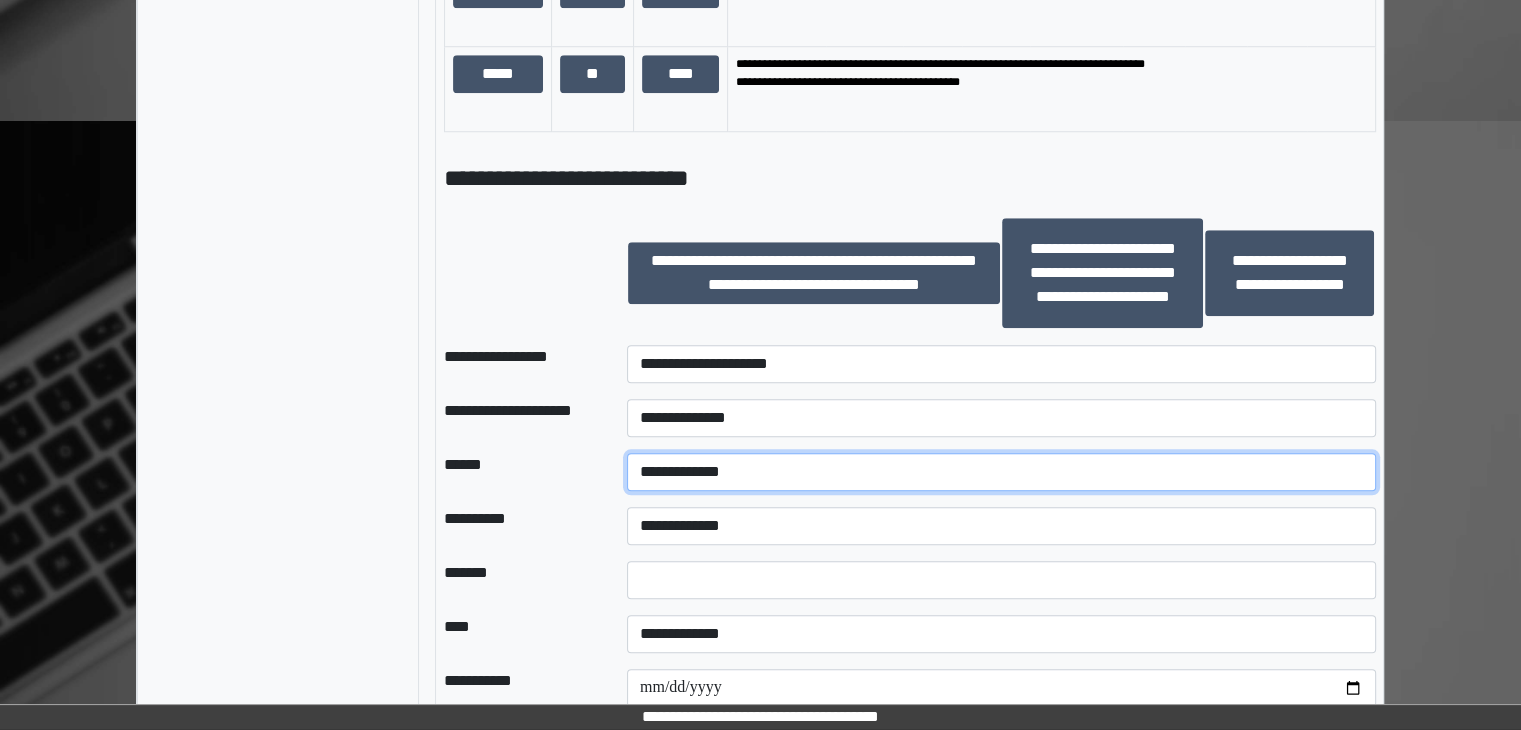 click on "**********" at bounding box center [1001, 472] 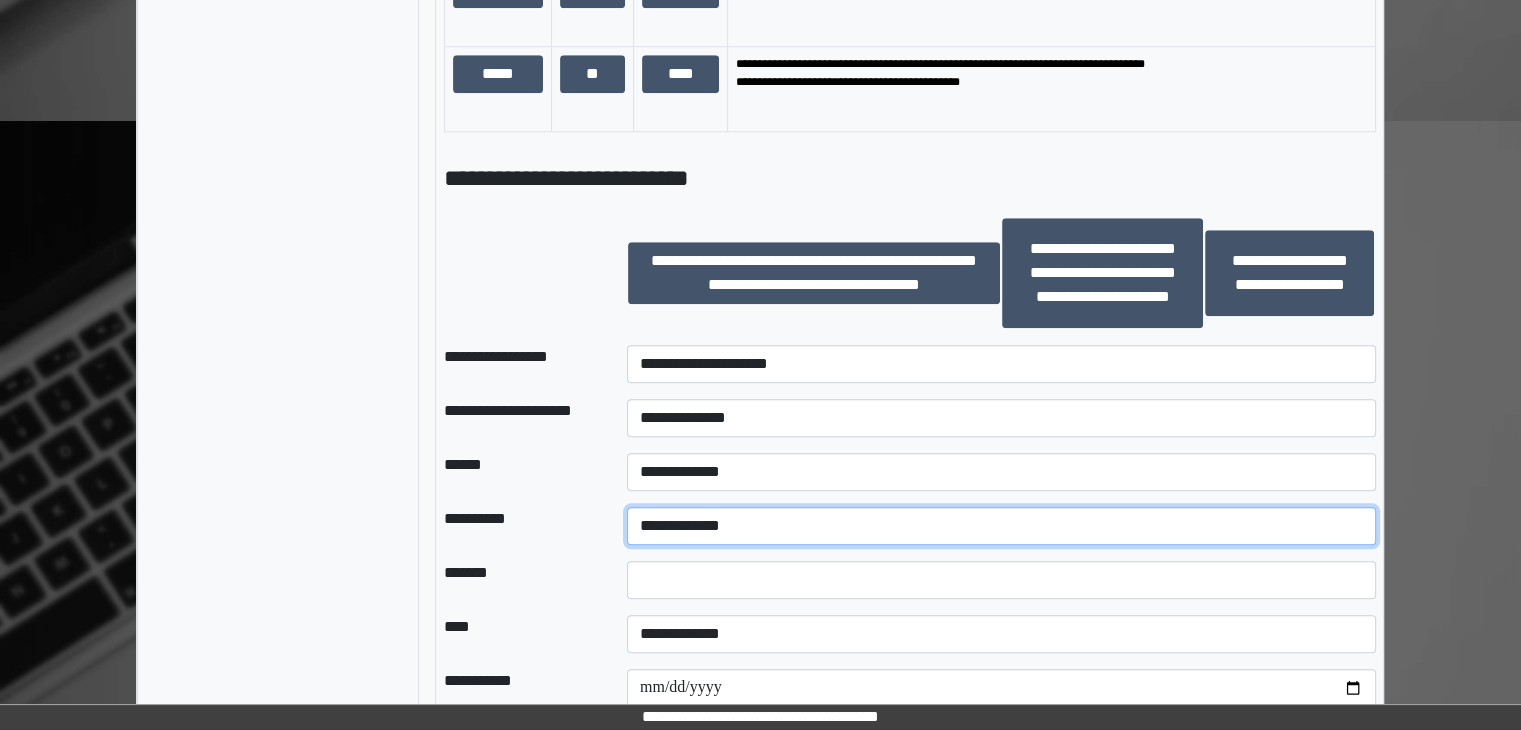 click on "**********" at bounding box center (1001, 526) 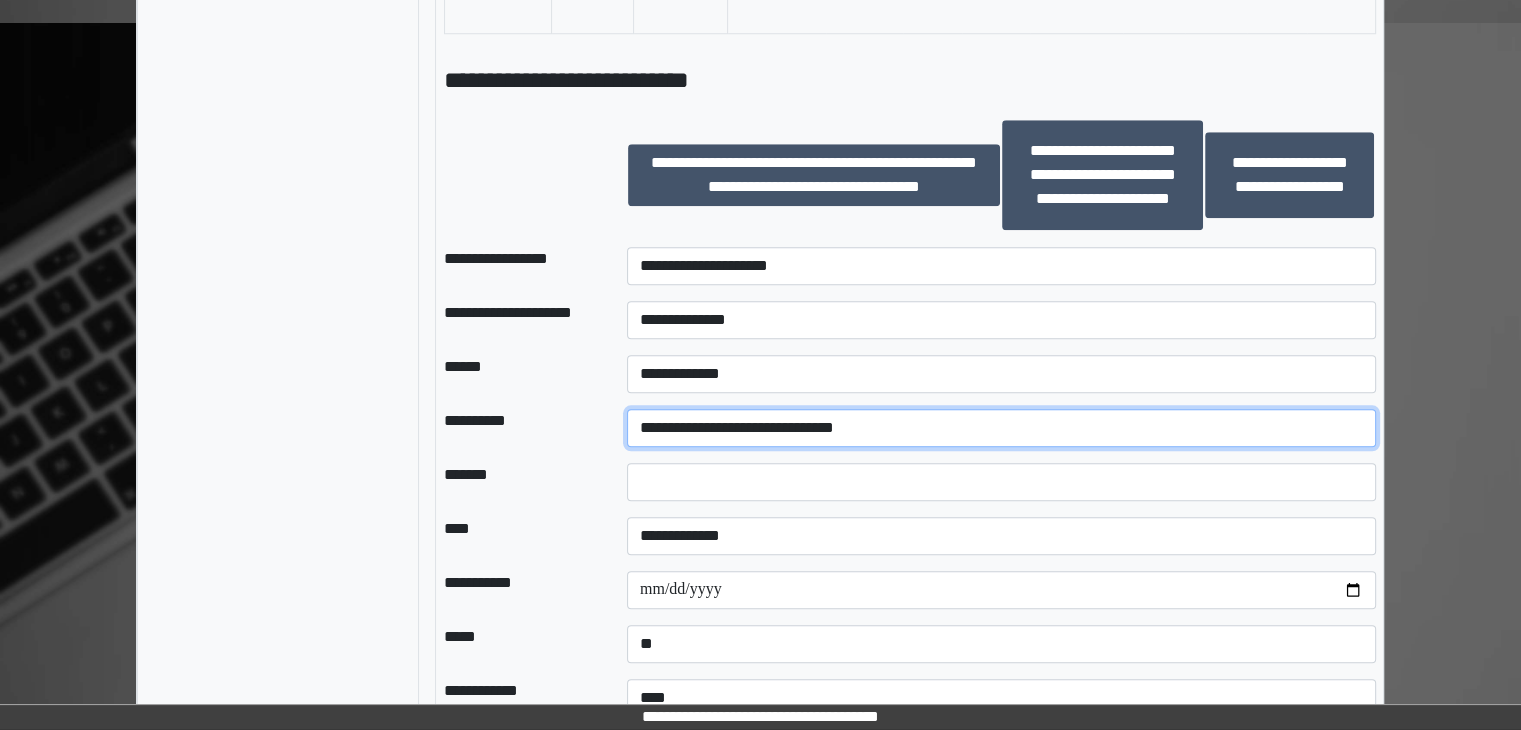 scroll, scrollTop: 1800, scrollLeft: 0, axis: vertical 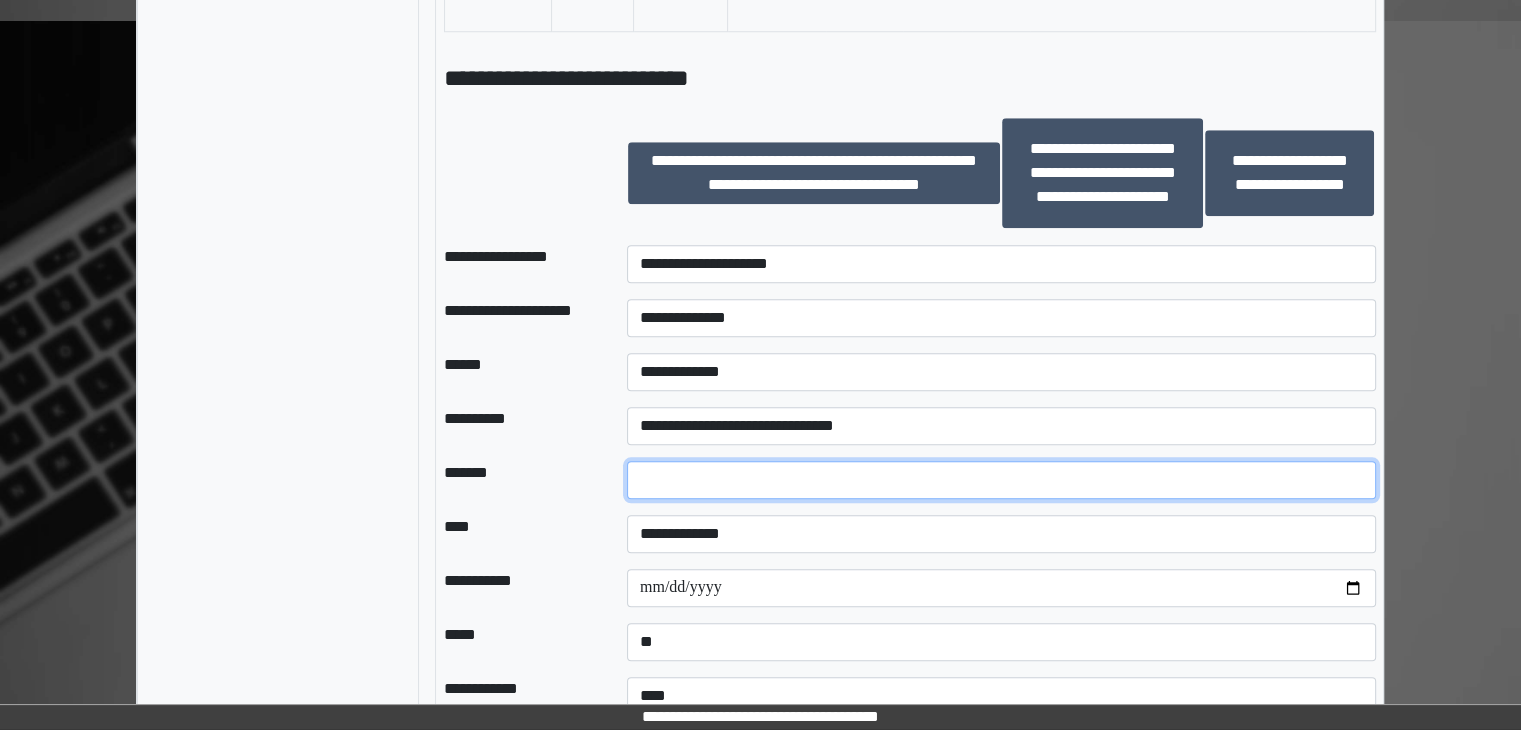 click at bounding box center (1001, 480) 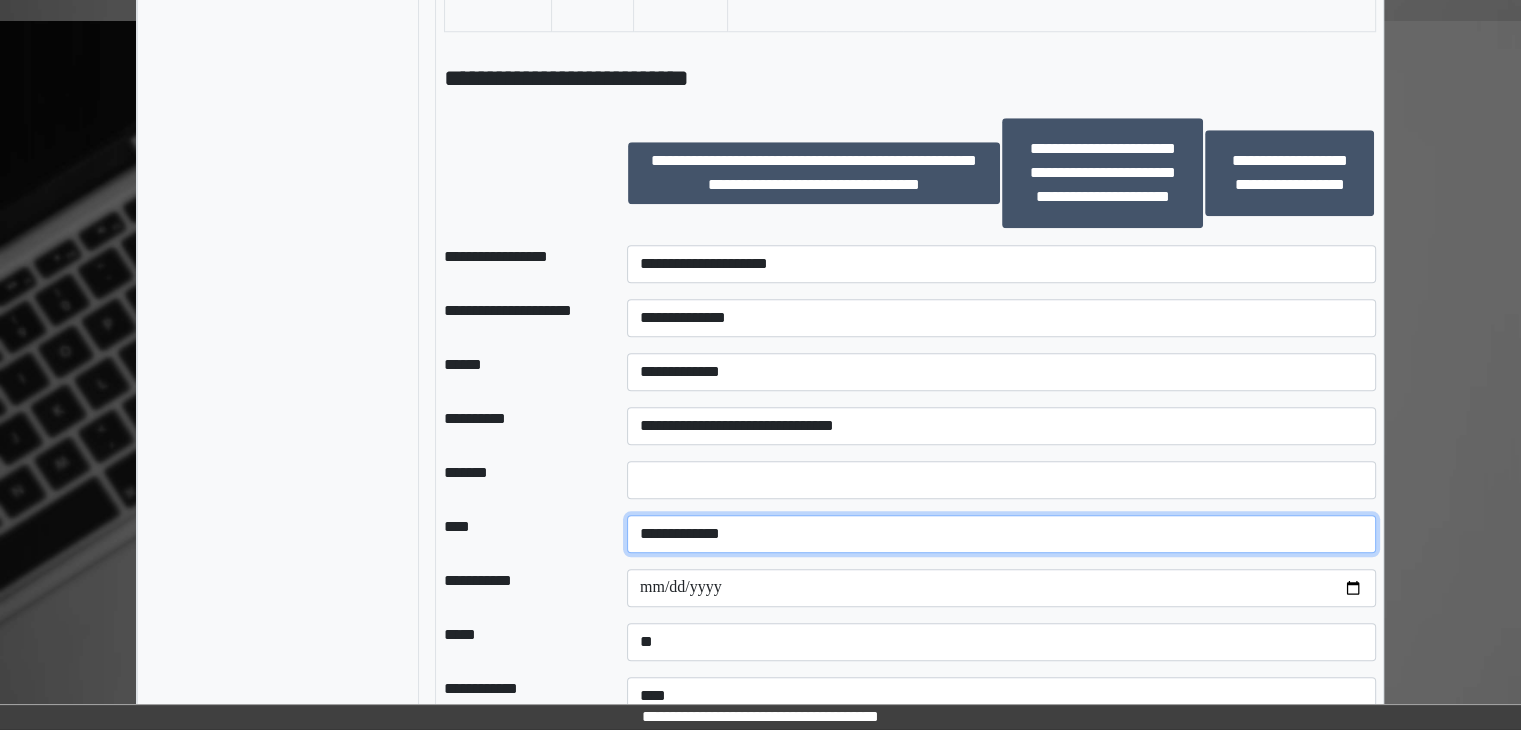 click on "**********" at bounding box center (1001, 534) 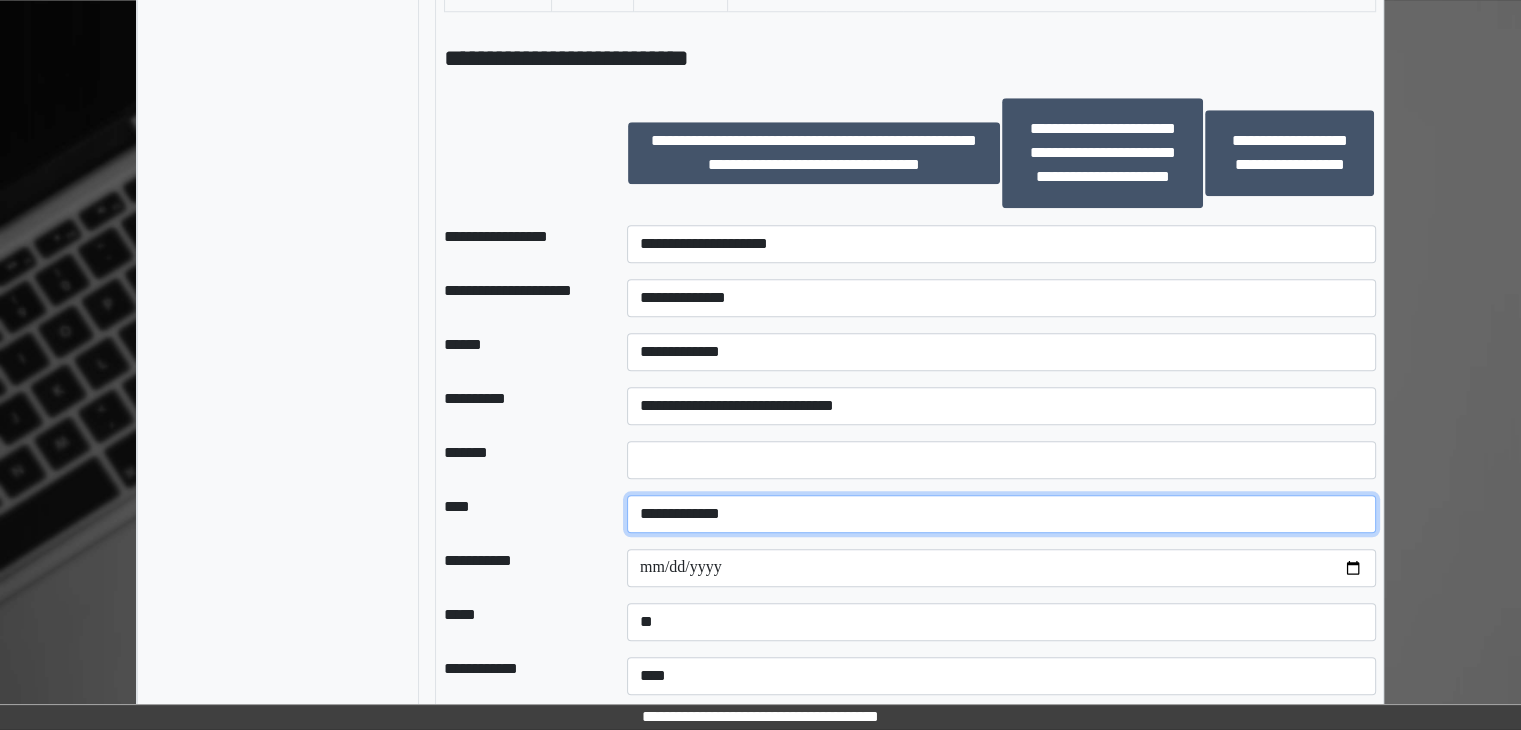scroll, scrollTop: 2100, scrollLeft: 0, axis: vertical 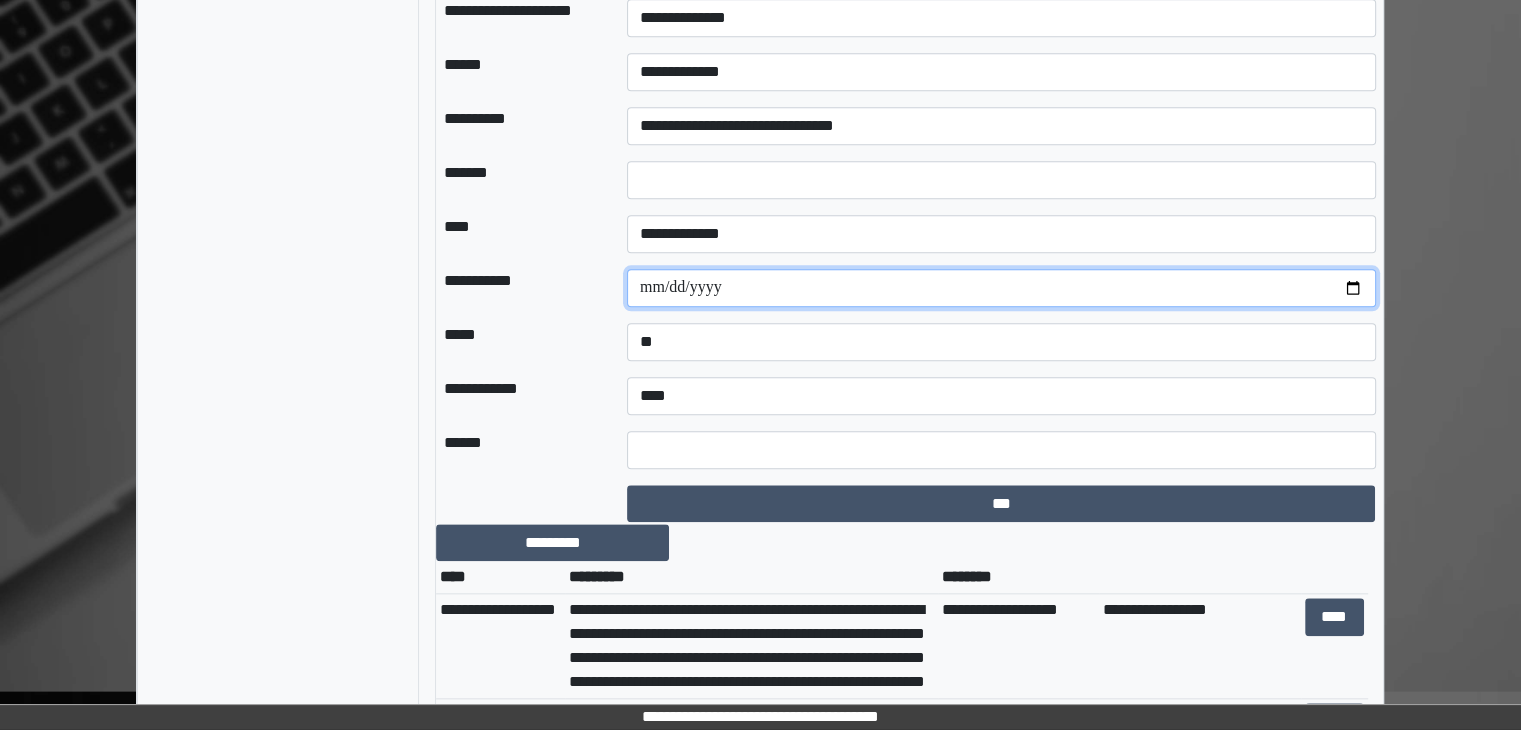 click at bounding box center [1001, 288] 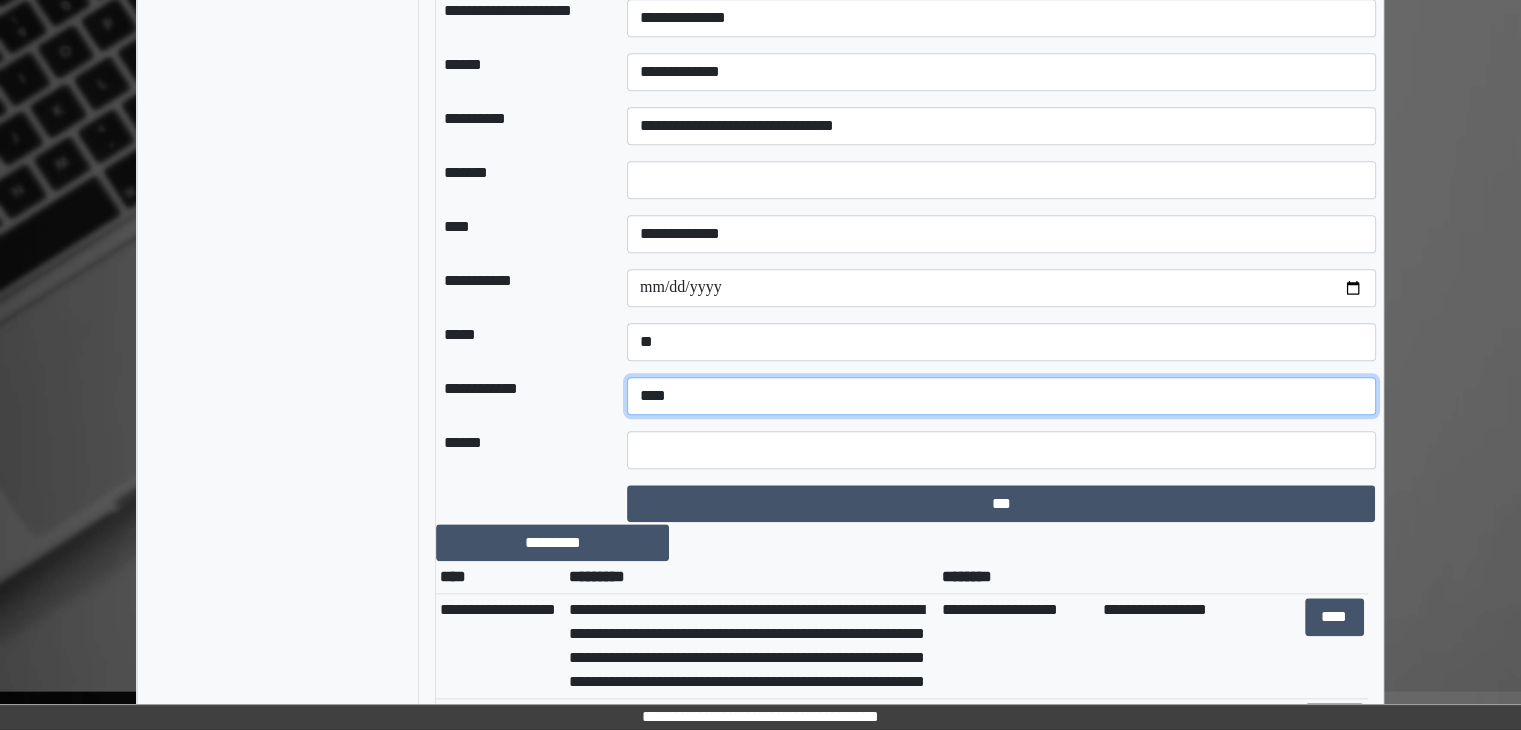 click on "**********" at bounding box center [1001, 396] 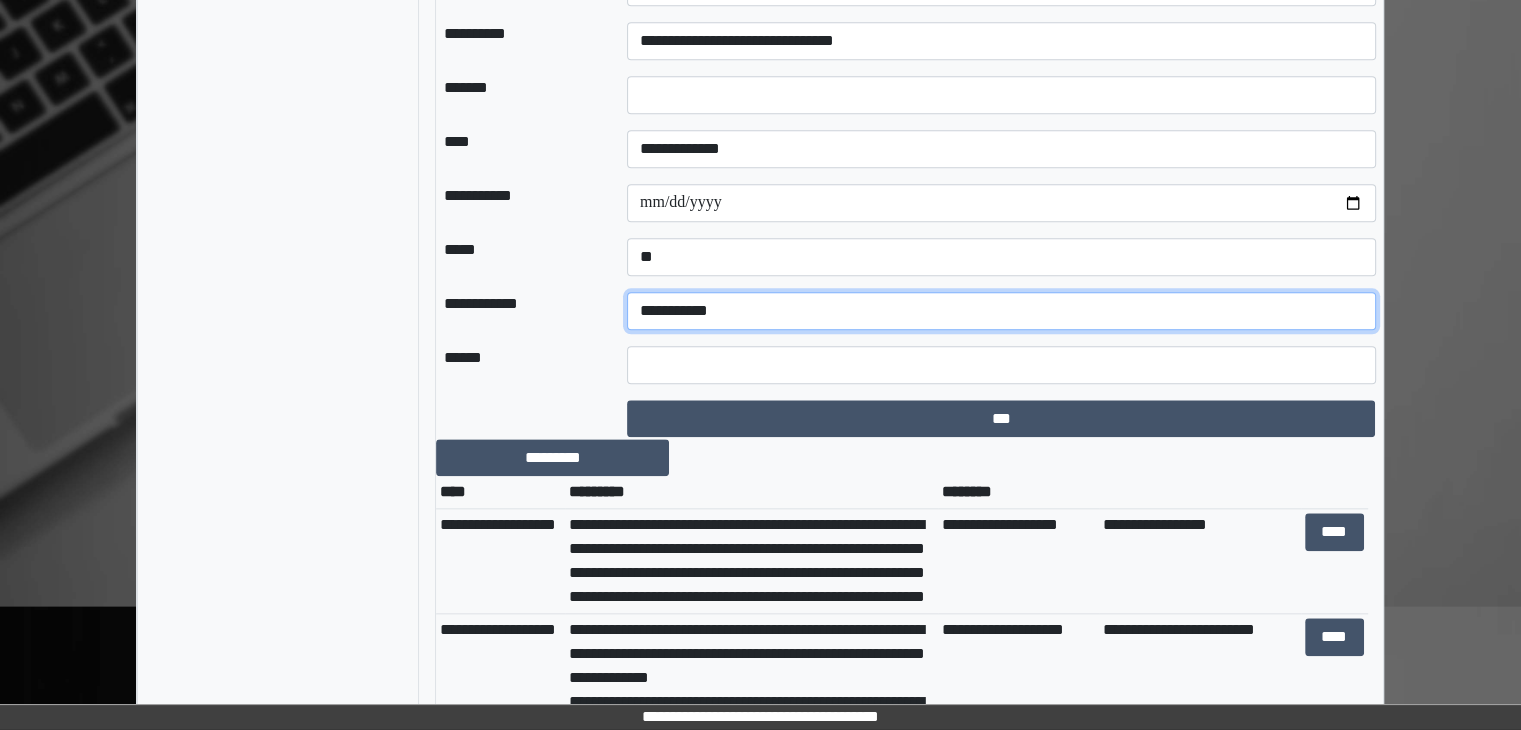 scroll, scrollTop: 2200, scrollLeft: 0, axis: vertical 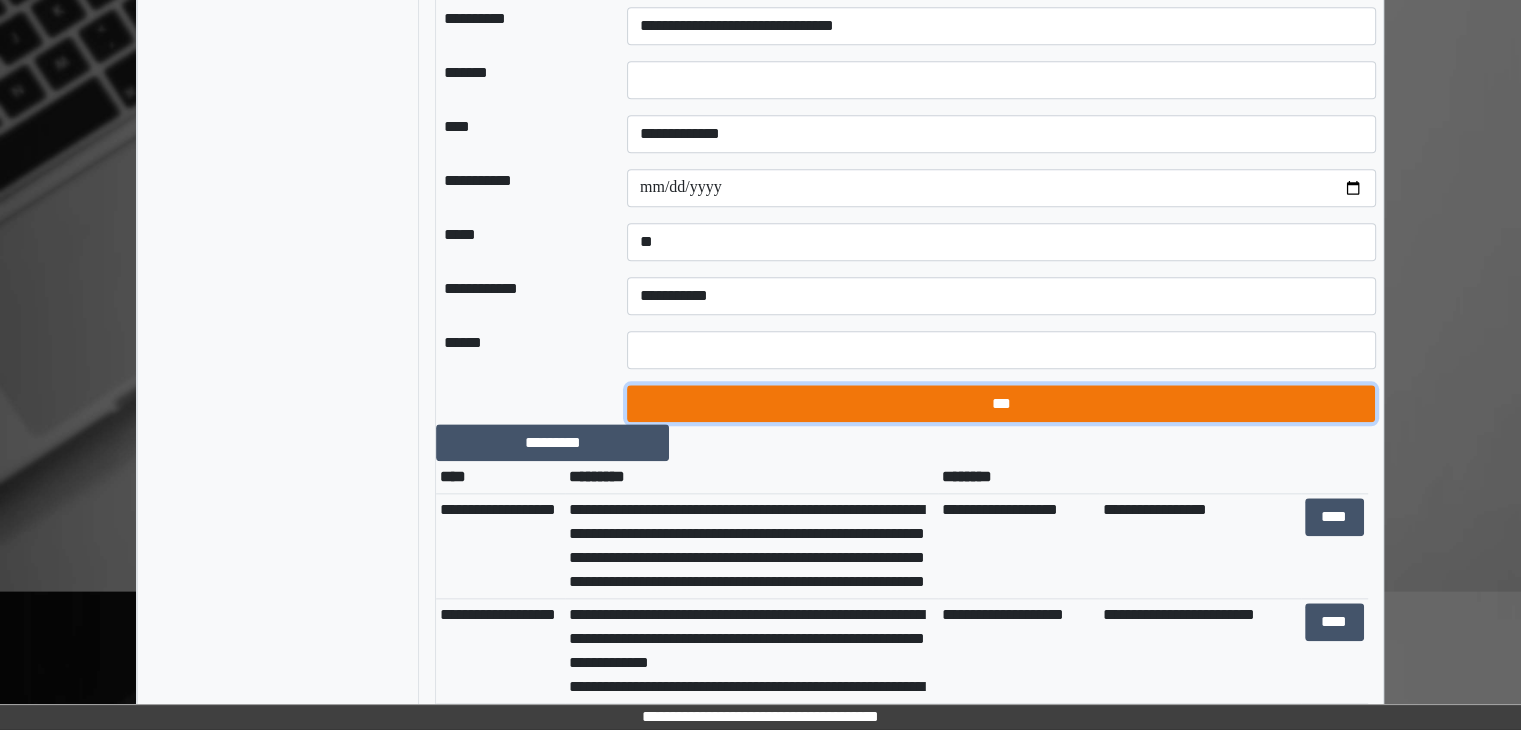 click on "***" at bounding box center (1001, 404) 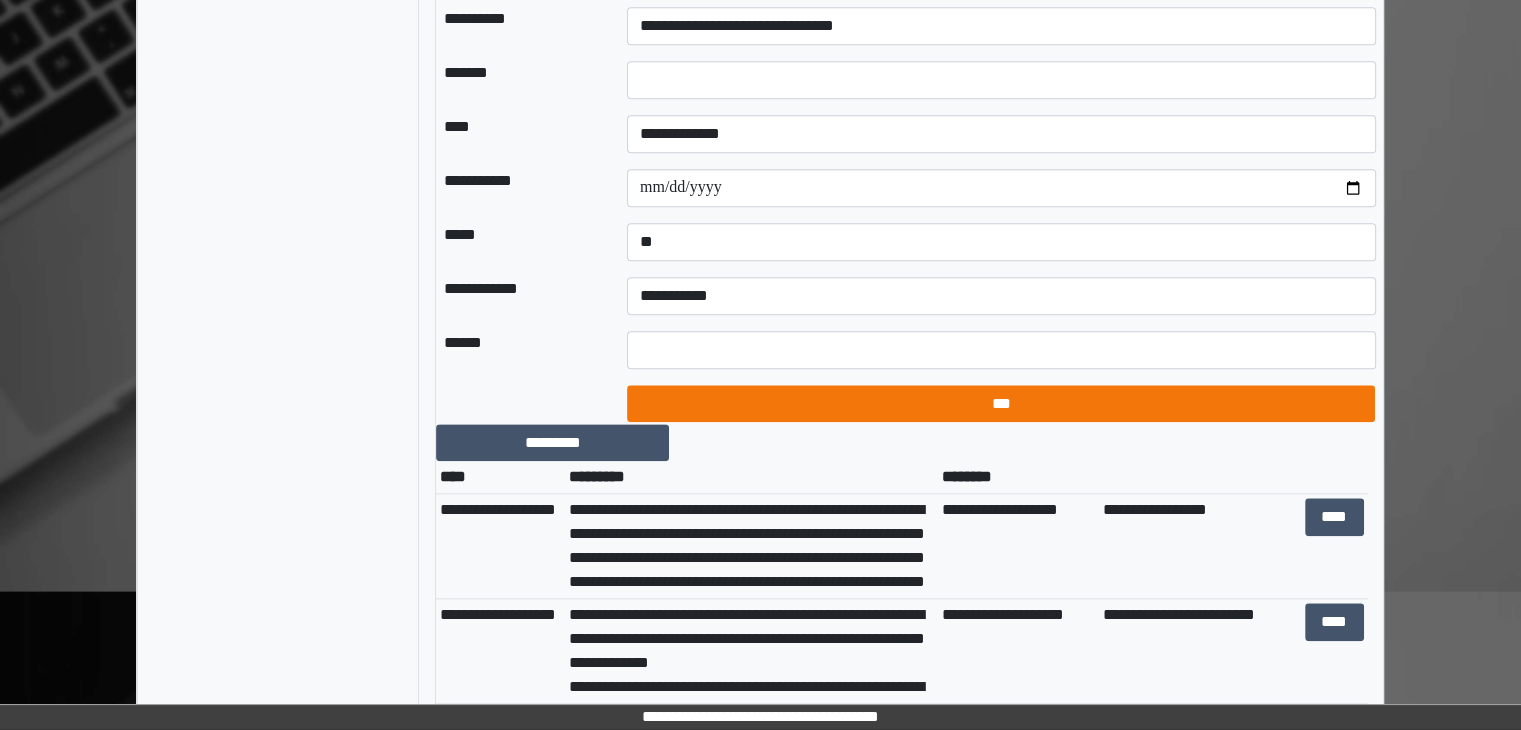 select on "*" 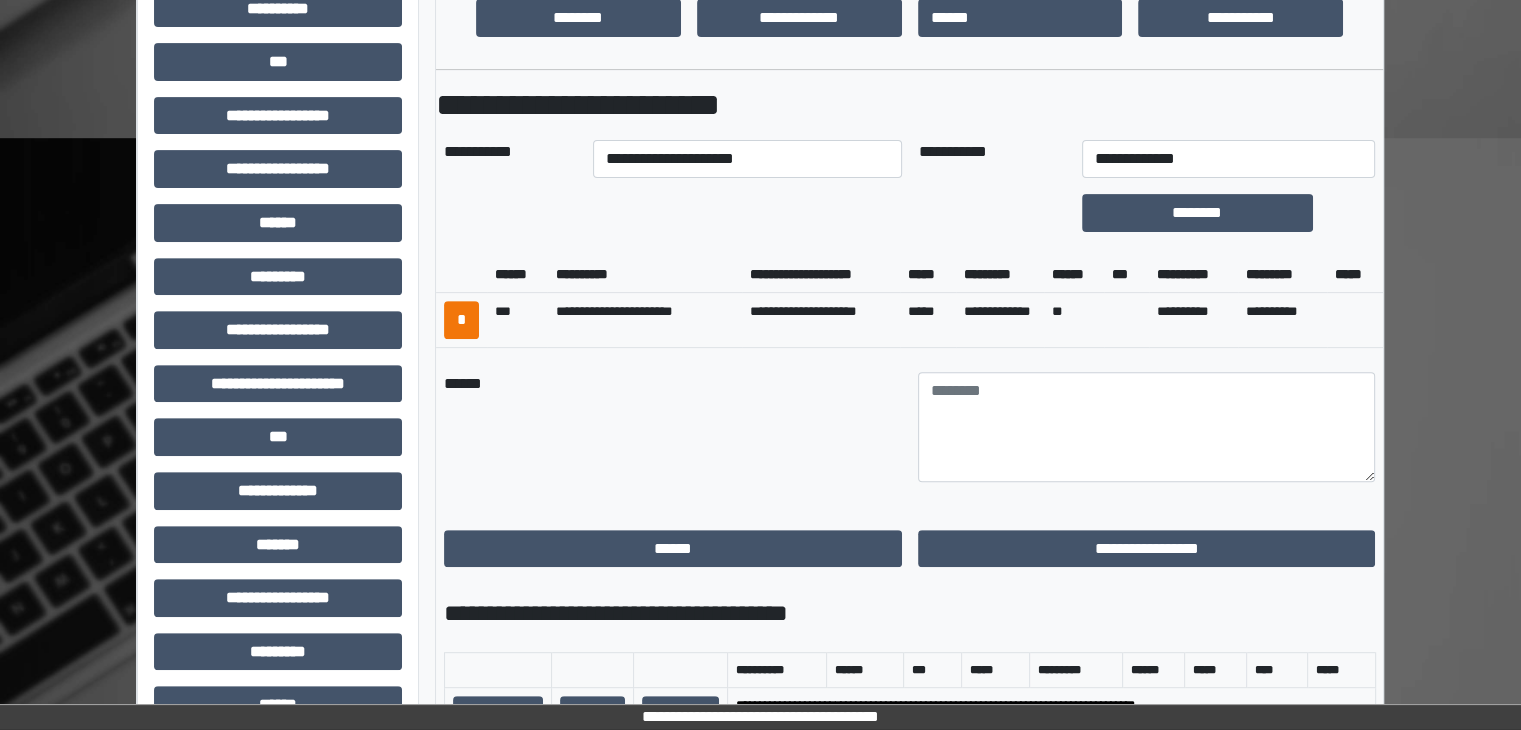 scroll, scrollTop: 700, scrollLeft: 0, axis: vertical 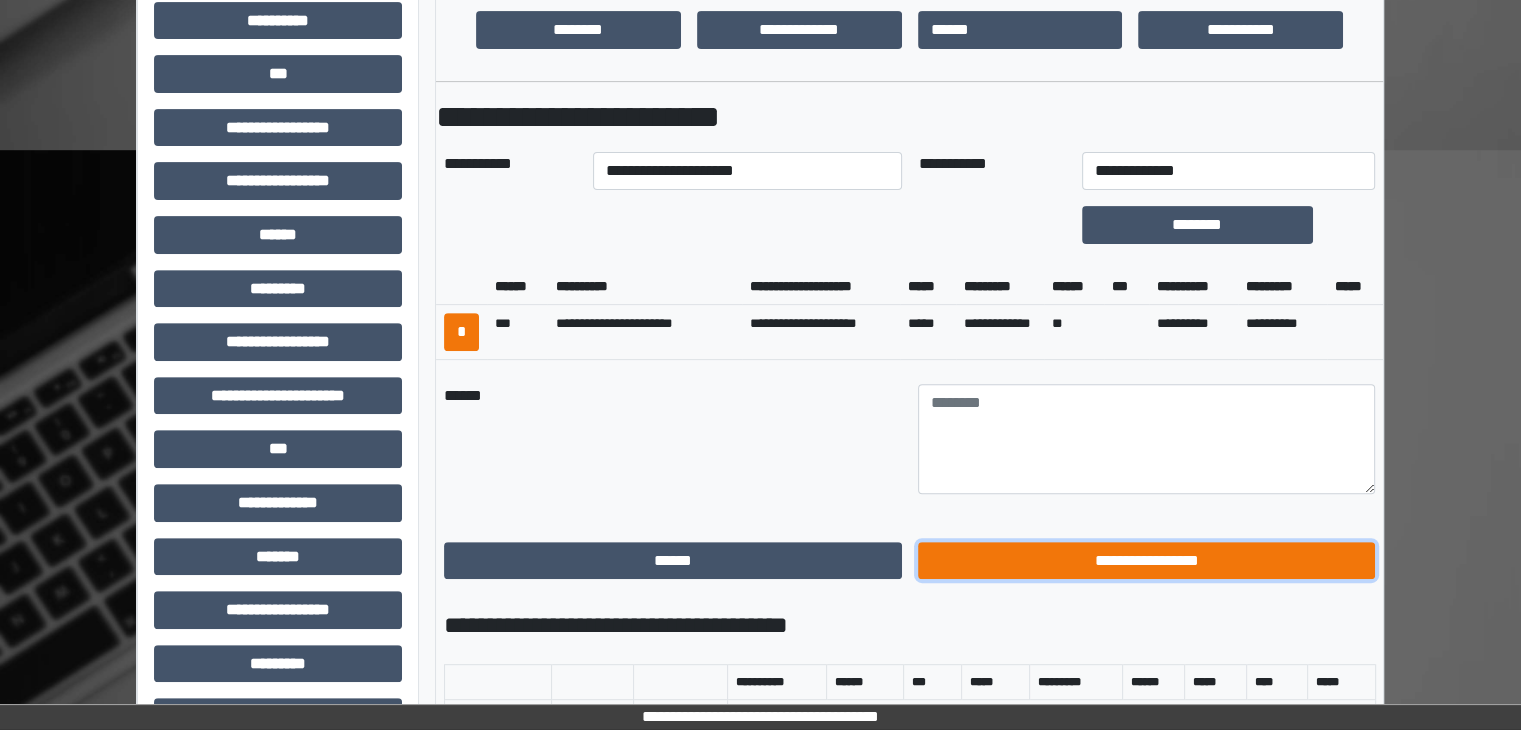 click on "**********" at bounding box center (1147, 561) 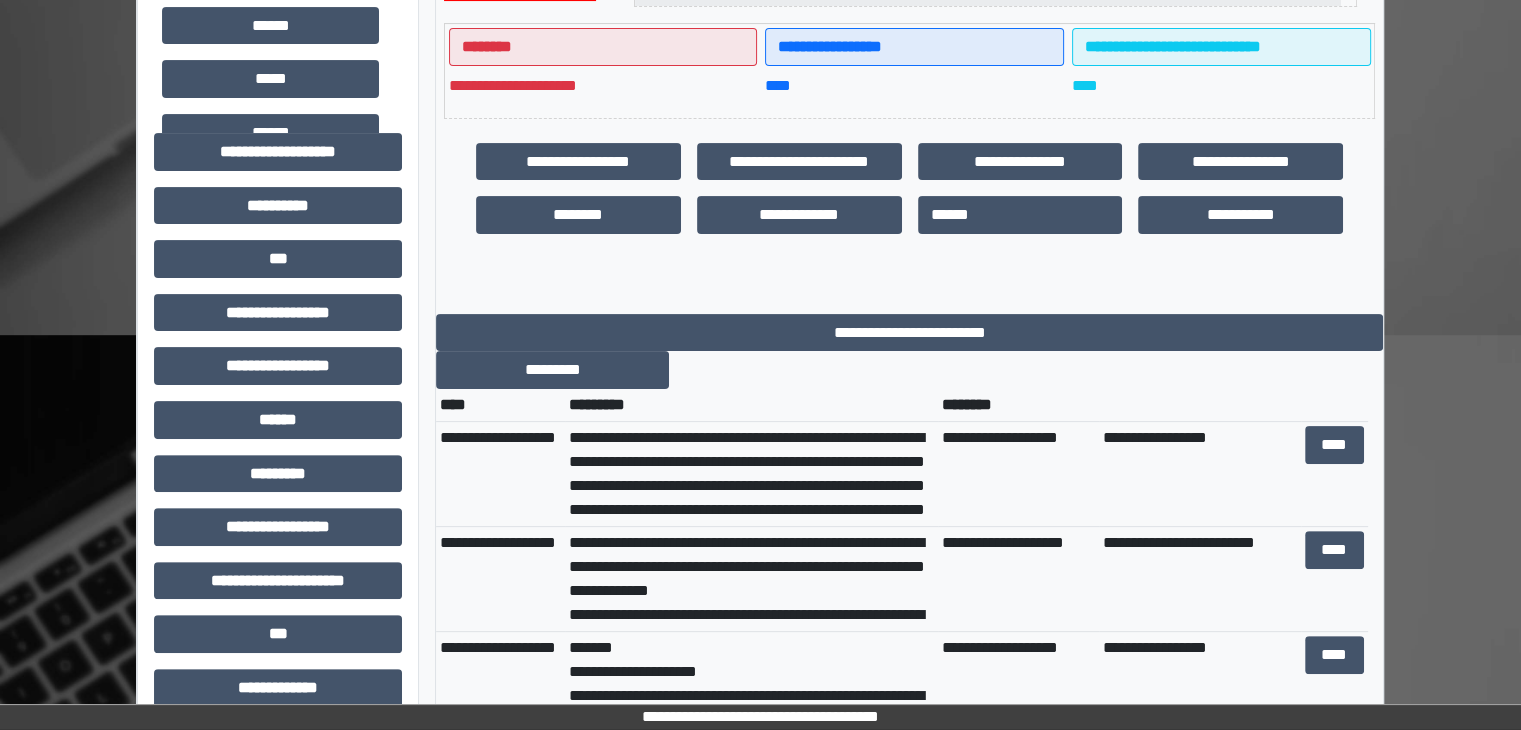 scroll, scrollTop: 400, scrollLeft: 0, axis: vertical 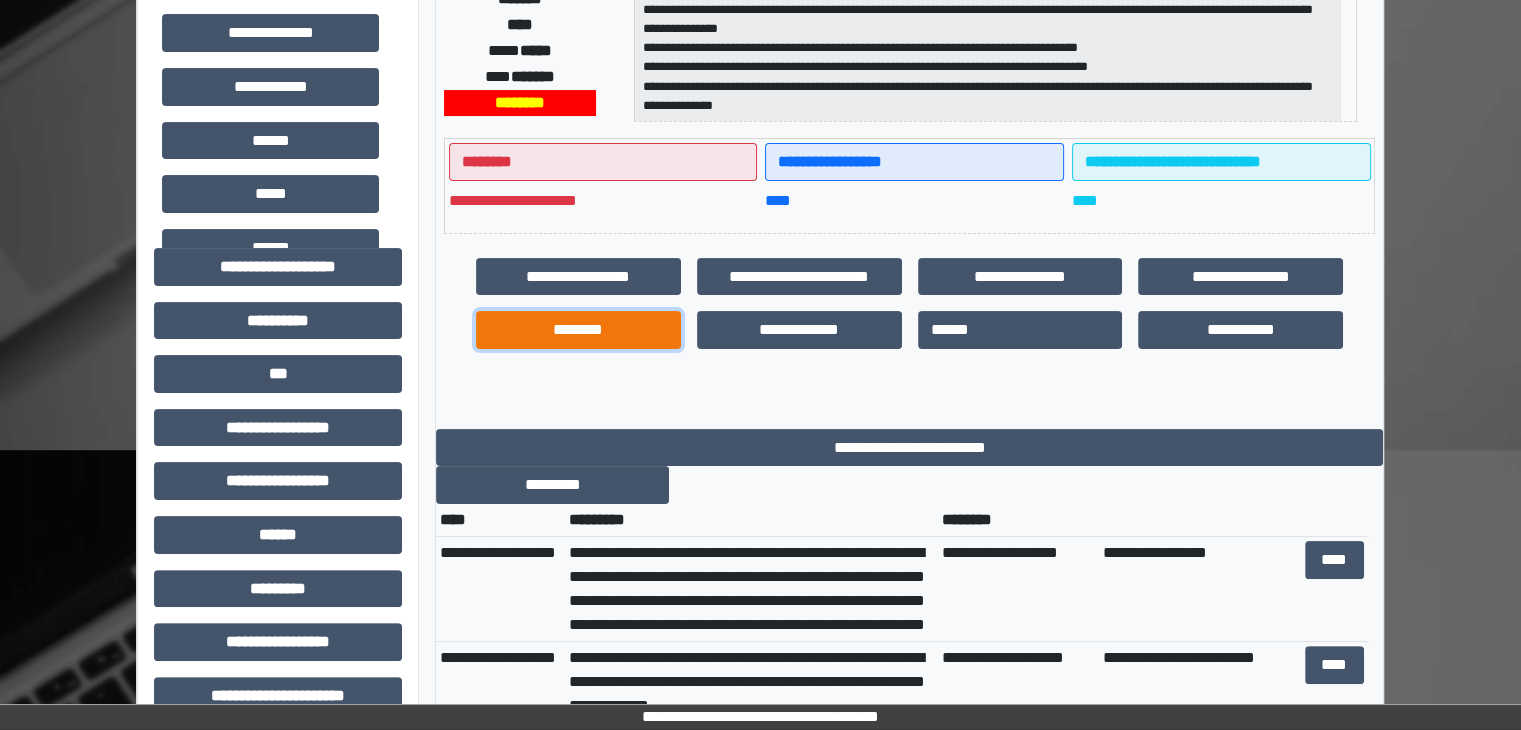 click on "********" at bounding box center [578, 330] 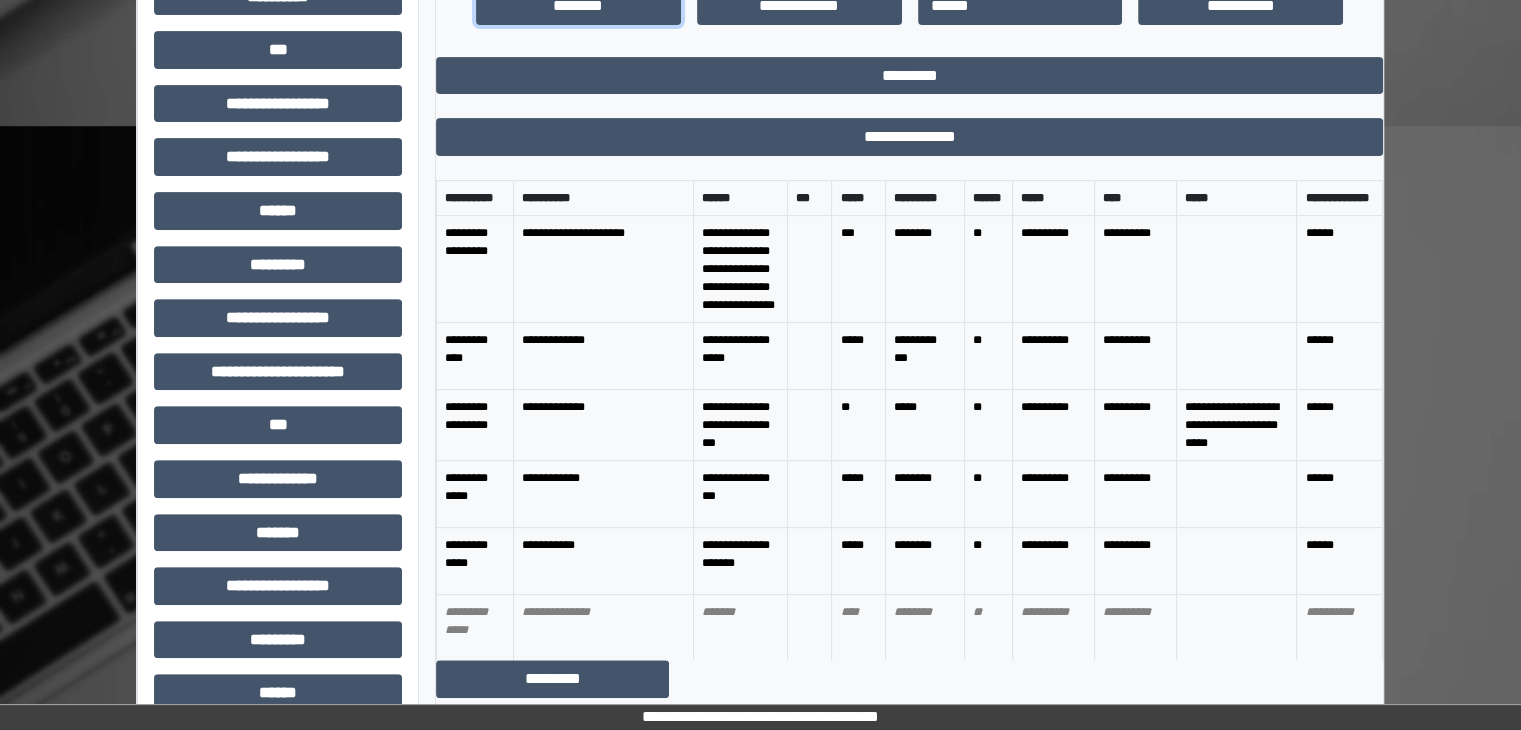 scroll, scrollTop: 716, scrollLeft: 0, axis: vertical 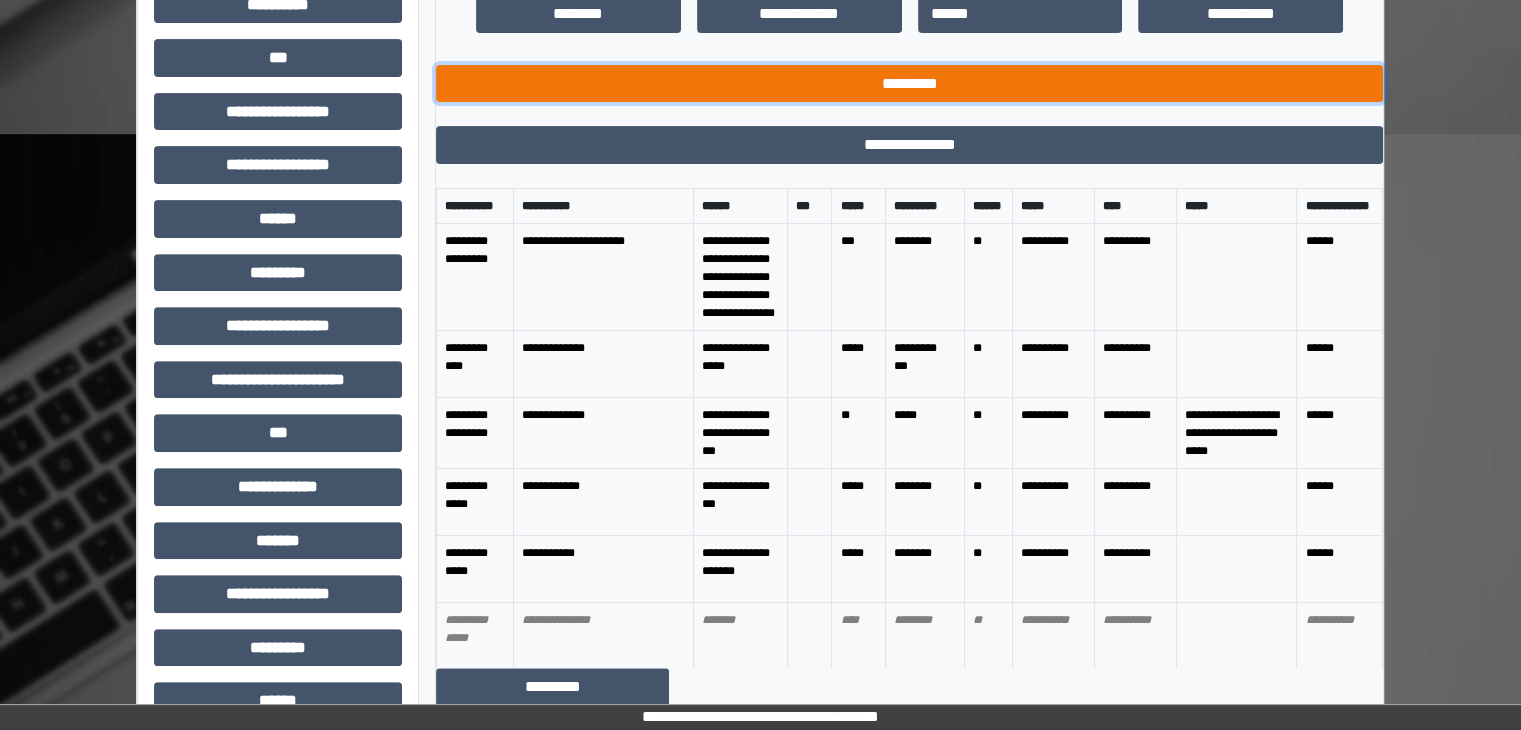 click on "*********" at bounding box center (909, 84) 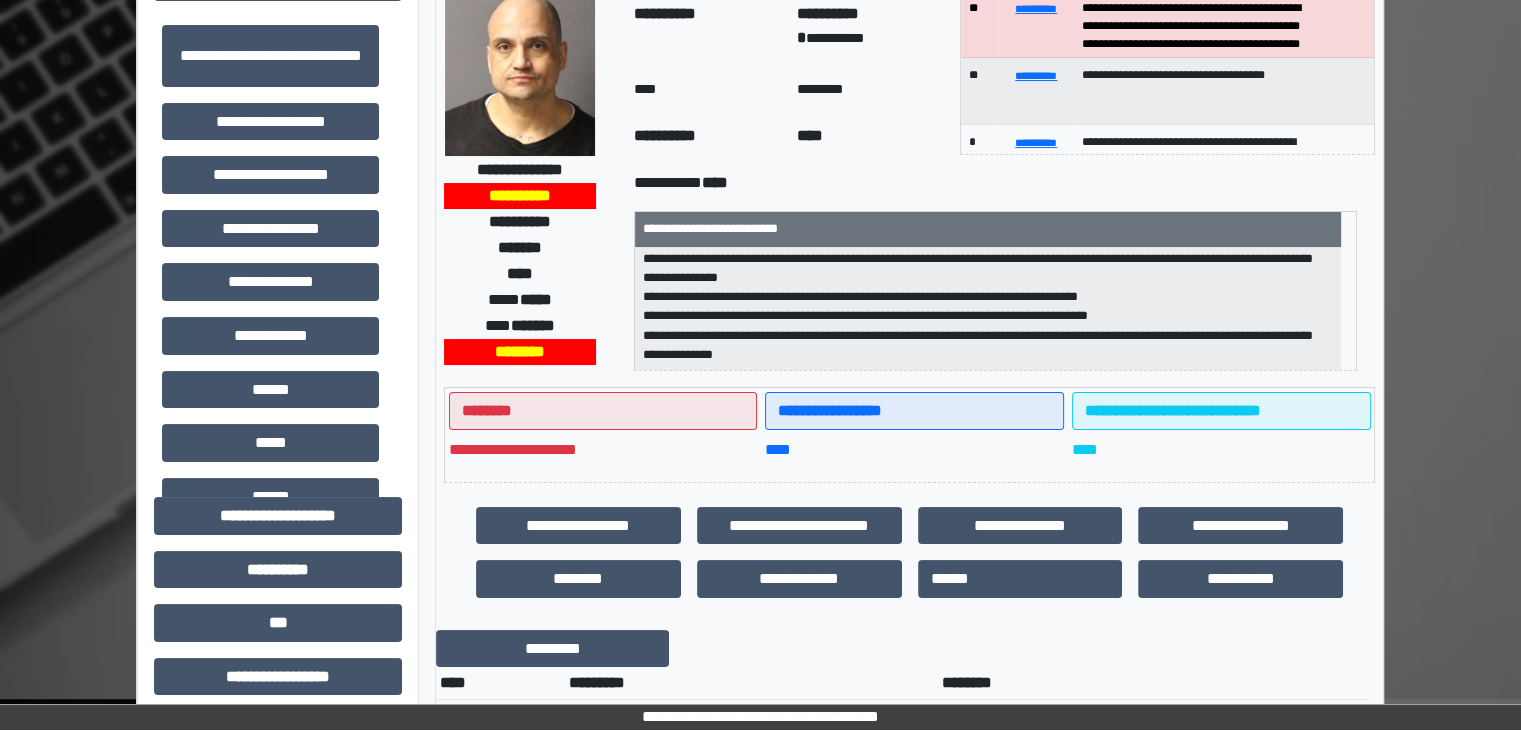 scroll, scrollTop: 0, scrollLeft: 0, axis: both 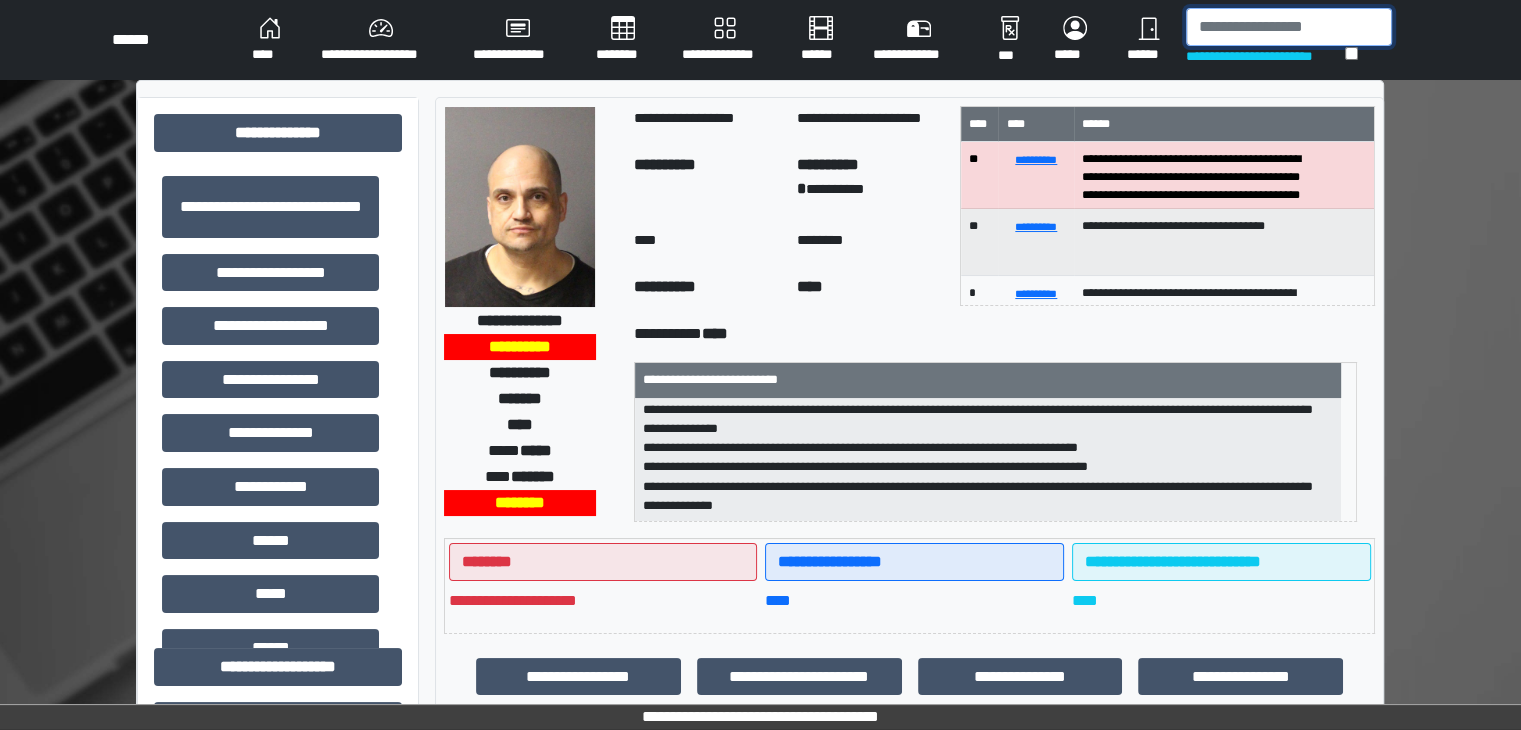 click at bounding box center [1289, 27] 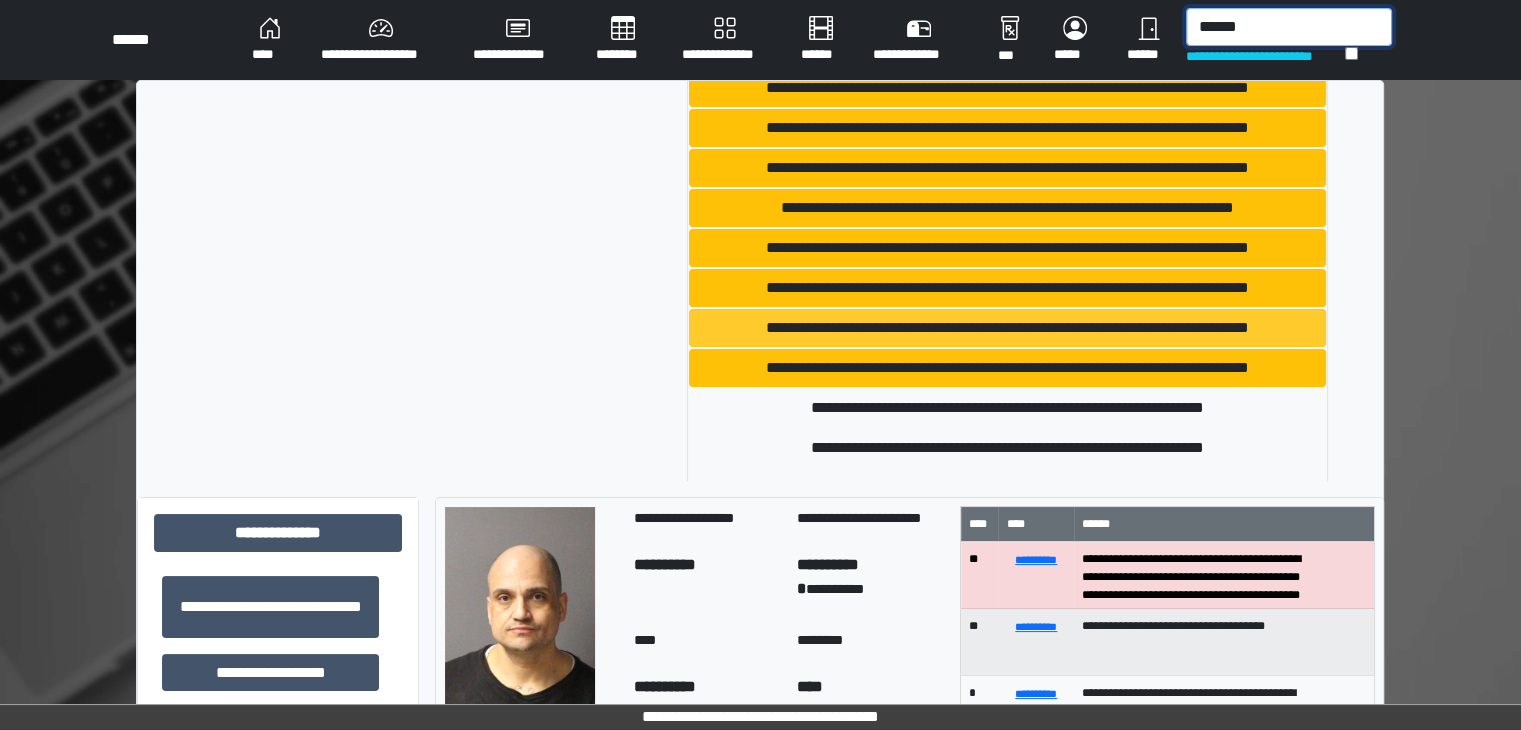 scroll, scrollTop: 568, scrollLeft: 0, axis: vertical 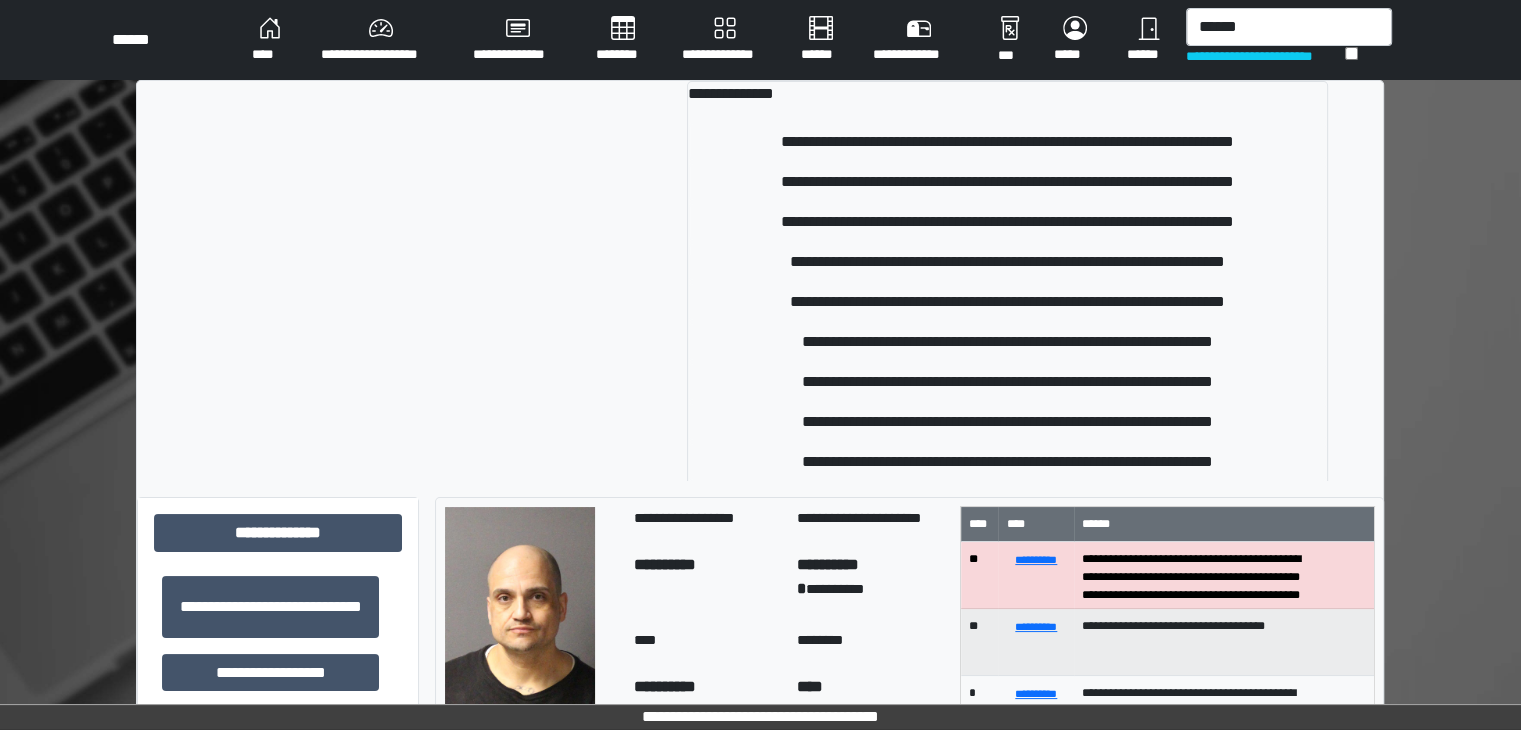 click on "**********" at bounding box center [1265, 56] 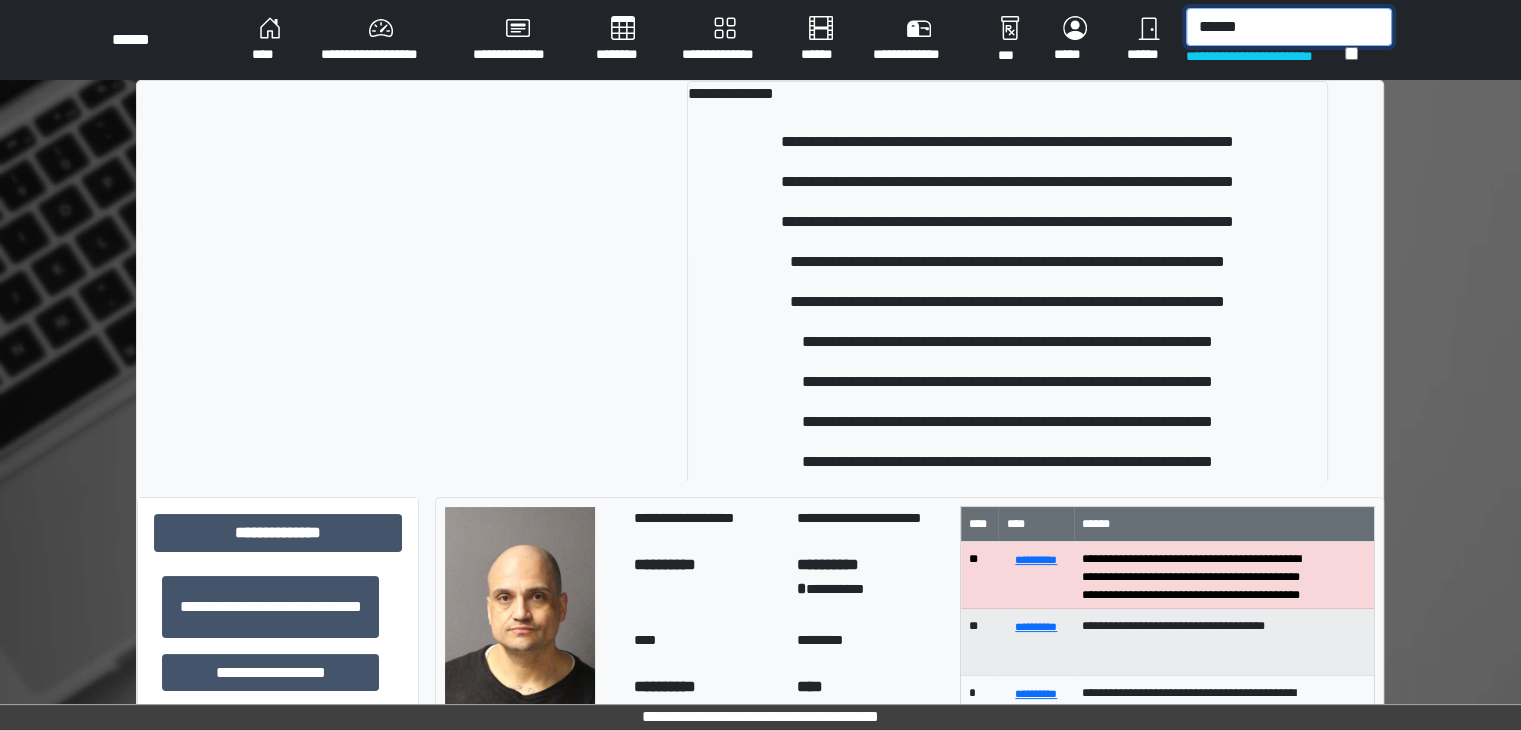 click on "******" at bounding box center [1289, 27] 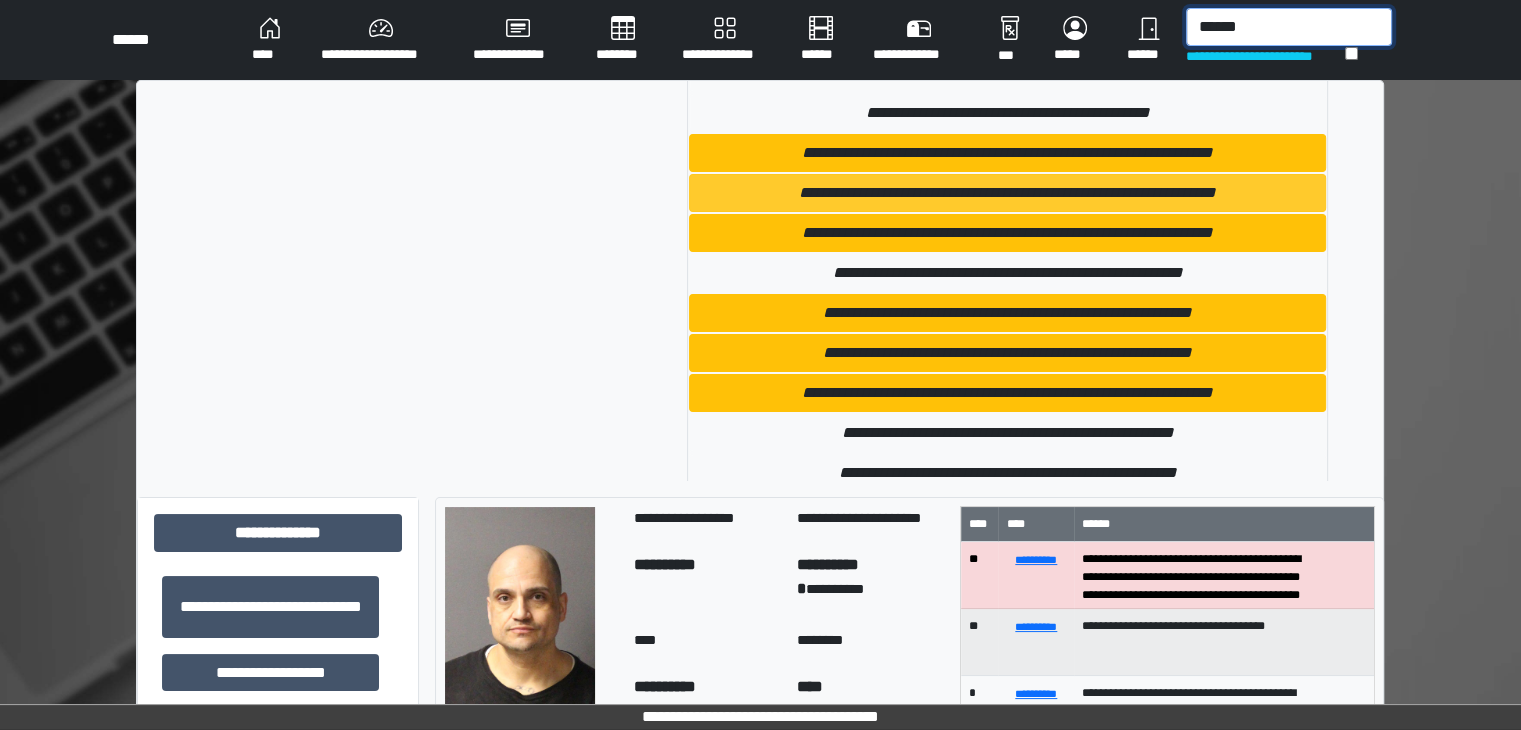 scroll, scrollTop: 5900, scrollLeft: 0, axis: vertical 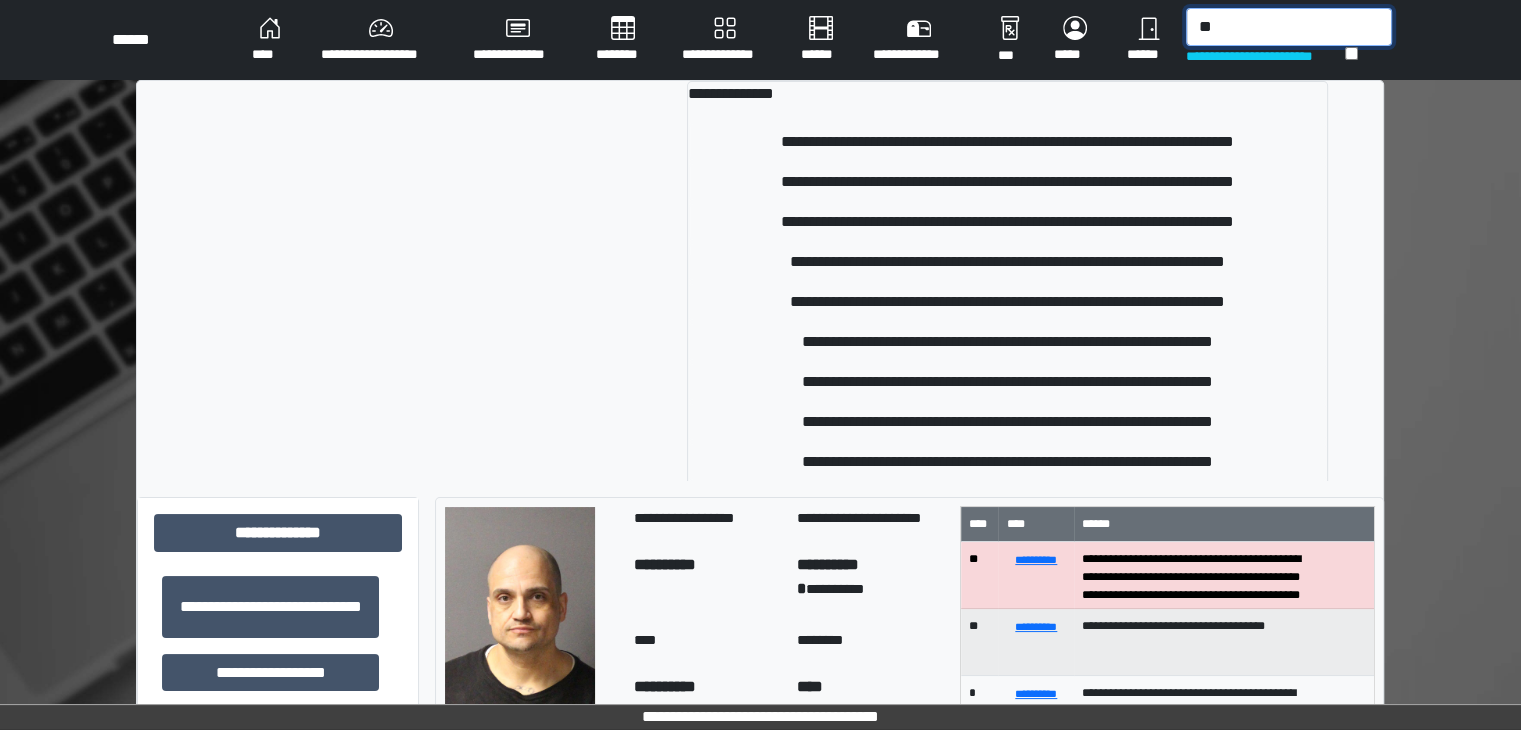 type on "*" 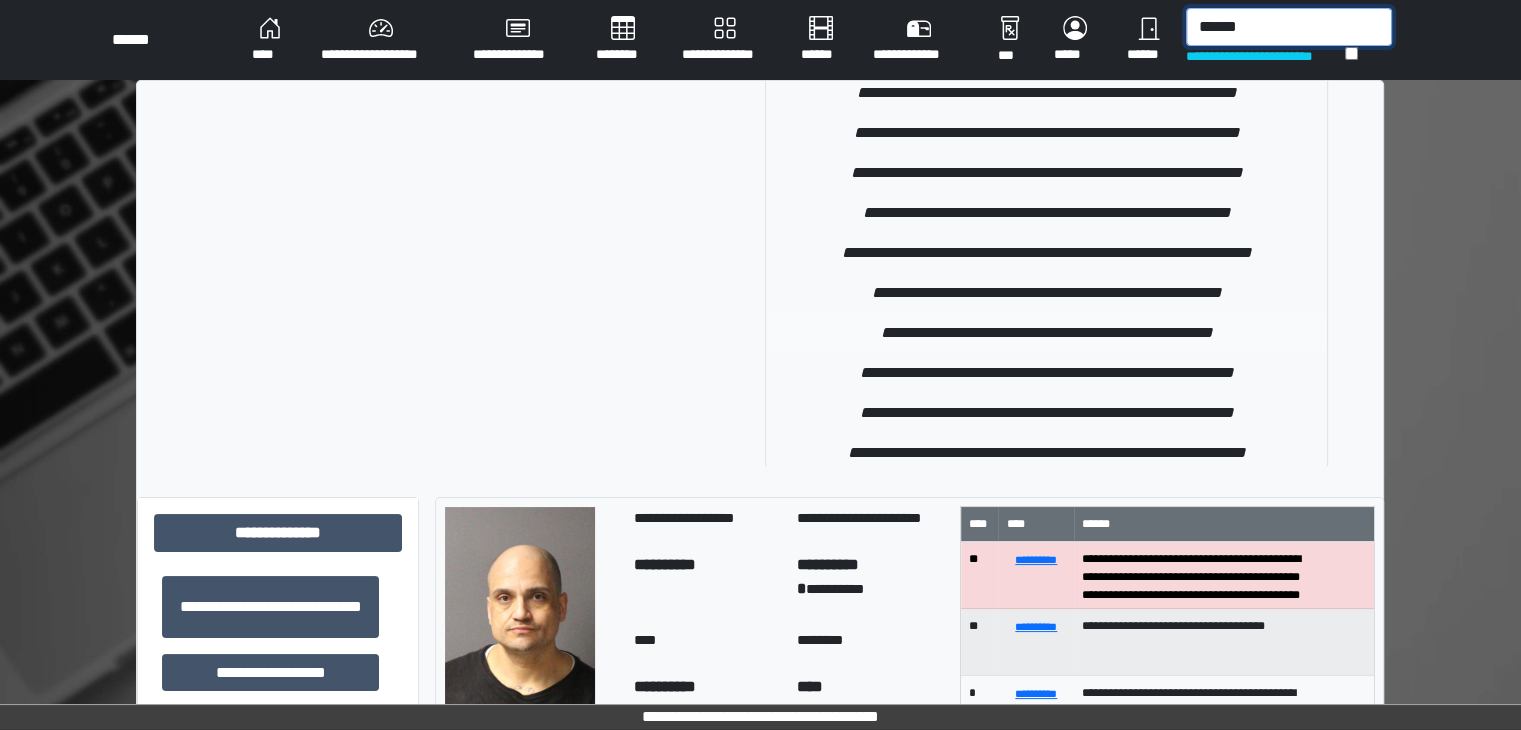 scroll, scrollTop: 291, scrollLeft: 0, axis: vertical 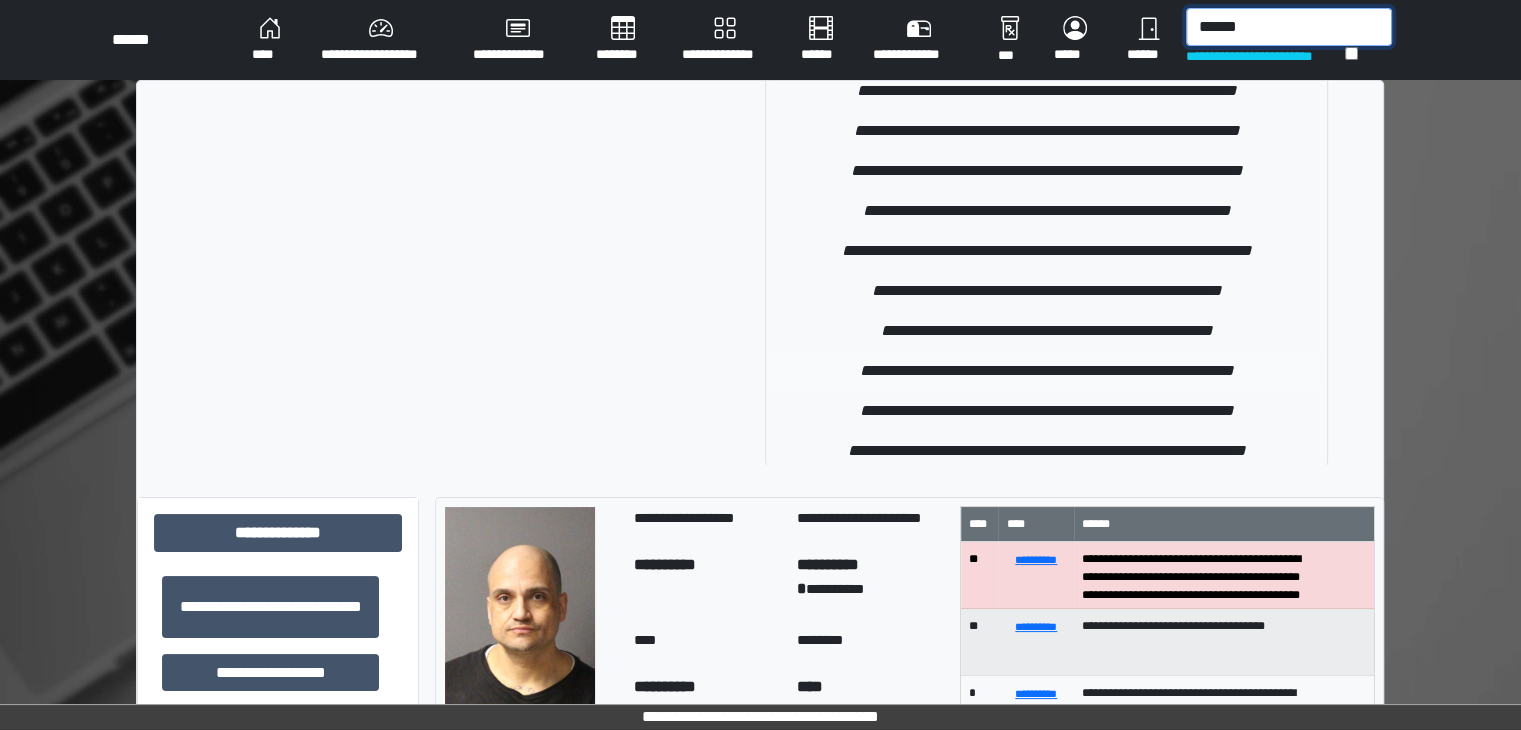 type on "******" 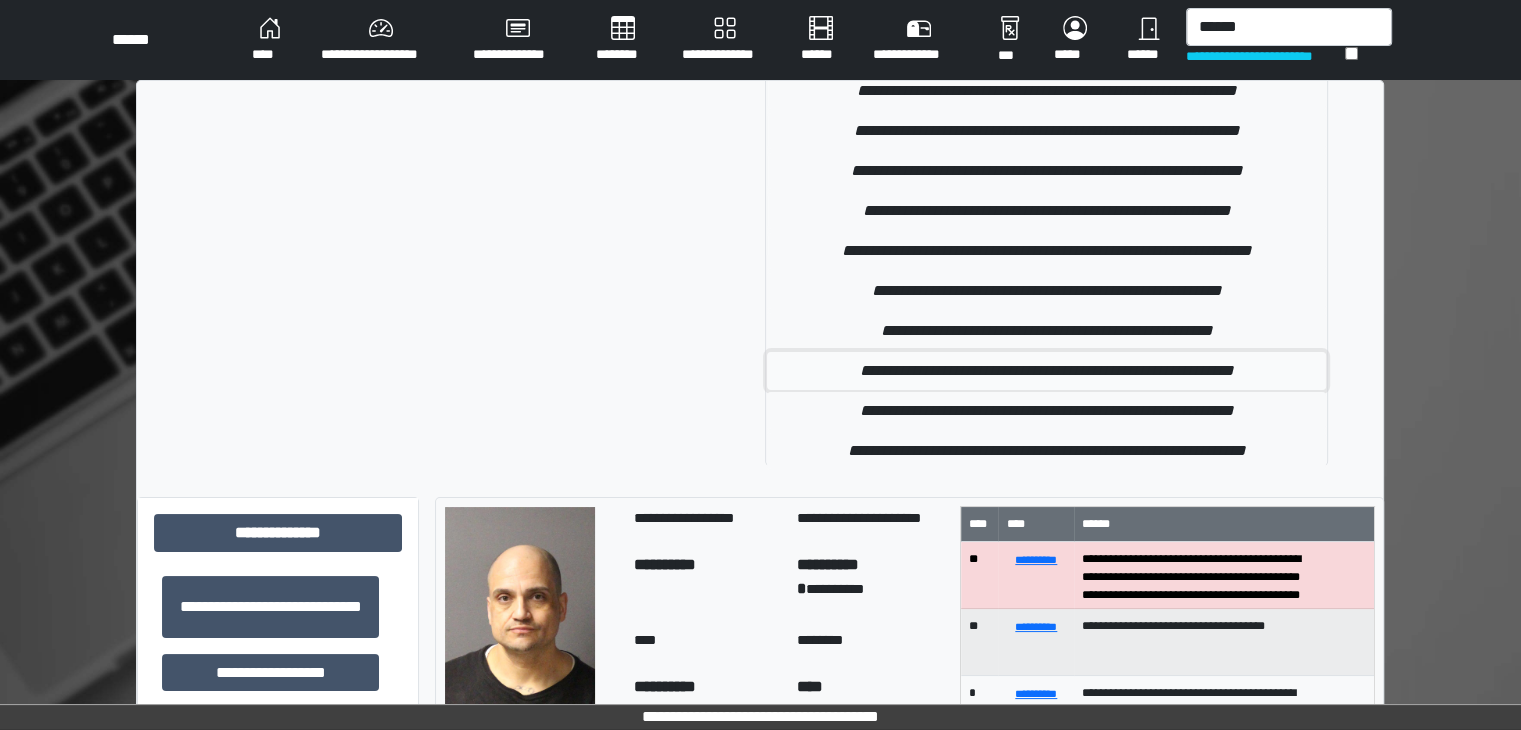 click on "**********" at bounding box center (1047, 371) 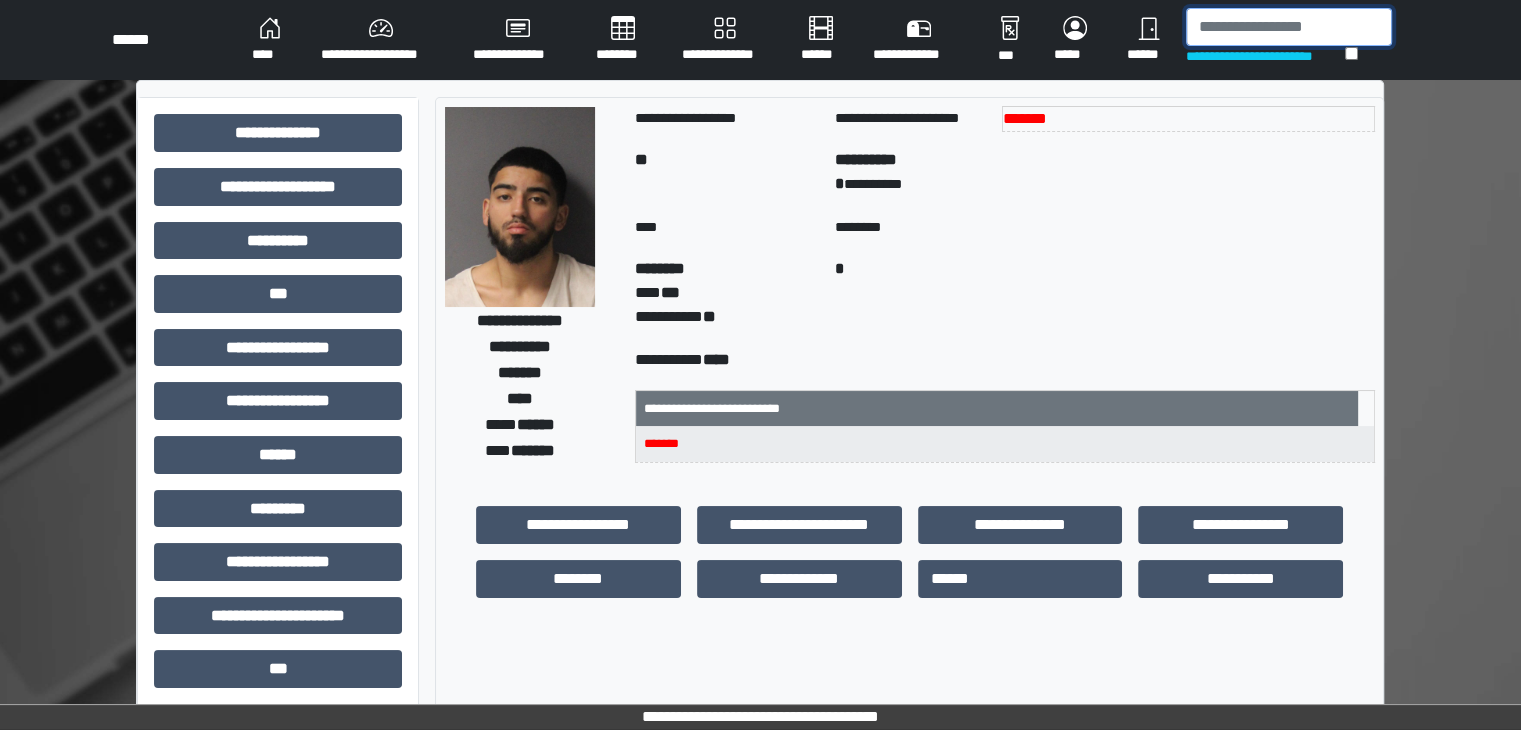 click at bounding box center (1289, 27) 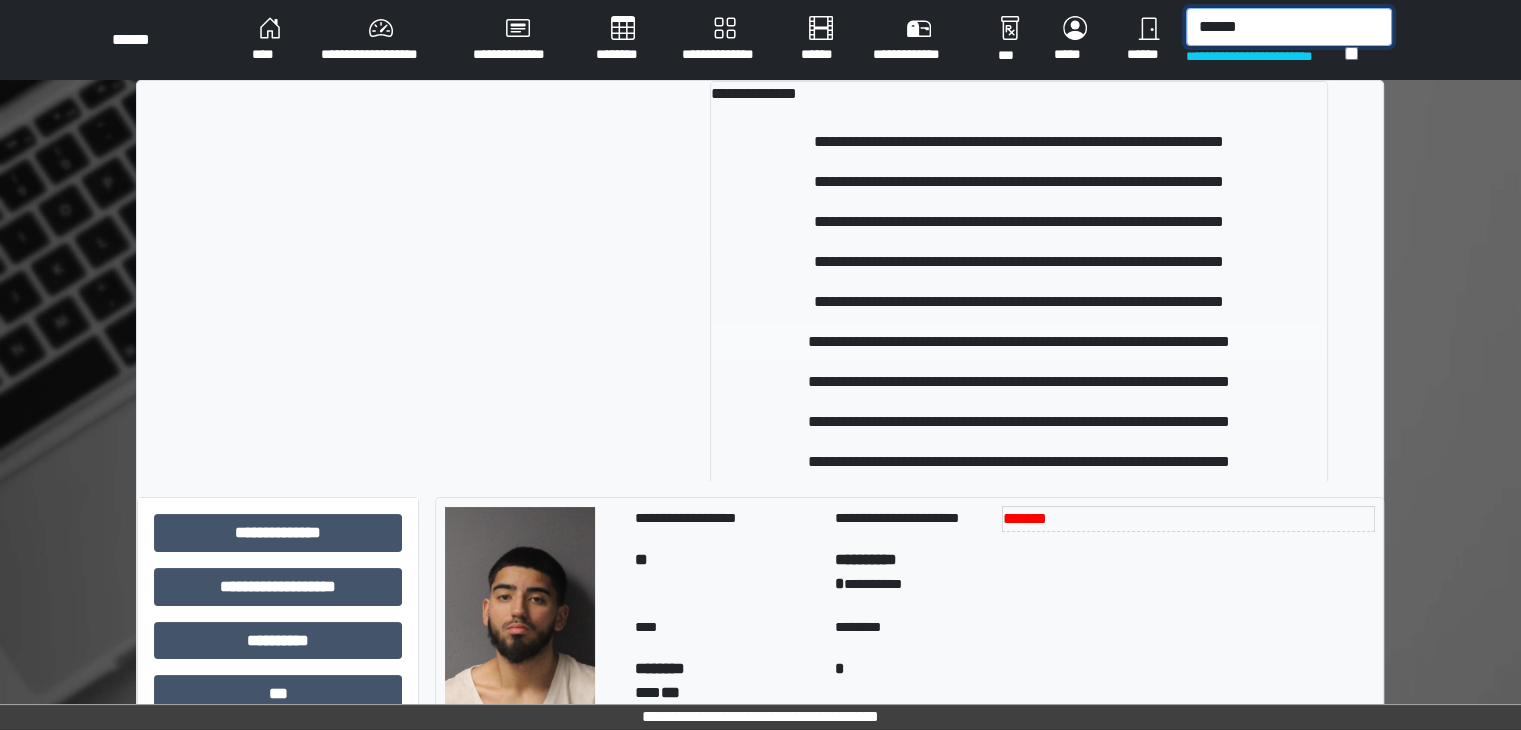 type on "******" 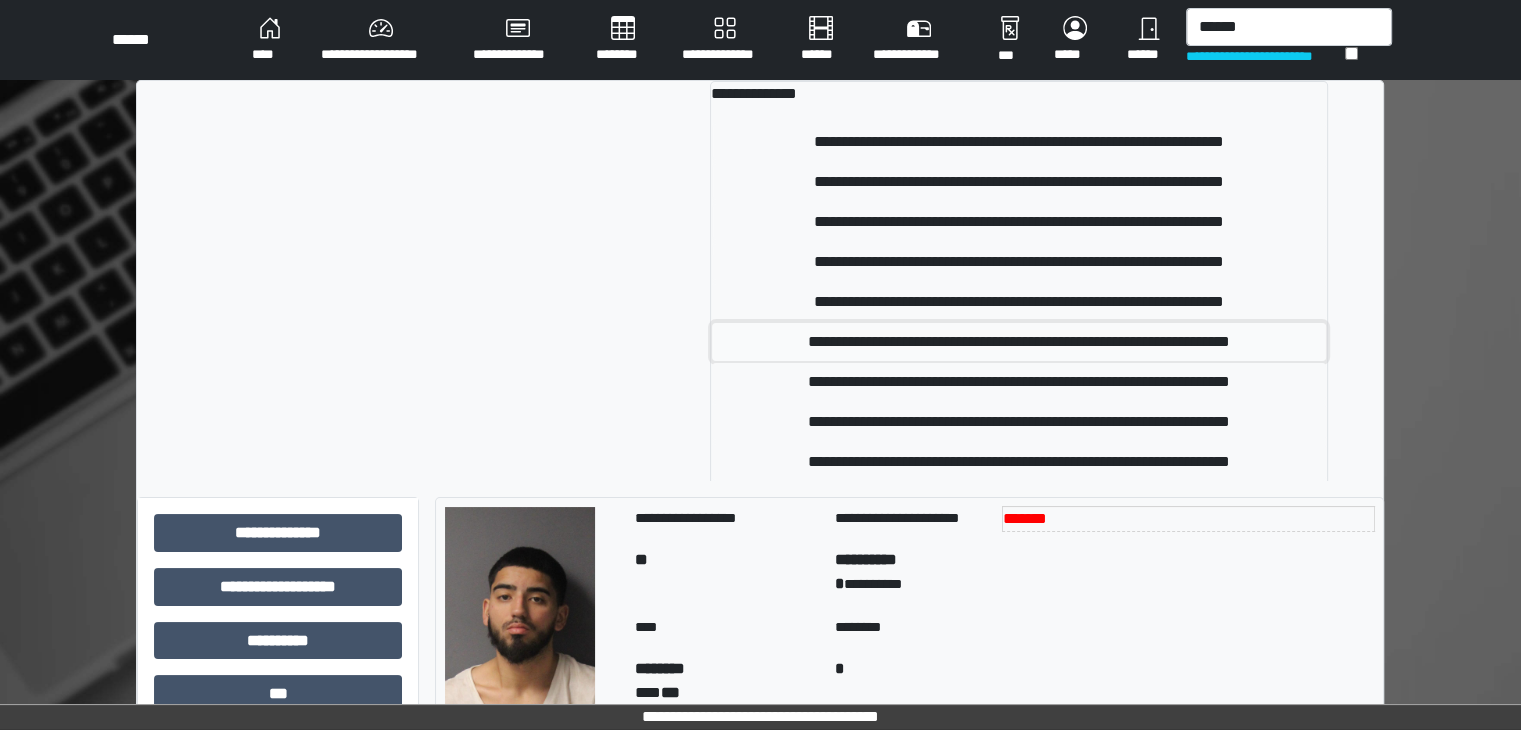 click on "**********" at bounding box center (1019, 342) 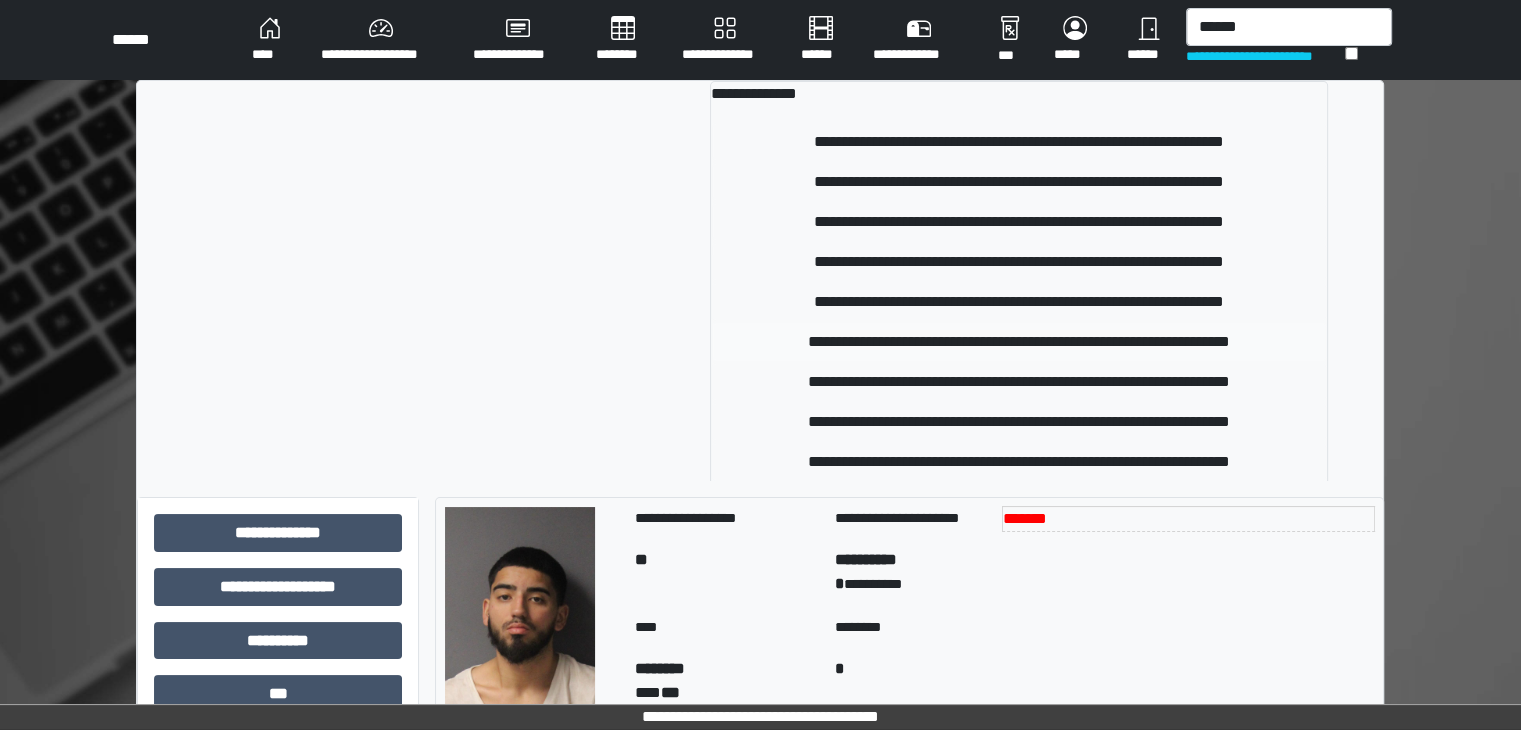 type 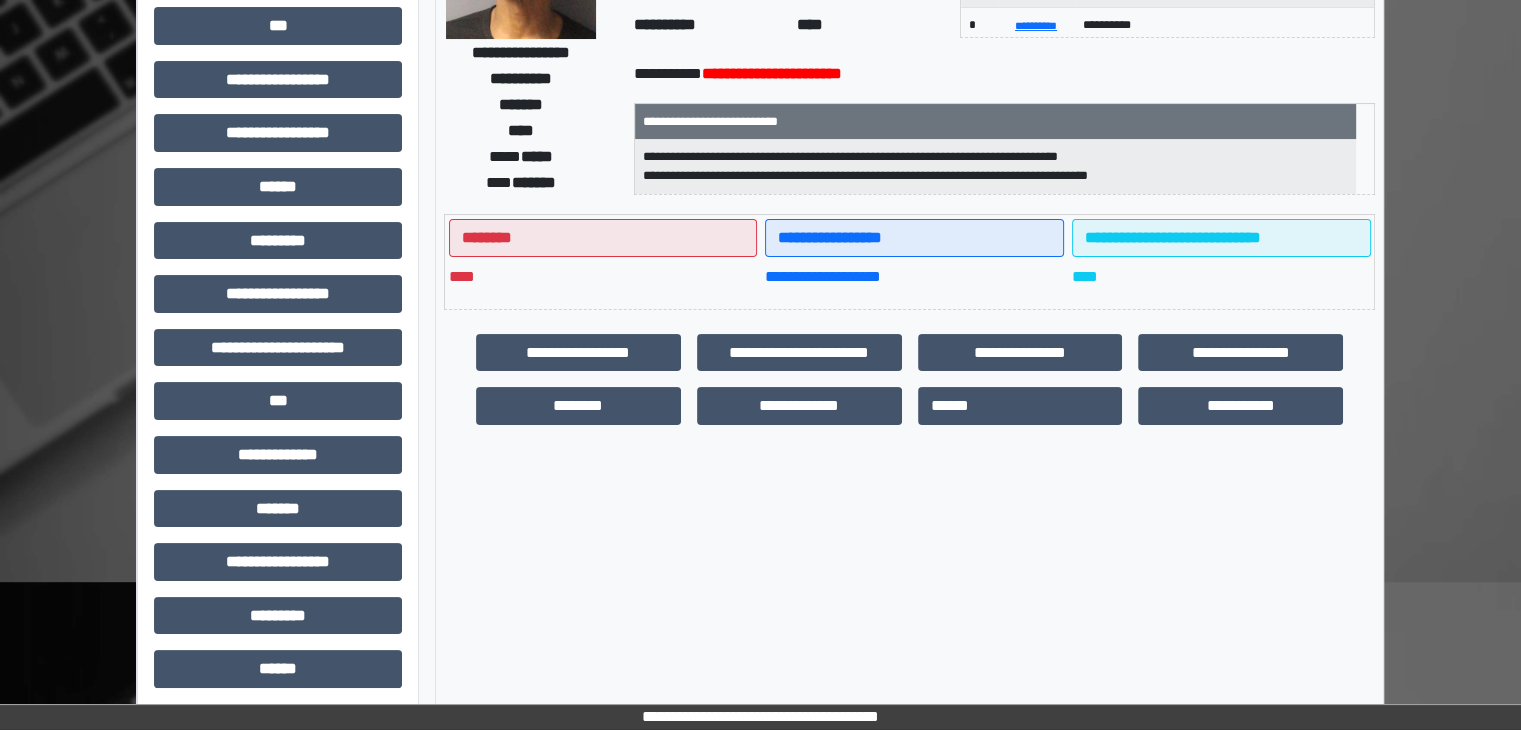 scroll, scrollTop: 300, scrollLeft: 0, axis: vertical 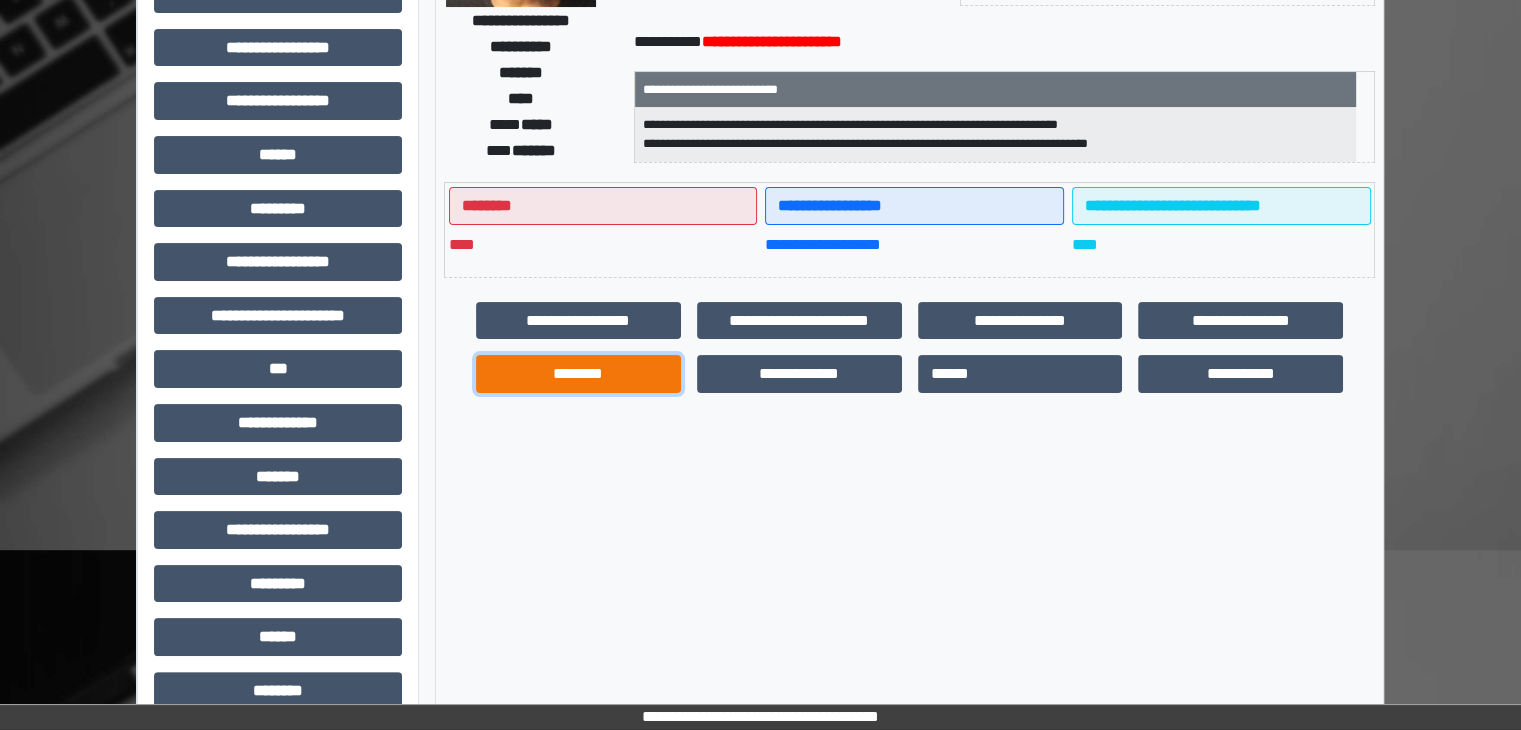 drag, startPoint x: 577, startPoint y: 368, endPoint x: 999, endPoint y: 360, distance: 422.07584 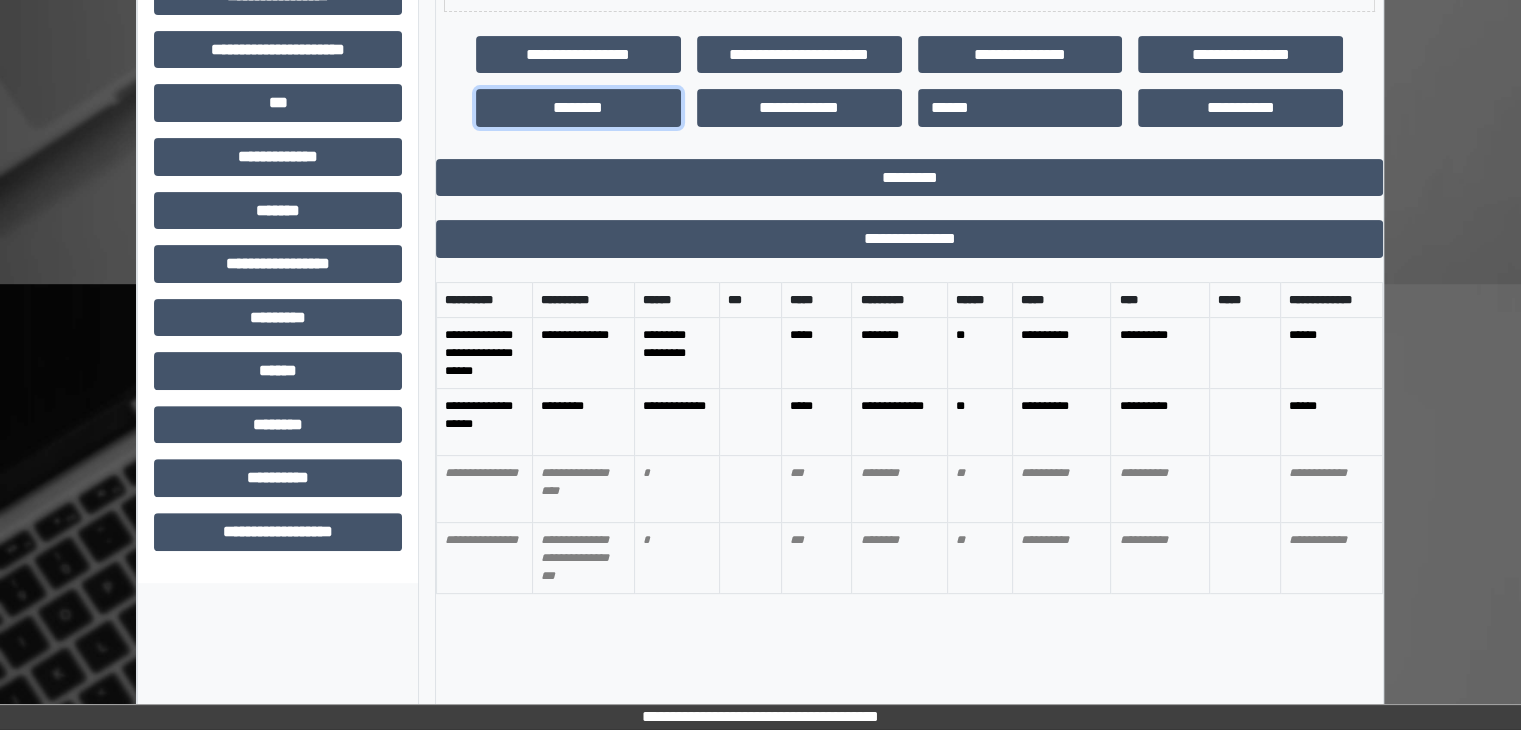 scroll, scrollTop: 616, scrollLeft: 0, axis: vertical 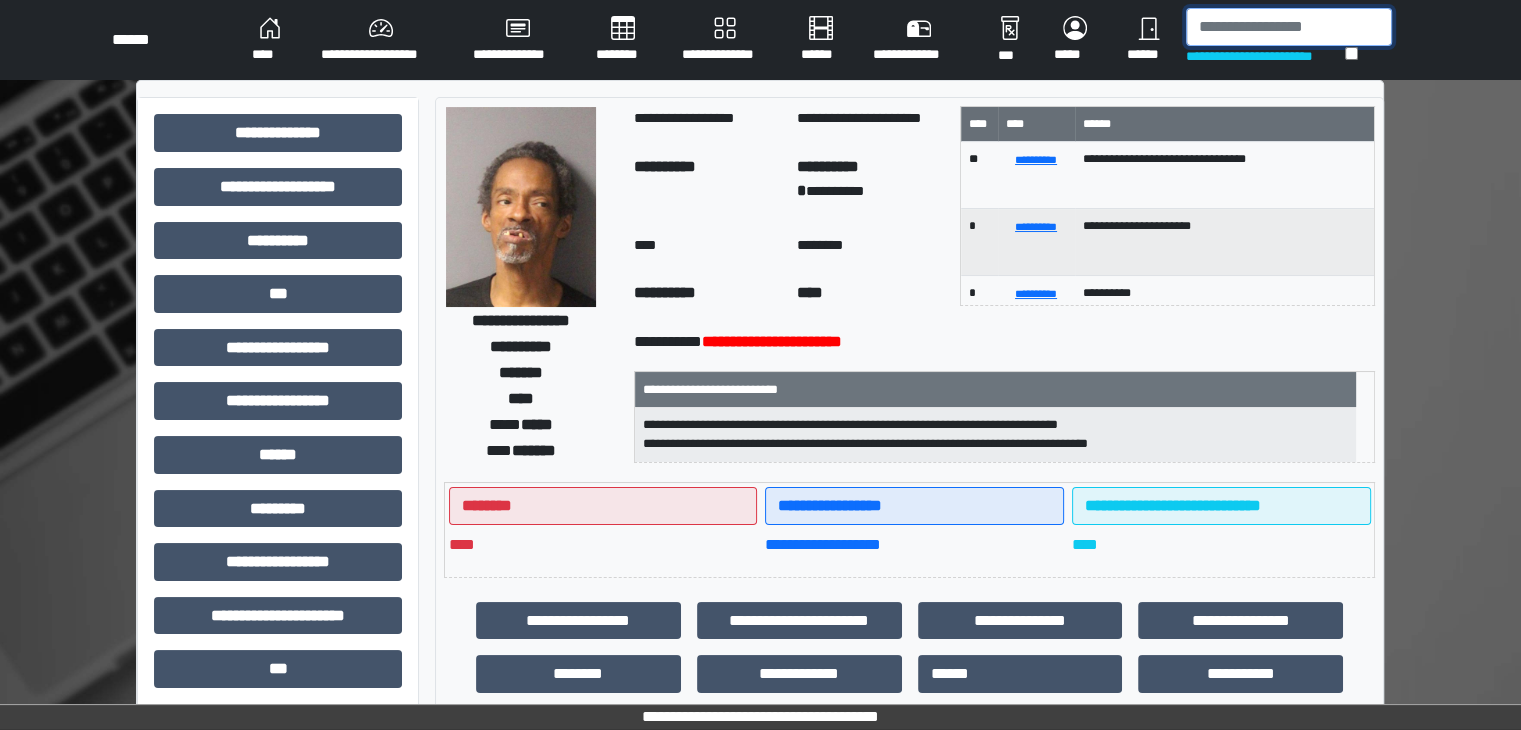 click at bounding box center (1289, 27) 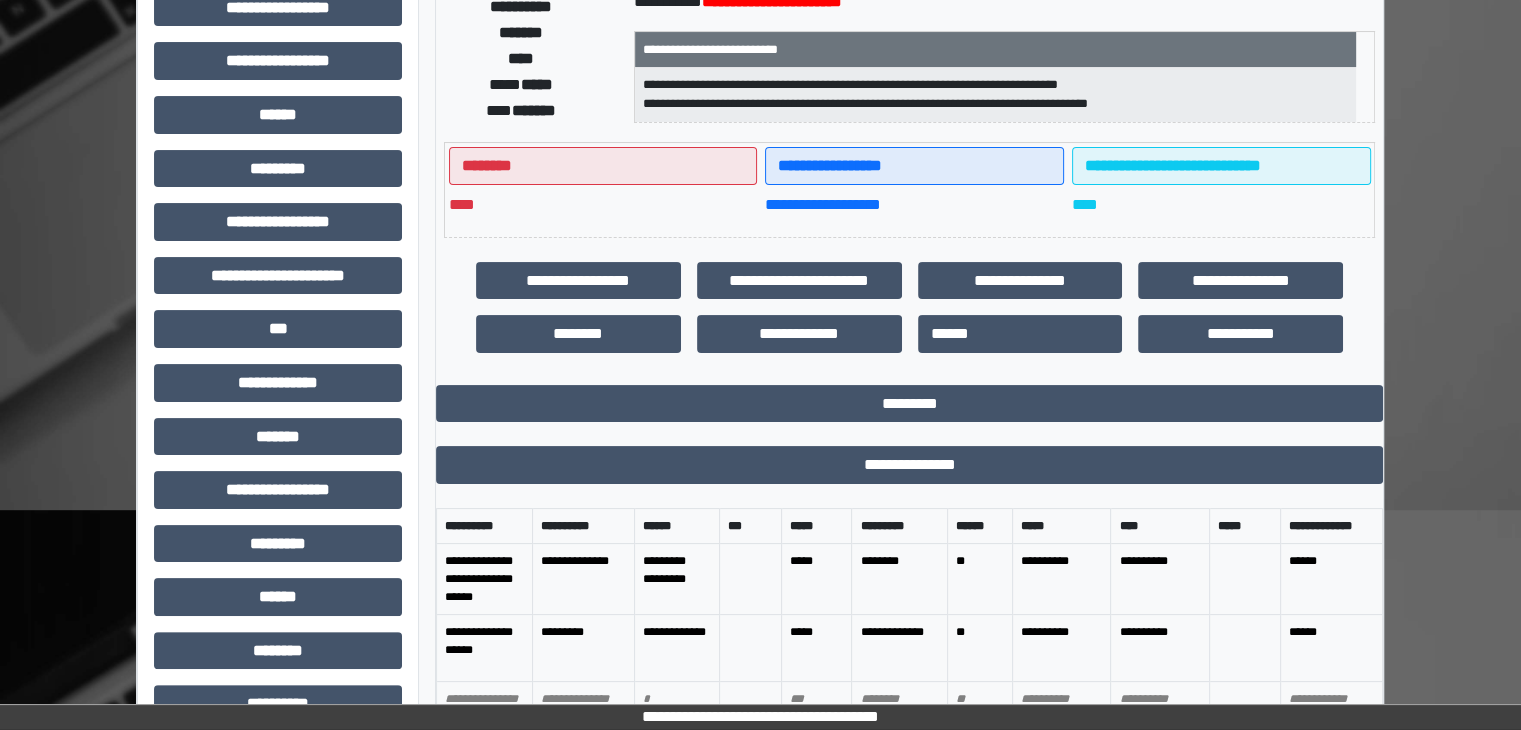 scroll, scrollTop: 500, scrollLeft: 0, axis: vertical 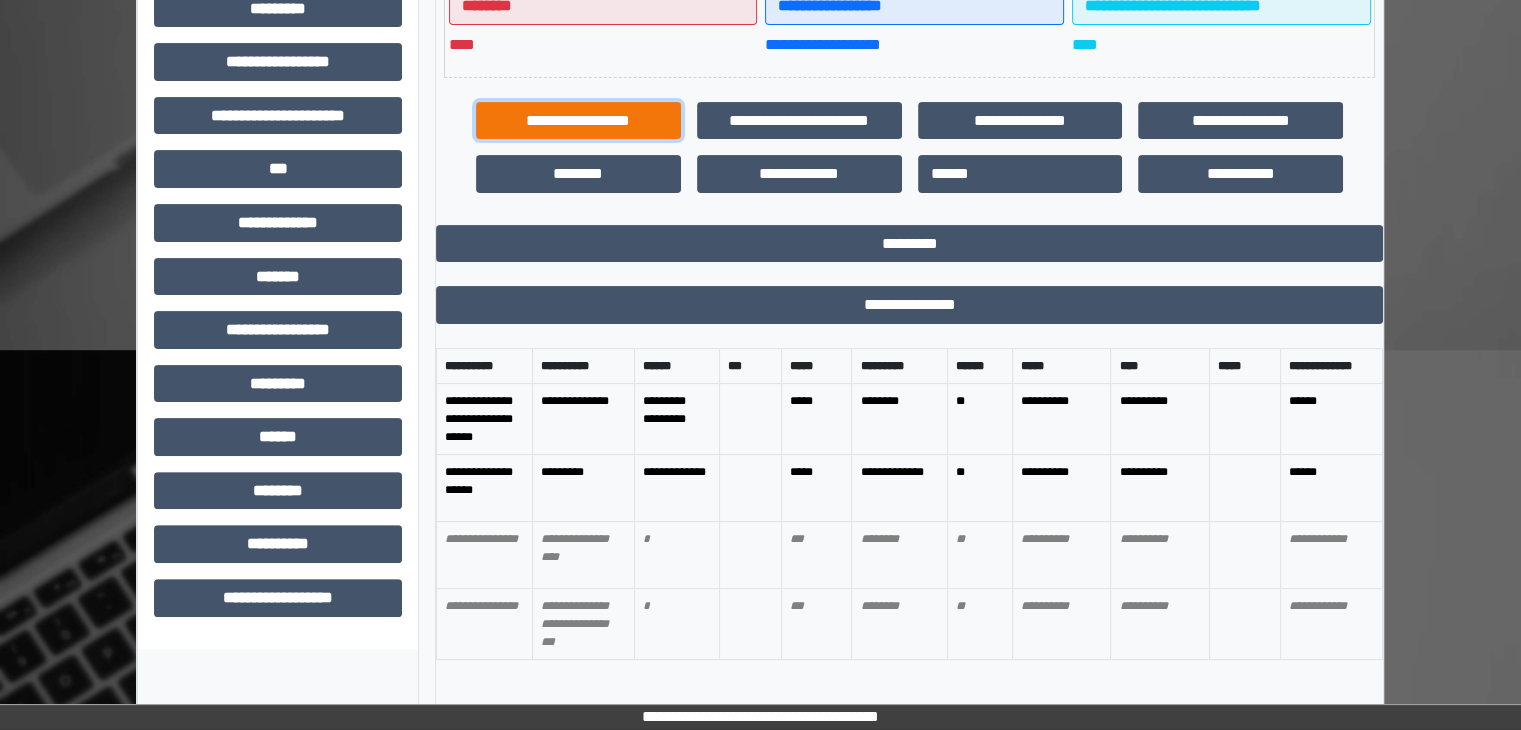 click on "**********" at bounding box center (578, 121) 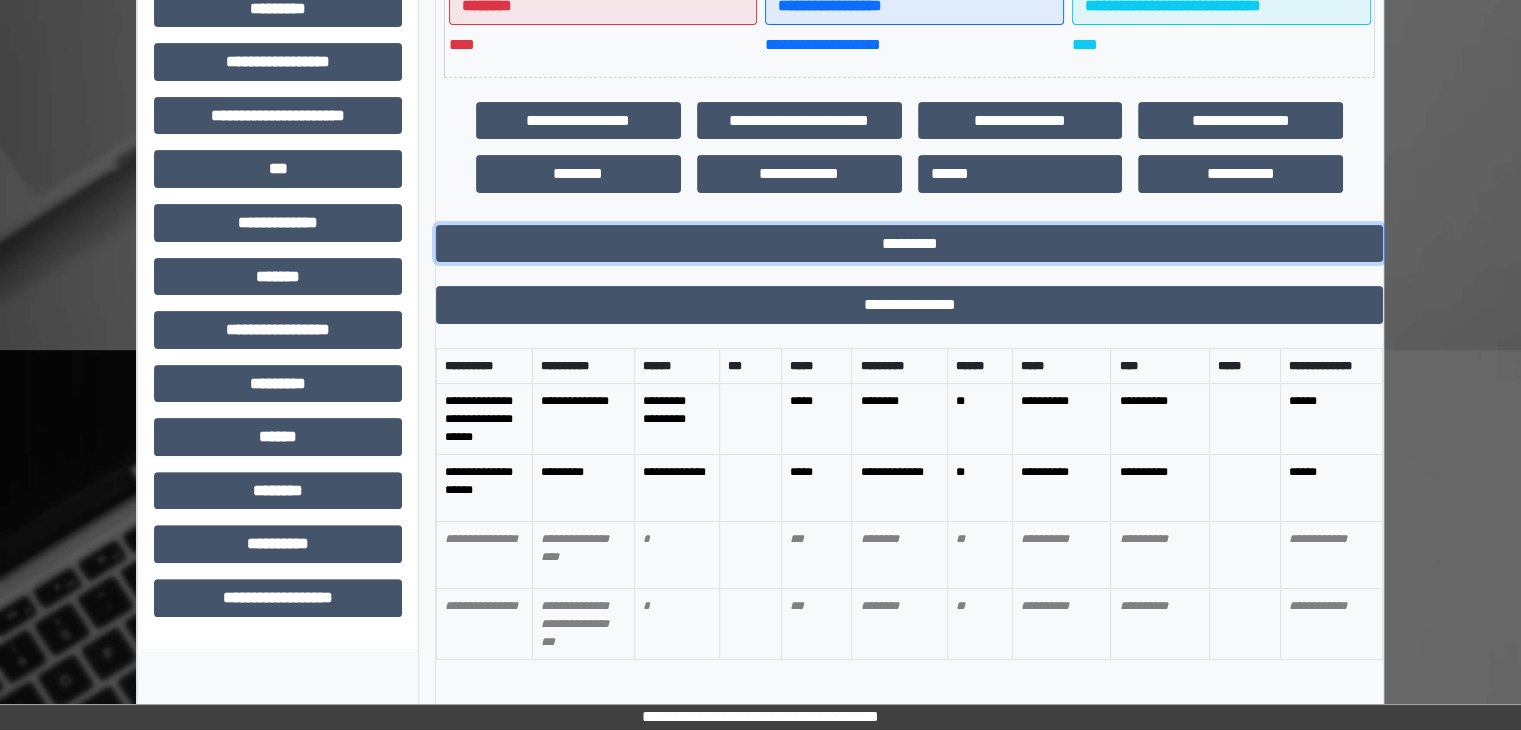 drag, startPoint x: 830, startPoint y: 241, endPoint x: 432, endPoint y: 78, distance: 430.08487 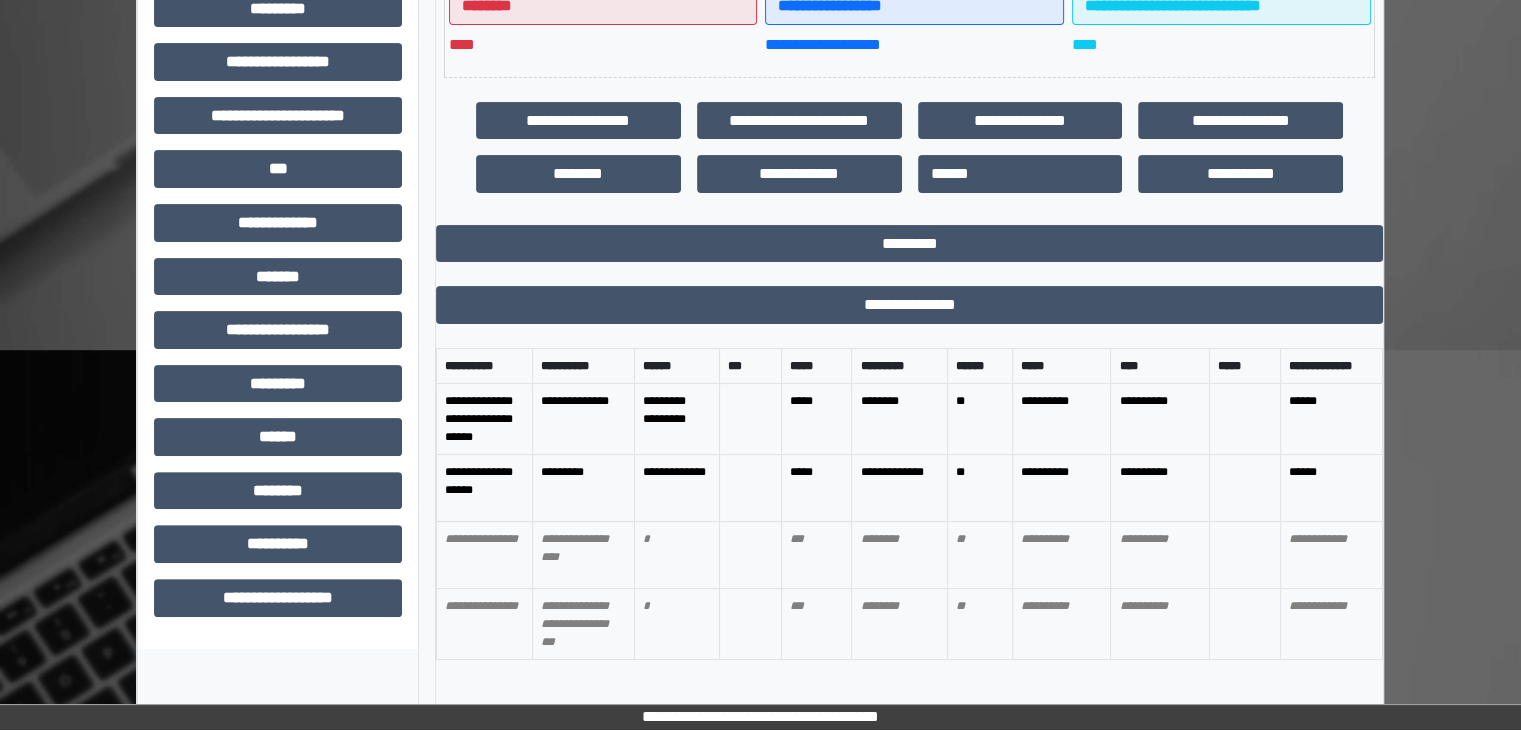 scroll, scrollTop: 440, scrollLeft: 0, axis: vertical 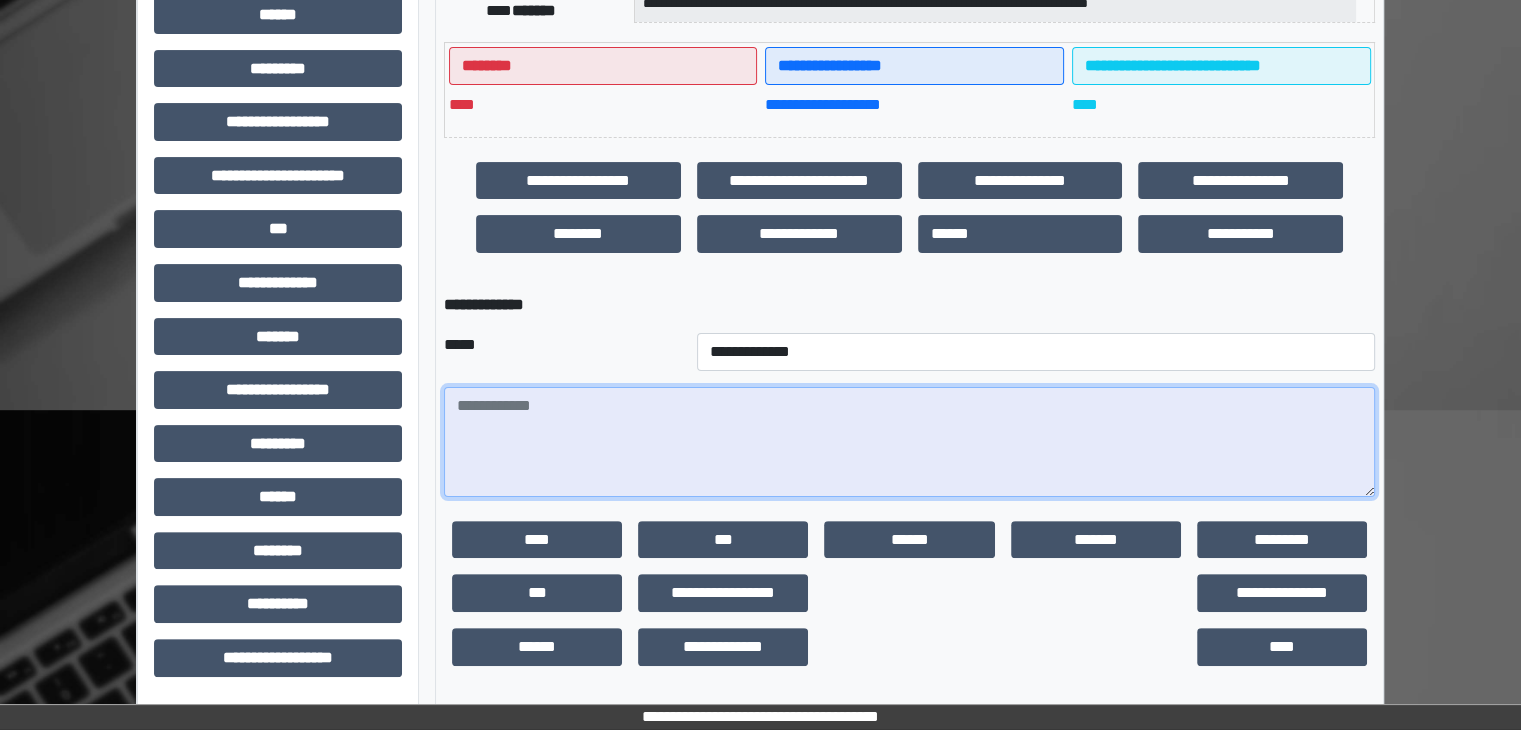 click at bounding box center (909, 442) 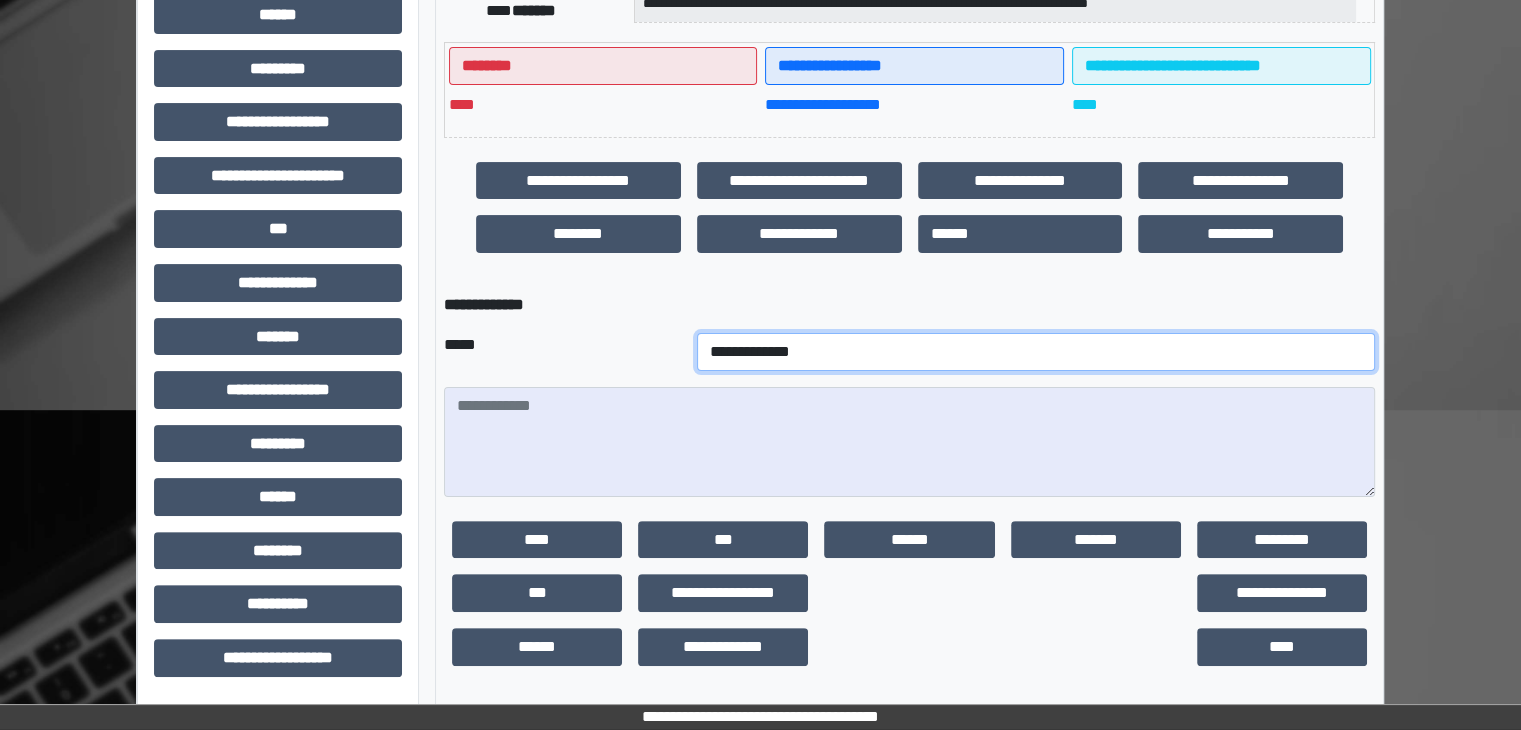click on "**********" at bounding box center [1036, 352] 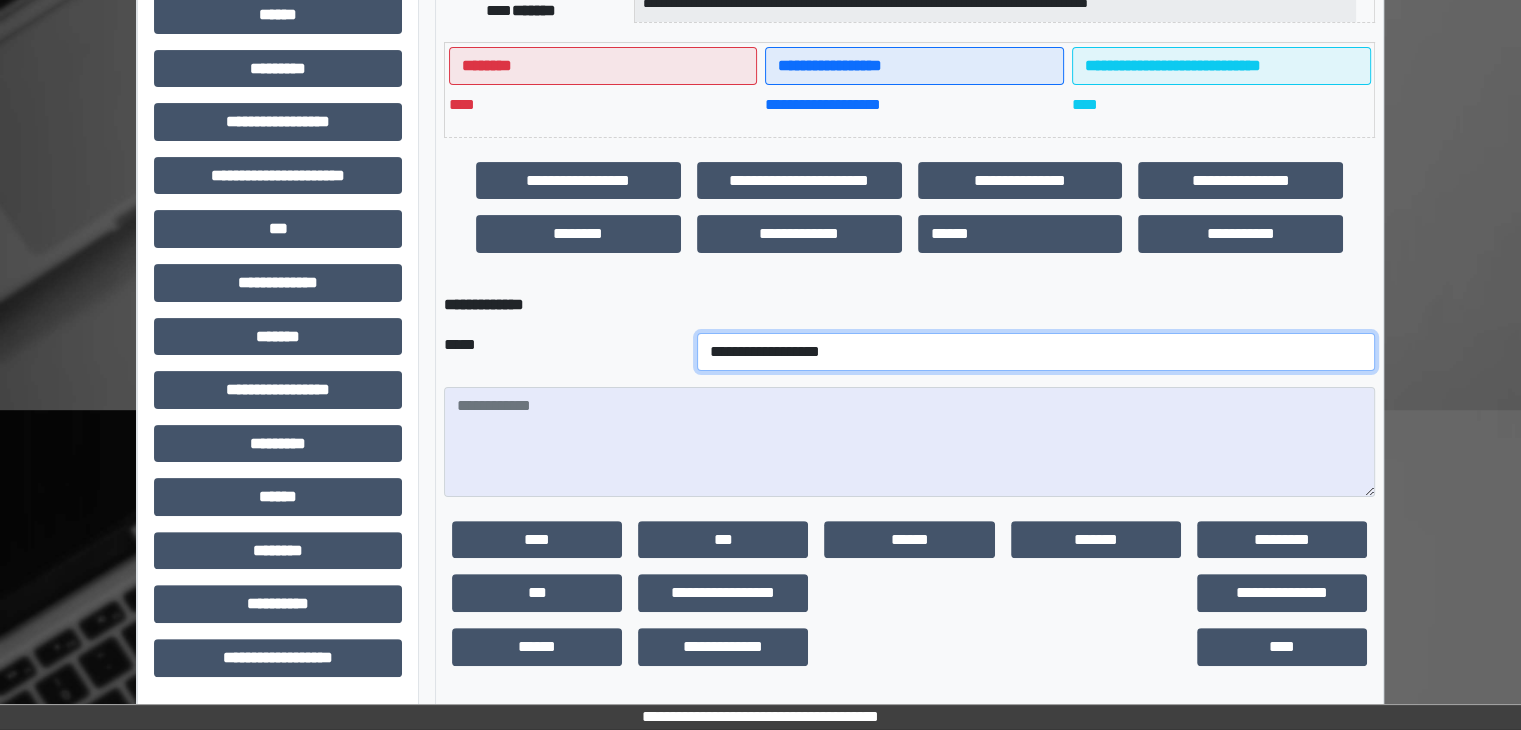 click on "**********" at bounding box center (1036, 352) 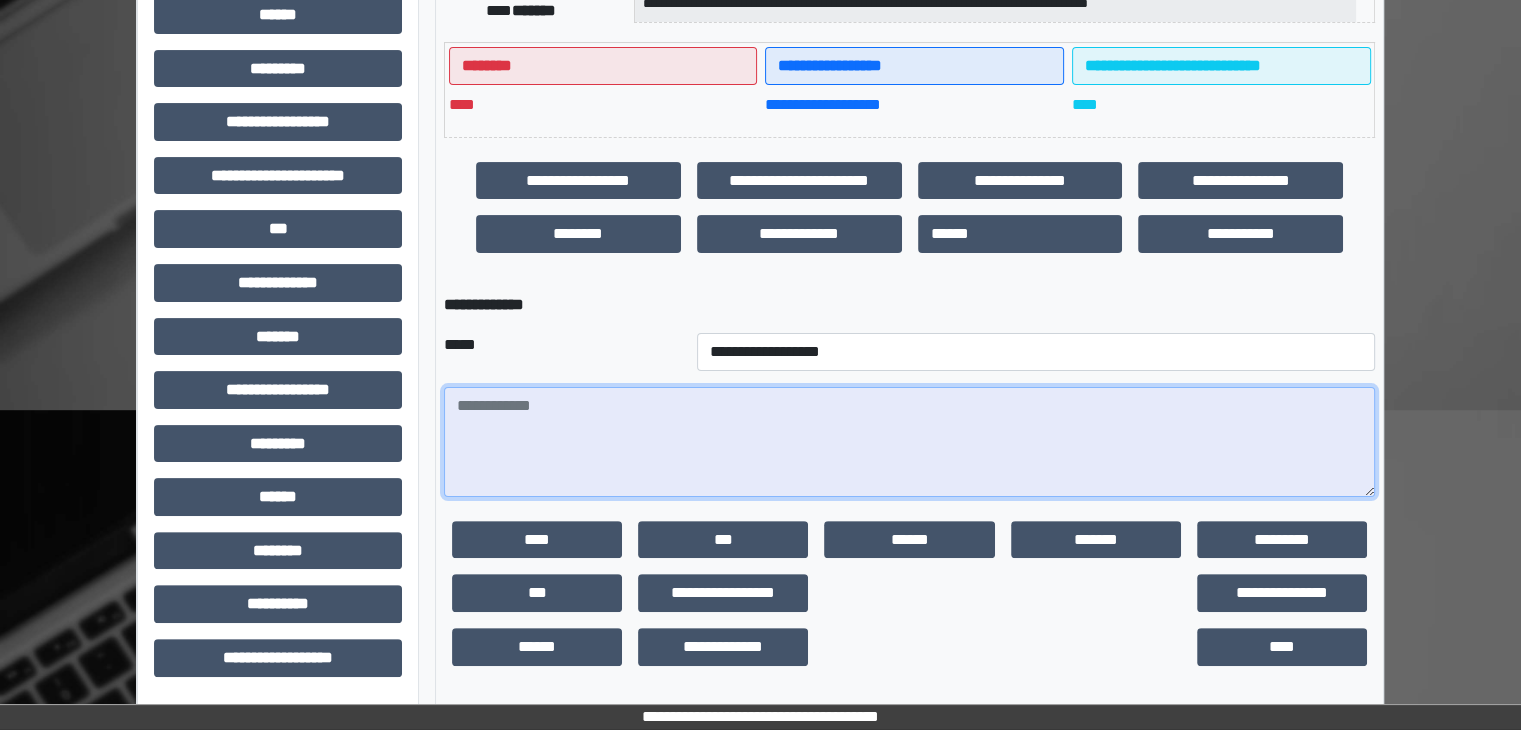 click at bounding box center (909, 442) 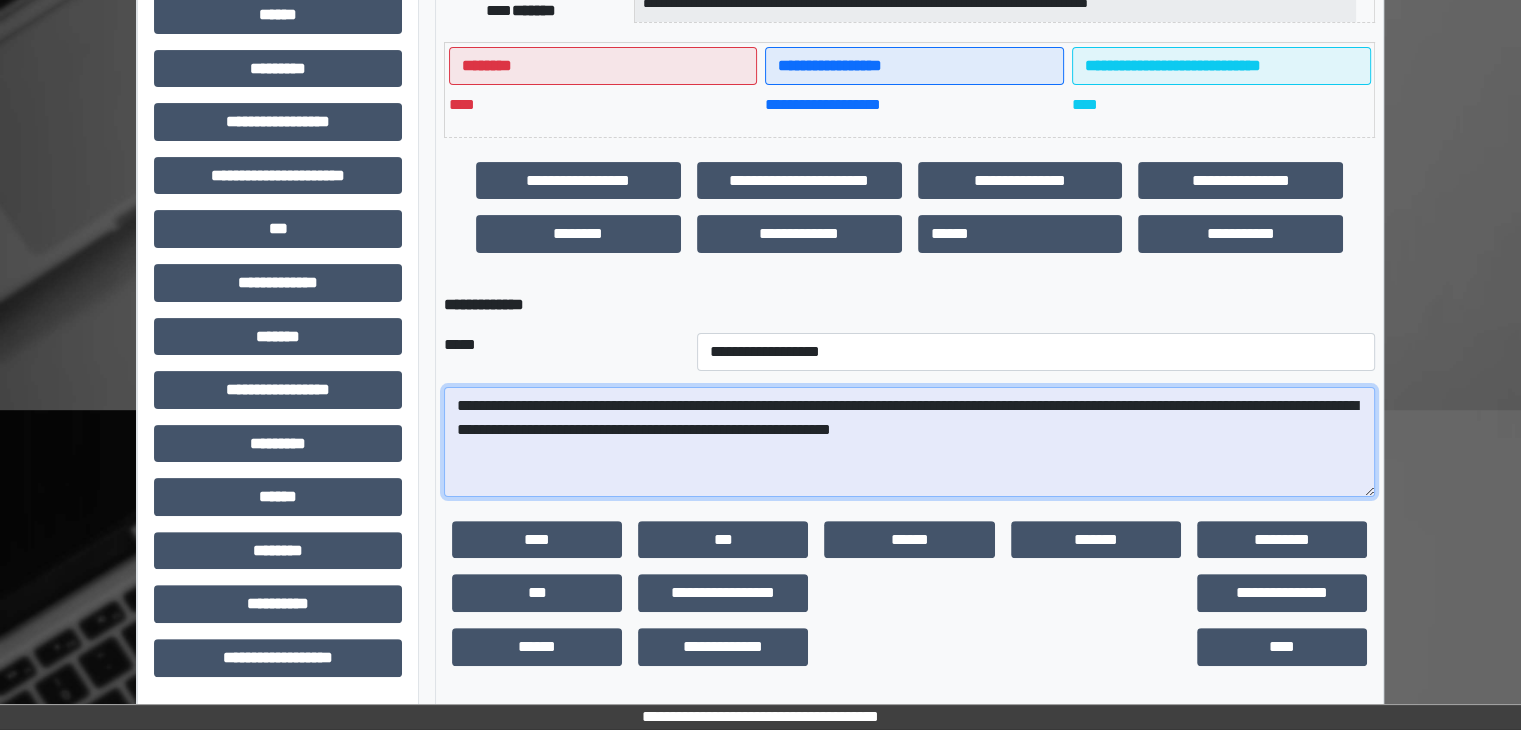 click on "**********" at bounding box center [909, 442] 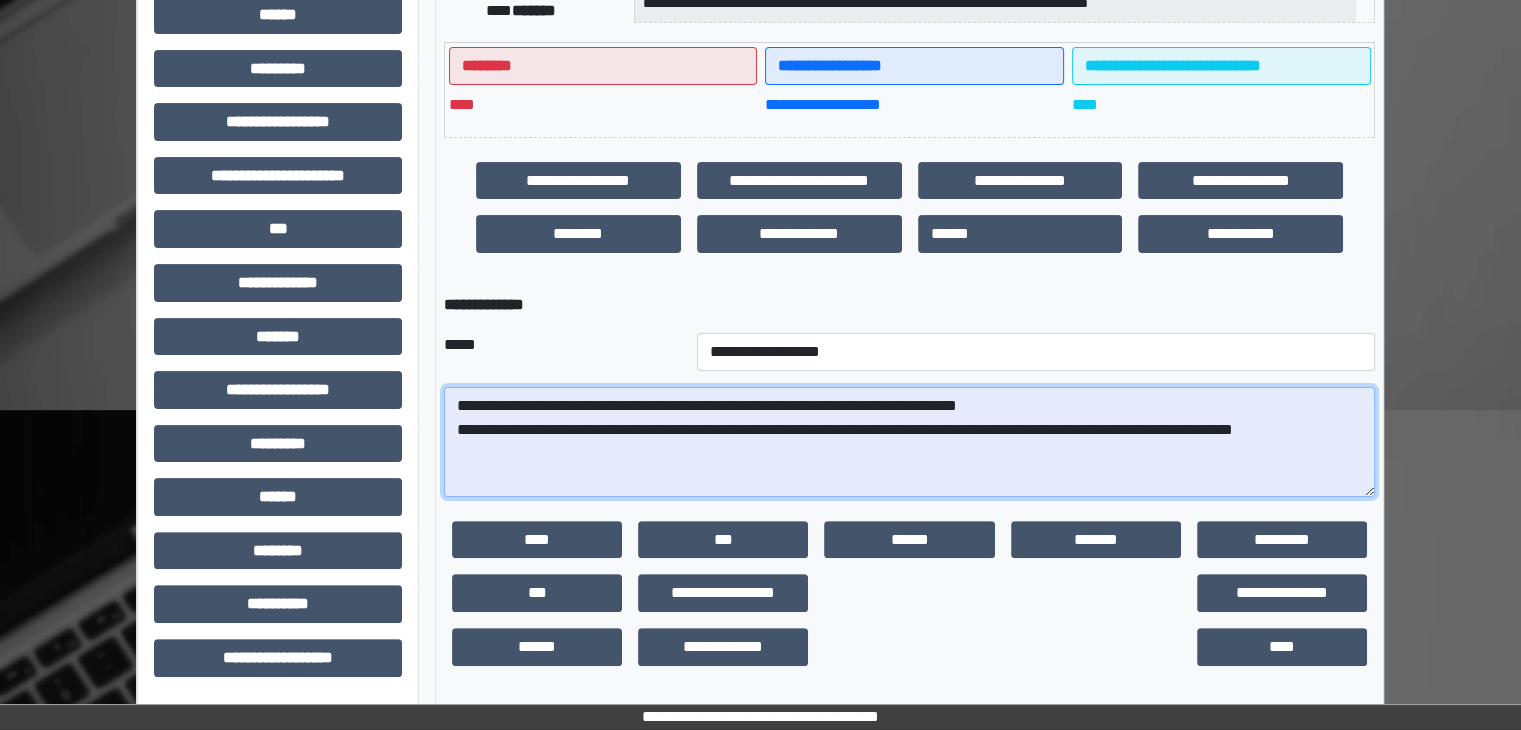 click on "**********" at bounding box center [909, 442] 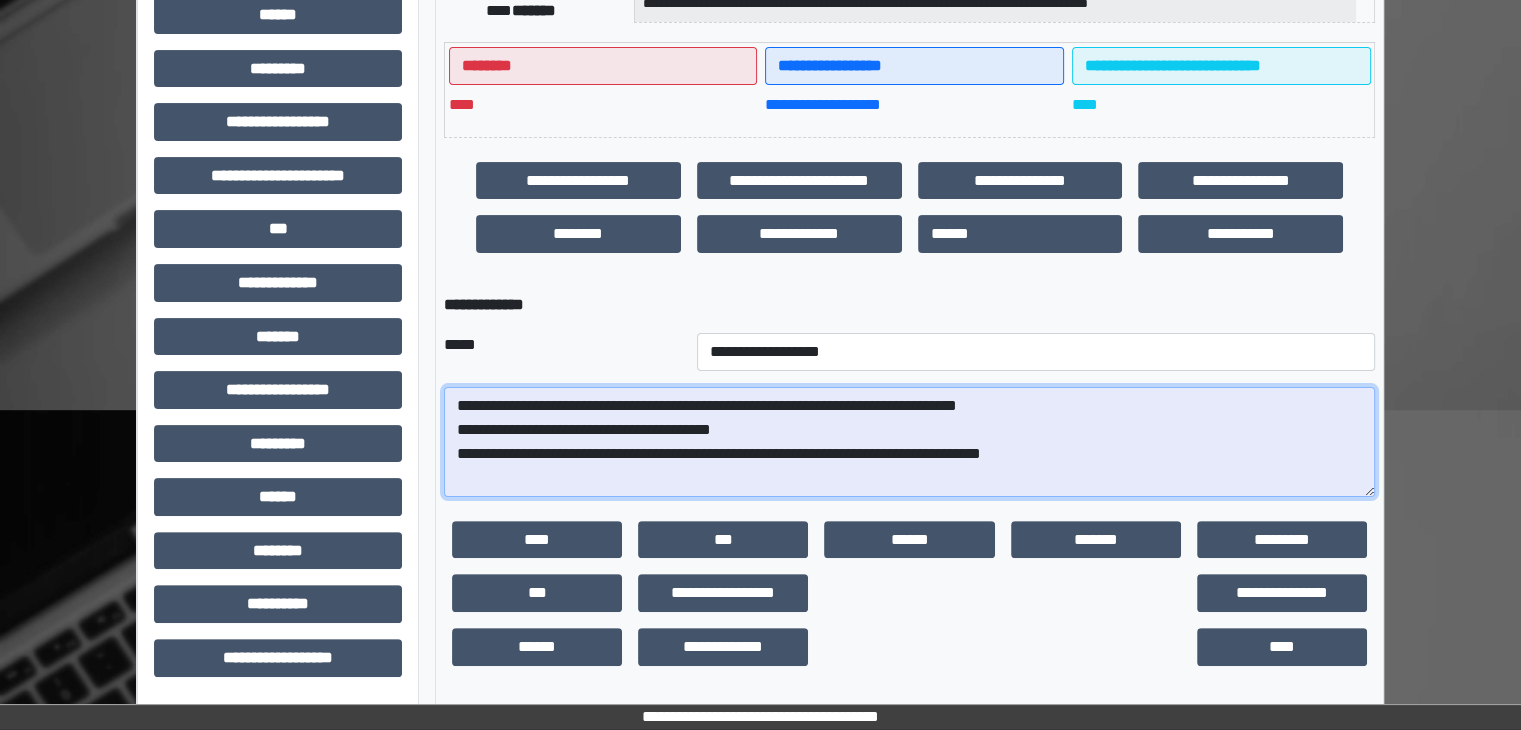 click on "**********" at bounding box center (909, 442) 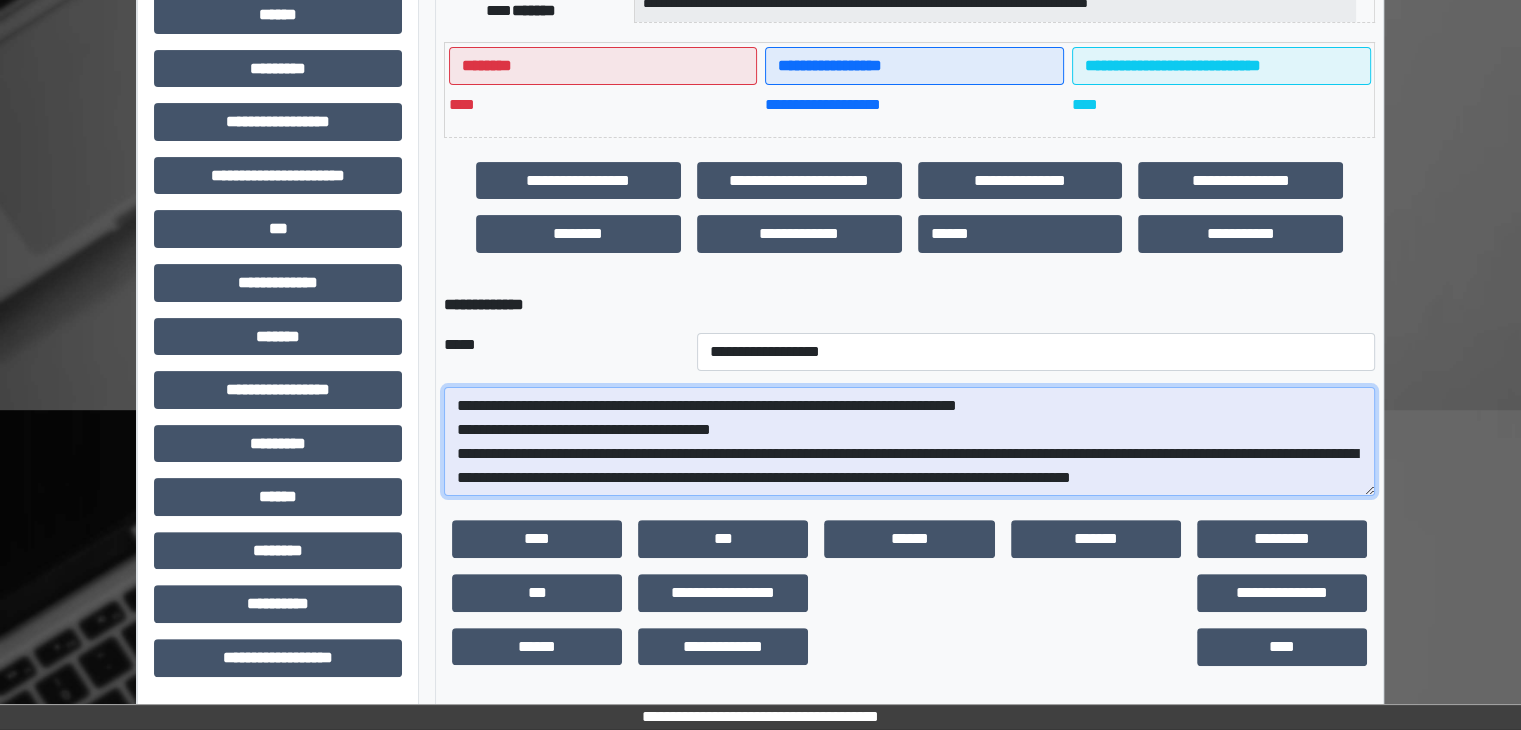 scroll, scrollTop: 24, scrollLeft: 0, axis: vertical 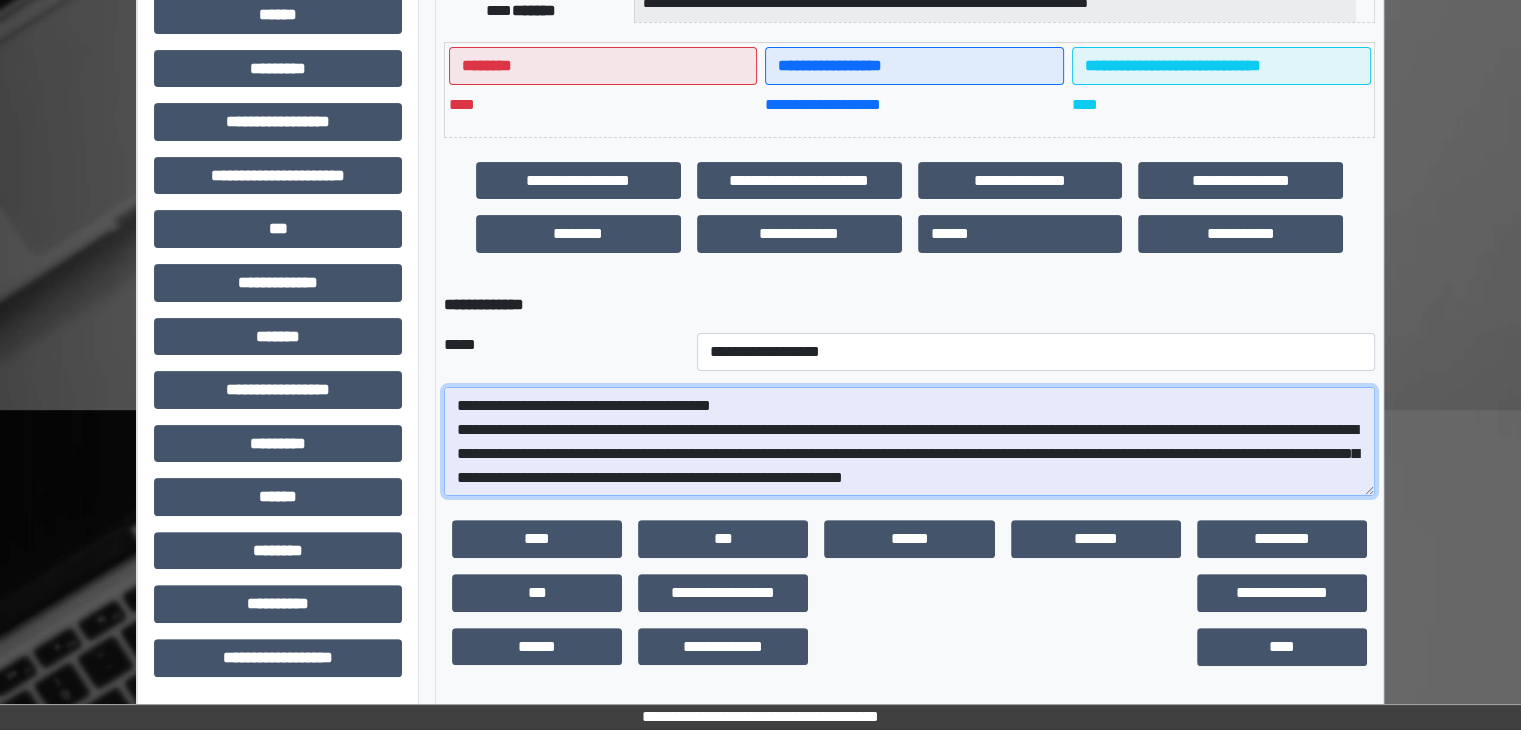 drag, startPoint x: 1200, startPoint y: 479, endPoint x: 1212, endPoint y: 457, distance: 25.059929 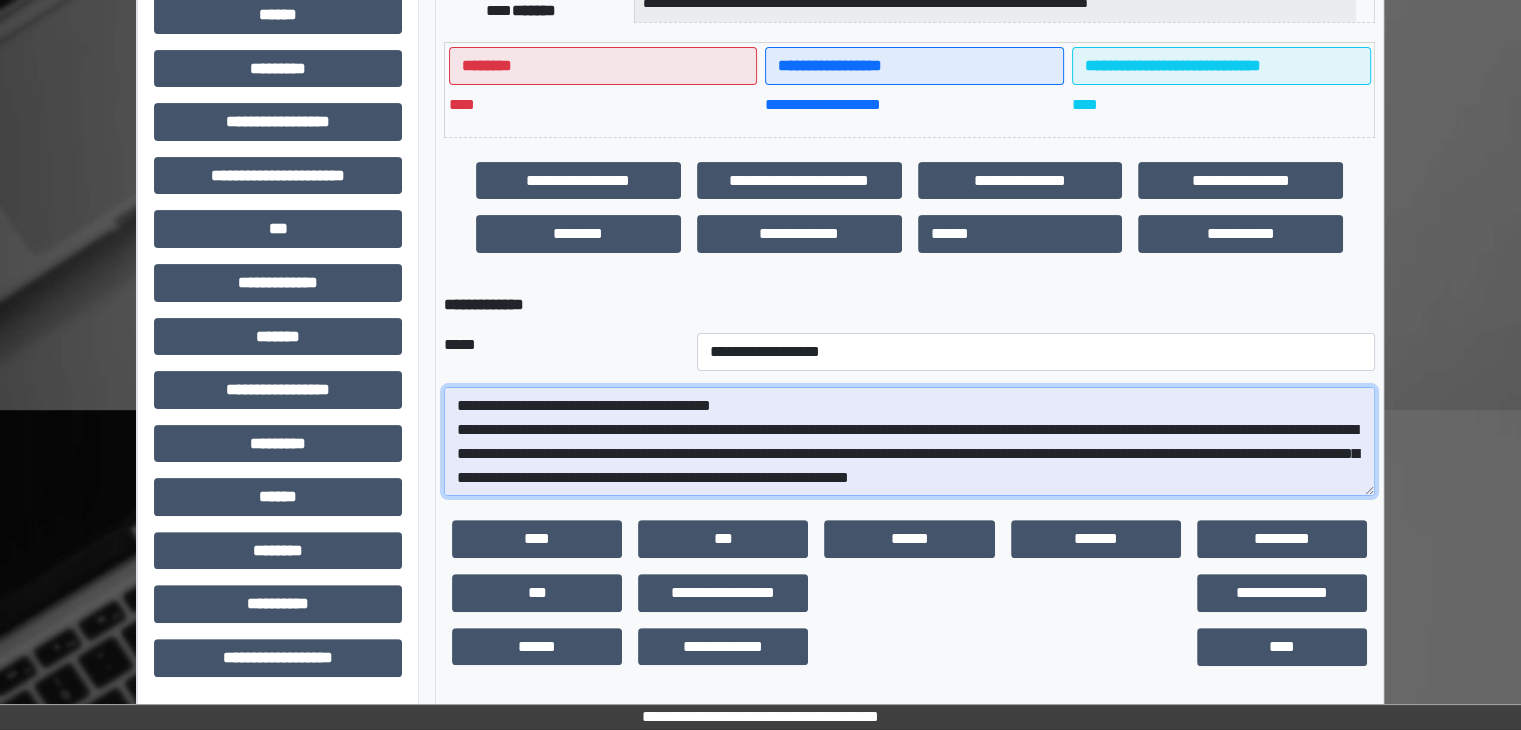 click on "**********" at bounding box center (909, 442) 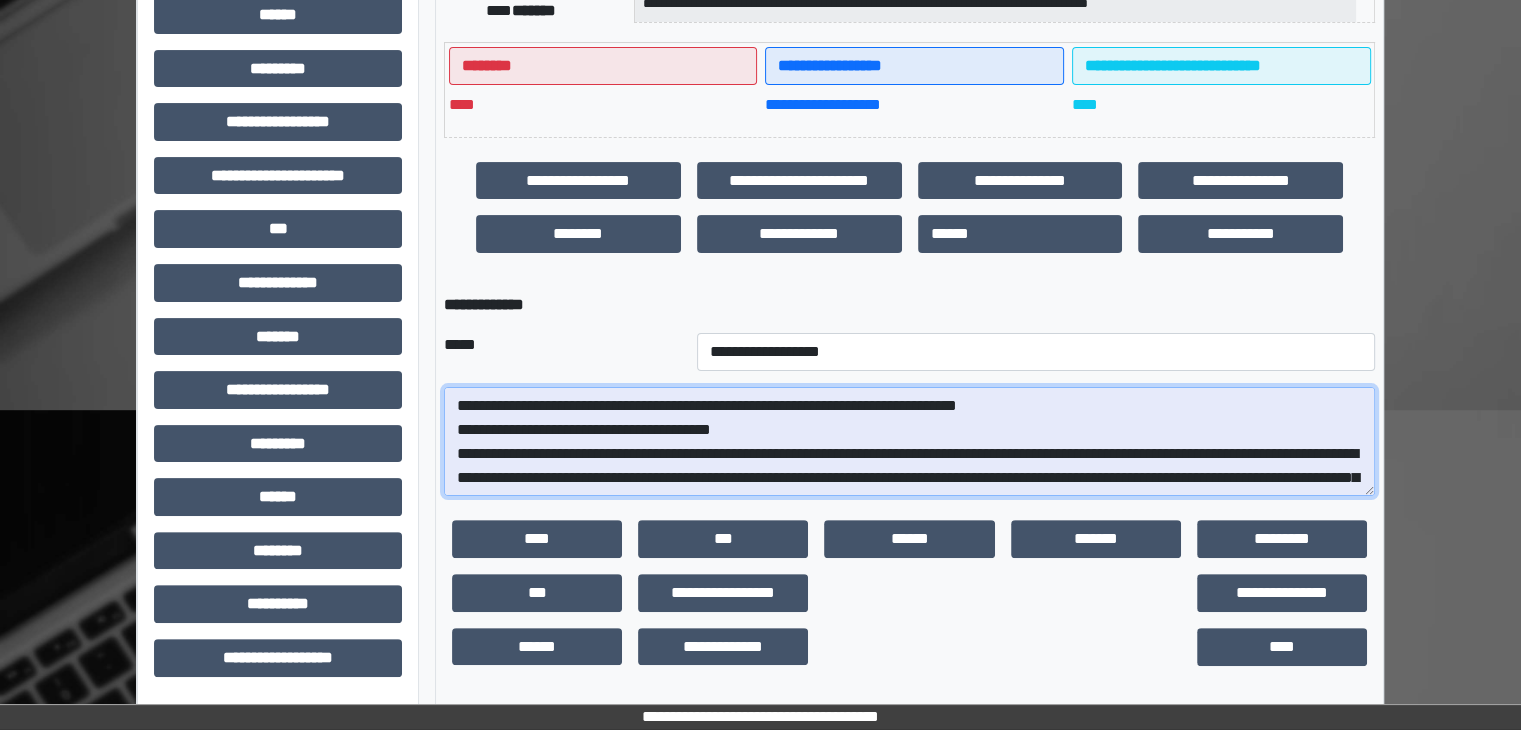 scroll, scrollTop: 48, scrollLeft: 0, axis: vertical 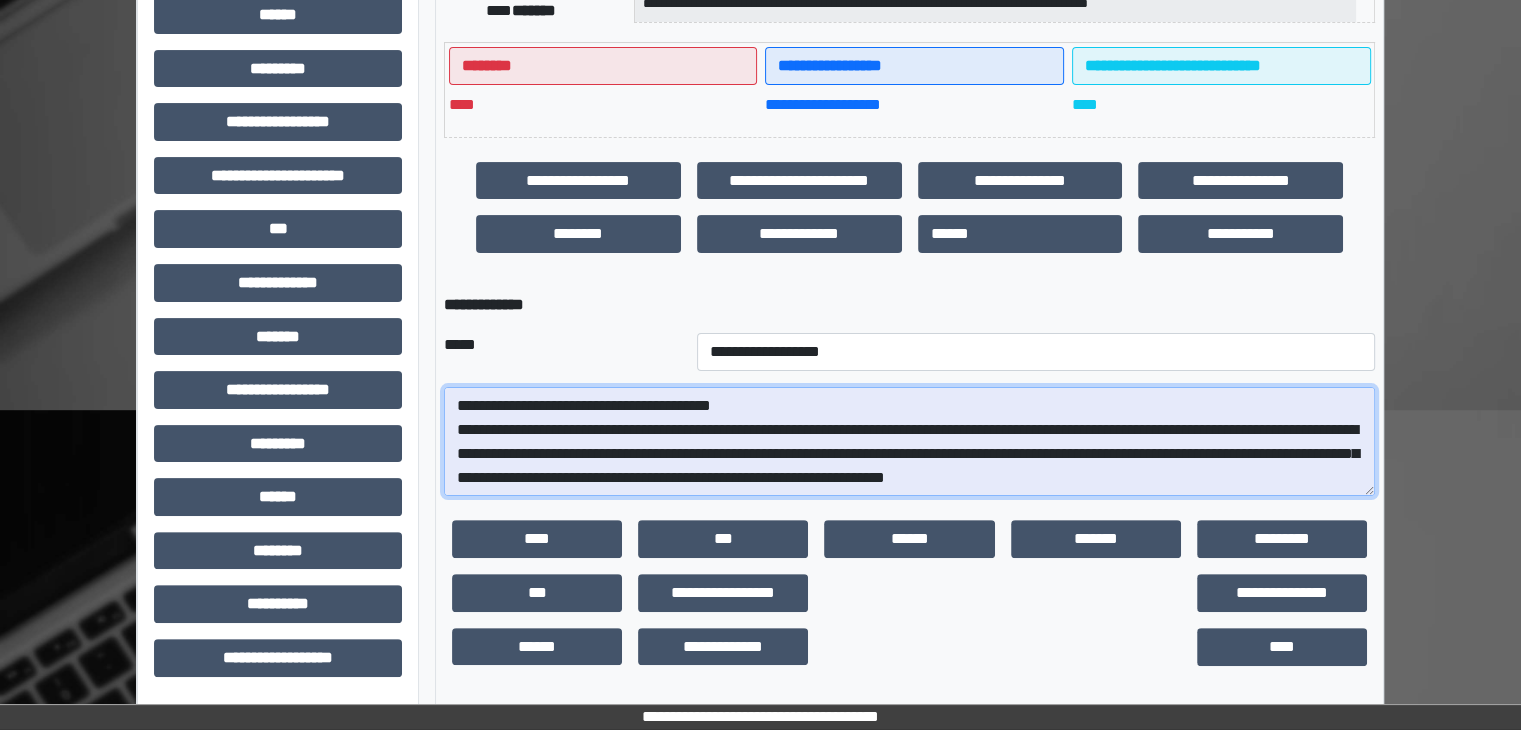 click on "**********" at bounding box center [909, 442] 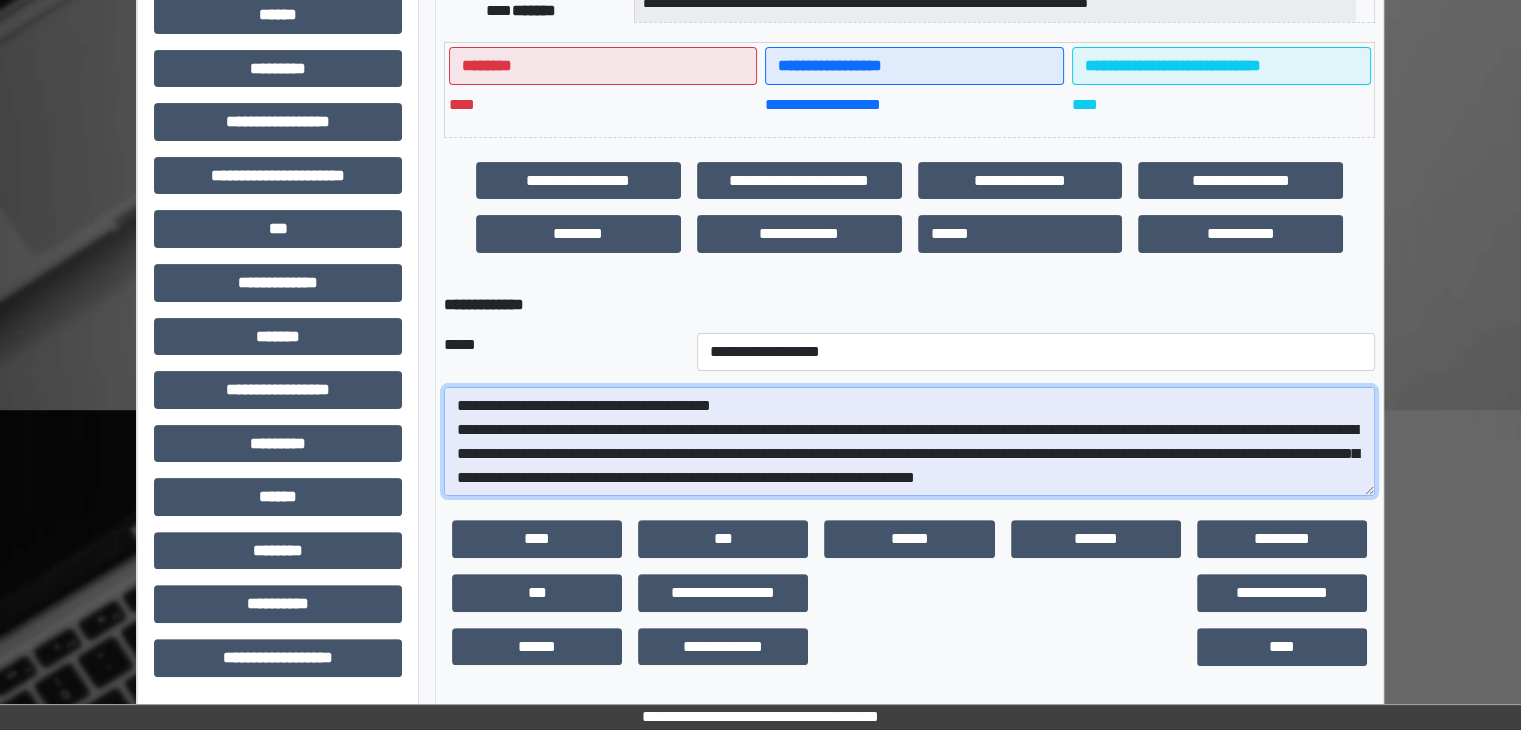 scroll, scrollTop: 48, scrollLeft: 0, axis: vertical 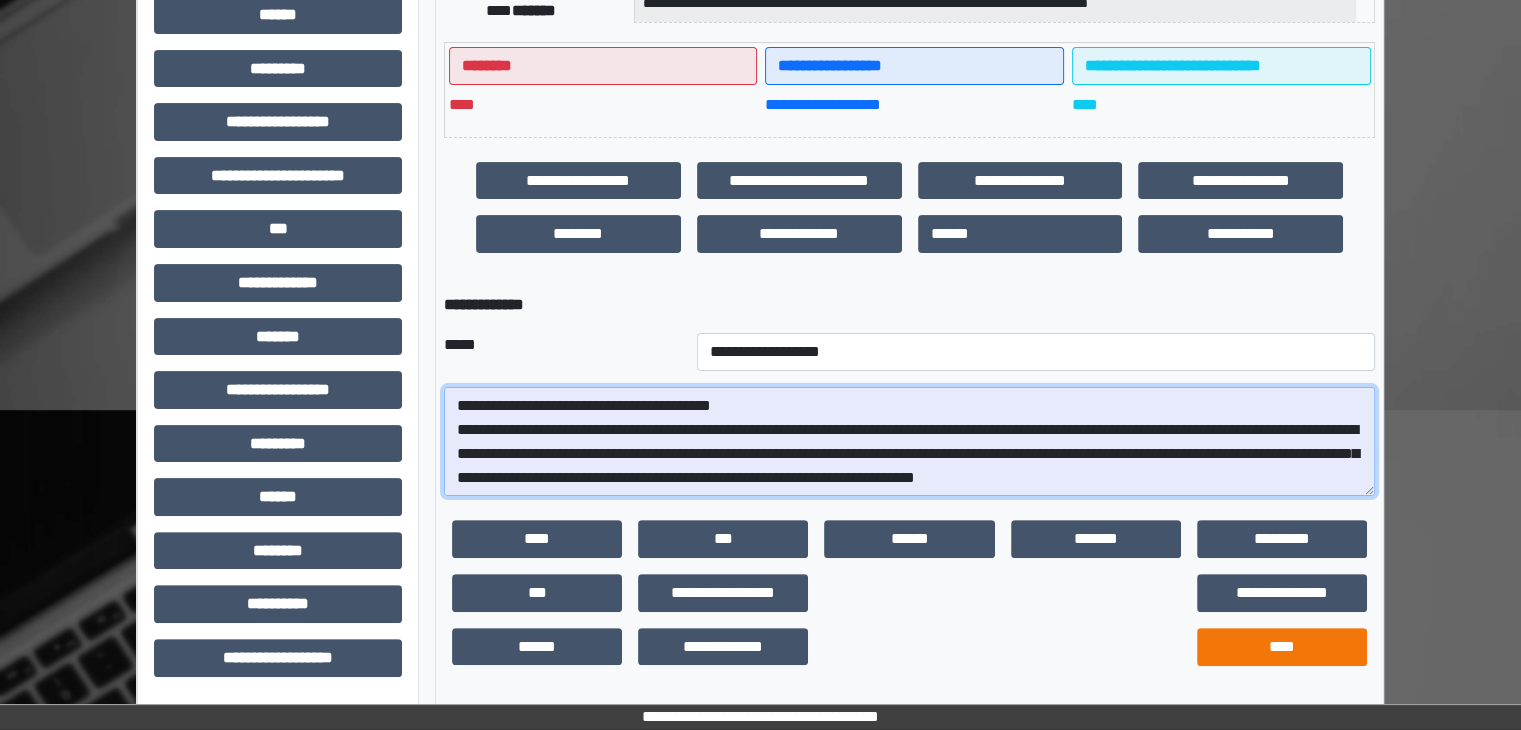type on "**********" 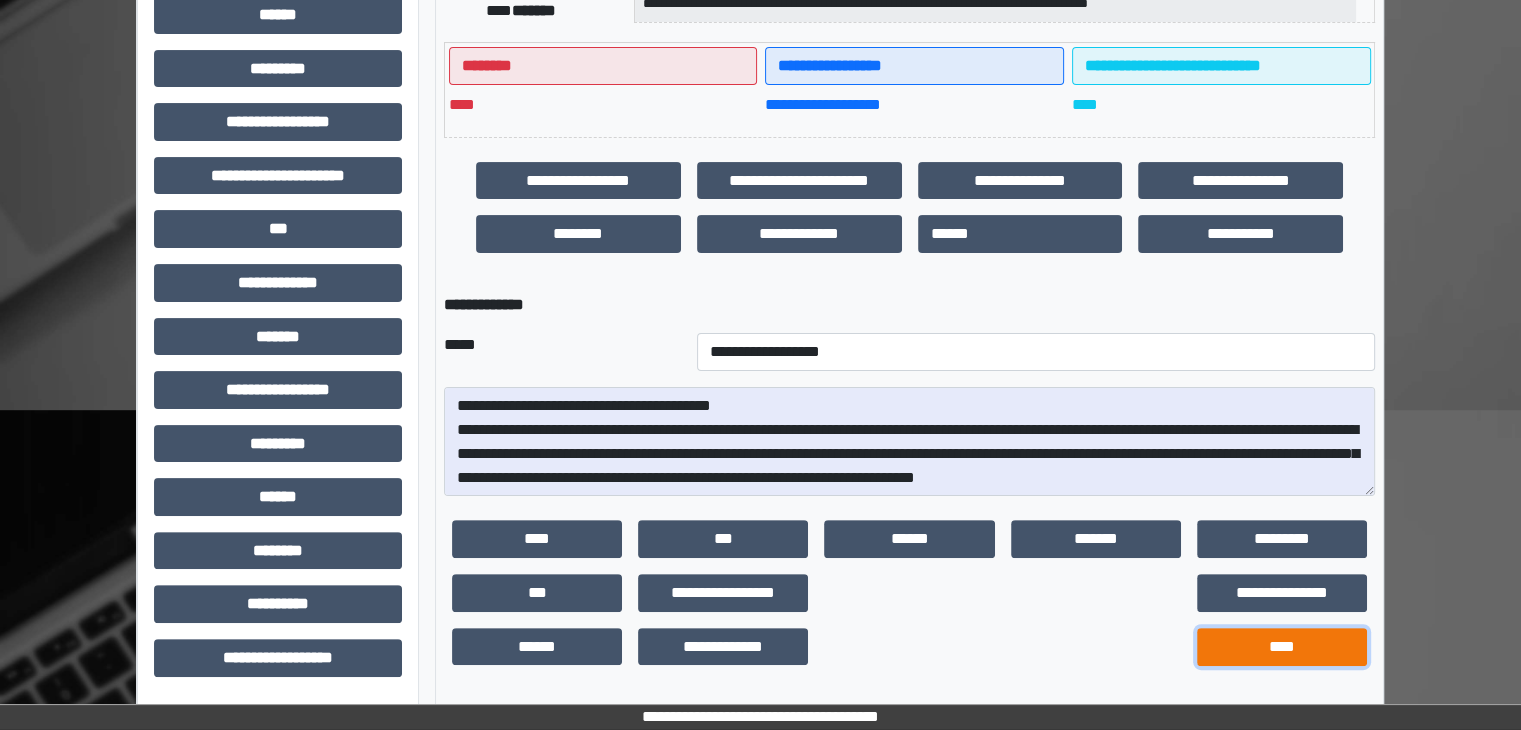 click on "****" at bounding box center [1282, 647] 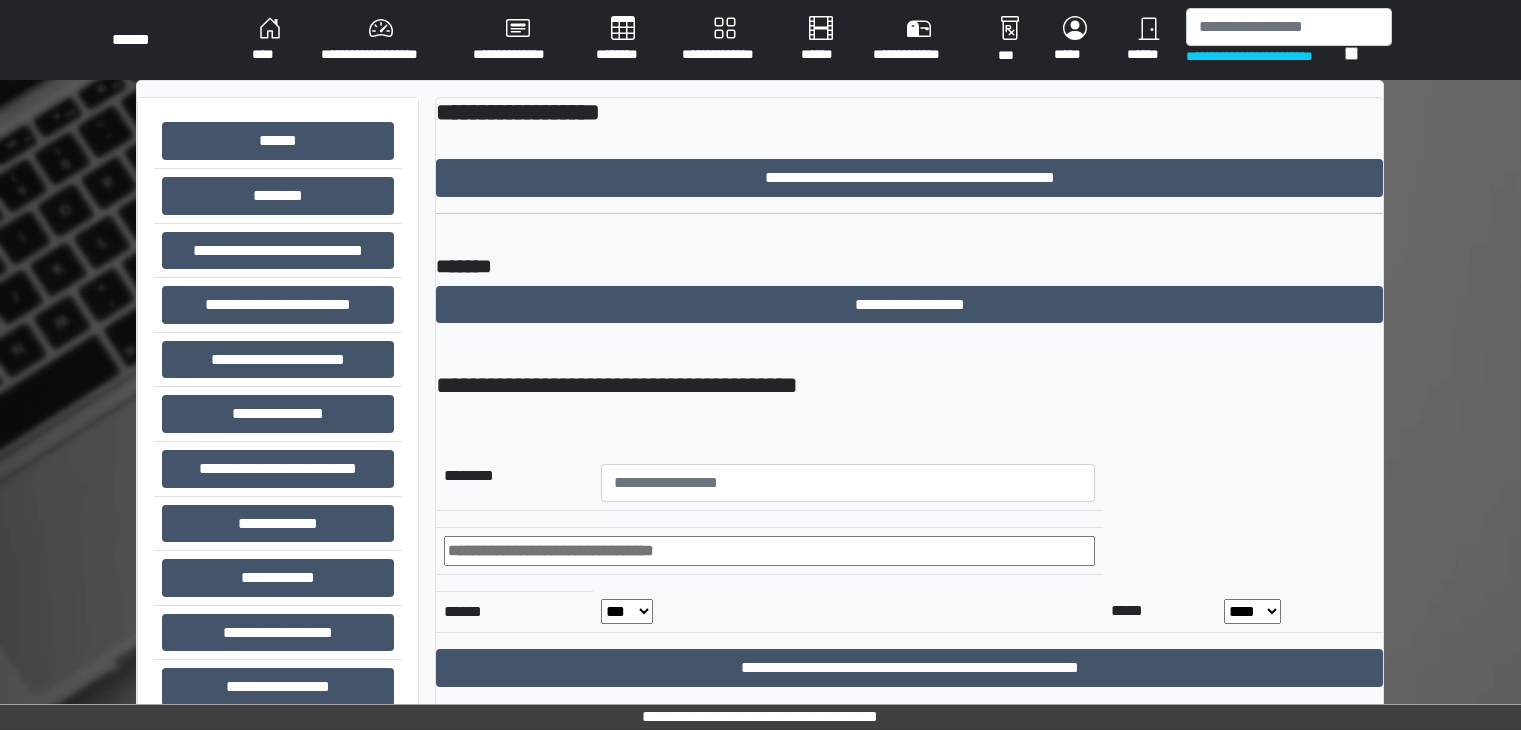 scroll, scrollTop: 0, scrollLeft: 0, axis: both 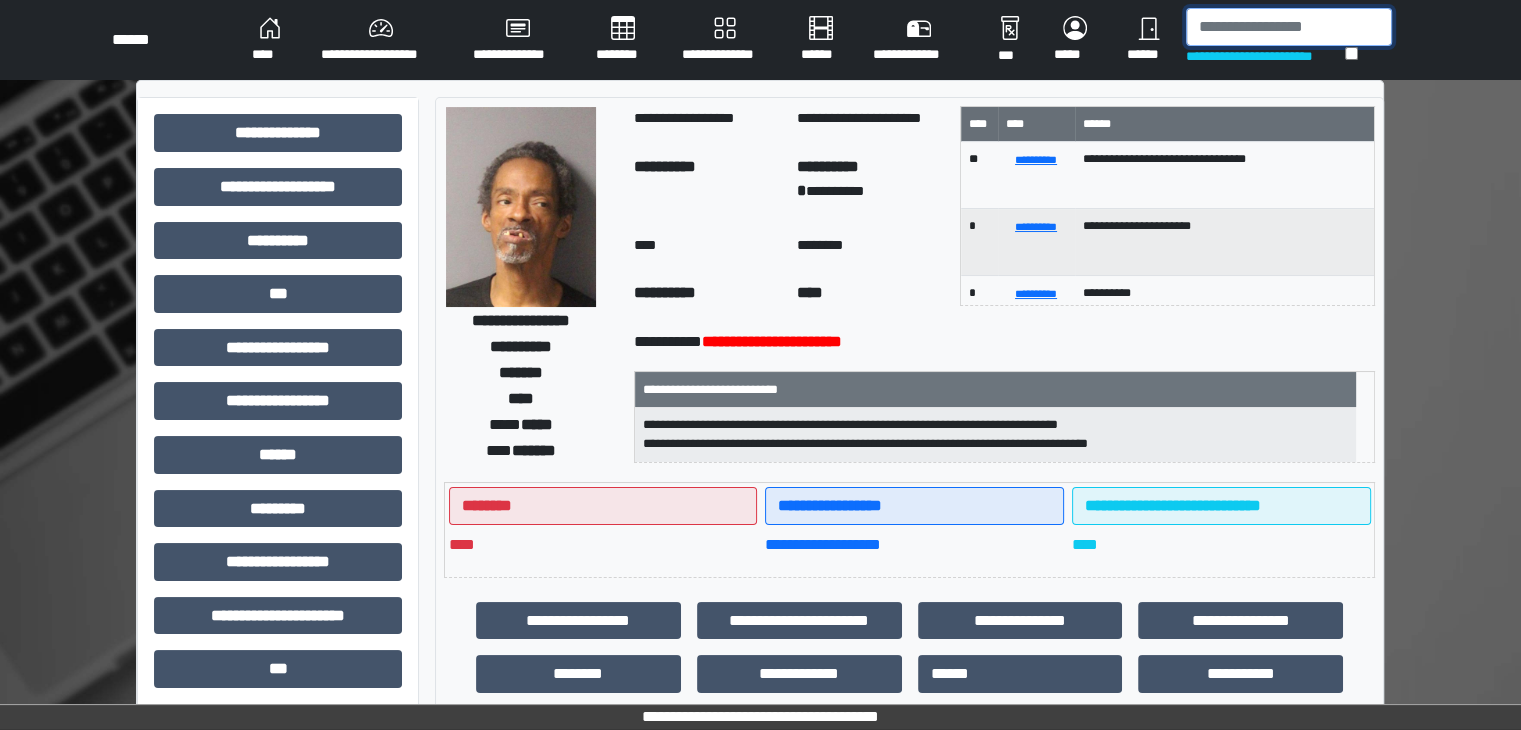 click at bounding box center (1289, 27) 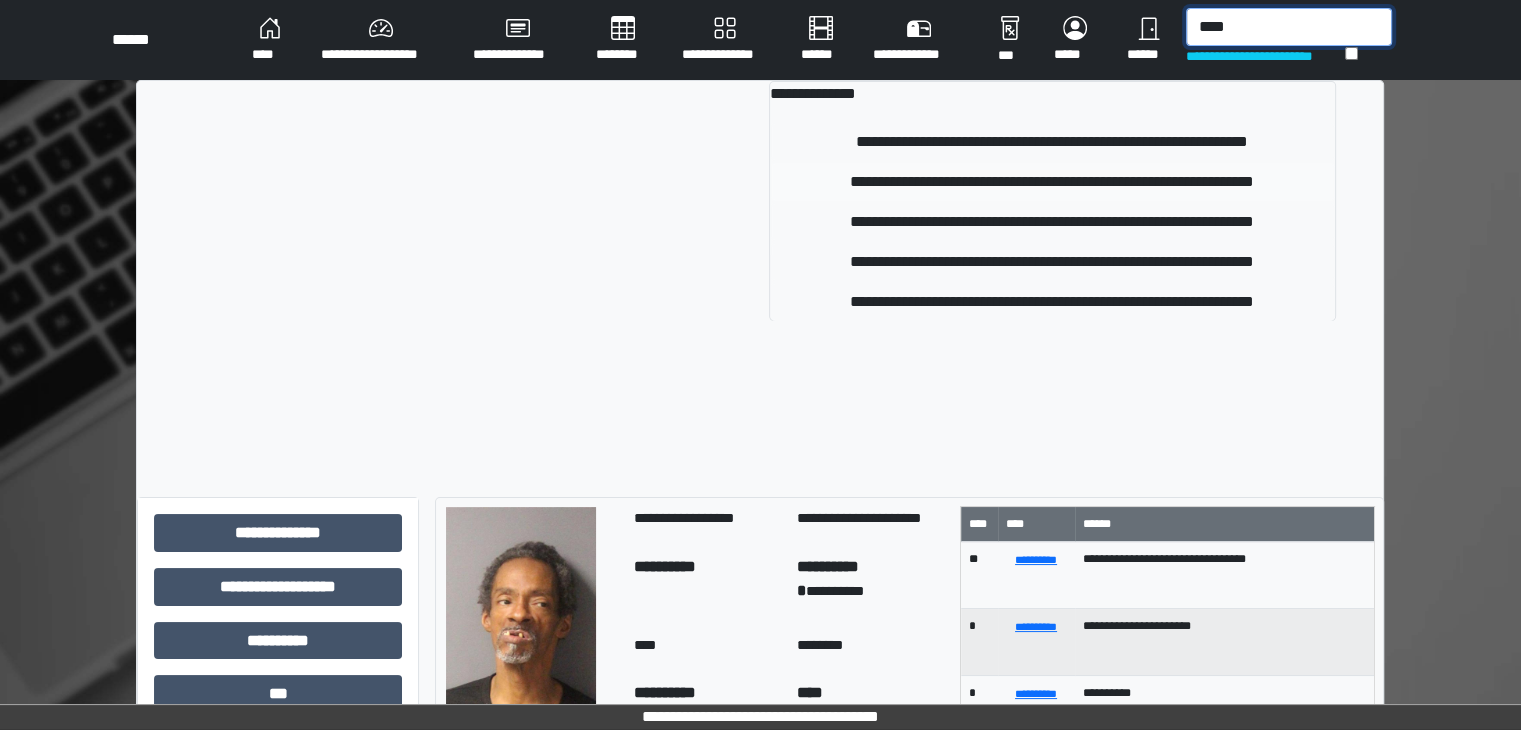 type on "****" 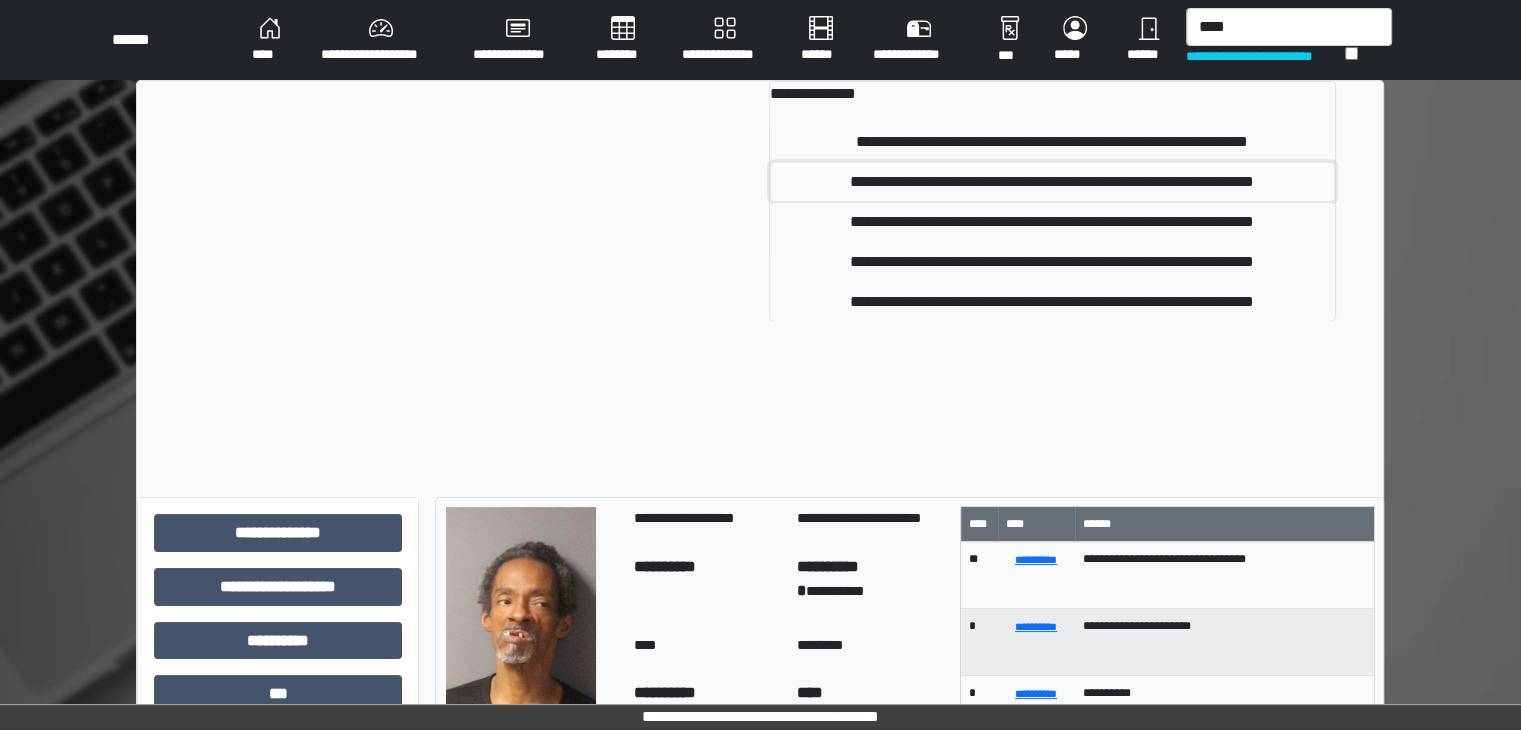 click on "**********" at bounding box center [1052, 182] 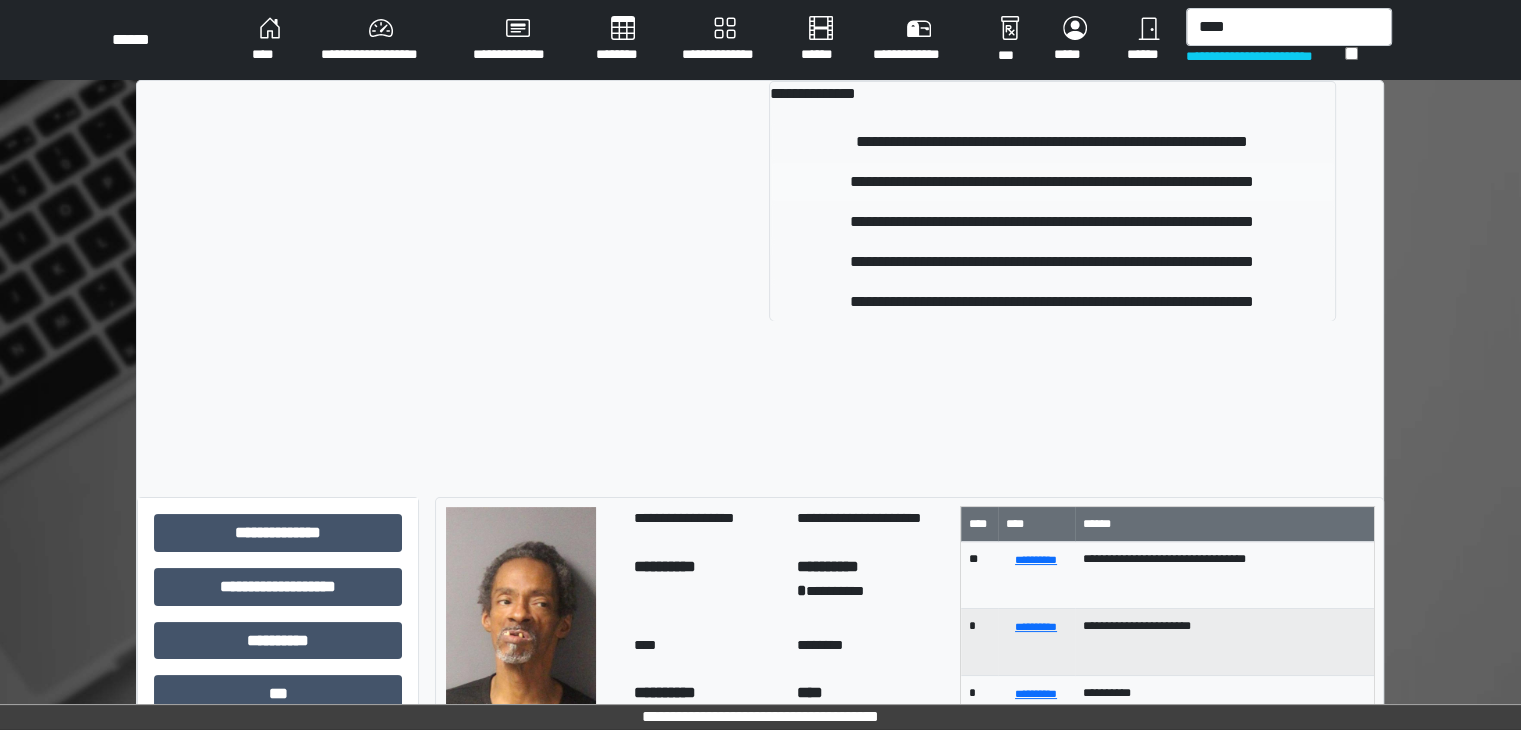 type 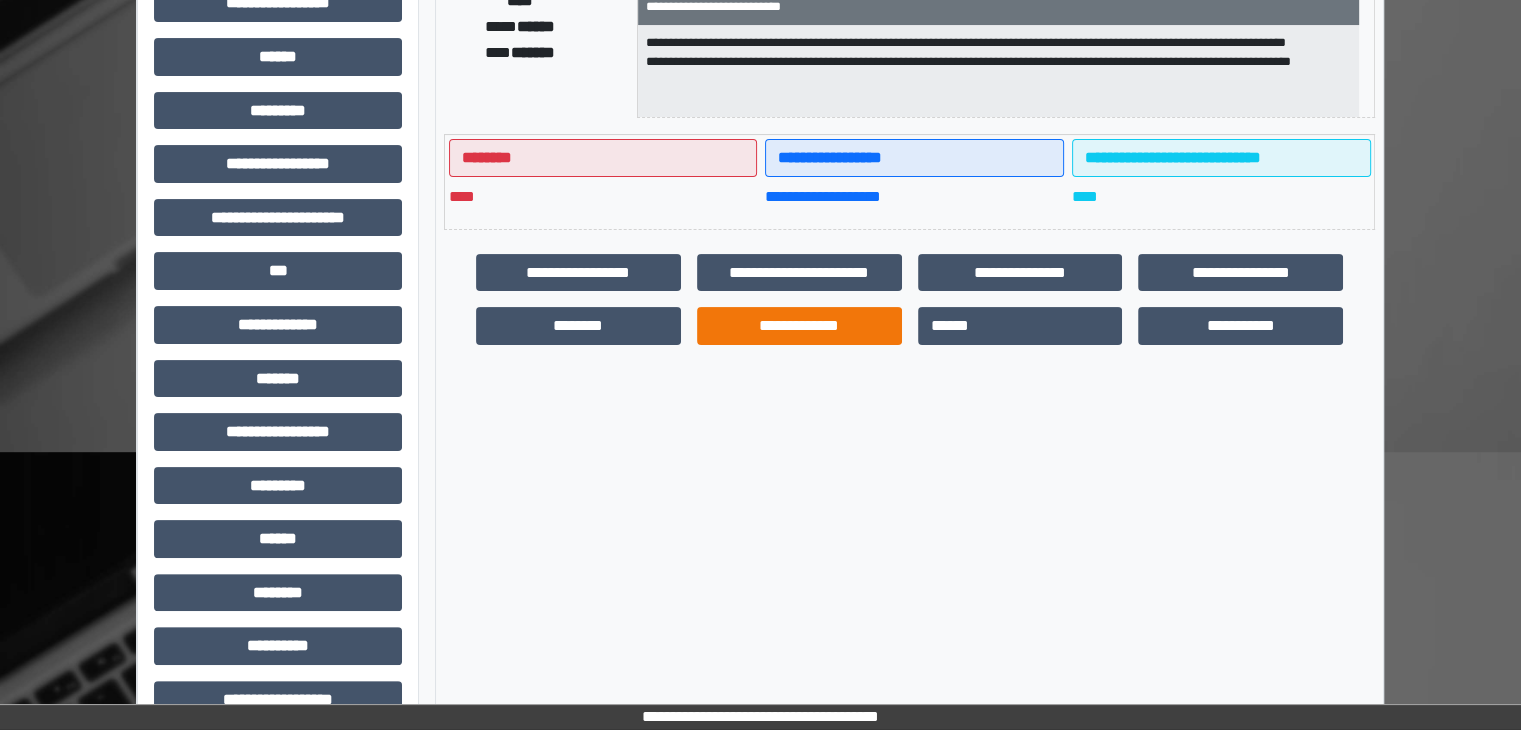 scroll, scrollTop: 400, scrollLeft: 0, axis: vertical 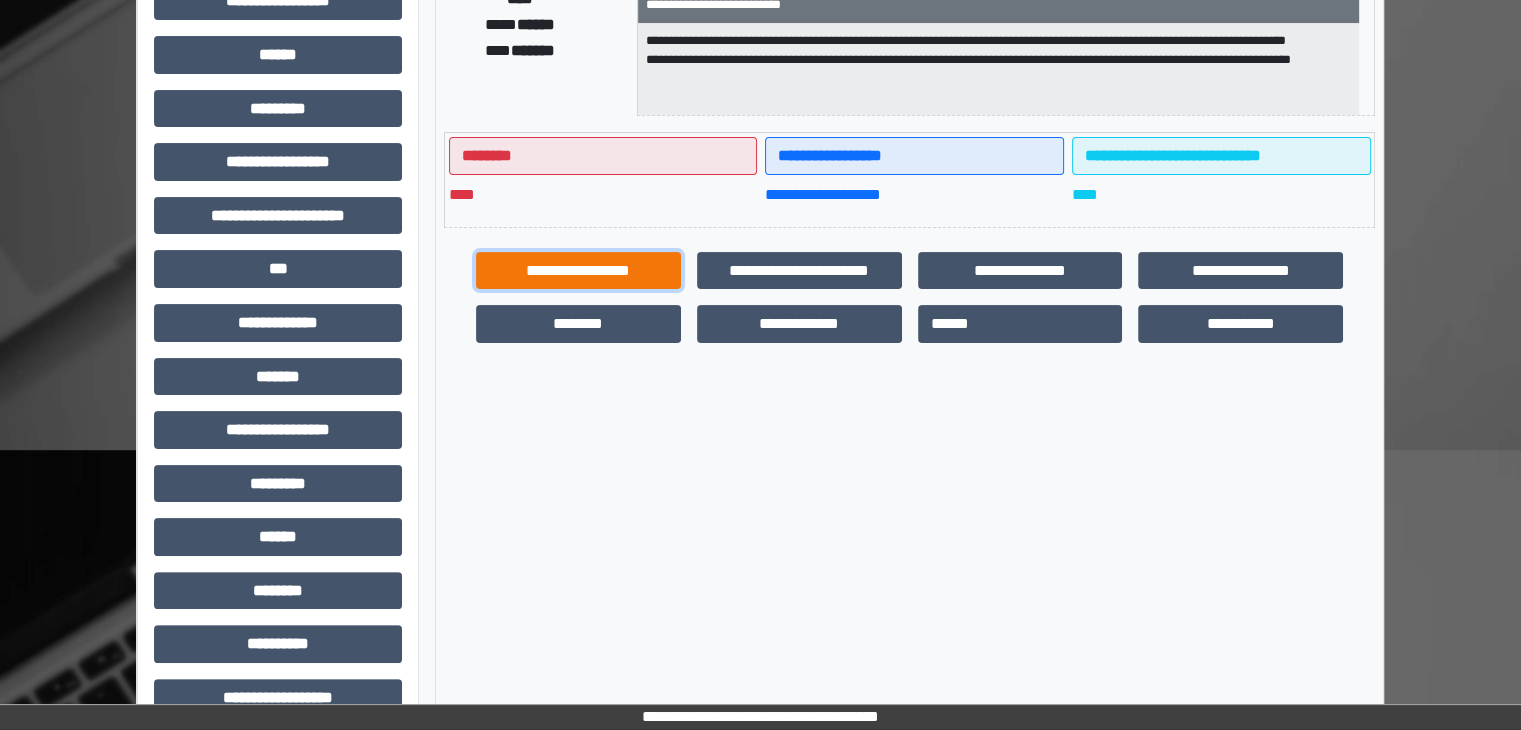 click on "**********" at bounding box center [578, 271] 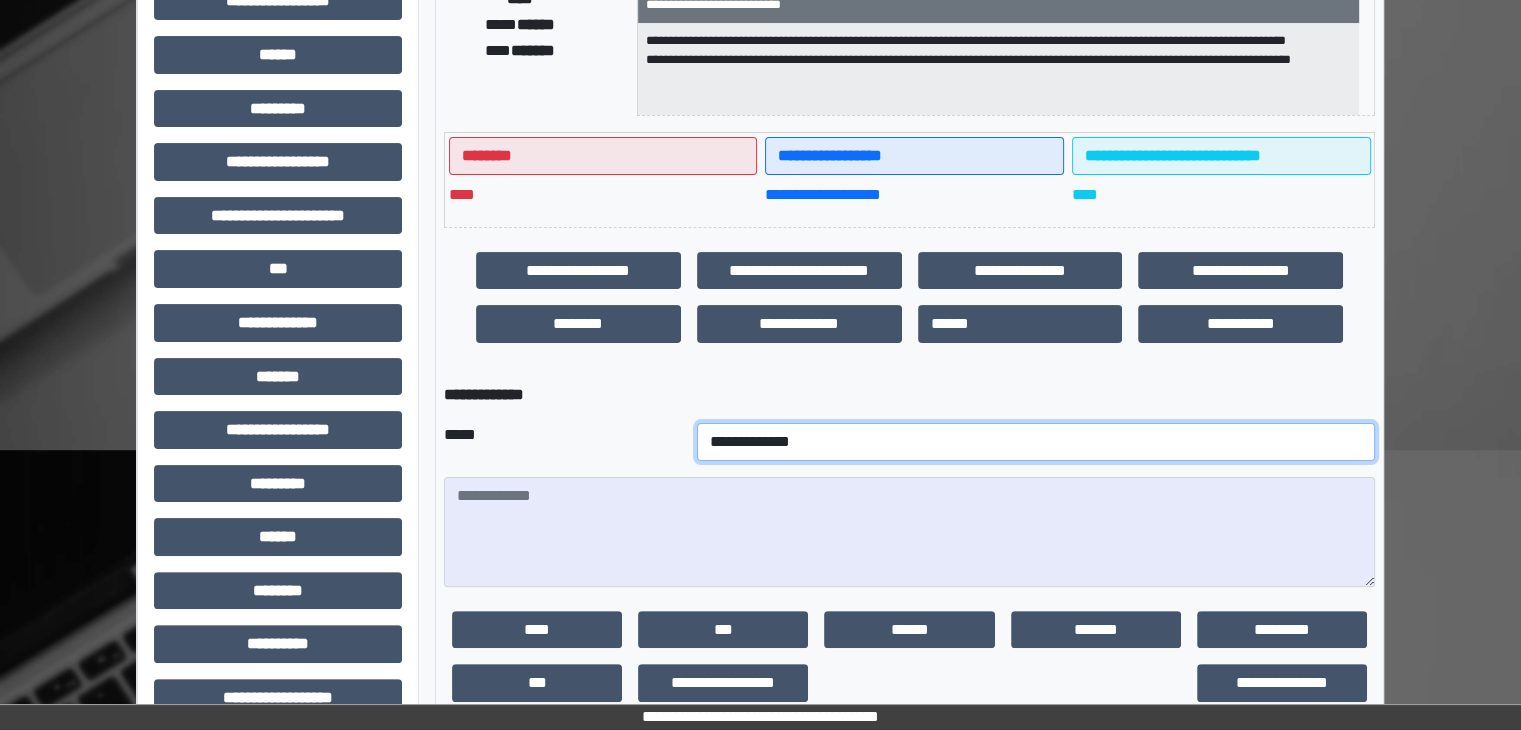 click on "**********" at bounding box center [1036, 442] 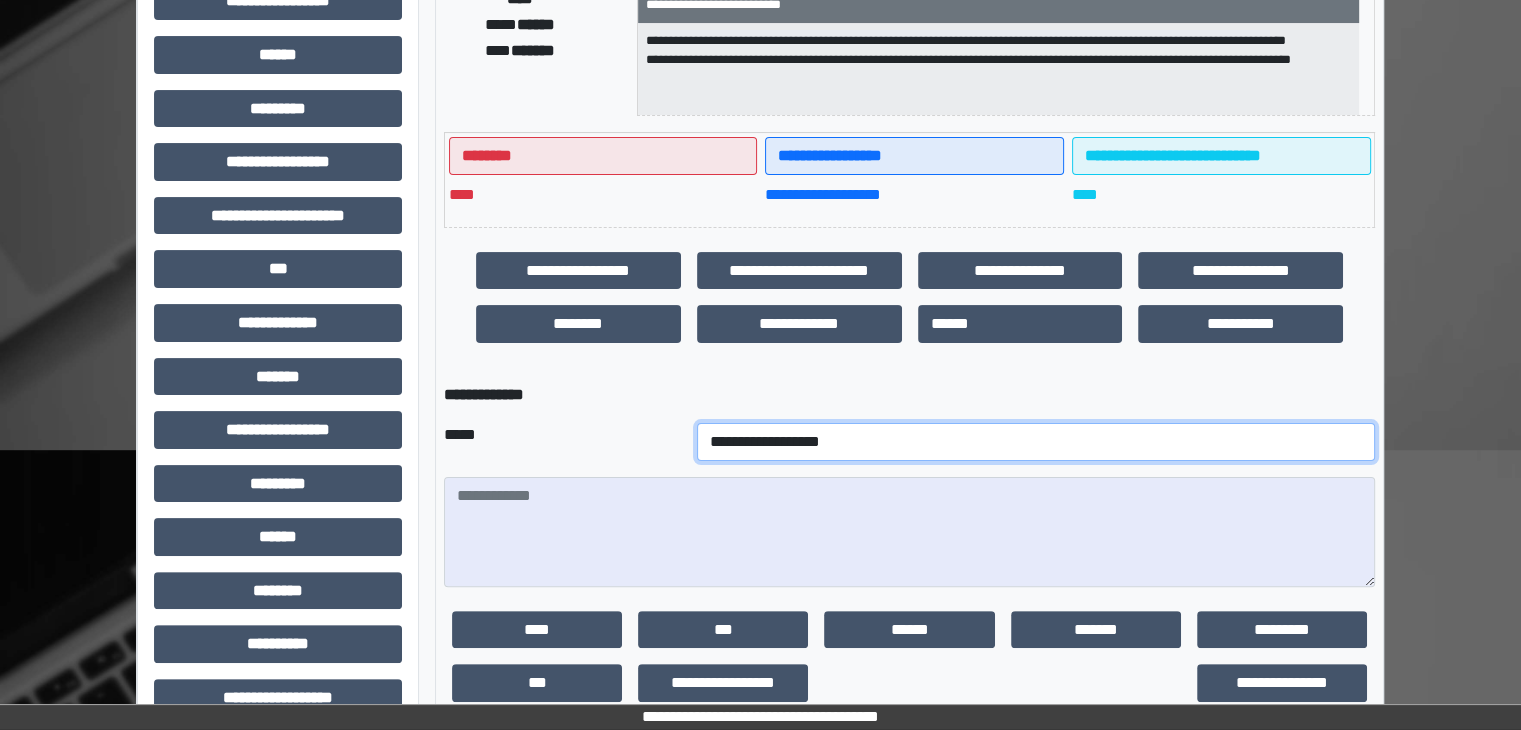 click on "**********" at bounding box center (1036, 442) 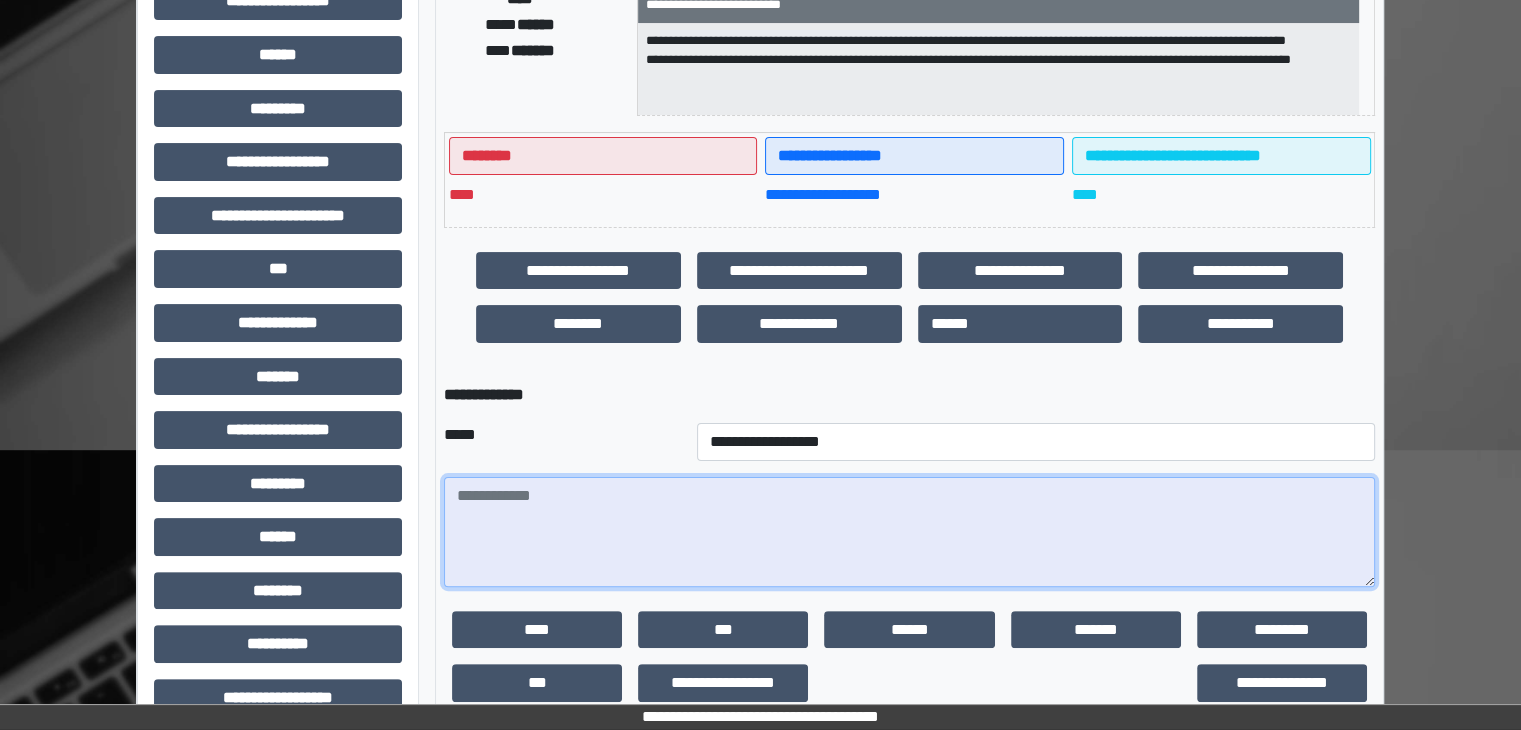 click at bounding box center [909, 532] 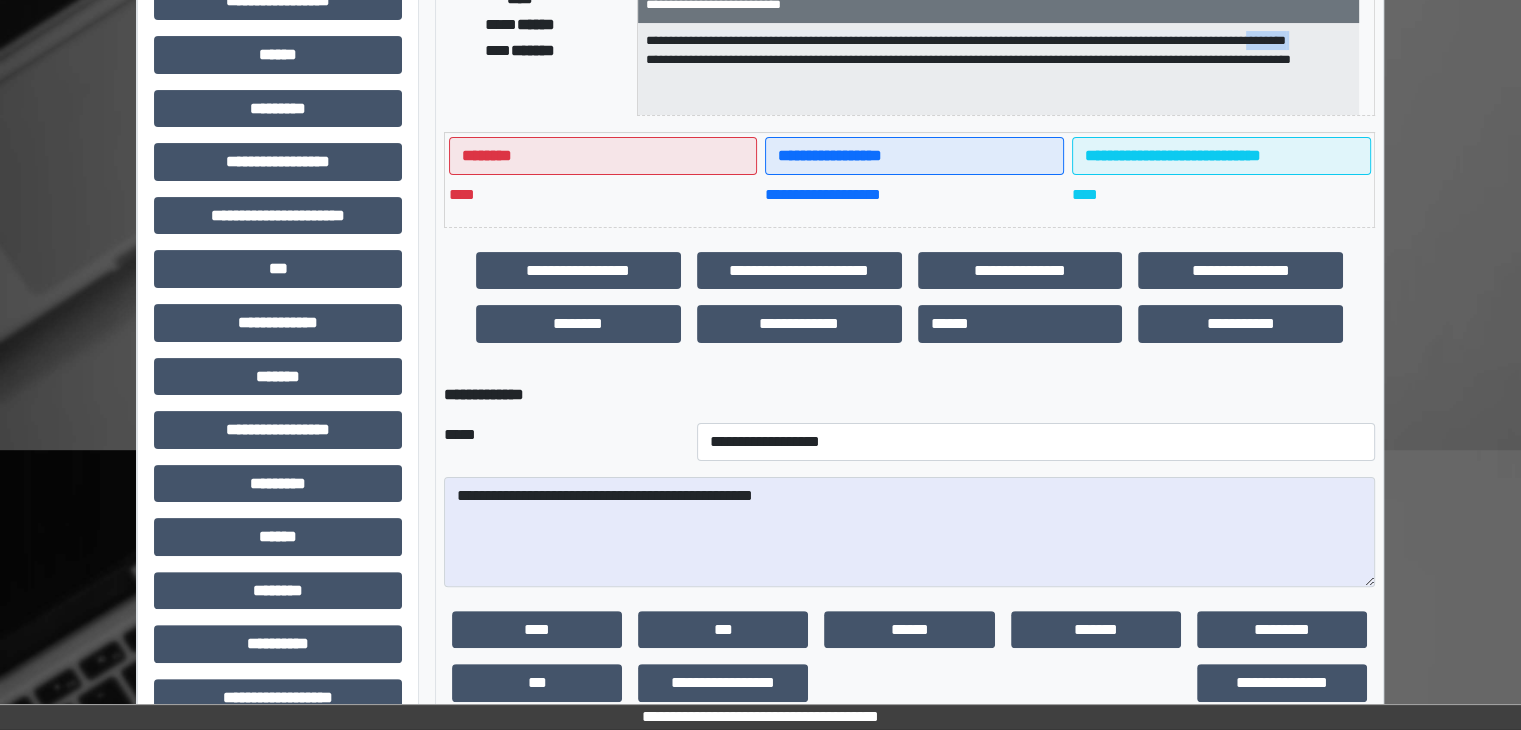 drag, startPoint x: 660, startPoint y: 77, endPoint x: 675, endPoint y: 63, distance: 20.518284 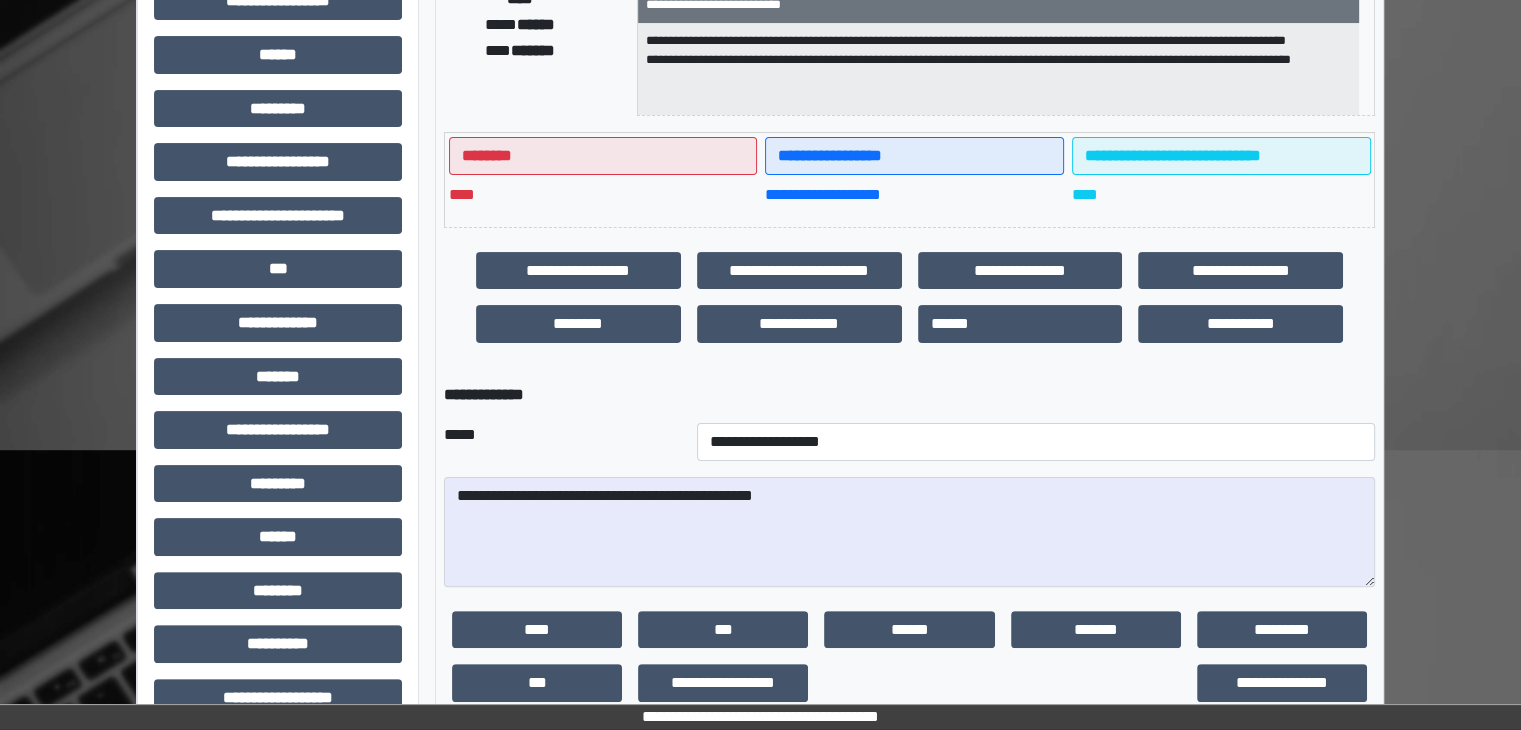click on "**********" at bounding box center [998, 69] 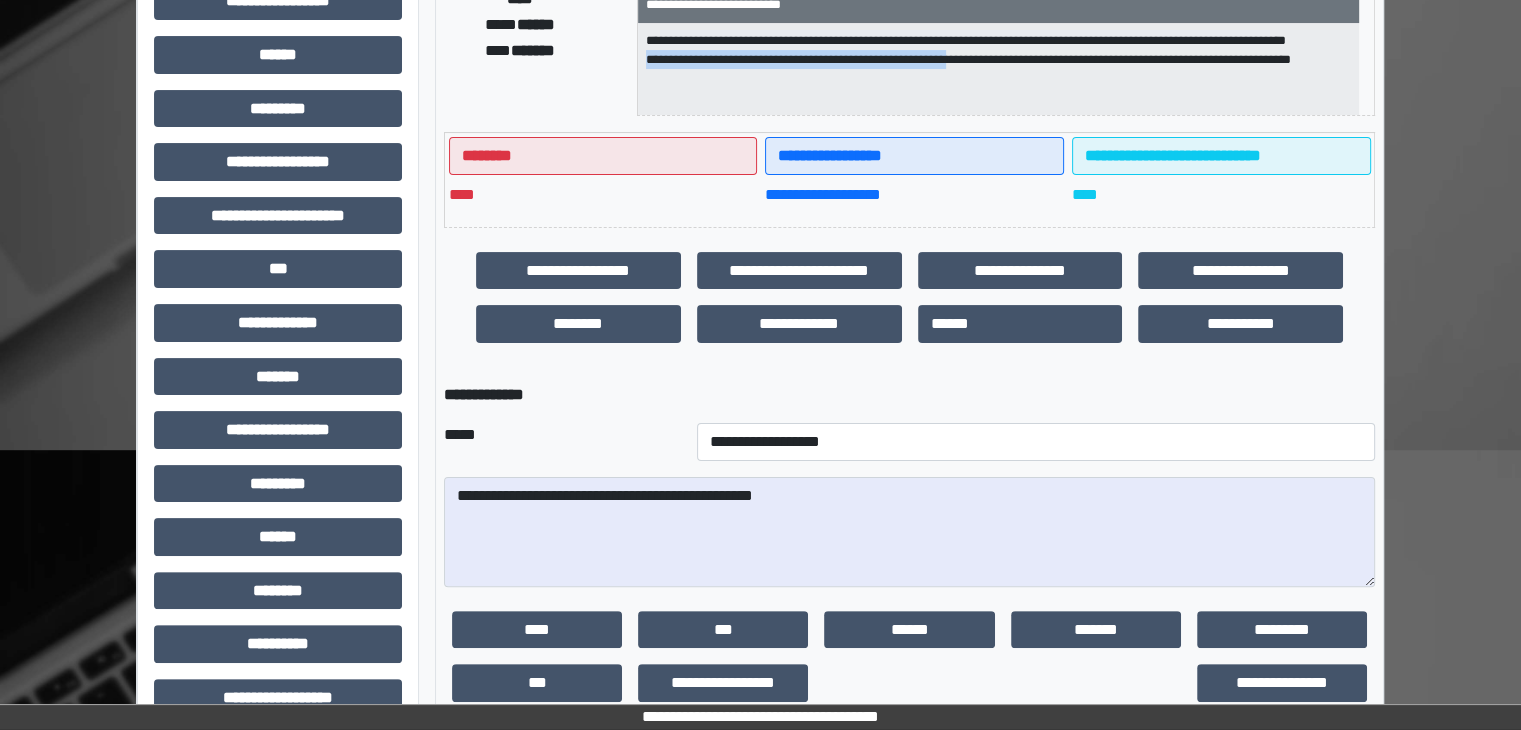 drag, startPoint x: 660, startPoint y: 76, endPoint x: 1075, endPoint y: 87, distance: 415.14575 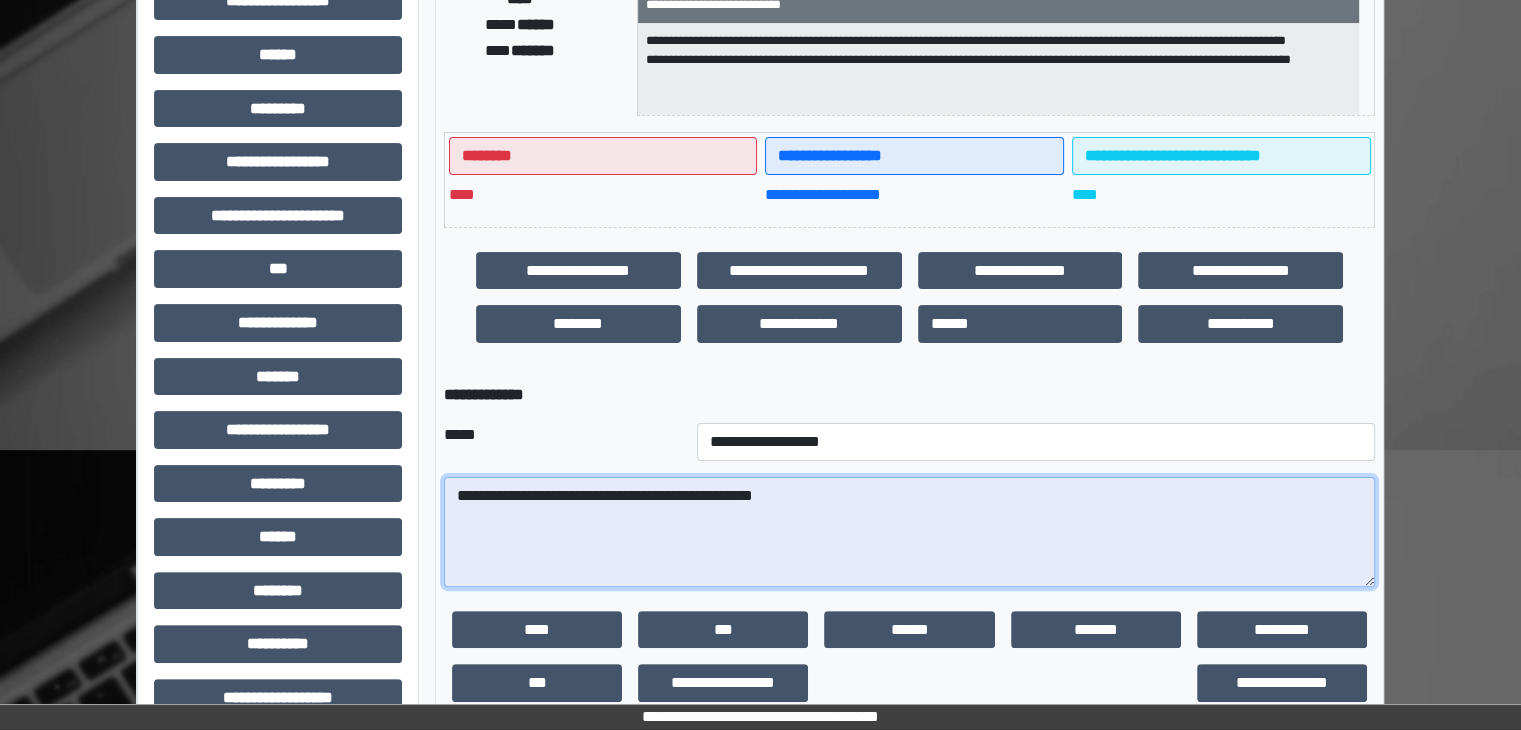 click on "**********" at bounding box center [909, 532] 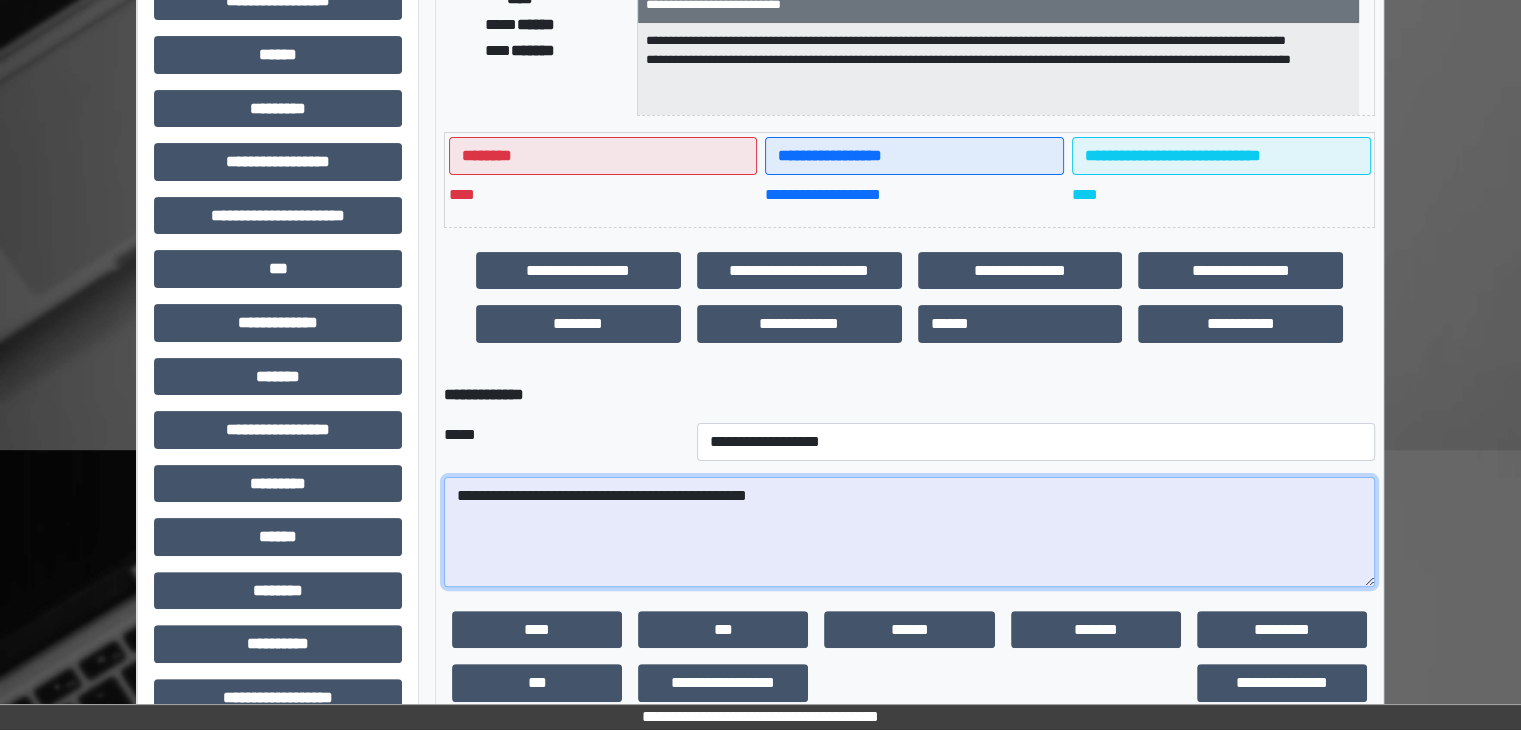 paste on "**********" 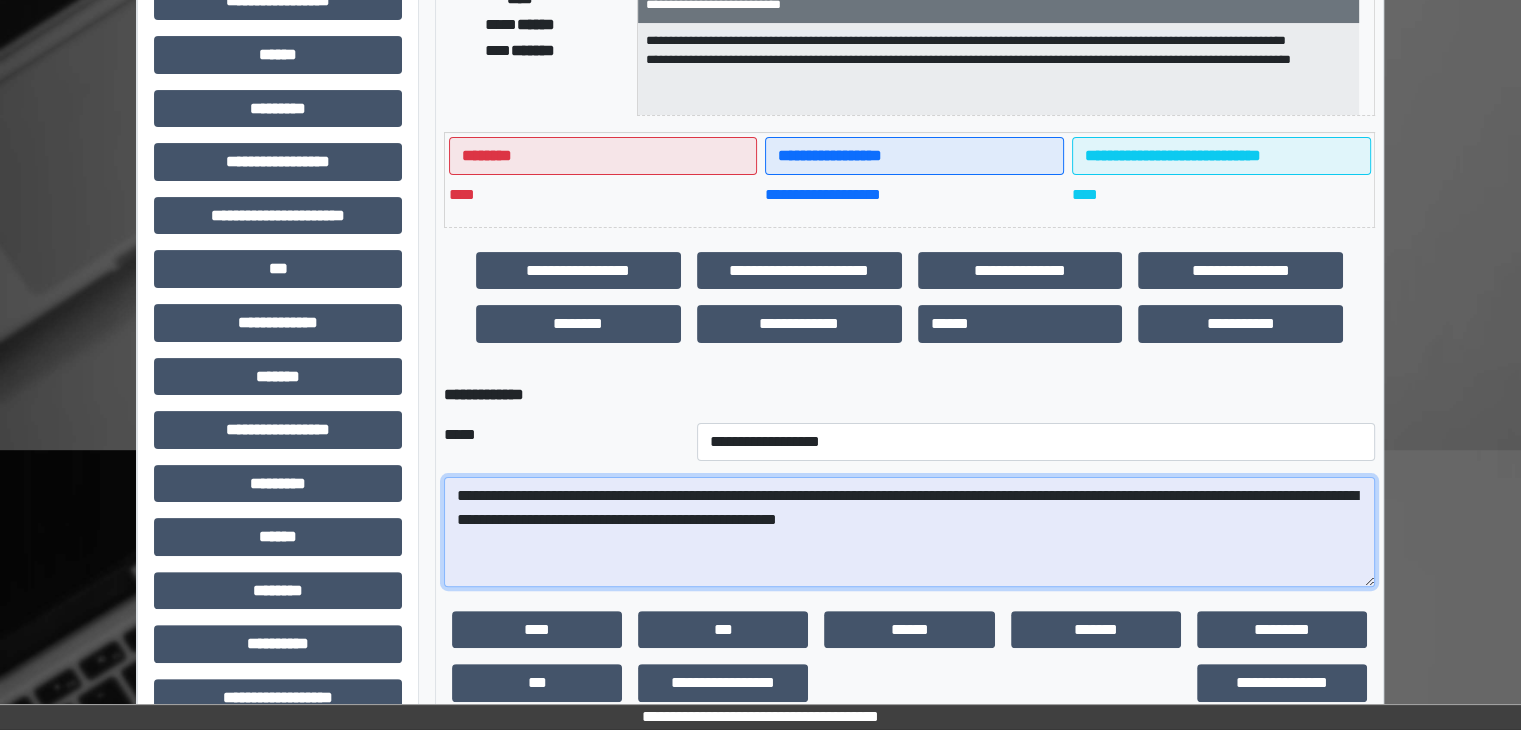 drag, startPoint x: 1064, startPoint y: 527, endPoint x: 456, endPoint y: 485, distance: 609.4489 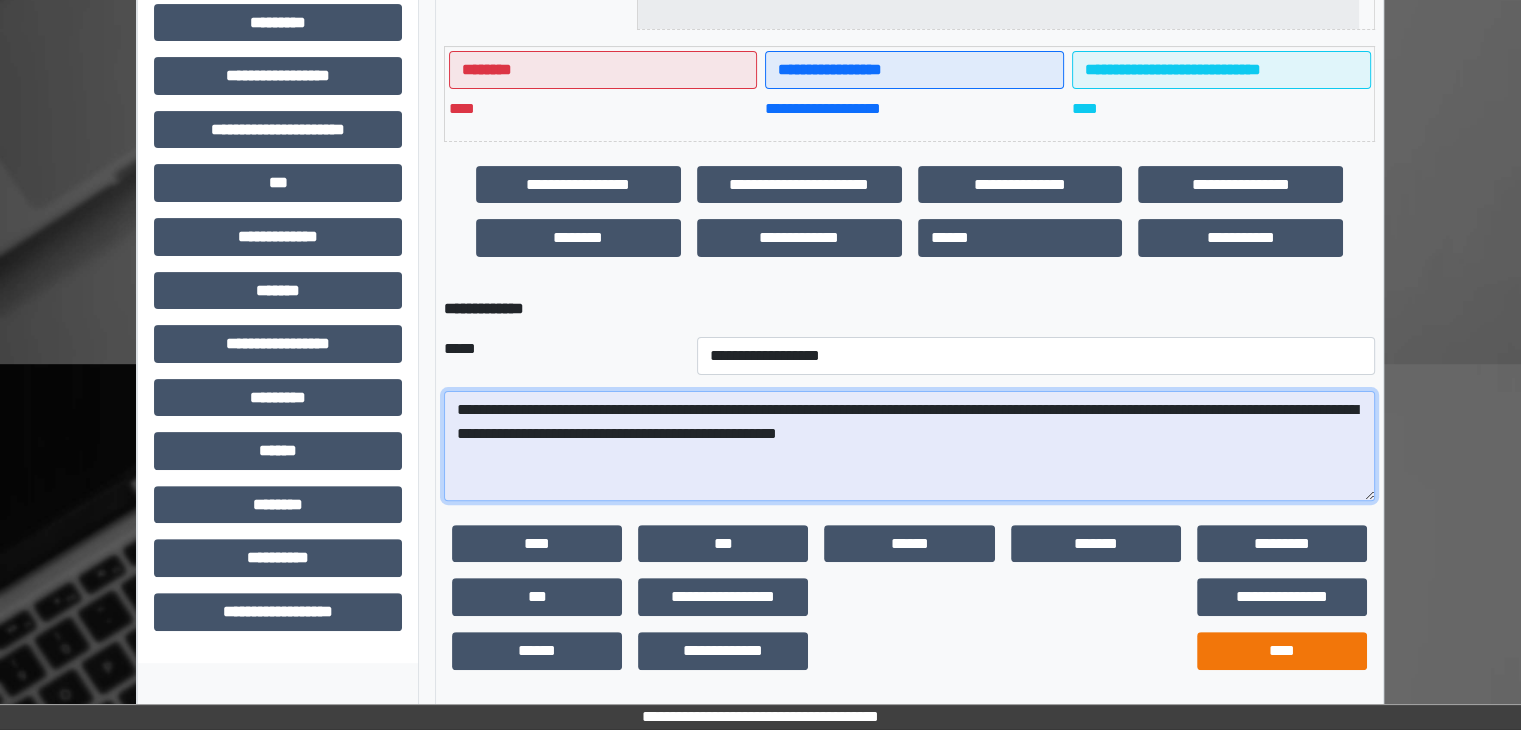 scroll, scrollTop: 490, scrollLeft: 0, axis: vertical 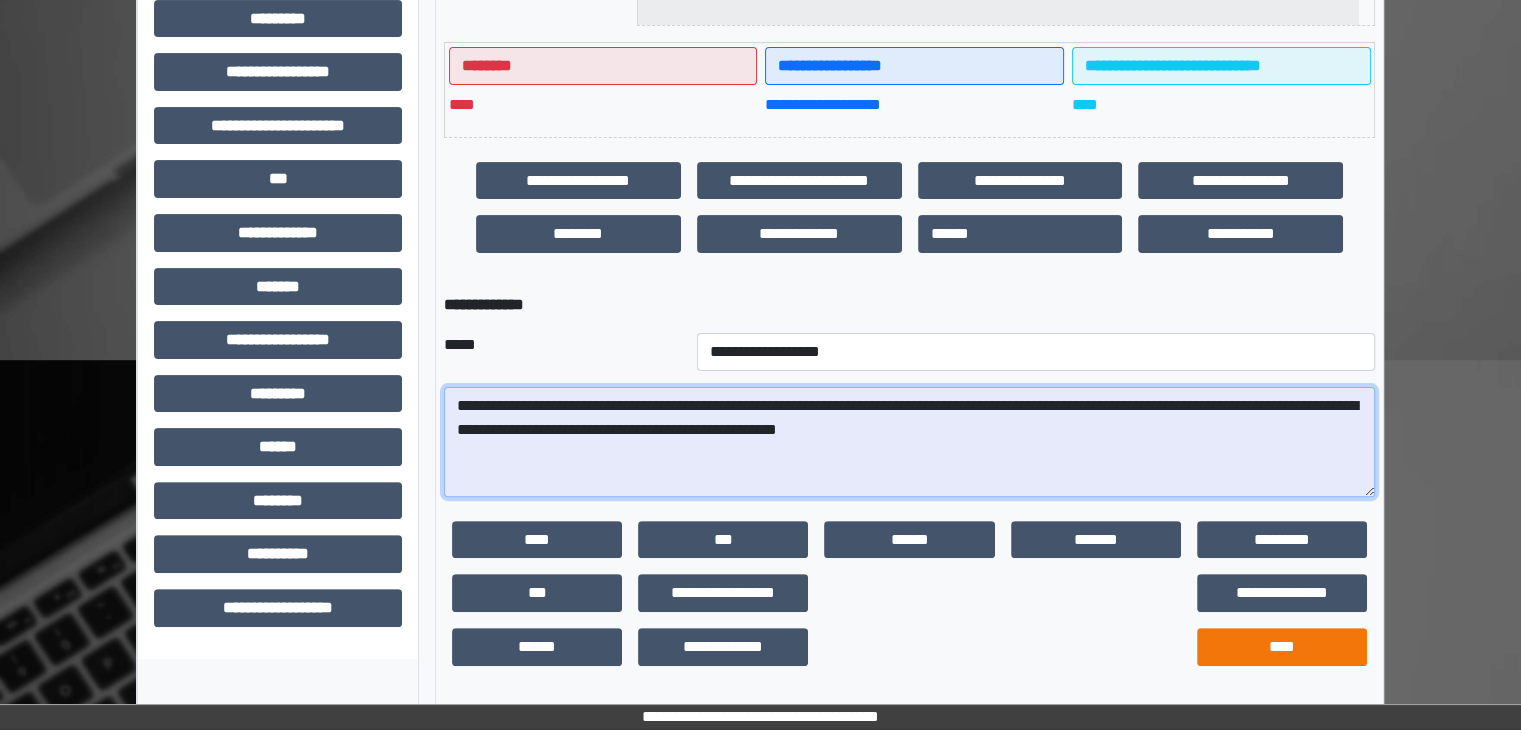 type on "**********" 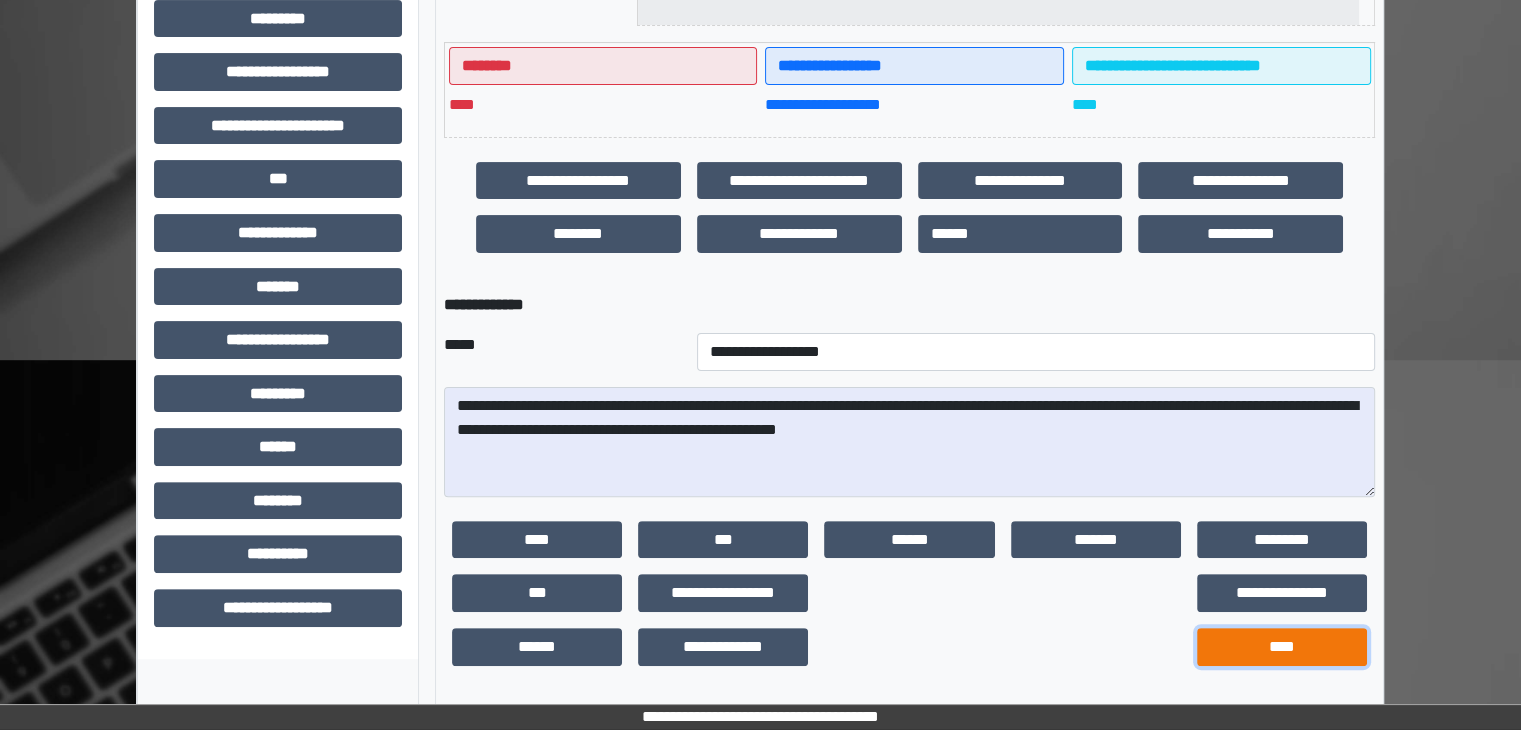 click on "****" at bounding box center [1282, 647] 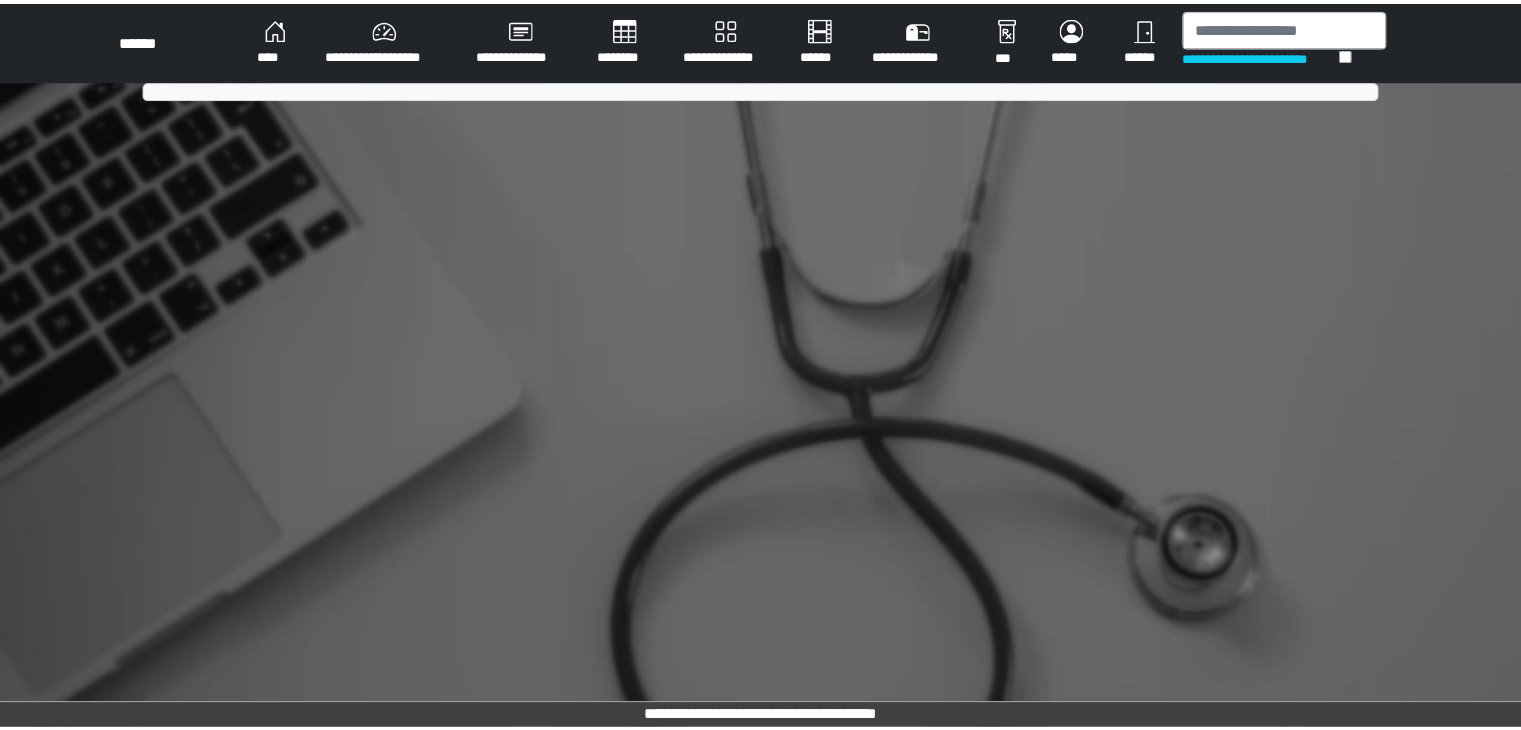 scroll, scrollTop: 0, scrollLeft: 0, axis: both 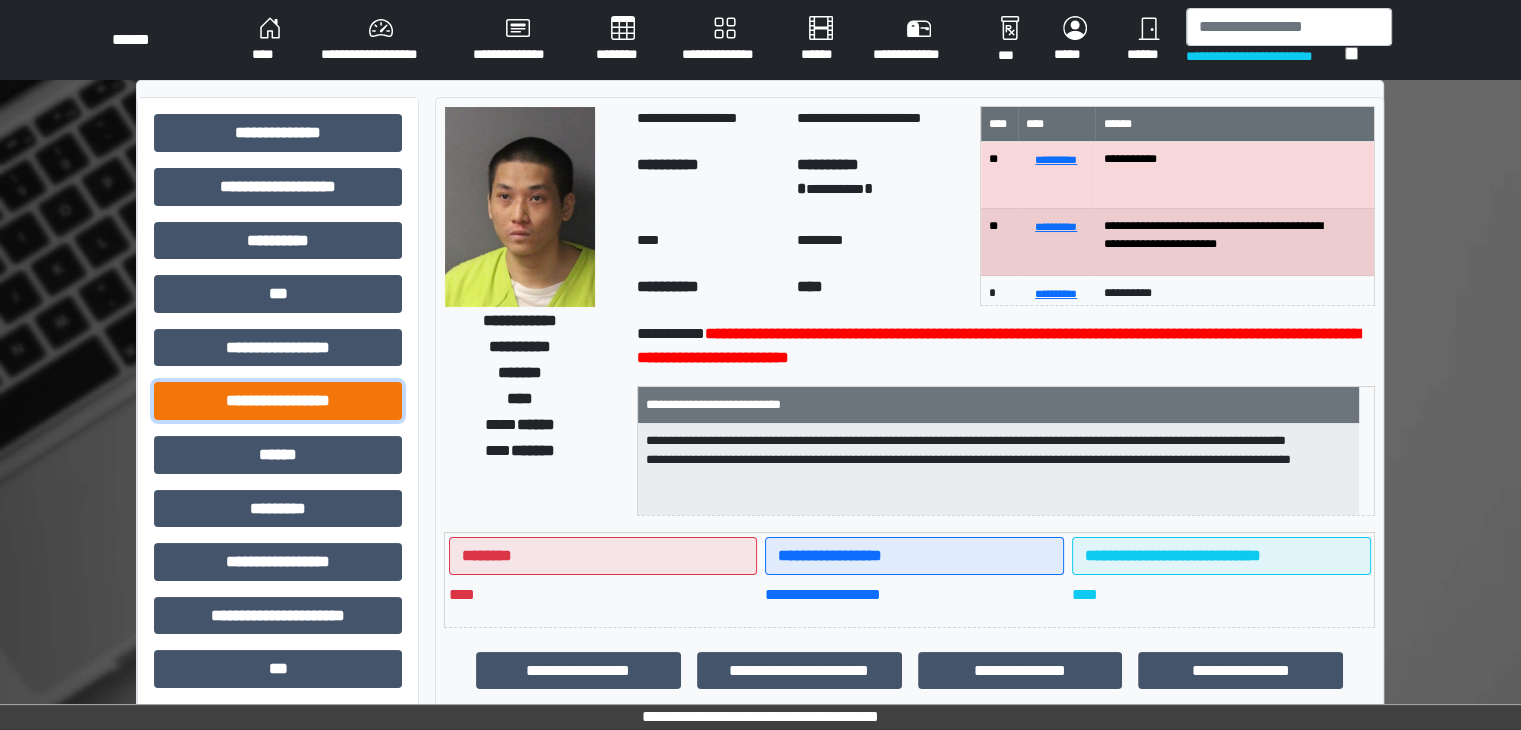 click on "**********" at bounding box center (278, 401) 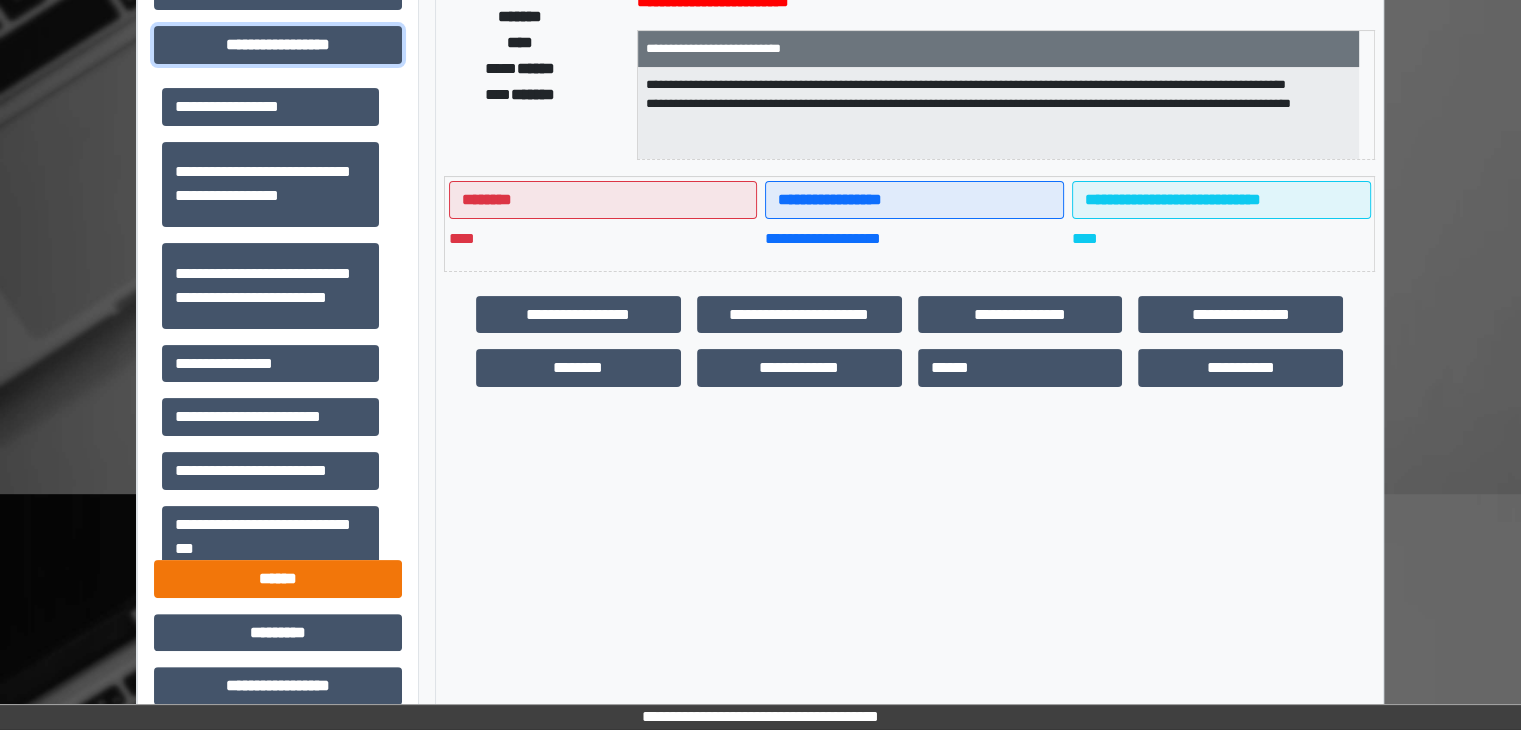 scroll, scrollTop: 400, scrollLeft: 0, axis: vertical 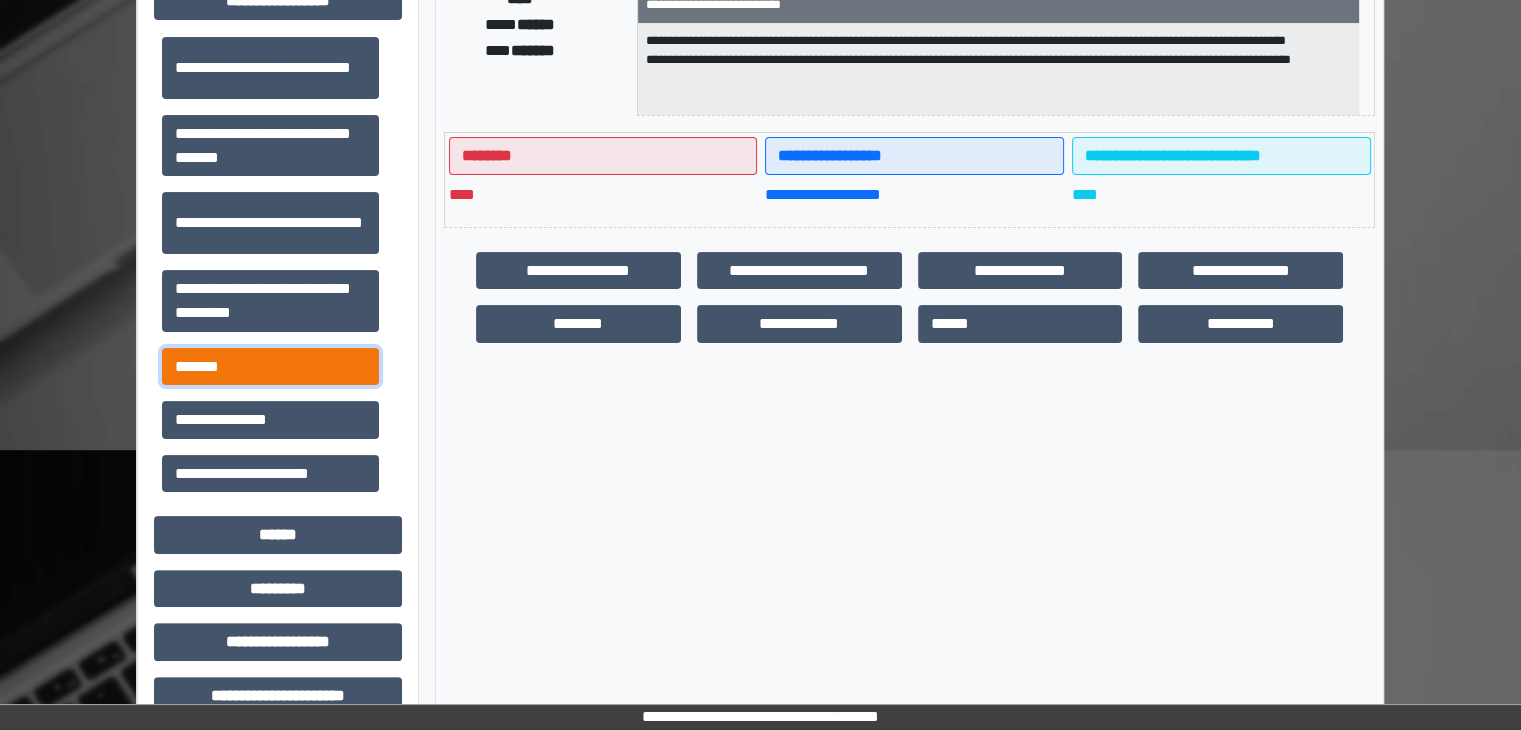click on "*******" at bounding box center (270, 367) 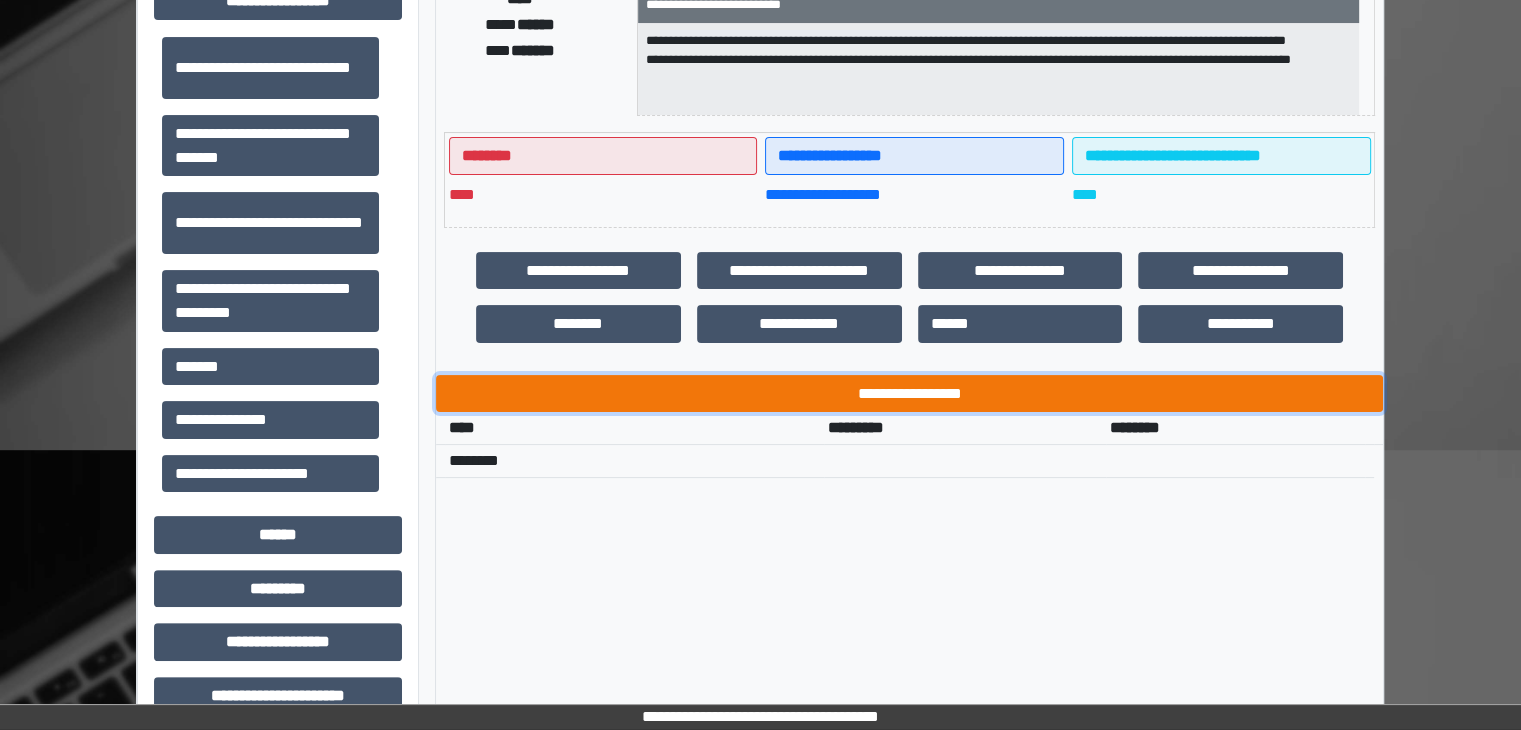 click on "**********" at bounding box center (909, 394) 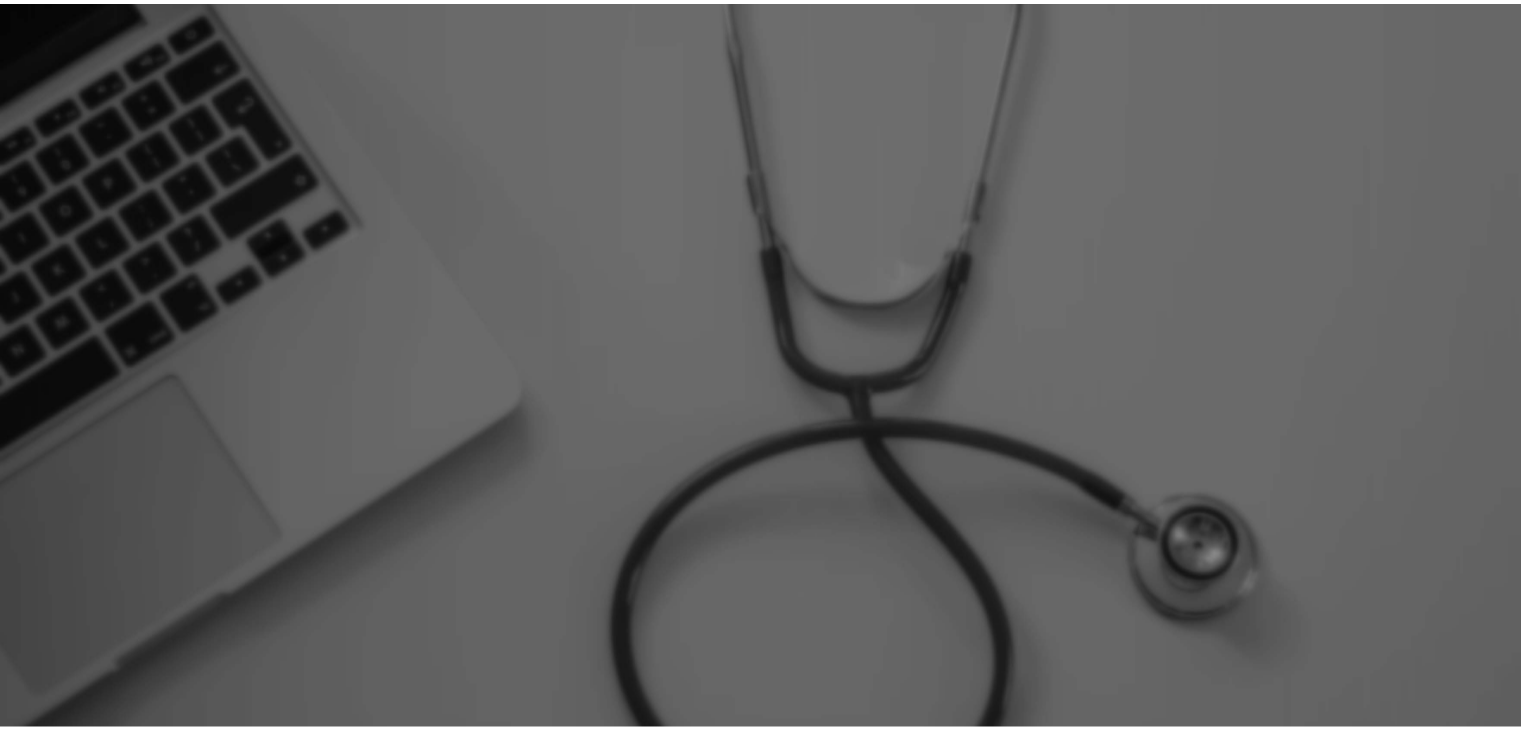 scroll, scrollTop: 0, scrollLeft: 0, axis: both 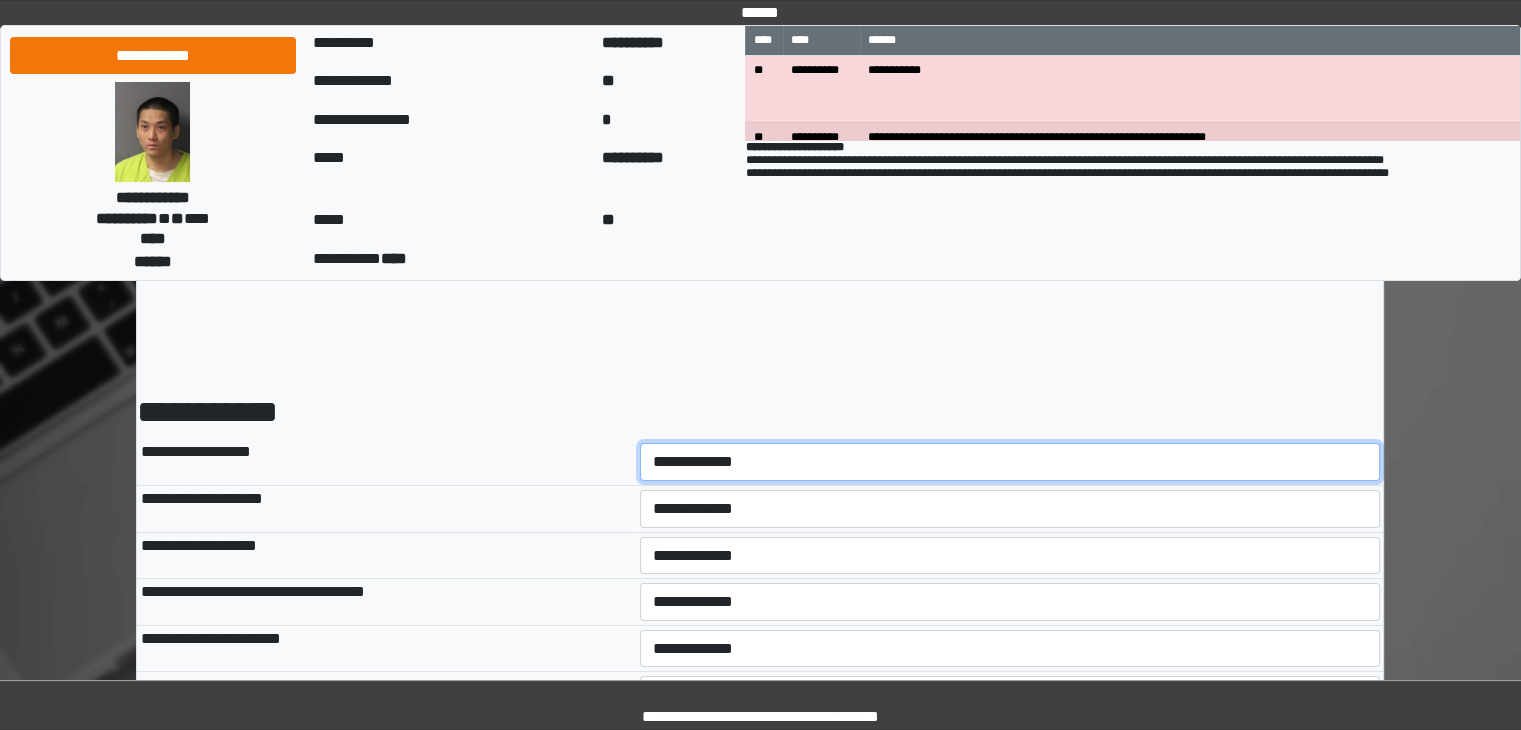 click on "**********" at bounding box center (1010, 462) 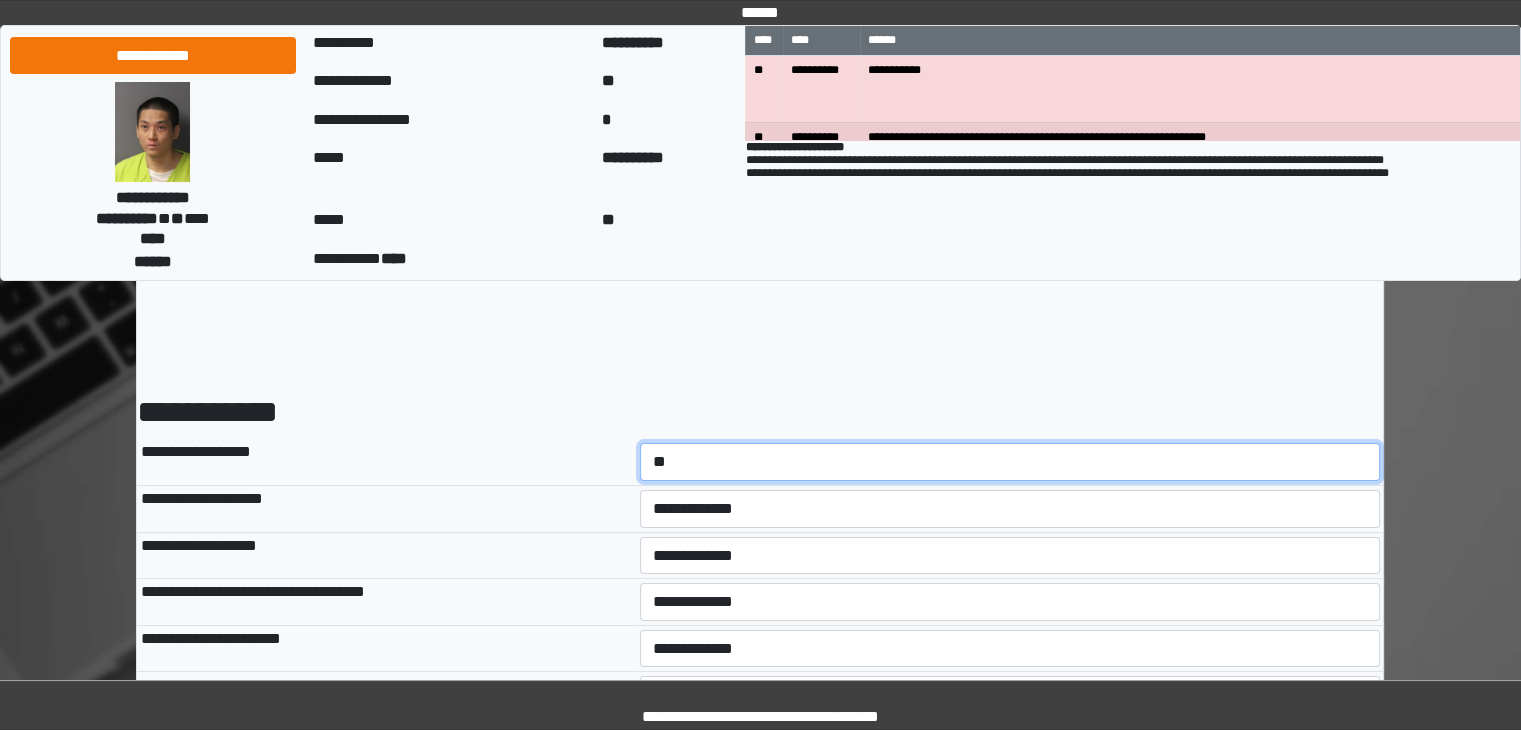 click on "**********" at bounding box center [1010, 462] 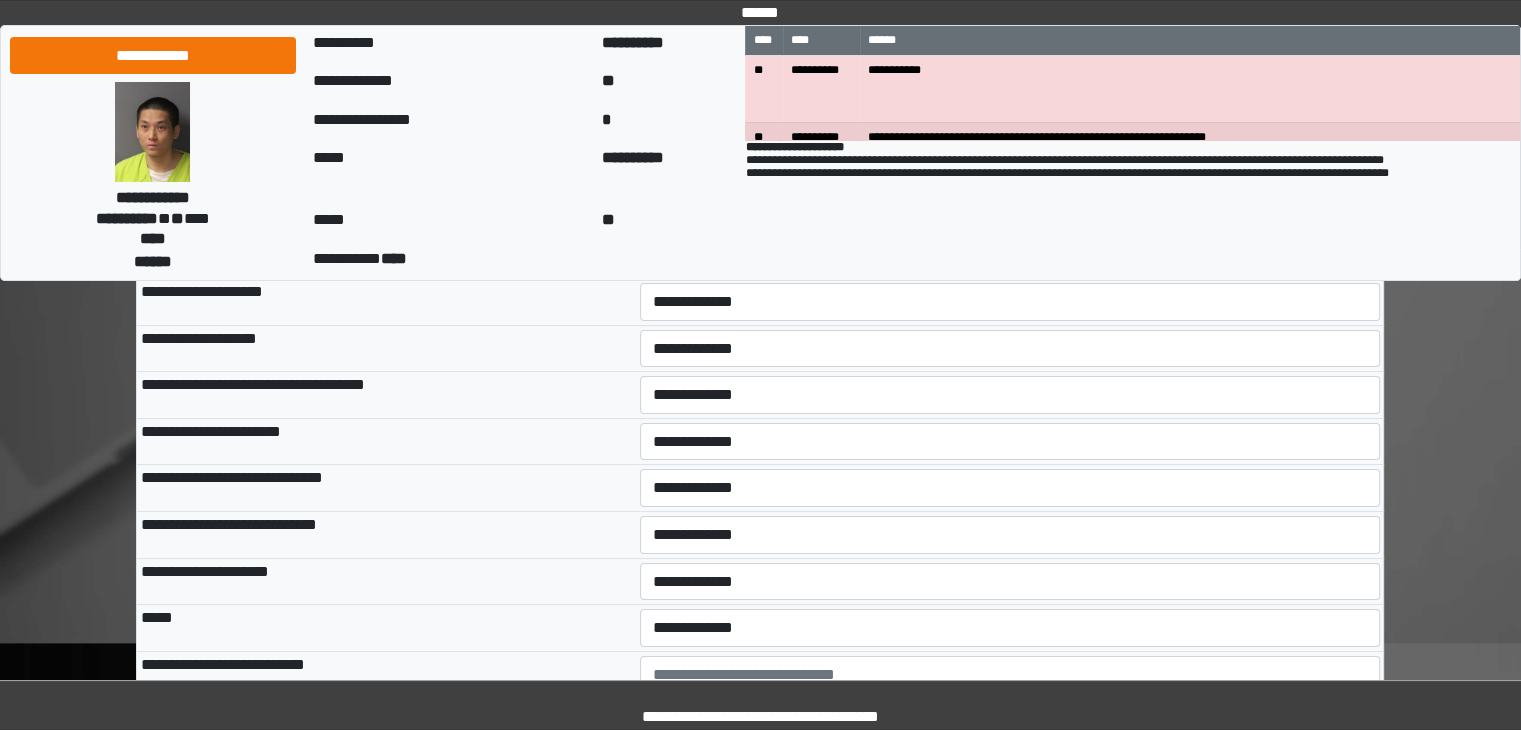 scroll, scrollTop: 300, scrollLeft: 0, axis: vertical 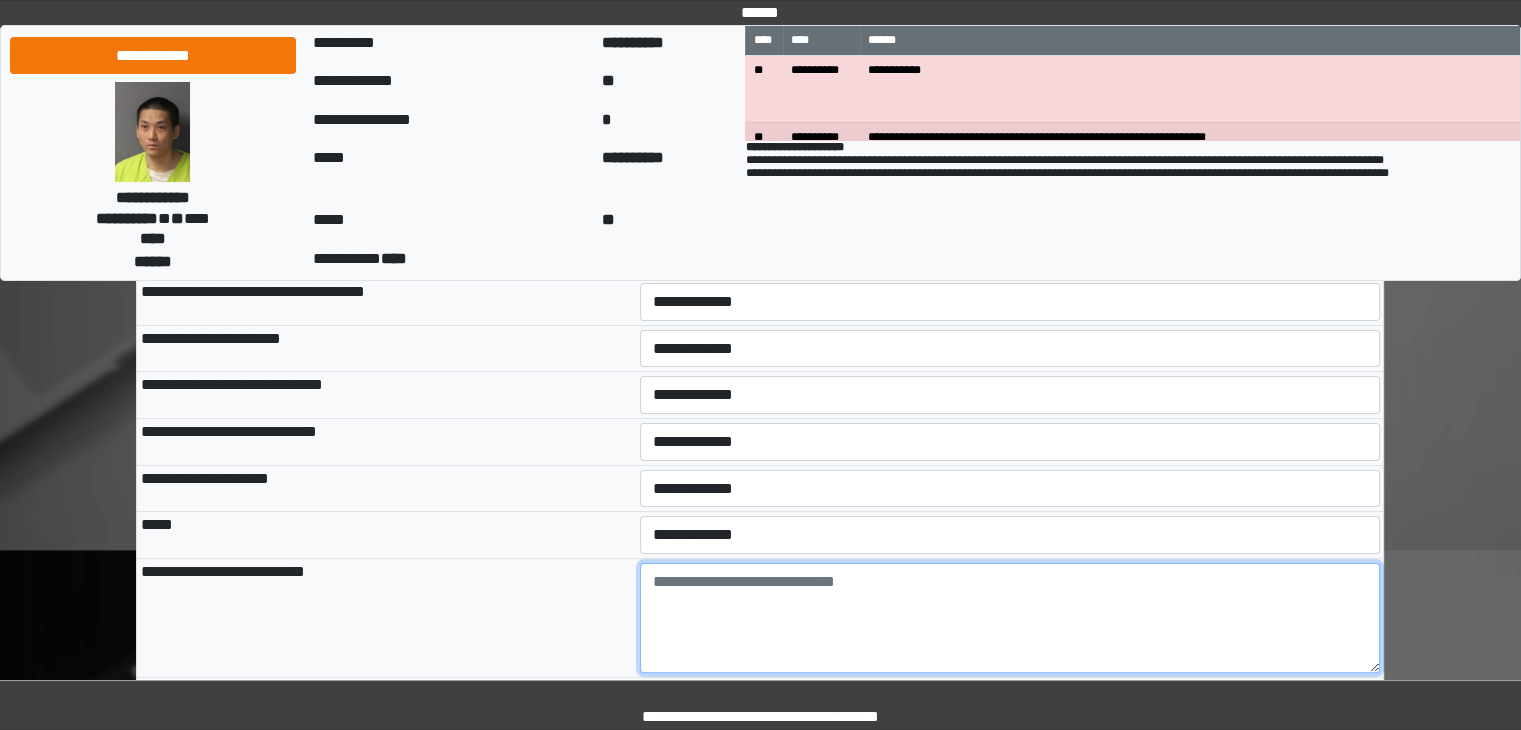 click at bounding box center [1010, 618] 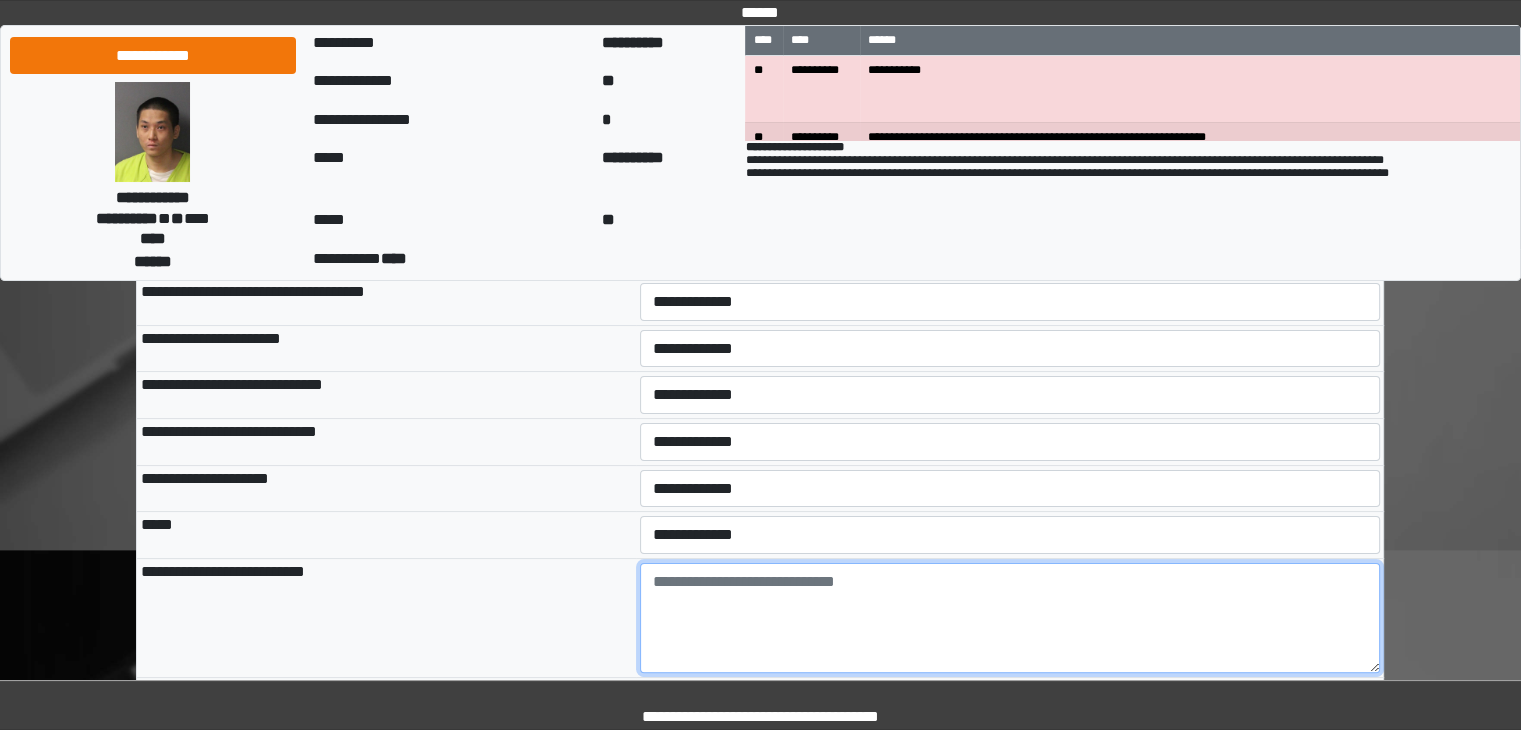 paste on "**********" 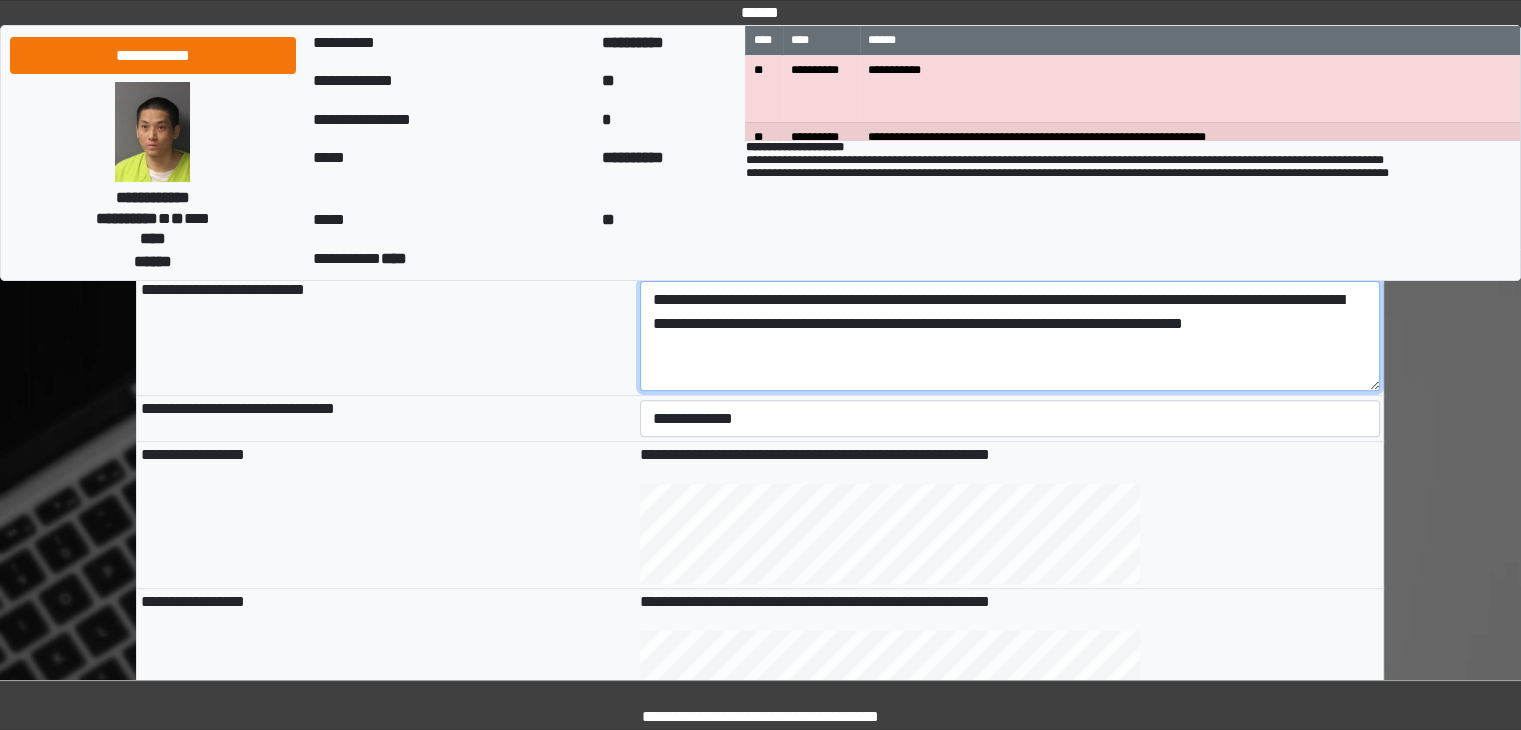 scroll, scrollTop: 700, scrollLeft: 0, axis: vertical 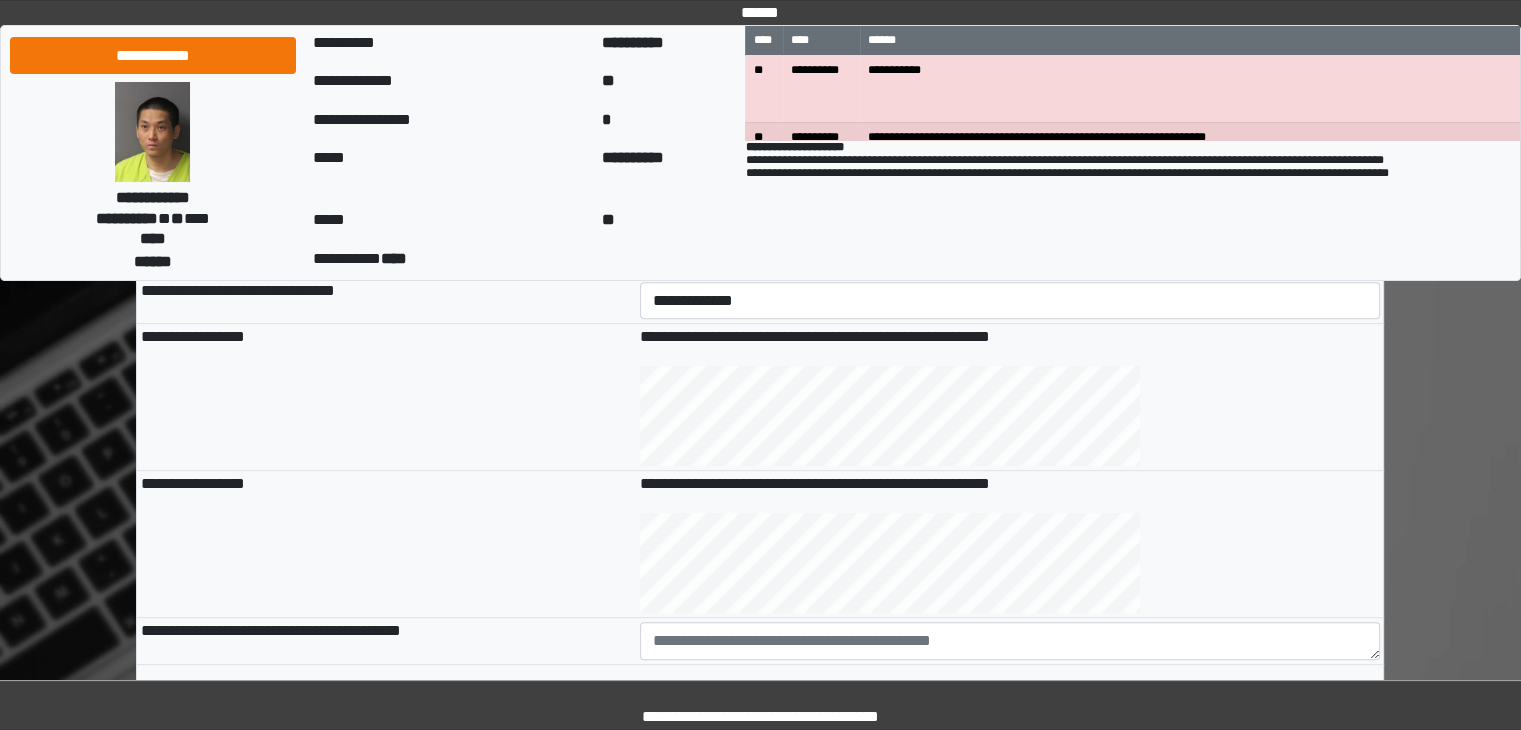 type on "**********" 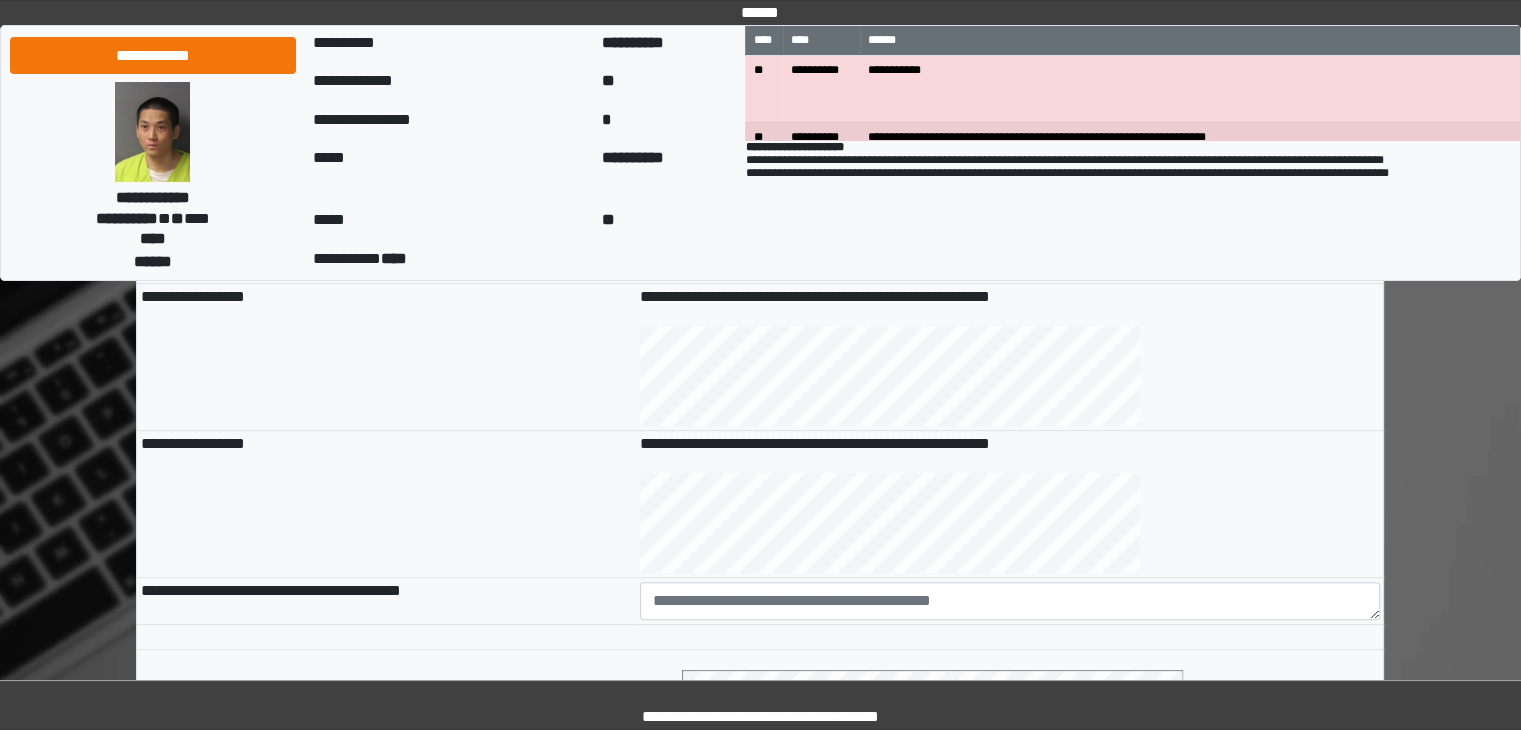 scroll, scrollTop: 724, scrollLeft: 0, axis: vertical 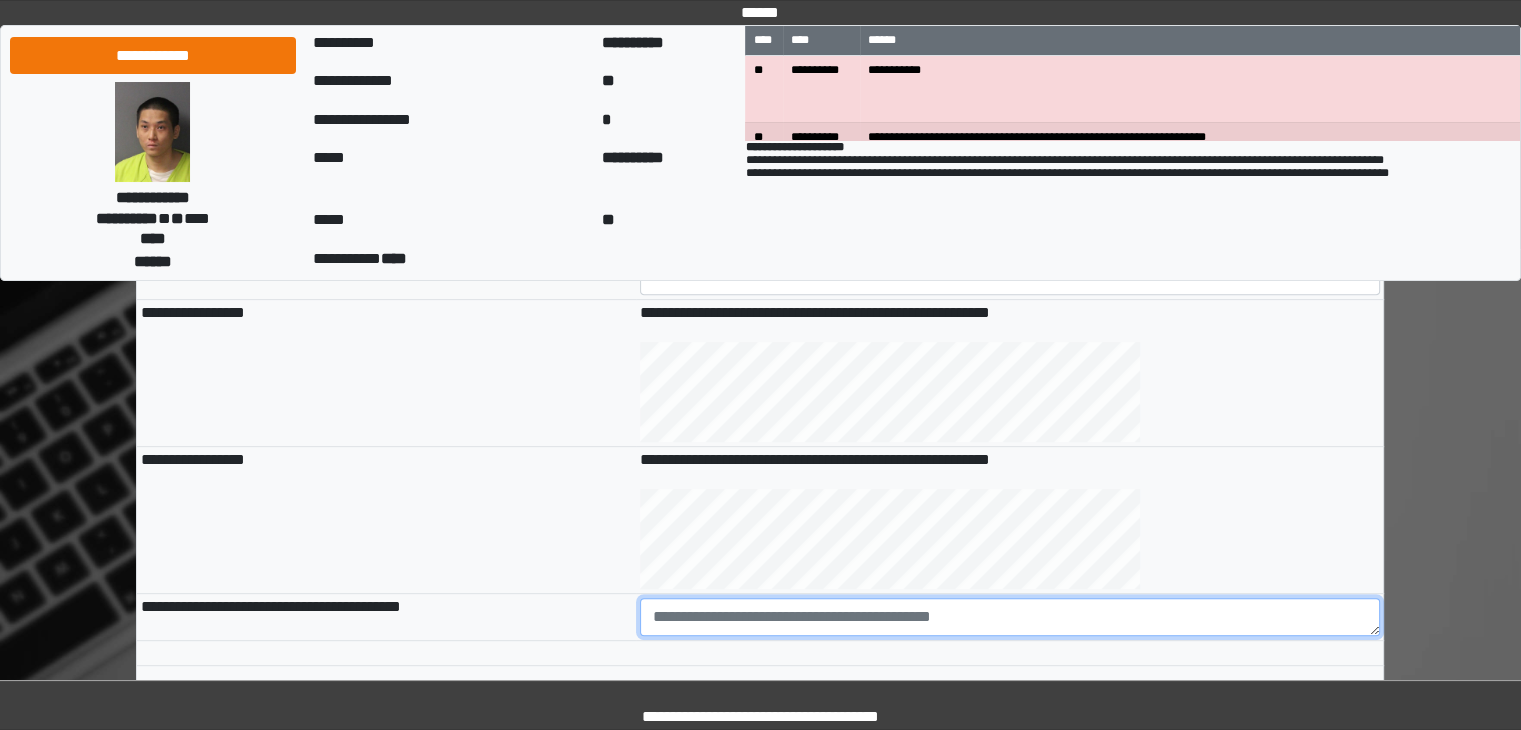 click at bounding box center [1010, 617] 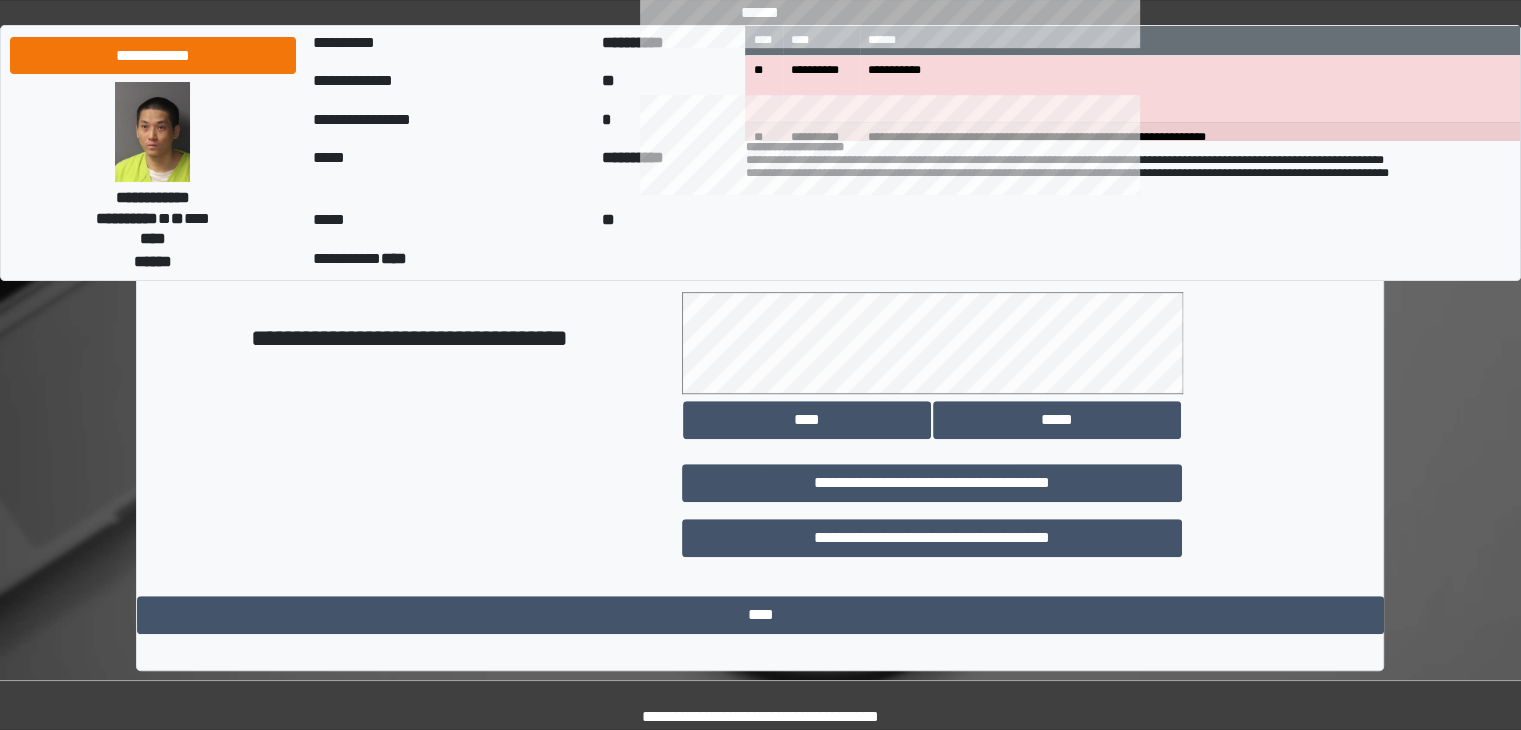 scroll, scrollTop: 1124, scrollLeft: 0, axis: vertical 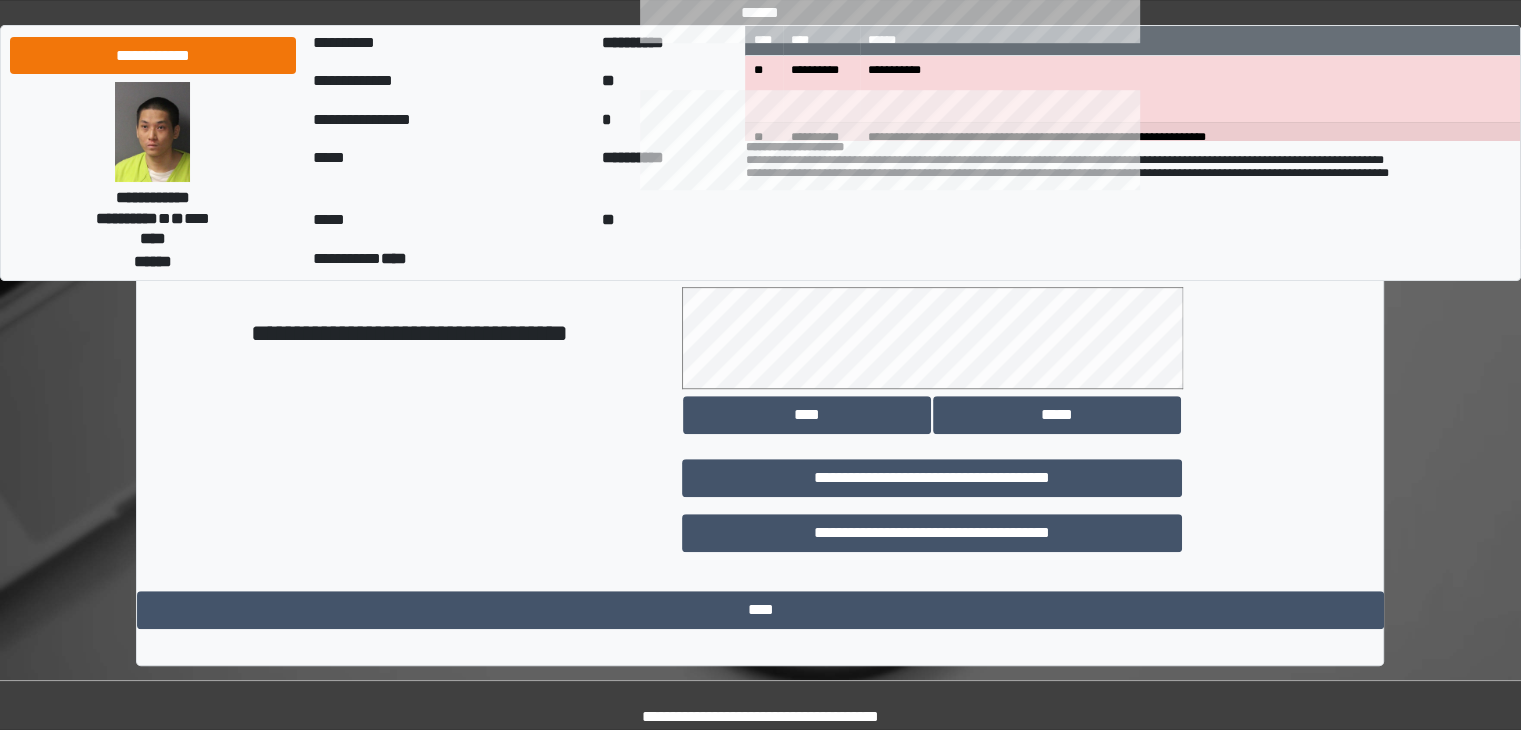 type on "**********" 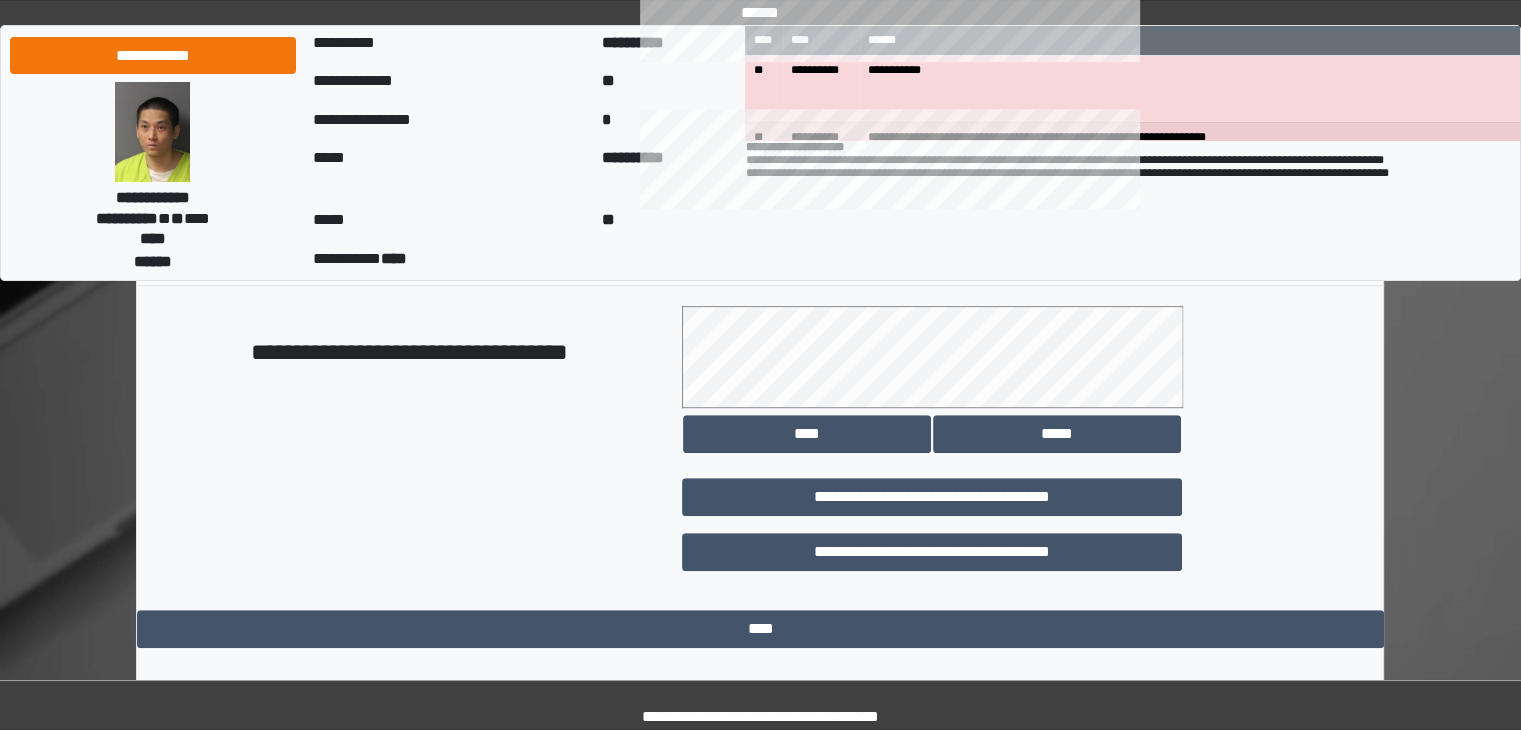 scroll, scrollTop: 1124, scrollLeft: 0, axis: vertical 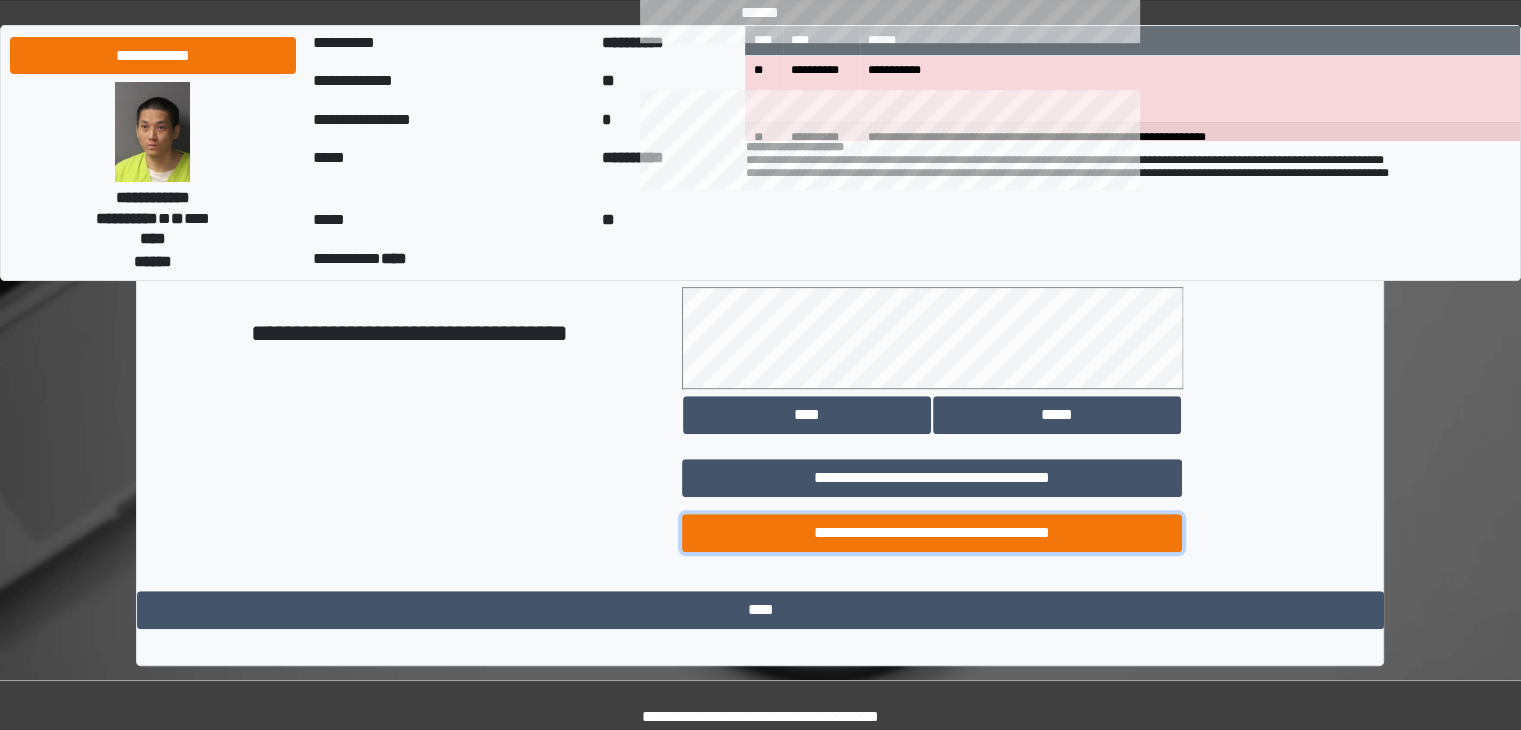 drag, startPoint x: 781, startPoint y: 509, endPoint x: 760, endPoint y: 513, distance: 21.377558 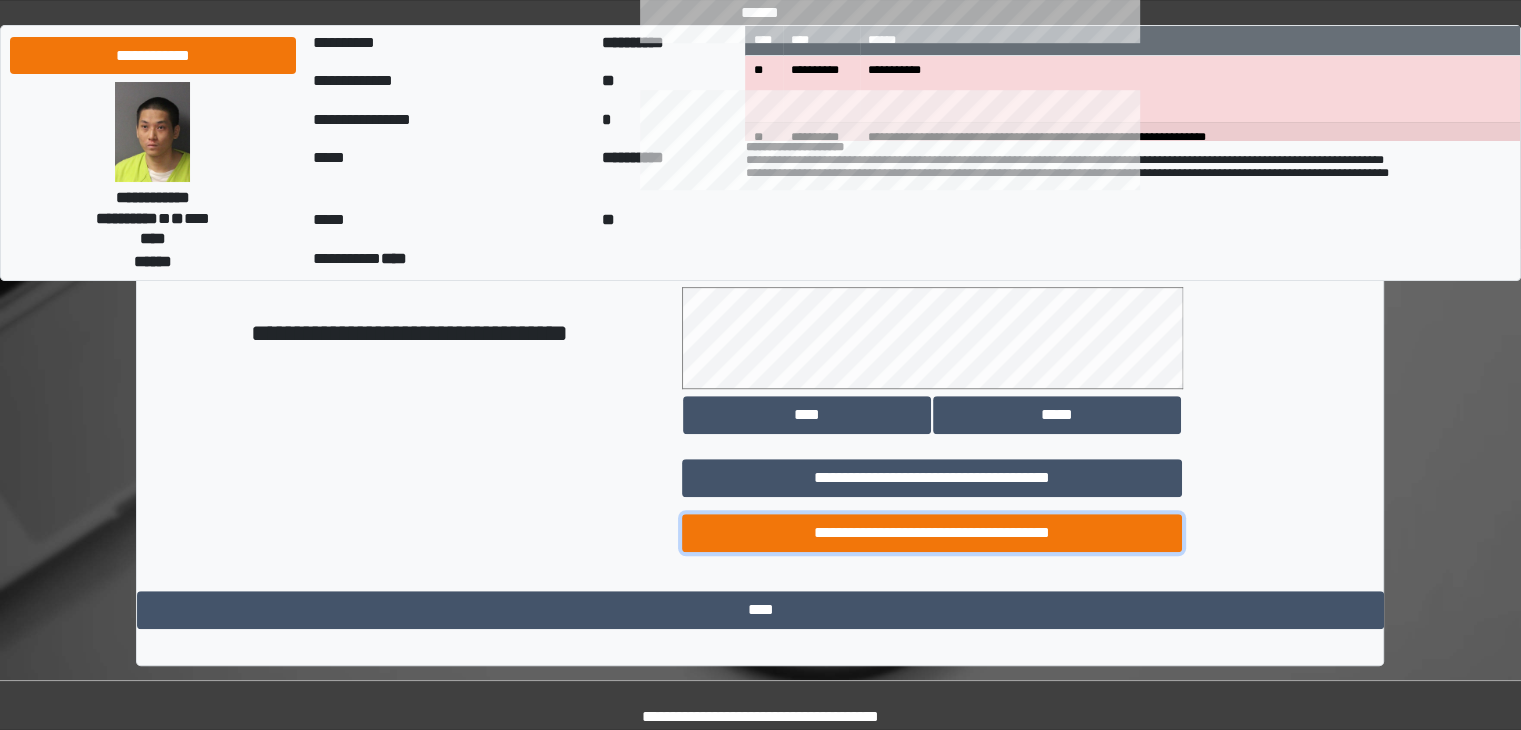 click on "**********" at bounding box center (932, 533) 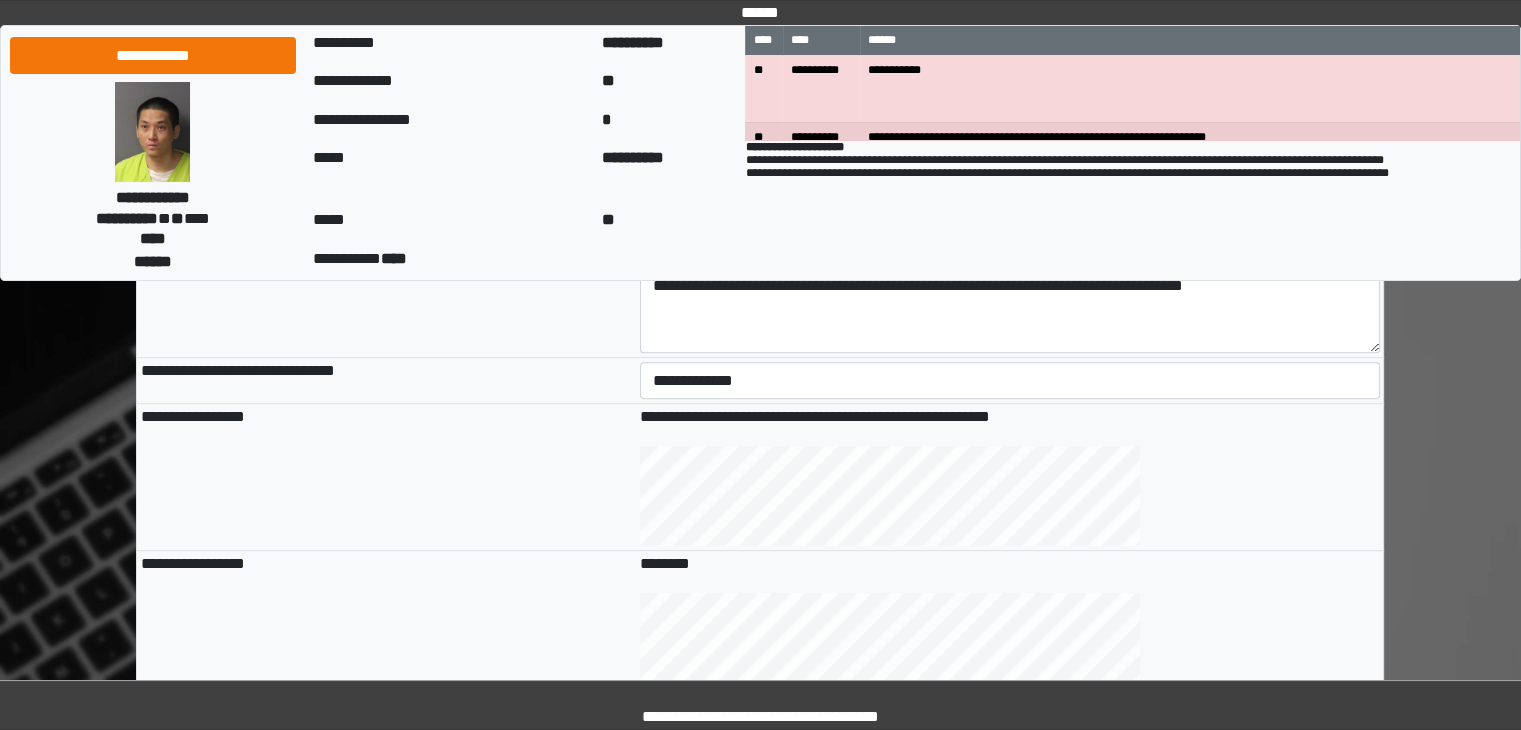scroll, scrollTop: 500, scrollLeft: 0, axis: vertical 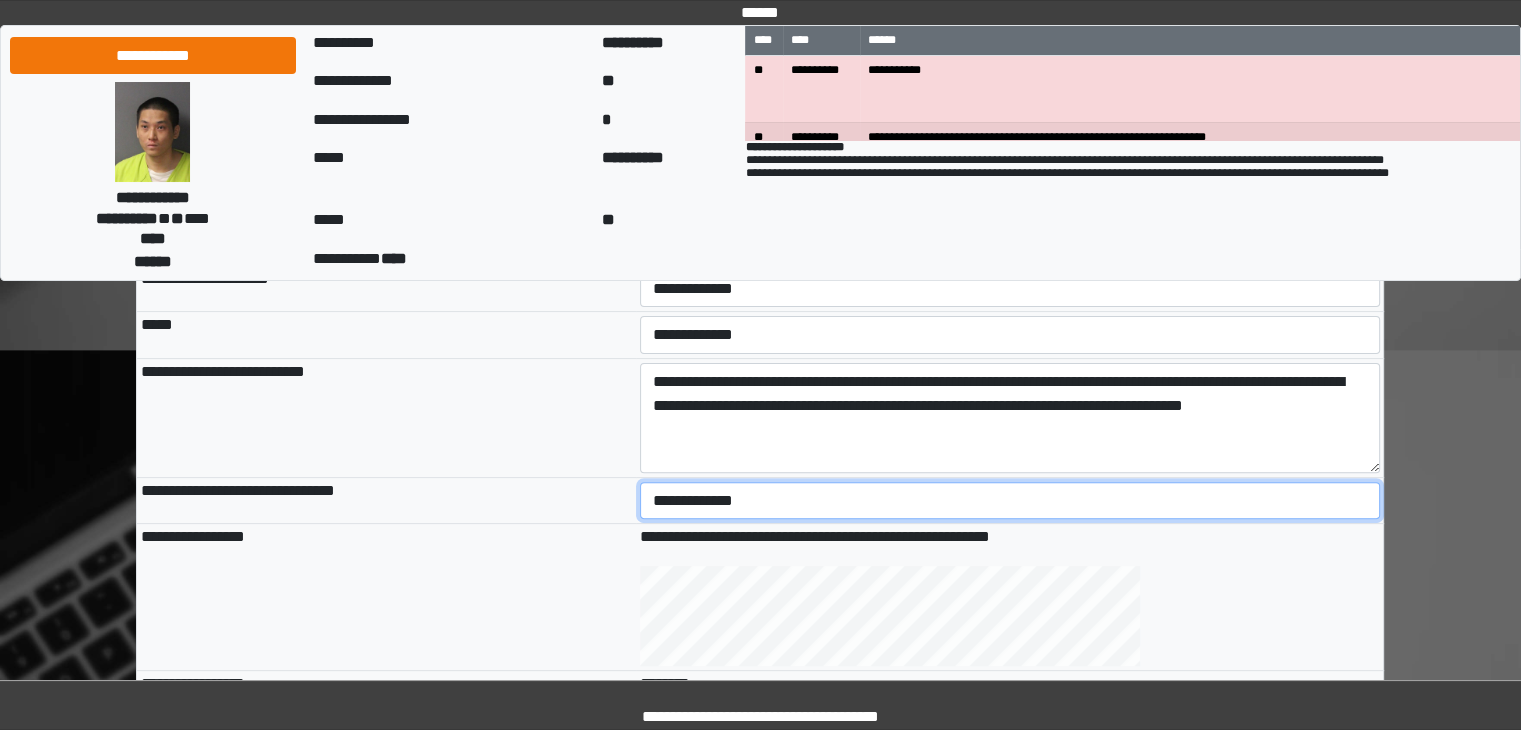 click on "**********" at bounding box center [1010, 501] 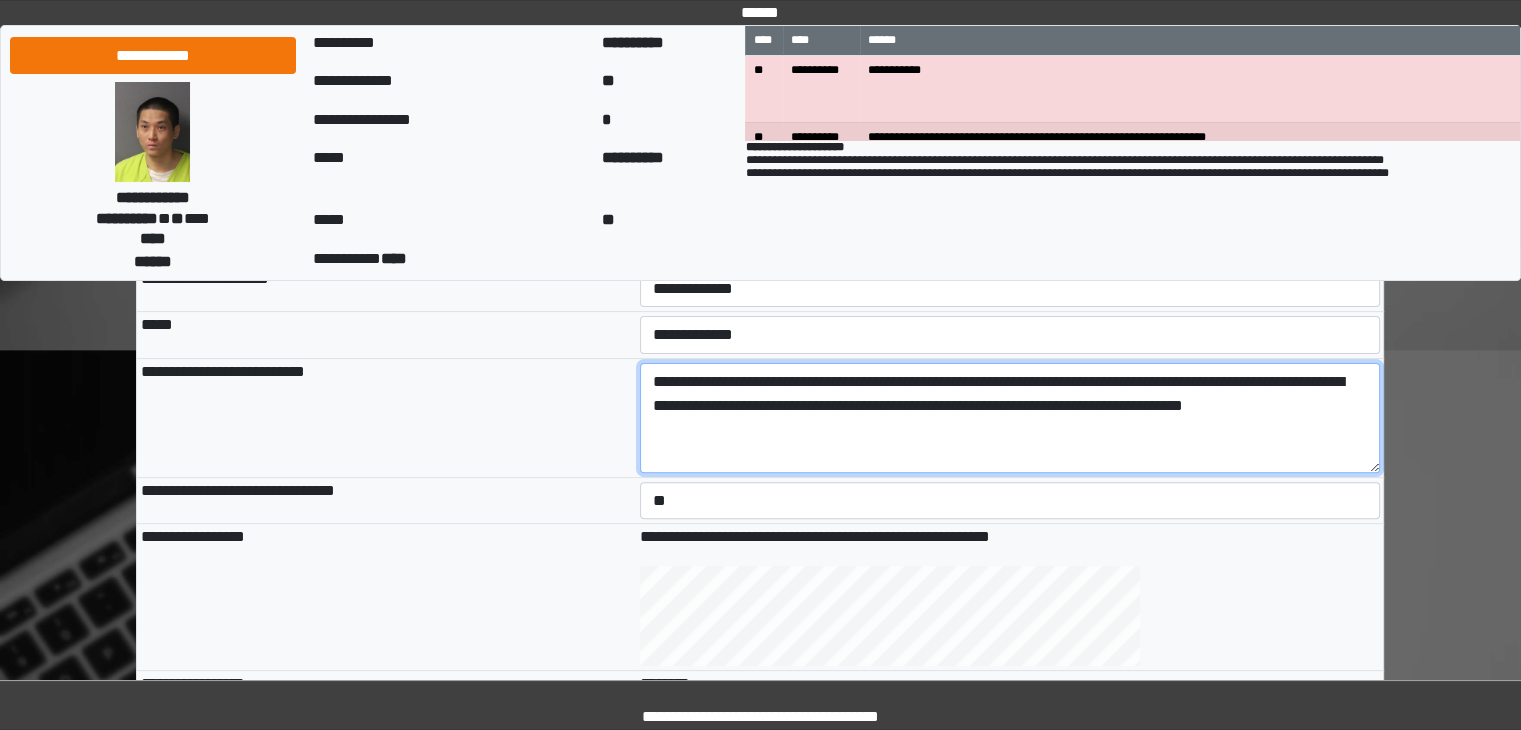 click on "**********" at bounding box center (1010, 418) 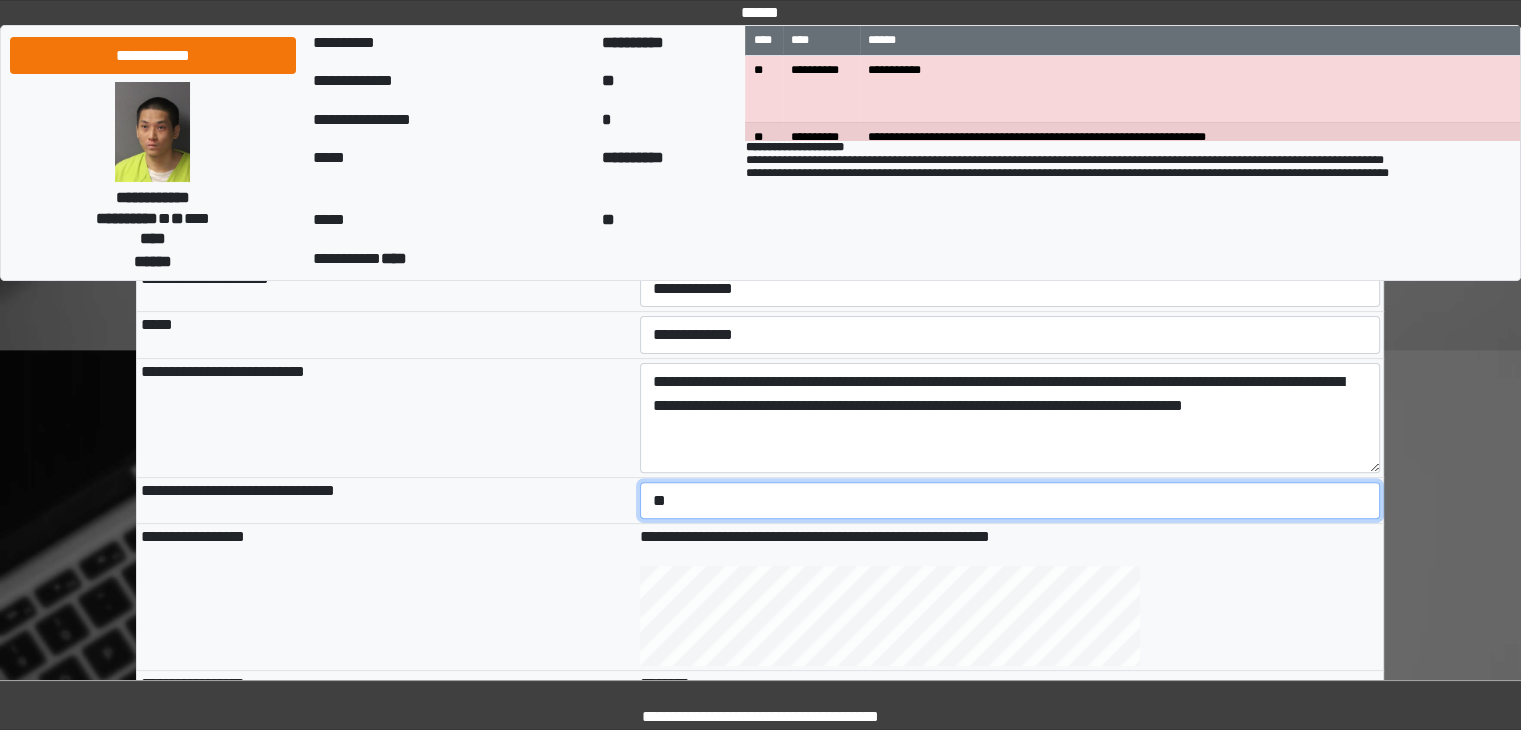 click on "**********" at bounding box center (1010, 501) 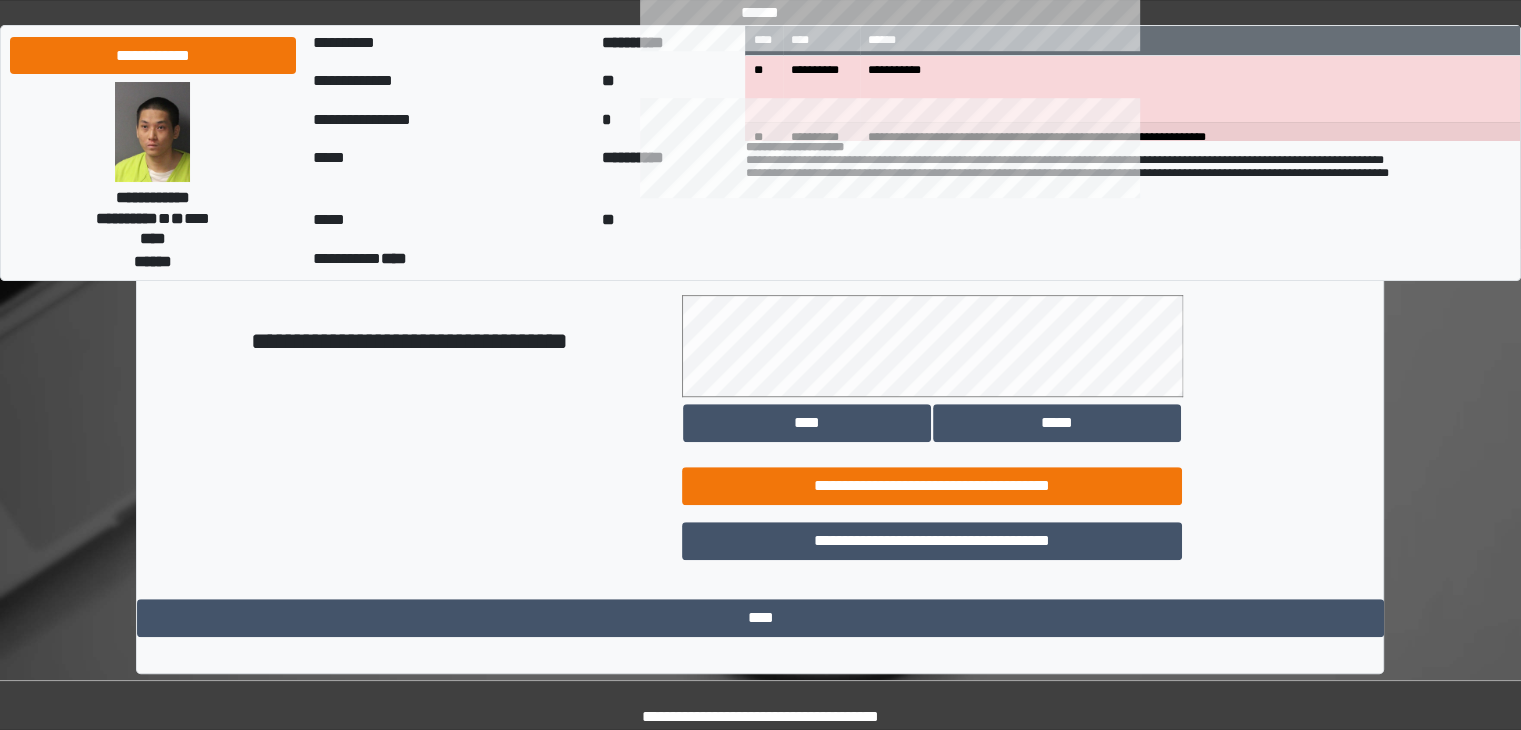 scroll, scrollTop: 1124, scrollLeft: 0, axis: vertical 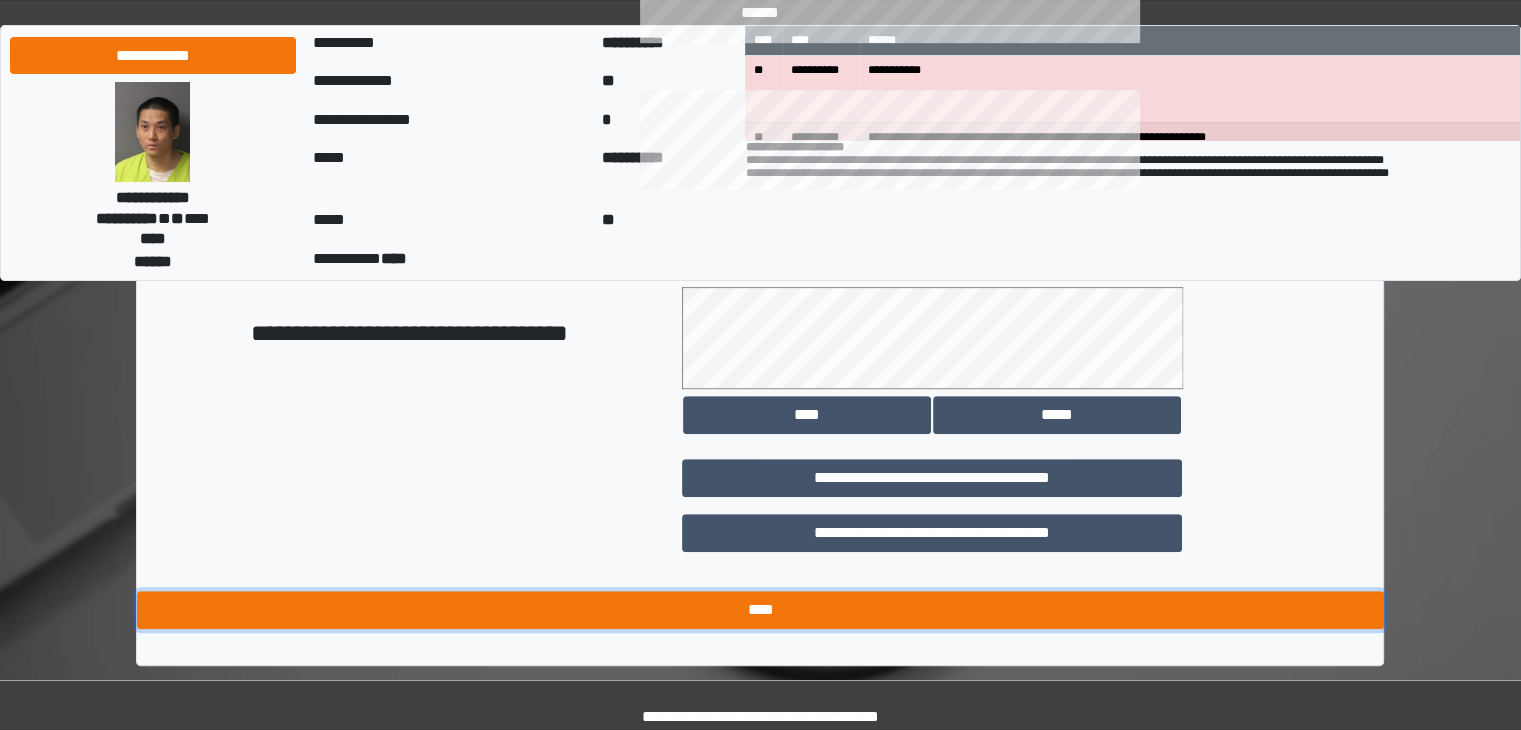 click on "****" at bounding box center [760, 610] 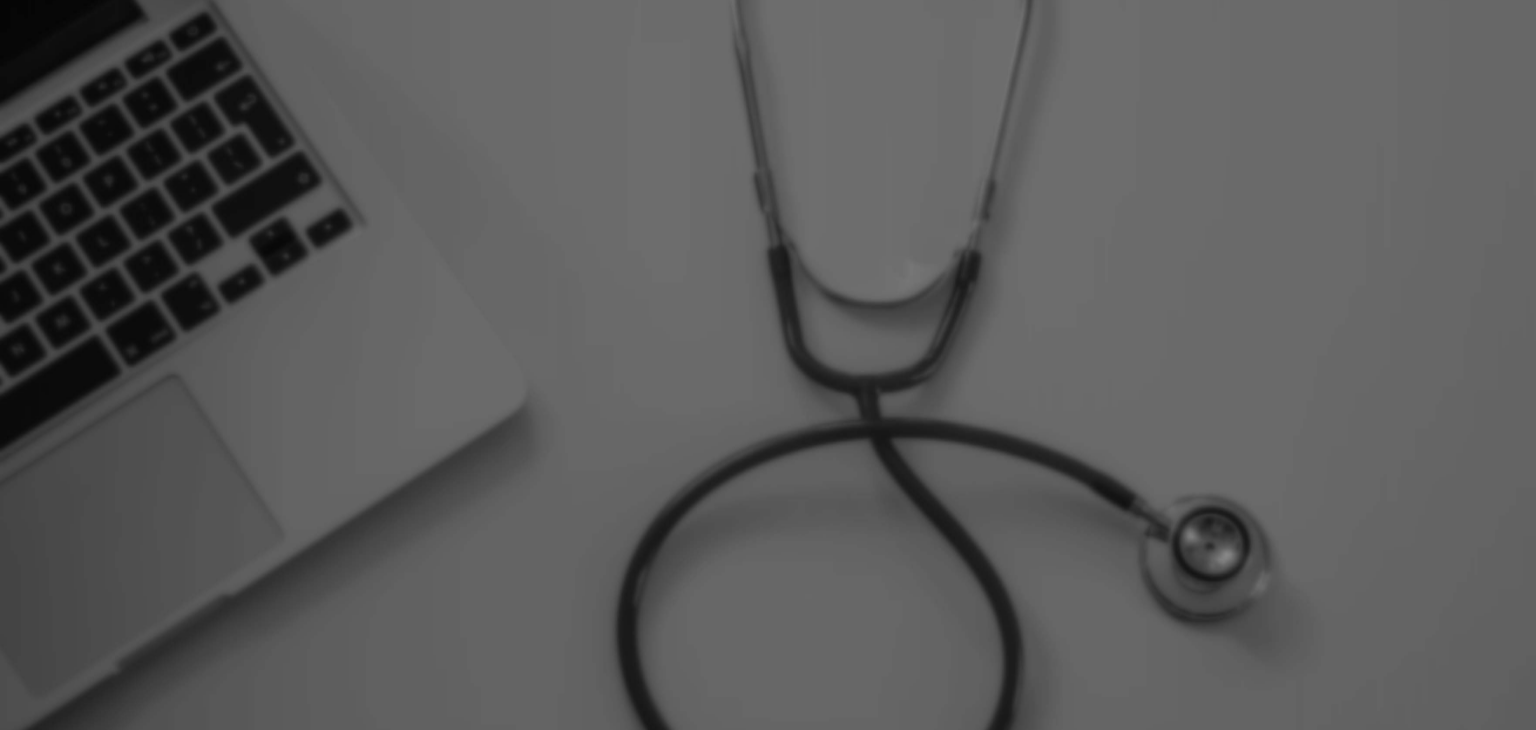 scroll, scrollTop: 0, scrollLeft: 0, axis: both 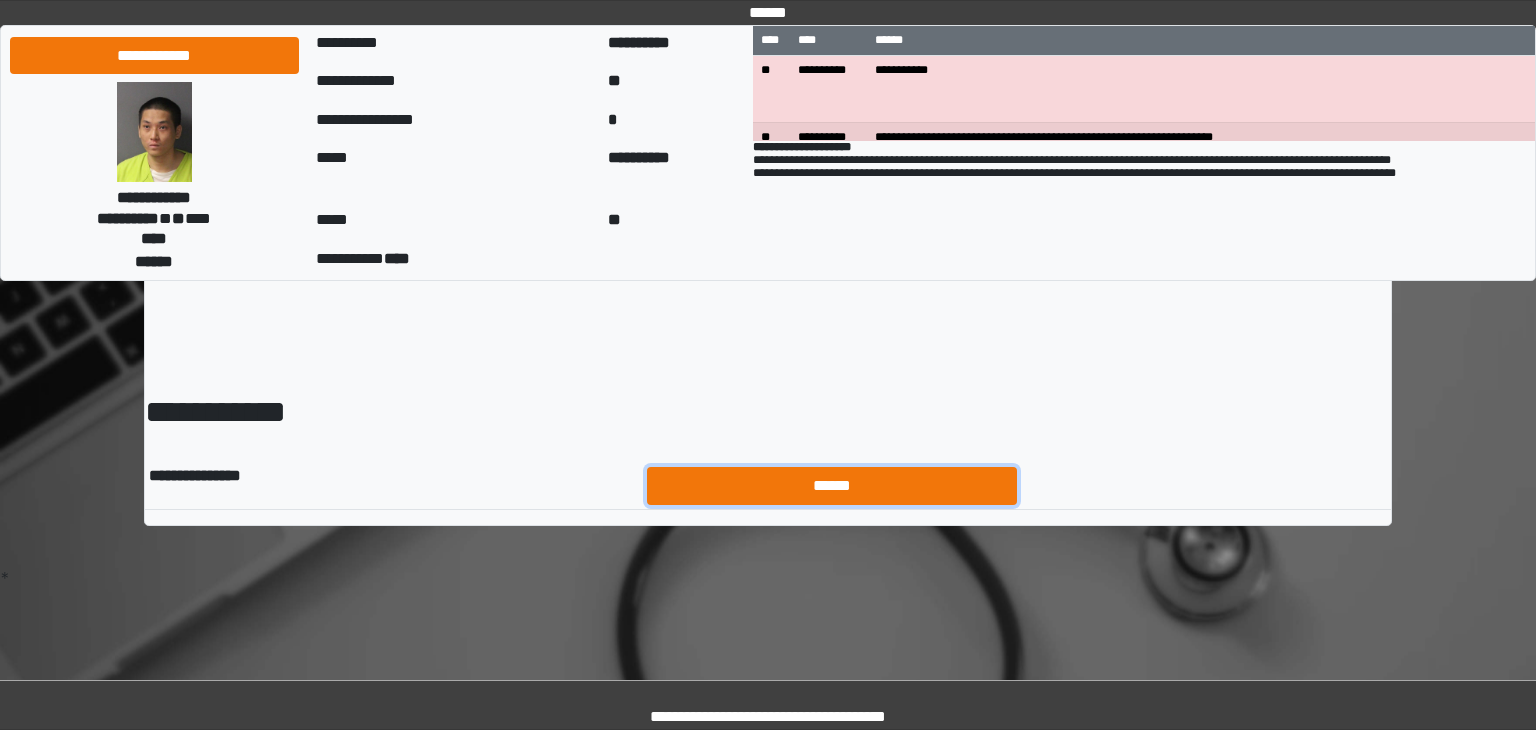 click on "******" at bounding box center (832, 486) 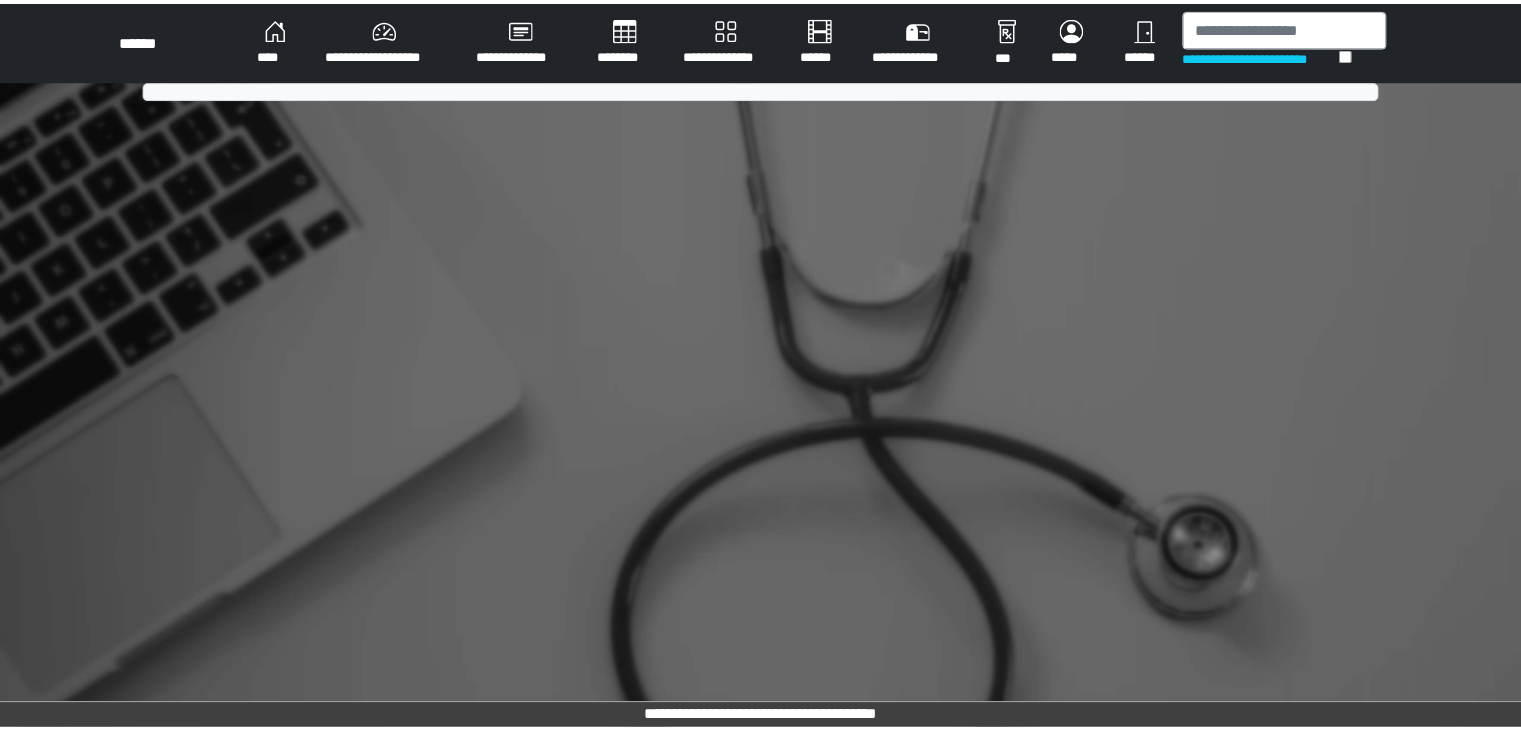 scroll, scrollTop: 0, scrollLeft: 0, axis: both 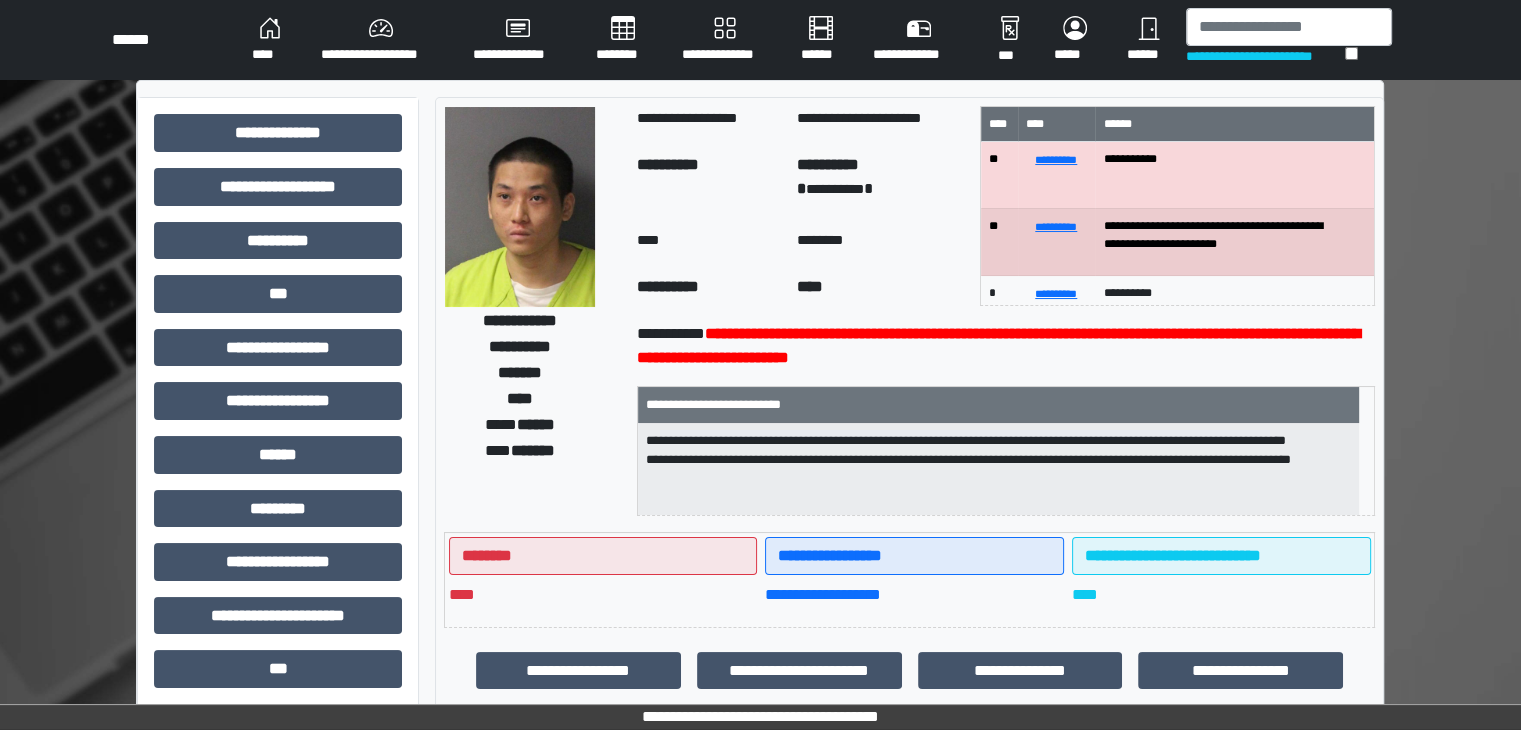 click on "**********" at bounding box center (278, 623) 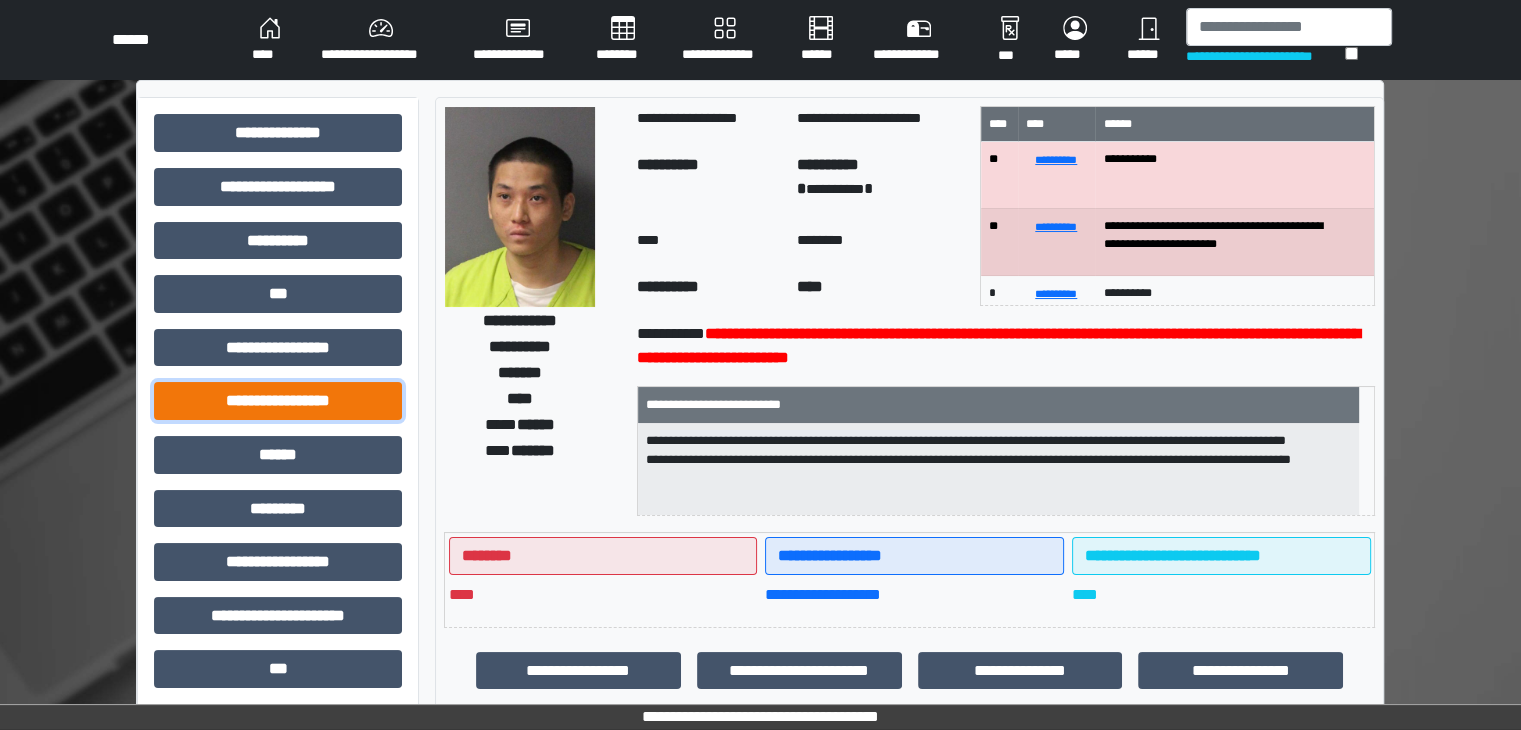 click on "**********" at bounding box center [278, 401] 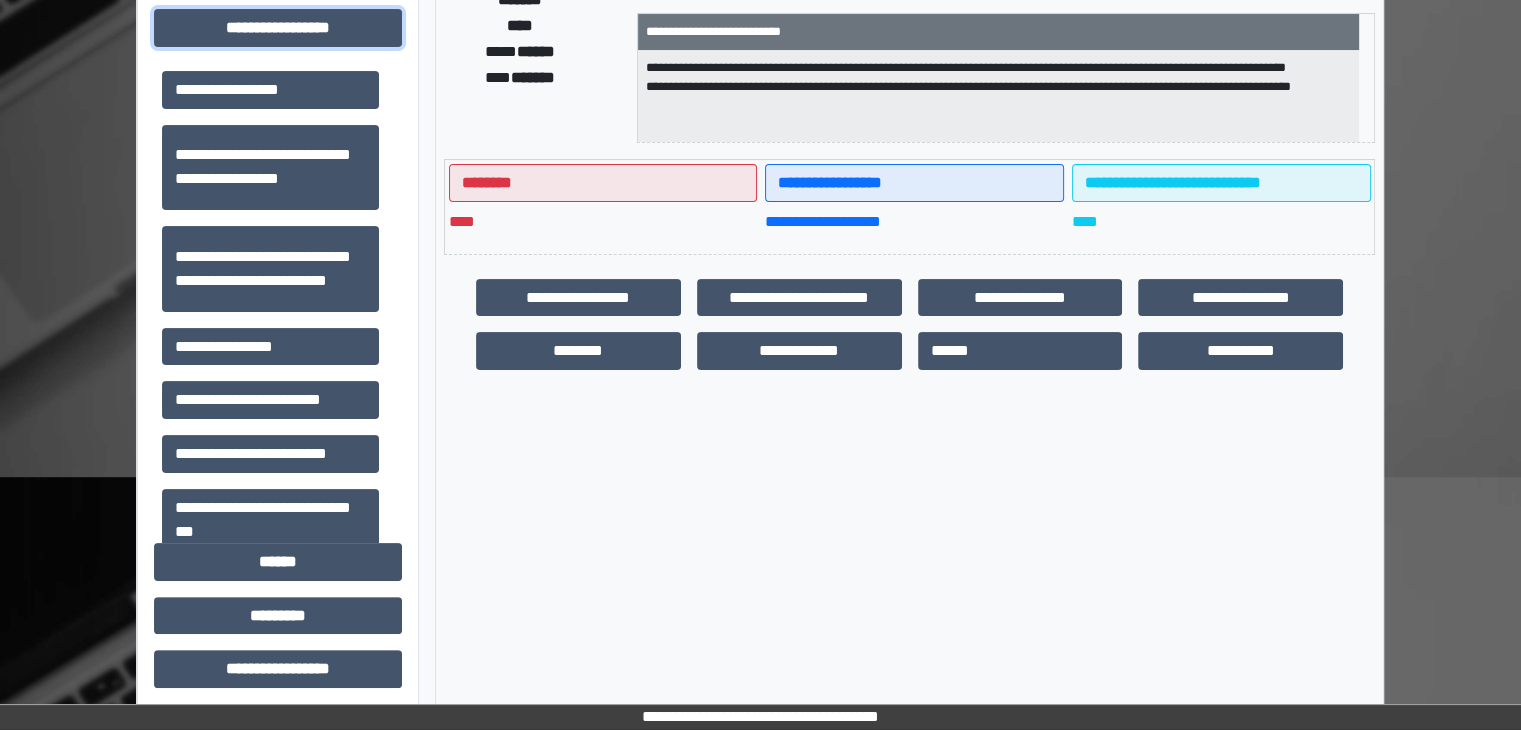 scroll, scrollTop: 300, scrollLeft: 0, axis: vertical 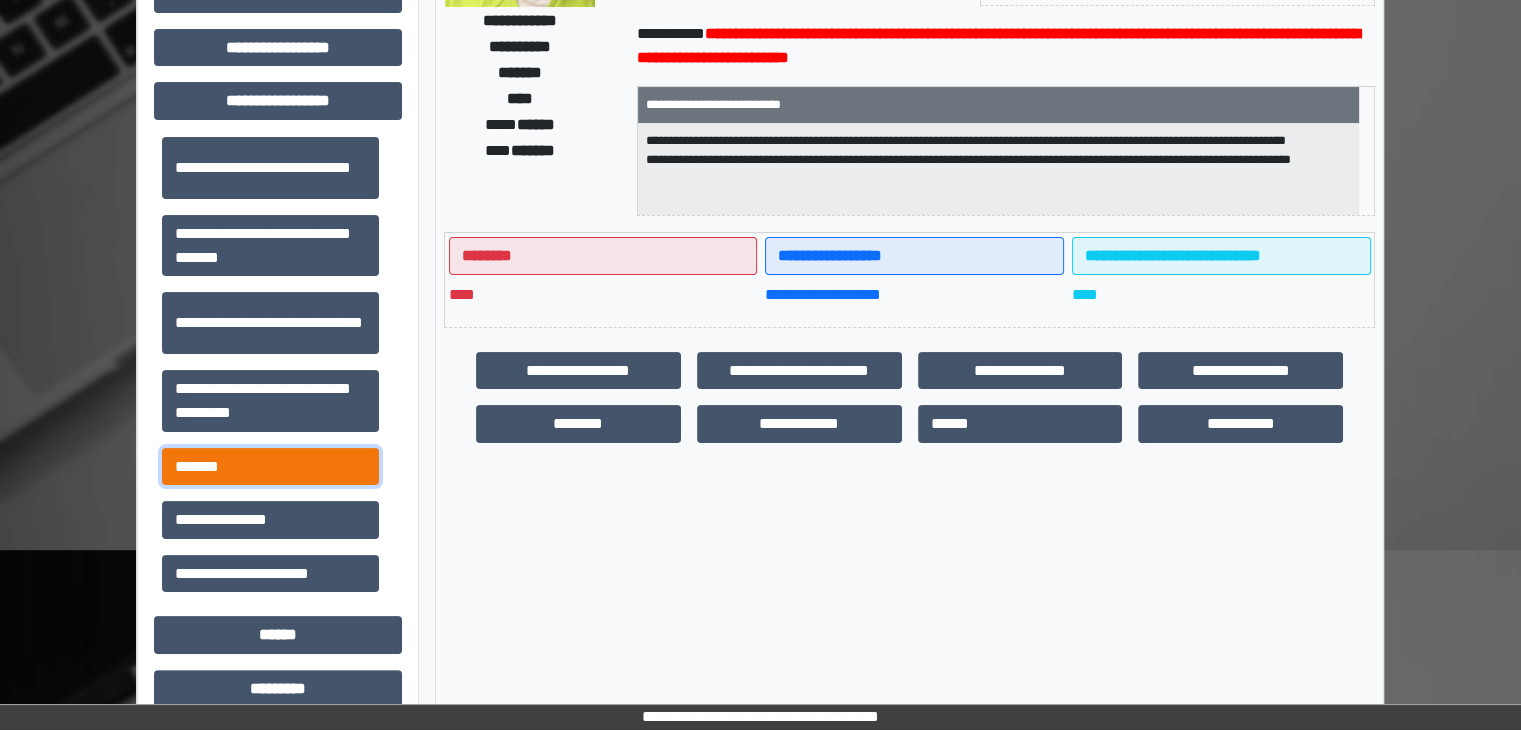 click on "*******" at bounding box center [270, 467] 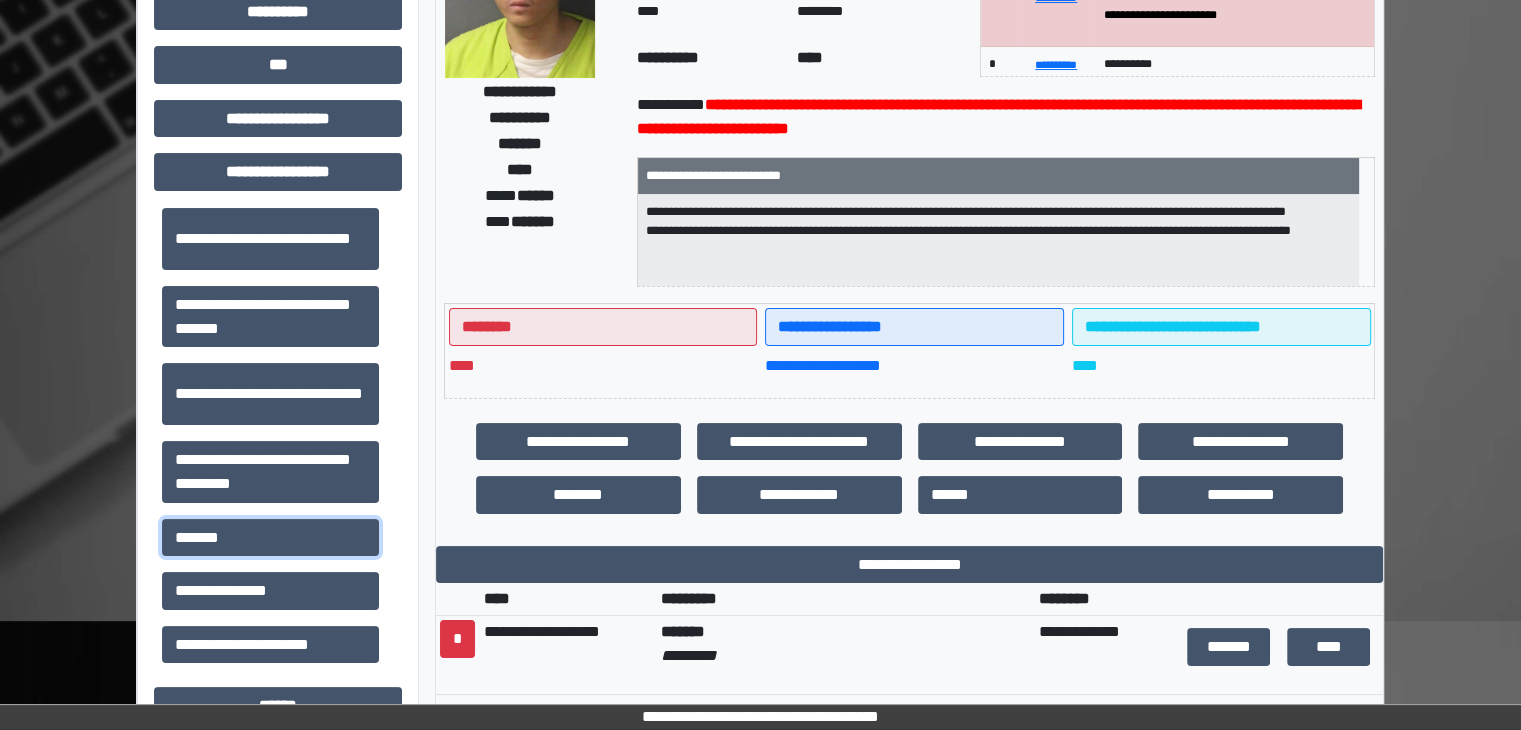 scroll, scrollTop: 0, scrollLeft: 0, axis: both 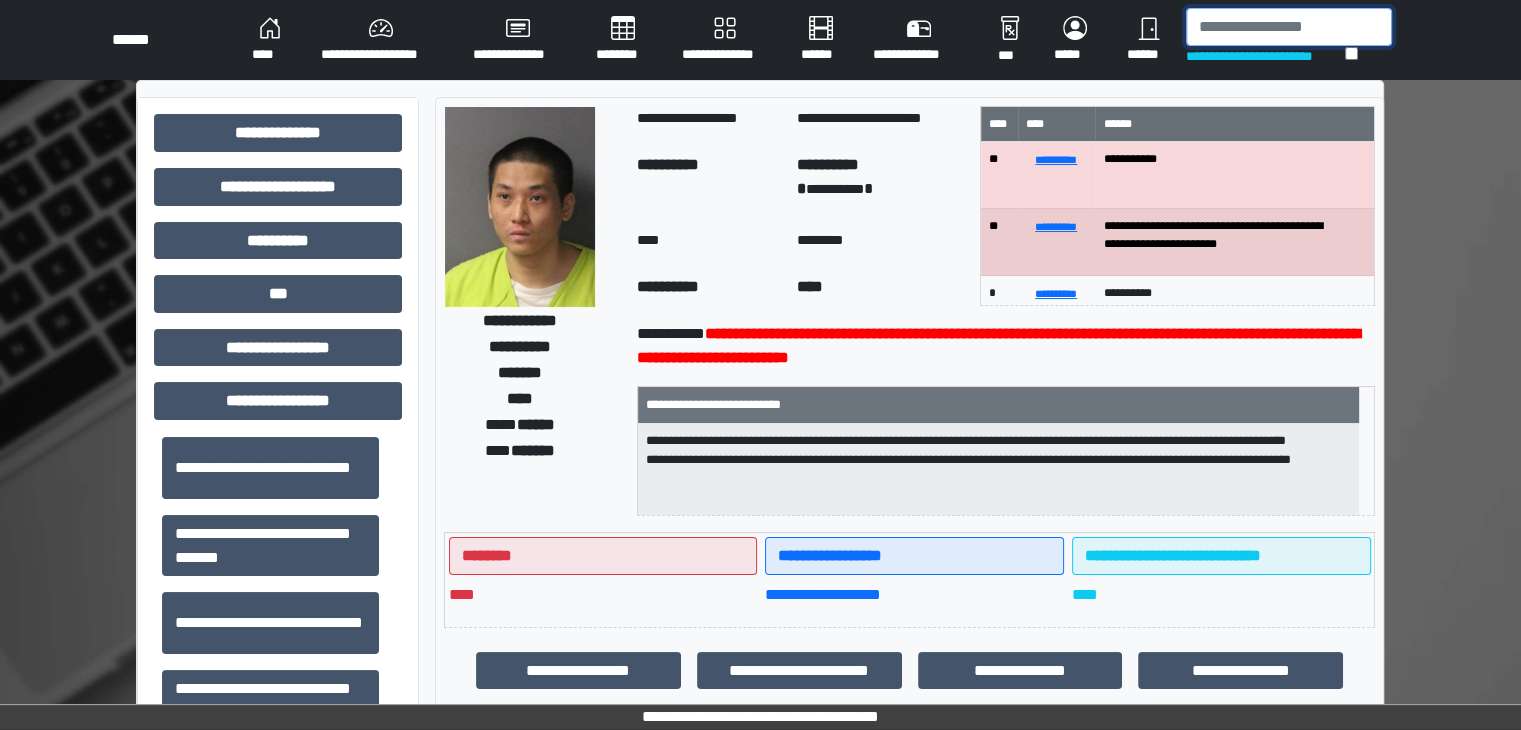 click at bounding box center (1289, 27) 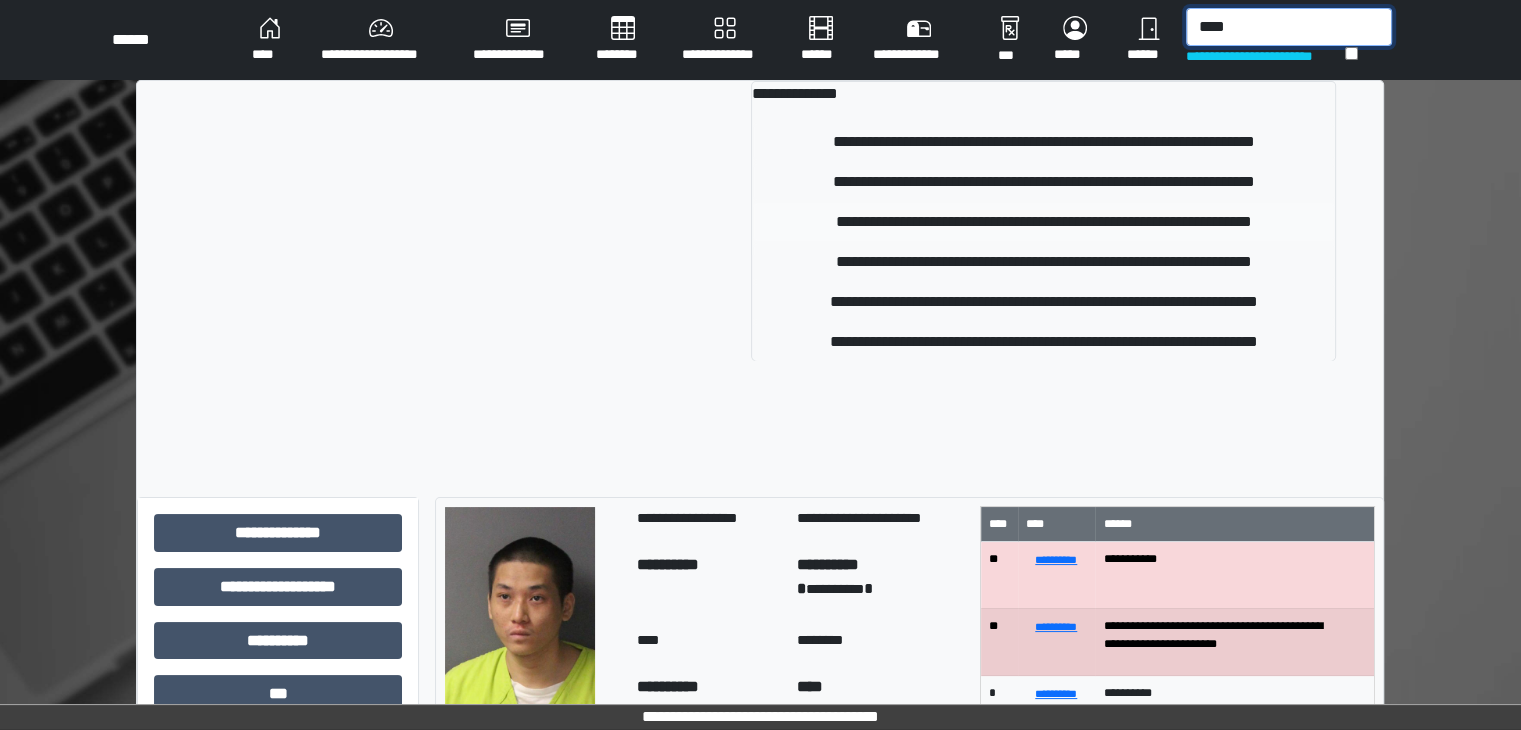 type on "****" 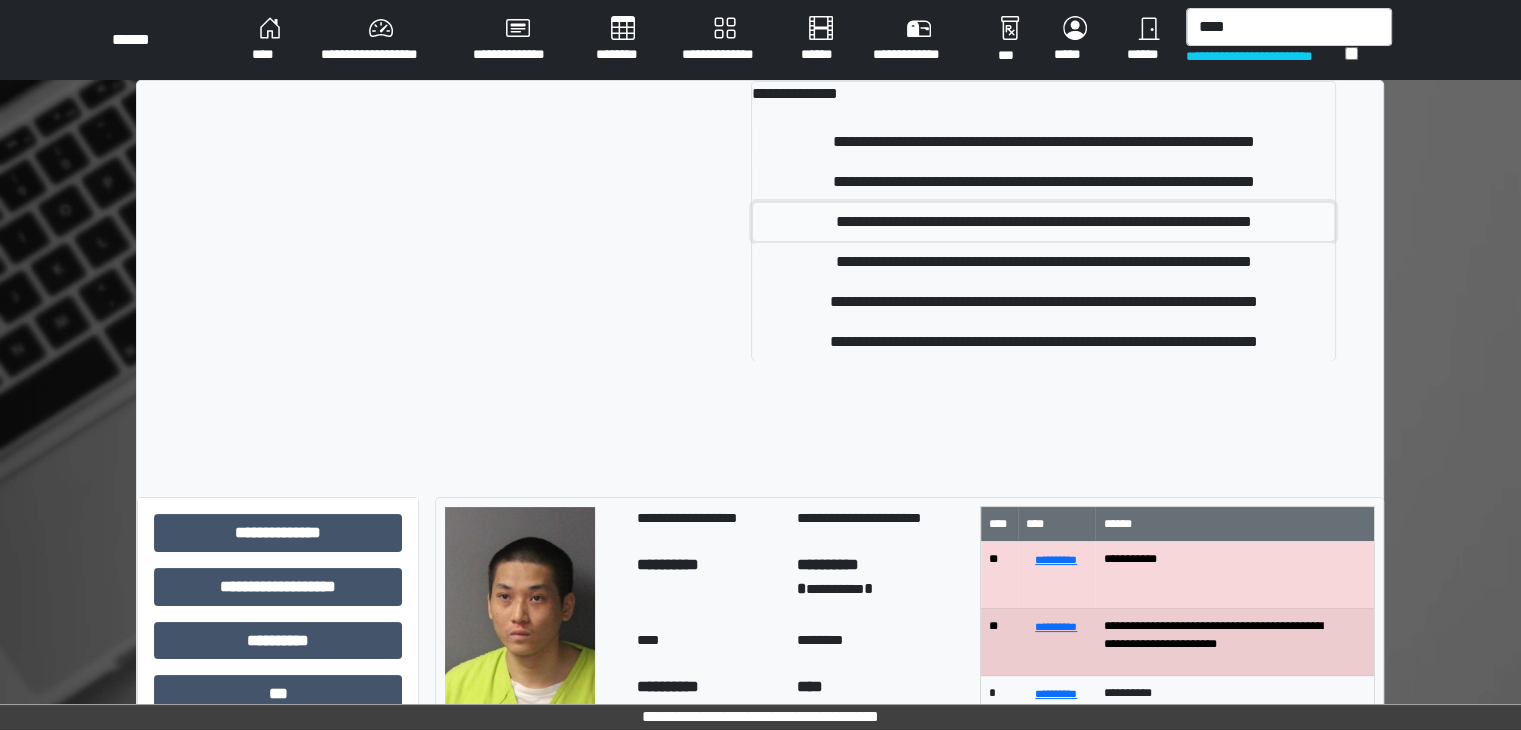 click on "**********" at bounding box center (1043, 222) 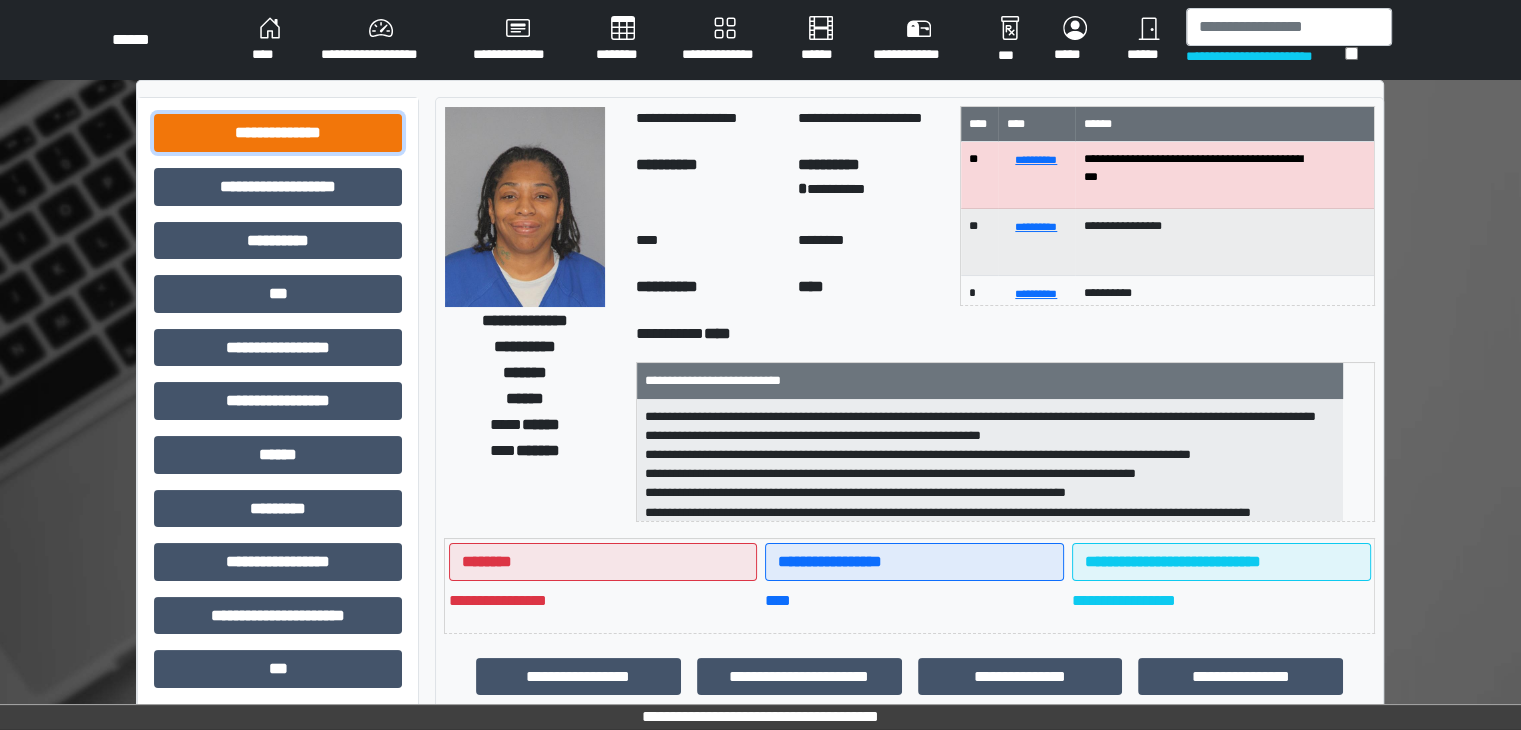click on "**********" at bounding box center (278, 133) 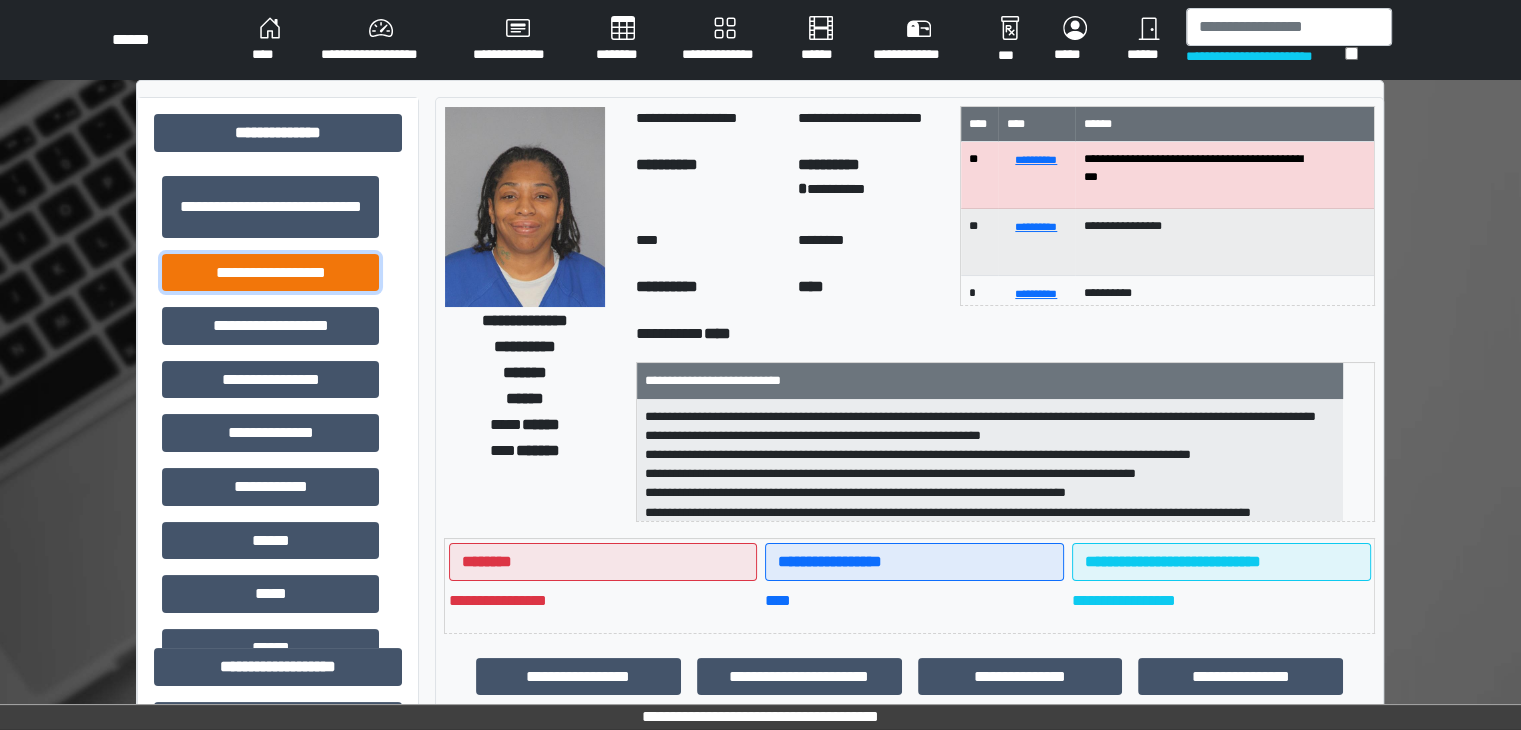 click on "**********" at bounding box center [270, 273] 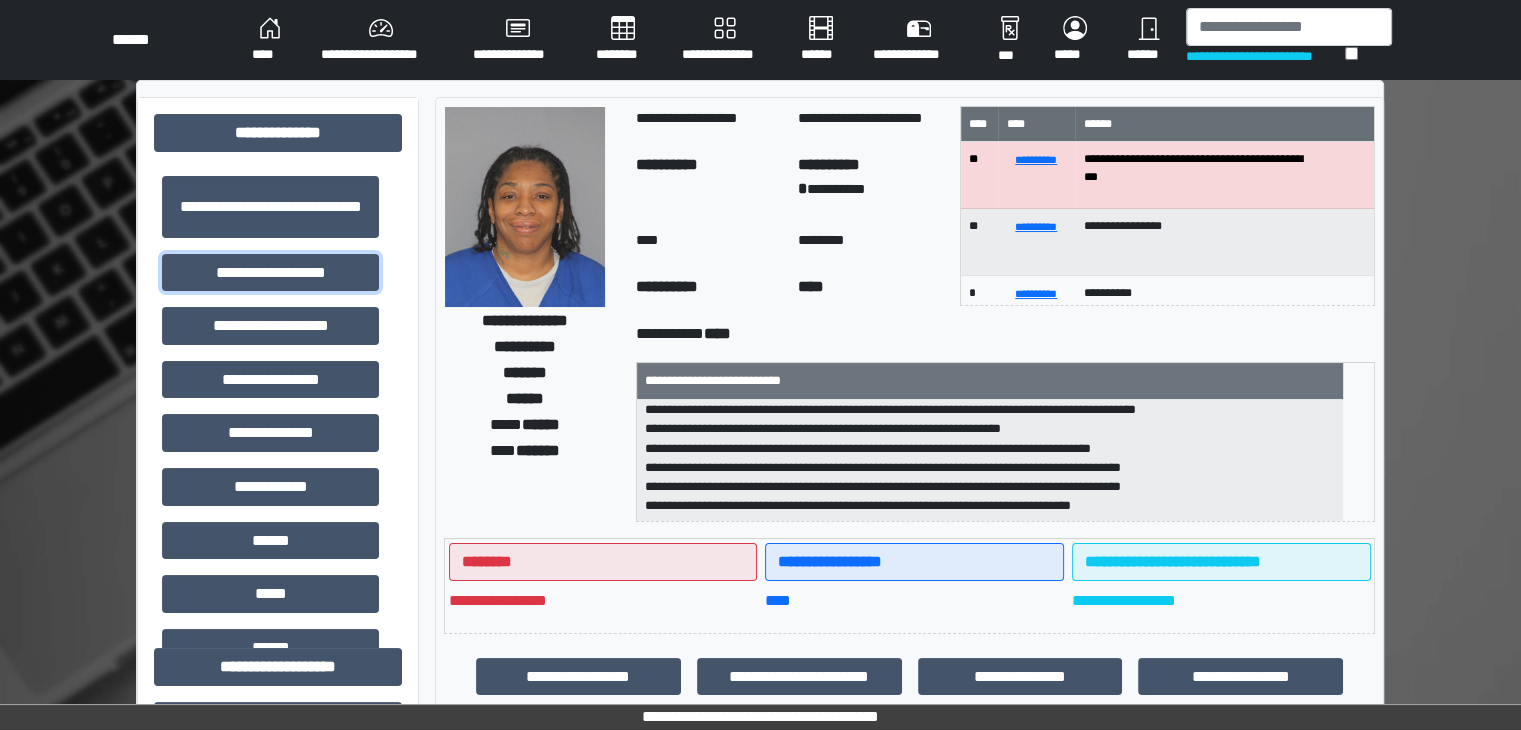 scroll, scrollTop: 198, scrollLeft: 0, axis: vertical 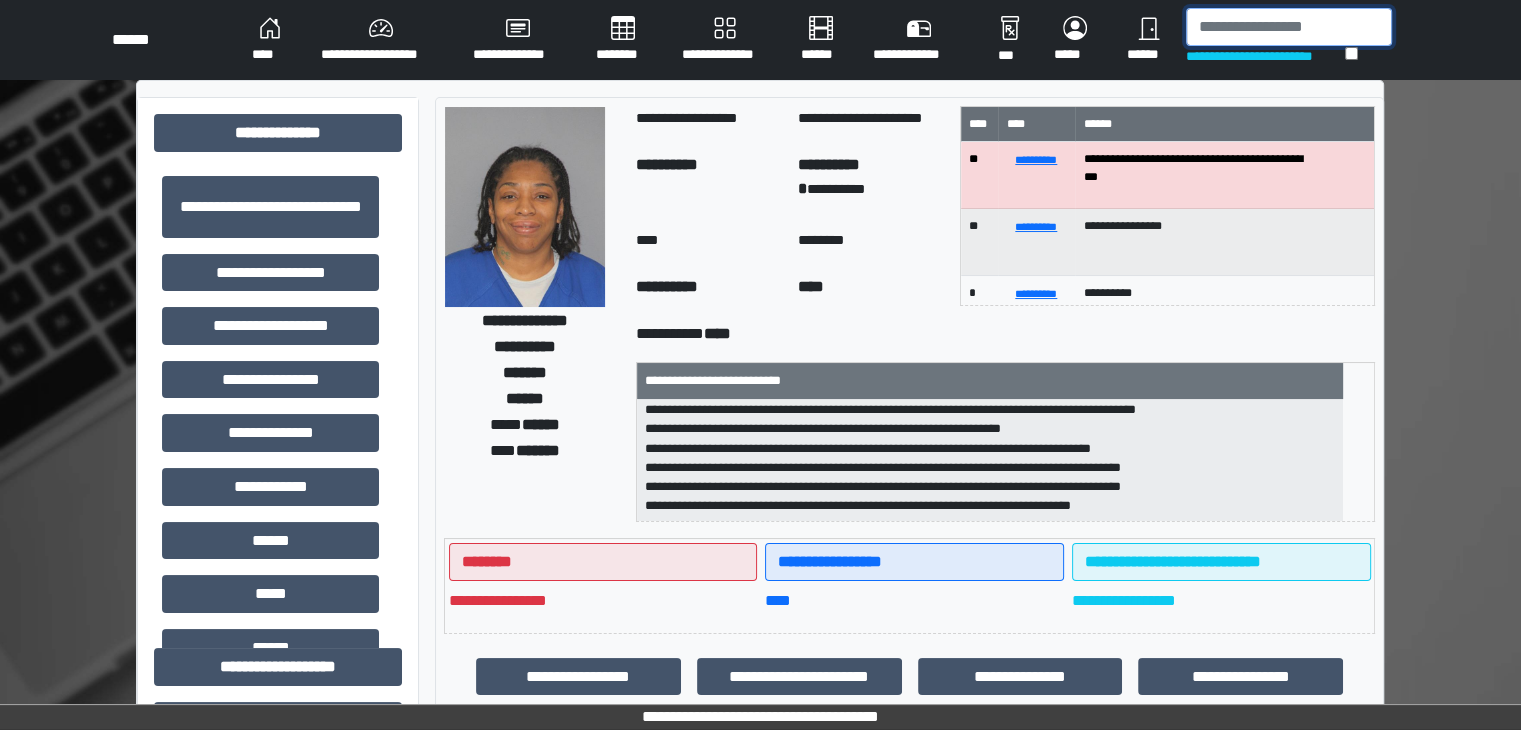 click at bounding box center (1289, 27) 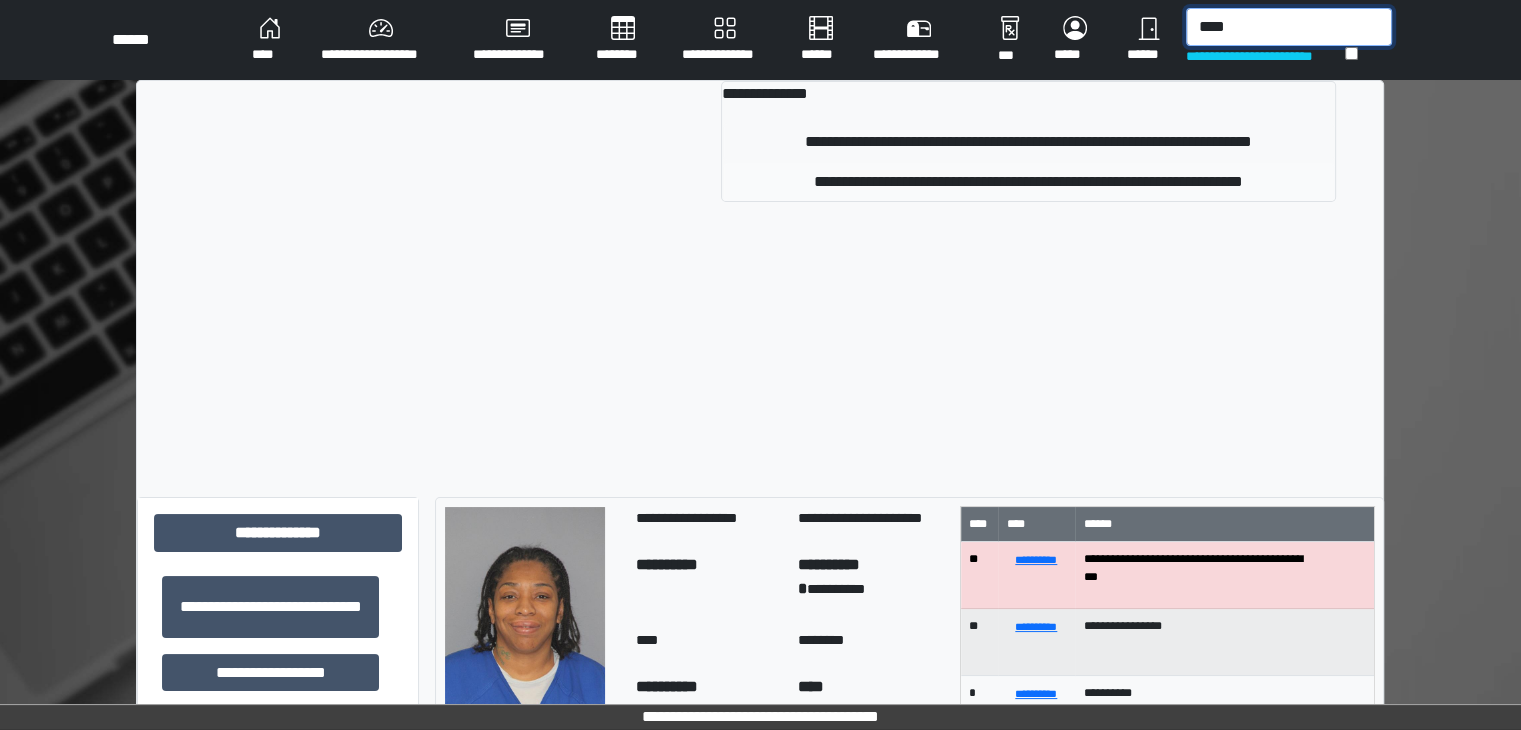 type on "****" 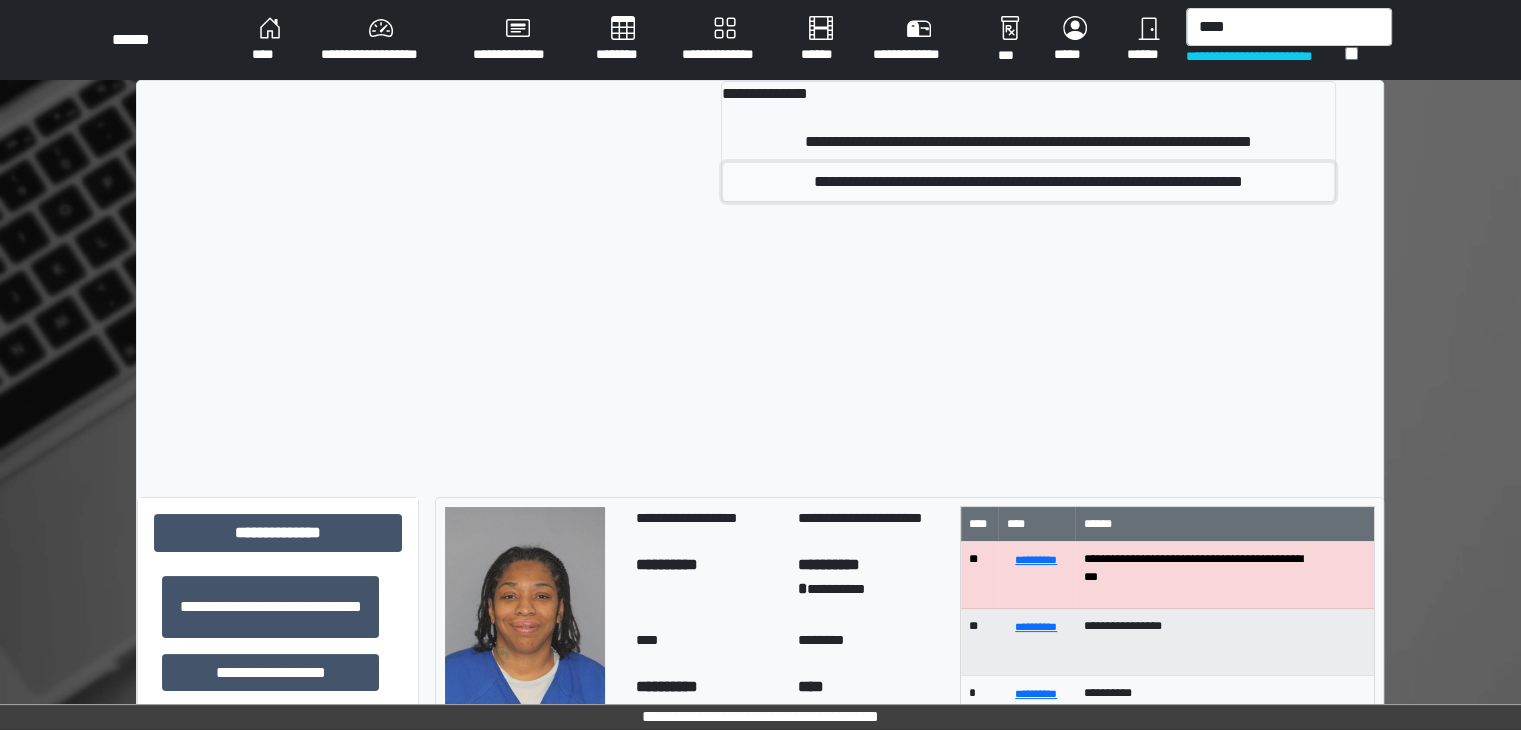 click on "**********" at bounding box center [1028, 182] 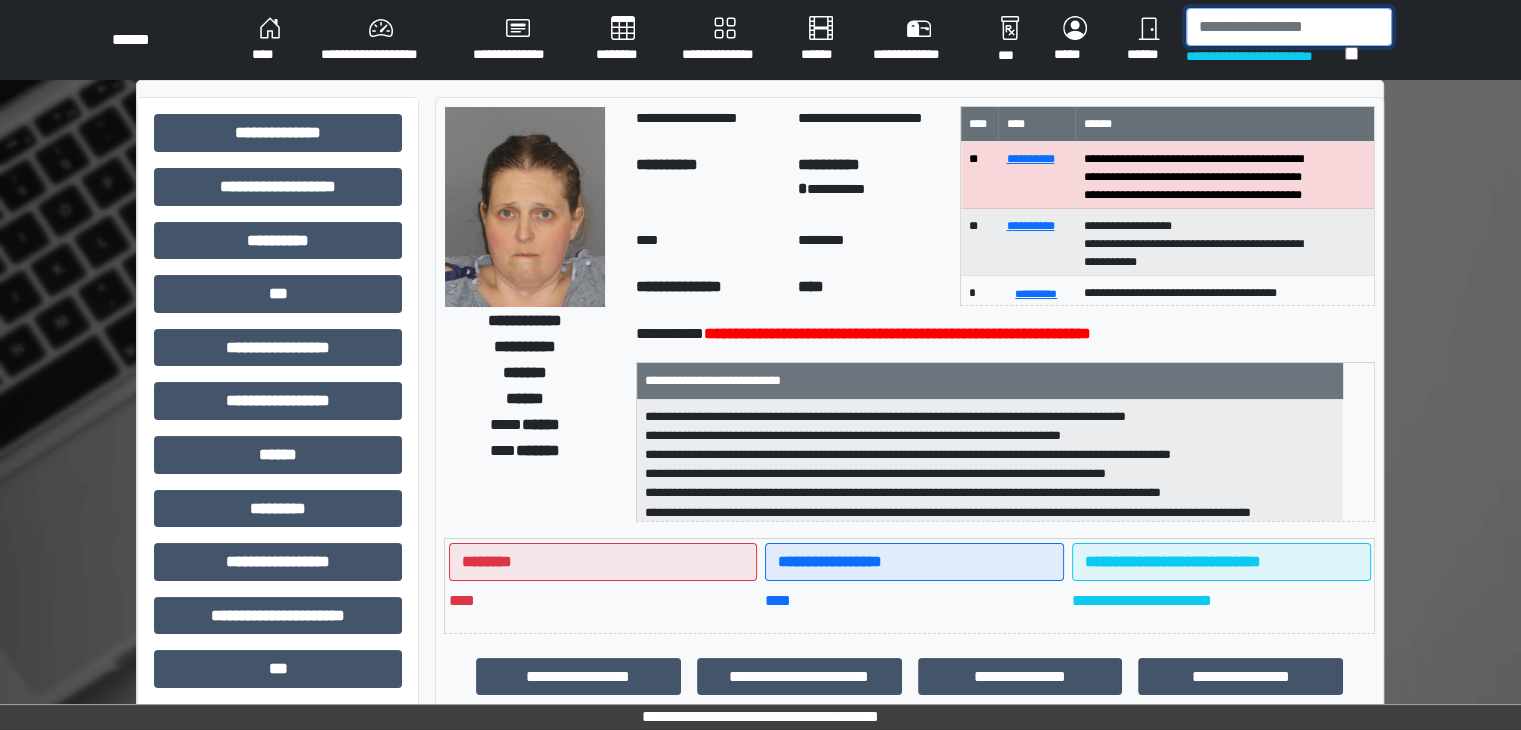 click at bounding box center [1289, 27] 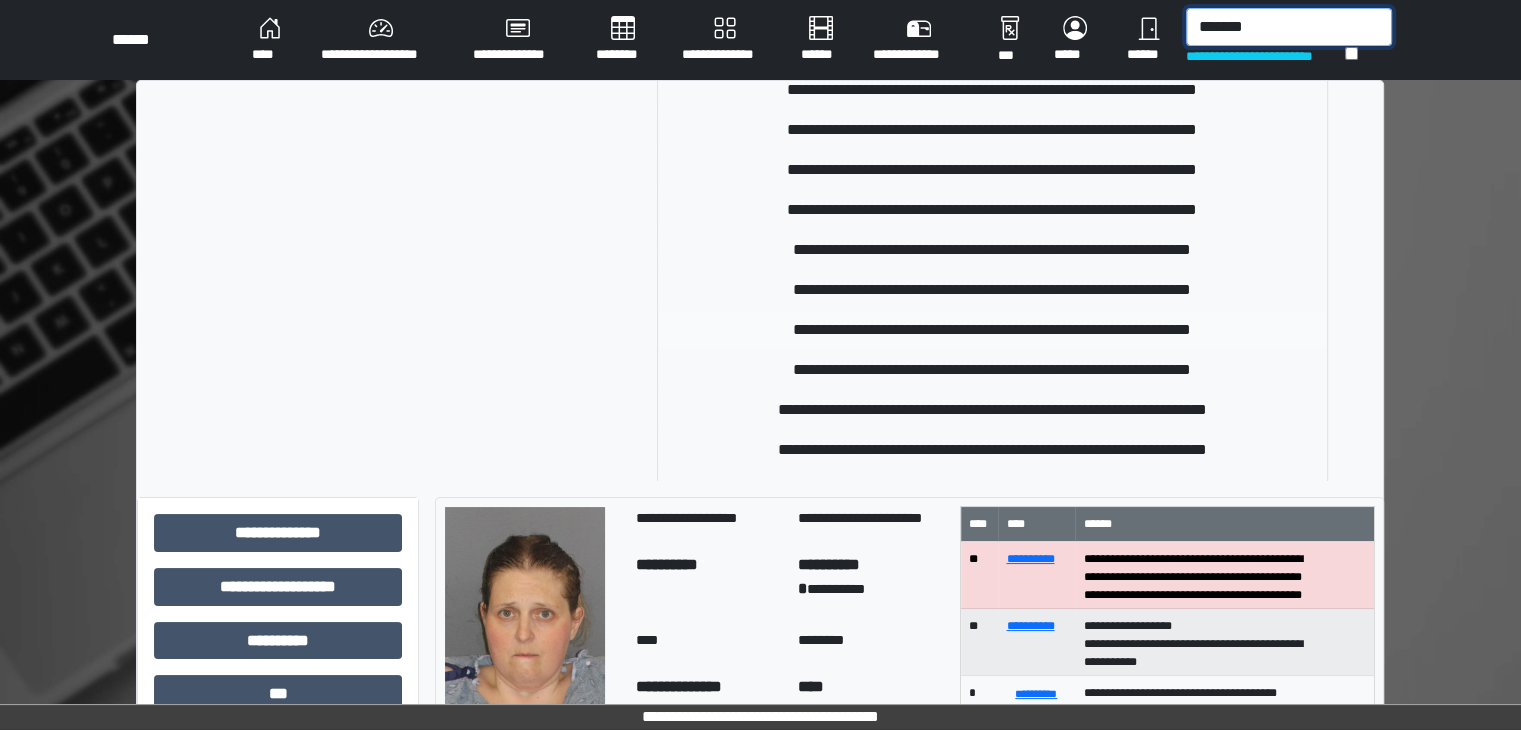 scroll, scrollTop: 409, scrollLeft: 0, axis: vertical 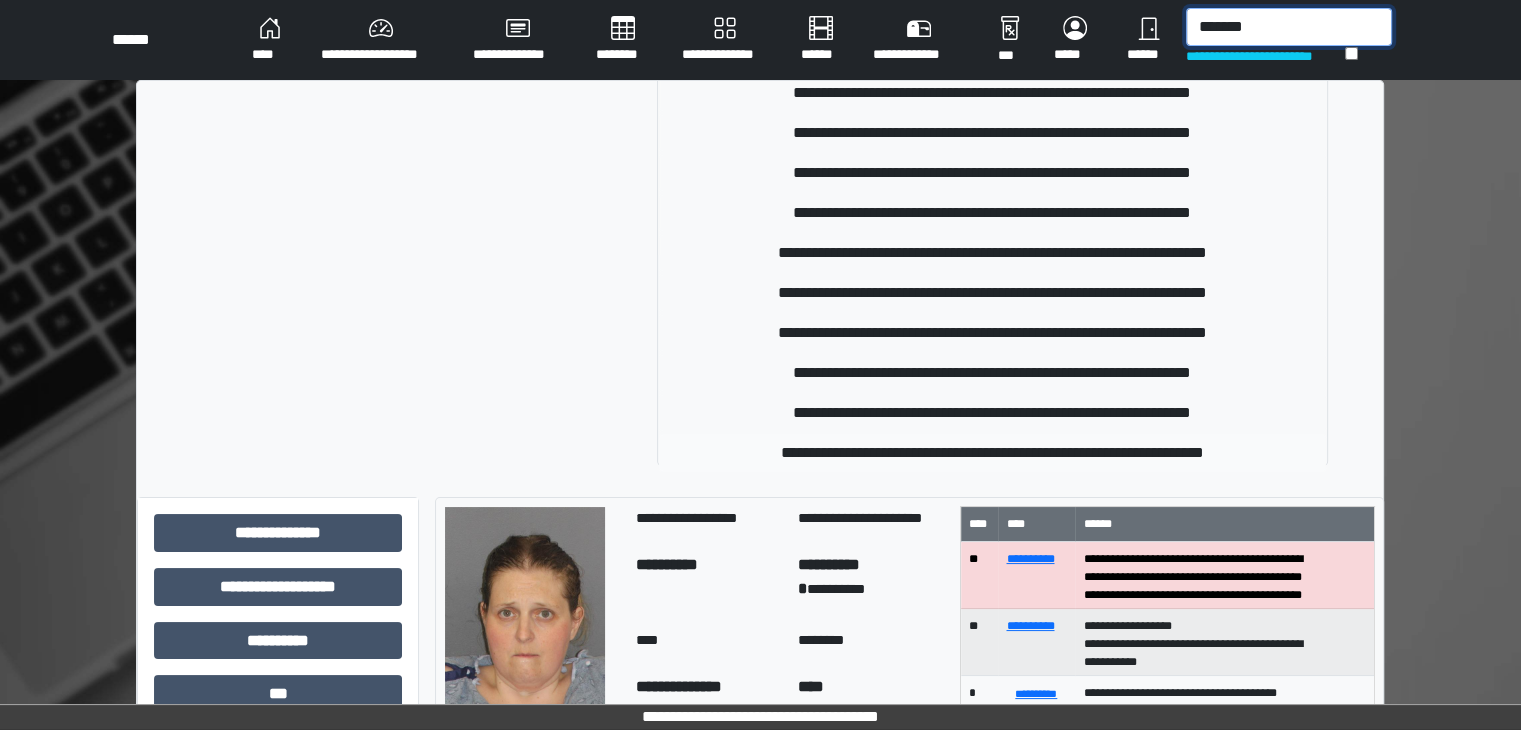 type on "*******" 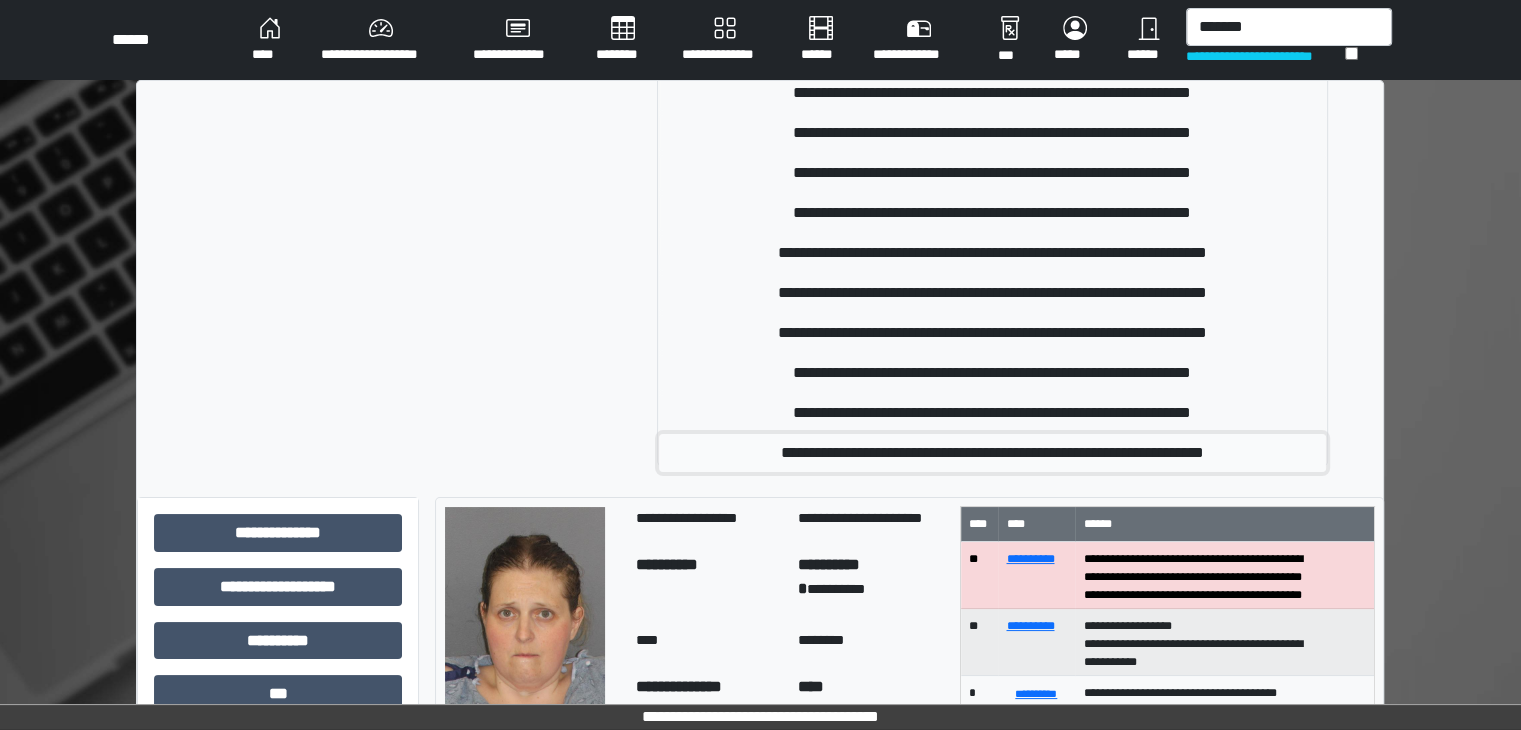 click on "**********" at bounding box center (993, 453) 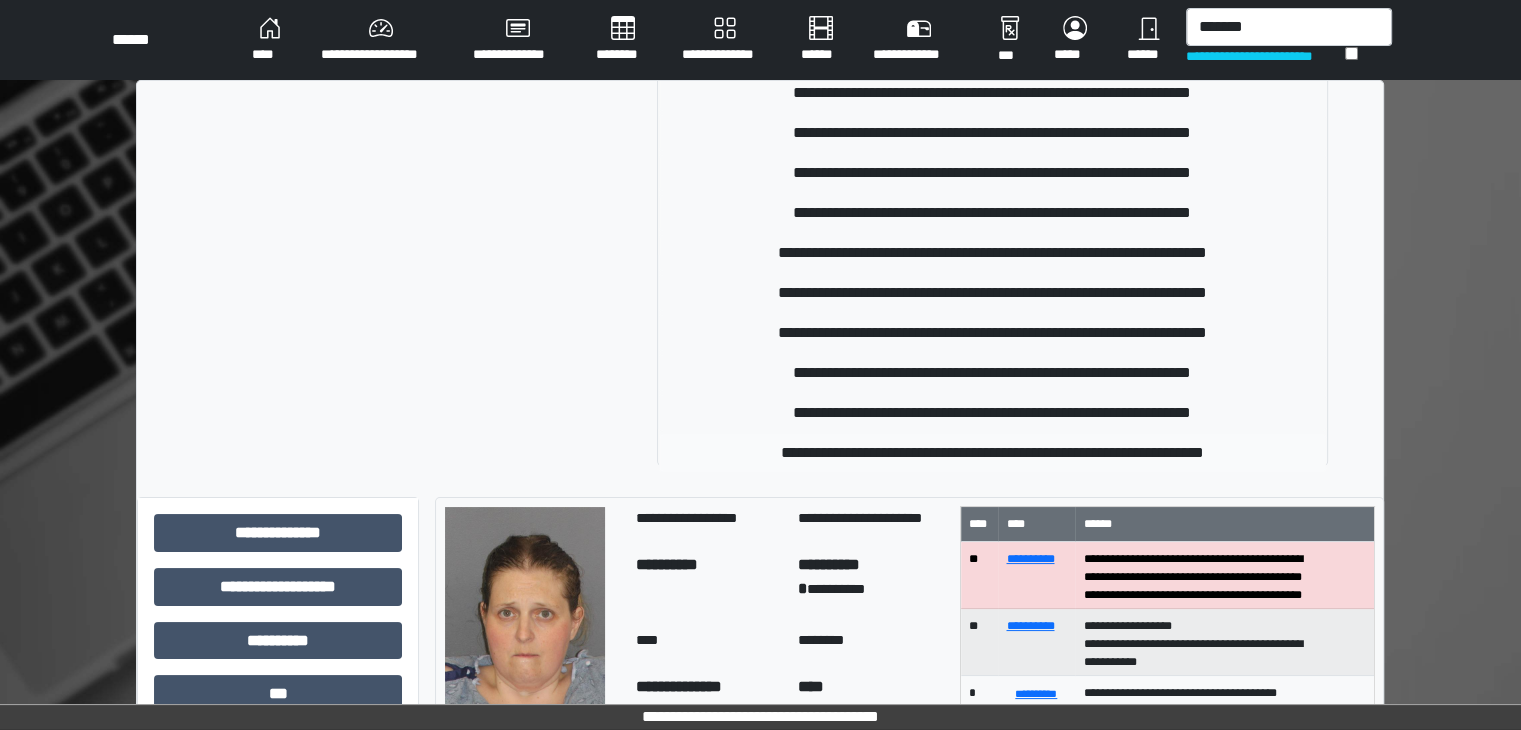 type 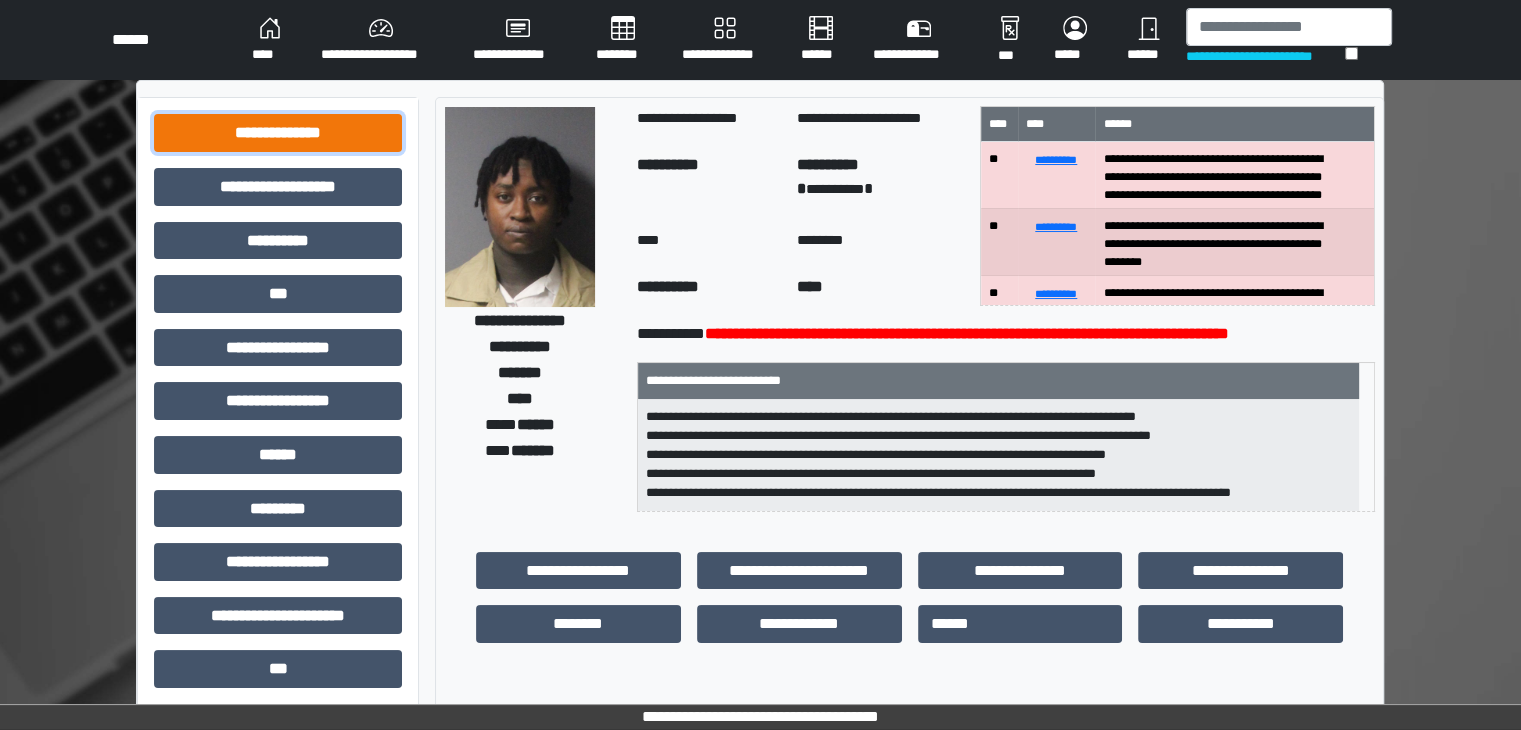 click on "**********" at bounding box center (278, 133) 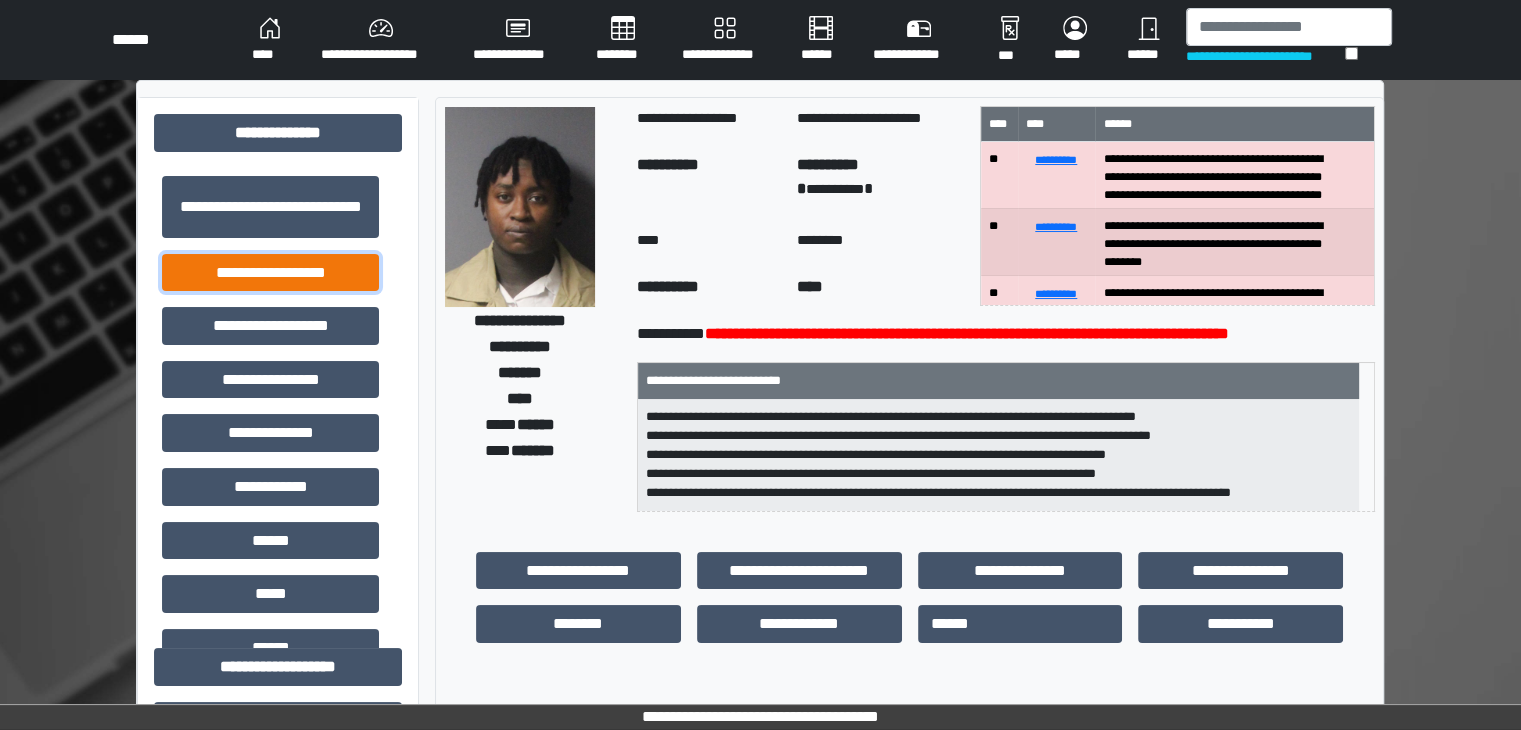 click on "**********" at bounding box center (270, 273) 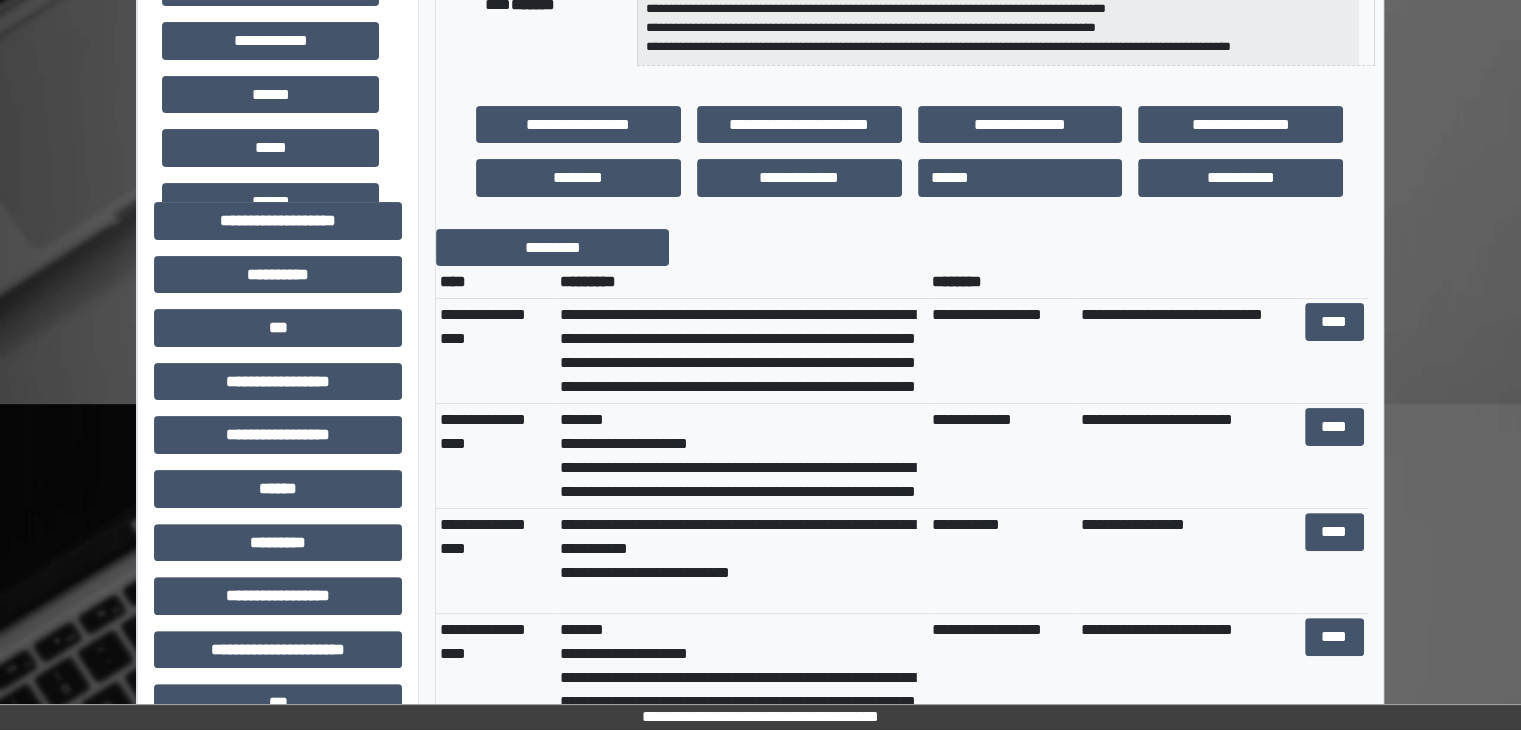 scroll, scrollTop: 500, scrollLeft: 0, axis: vertical 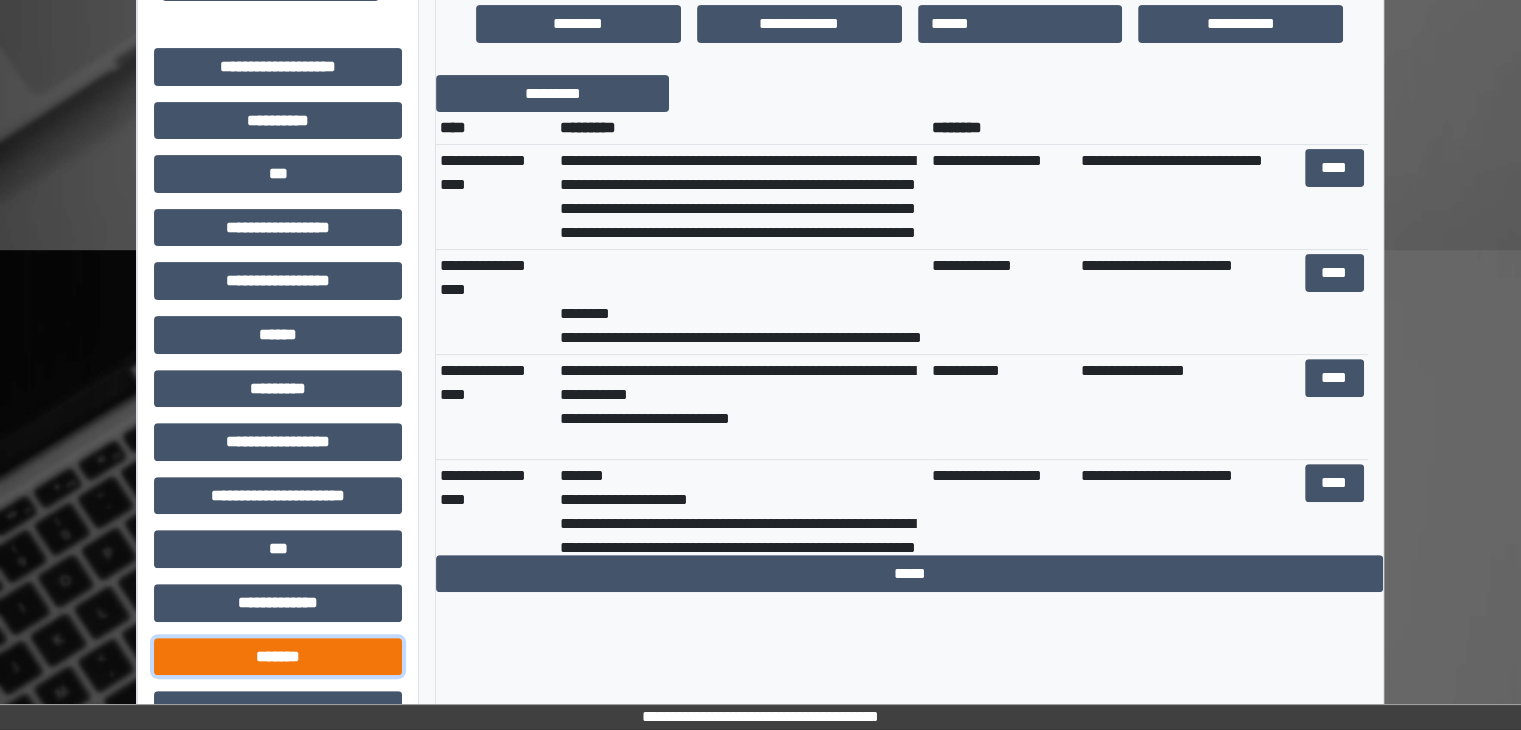 click on "*******" at bounding box center [278, 657] 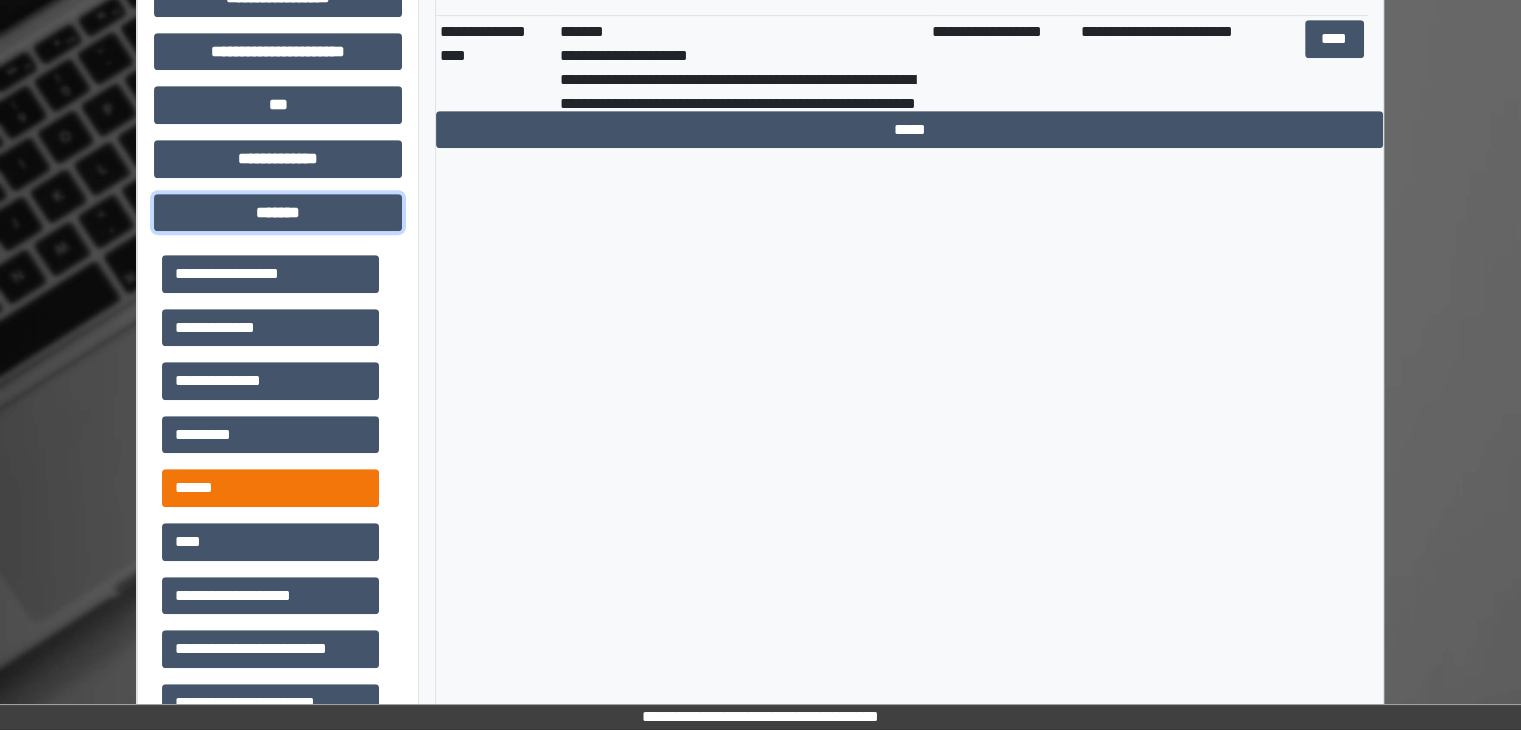 scroll, scrollTop: 1100, scrollLeft: 0, axis: vertical 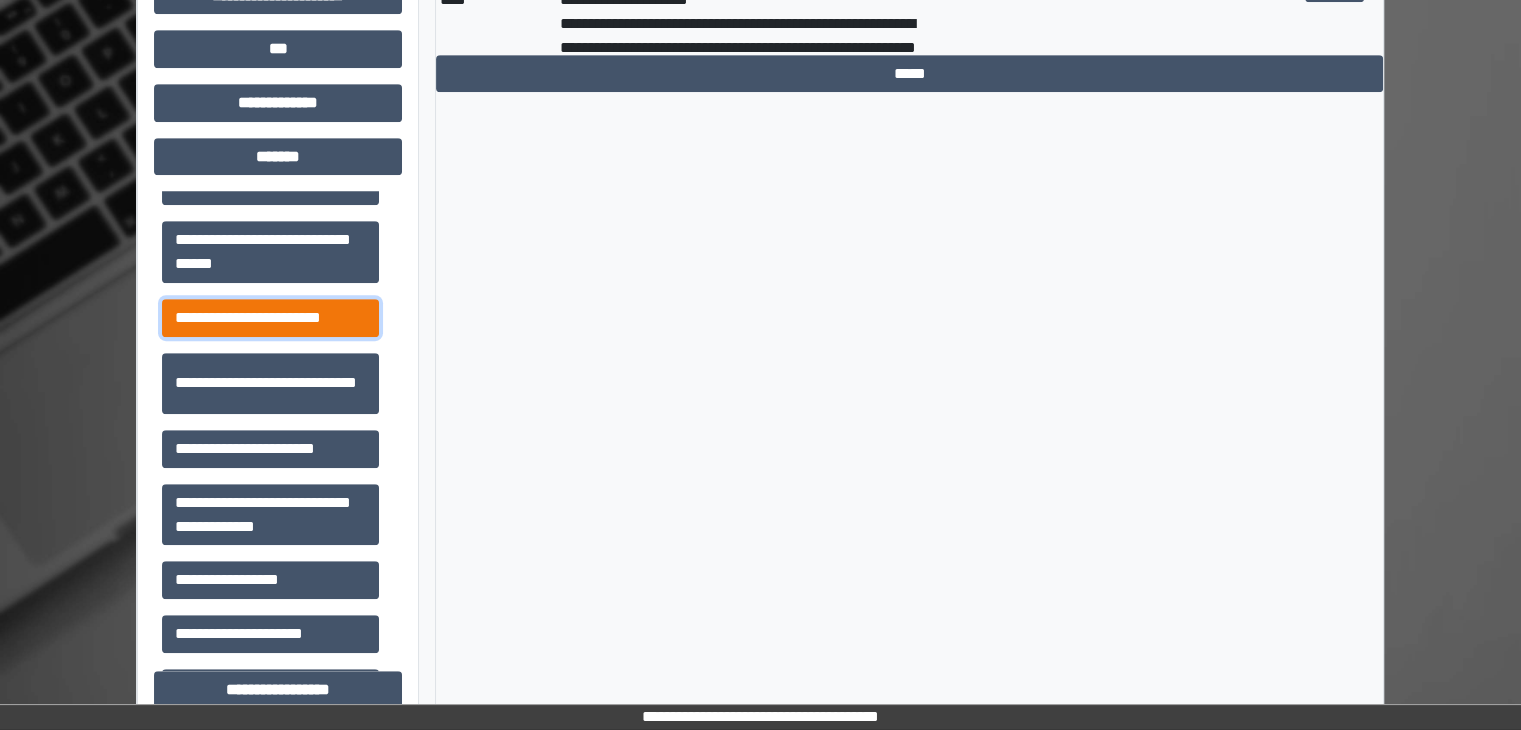 click on "**********" at bounding box center (270, 318) 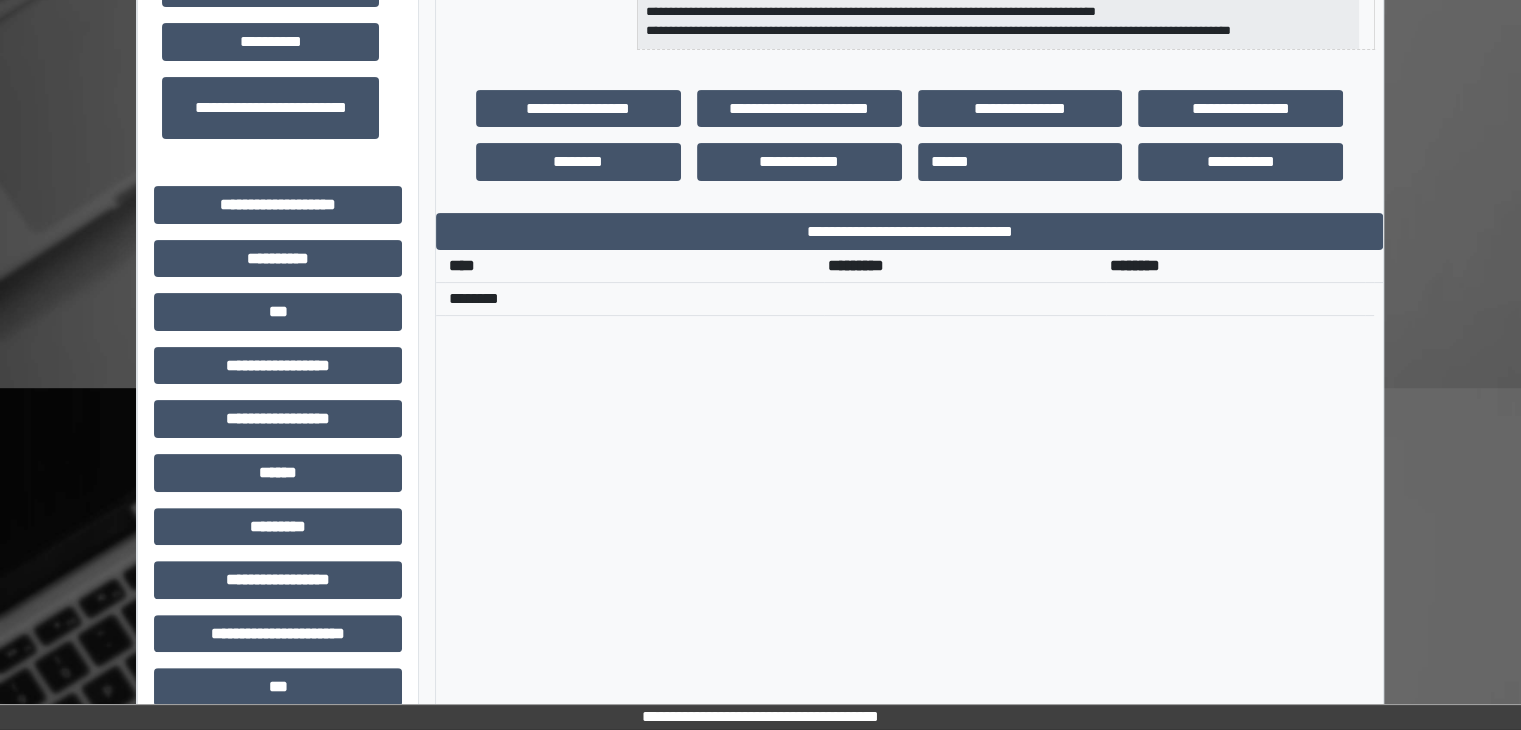 scroll, scrollTop: 400, scrollLeft: 0, axis: vertical 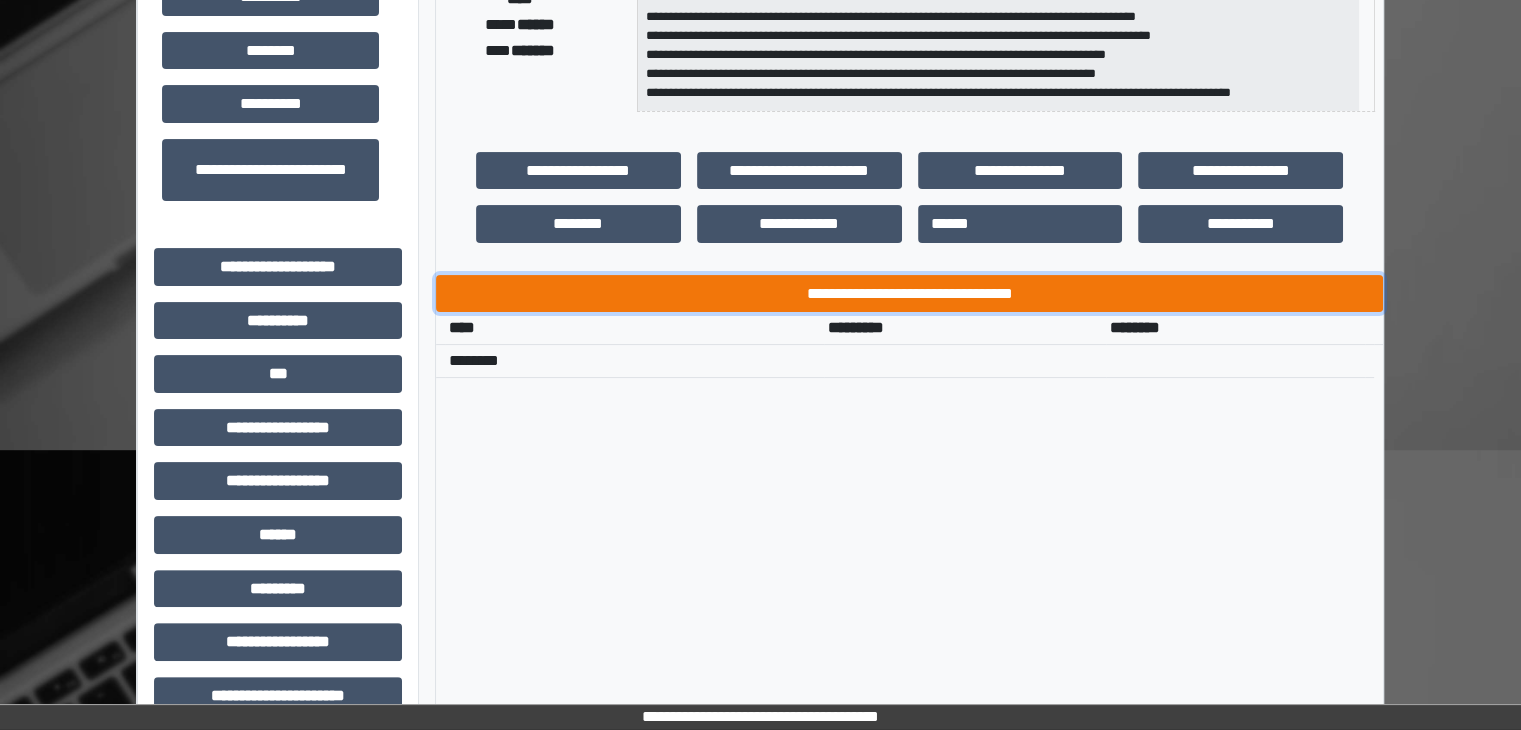 click on "**********" at bounding box center (909, 294) 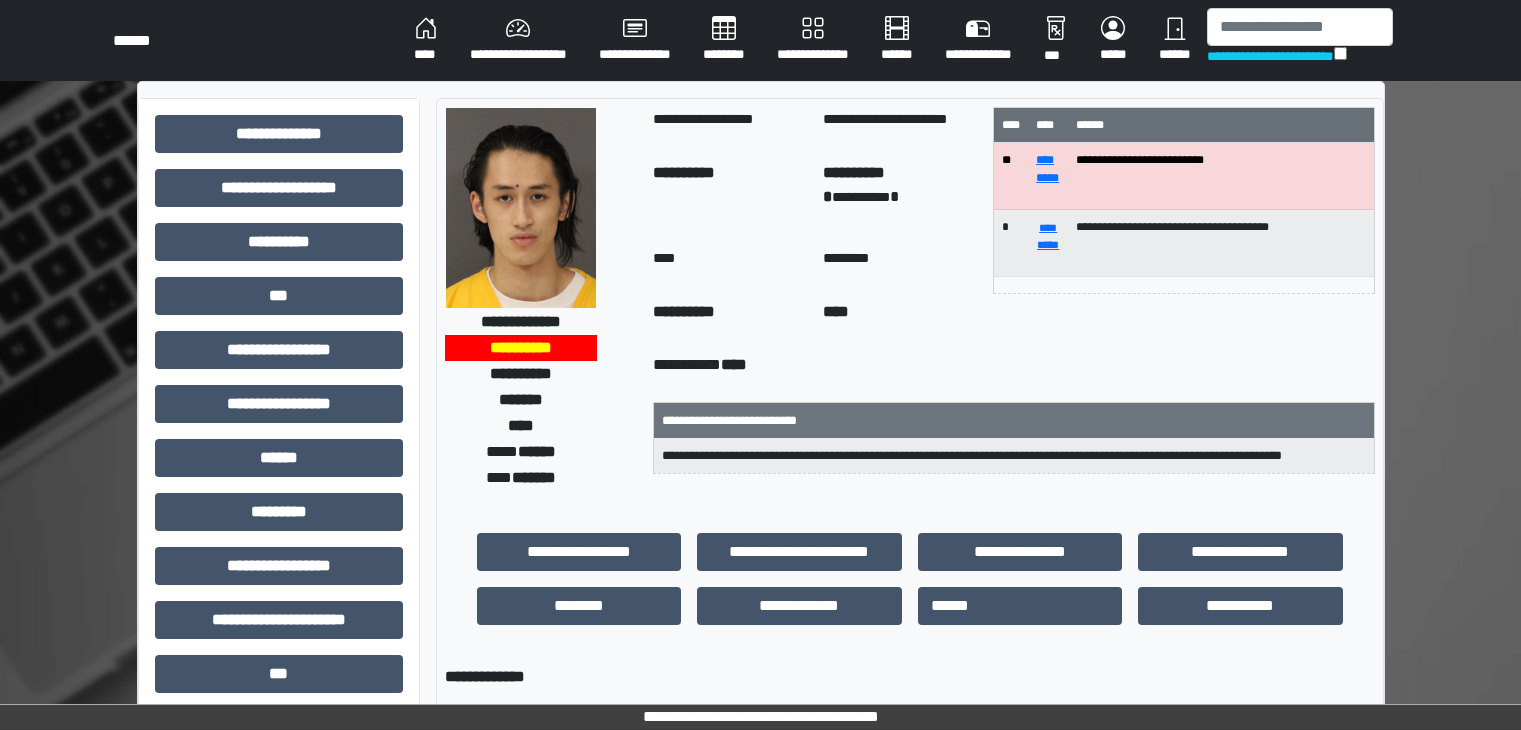 select on "***" 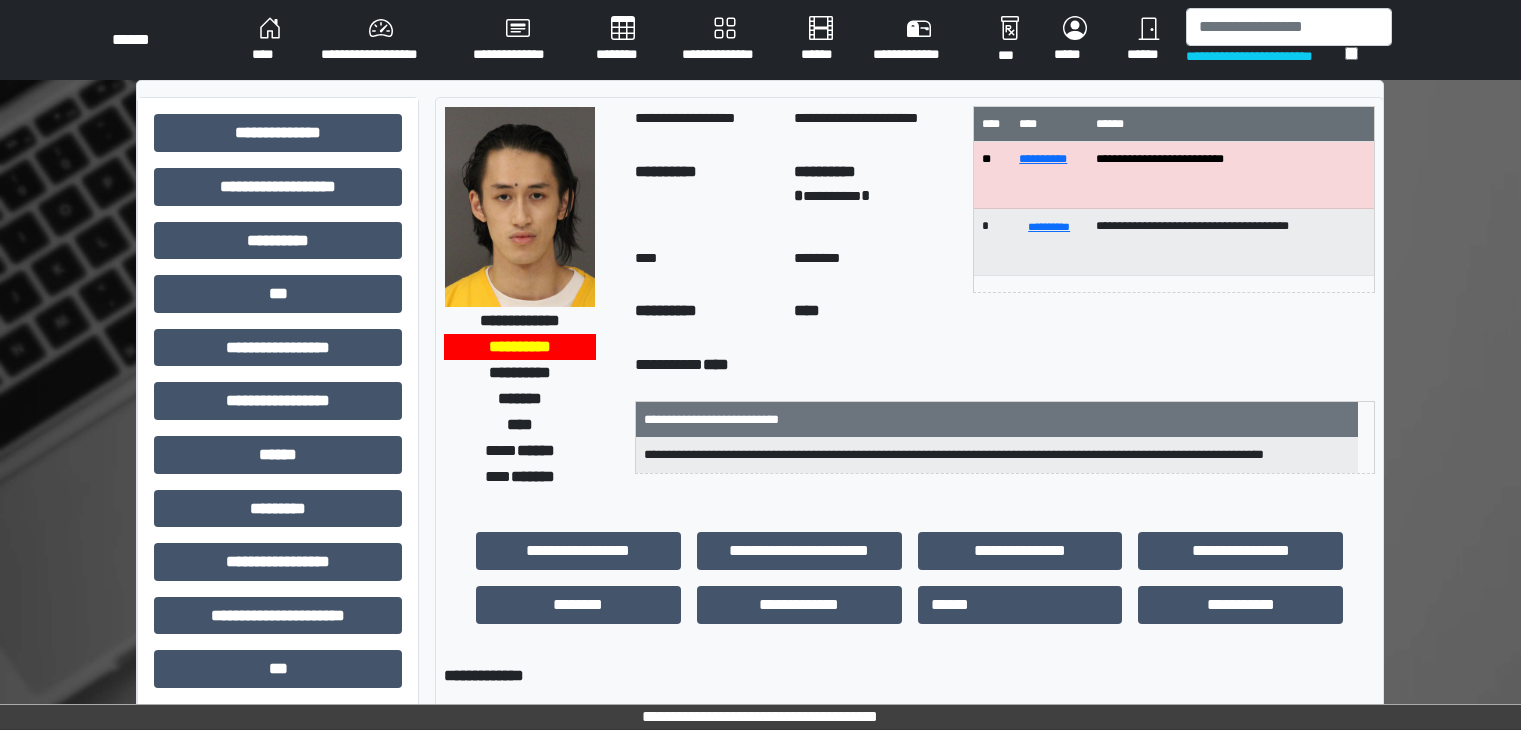 scroll, scrollTop: 300, scrollLeft: 0, axis: vertical 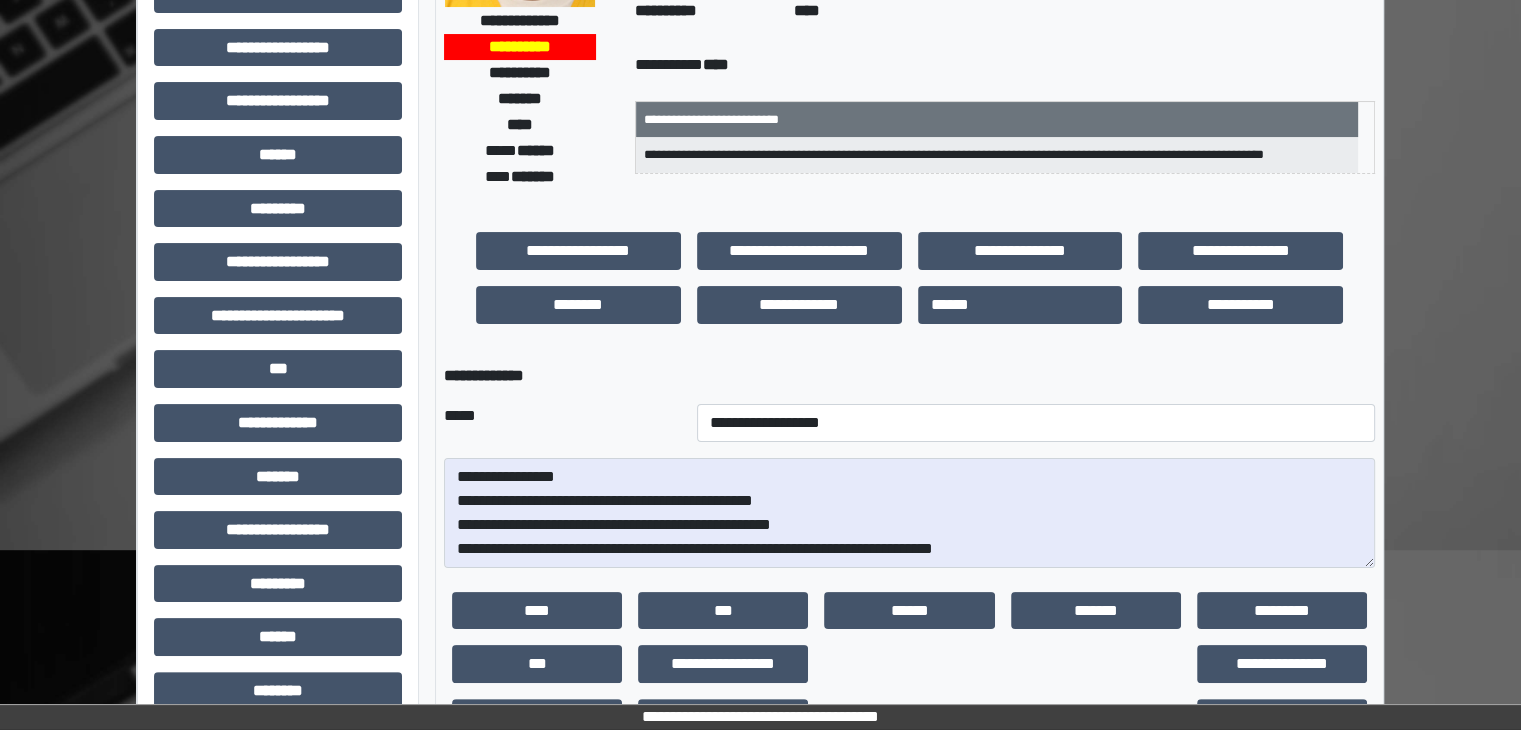 click on "**********" at bounding box center [909, 513] 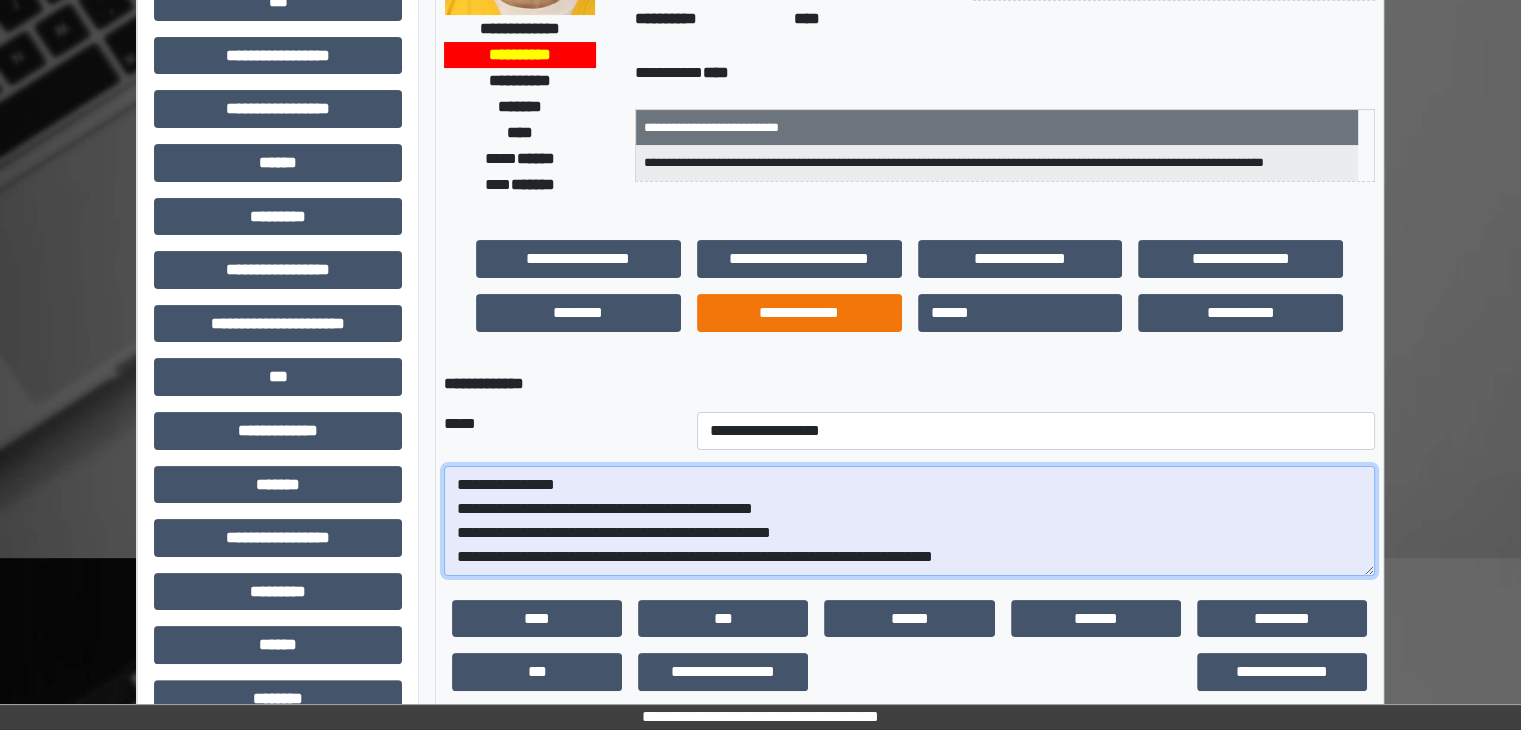 scroll, scrollTop: 300, scrollLeft: 0, axis: vertical 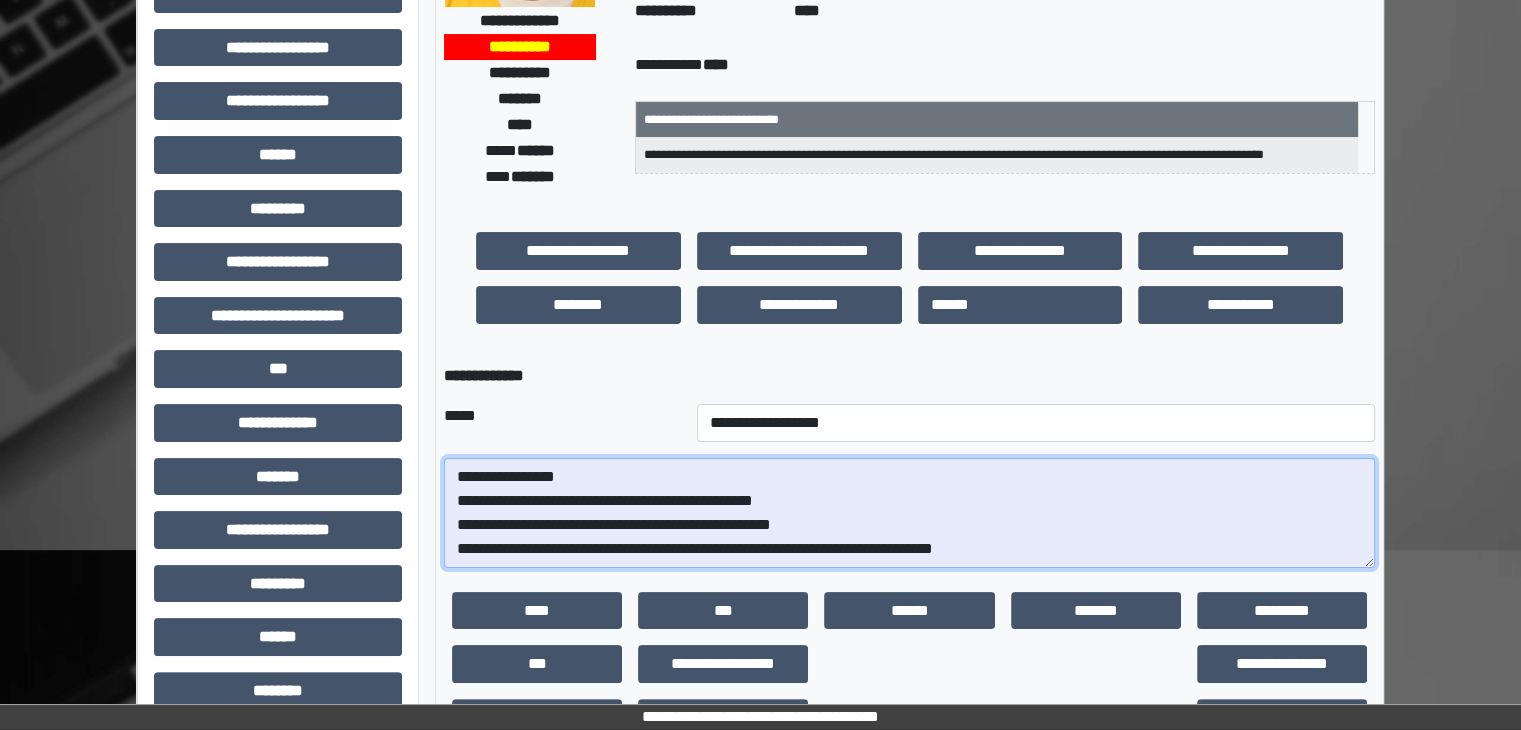 drag, startPoint x: 1100, startPoint y: 558, endPoint x: 306, endPoint y: 453, distance: 800.9126 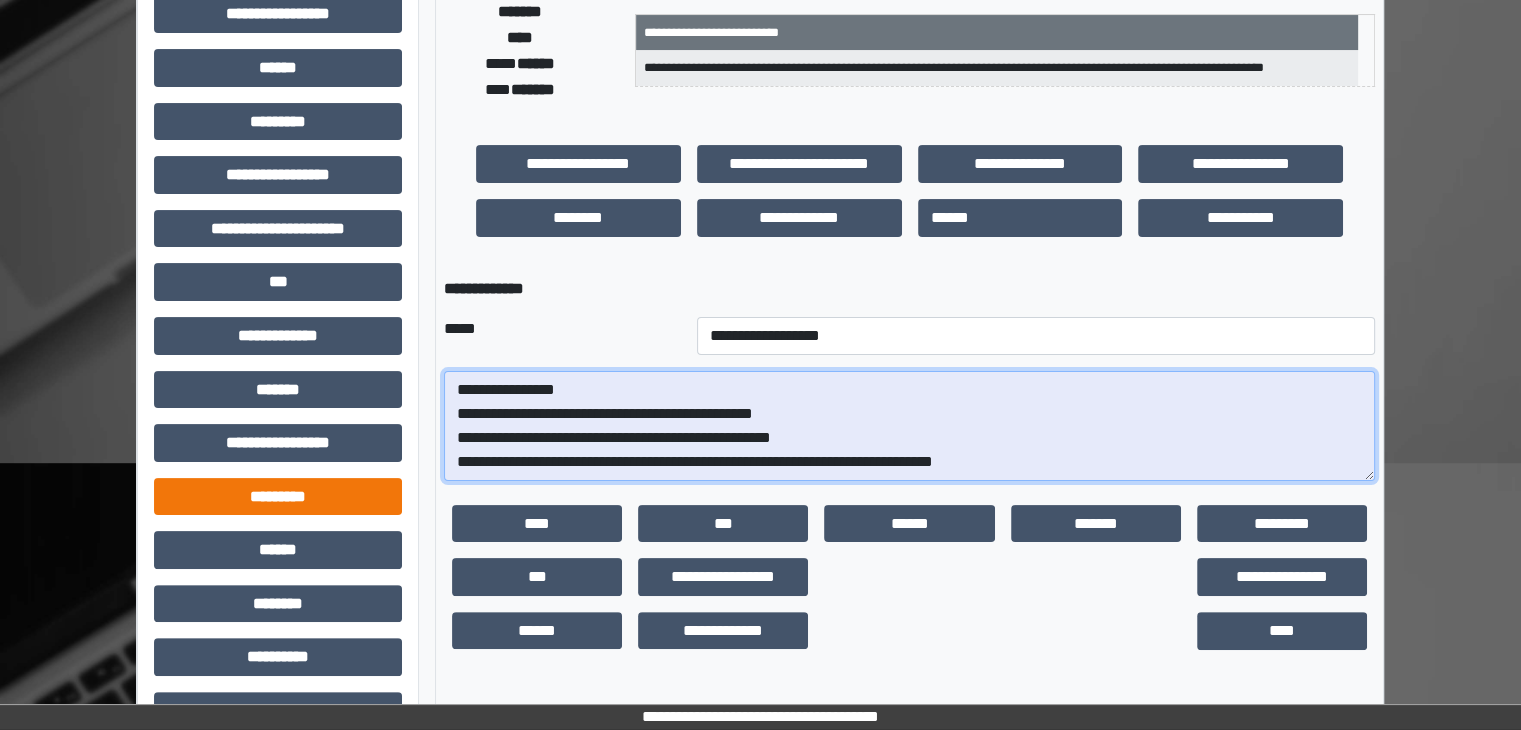 scroll, scrollTop: 436, scrollLeft: 0, axis: vertical 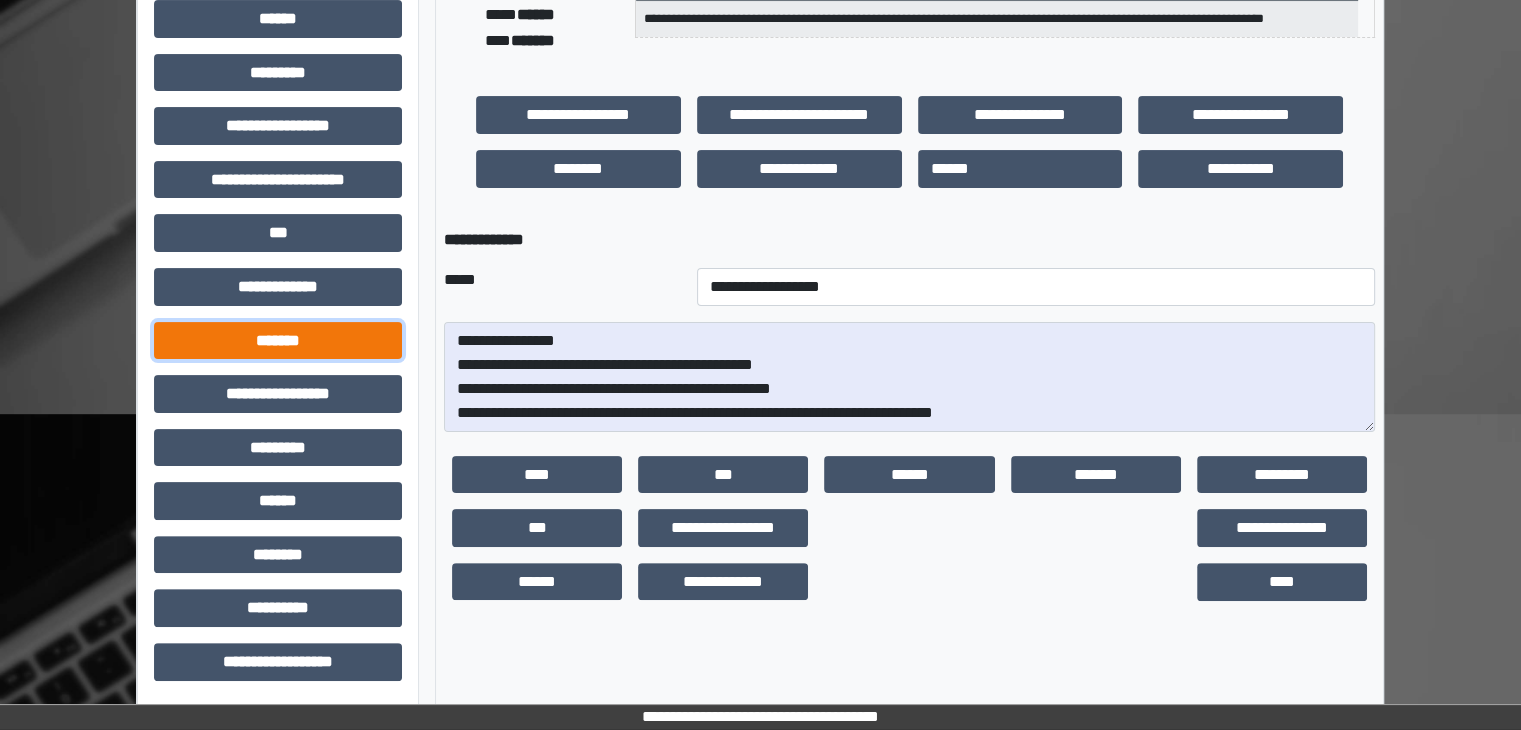 click on "*******" at bounding box center (278, 341) 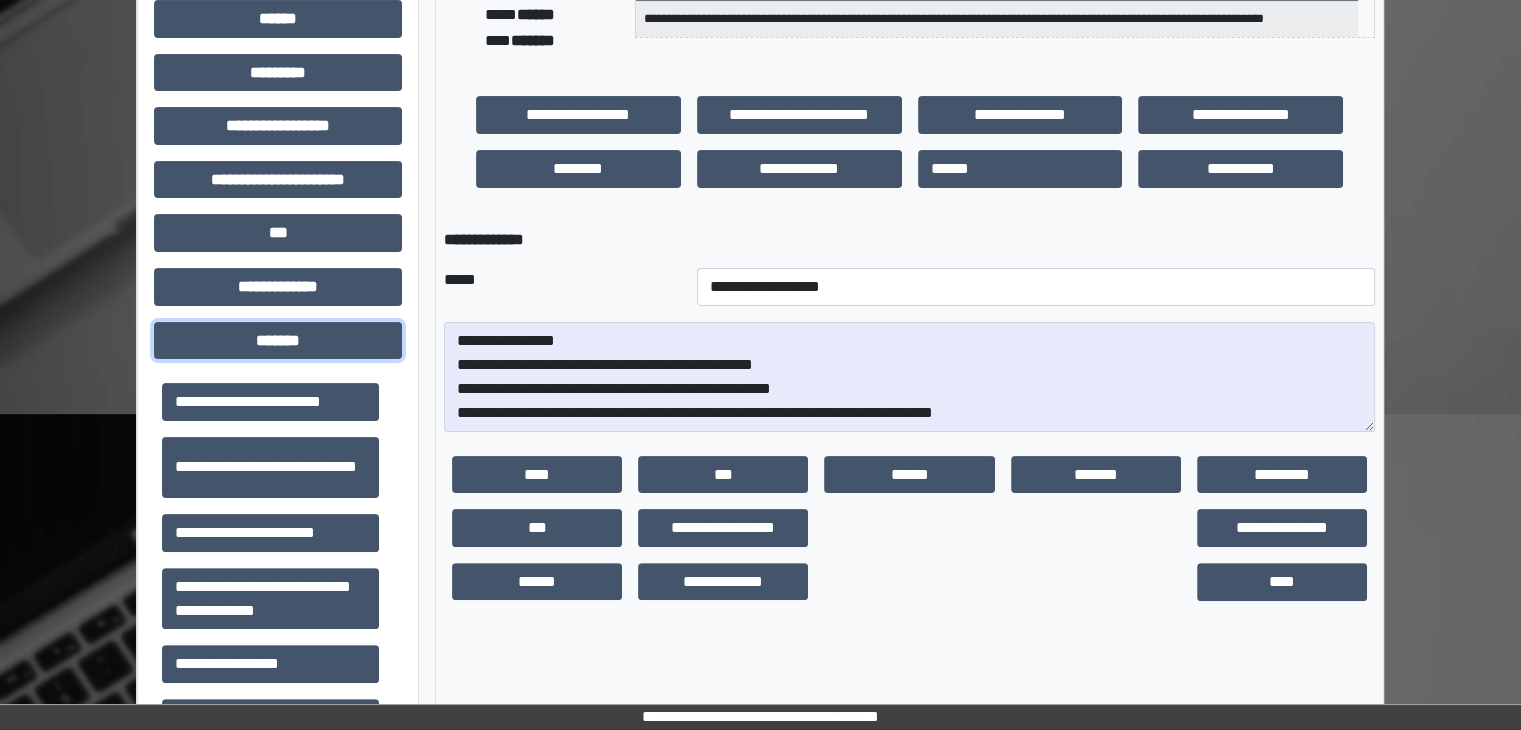 scroll, scrollTop: 912, scrollLeft: 0, axis: vertical 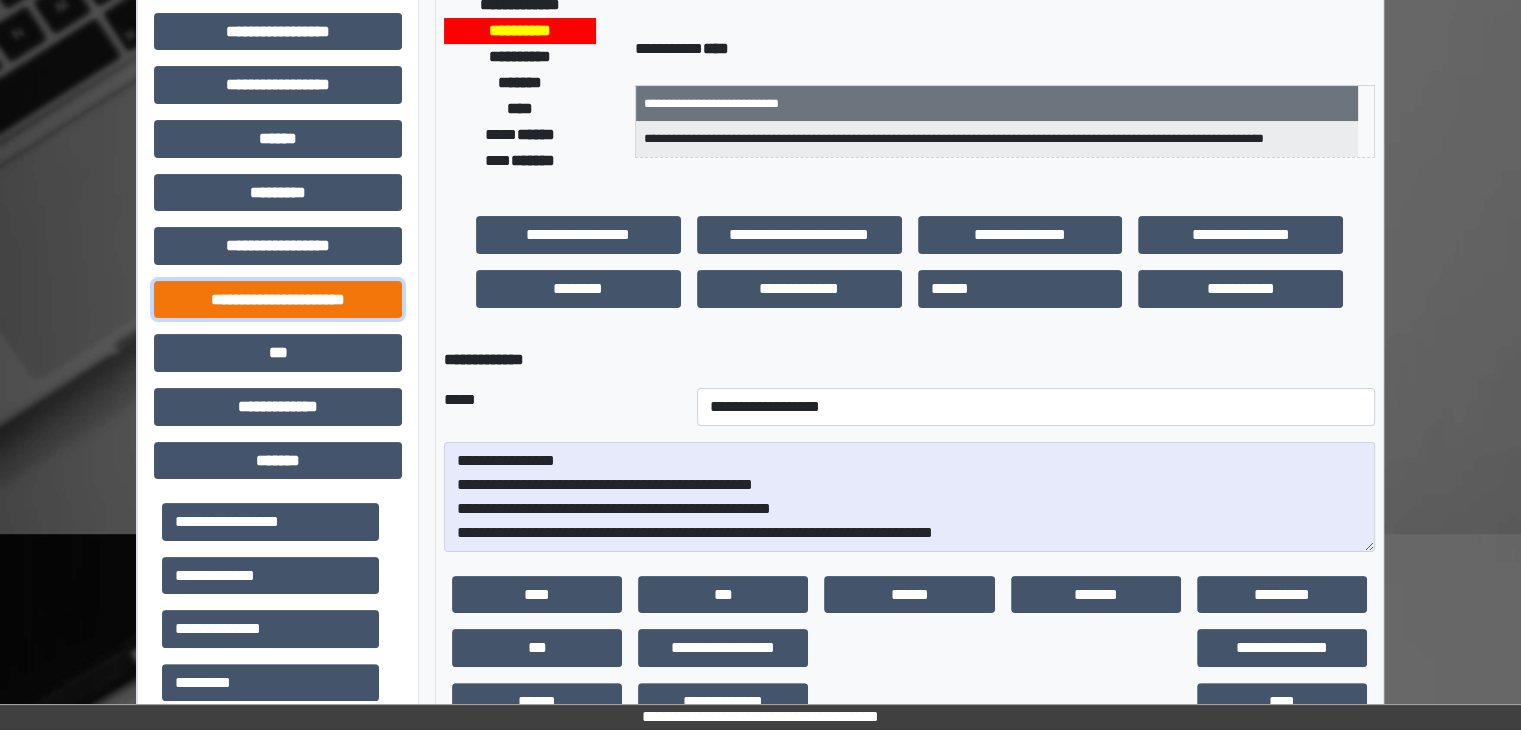 click on "**********" at bounding box center (278, 300) 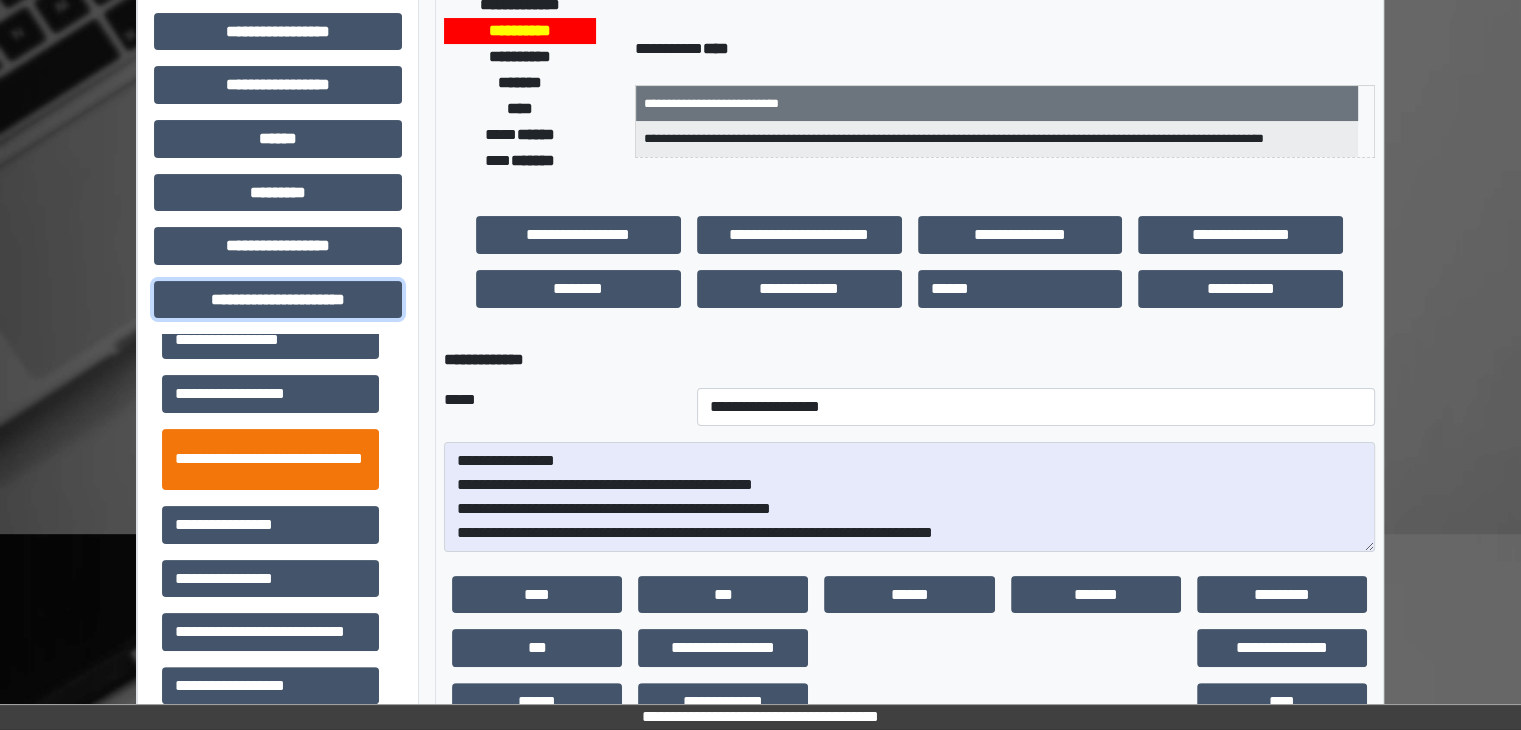 scroll, scrollTop: 42, scrollLeft: 0, axis: vertical 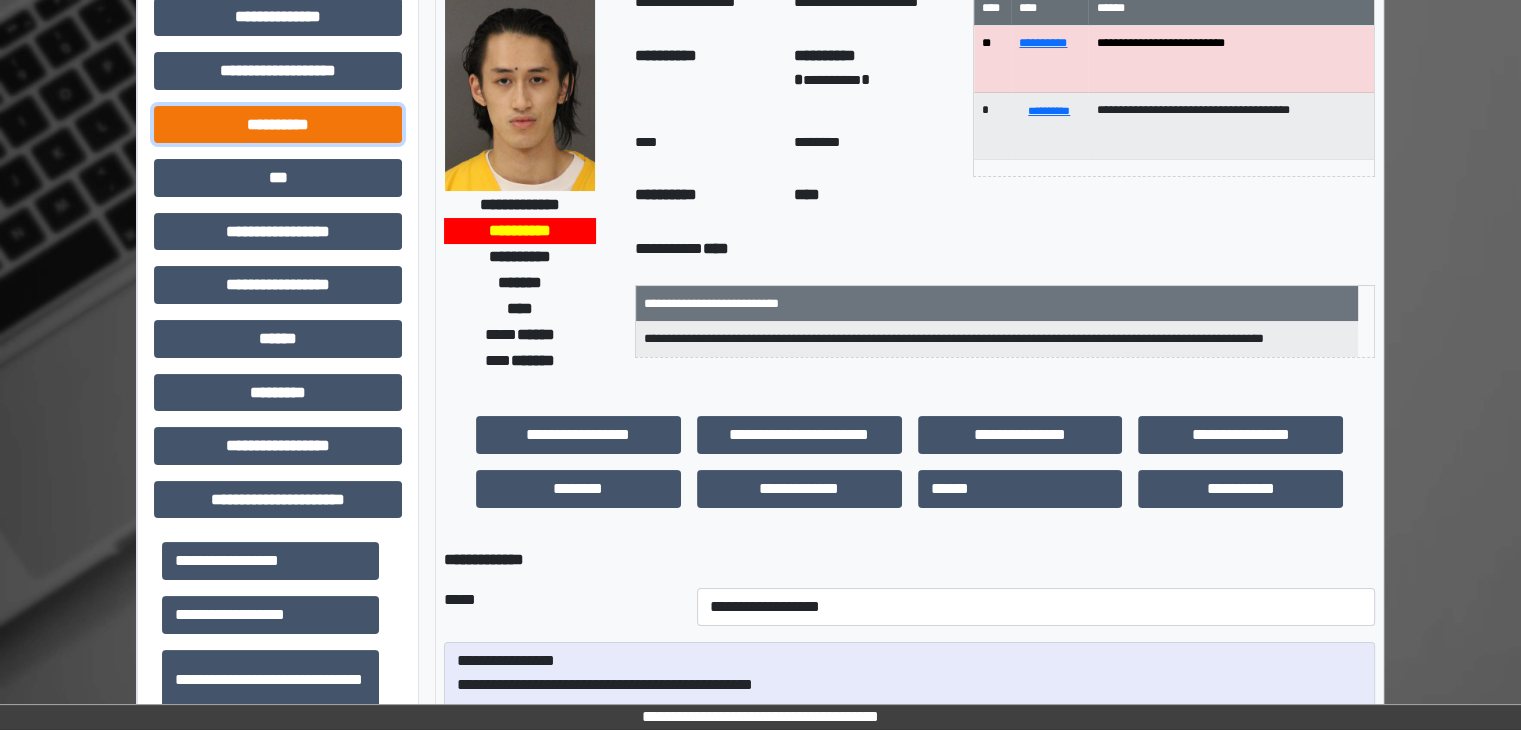 click on "**********" at bounding box center (278, 125) 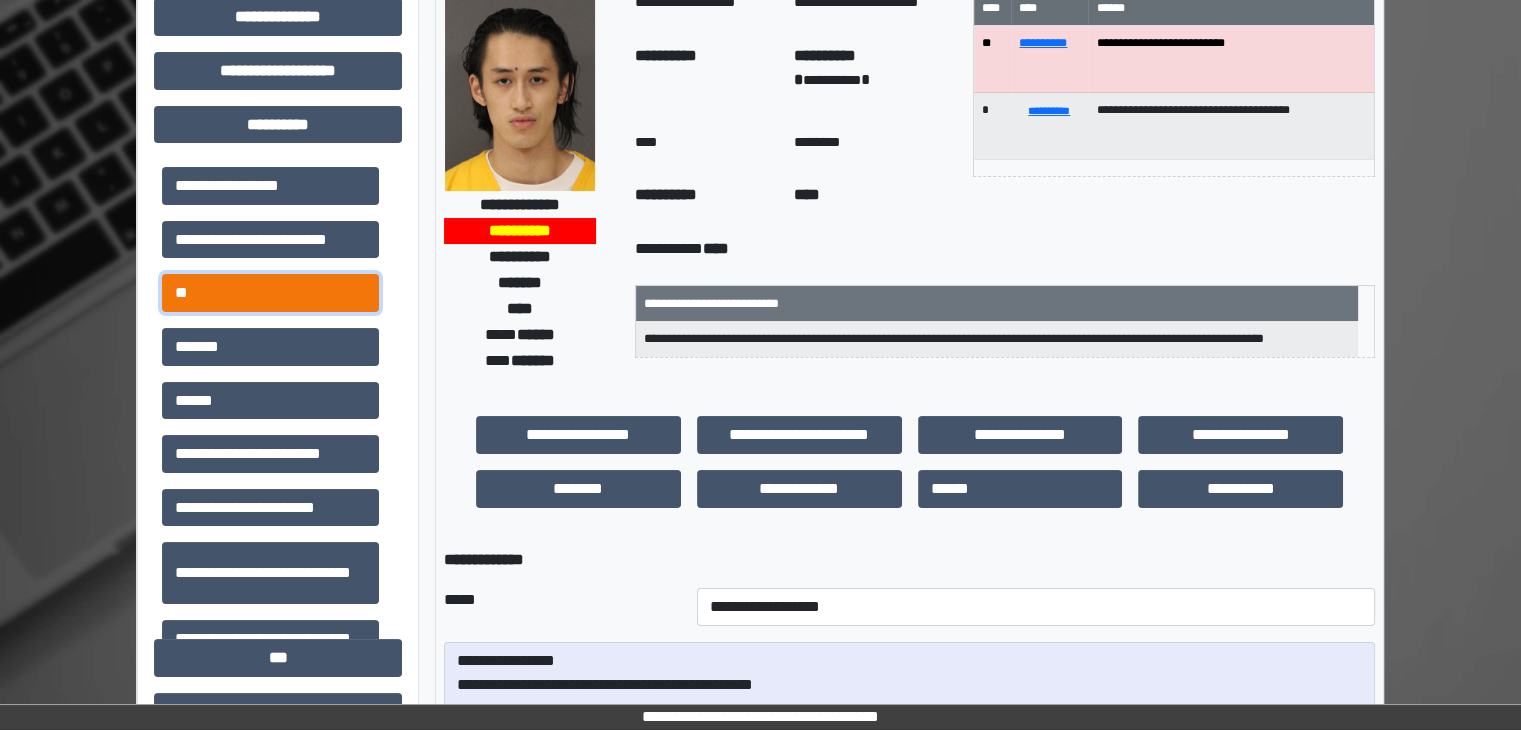 click on "**" at bounding box center (270, 293) 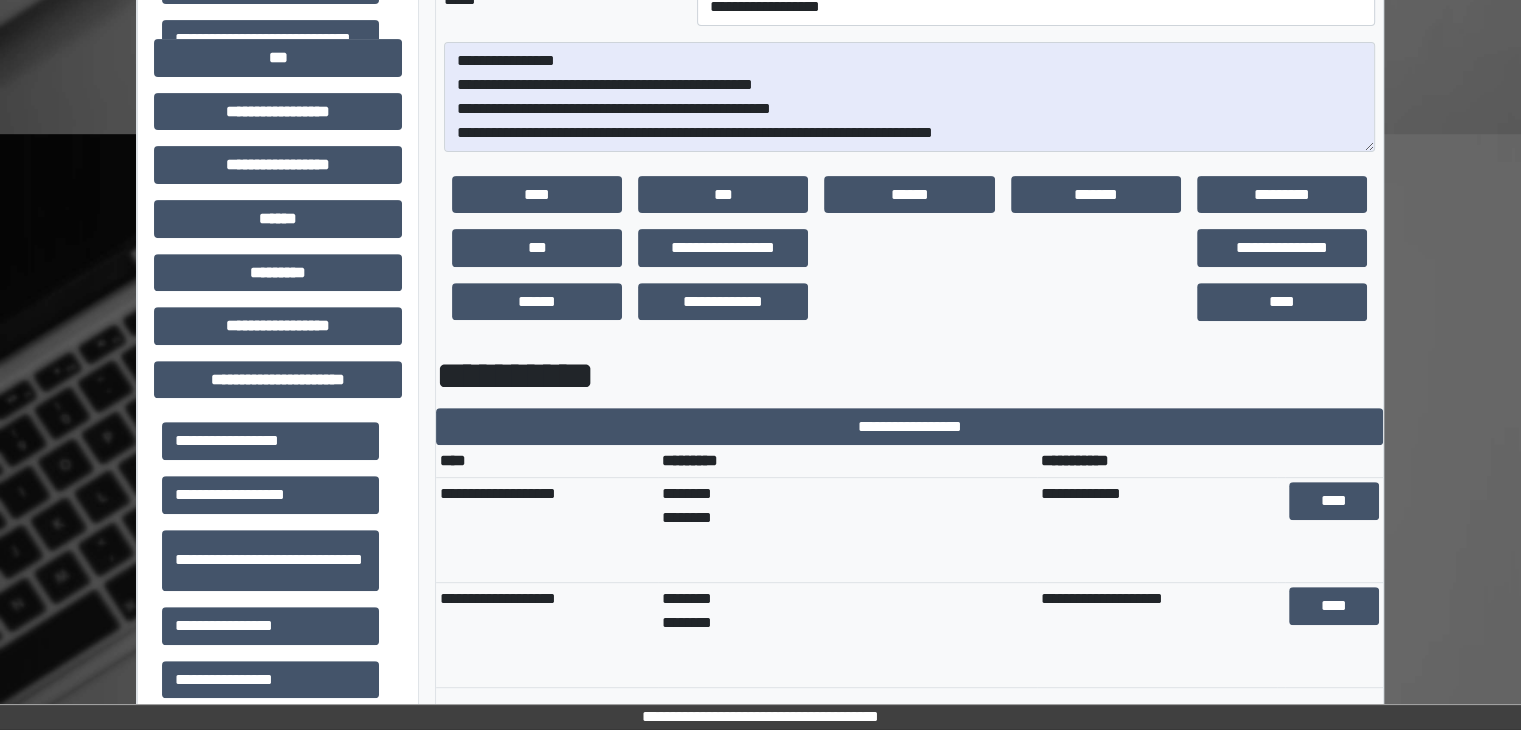 scroll, scrollTop: 716, scrollLeft: 0, axis: vertical 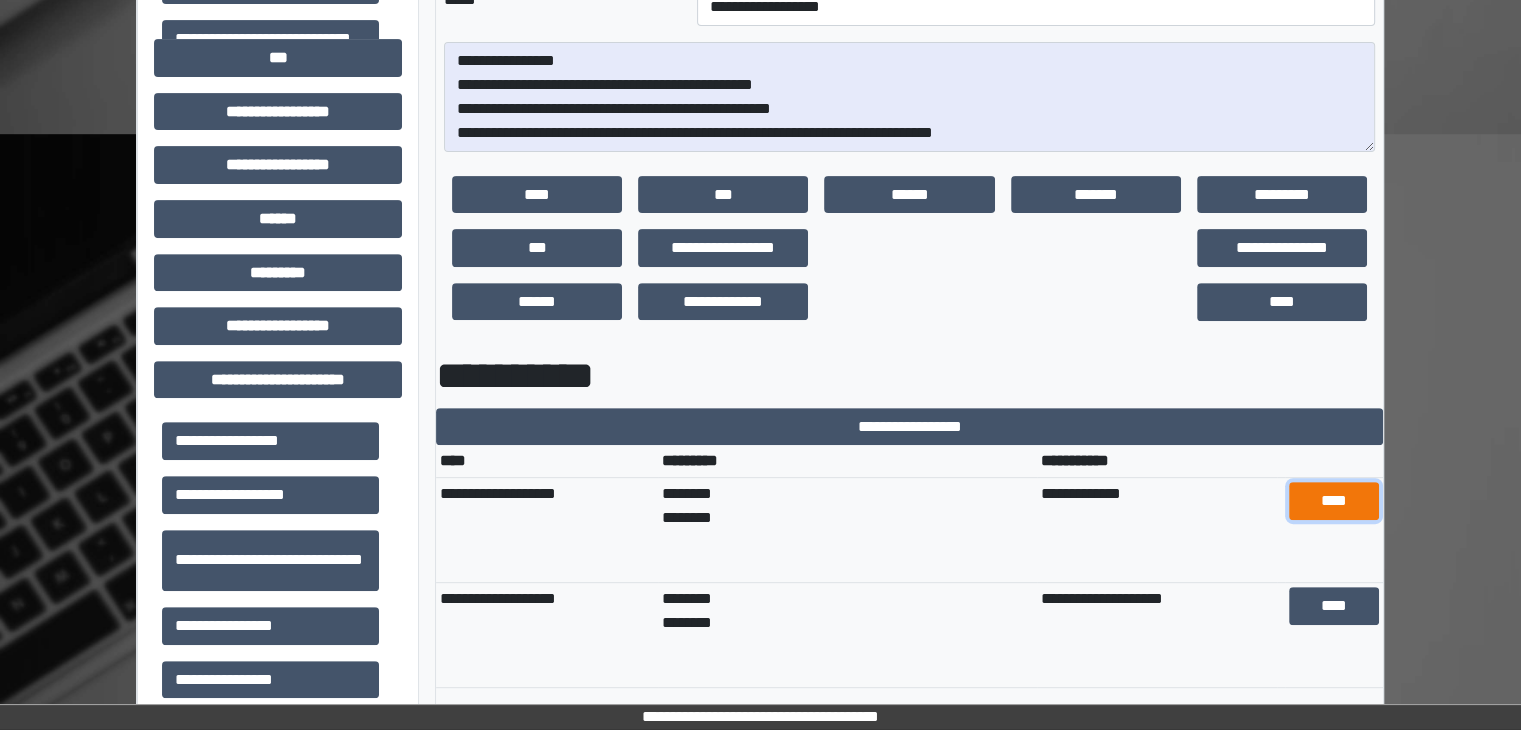 click on "****" at bounding box center (1333, 501) 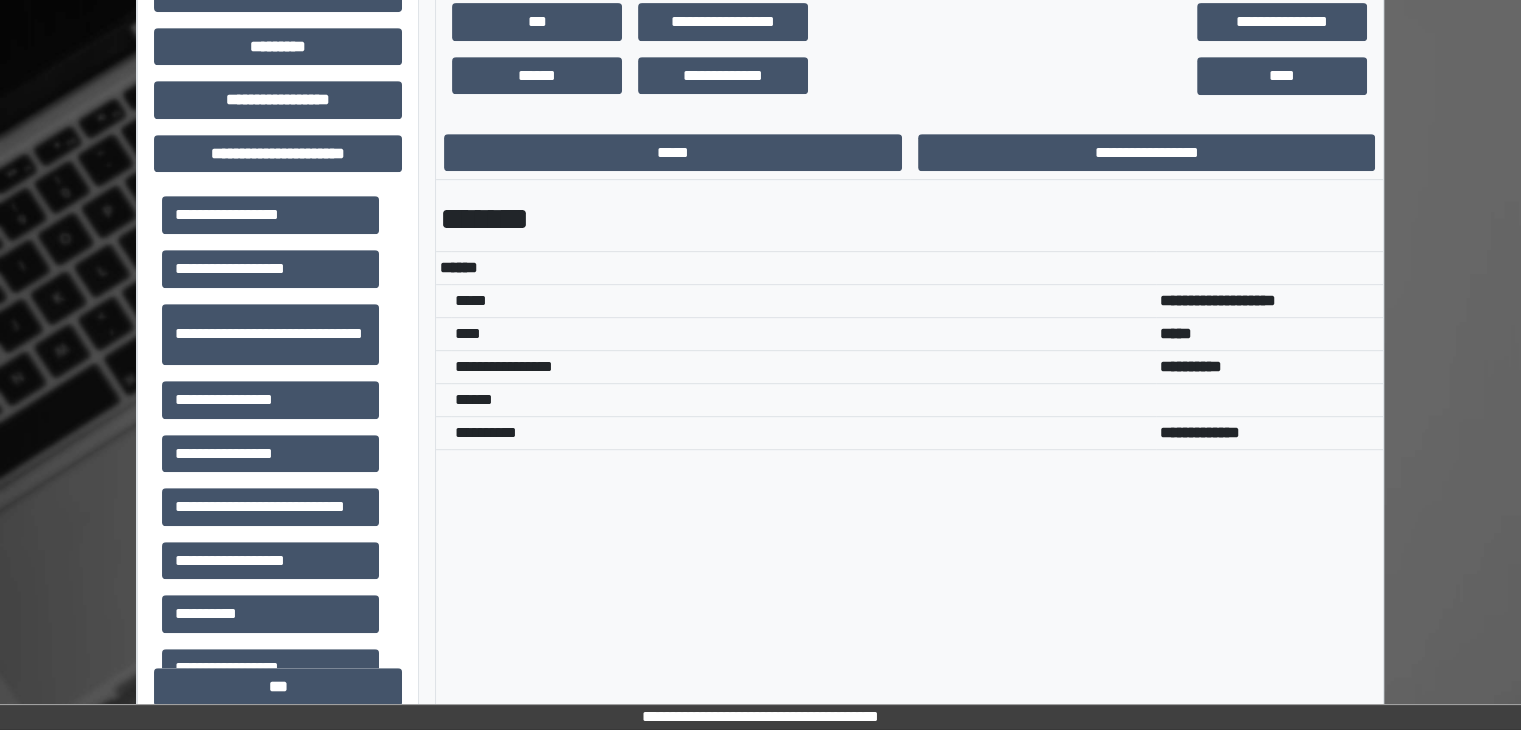 scroll, scrollTop: 916, scrollLeft: 0, axis: vertical 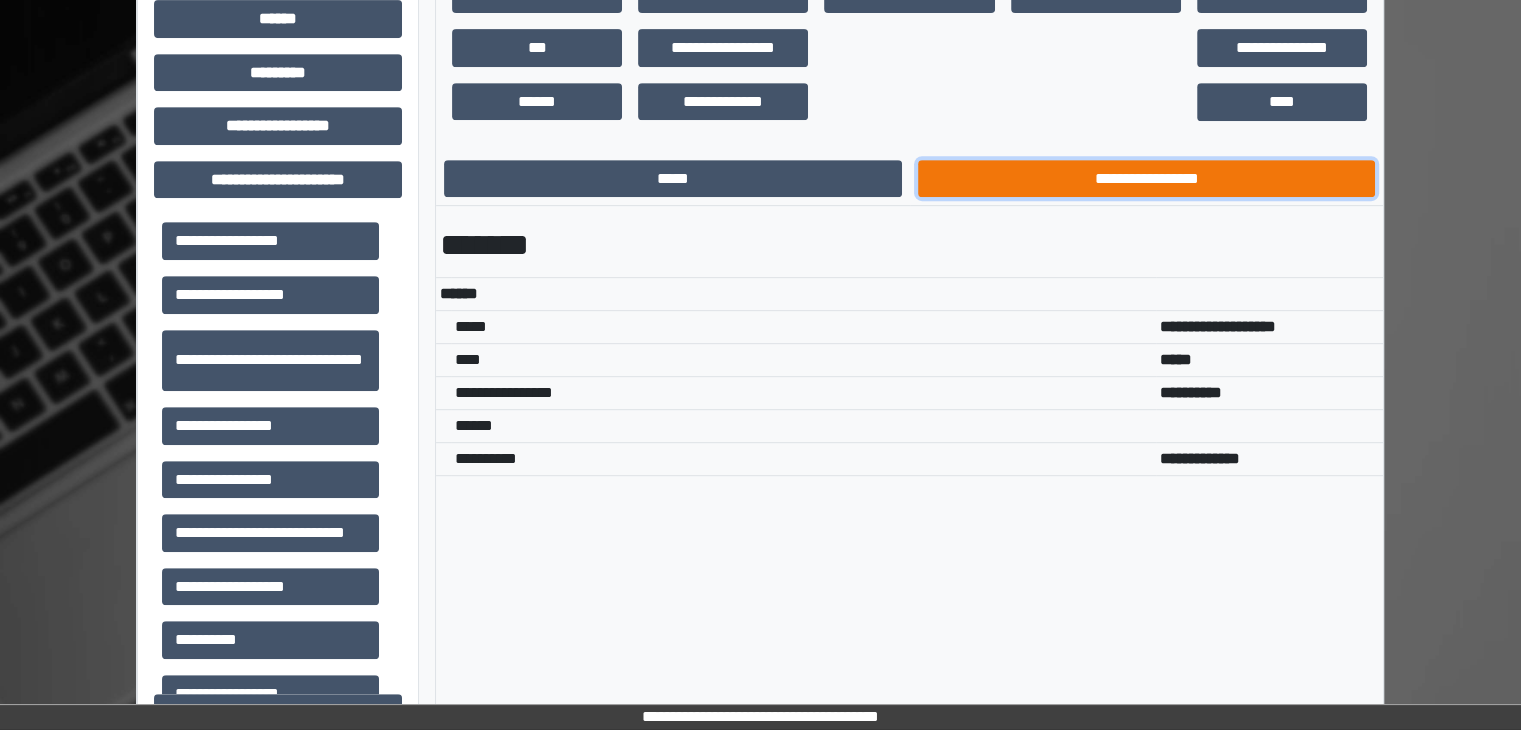 click on "**********" at bounding box center (1147, 179) 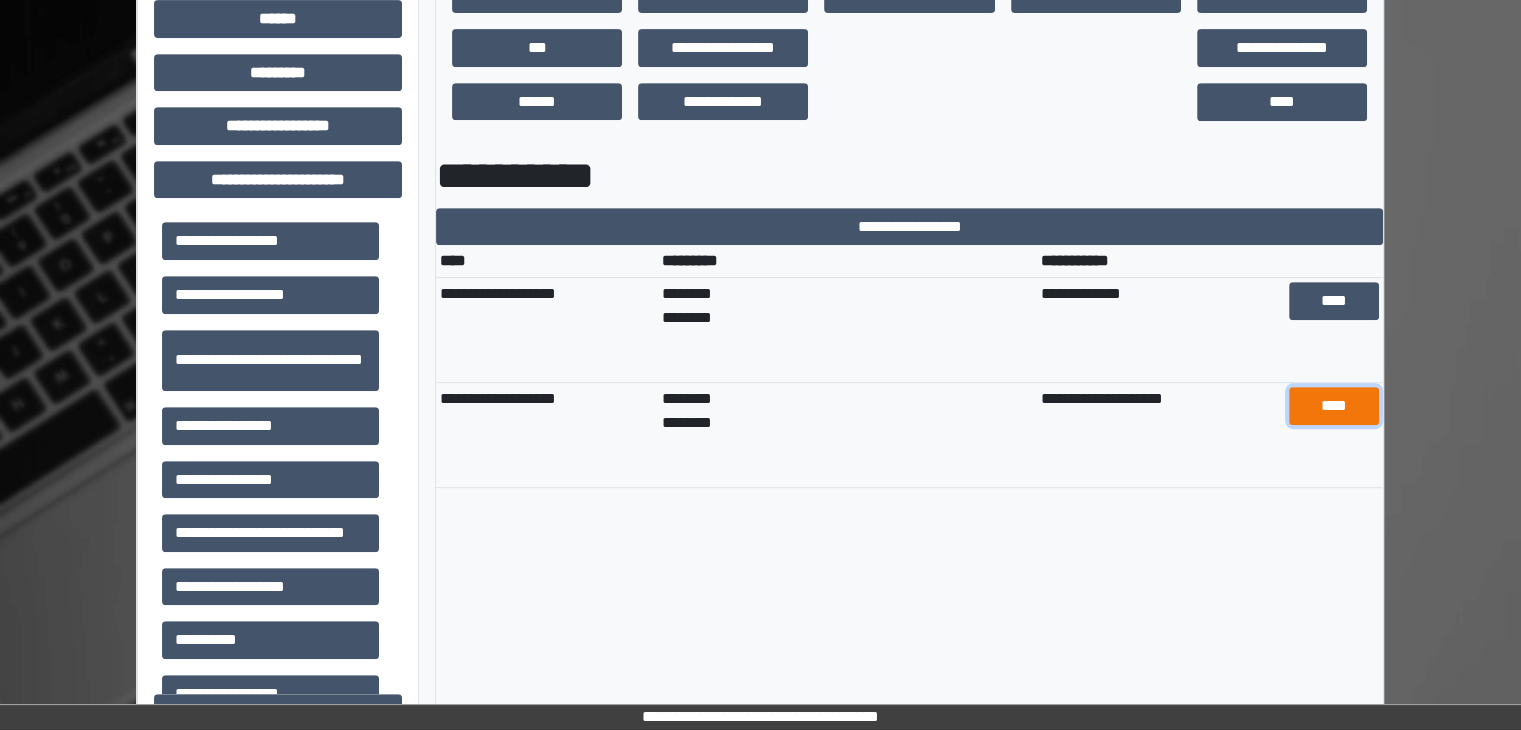 click on "****" at bounding box center [1333, 406] 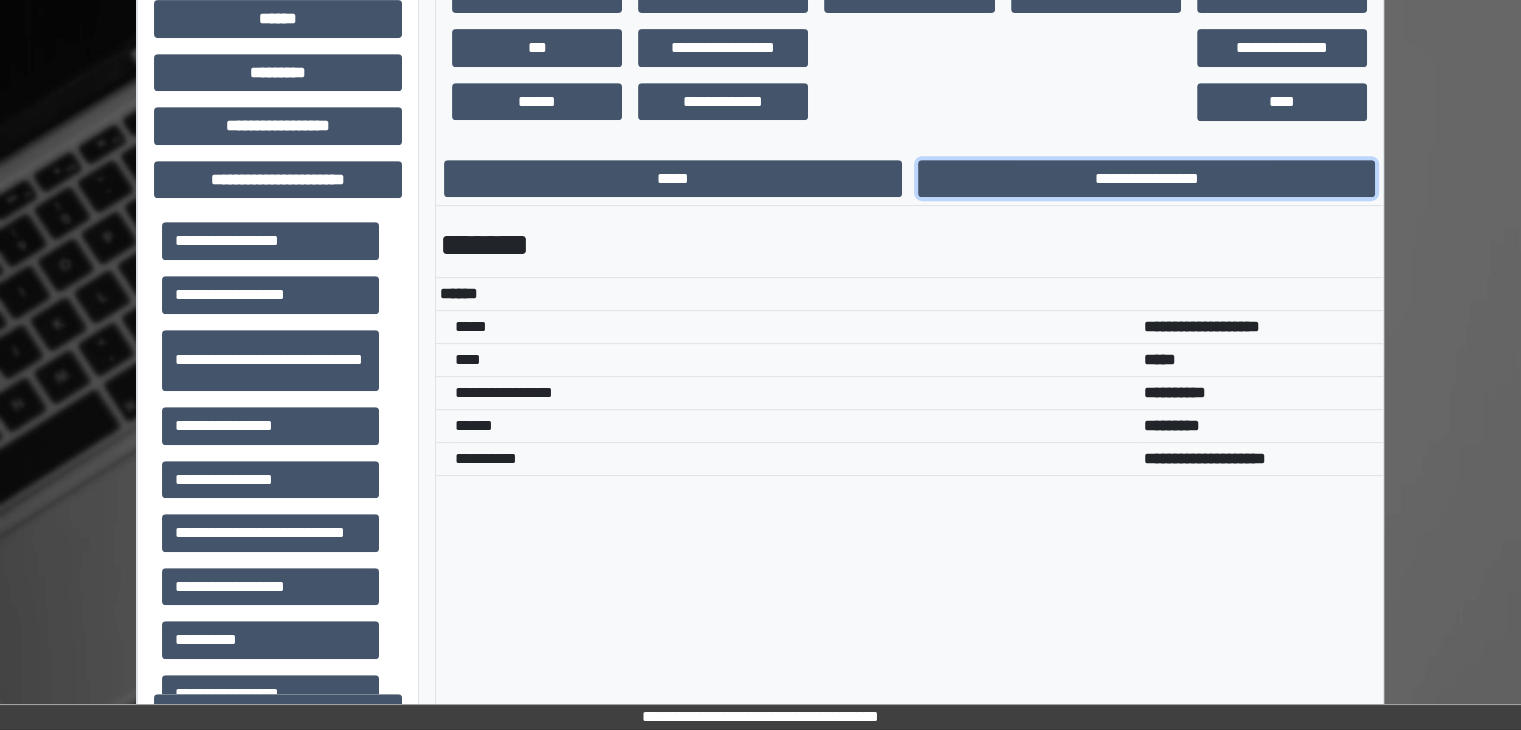 drag, startPoint x: 1129, startPoint y: 210, endPoint x: 1120, endPoint y: 222, distance: 15 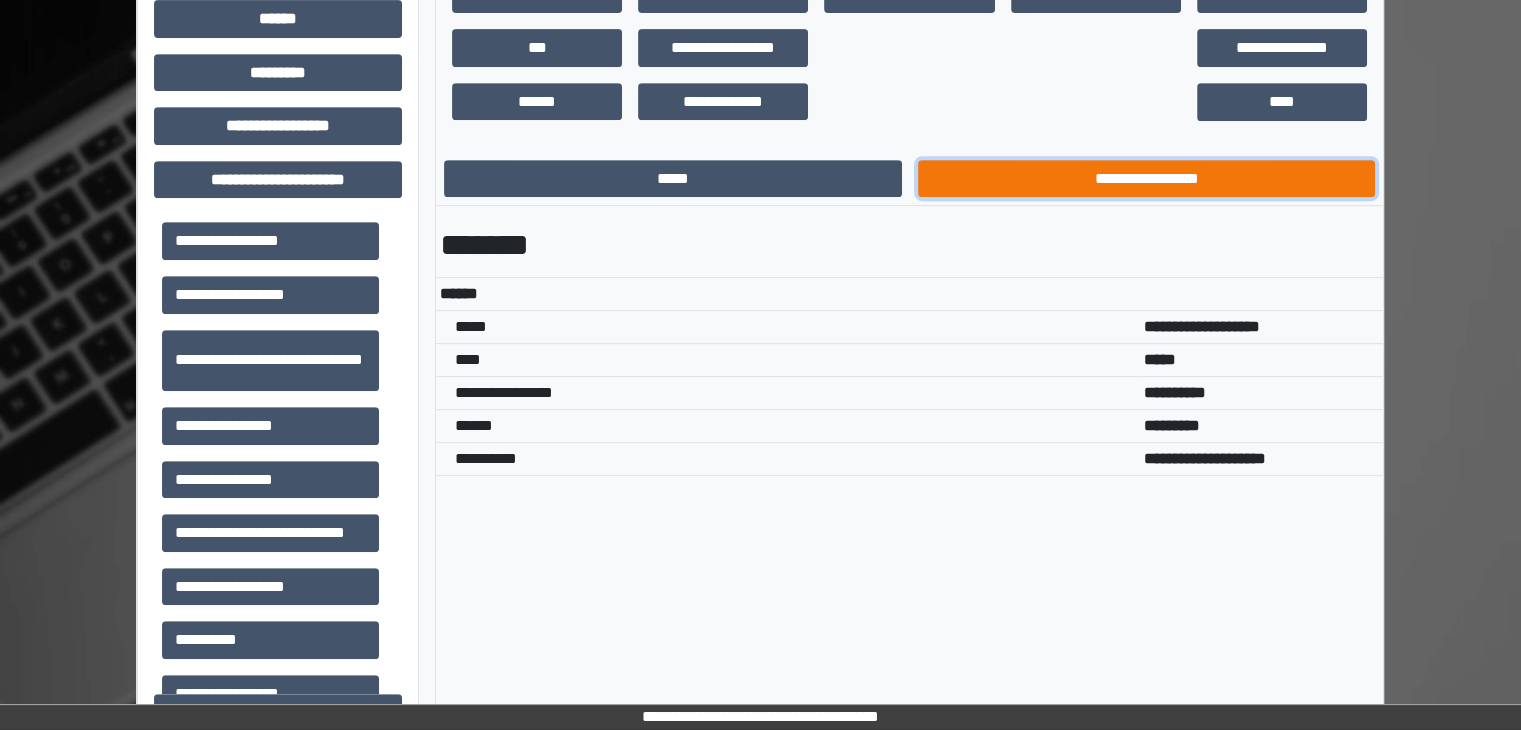 click on "**********" at bounding box center (1147, 179) 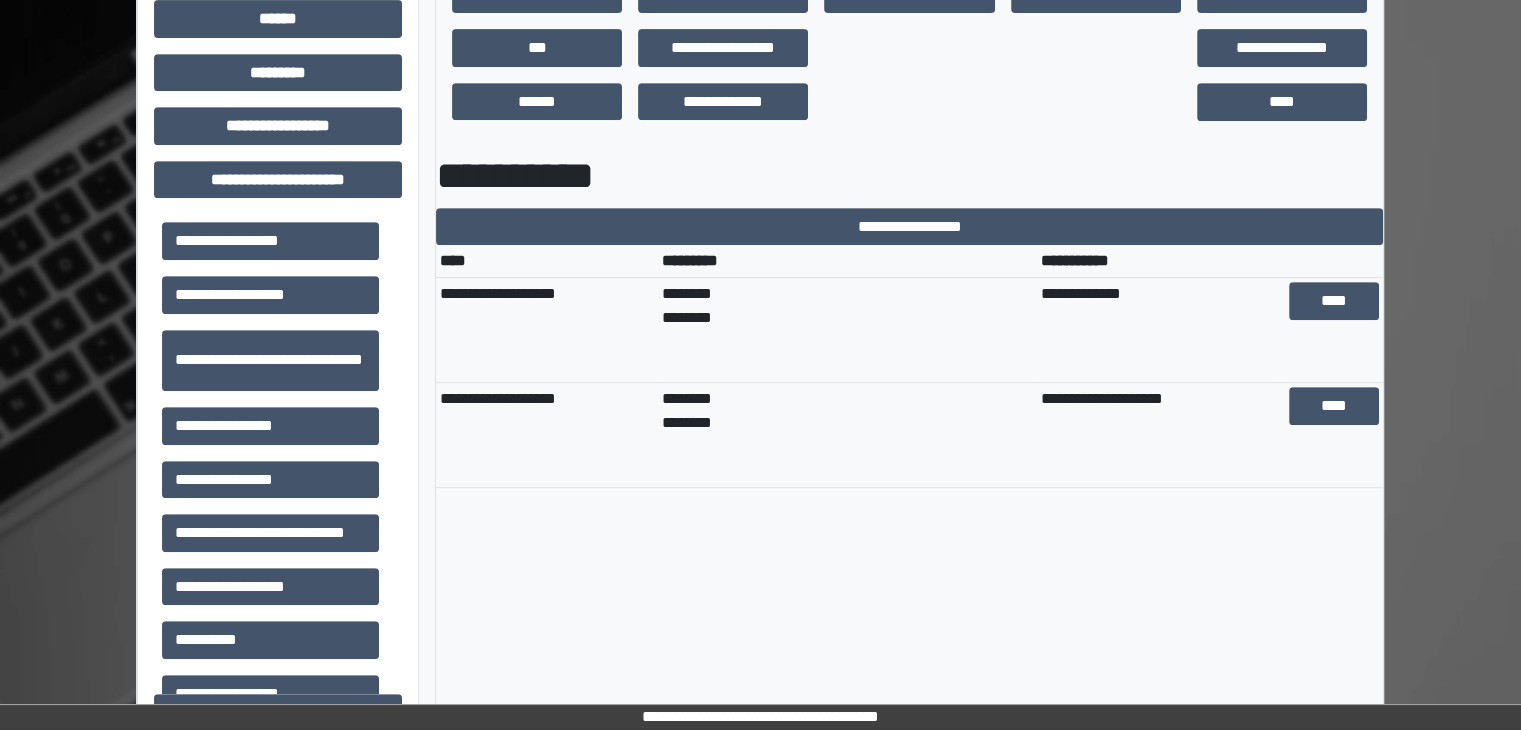 click on "****" at bounding box center [1334, 330] 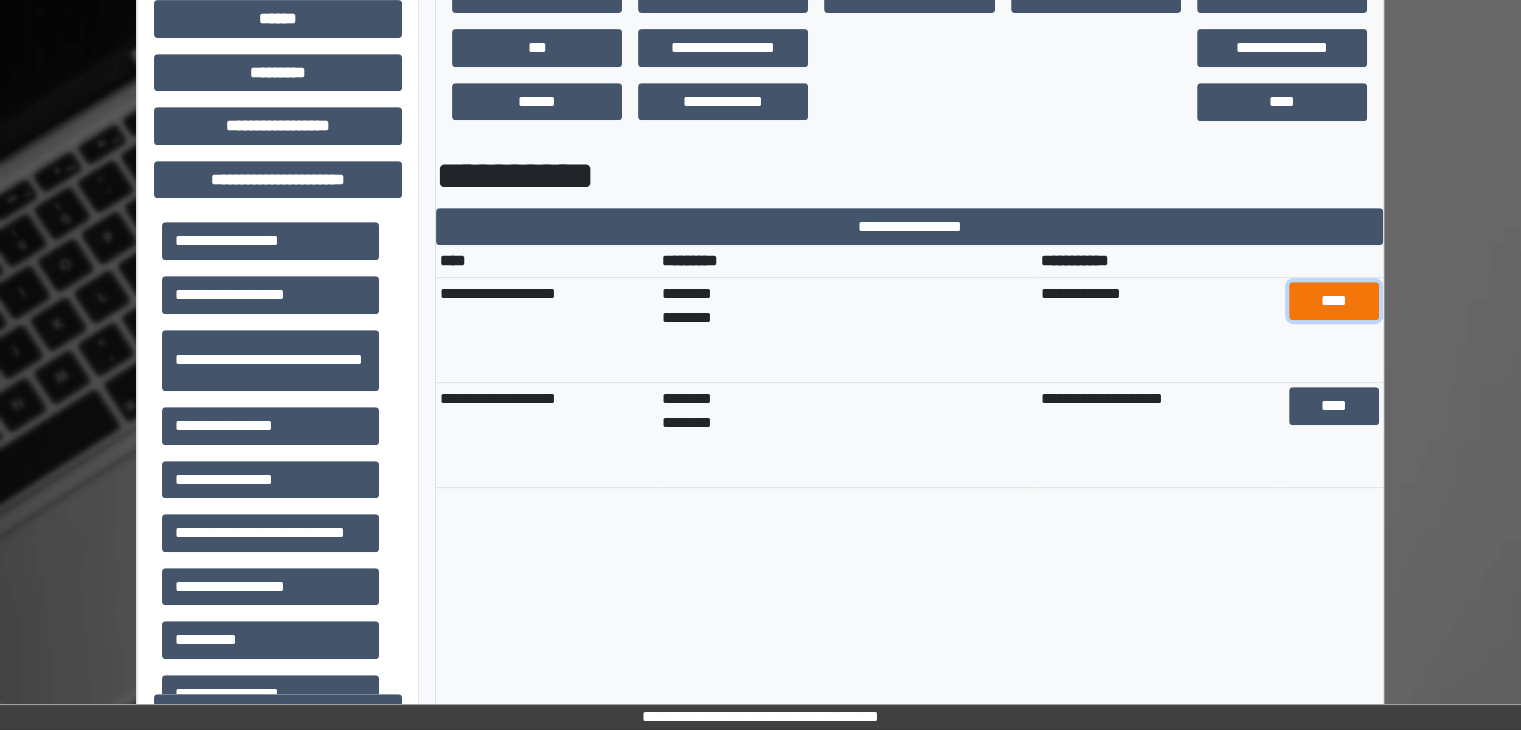 click on "****" at bounding box center (1333, 301) 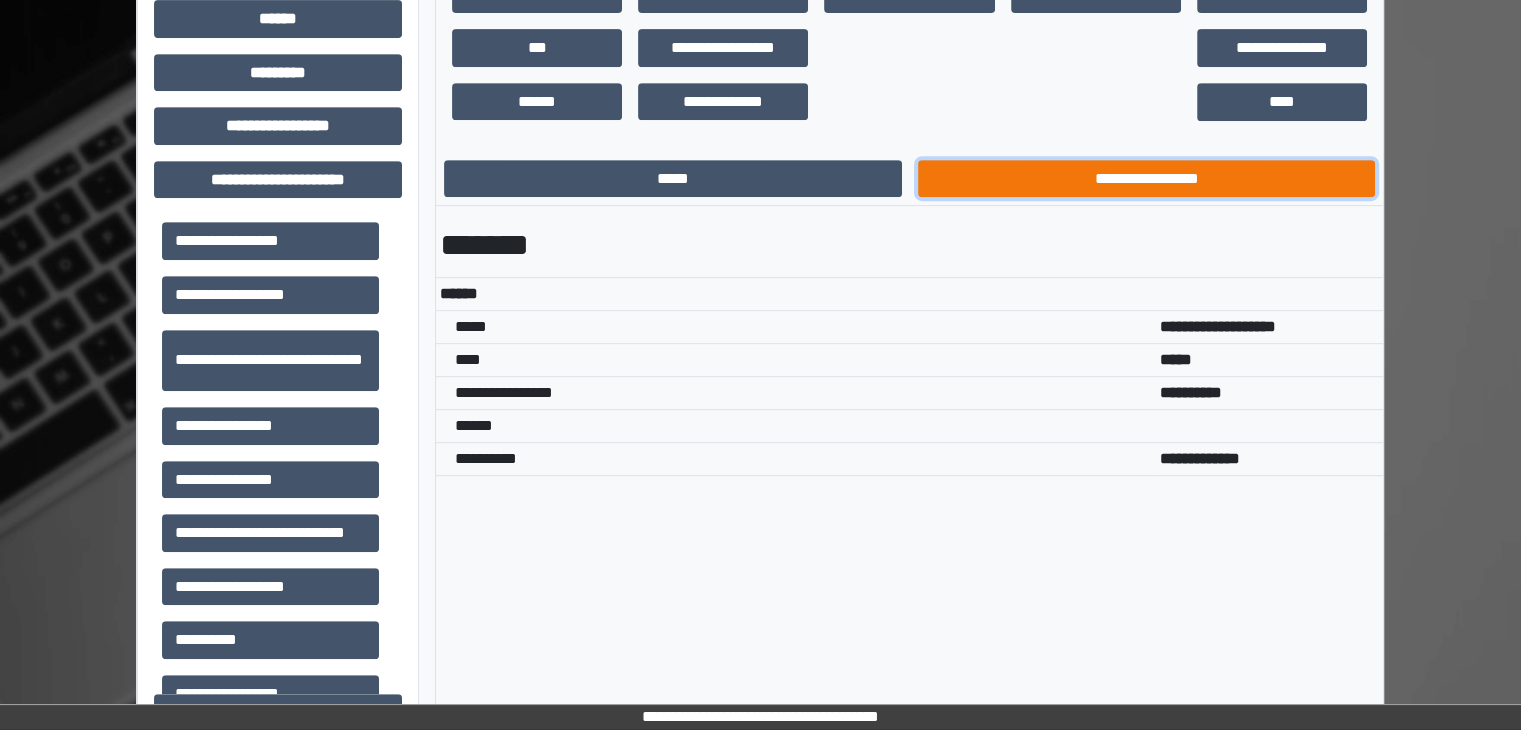 click on "**********" at bounding box center (1147, 179) 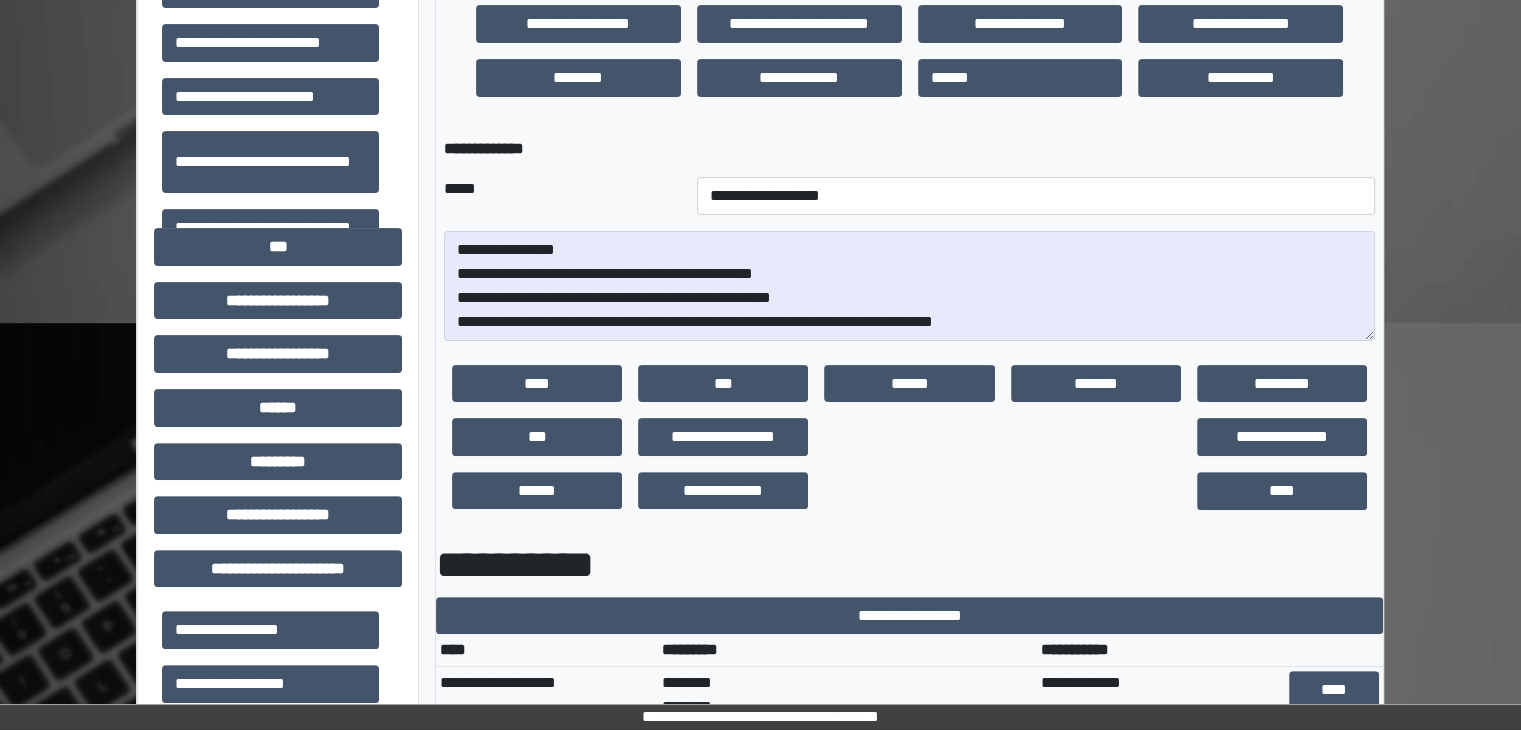 scroll, scrollTop: 516, scrollLeft: 0, axis: vertical 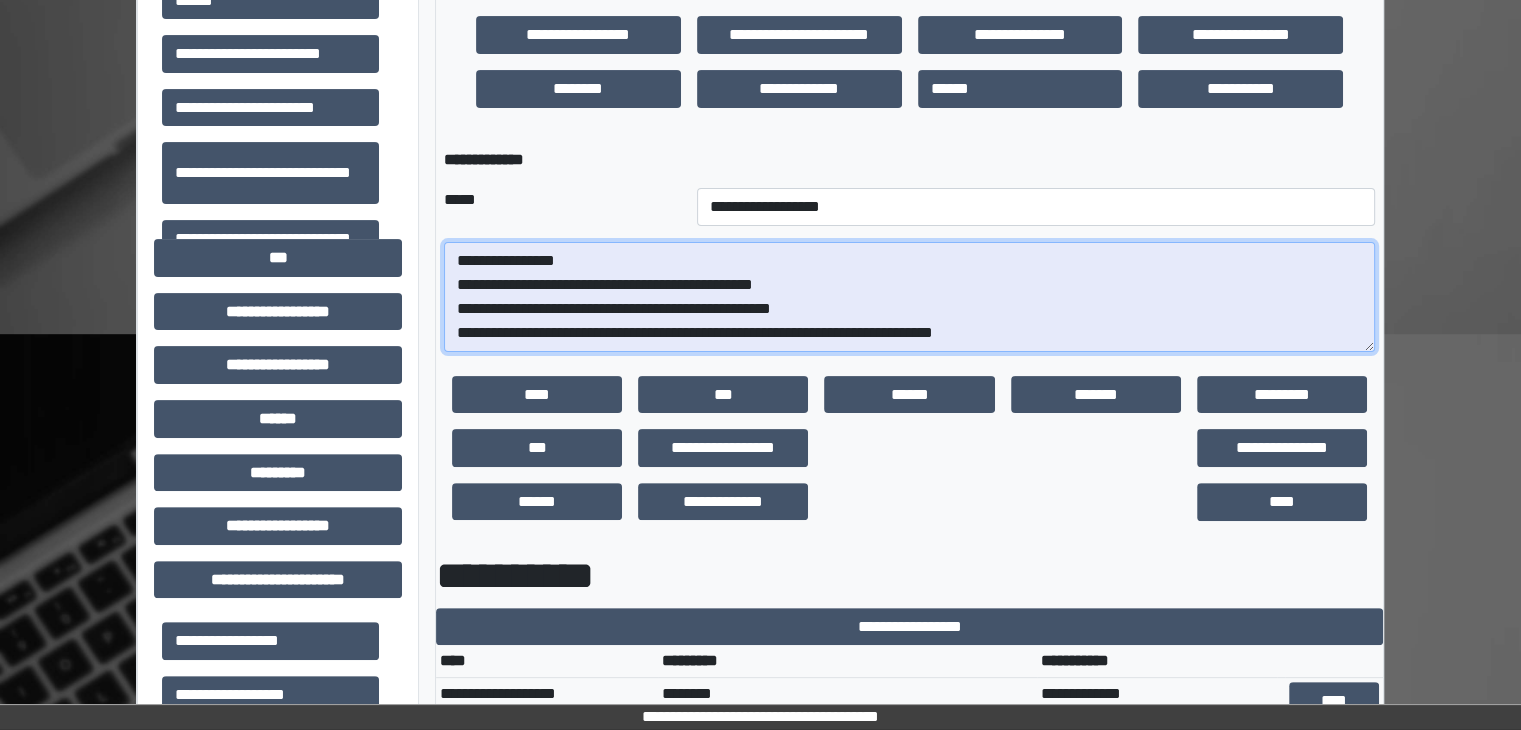 click on "**********" at bounding box center [909, 297] 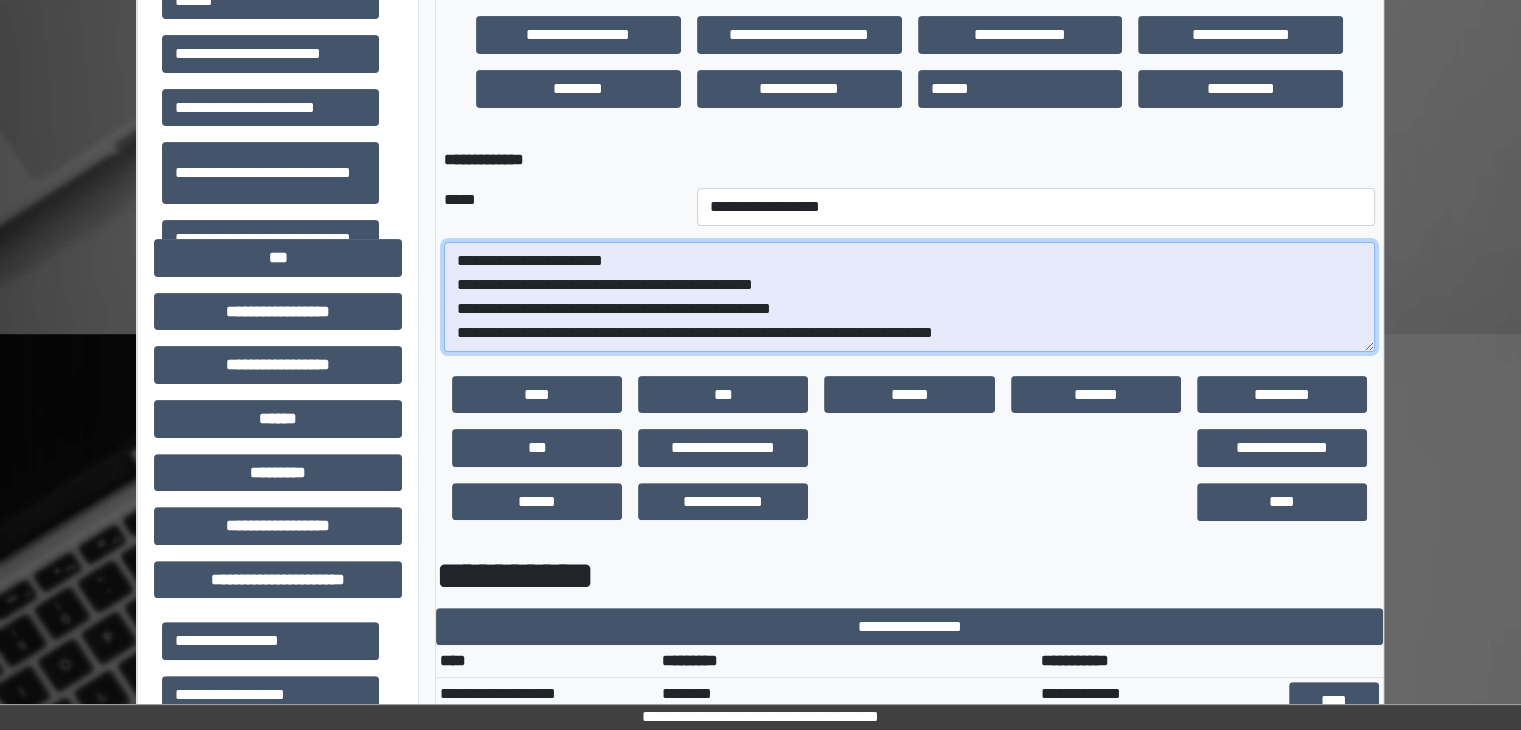 click on "**********" at bounding box center (909, 297) 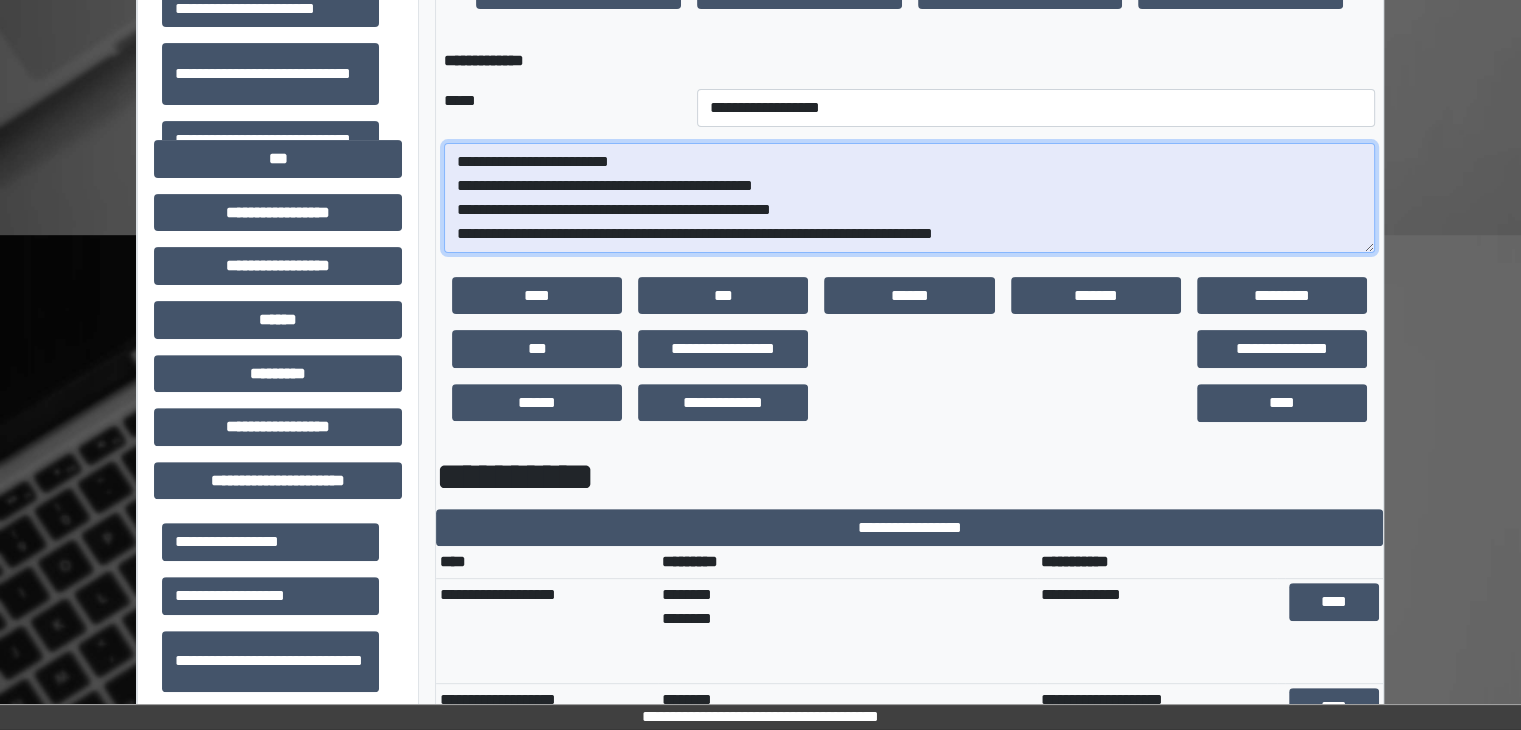 scroll, scrollTop: 616, scrollLeft: 0, axis: vertical 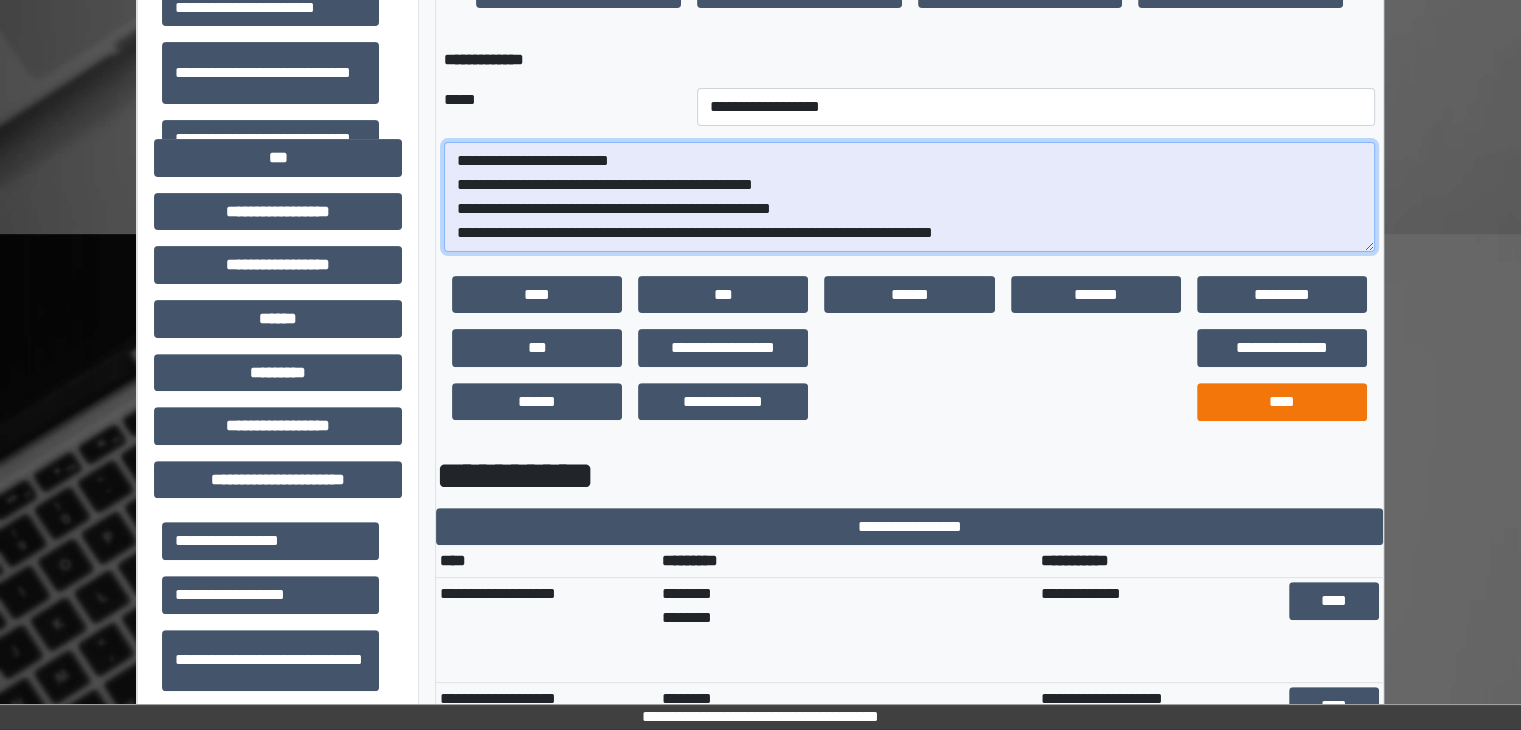 type on "**********" 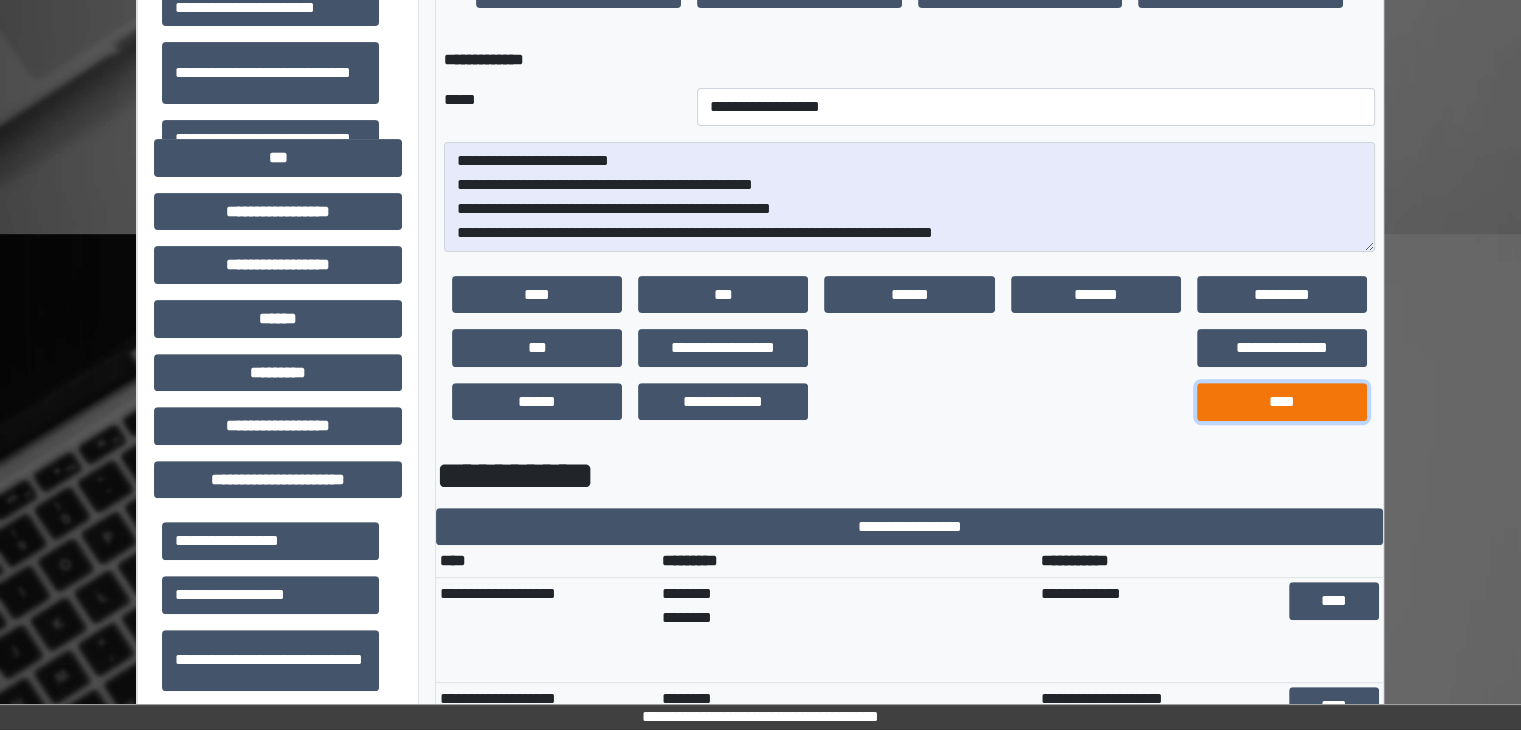 click on "****" at bounding box center (1282, 402) 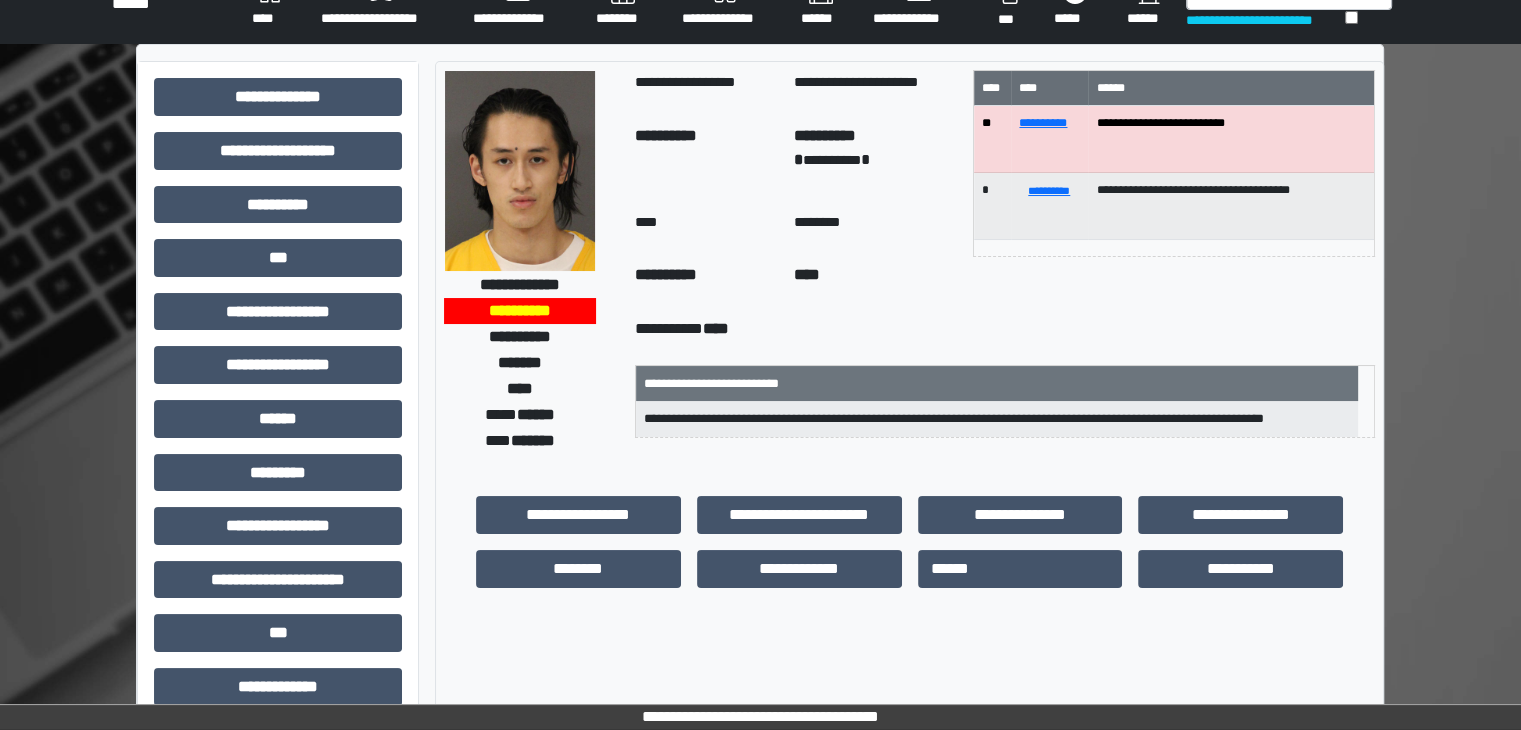 scroll, scrollTop: 0, scrollLeft: 0, axis: both 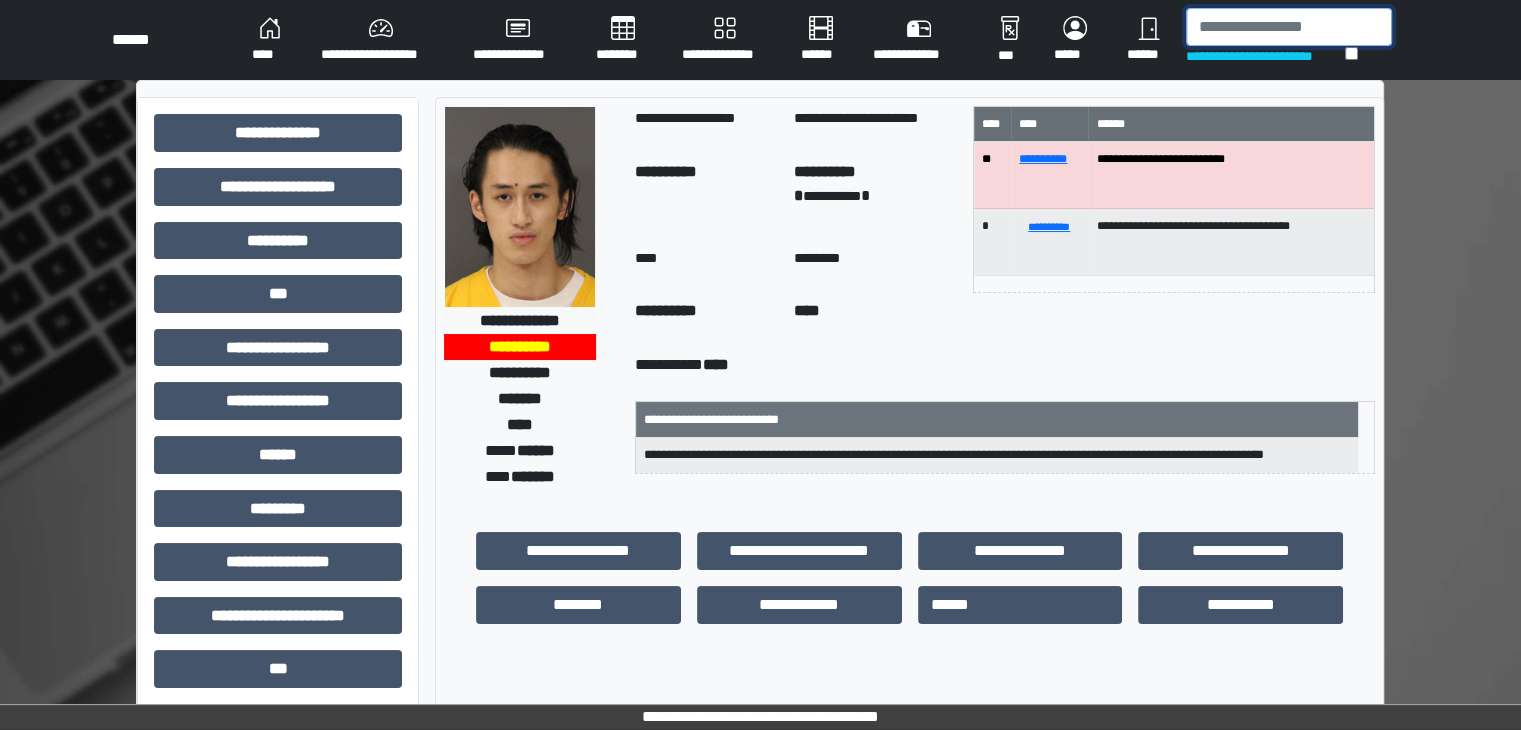 click at bounding box center [1289, 27] 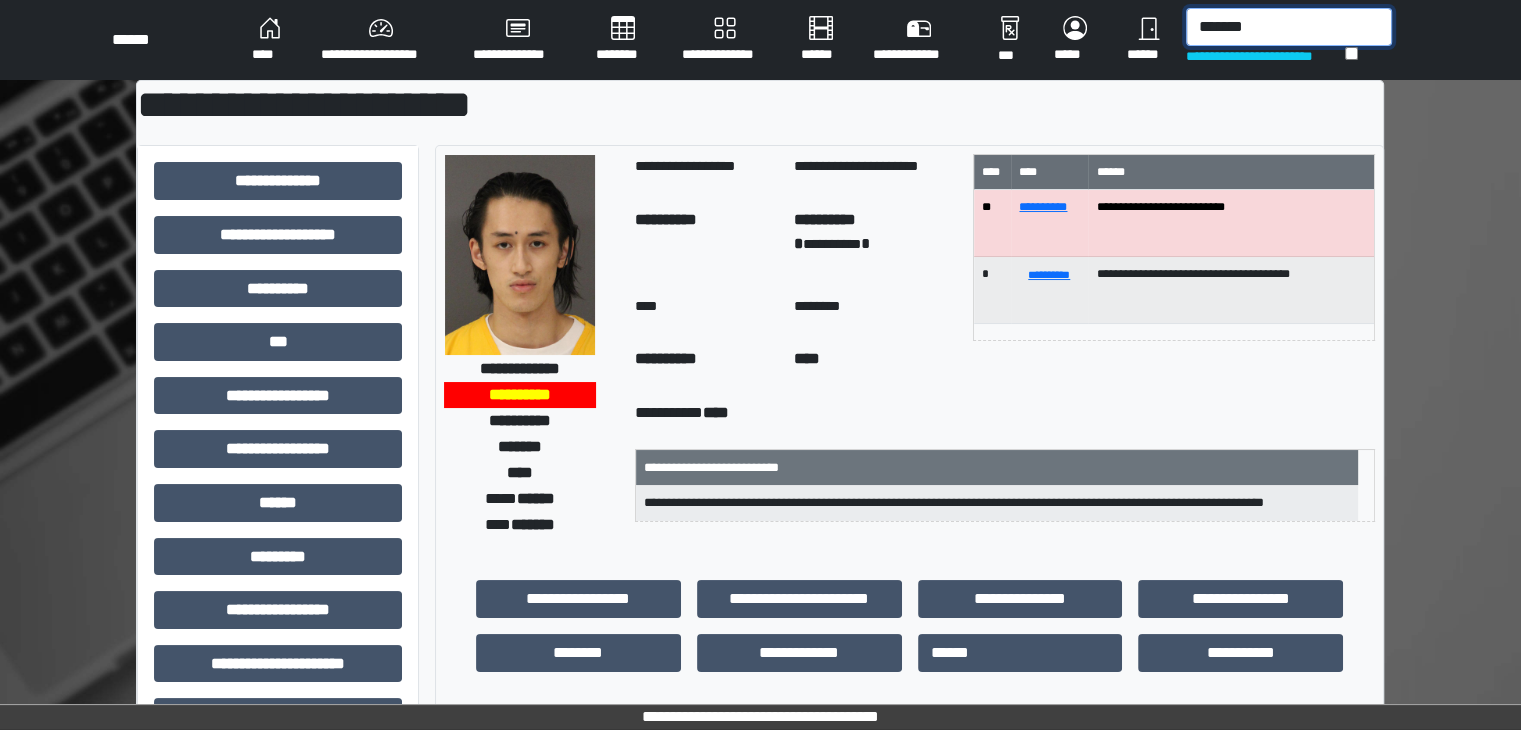 click on "*******" at bounding box center (1289, 27) 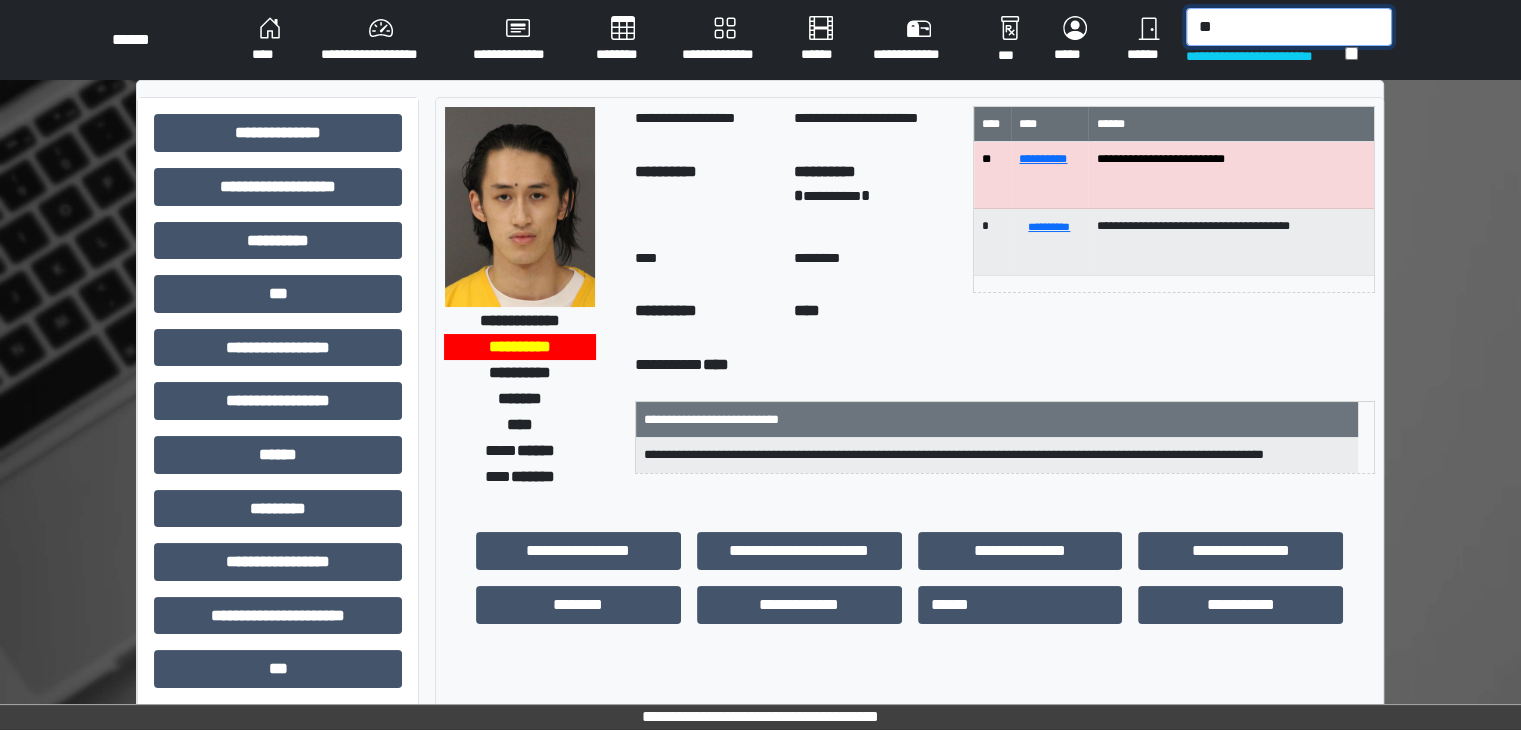type on "*" 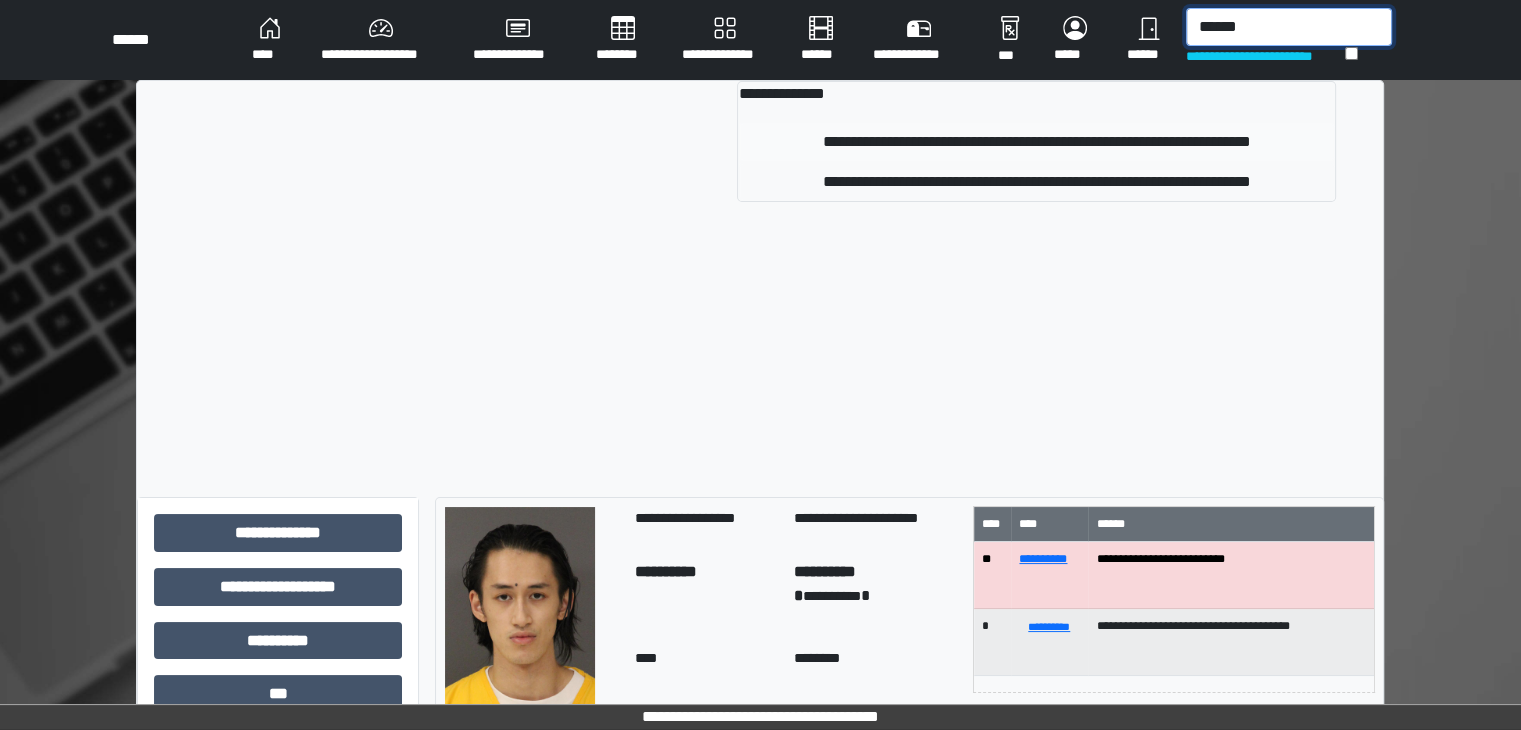 type on "******" 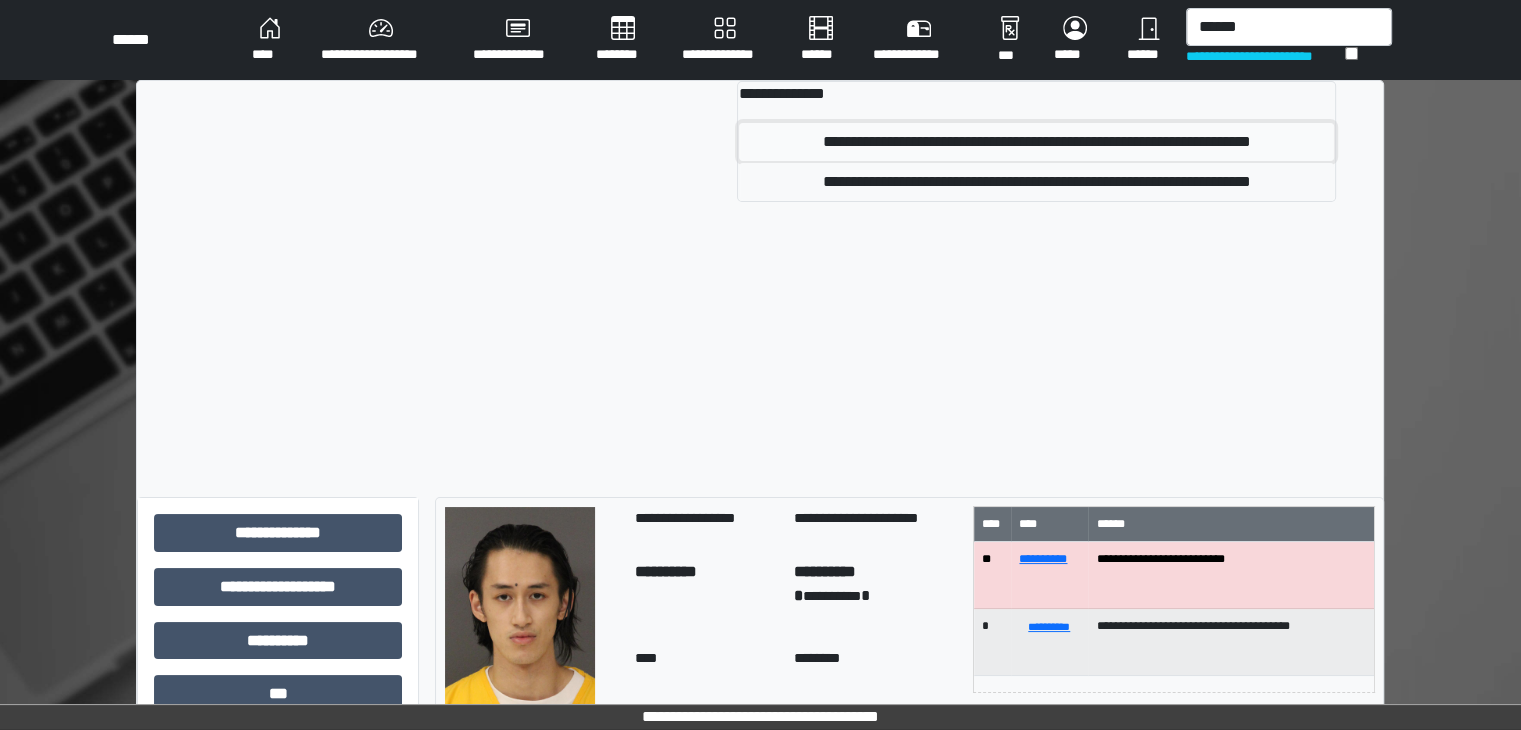 click on "**********" at bounding box center [1036, 142] 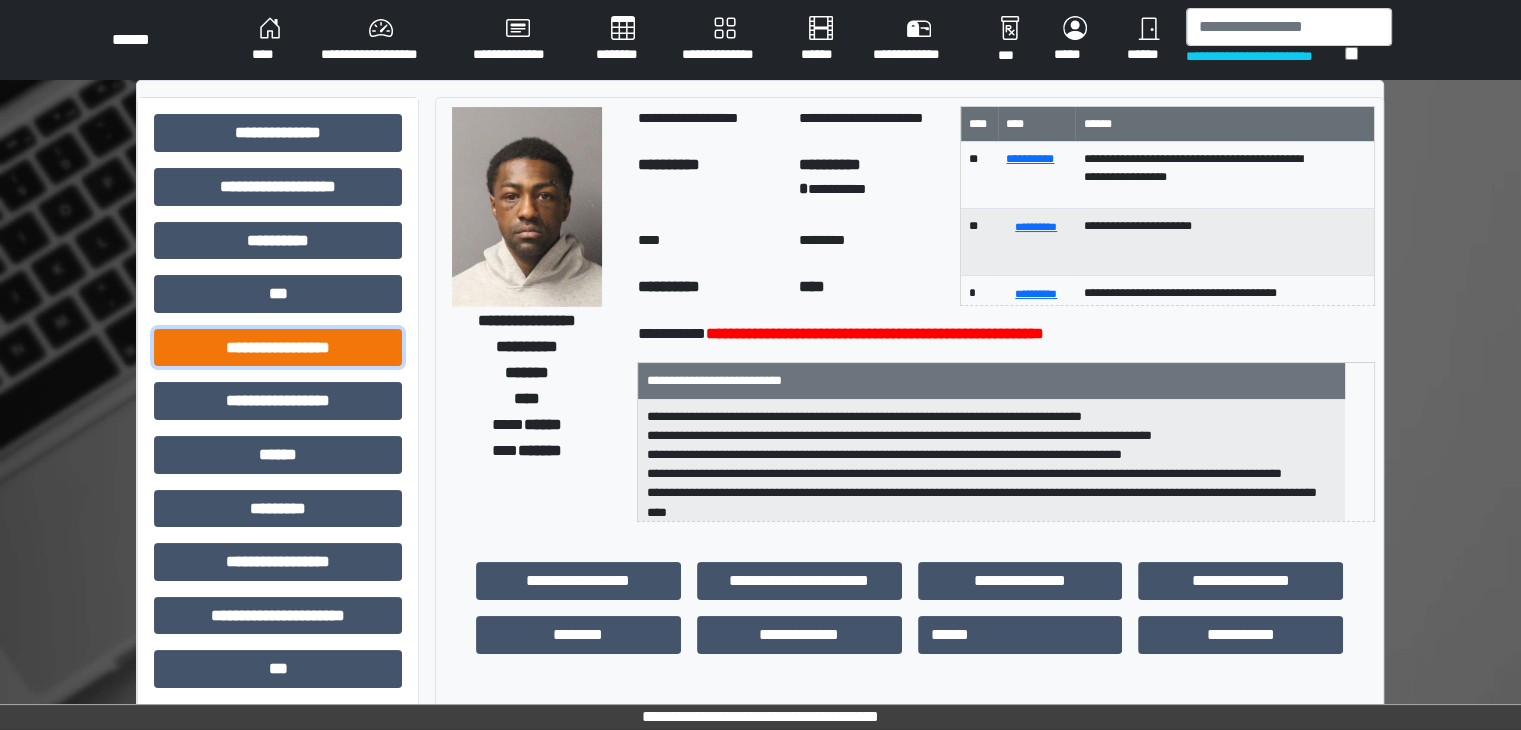 click on "**********" at bounding box center (278, 348) 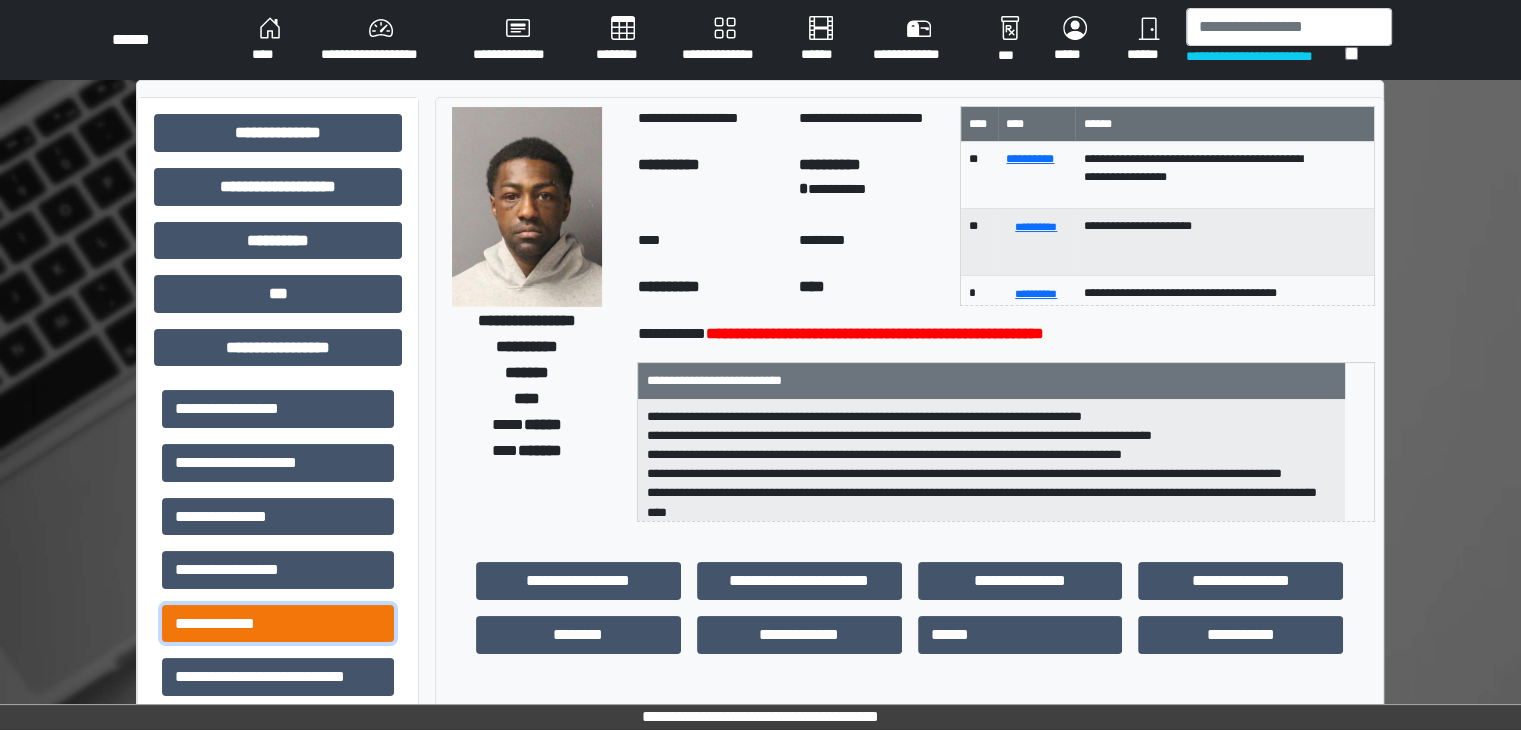 click on "**********" at bounding box center (278, 624) 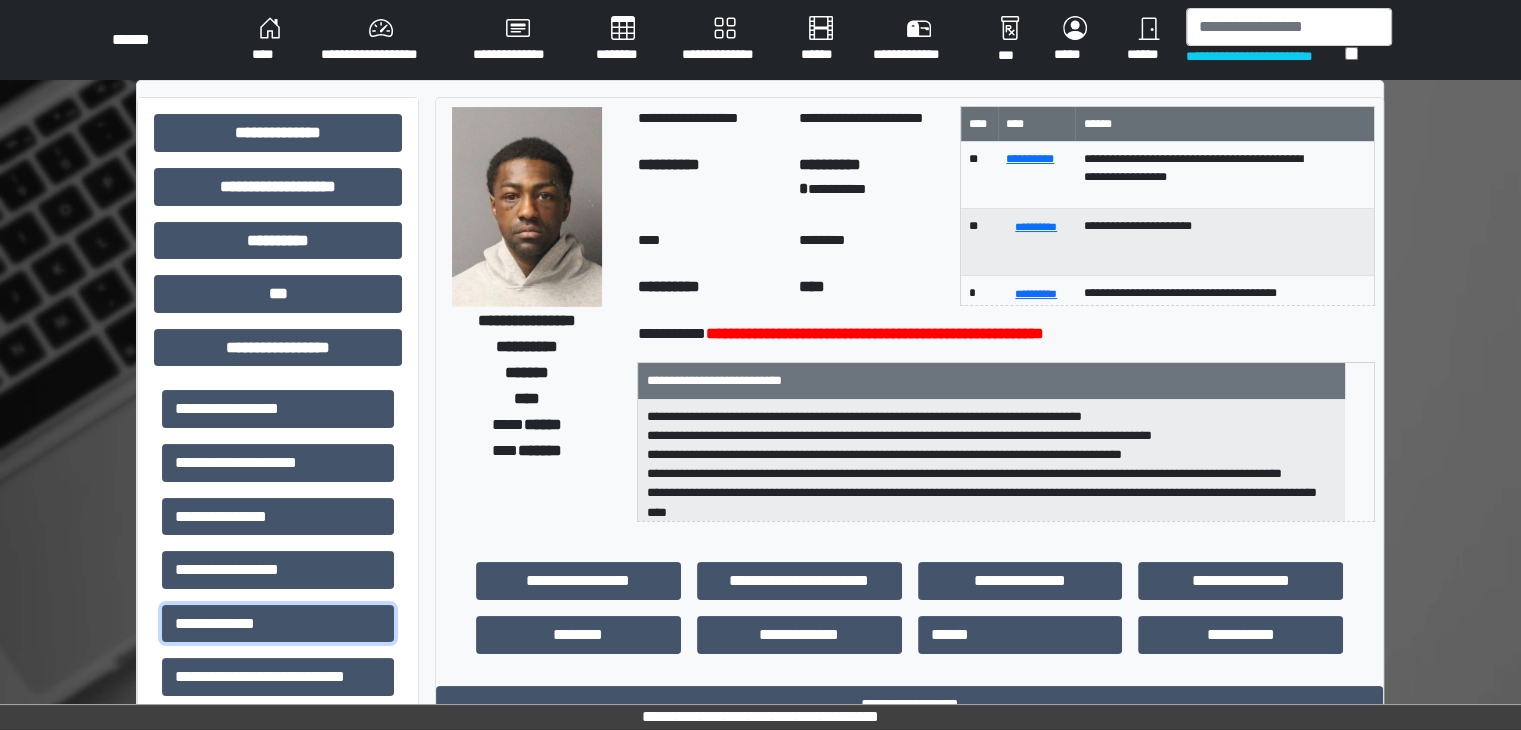 scroll, scrollTop: 1, scrollLeft: 0, axis: vertical 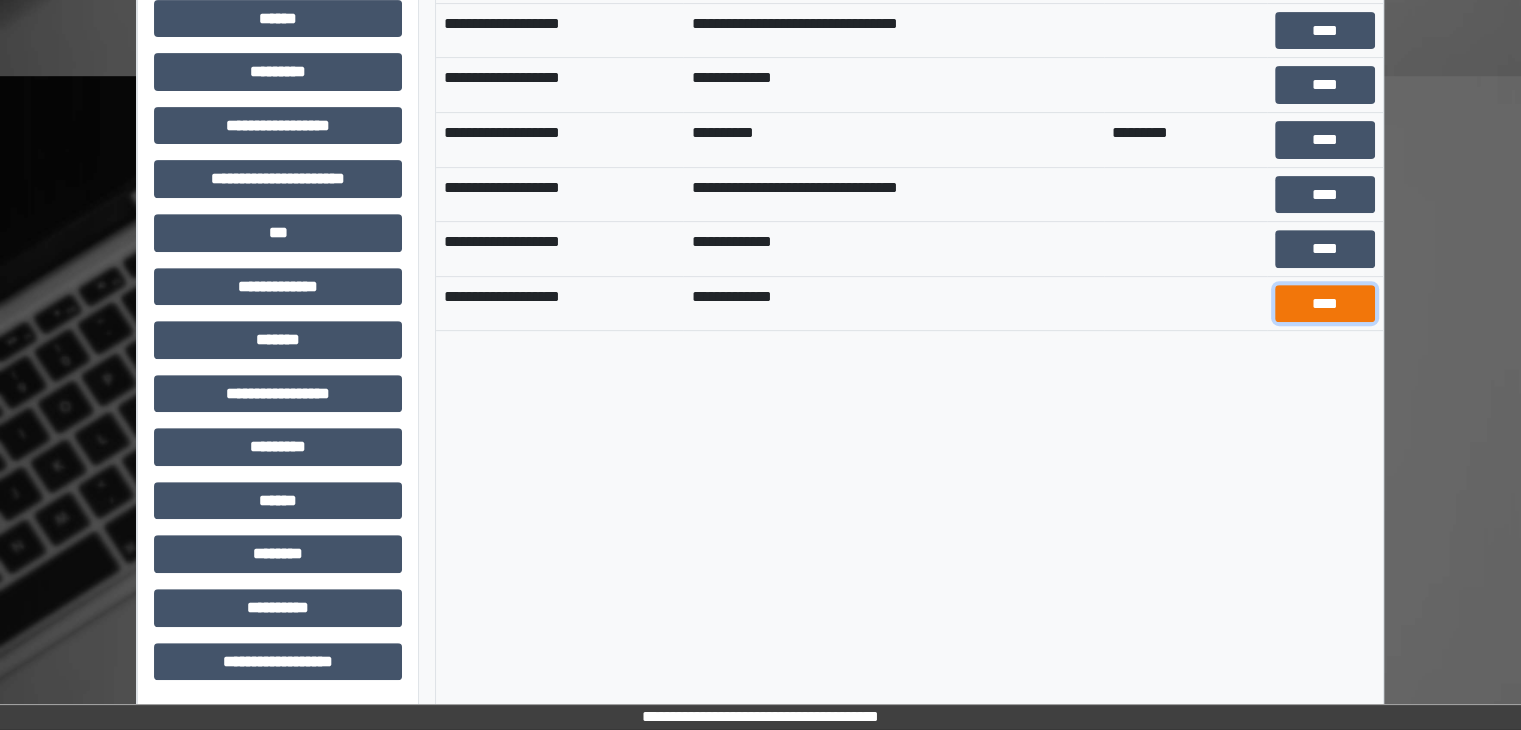click on "****" at bounding box center (1325, 304) 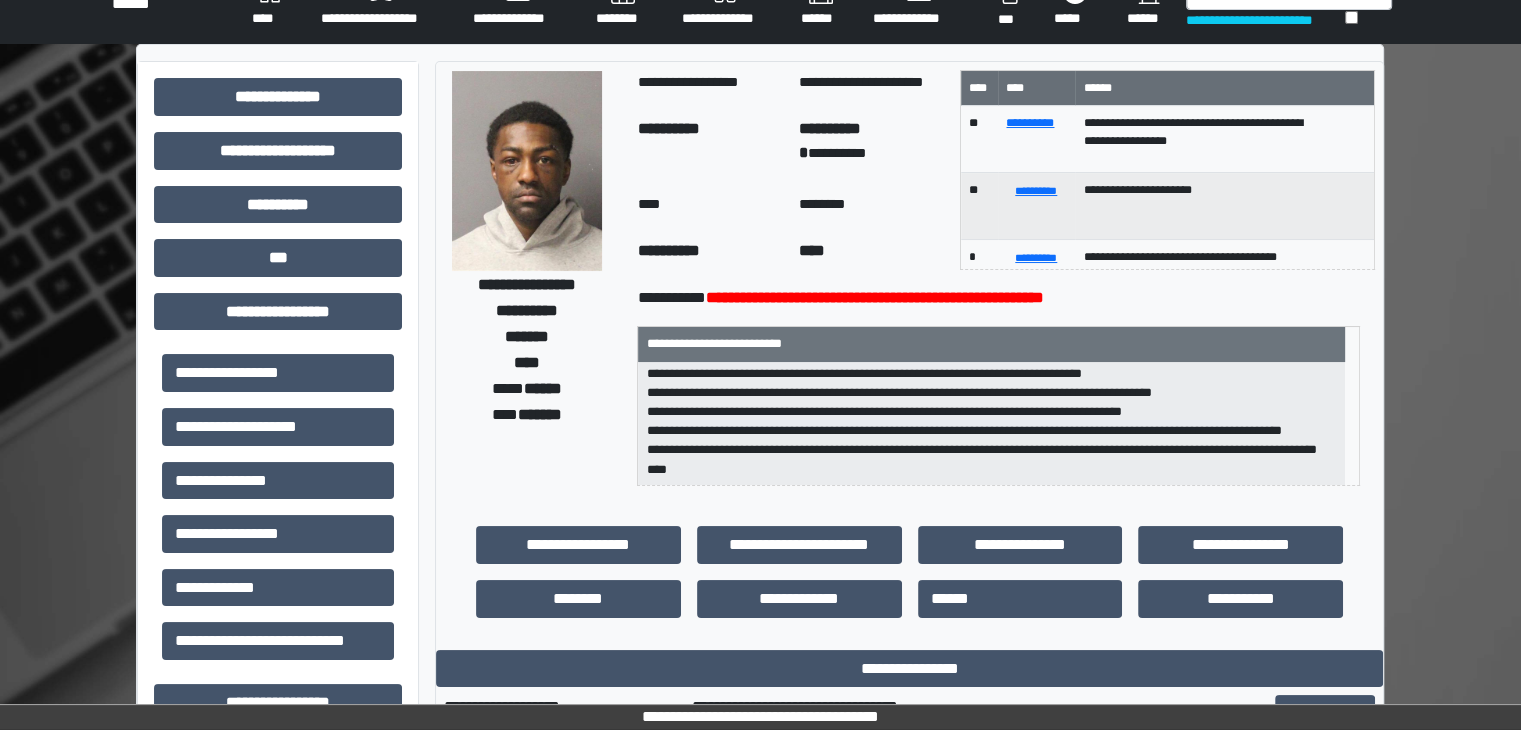 scroll, scrollTop: 0, scrollLeft: 0, axis: both 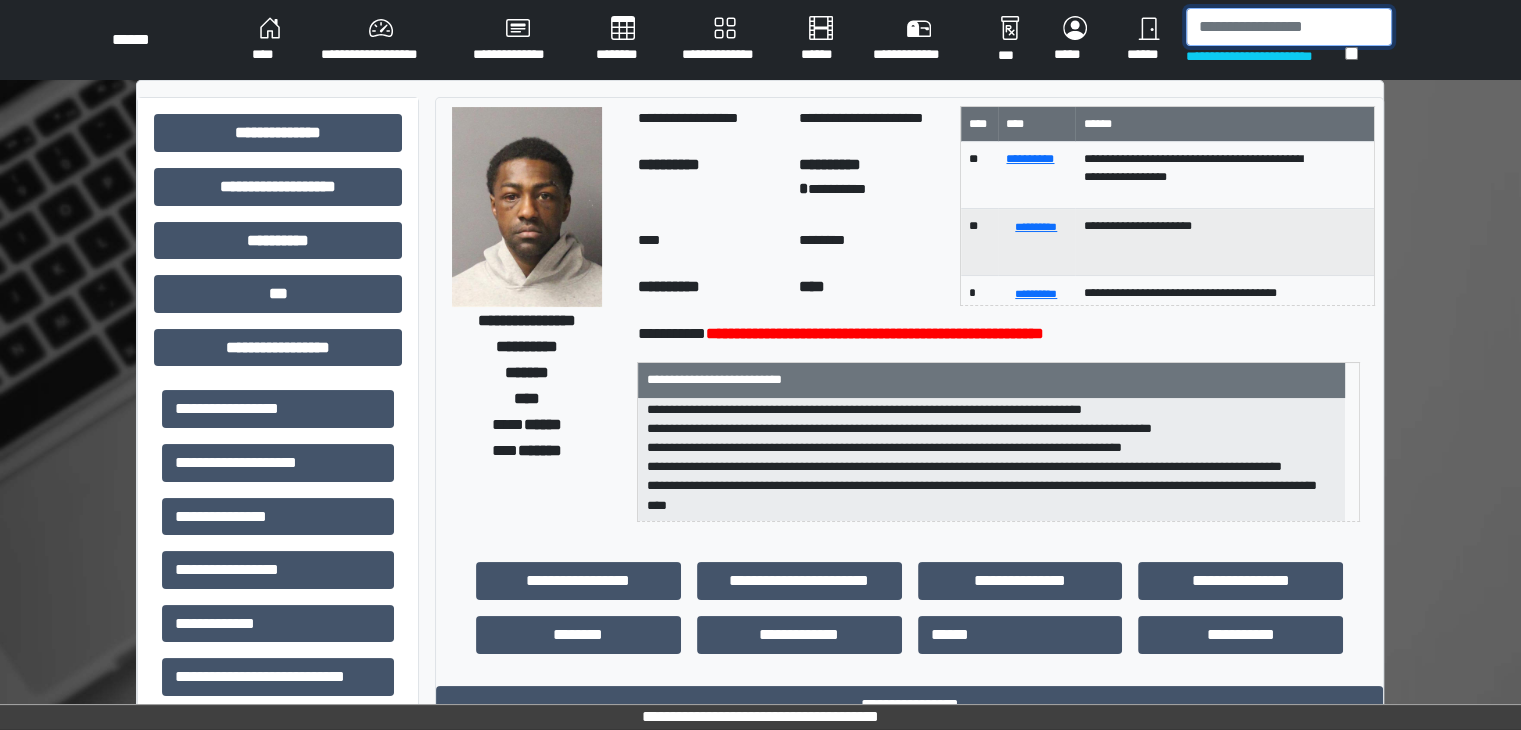 click at bounding box center [1289, 27] 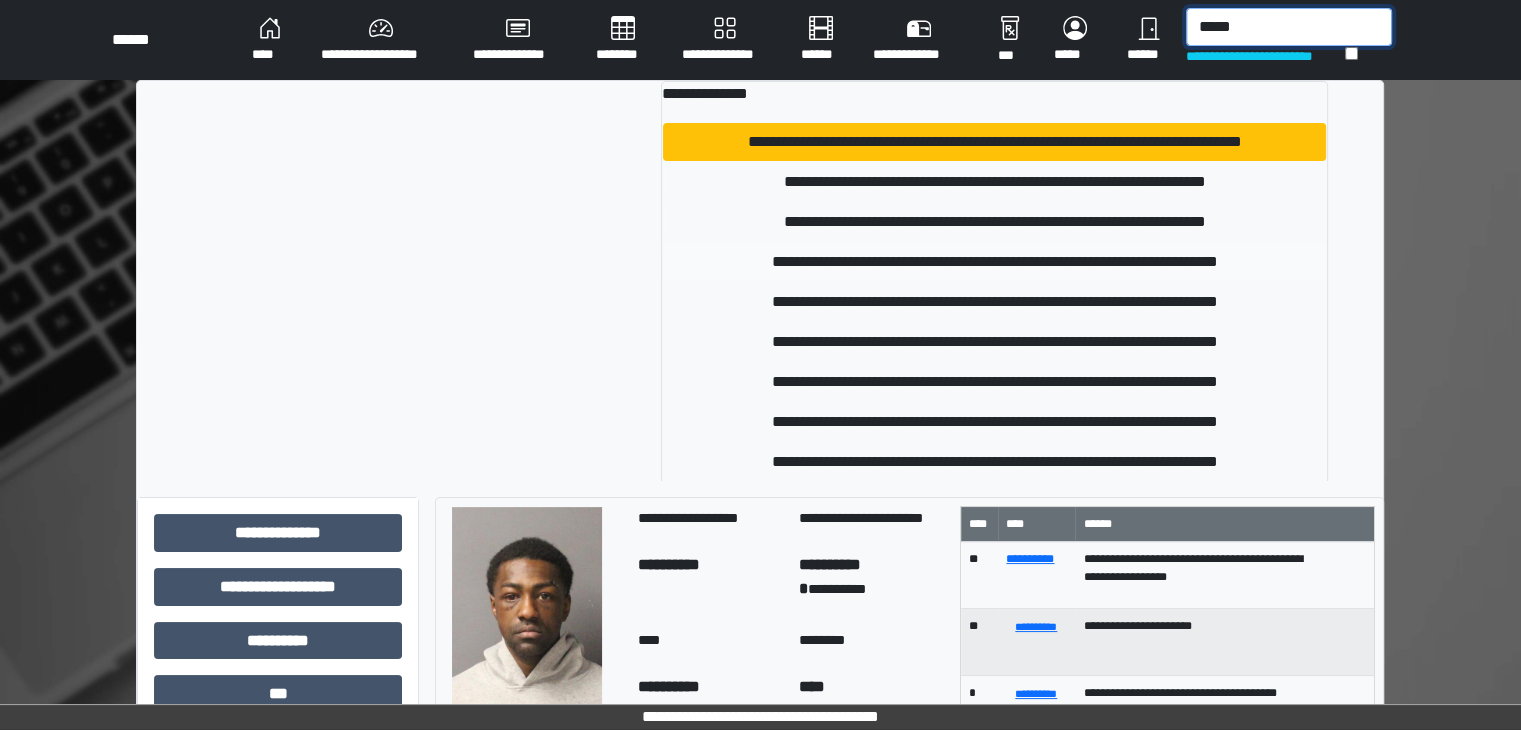 type on "*****" 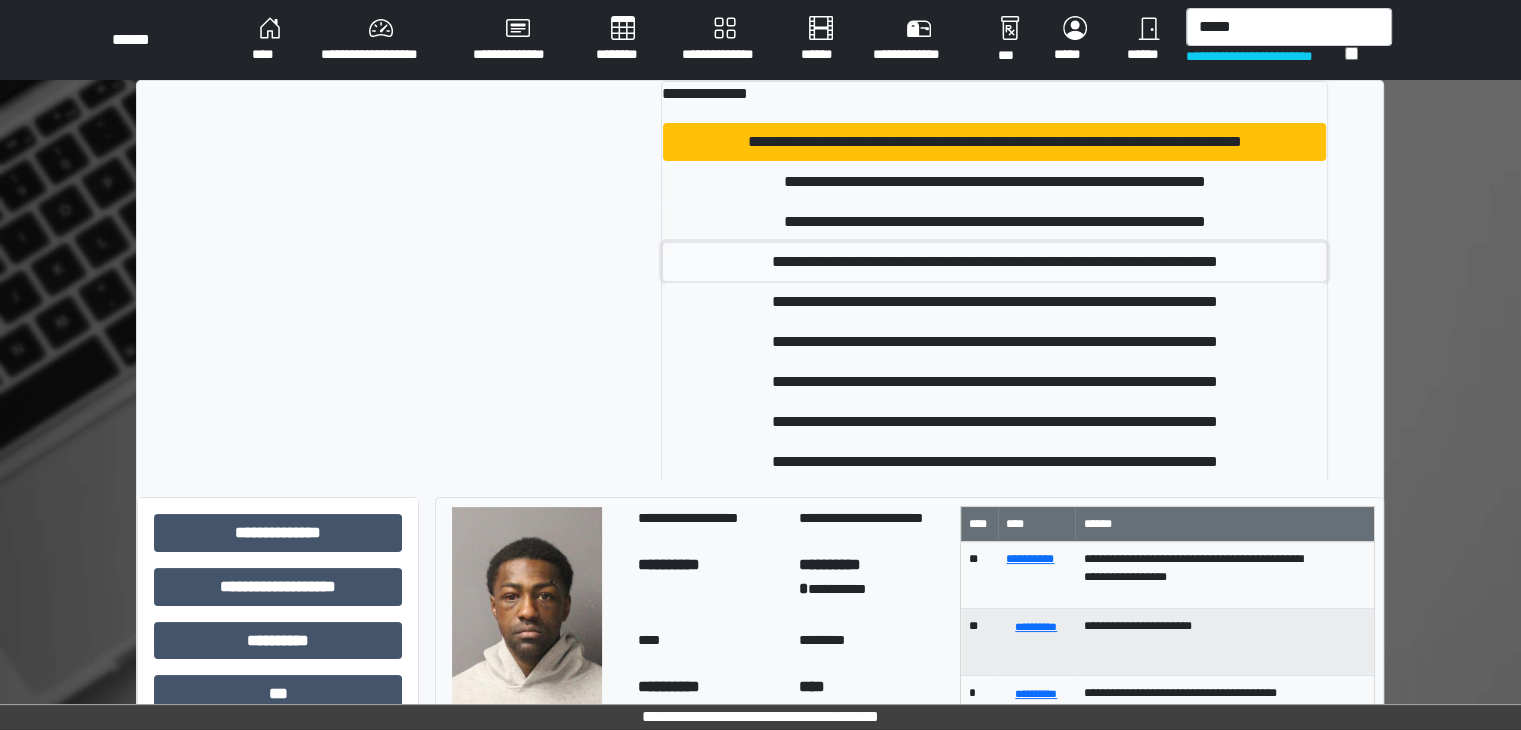 click on "**********" at bounding box center (994, 262) 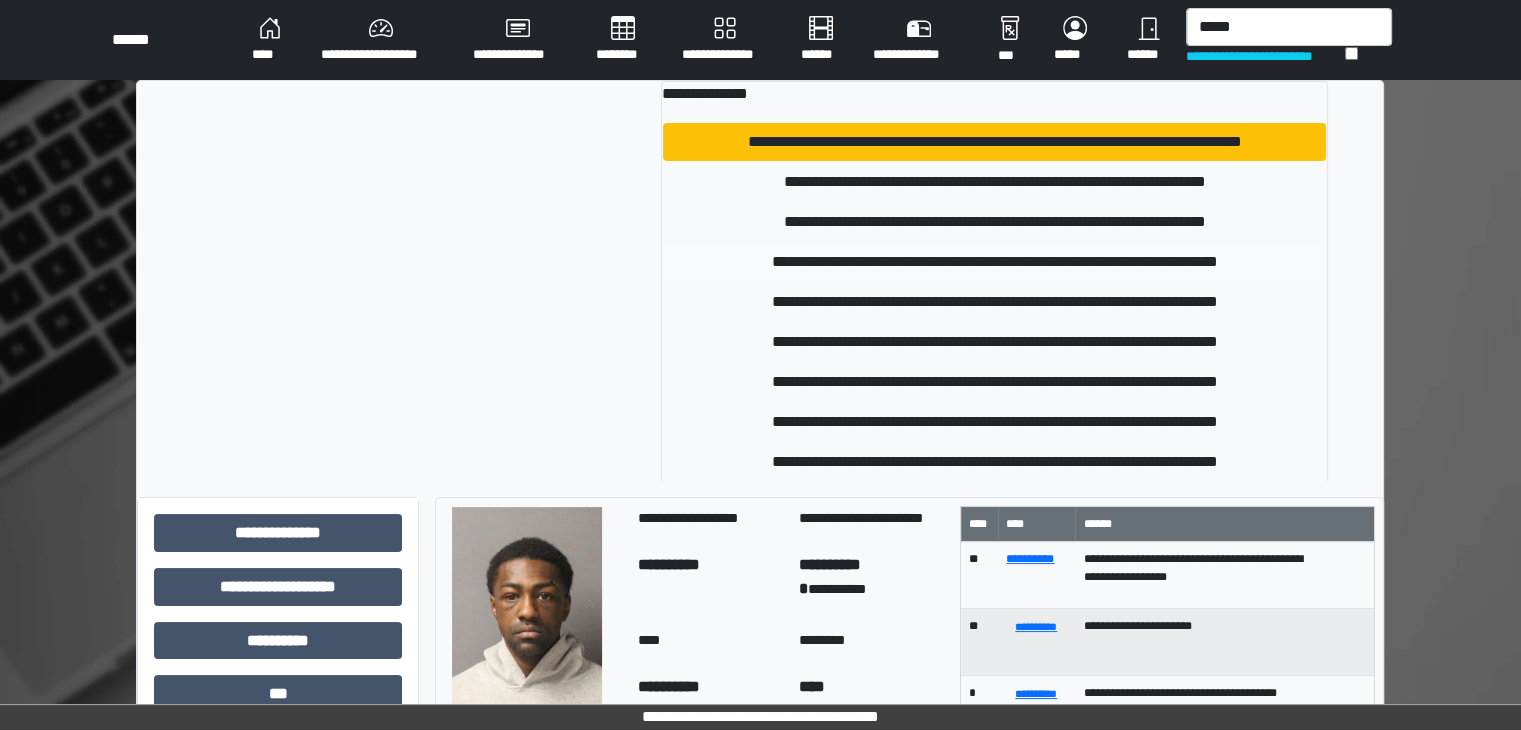 type 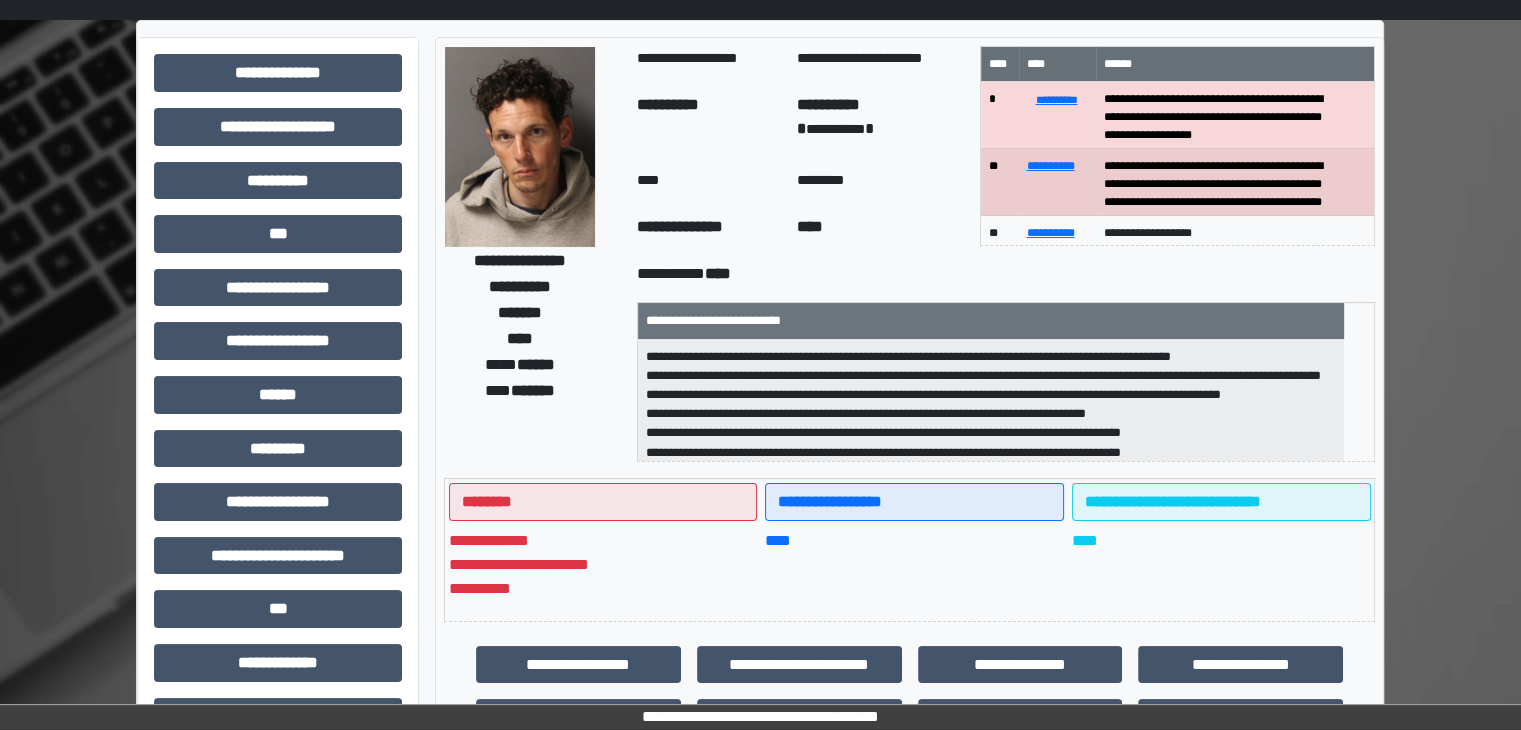 scroll, scrollTop: 300, scrollLeft: 0, axis: vertical 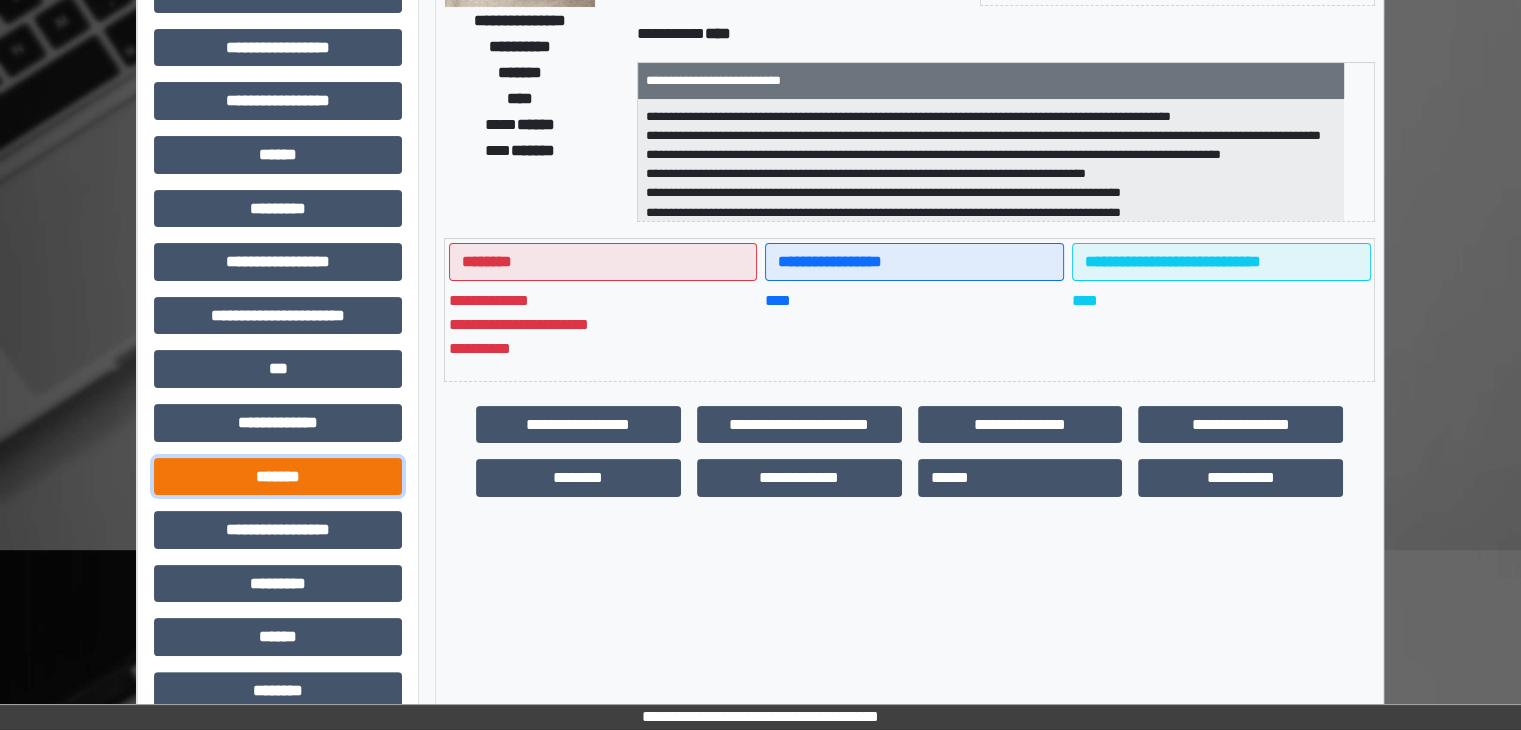 click on "*******" at bounding box center [278, 477] 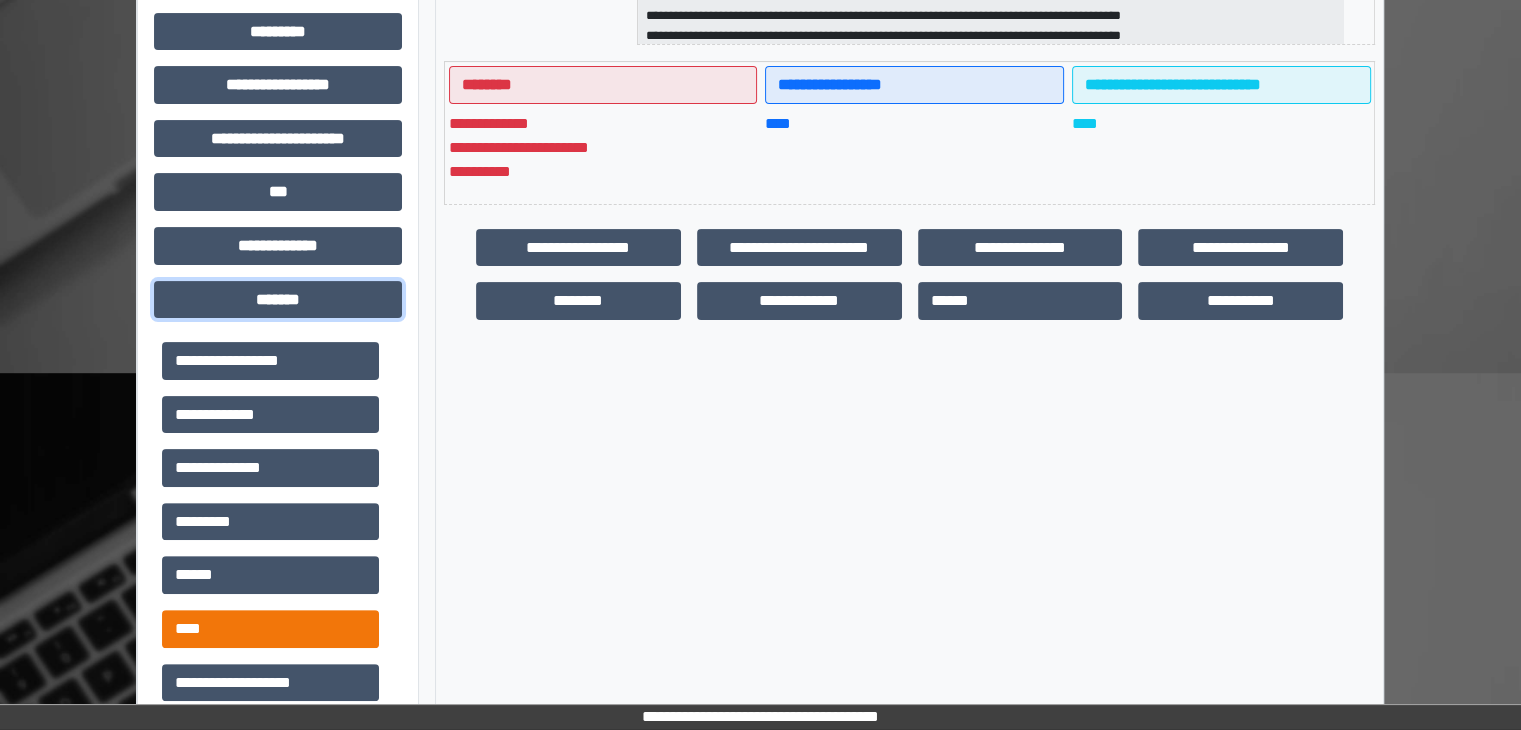 scroll, scrollTop: 700, scrollLeft: 0, axis: vertical 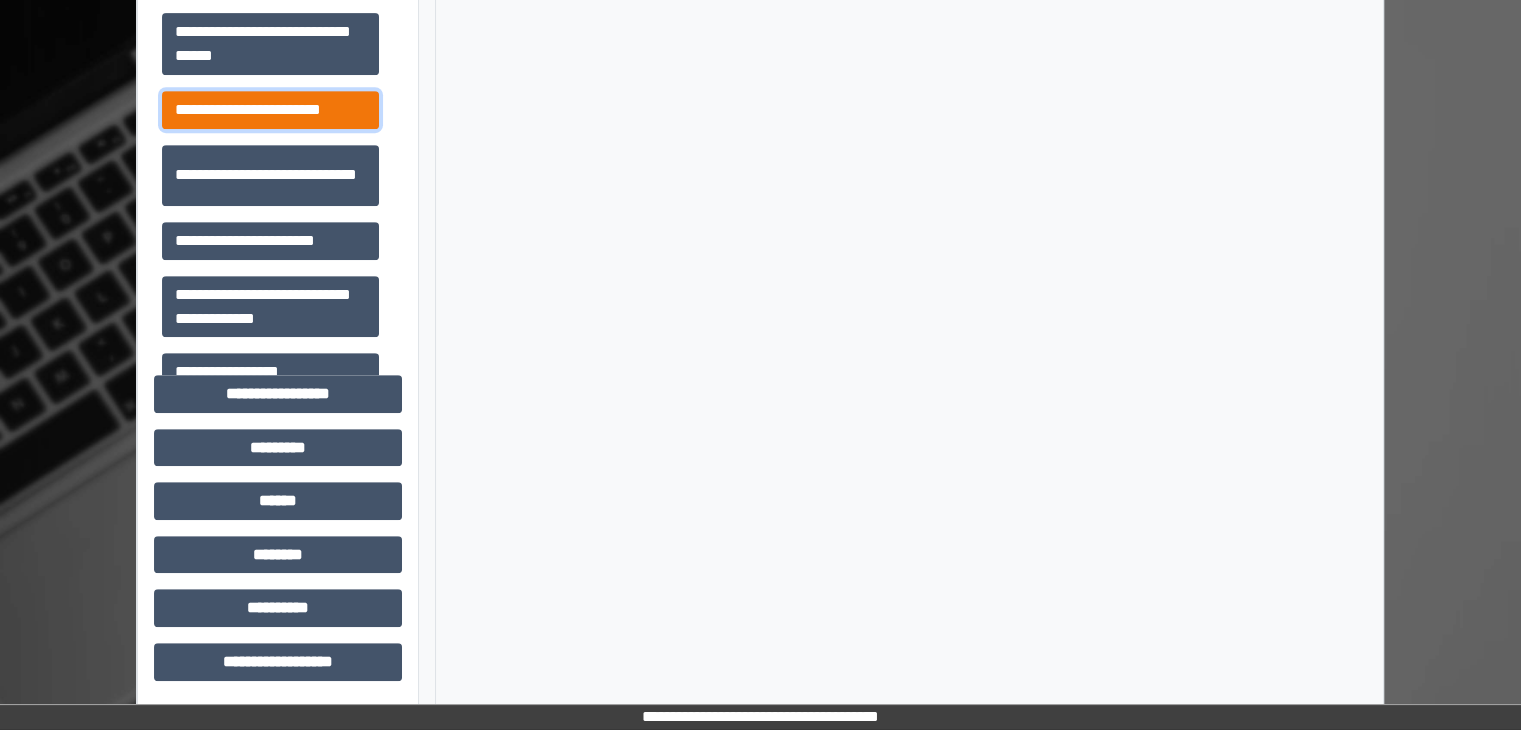 click on "**********" at bounding box center [270, 110] 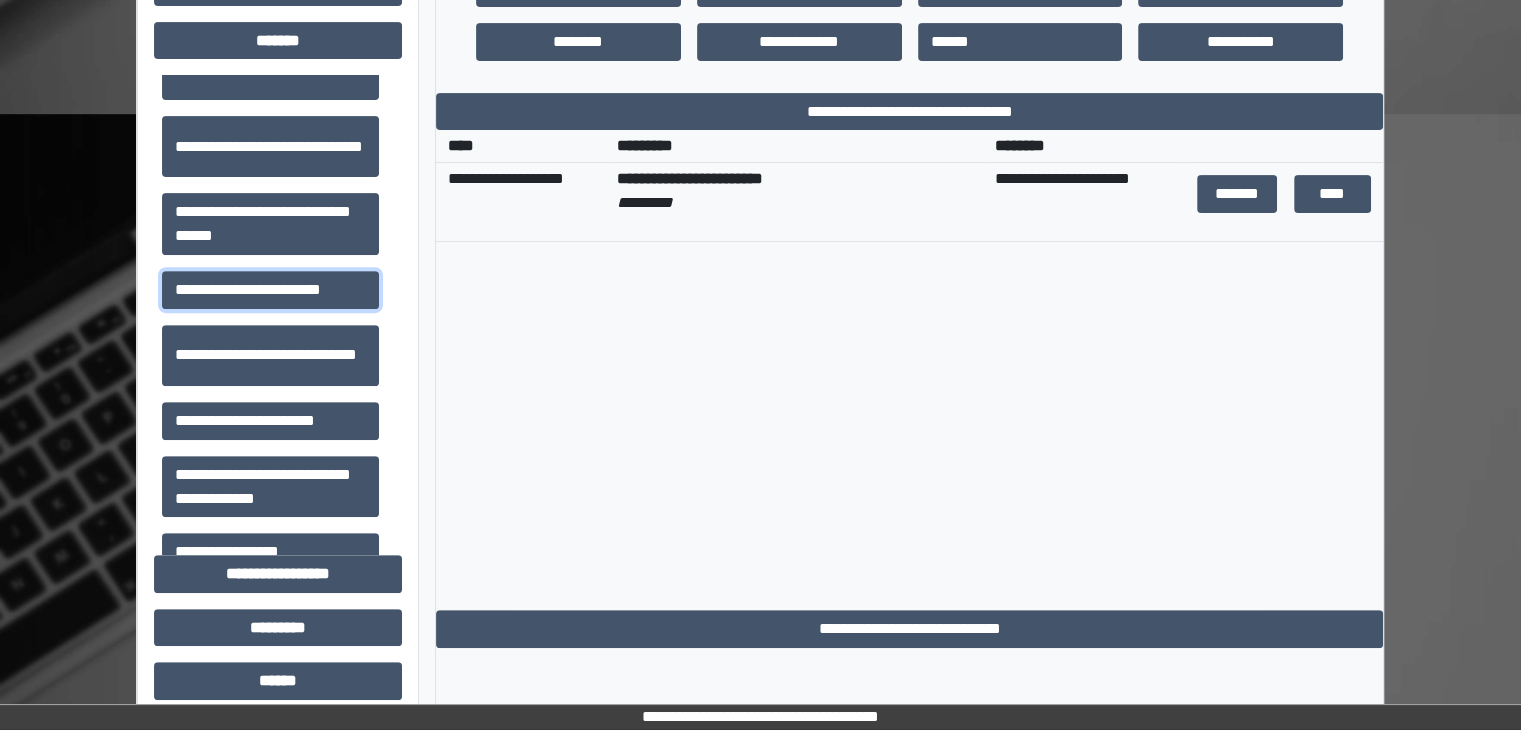 scroll, scrollTop: 716, scrollLeft: 0, axis: vertical 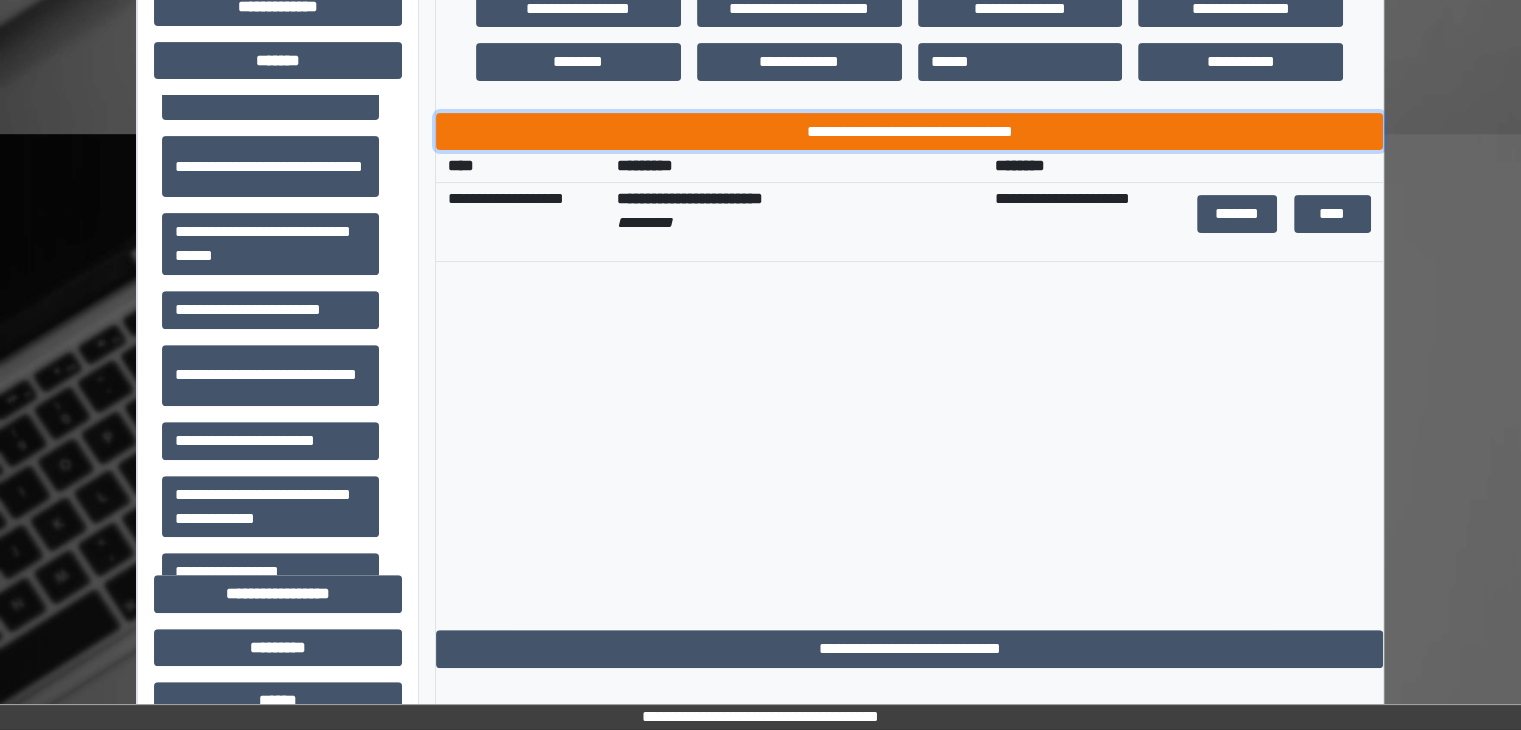 click on "**********" at bounding box center (909, 132) 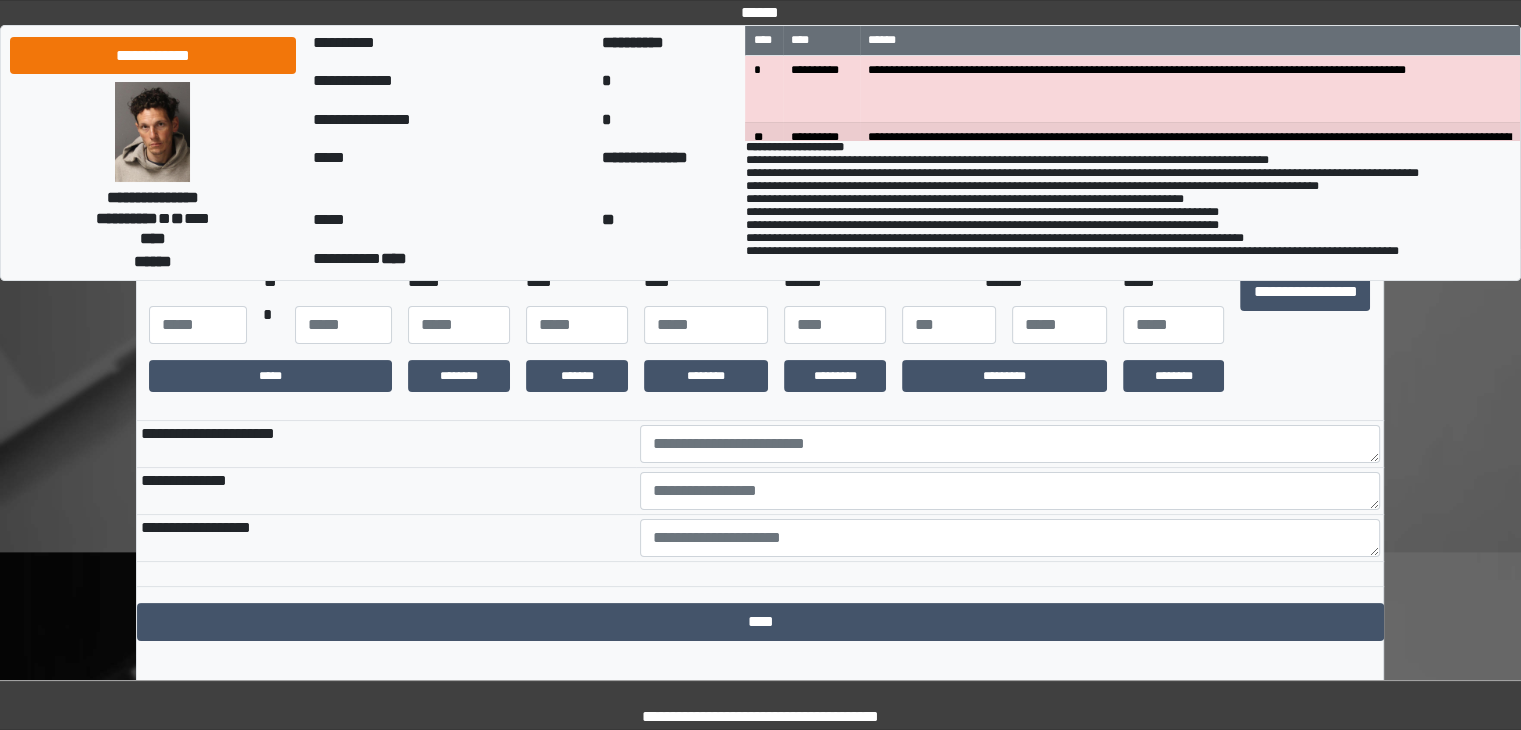 scroll, scrollTop: 300, scrollLeft: 0, axis: vertical 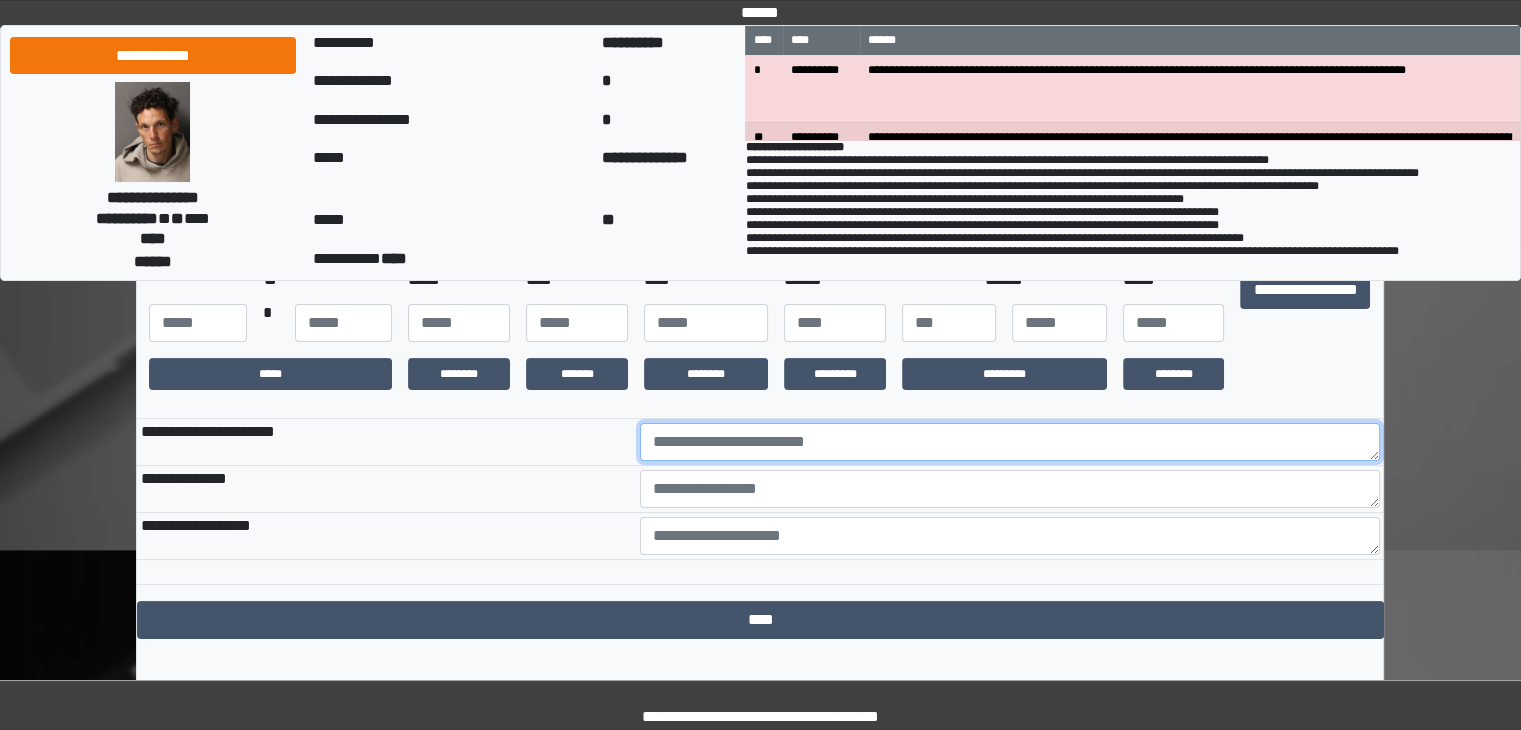 click at bounding box center (1010, 442) 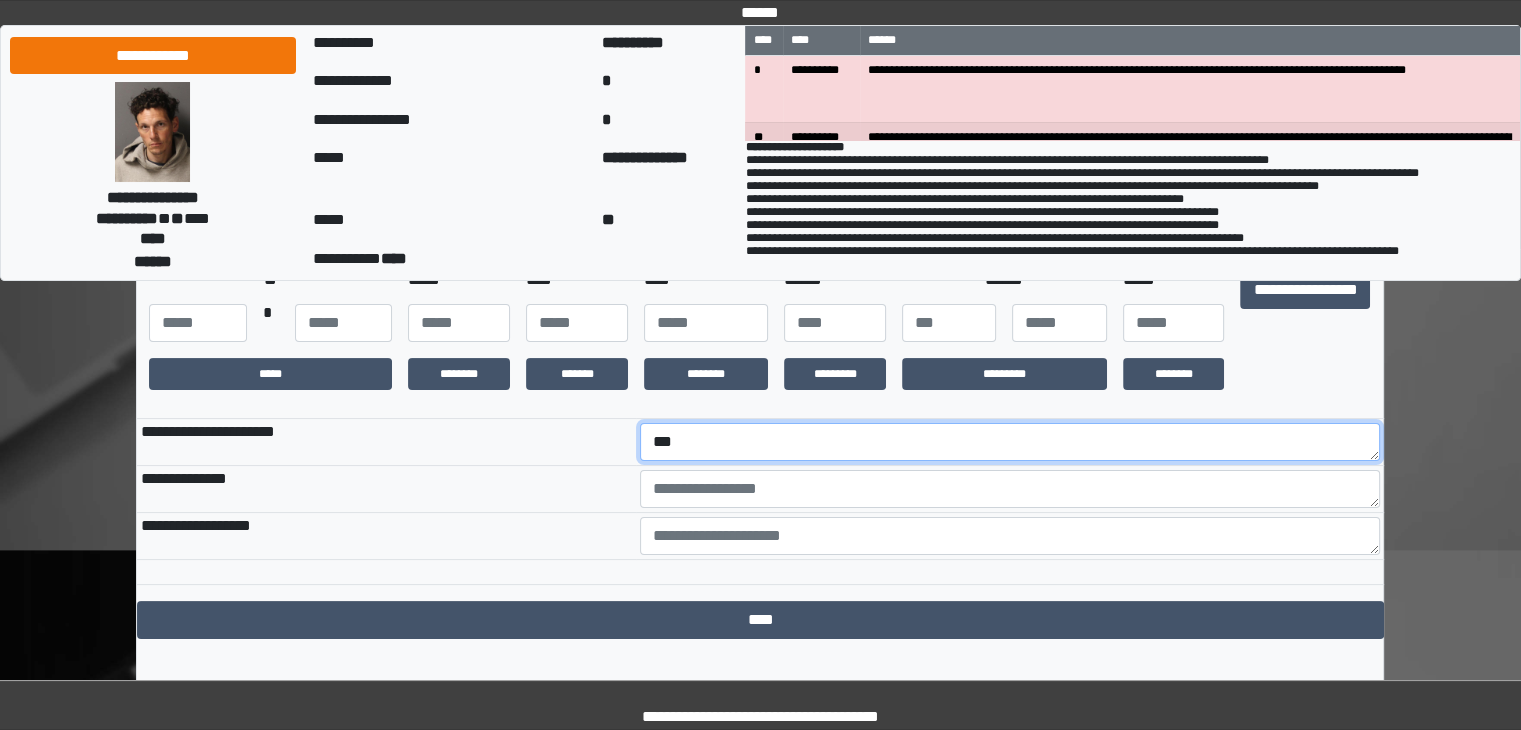 type on "***" 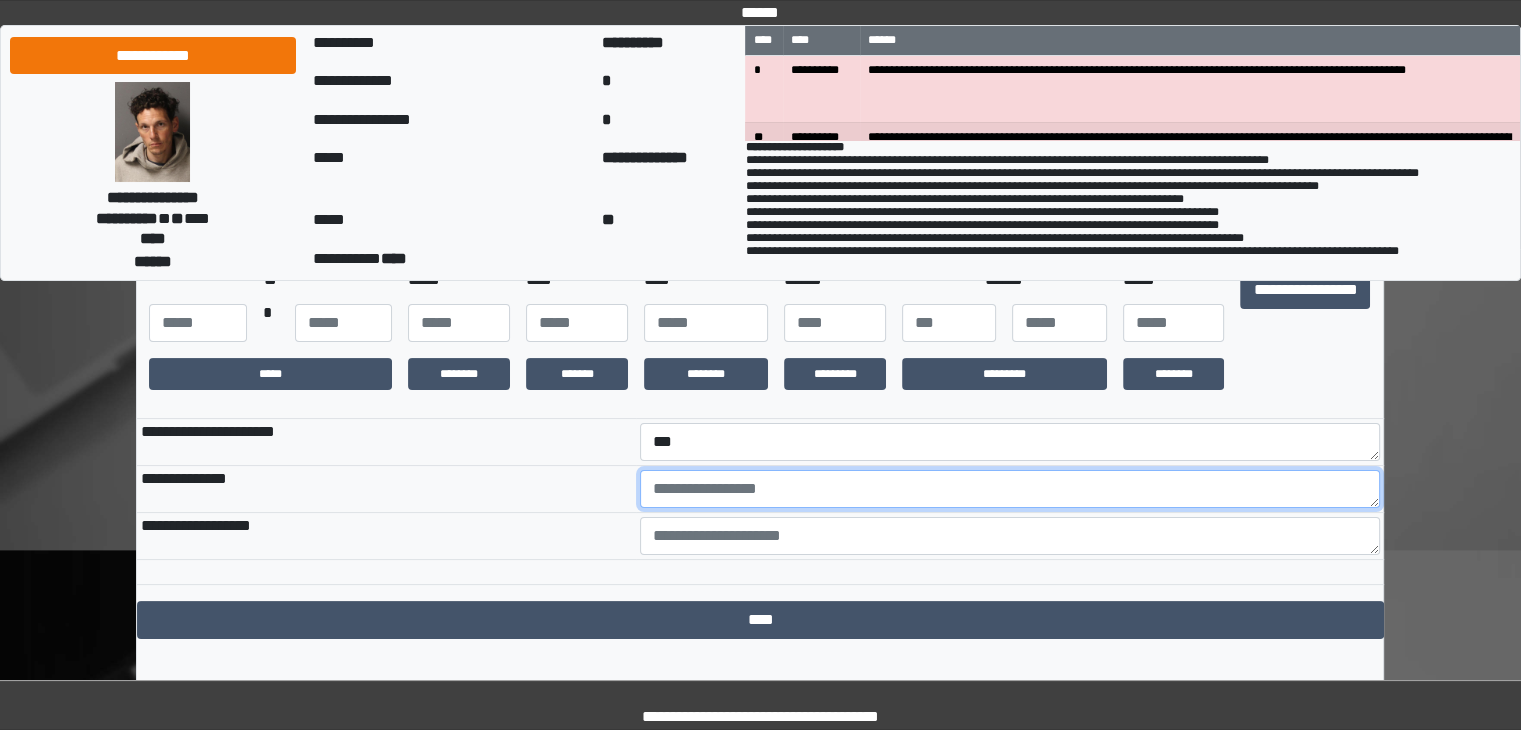 click at bounding box center [1010, 489] 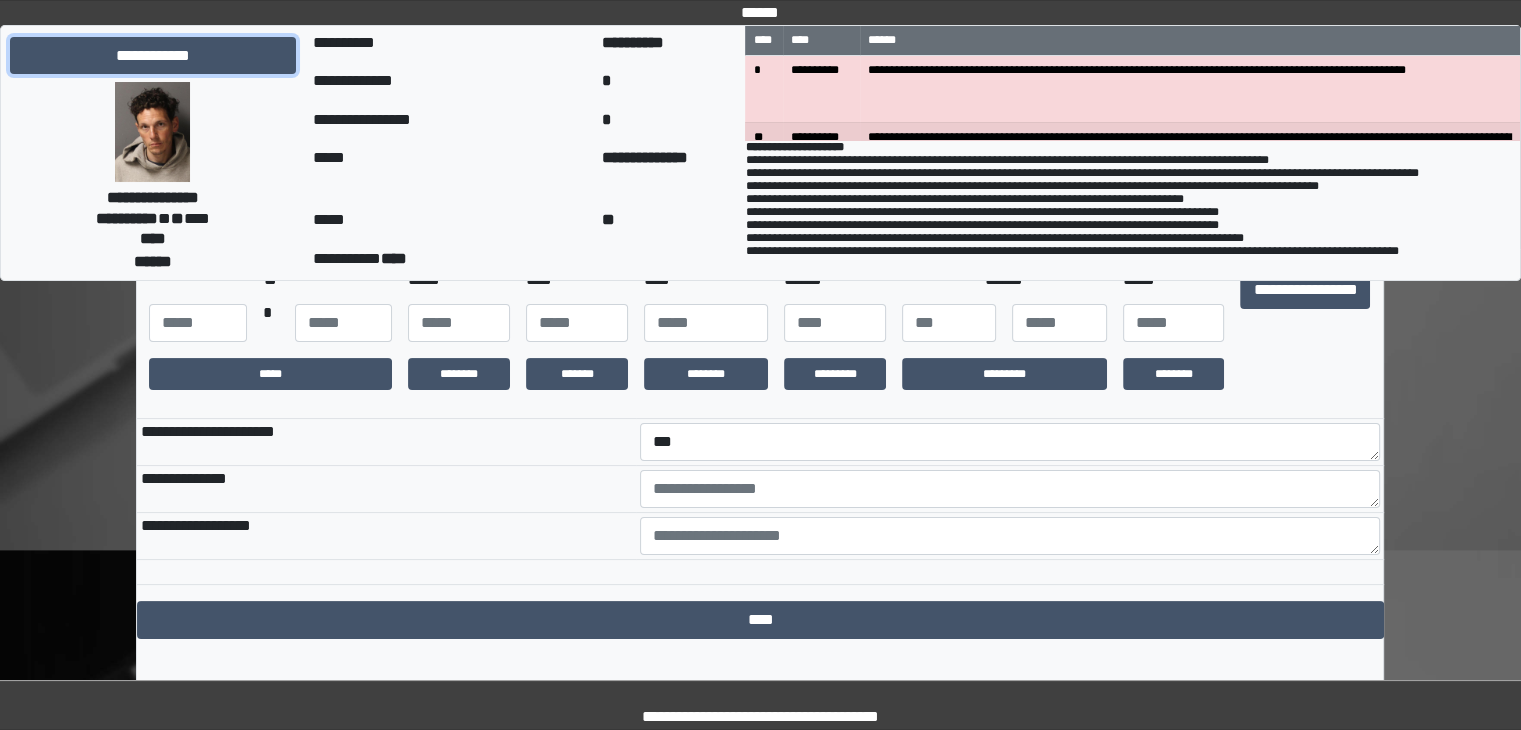 click on "**********" at bounding box center [153, 56] 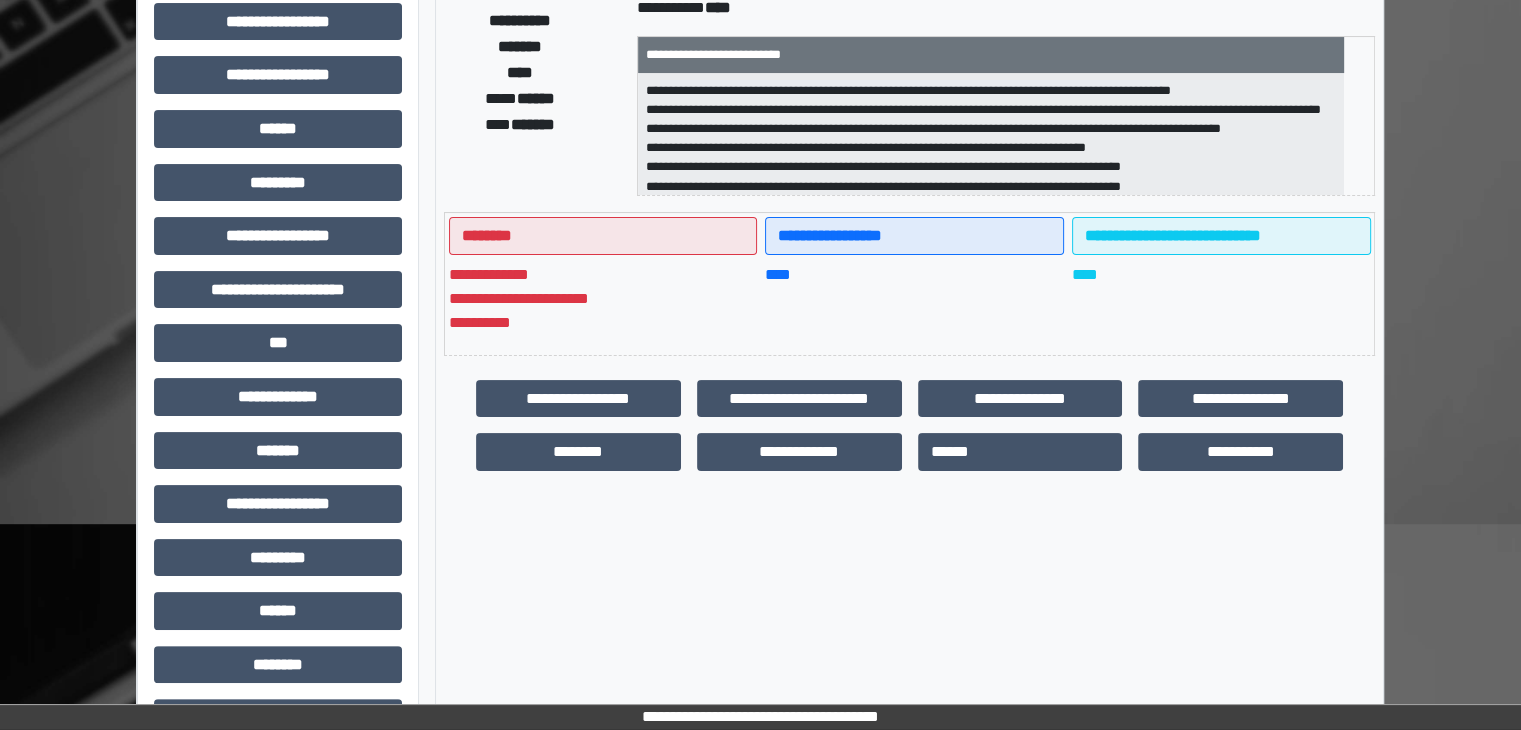 scroll, scrollTop: 400, scrollLeft: 0, axis: vertical 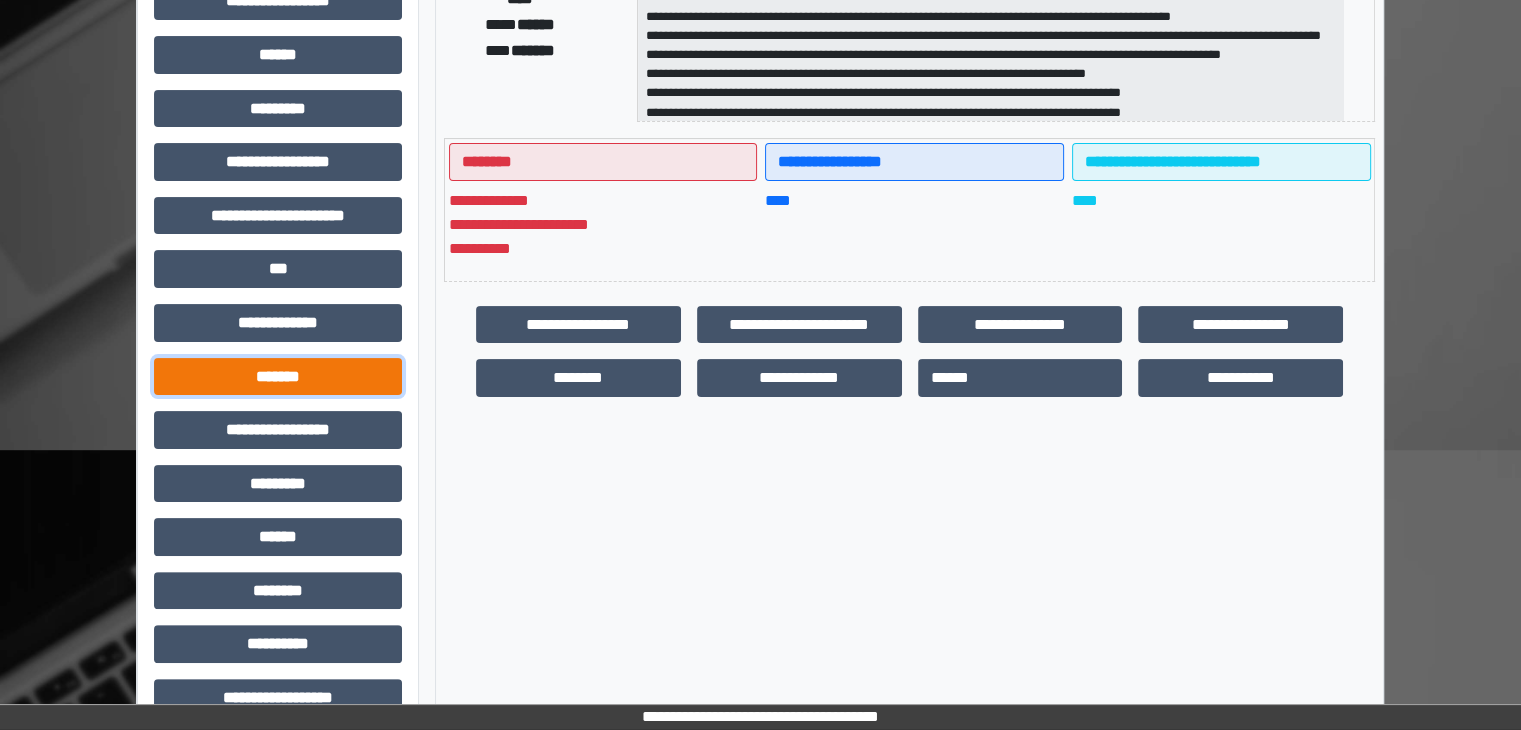click on "*******" at bounding box center (278, 377) 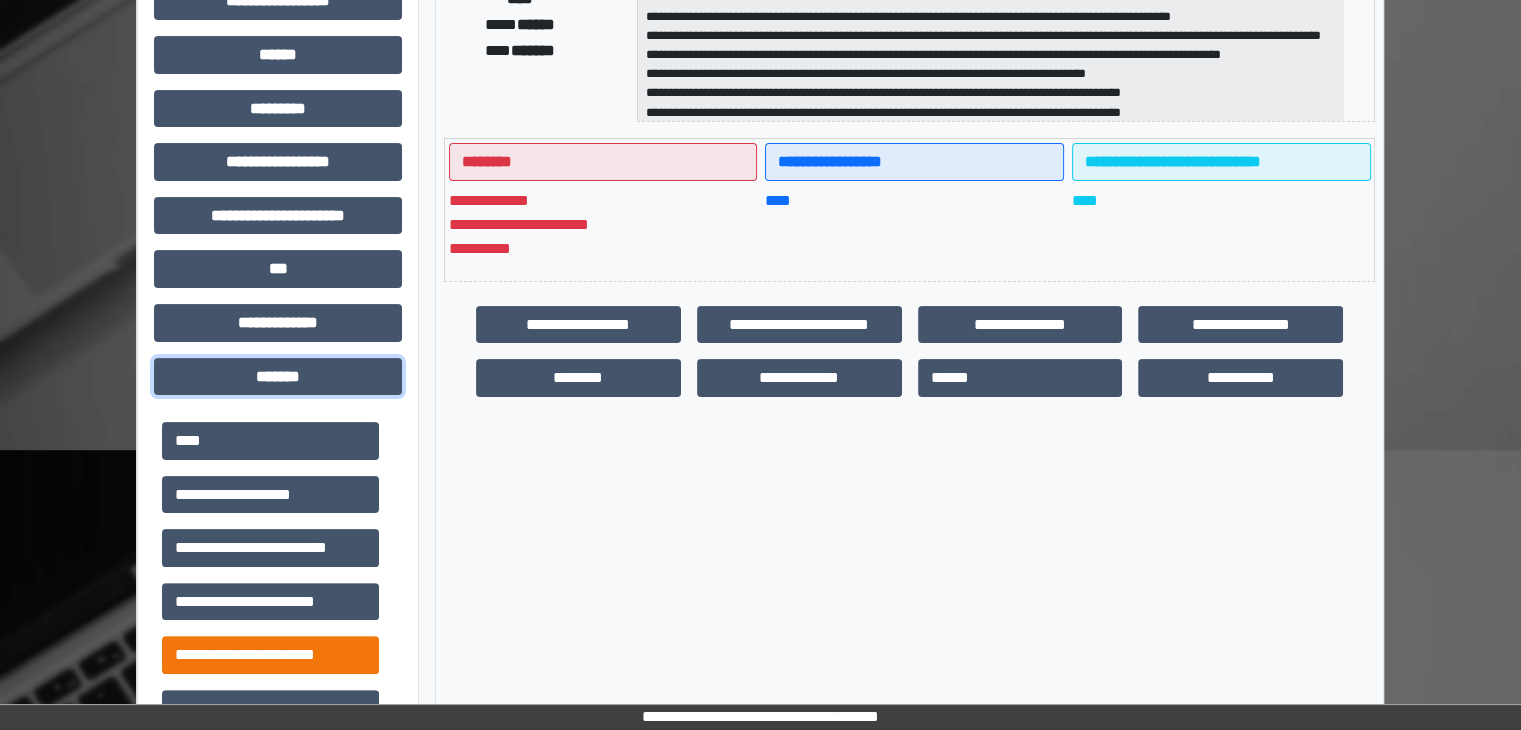 scroll, scrollTop: 300, scrollLeft: 0, axis: vertical 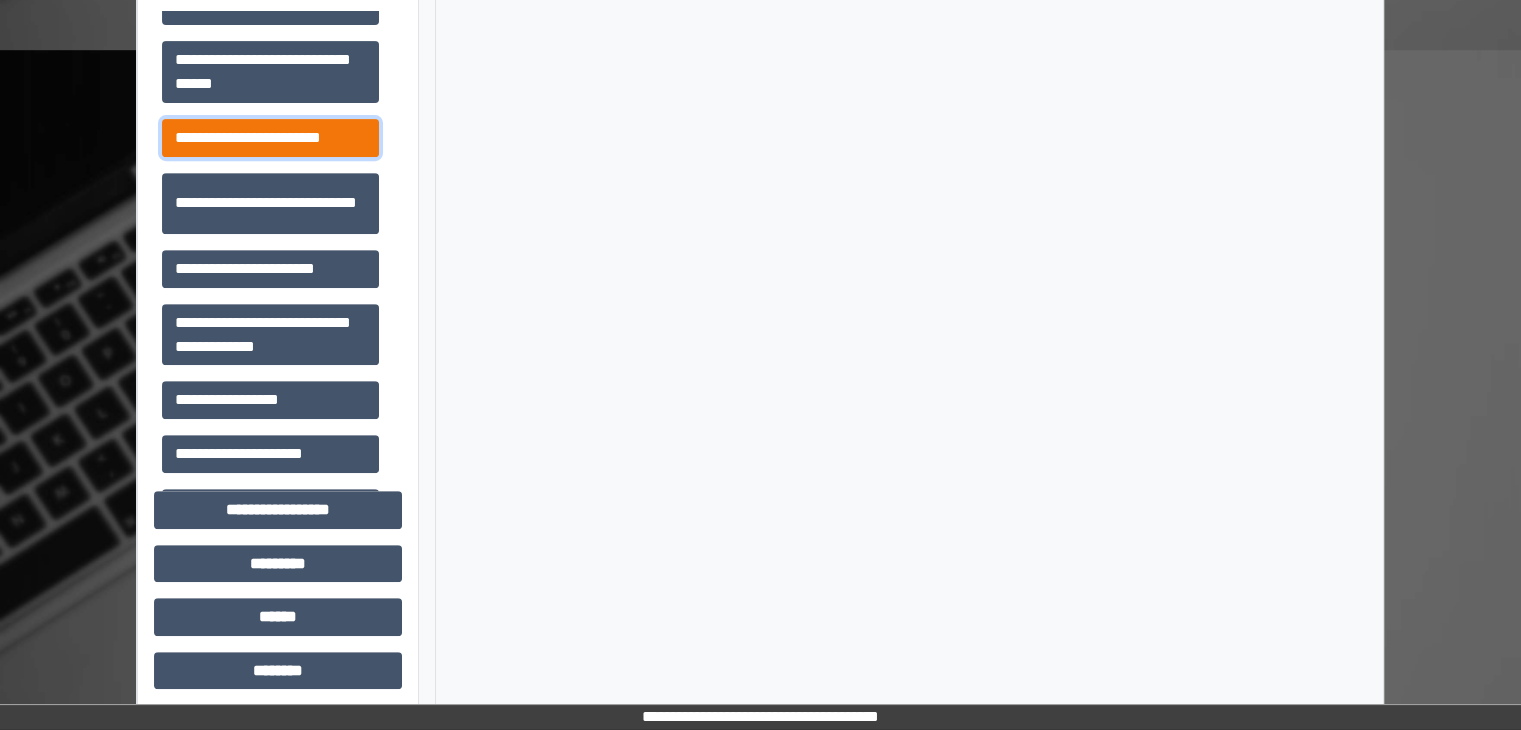 click on "**********" at bounding box center (270, 138) 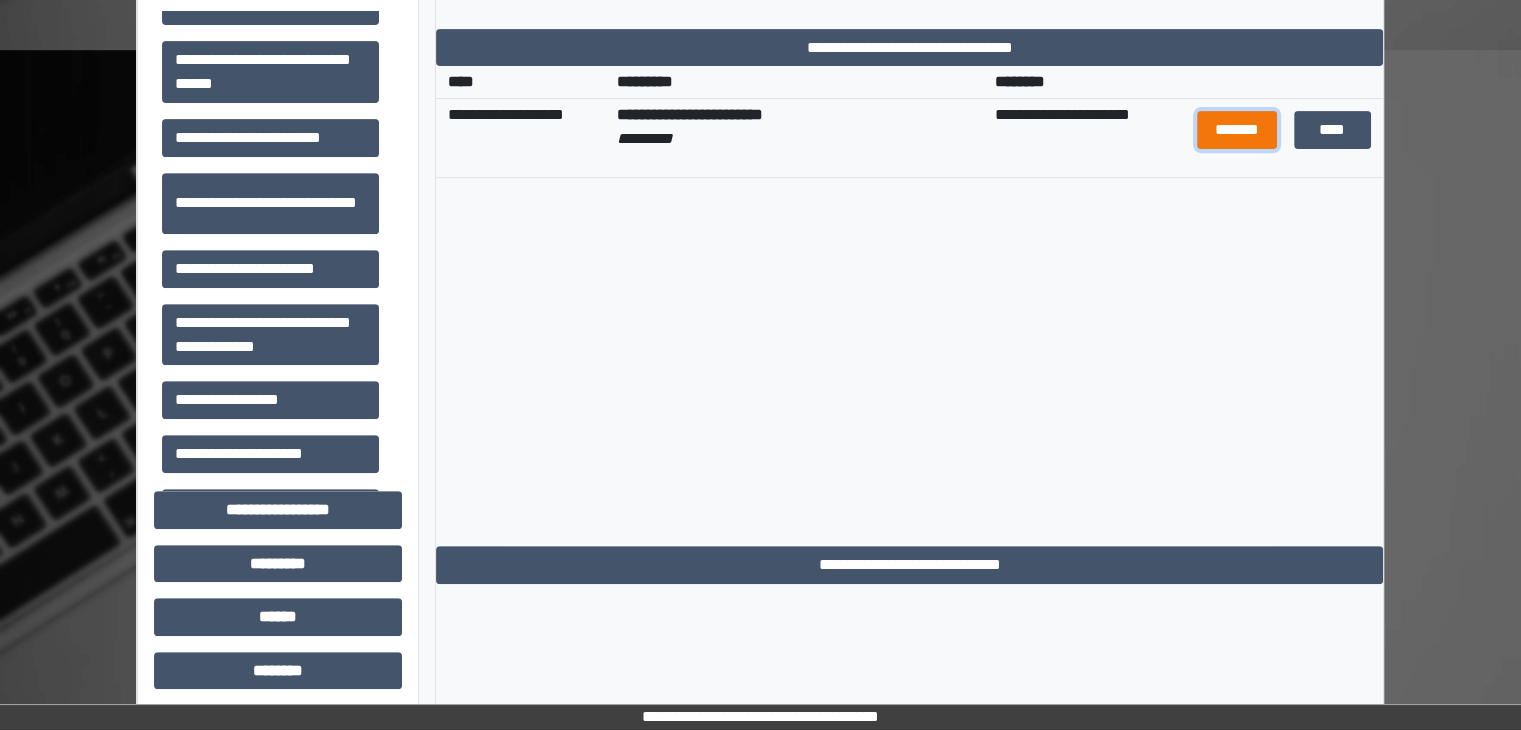 click on "*******" at bounding box center (1237, 130) 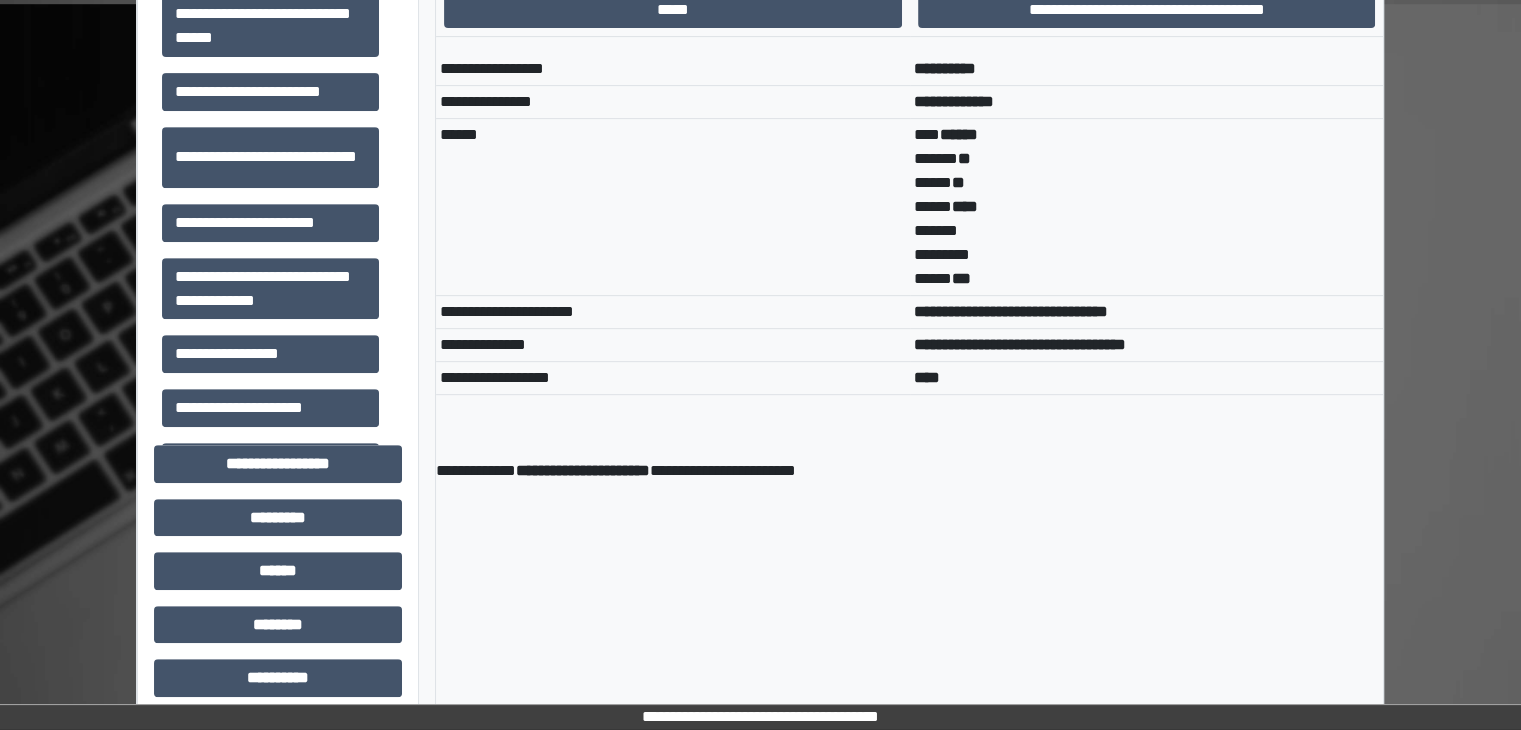 scroll, scrollTop: 916, scrollLeft: 0, axis: vertical 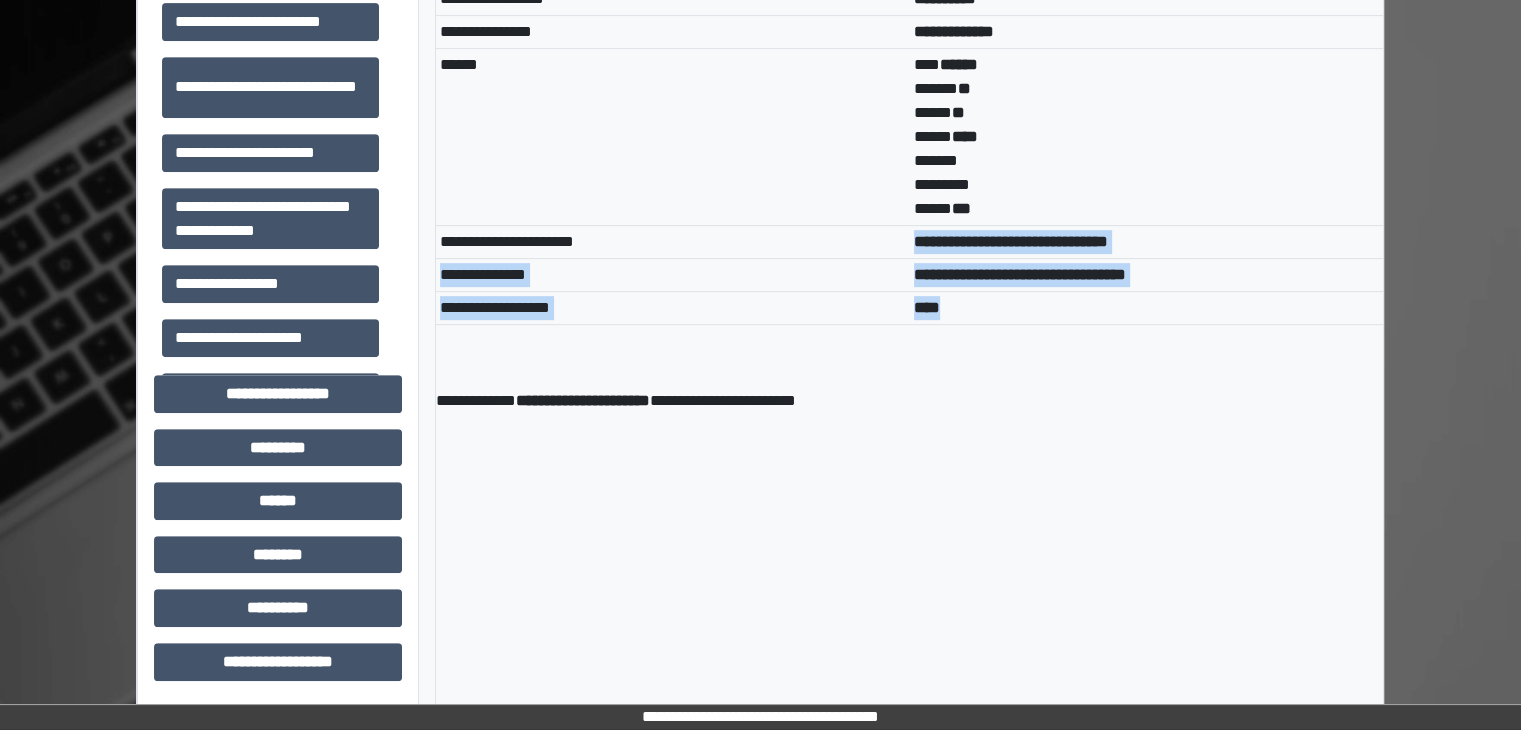 drag, startPoint x: 913, startPoint y: 242, endPoint x: 1034, endPoint y: 299, distance: 133.75351 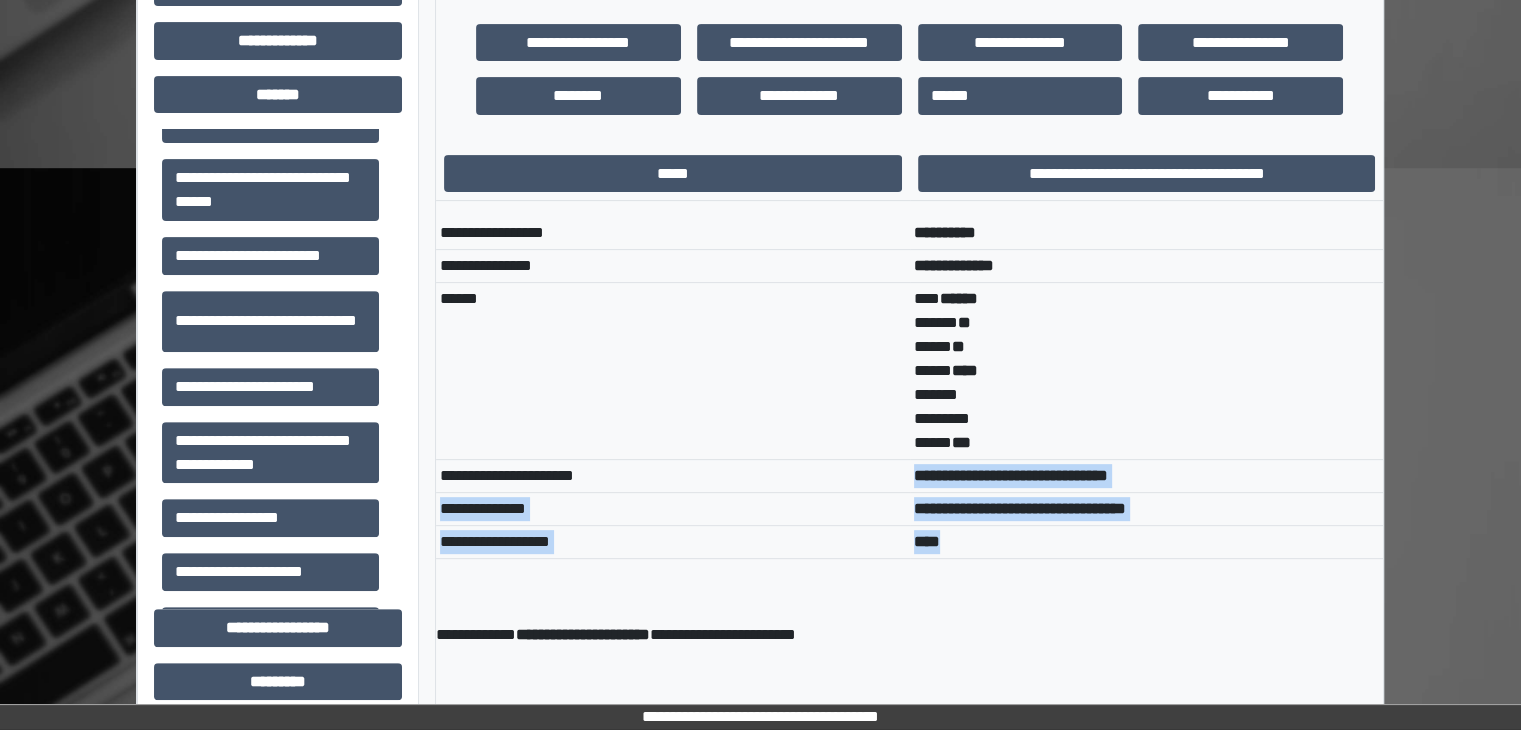 scroll, scrollTop: 616, scrollLeft: 0, axis: vertical 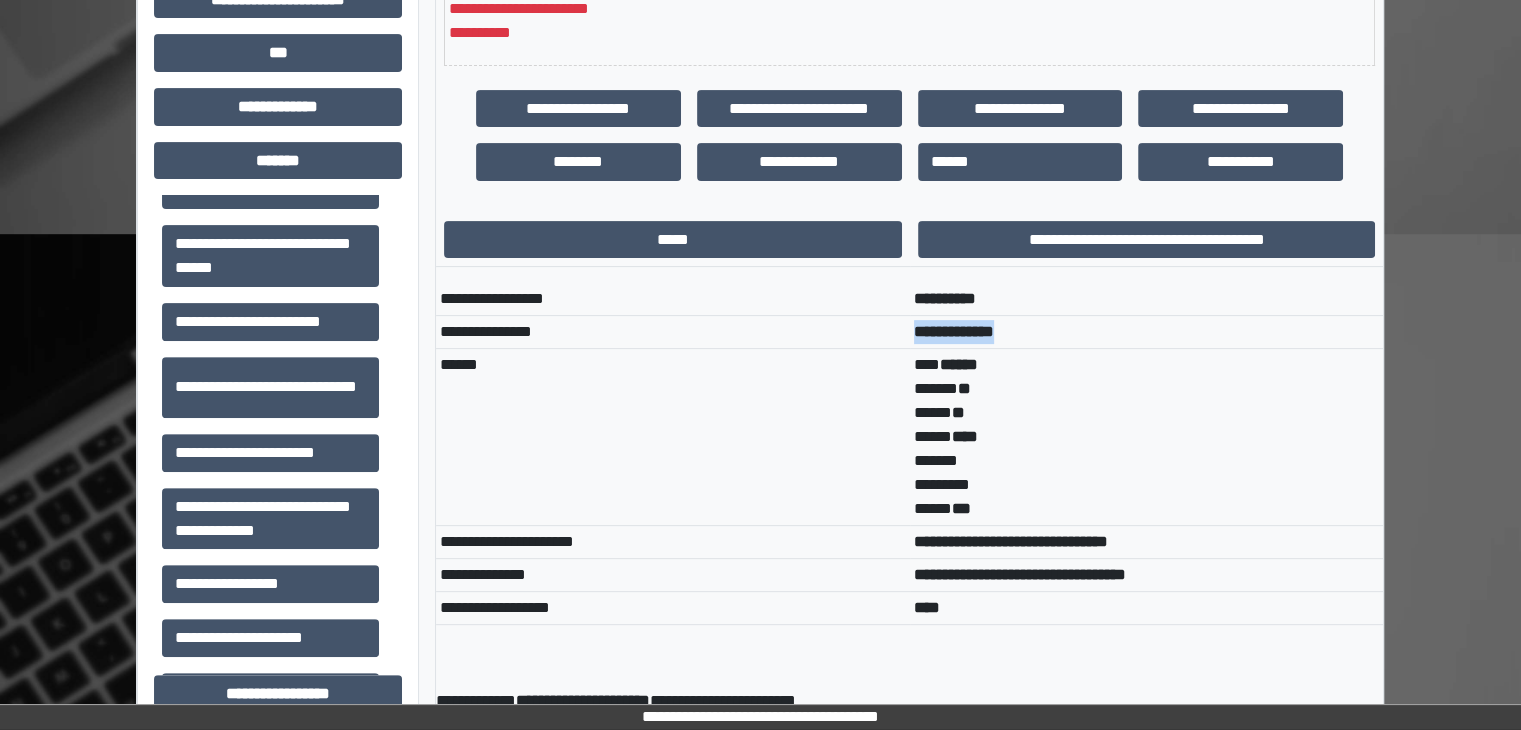 drag, startPoint x: 1037, startPoint y: 332, endPoint x: 917, endPoint y: 323, distance: 120.33703 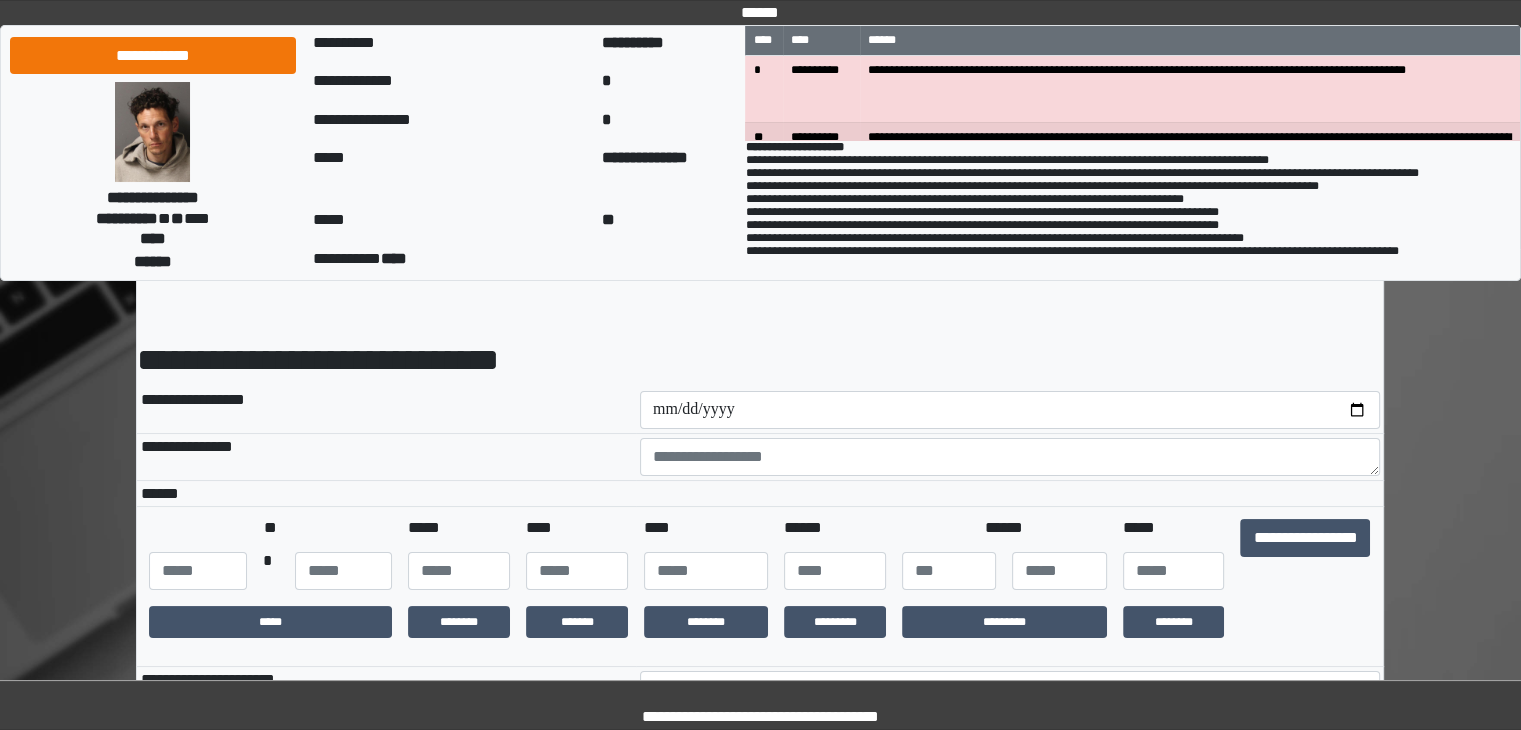 scroll, scrollTop: 200, scrollLeft: 0, axis: vertical 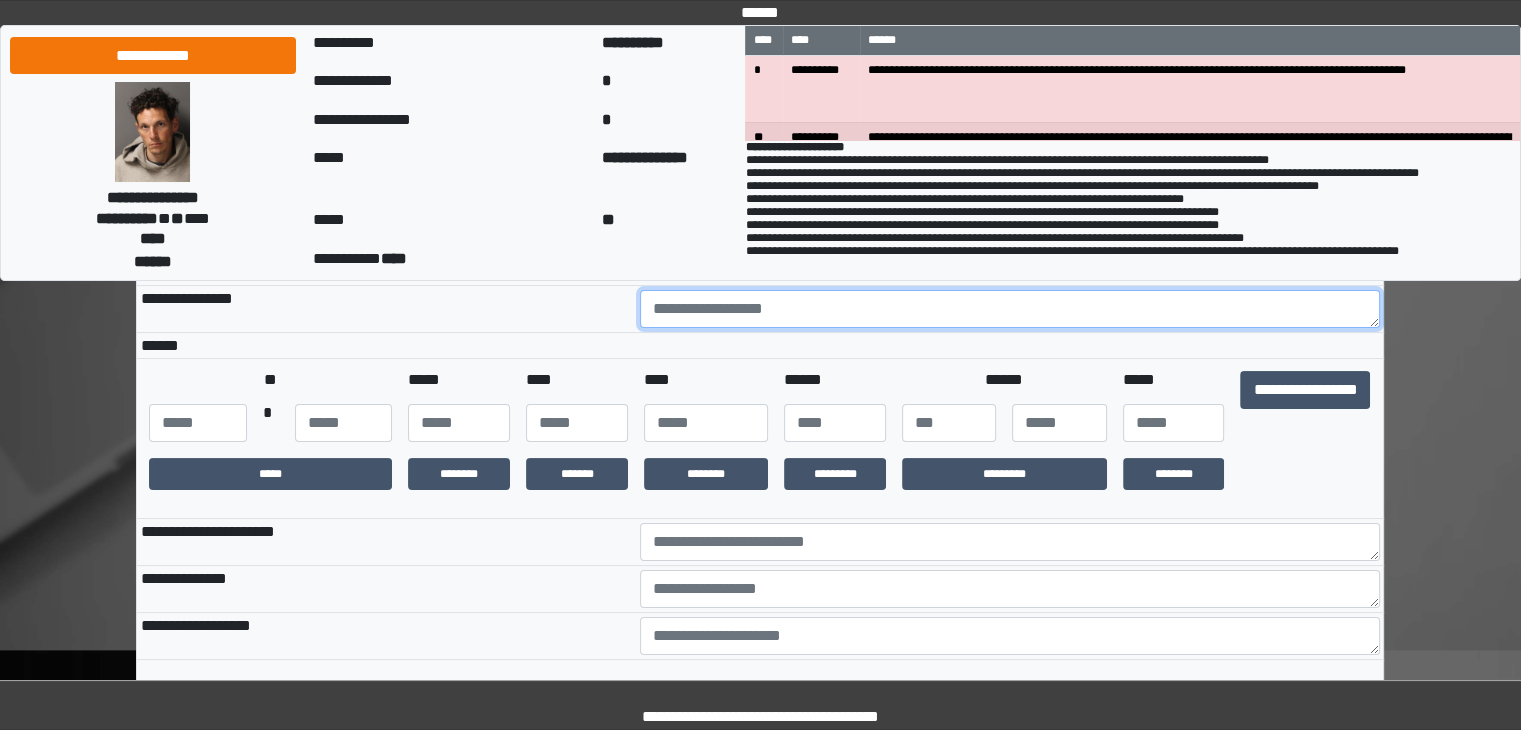 click at bounding box center (1010, 309) 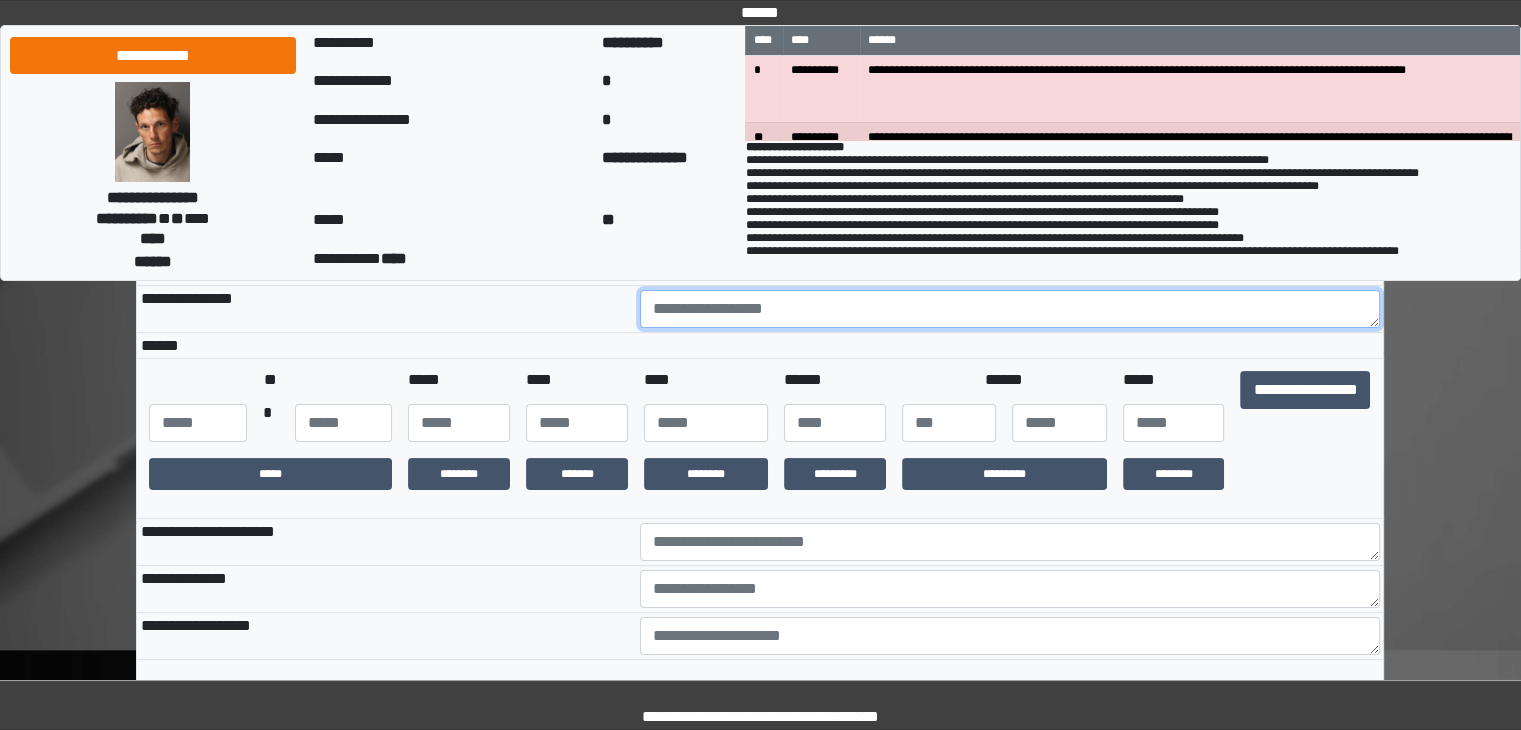 paste on "**********" 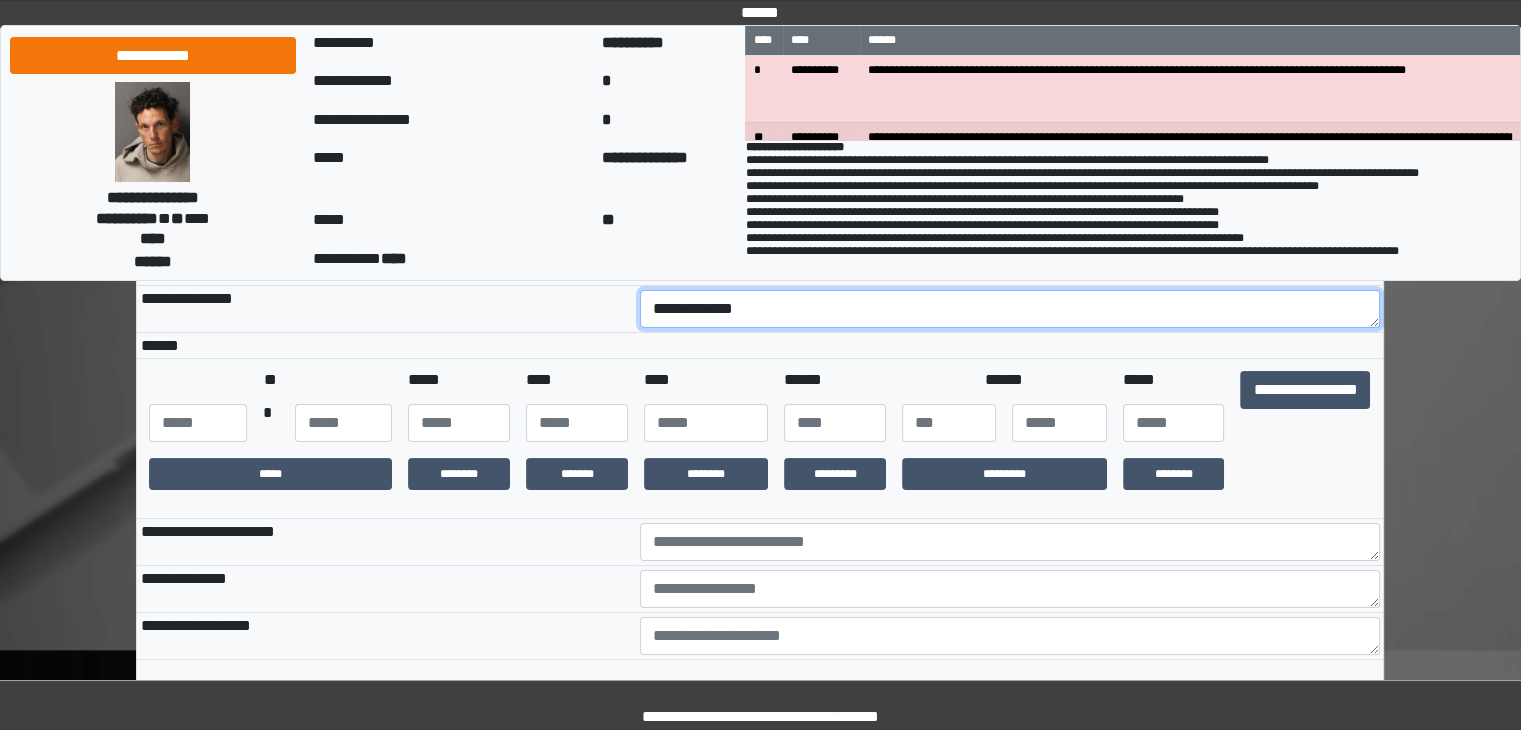 click on "**********" at bounding box center (1010, 309) 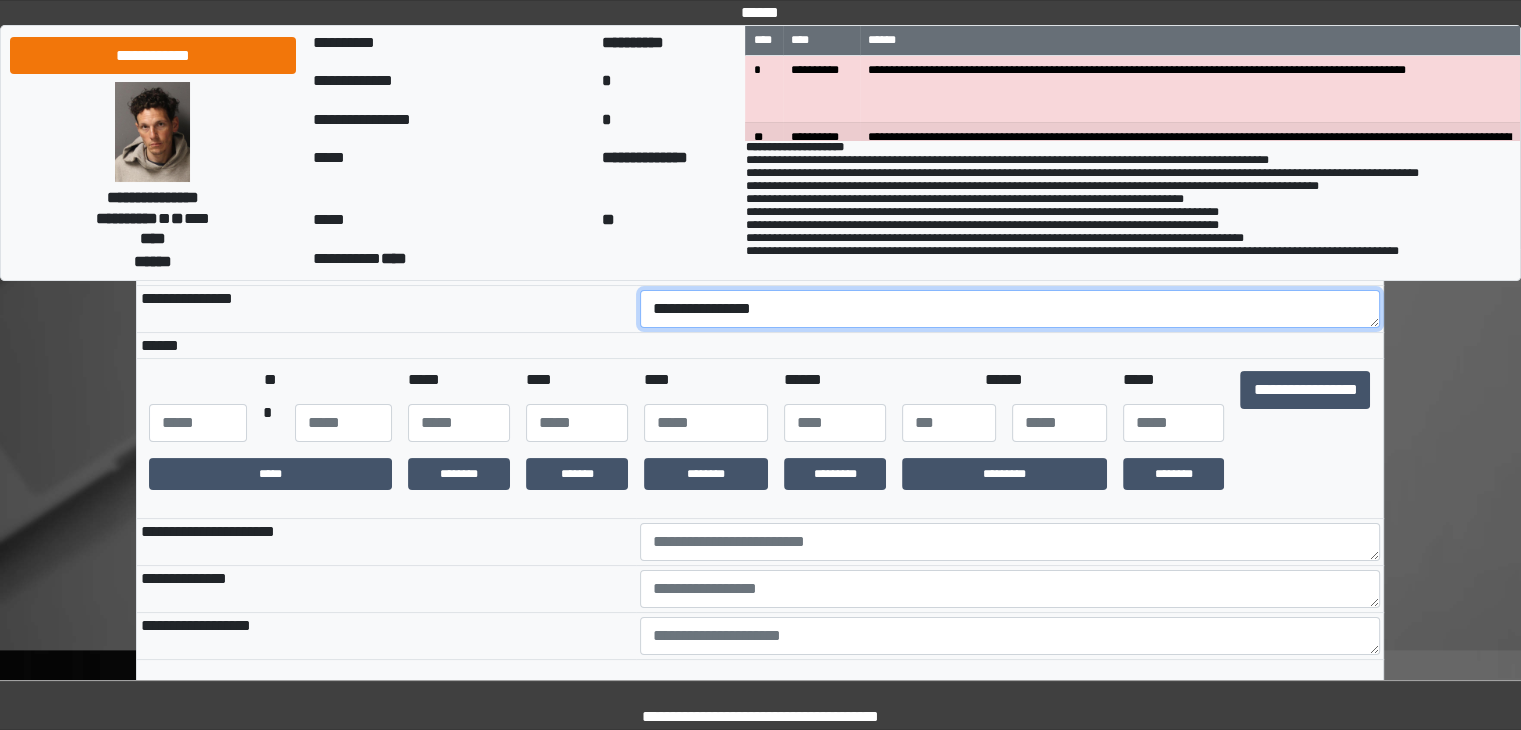 type on "**********" 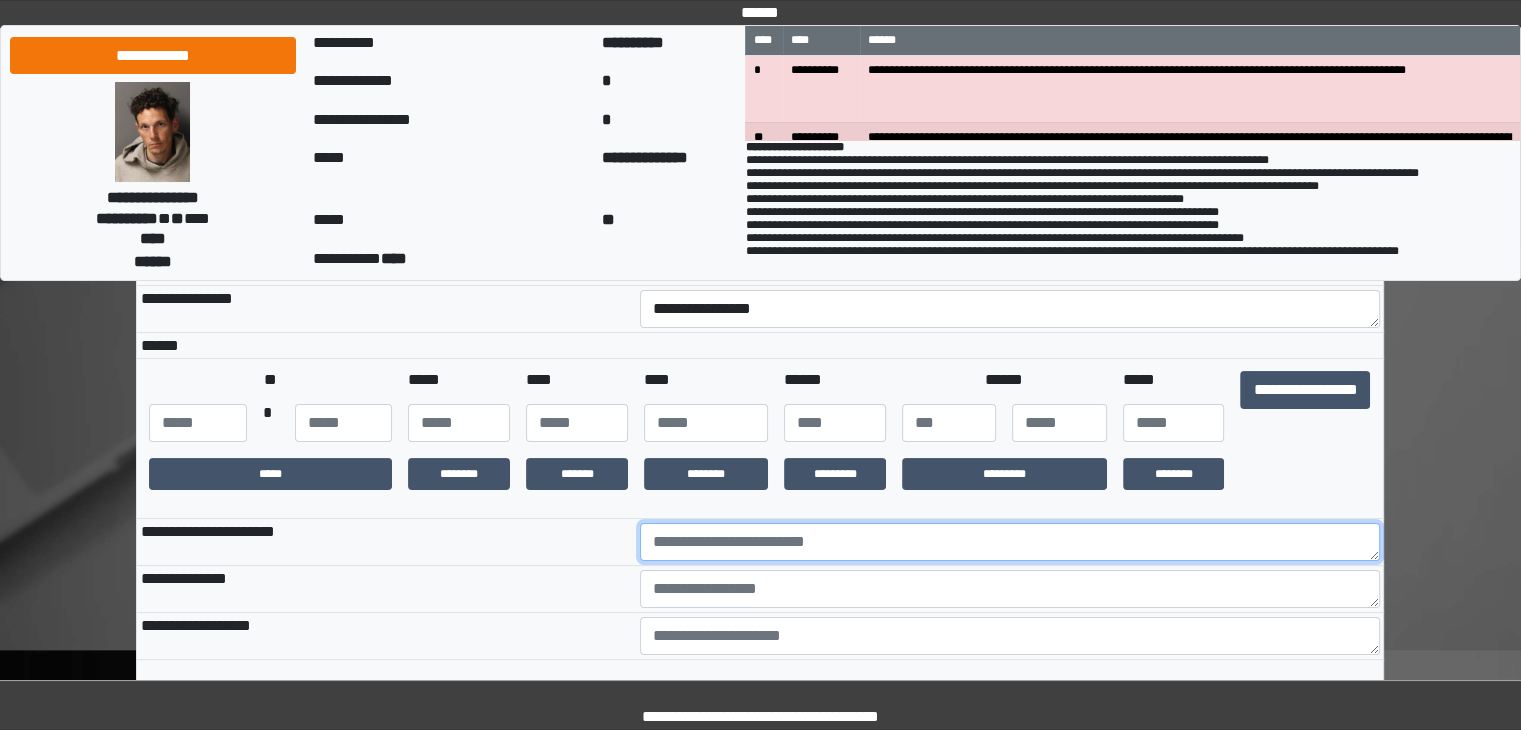click at bounding box center [1010, 542] 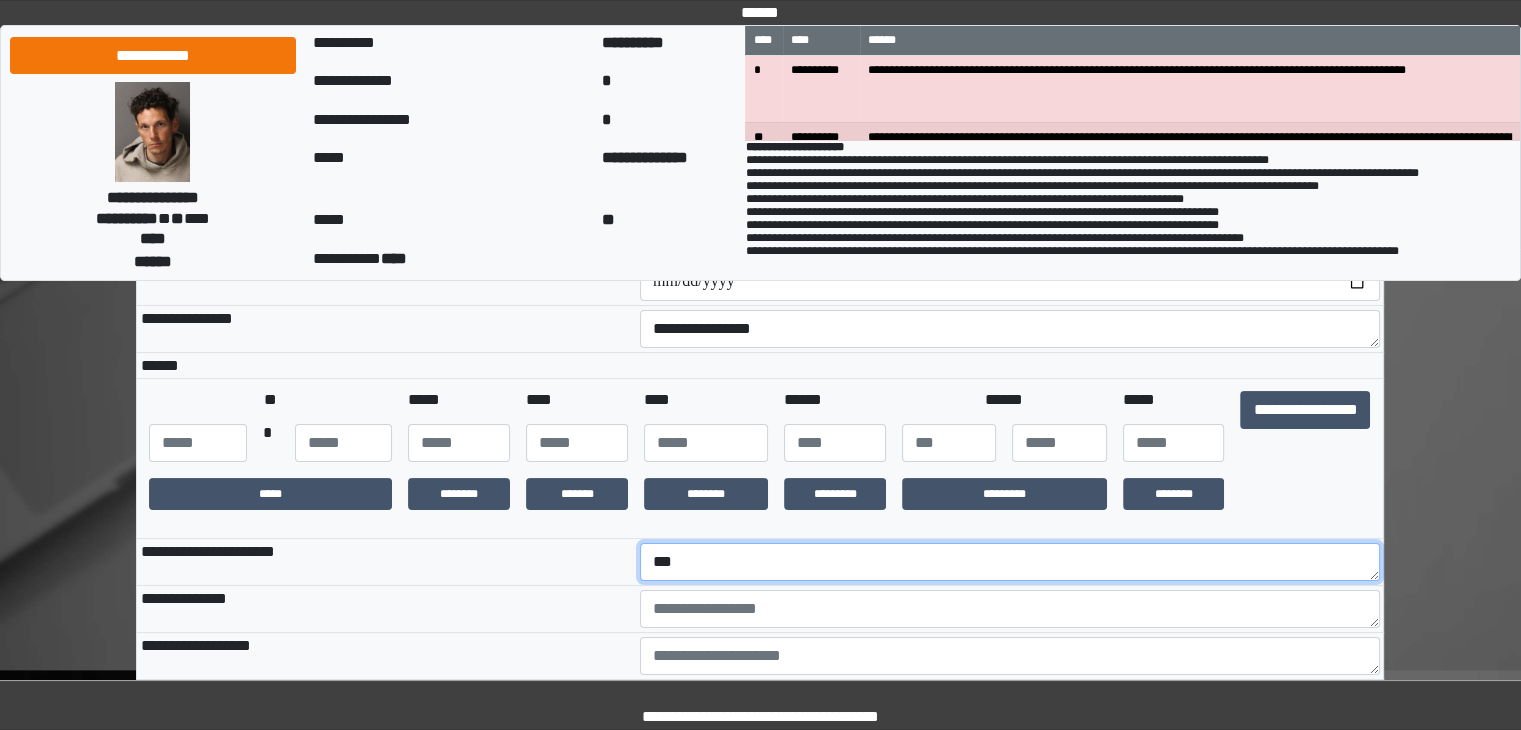 scroll, scrollTop: 144, scrollLeft: 0, axis: vertical 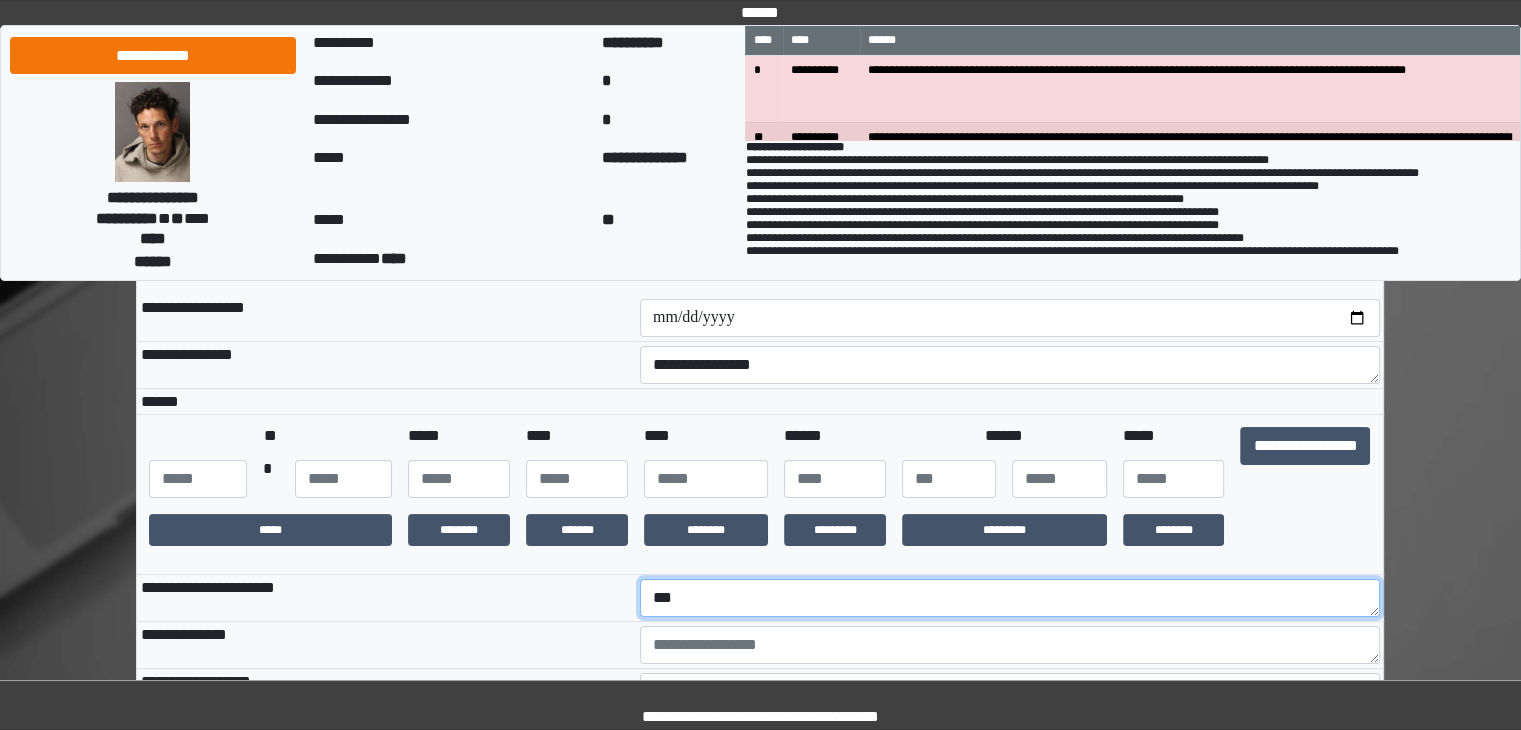 type on "***" 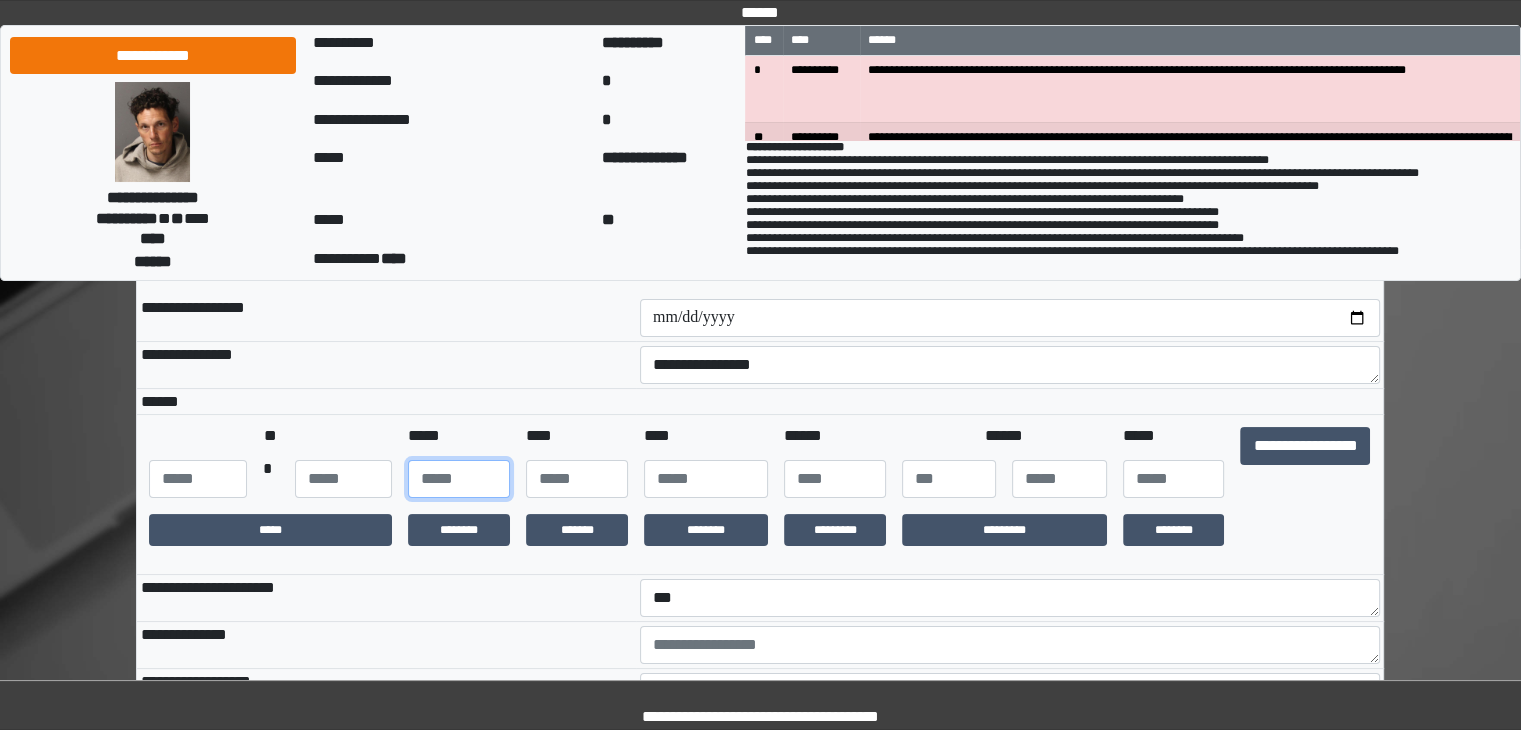 click at bounding box center [459, 479] 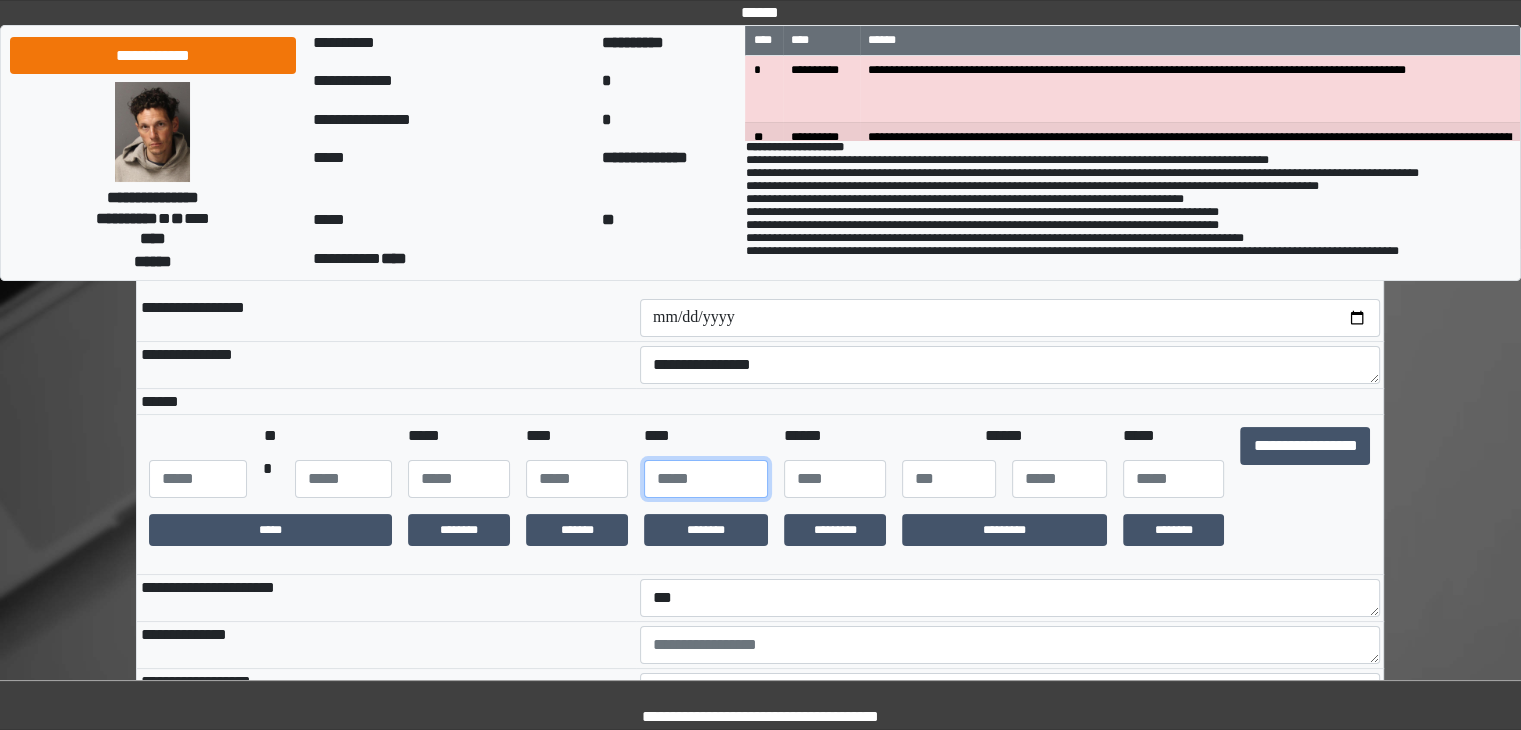 click at bounding box center [706, 479] 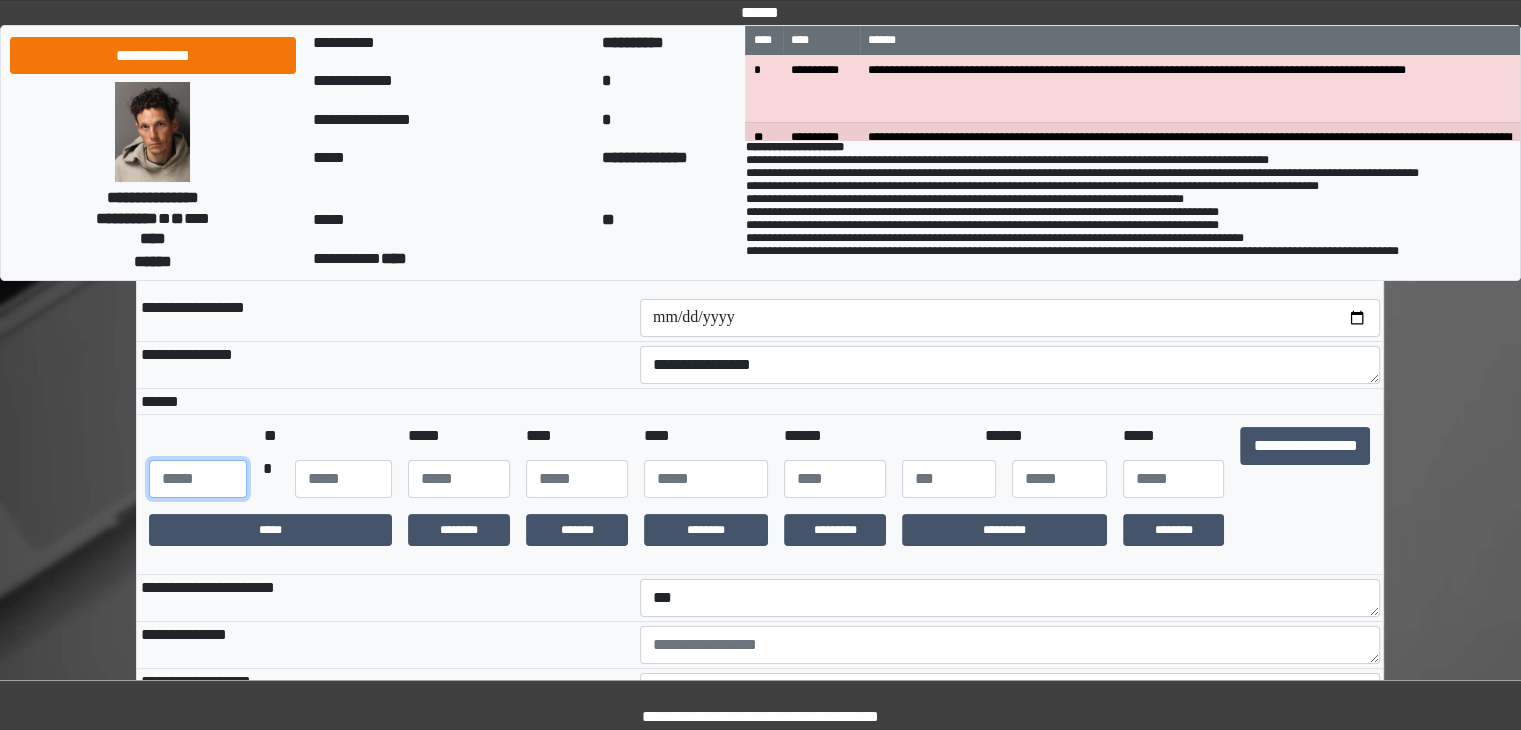 click at bounding box center [197, 479] 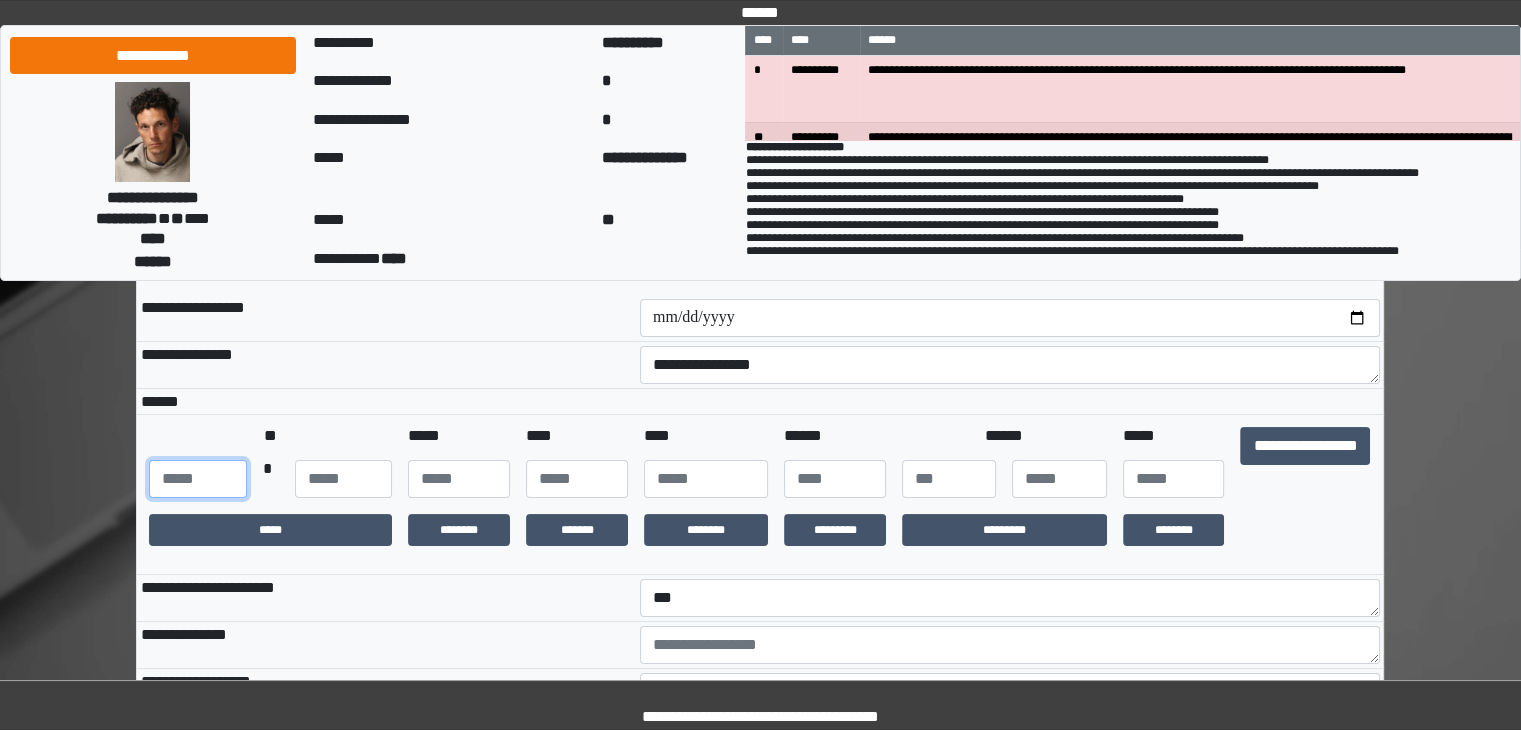 type on "***" 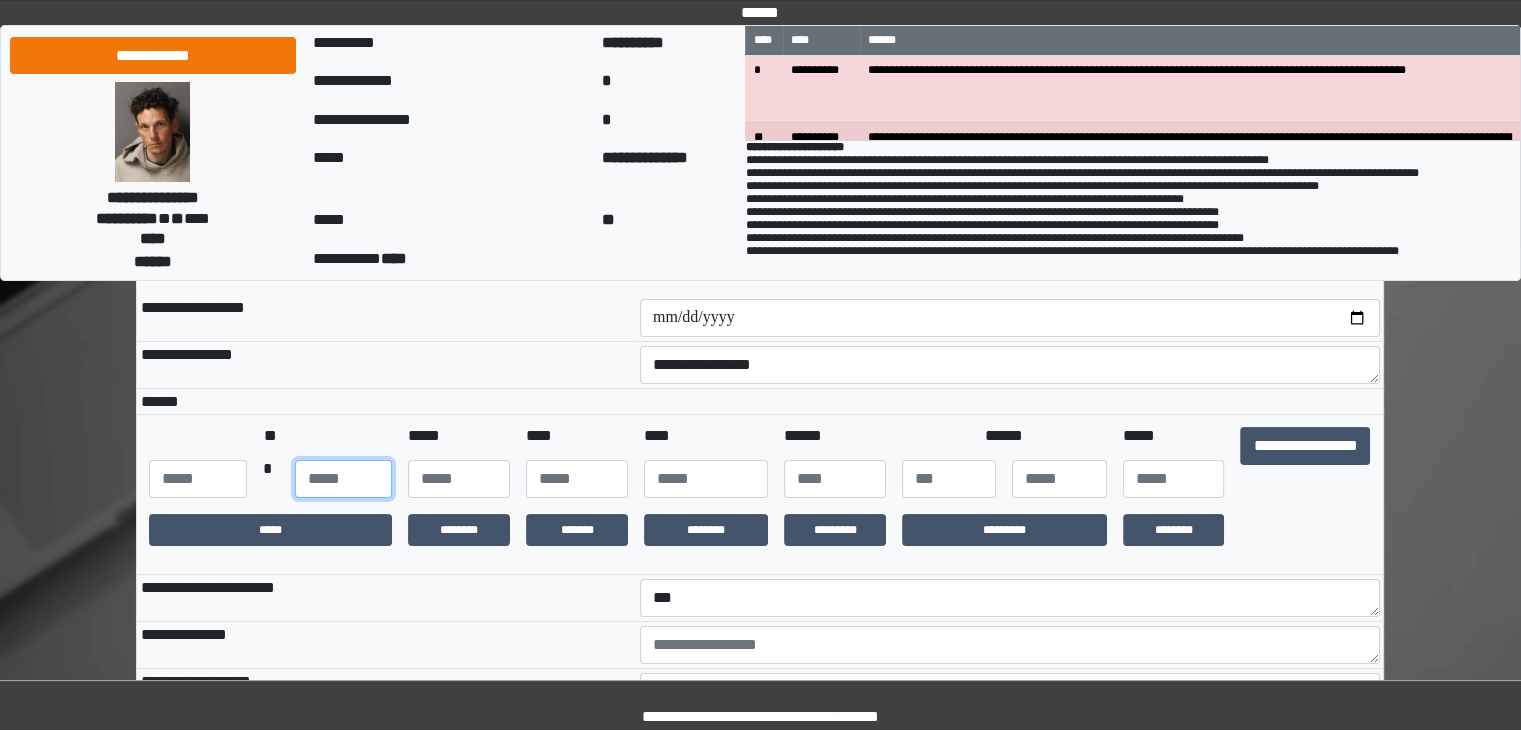 type on "**" 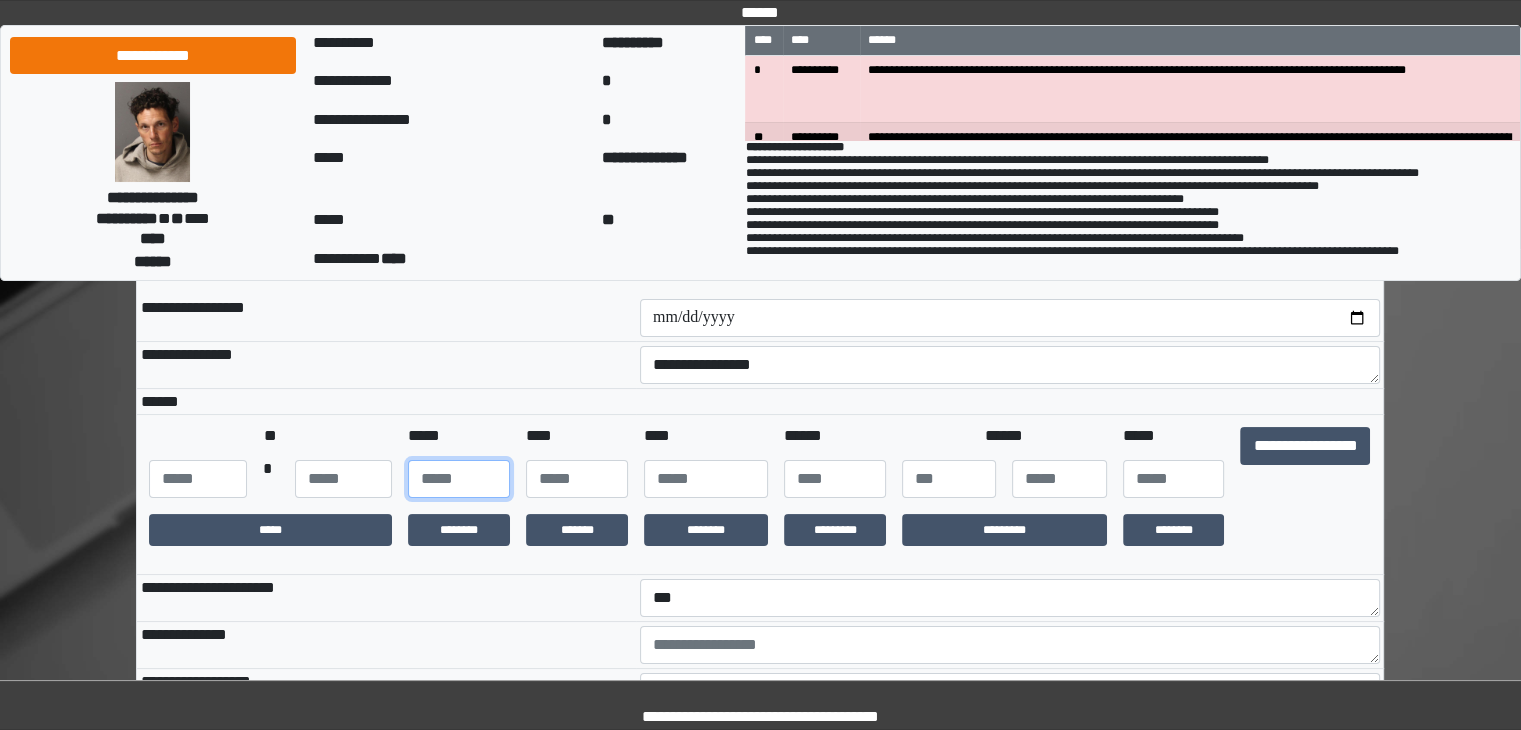 click at bounding box center [459, 479] 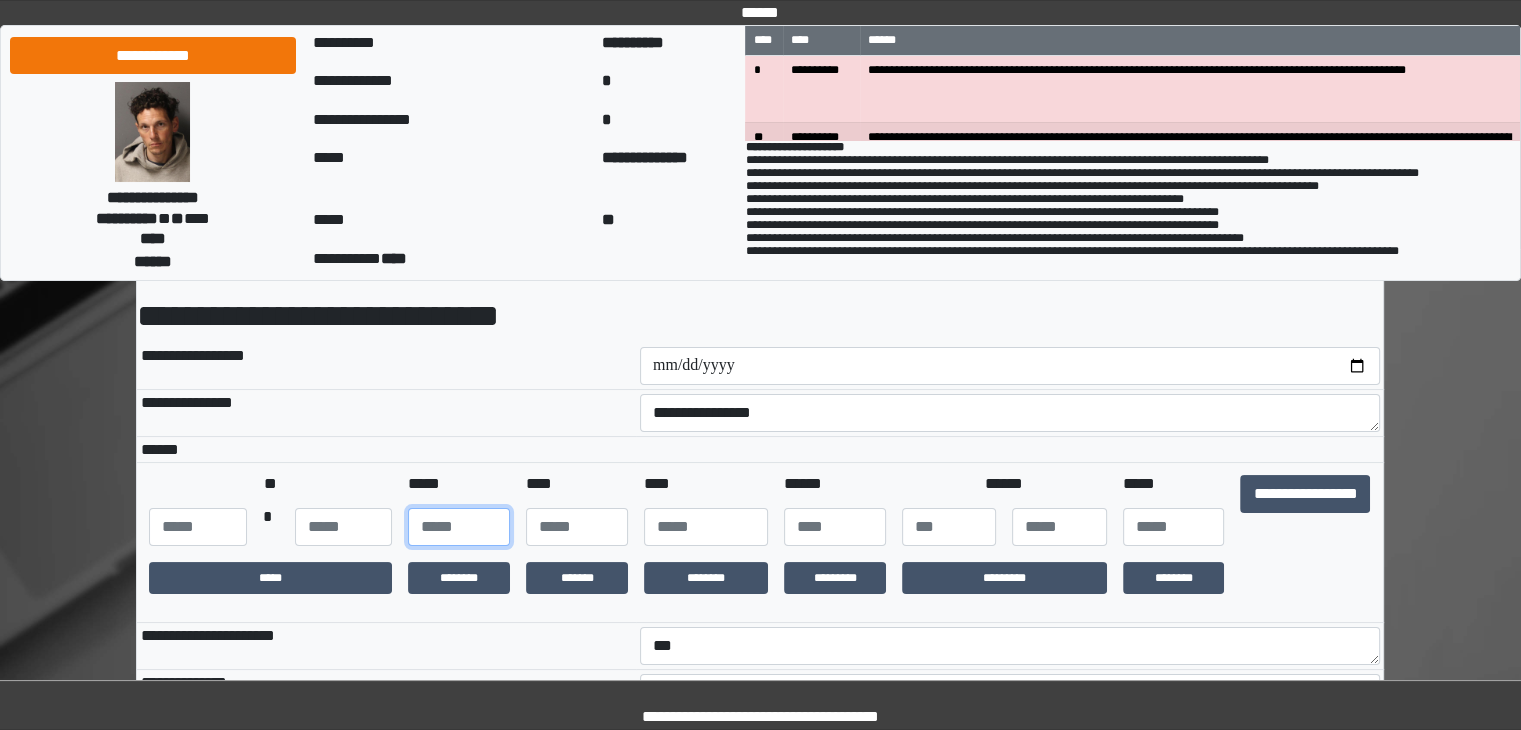 scroll, scrollTop: 0, scrollLeft: 0, axis: both 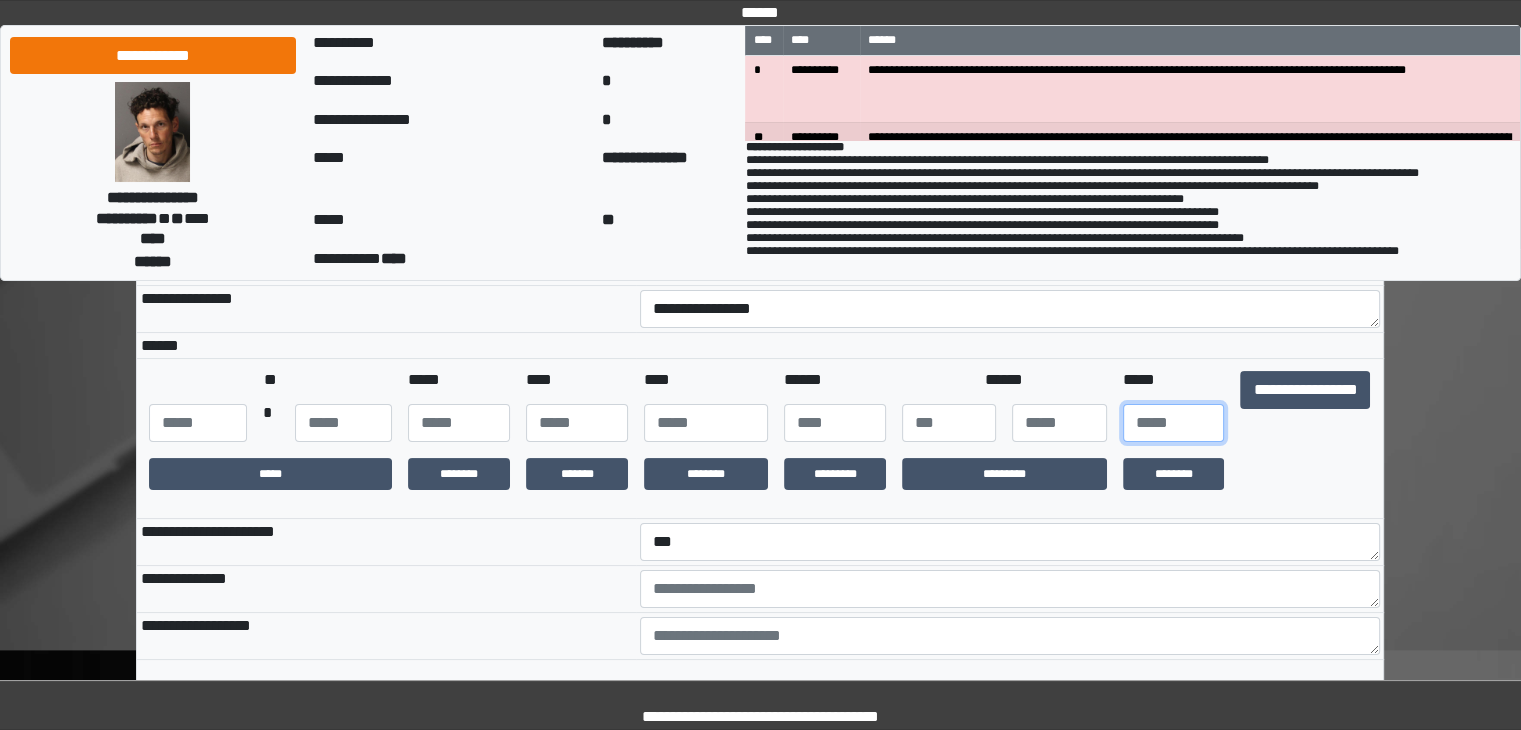 click at bounding box center [1174, 423] 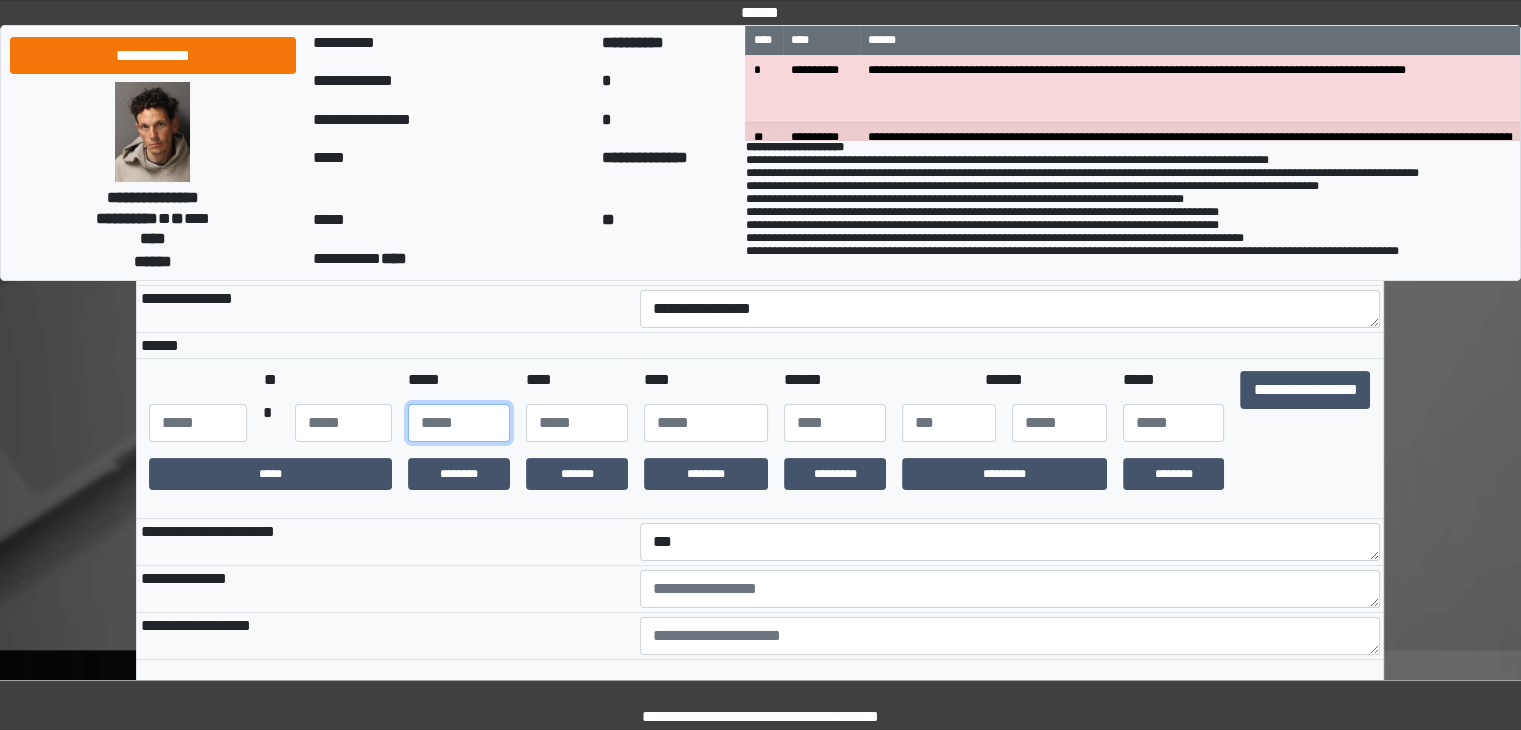 click at bounding box center (459, 423) 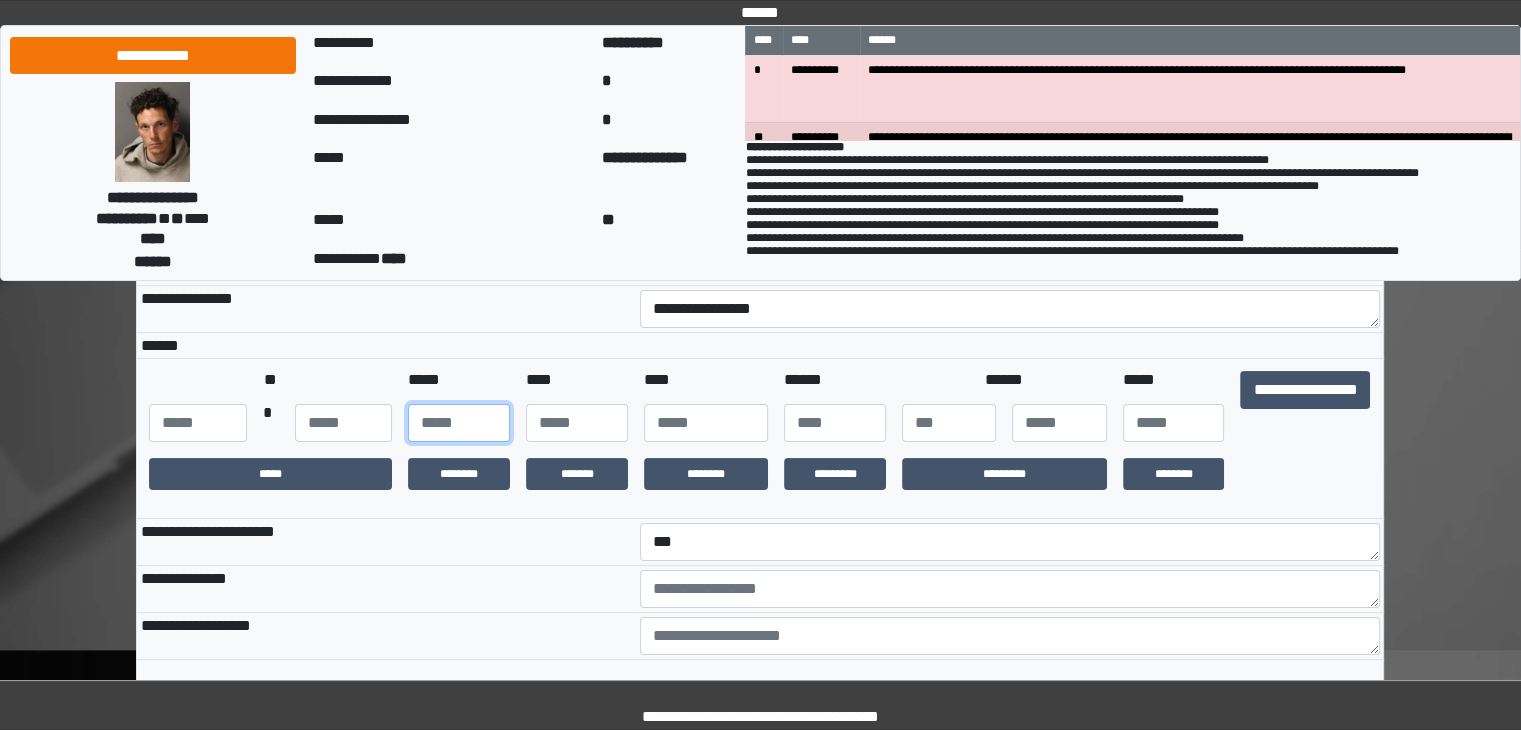 type on "*" 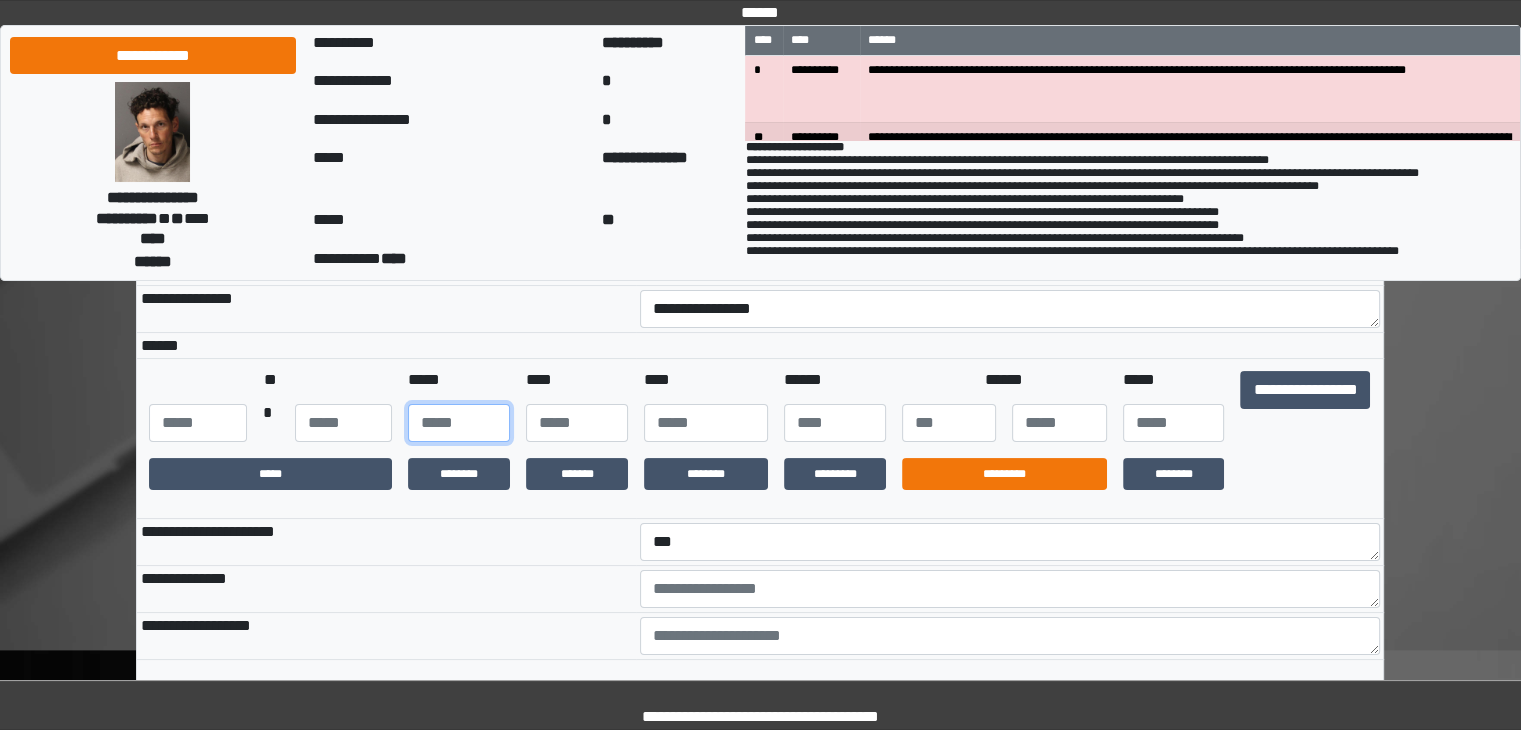 type on "**" 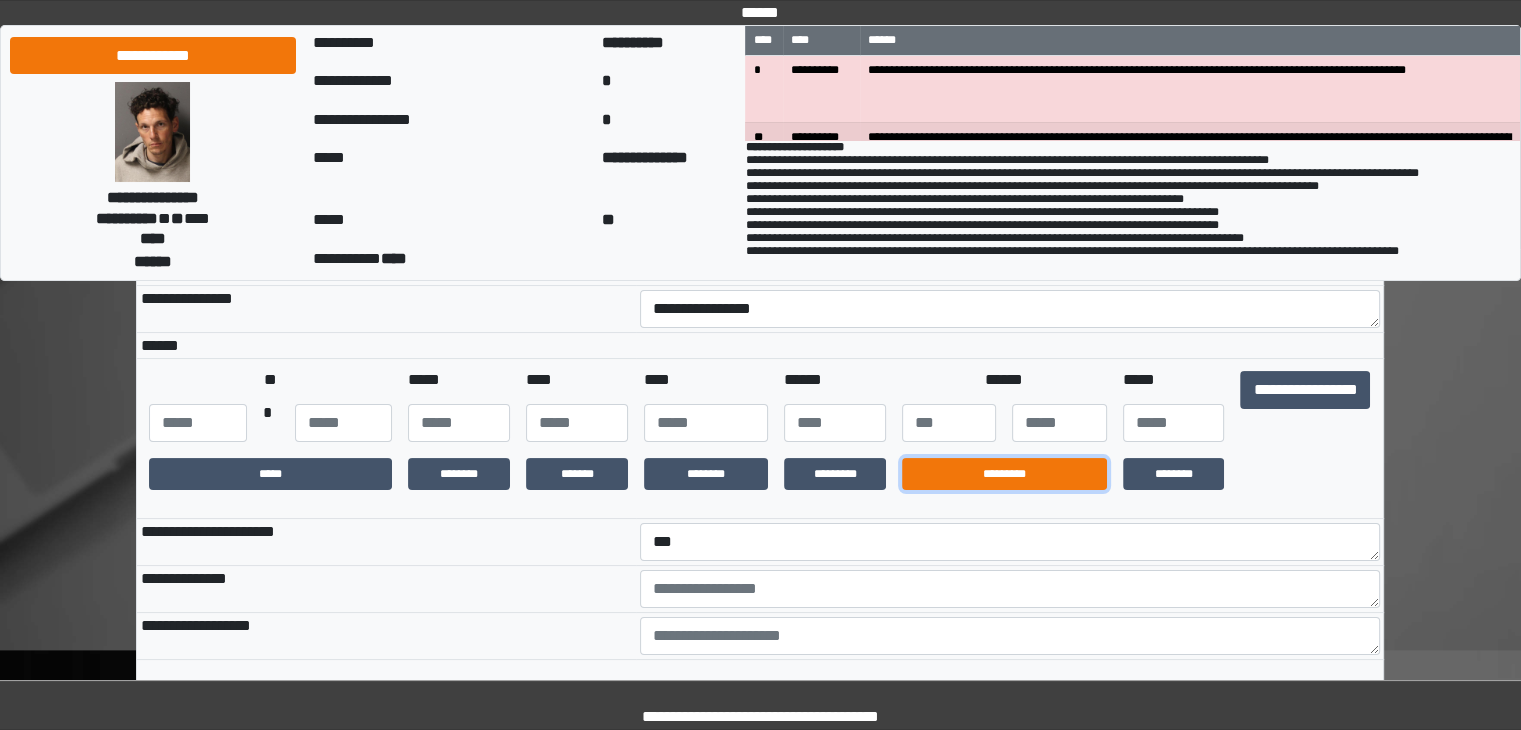 click on "*********" at bounding box center [1004, 474] 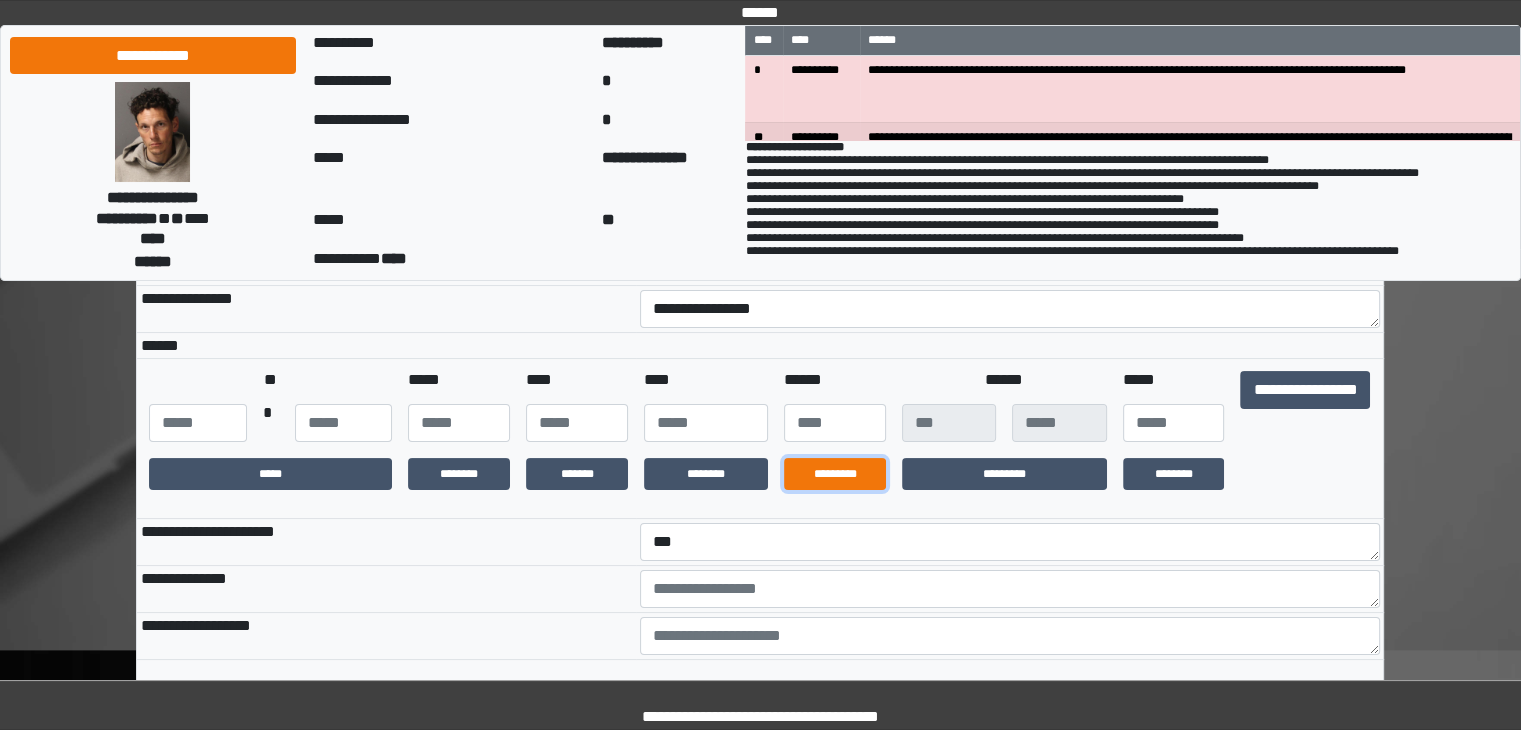 click on "*********" at bounding box center [835, 474] 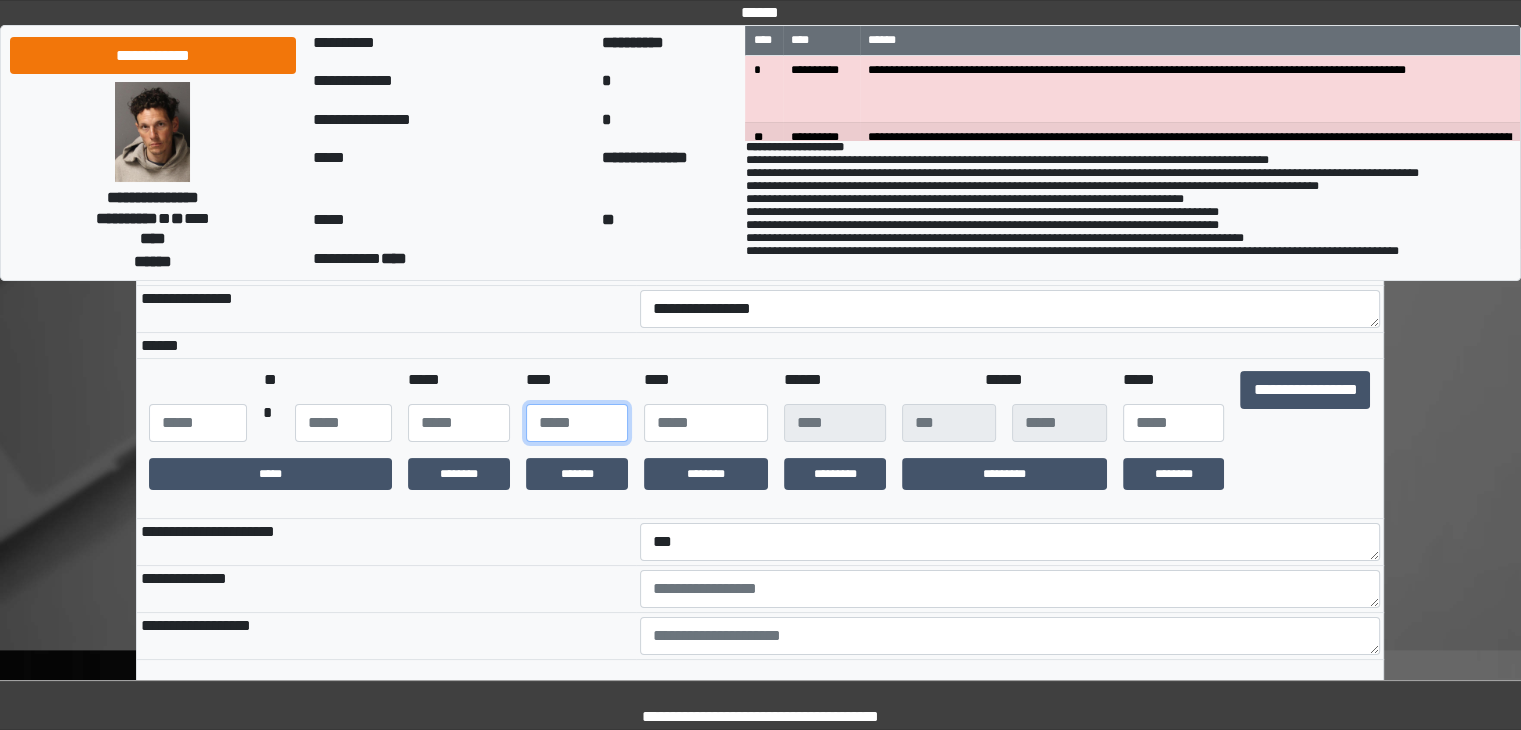 click at bounding box center (577, 423) 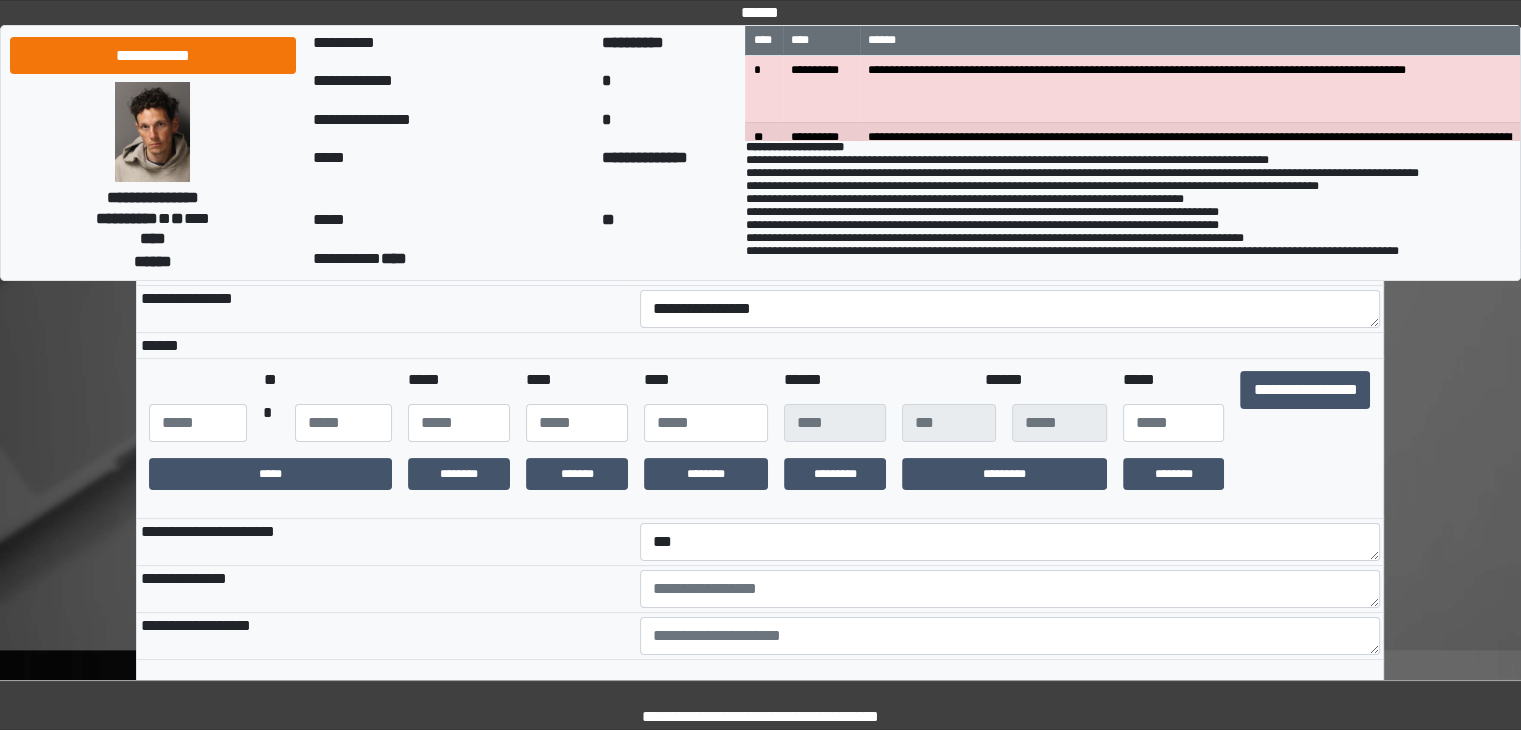 drag, startPoint x: 693, startPoint y: 209, endPoint x: 645, endPoint y: 236, distance: 55.072678 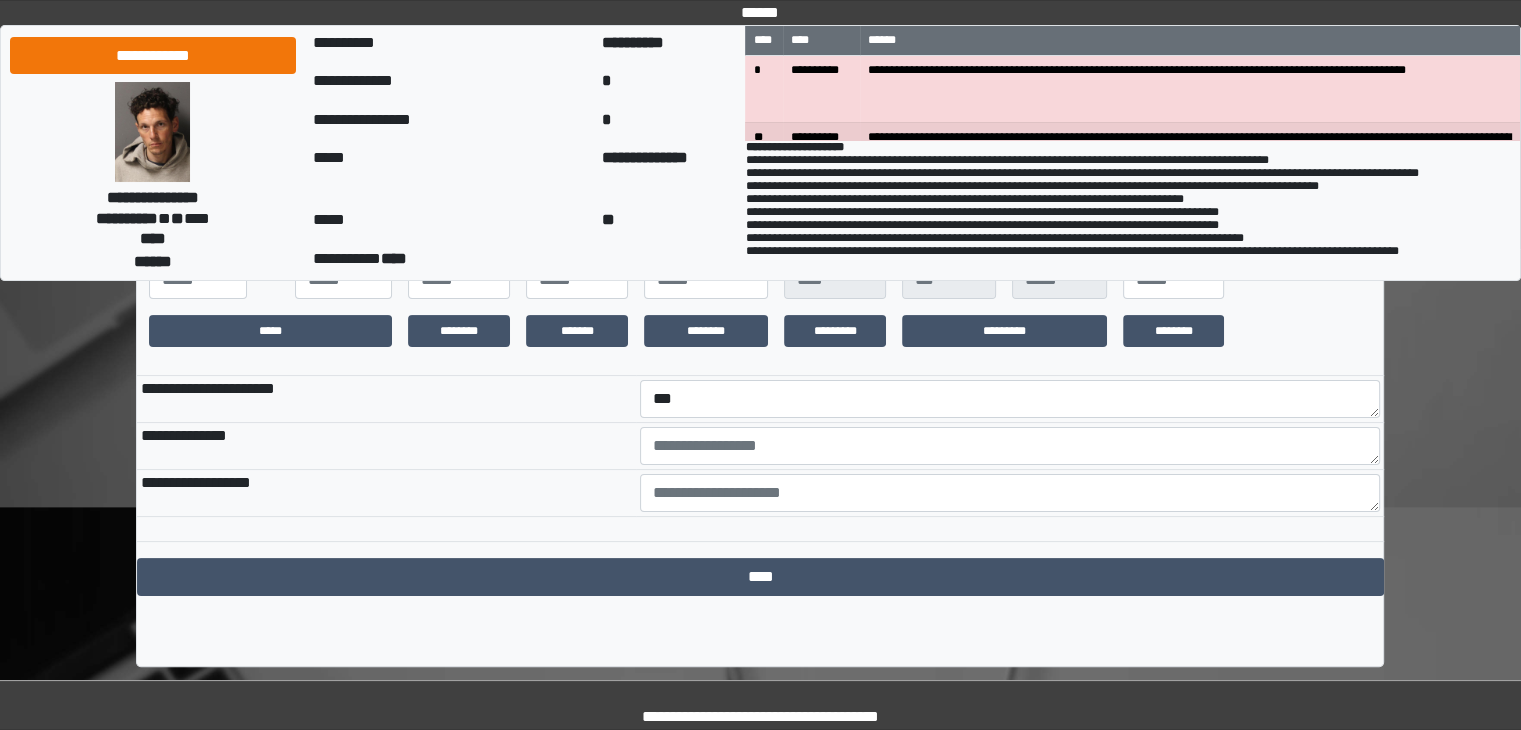 scroll, scrollTop: 344, scrollLeft: 0, axis: vertical 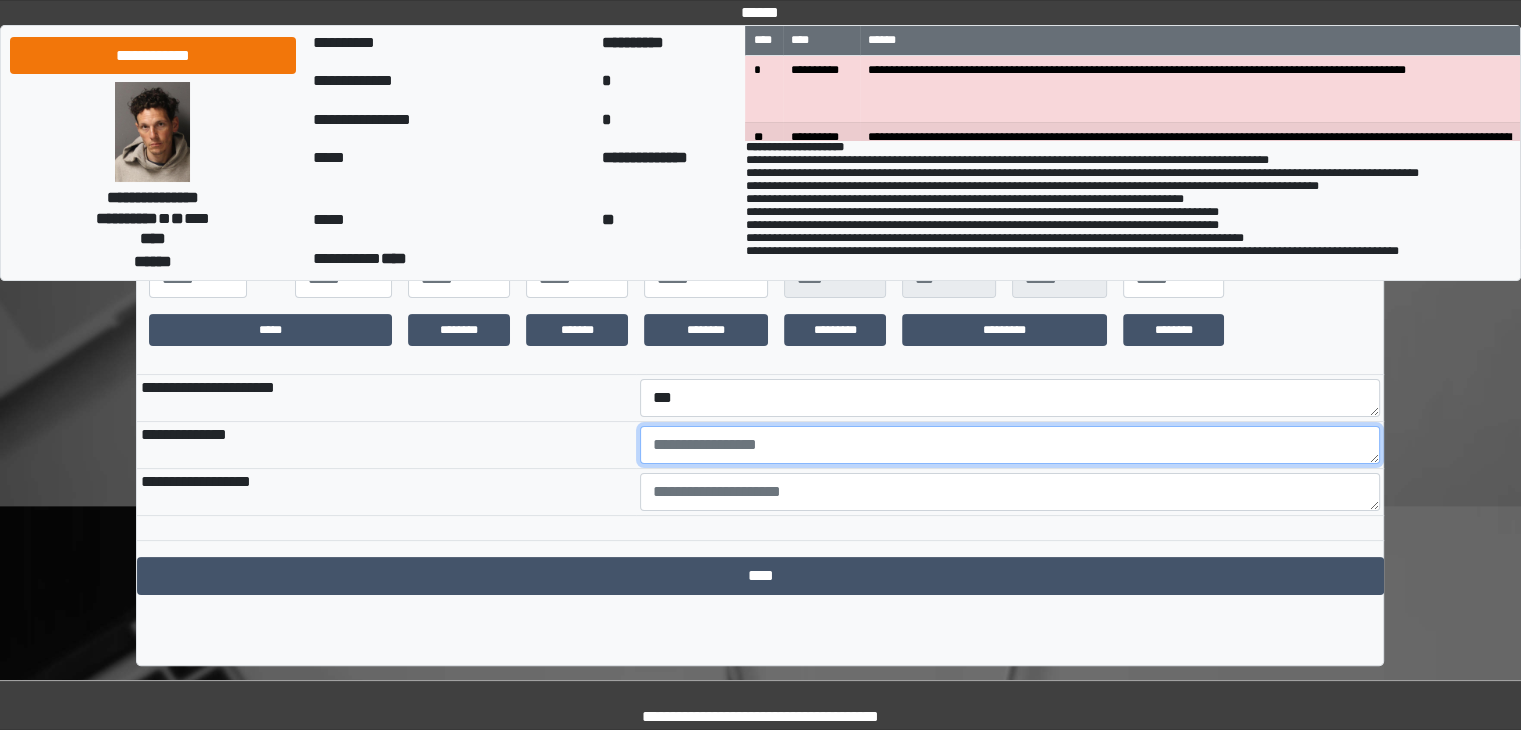 click at bounding box center [1010, 445] 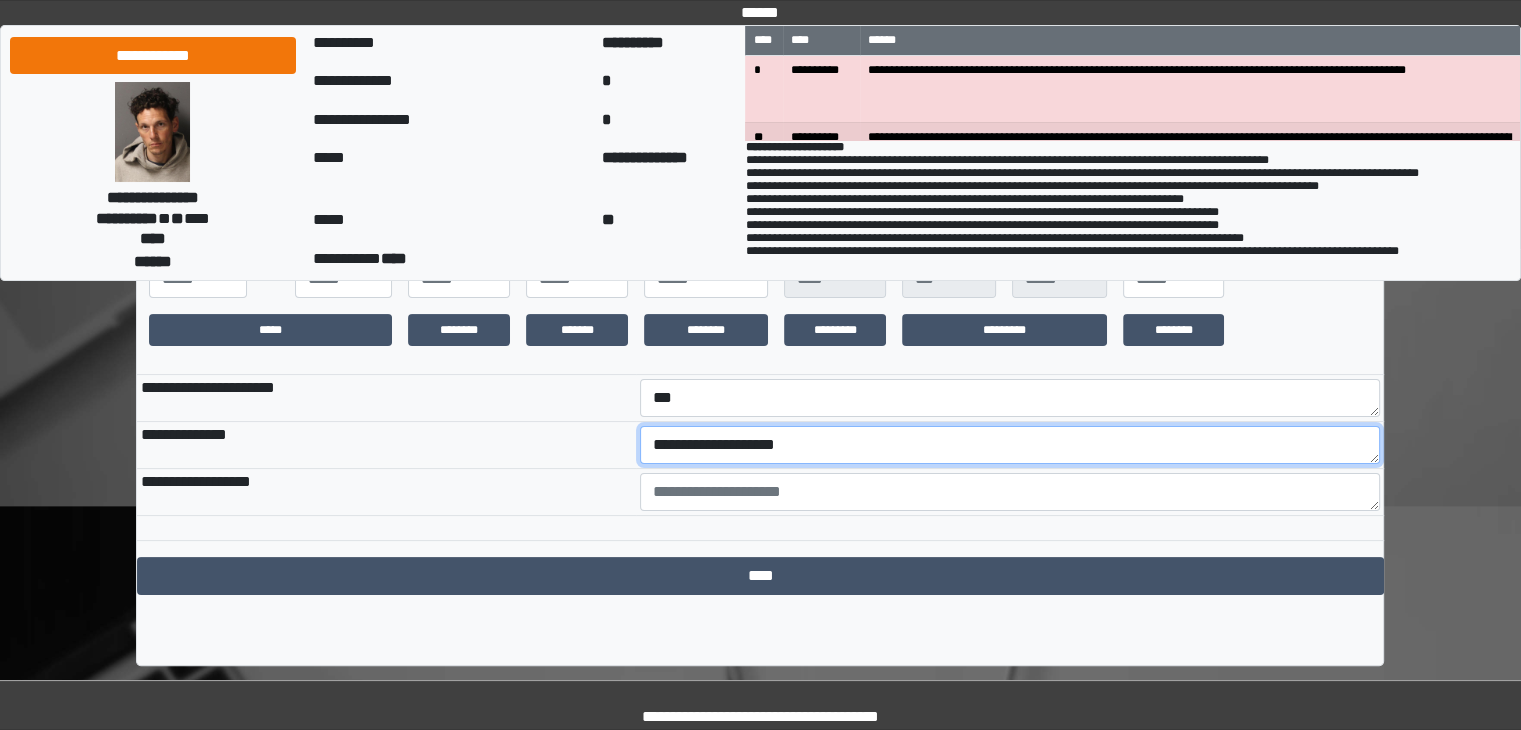 type on "**********" 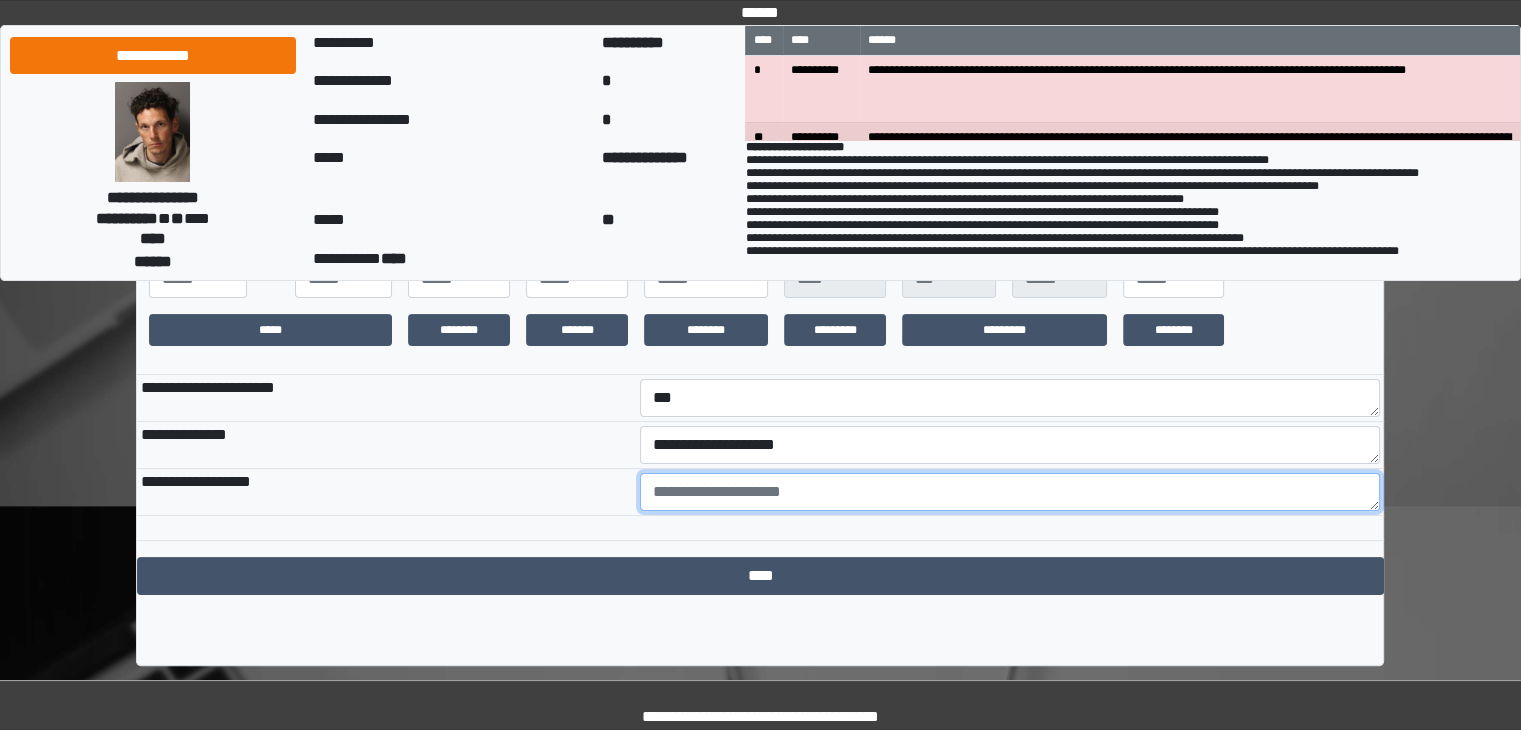 click at bounding box center [1010, 492] 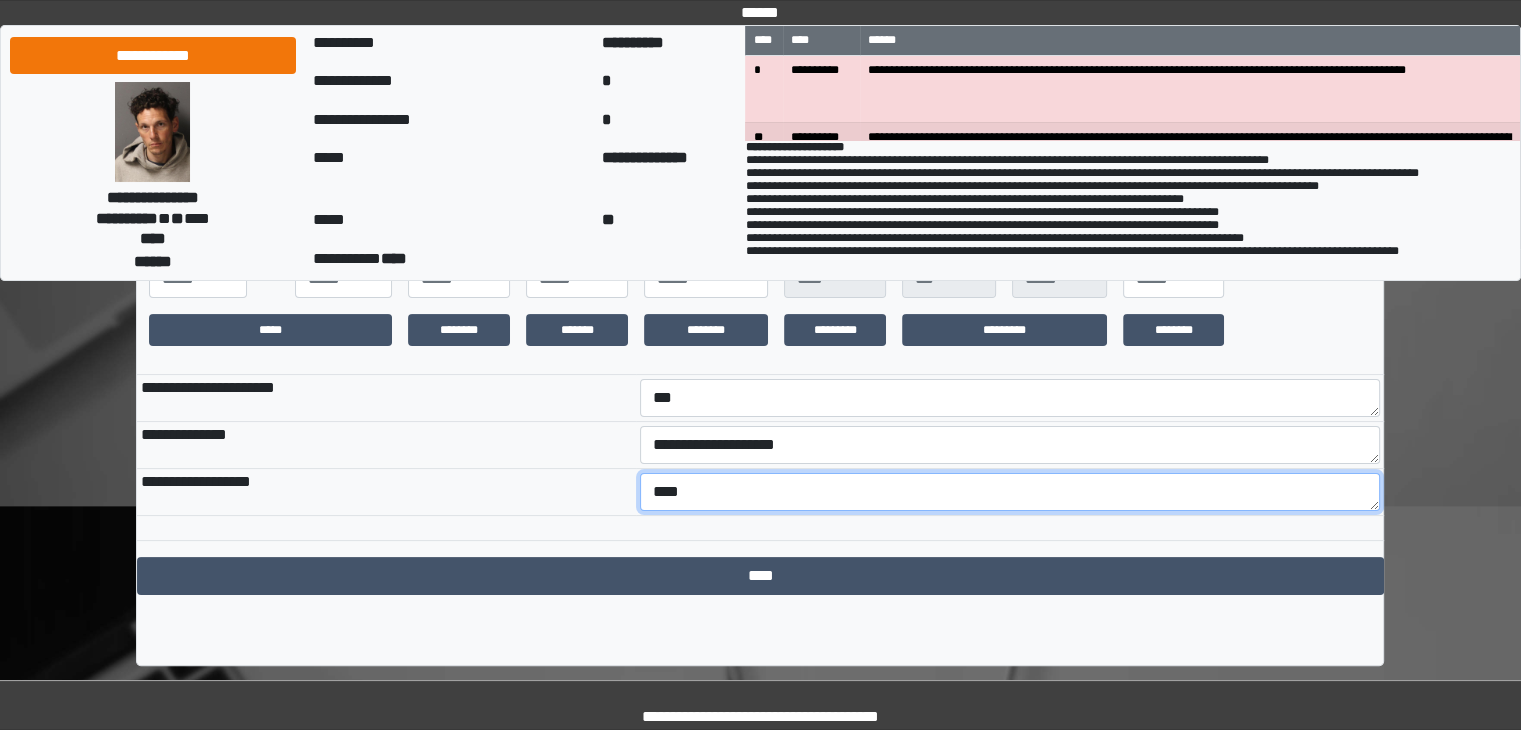 type on "****" 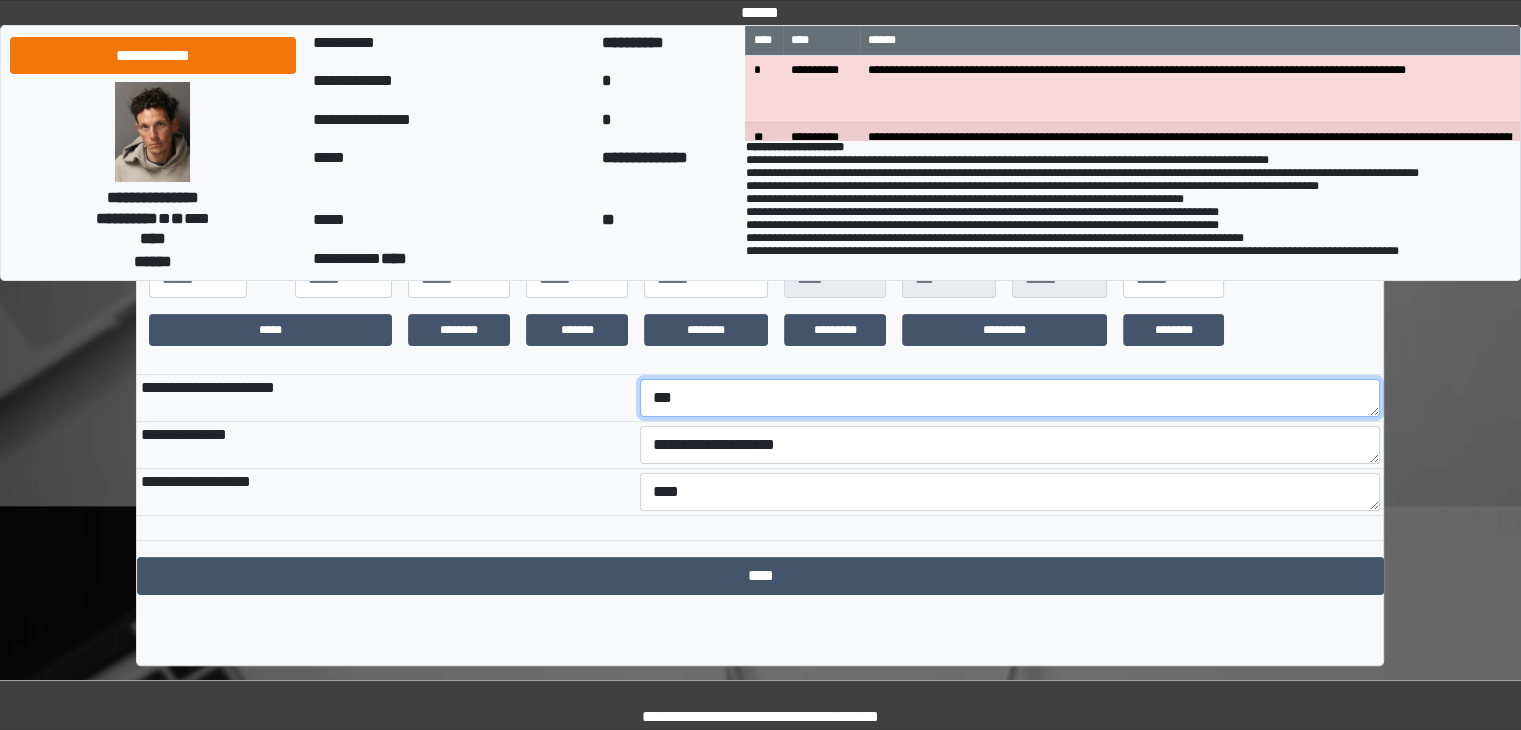 click on "***" at bounding box center [1010, 398] 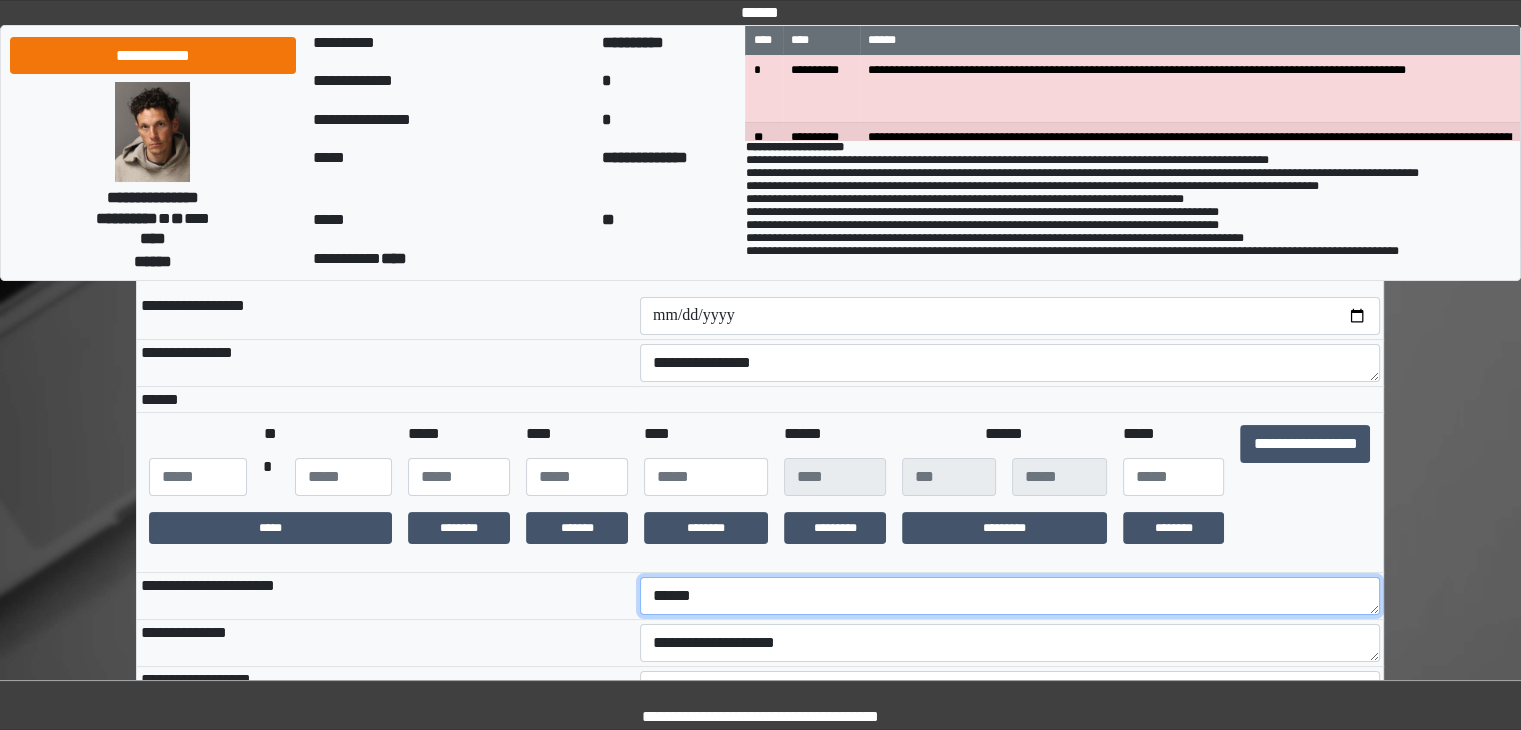 scroll, scrollTop: 144, scrollLeft: 0, axis: vertical 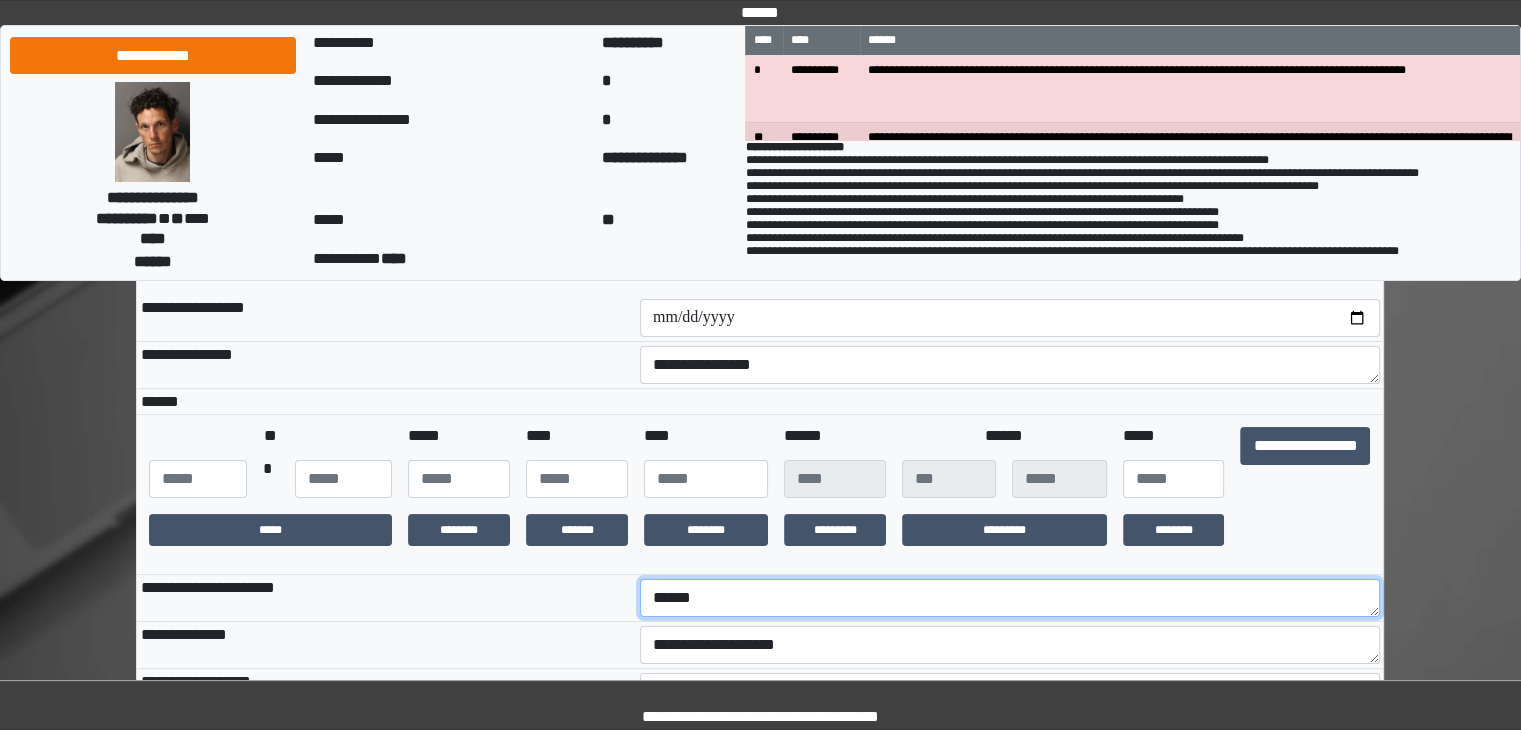 type on "******" 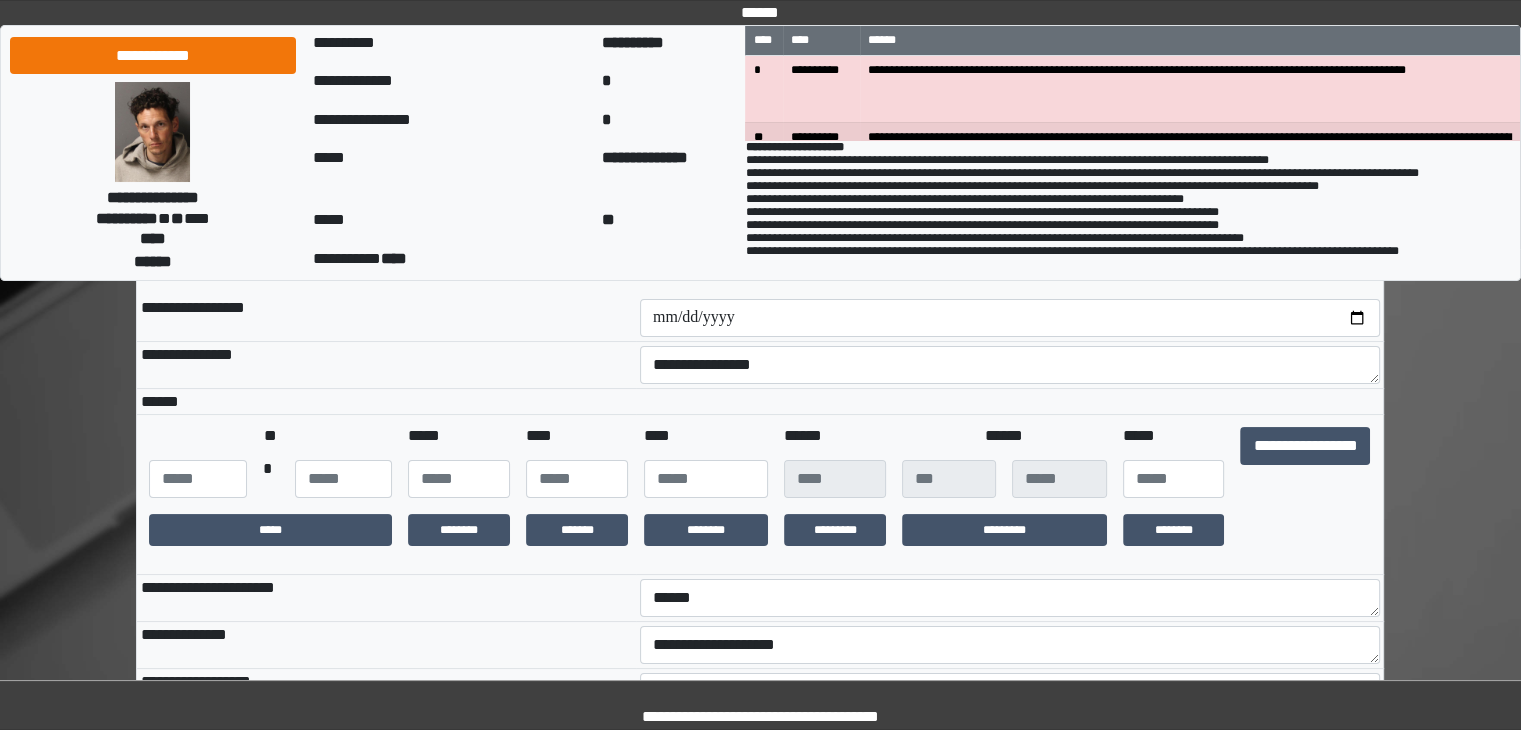 click on "**********" at bounding box center (386, 365) 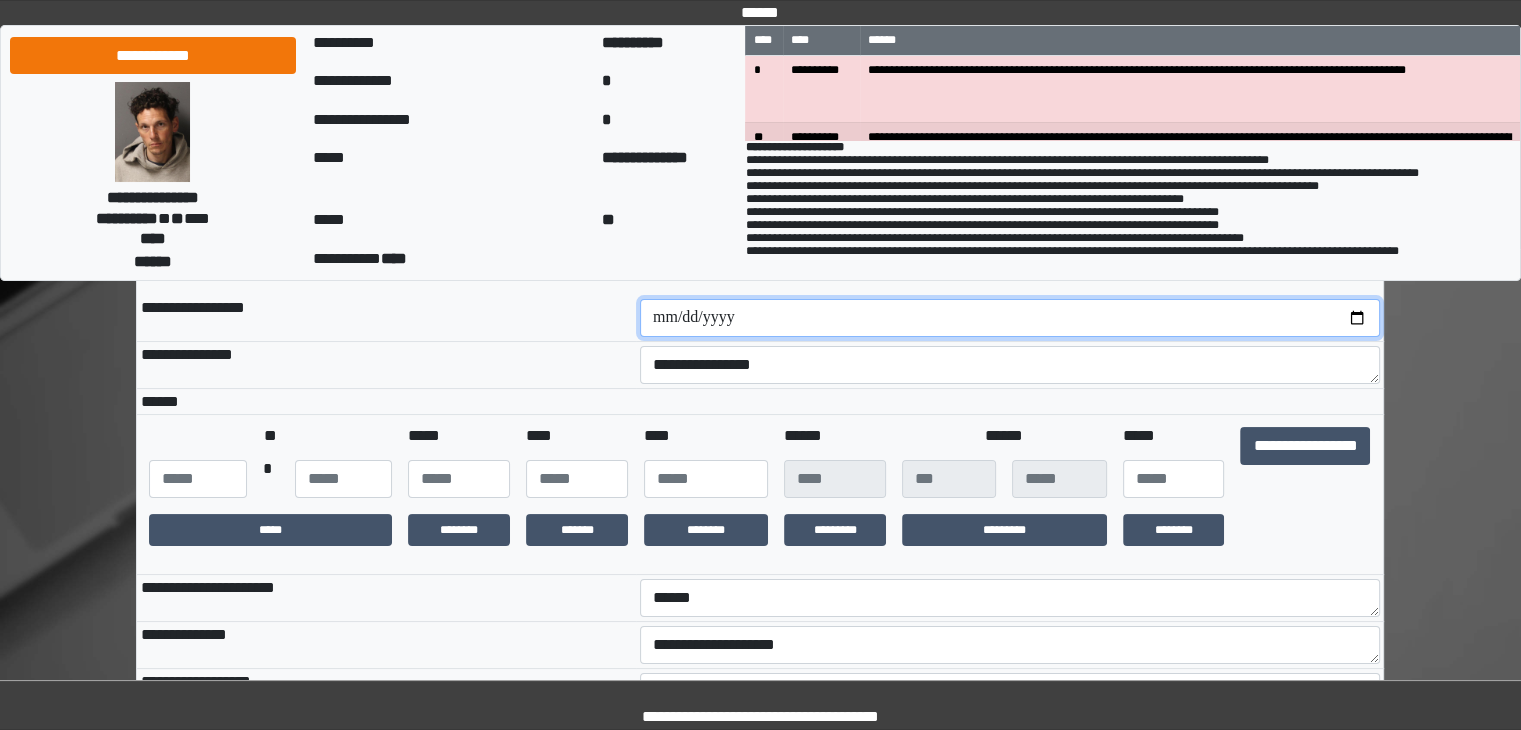 click at bounding box center [1010, 318] 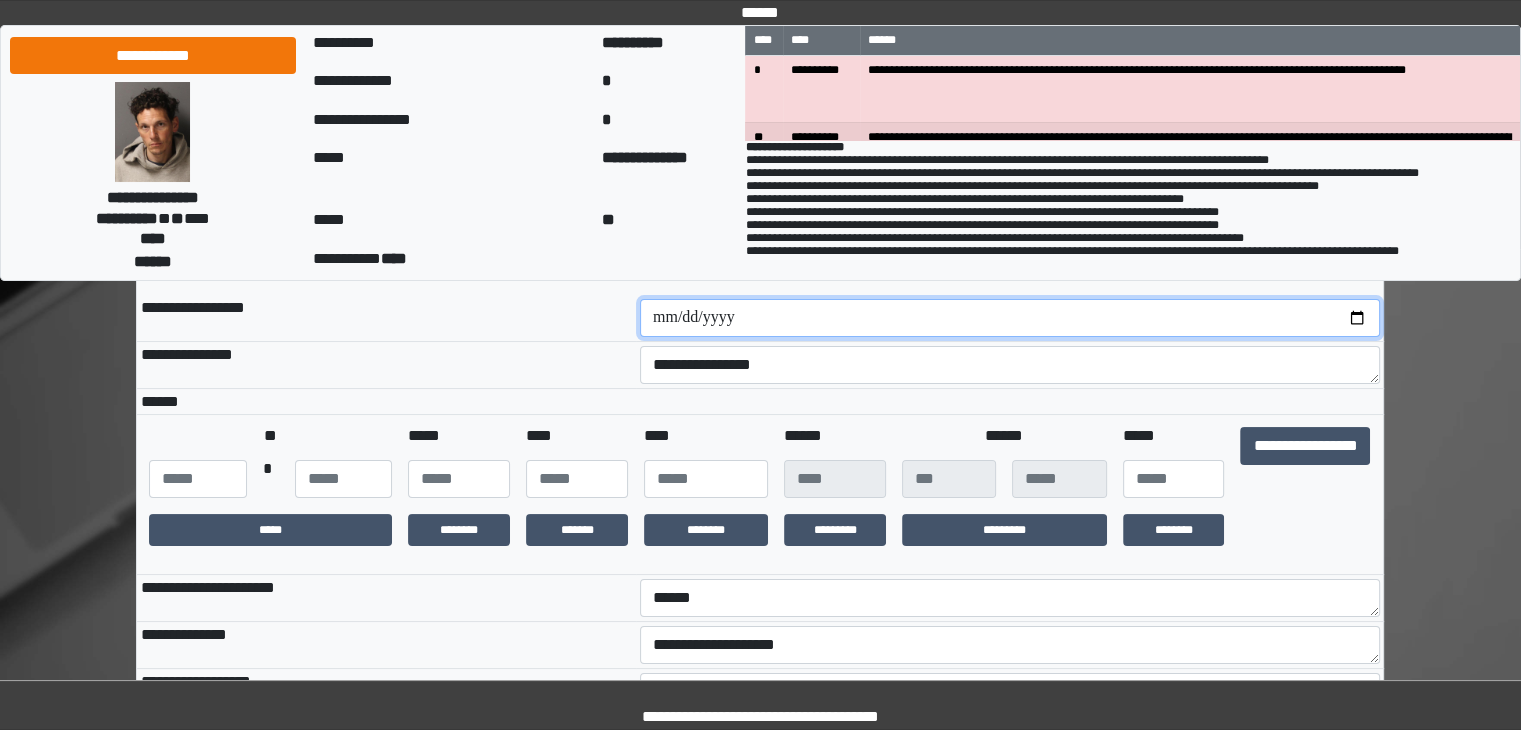 type on "**********" 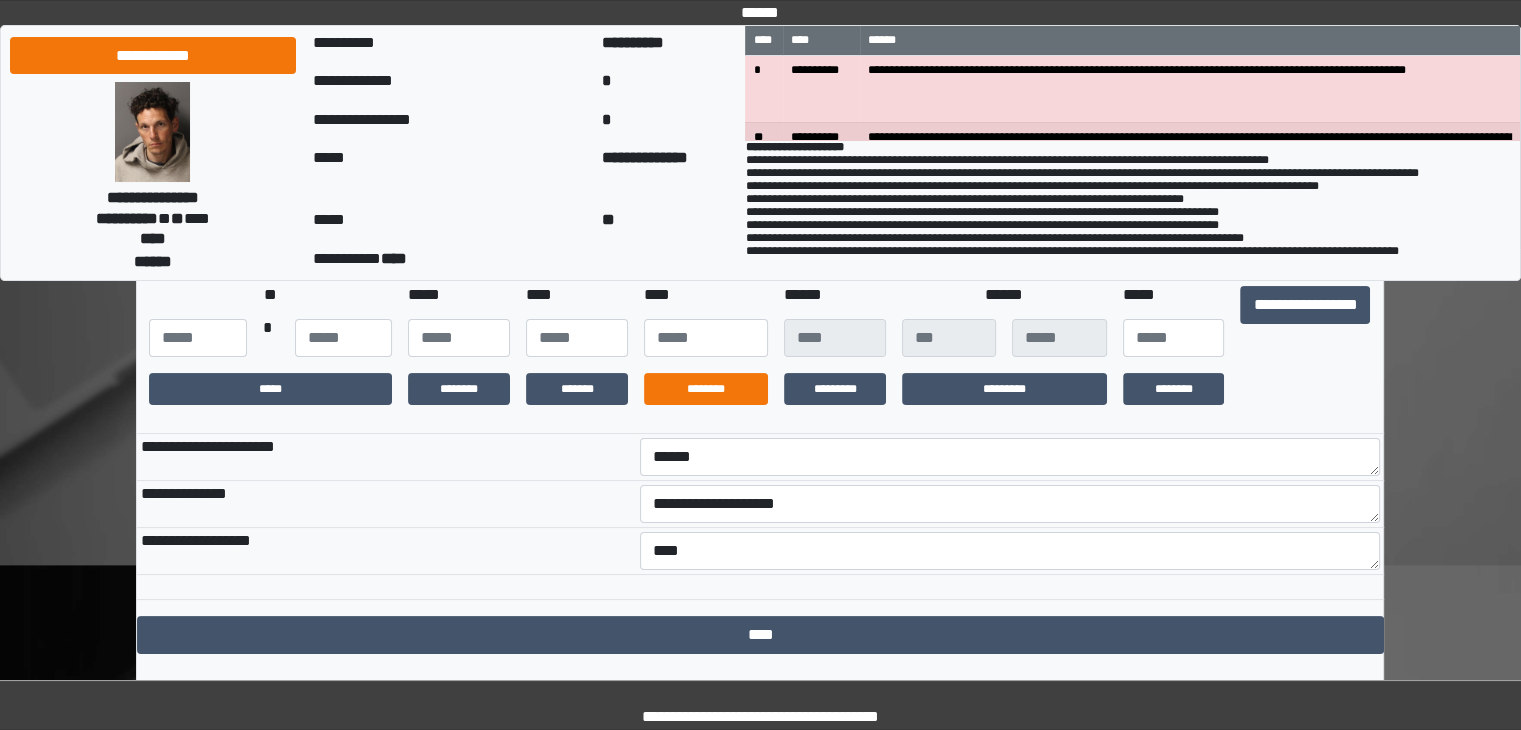 scroll, scrollTop: 144, scrollLeft: 0, axis: vertical 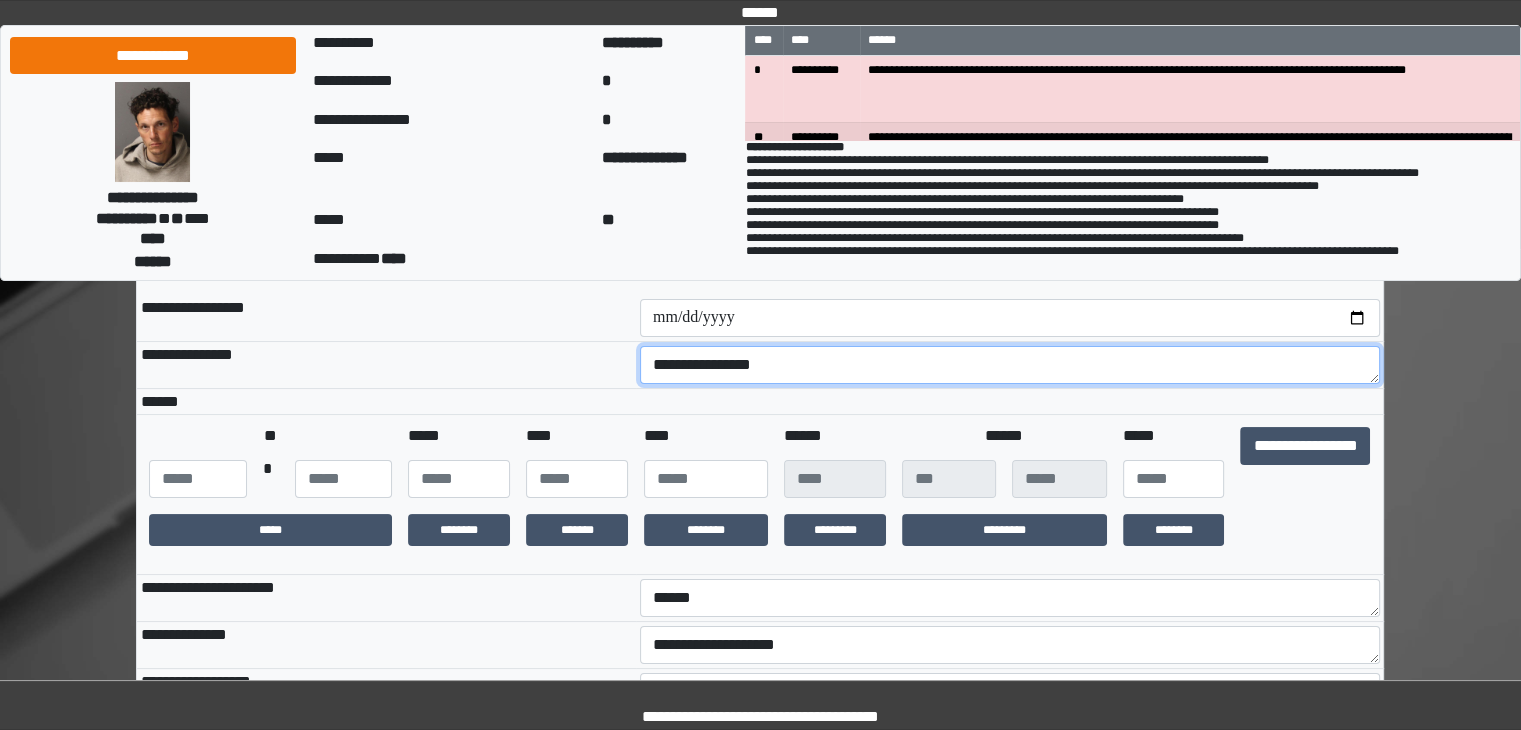 click on "**********" at bounding box center (1010, 365) 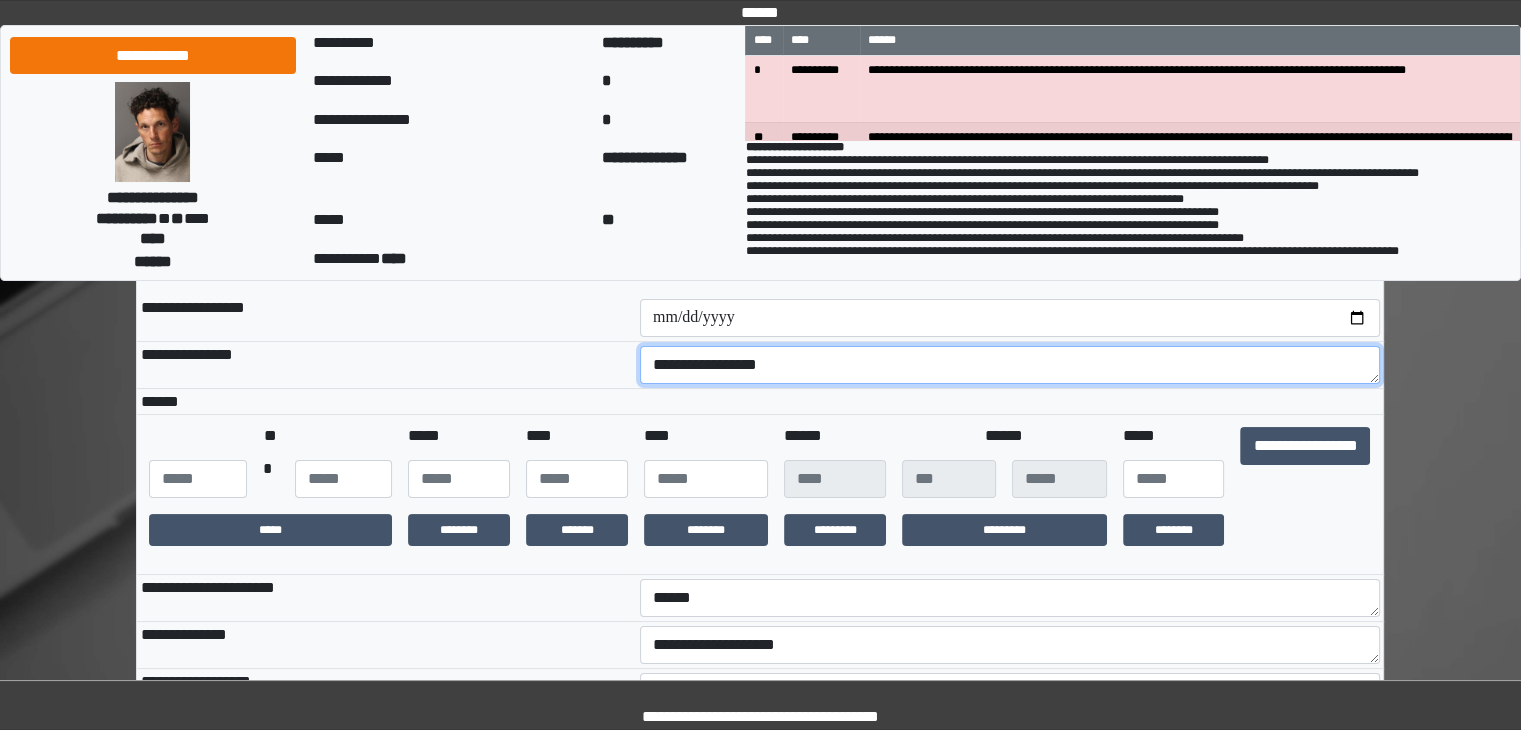 click on "**********" at bounding box center [1010, 365] 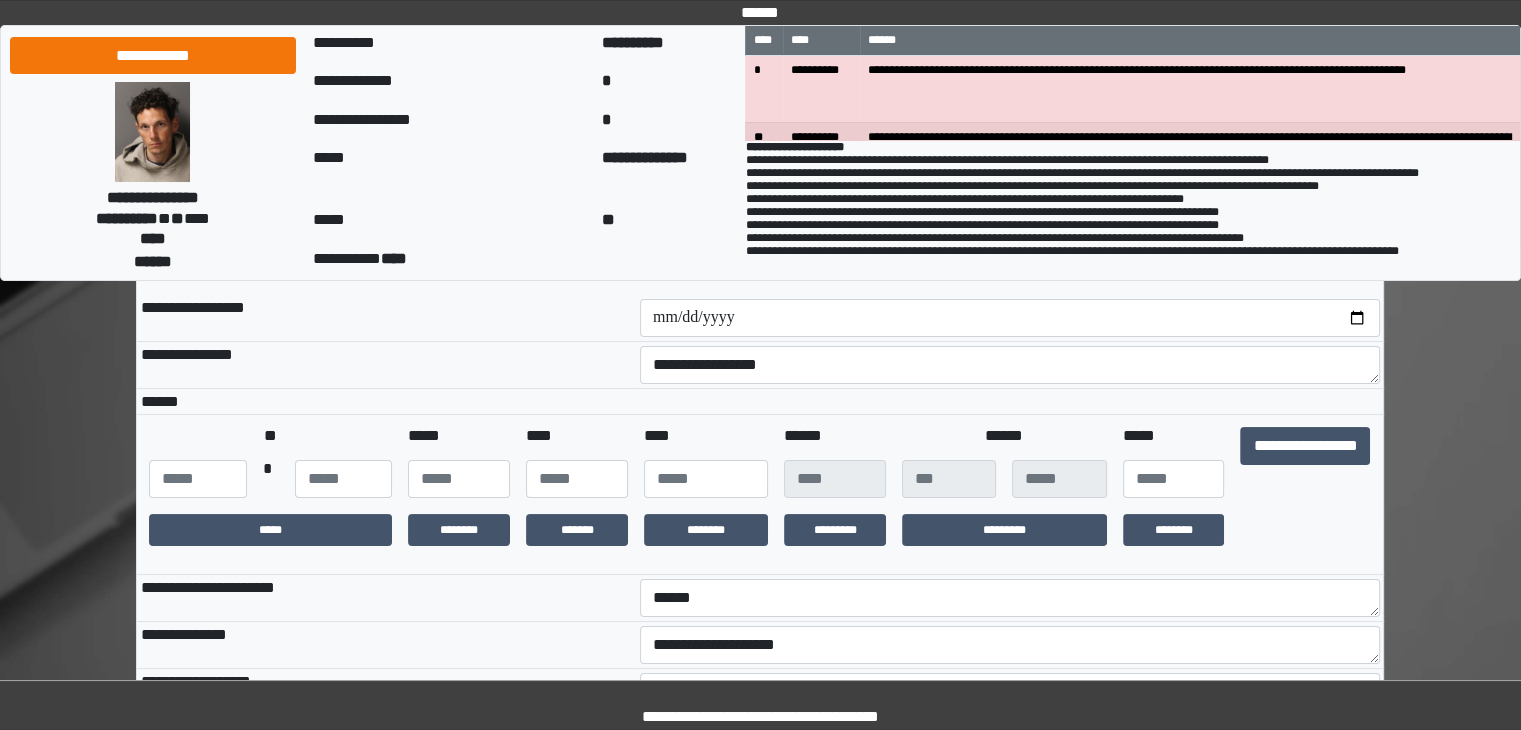 drag, startPoint x: 714, startPoint y: 358, endPoint x: 1420, endPoint y: 420, distance: 708.71716 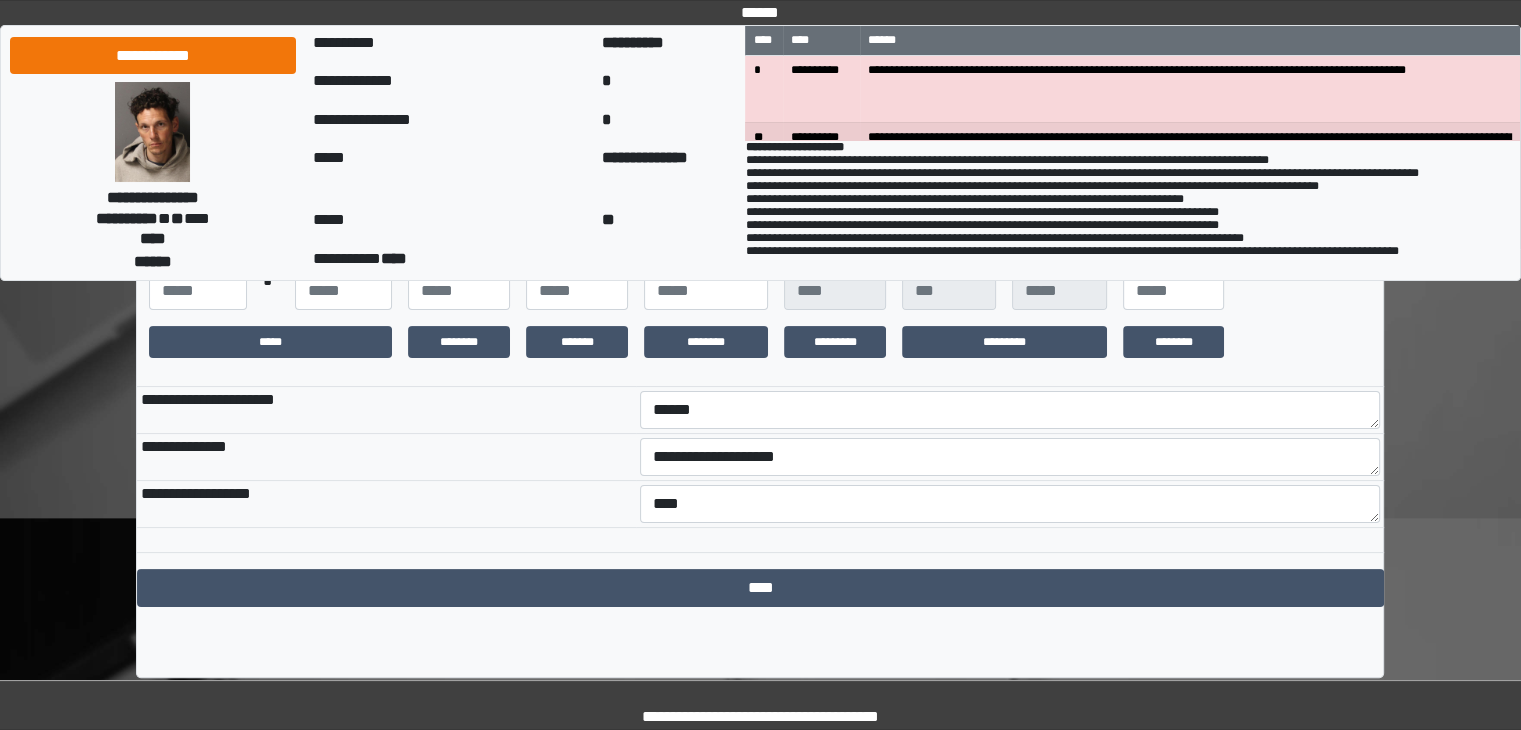 scroll, scrollTop: 344, scrollLeft: 0, axis: vertical 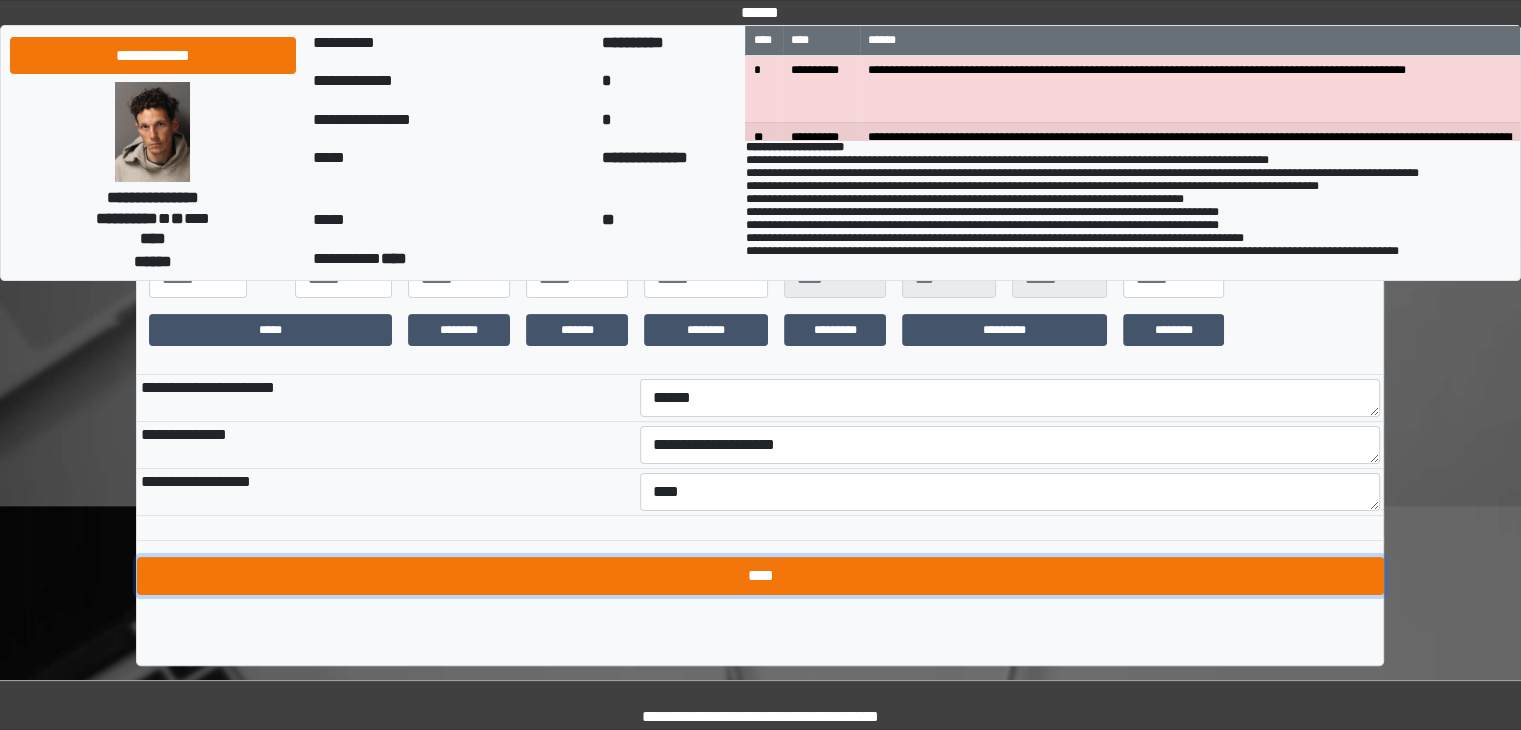 click on "****" at bounding box center [760, 576] 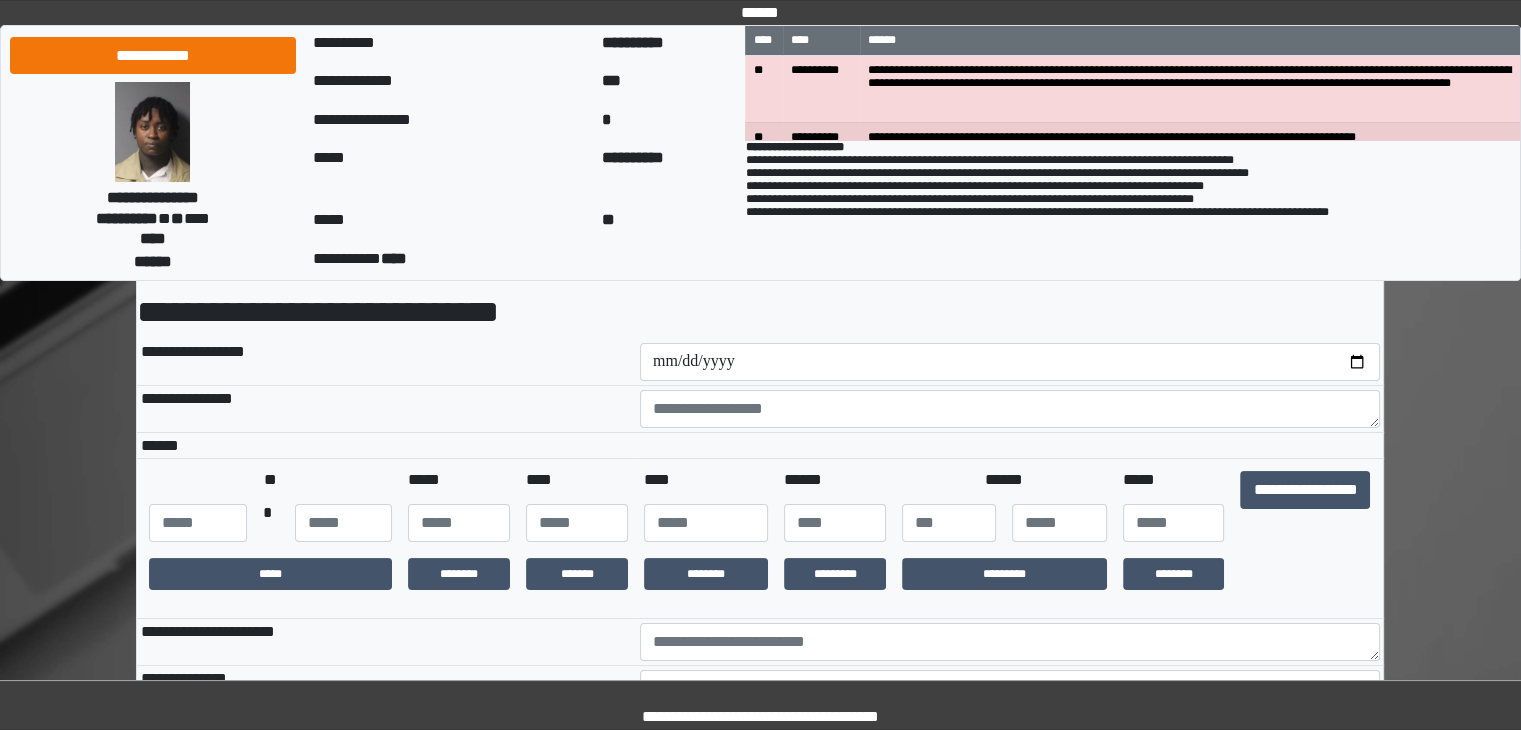 scroll, scrollTop: 44, scrollLeft: 0, axis: vertical 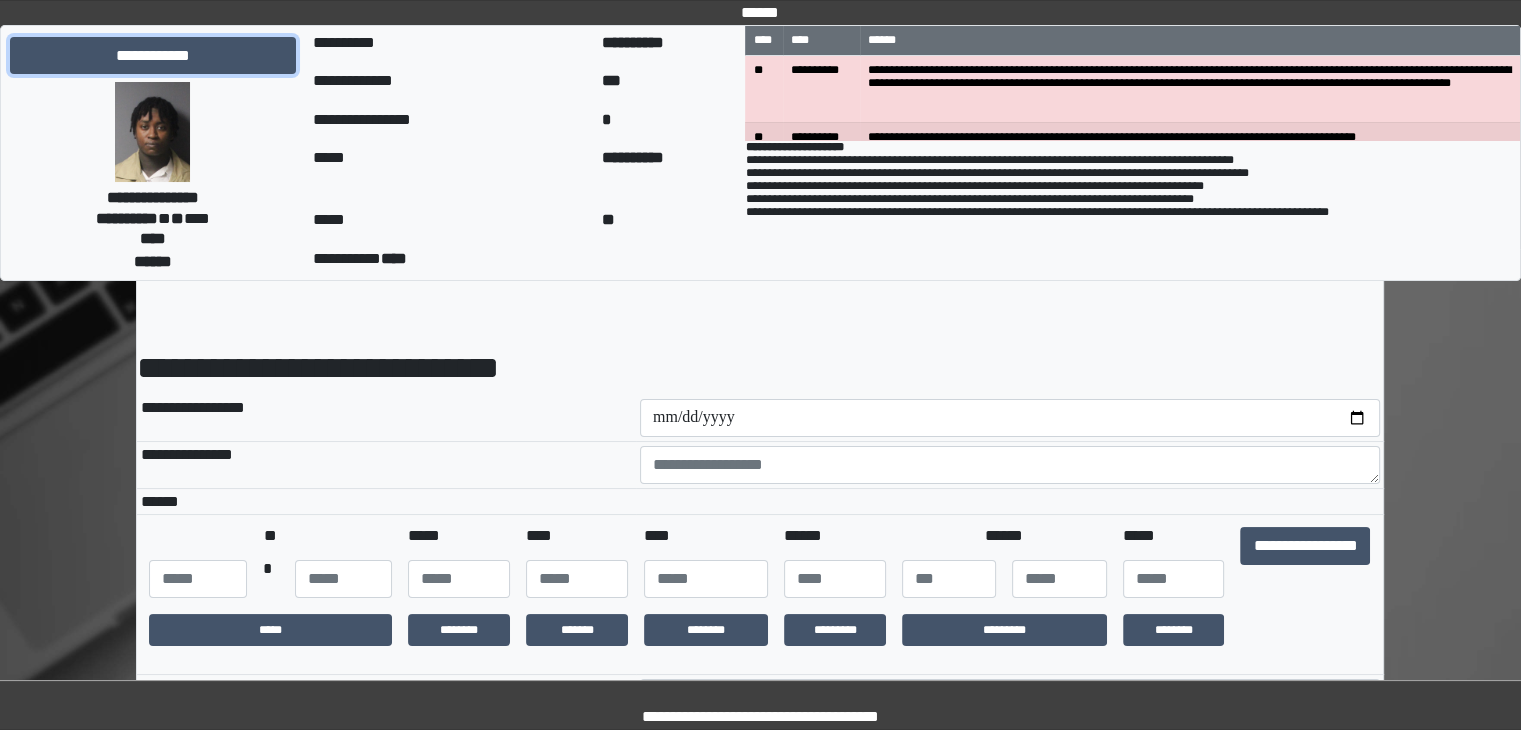 click on "**********" at bounding box center [153, 56] 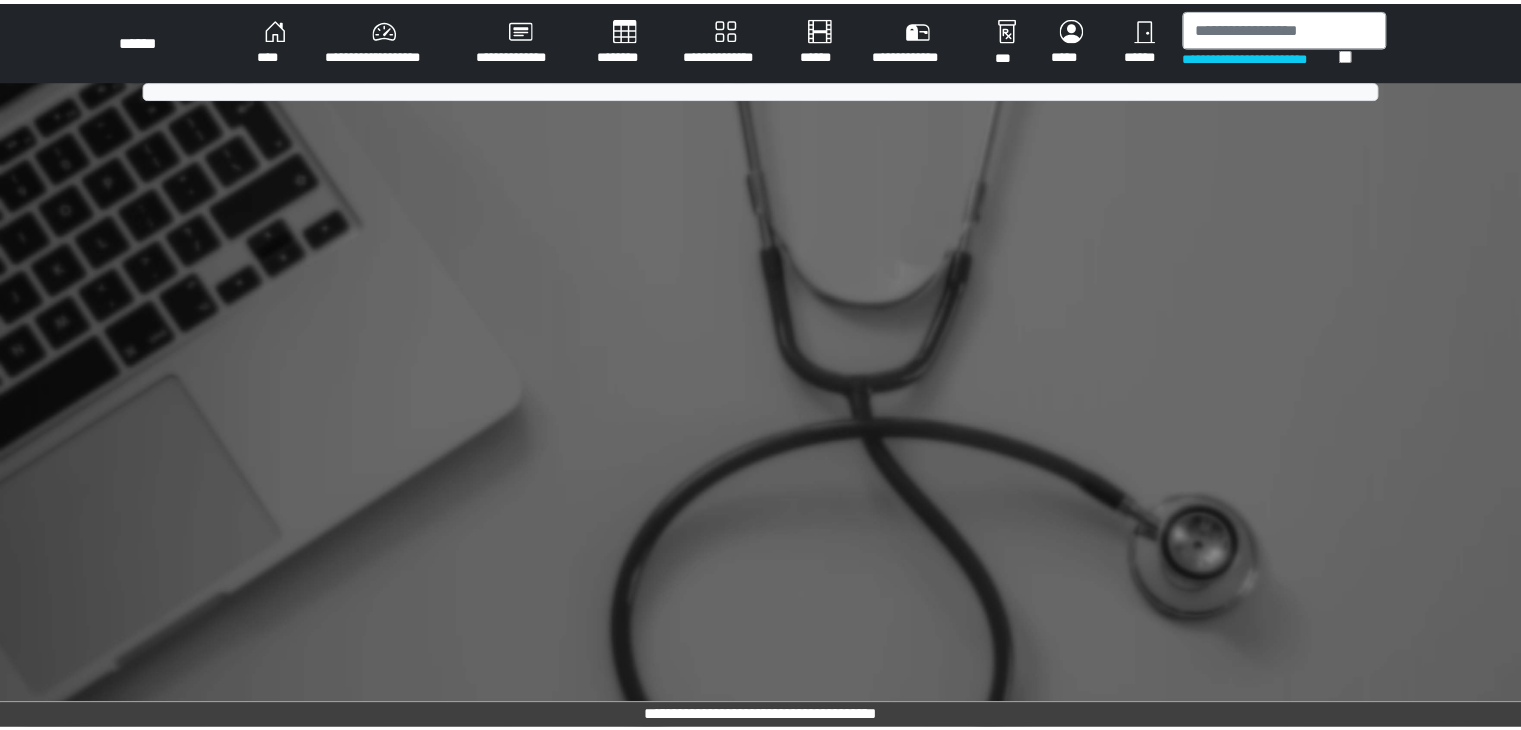 scroll, scrollTop: 0, scrollLeft: 0, axis: both 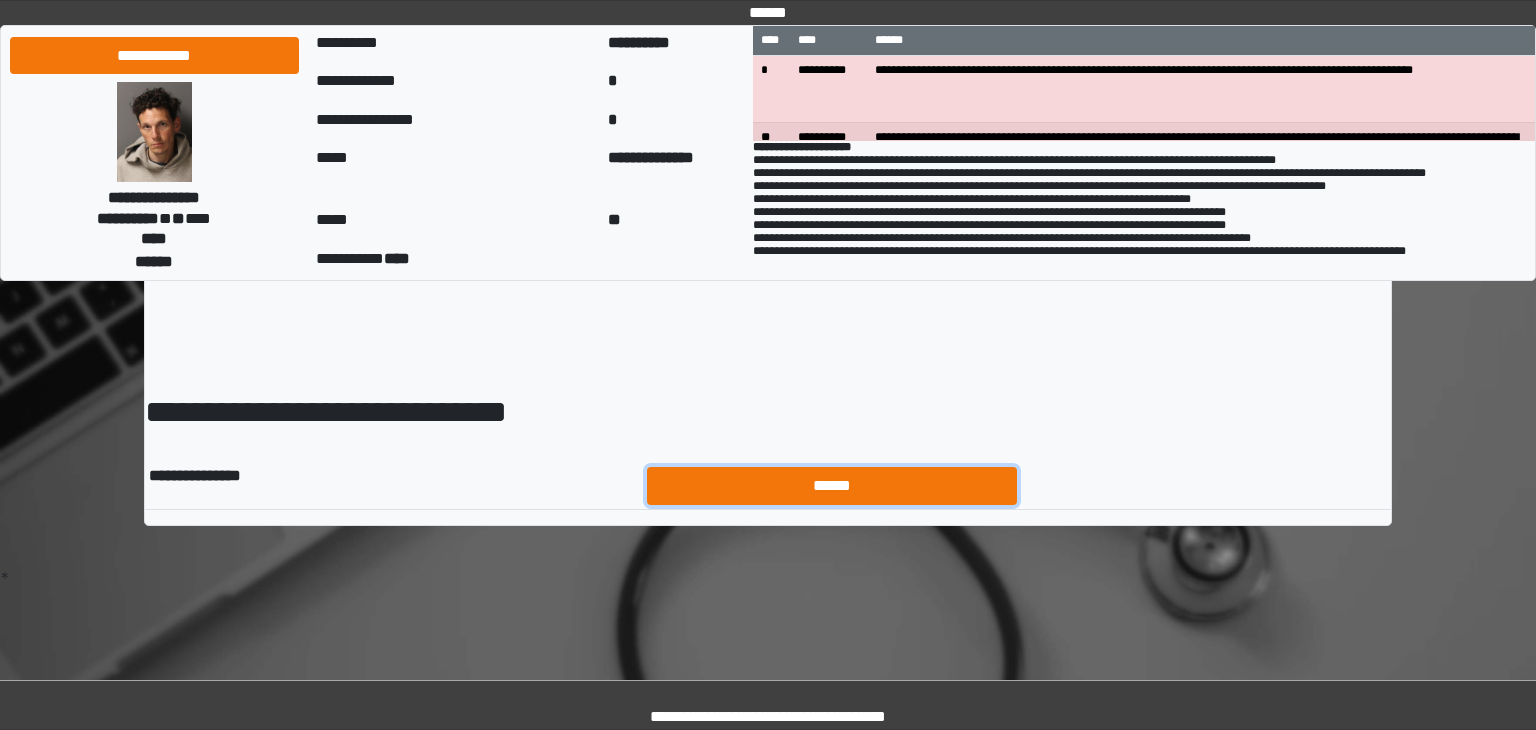 click on "******" at bounding box center [832, 486] 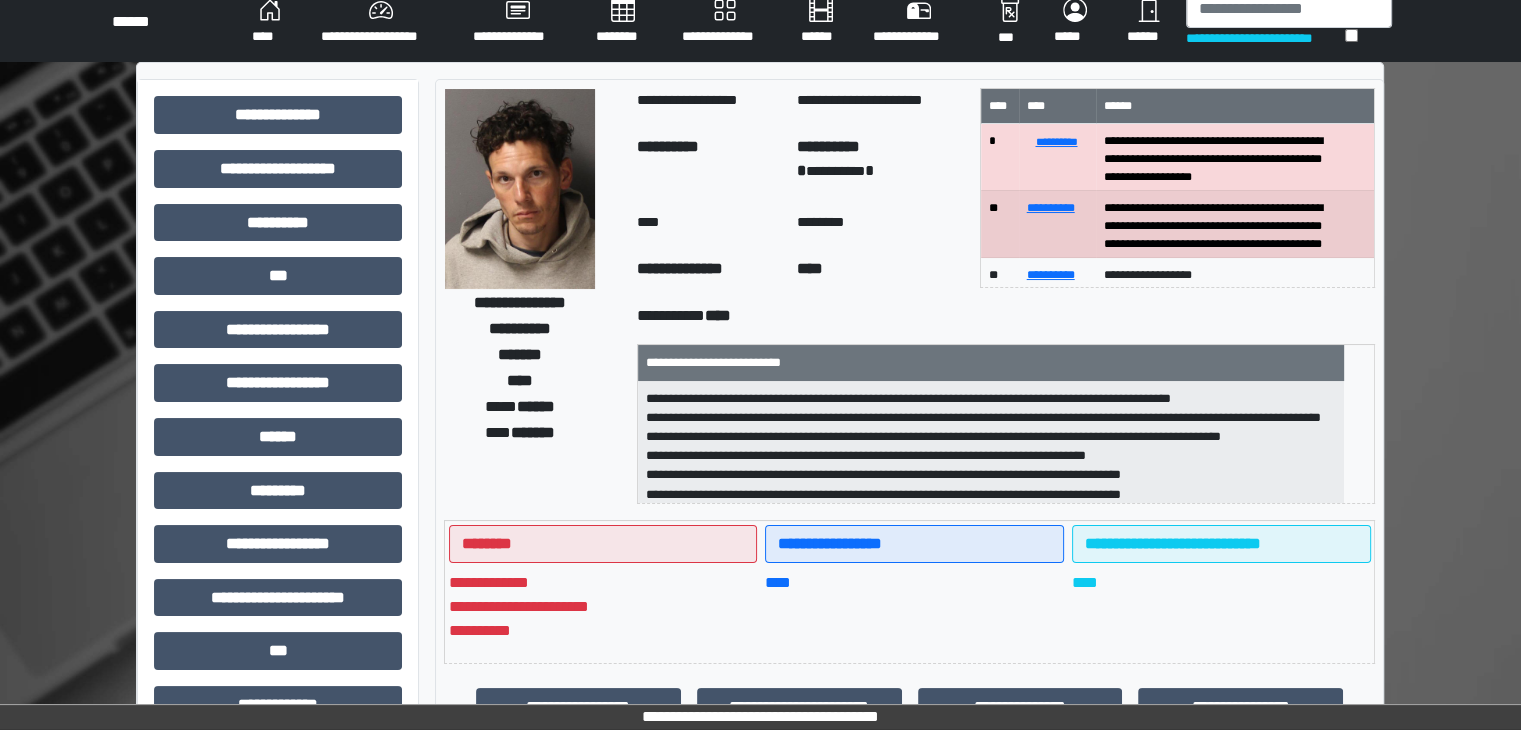 scroll, scrollTop: 0, scrollLeft: 0, axis: both 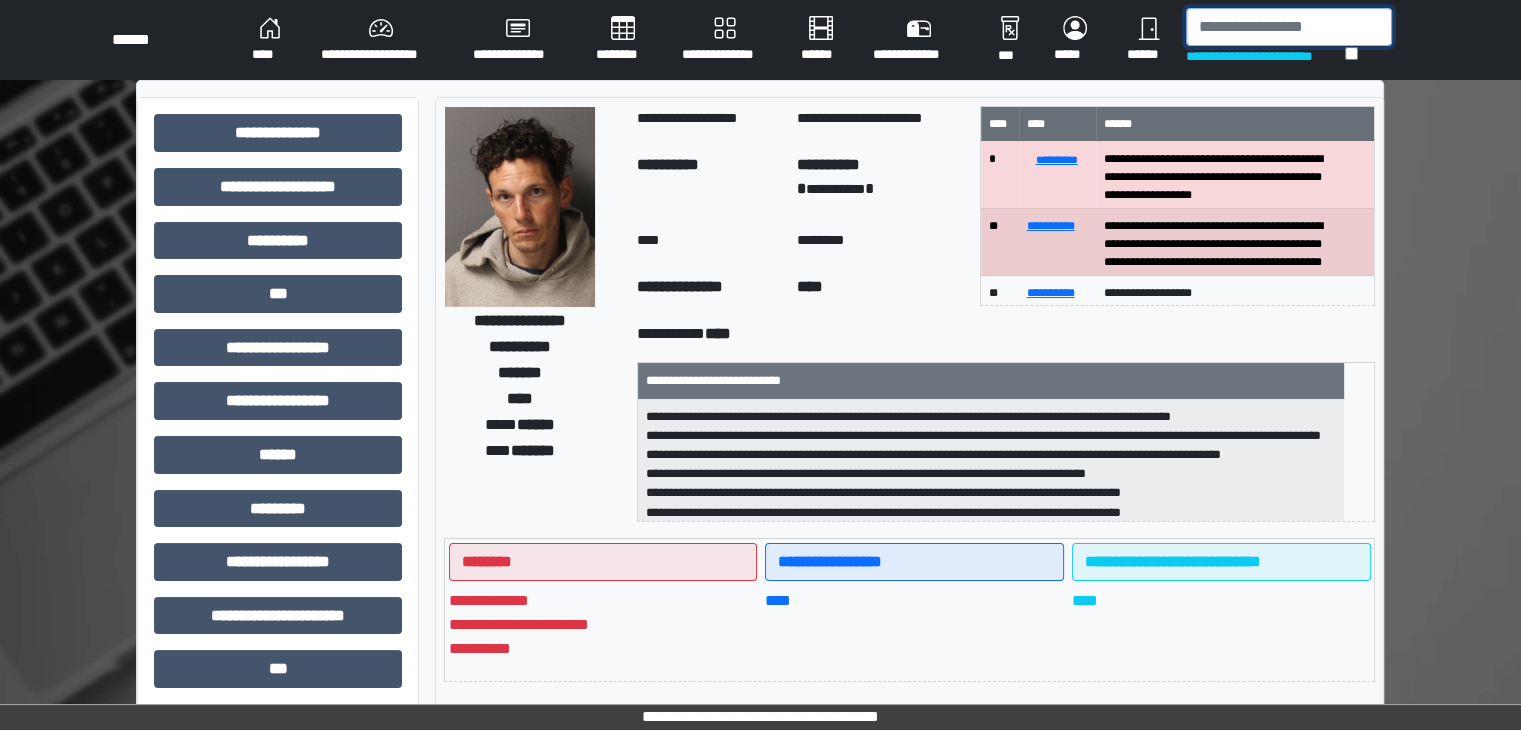 click at bounding box center (1289, 27) 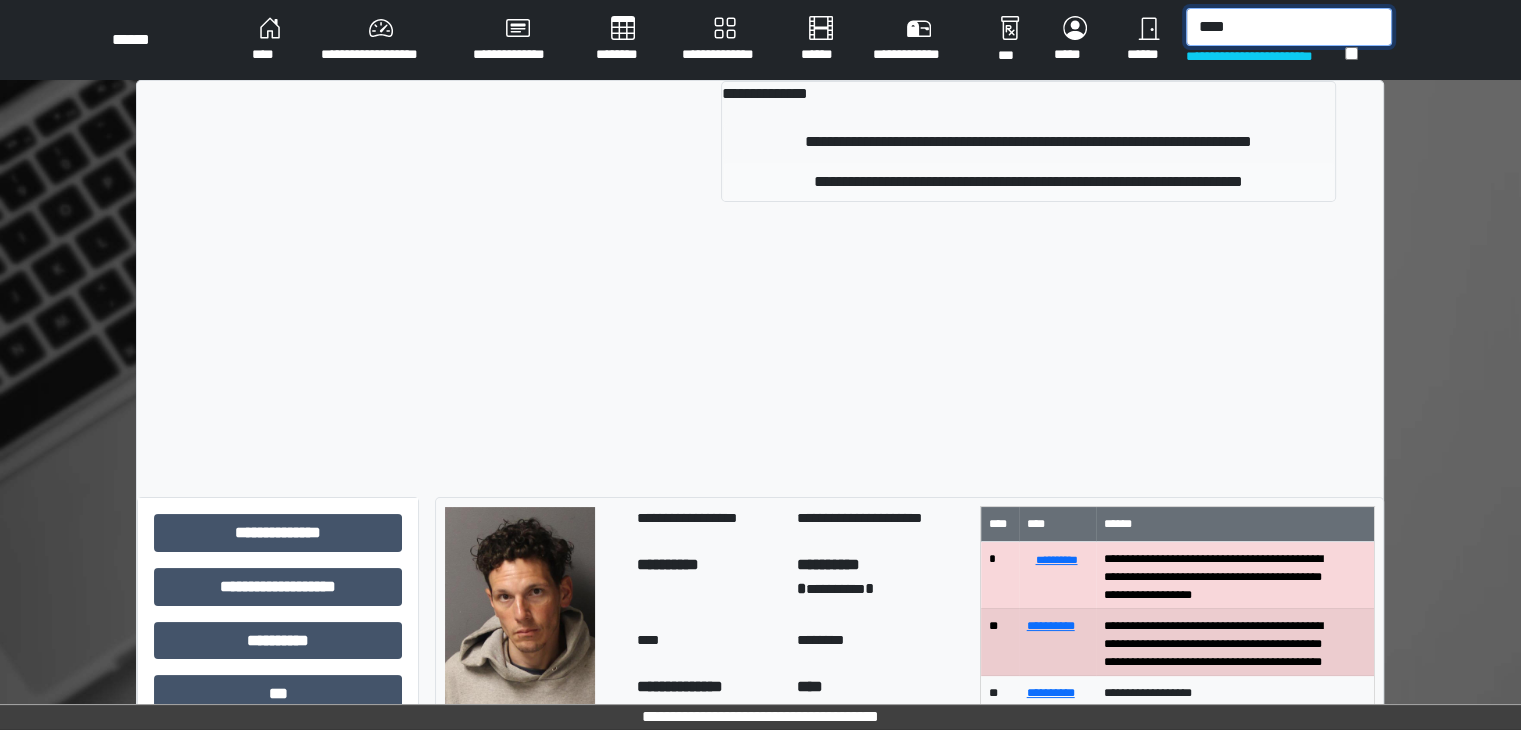 type on "****" 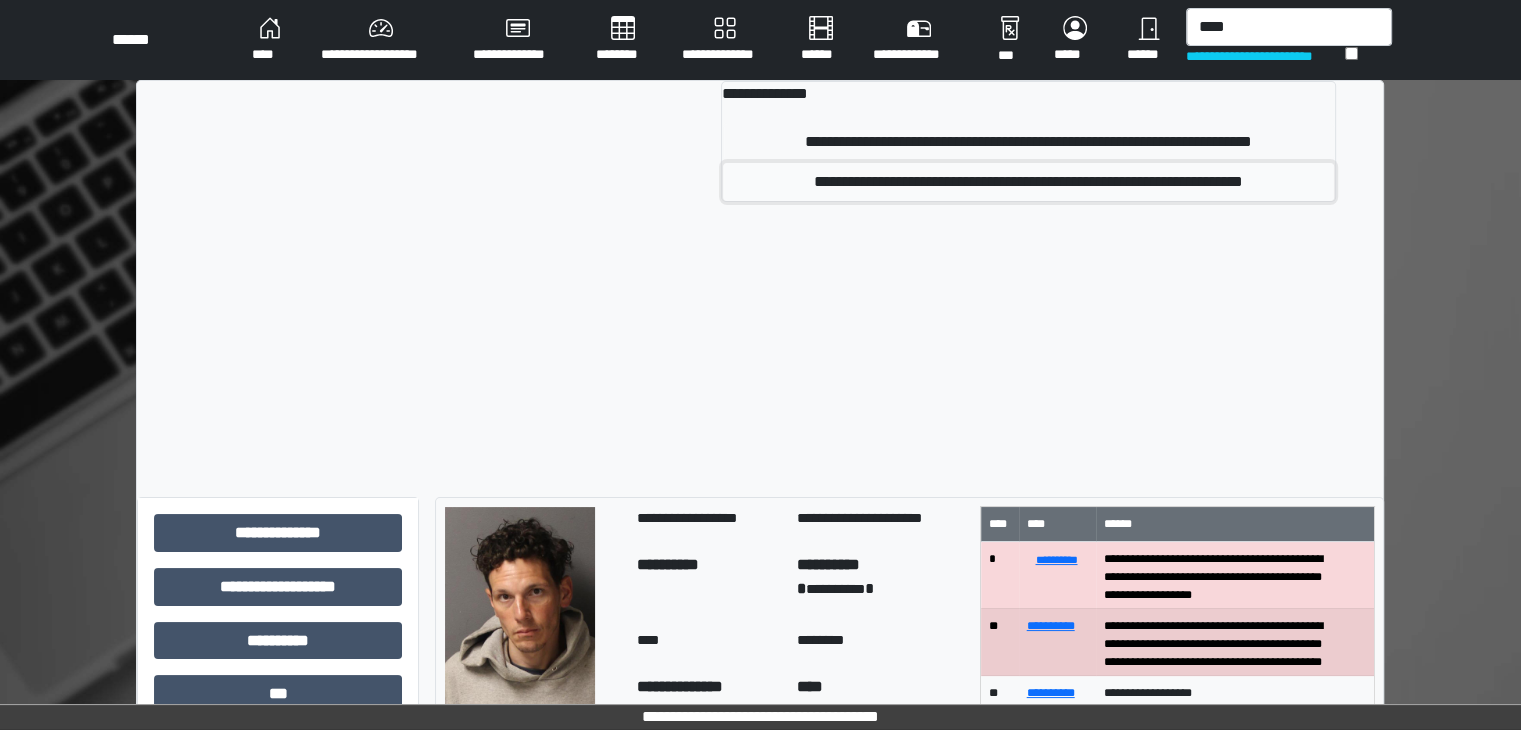 click on "**********" at bounding box center (1028, 182) 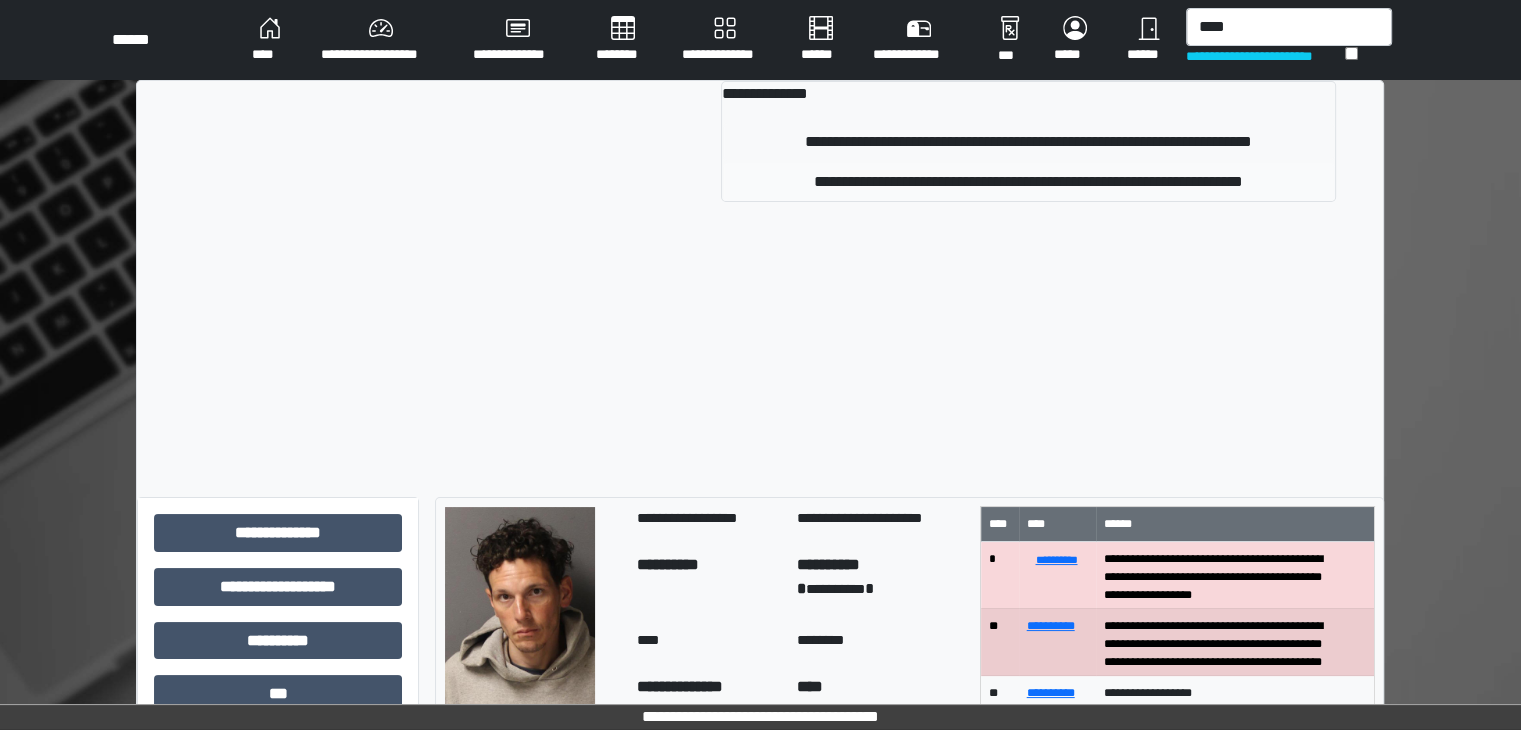 type 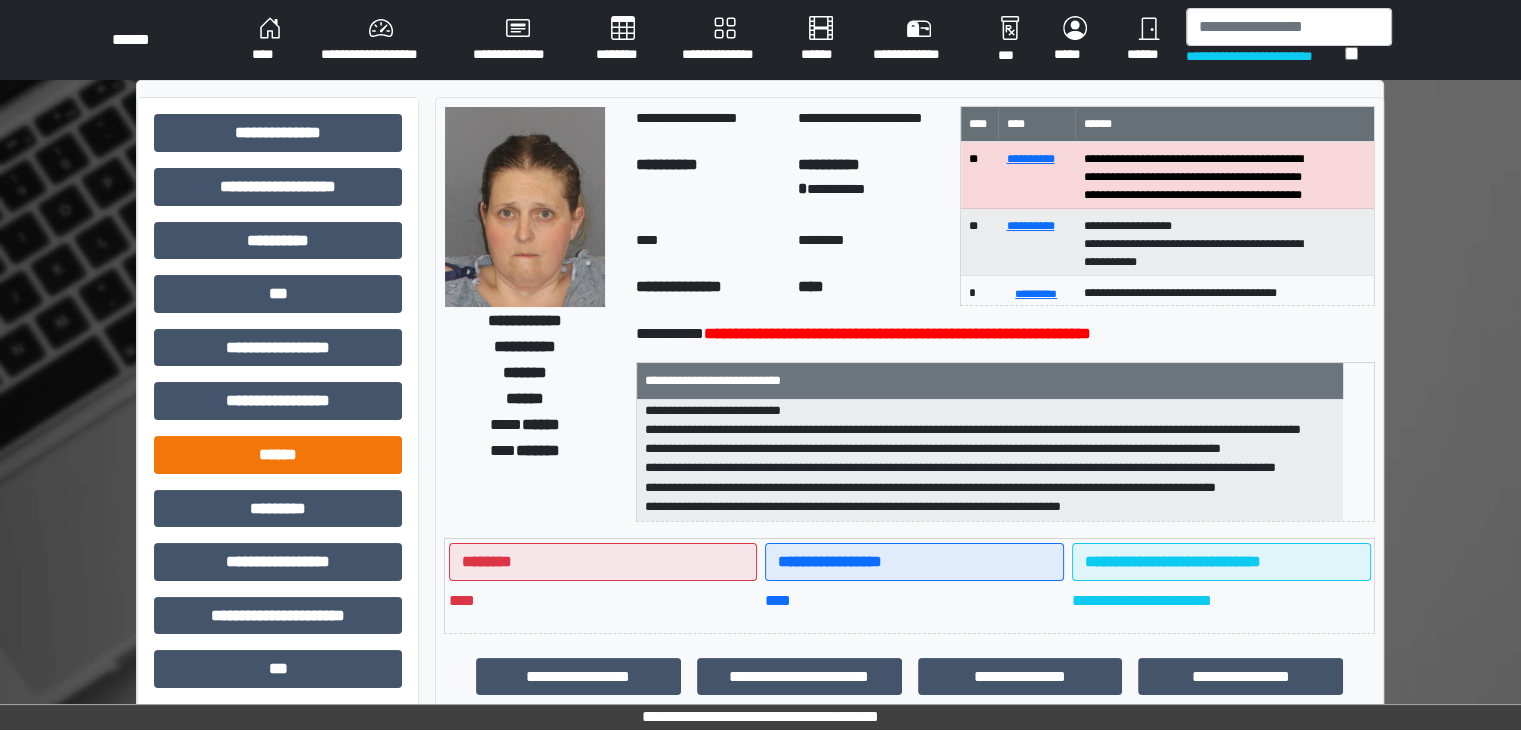 scroll, scrollTop: 217, scrollLeft: 0, axis: vertical 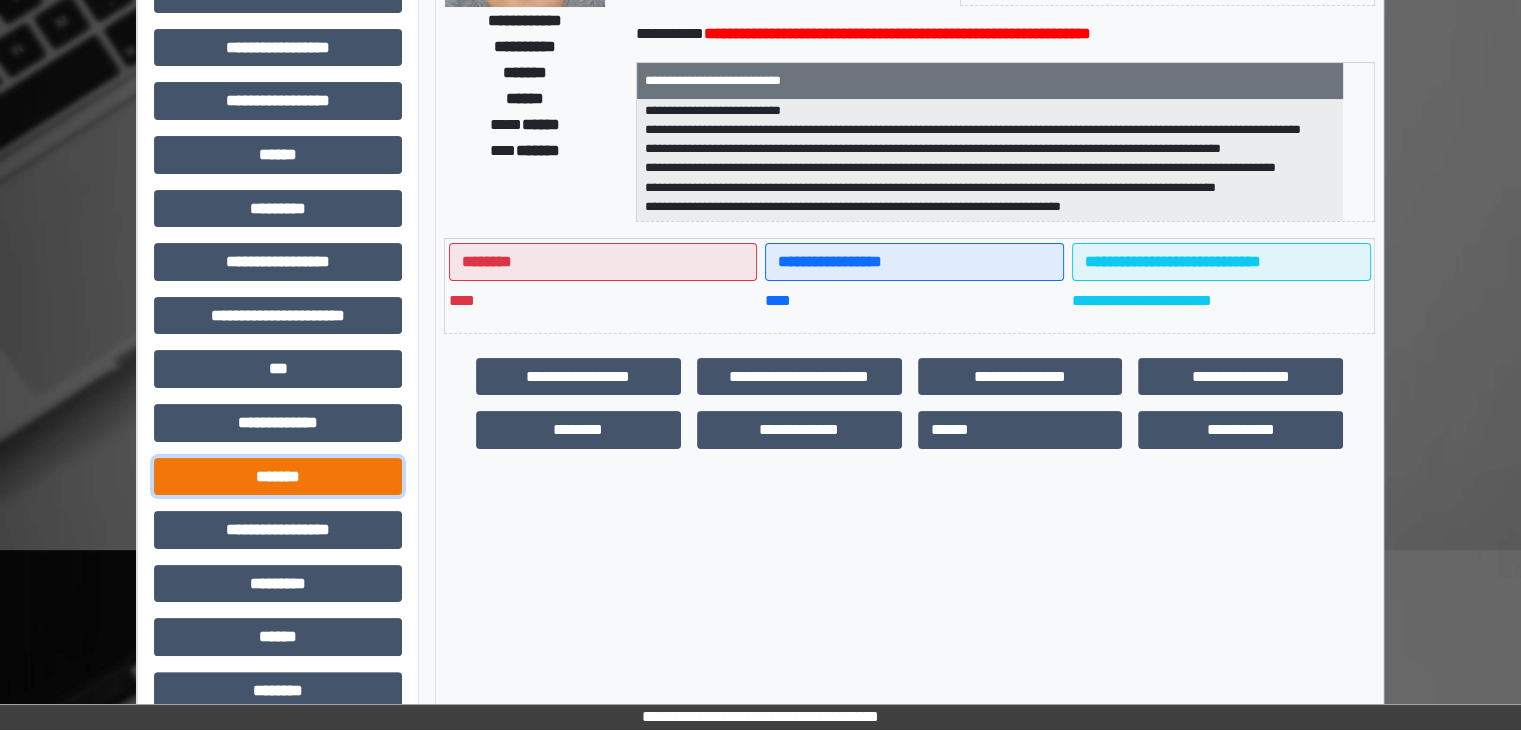 click on "*******" at bounding box center [278, 477] 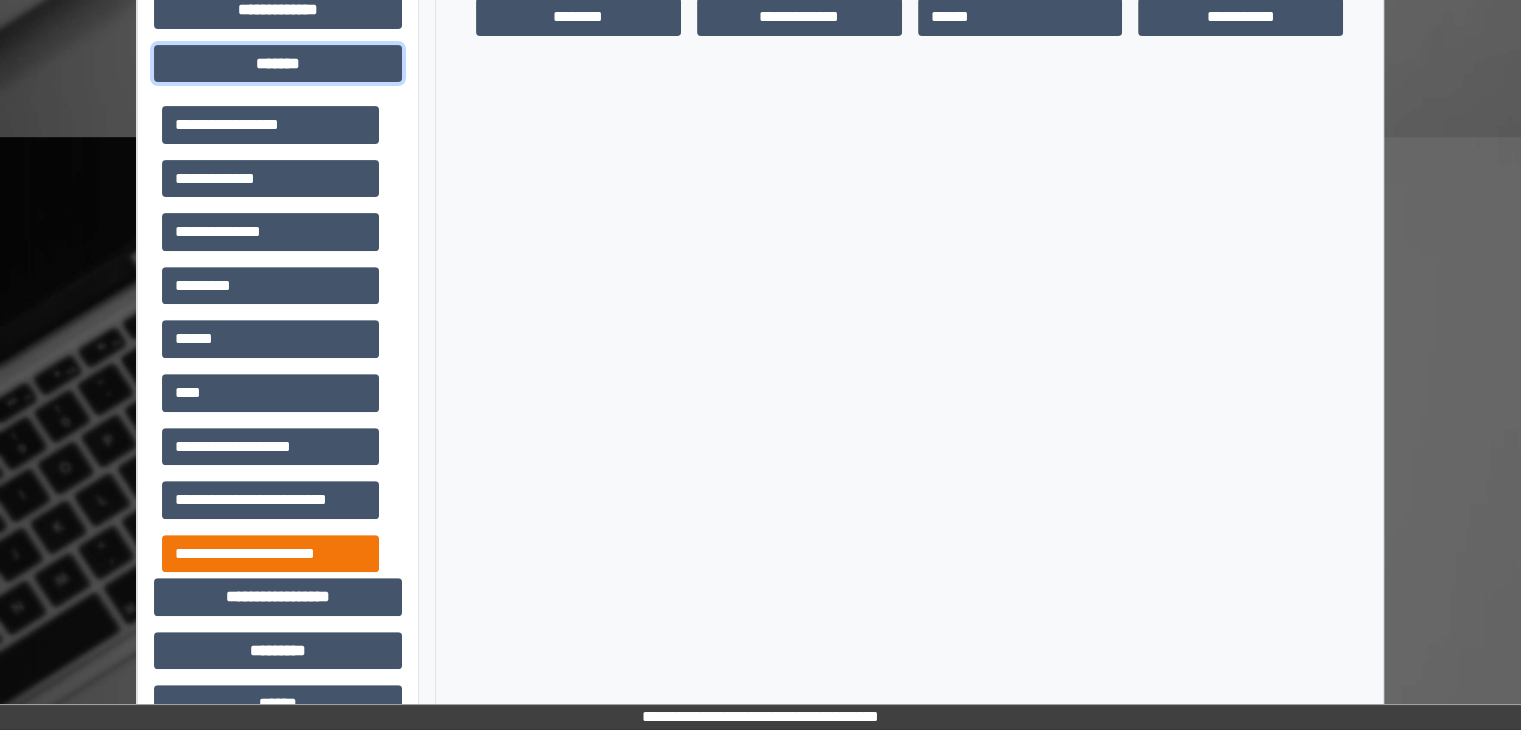 scroll, scrollTop: 800, scrollLeft: 0, axis: vertical 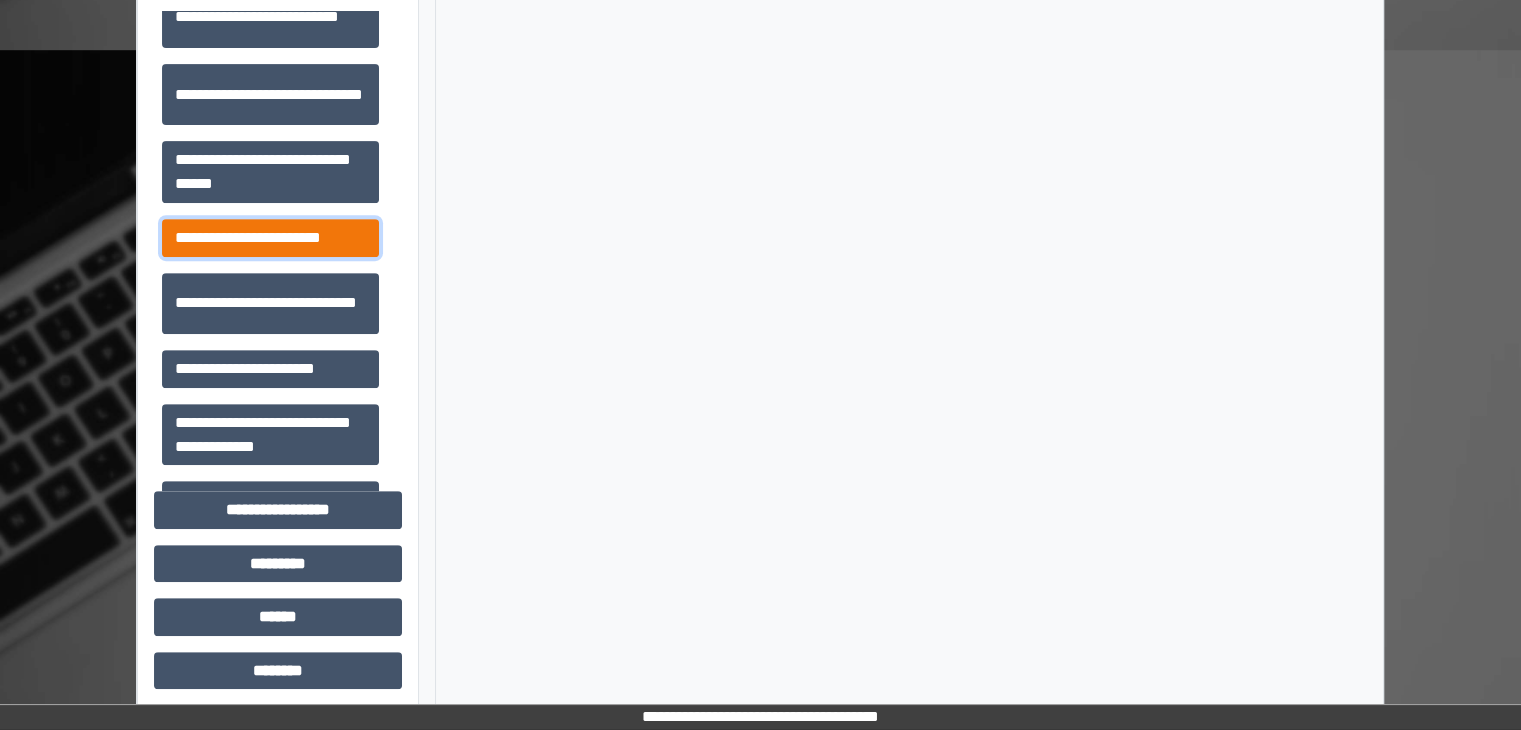 click on "**********" at bounding box center [270, 238] 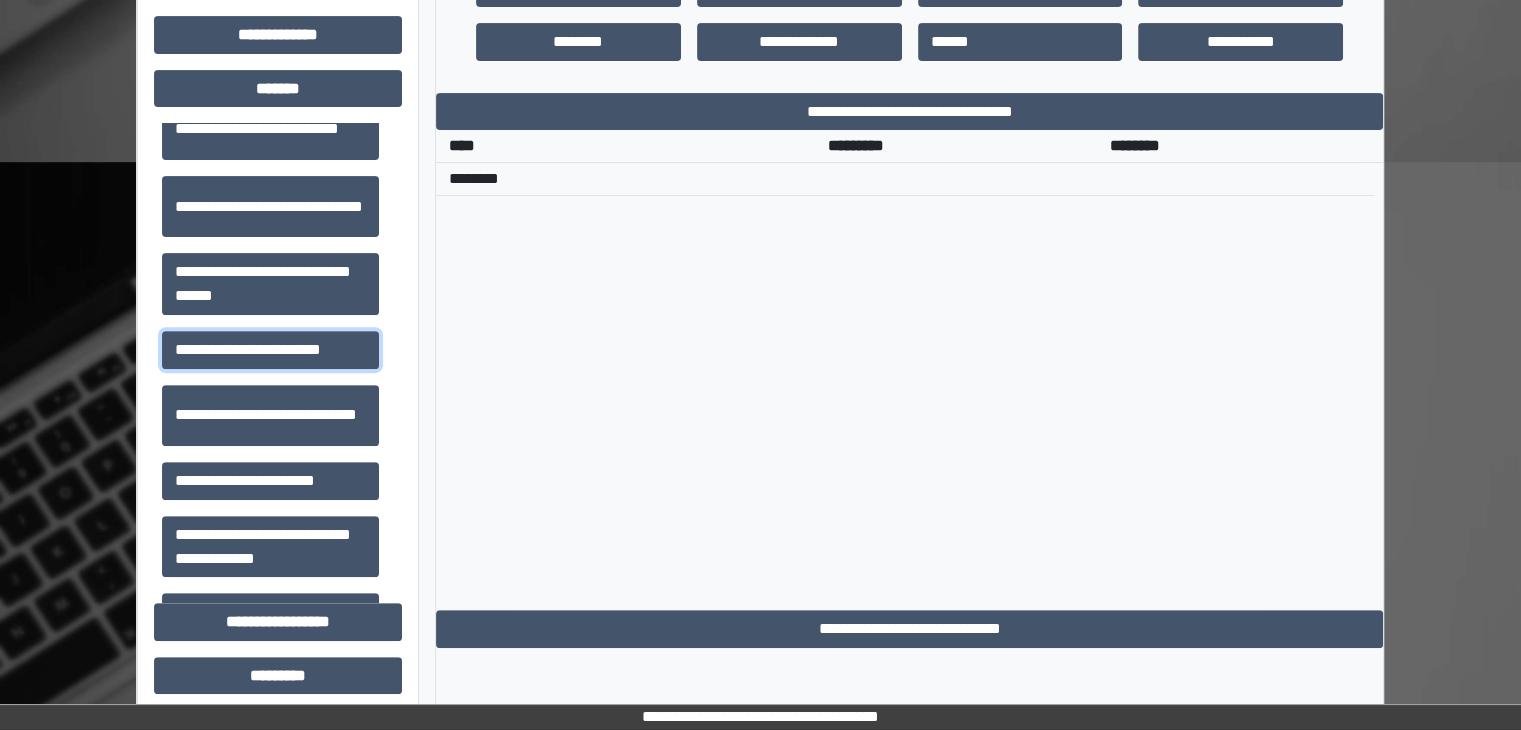 scroll, scrollTop: 500, scrollLeft: 0, axis: vertical 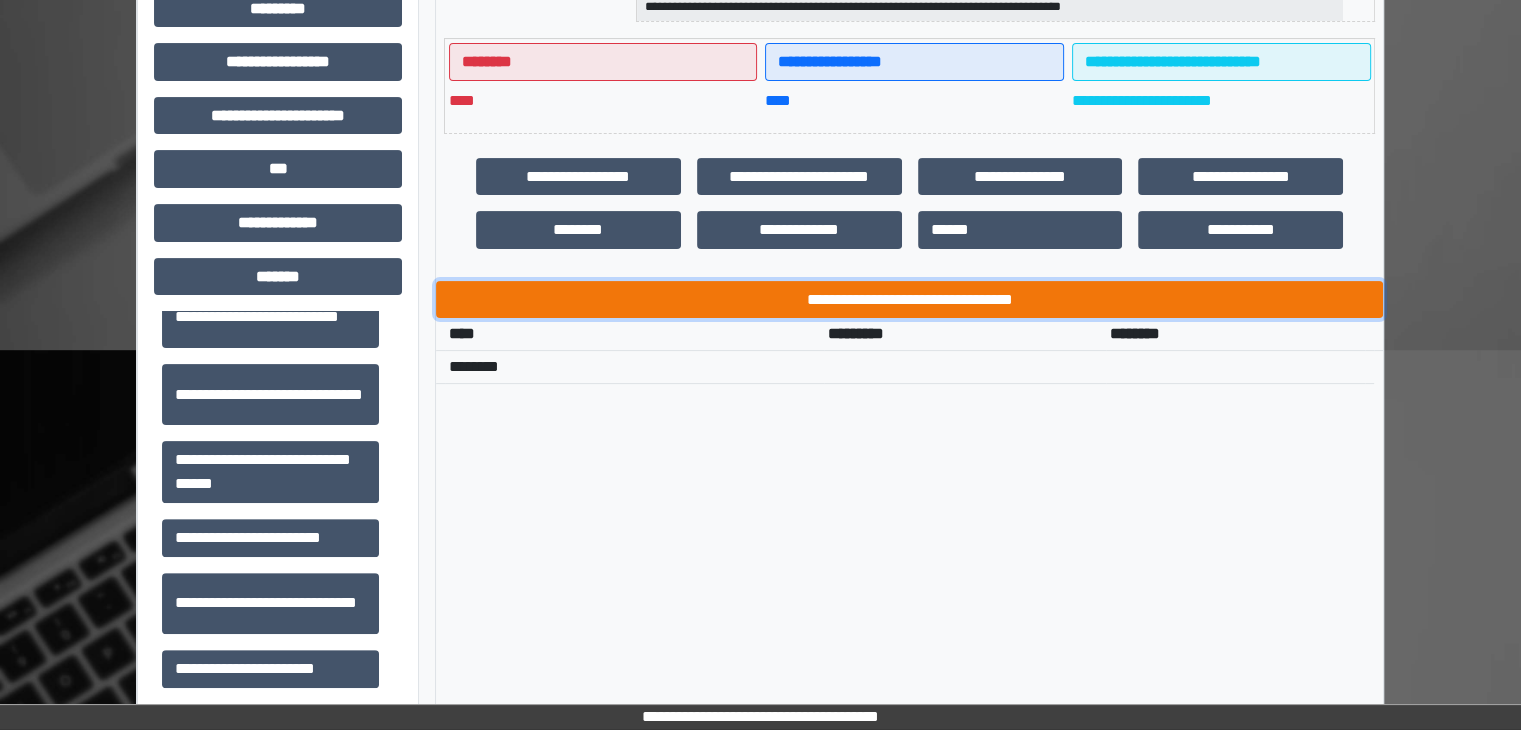click on "**********" at bounding box center [909, 300] 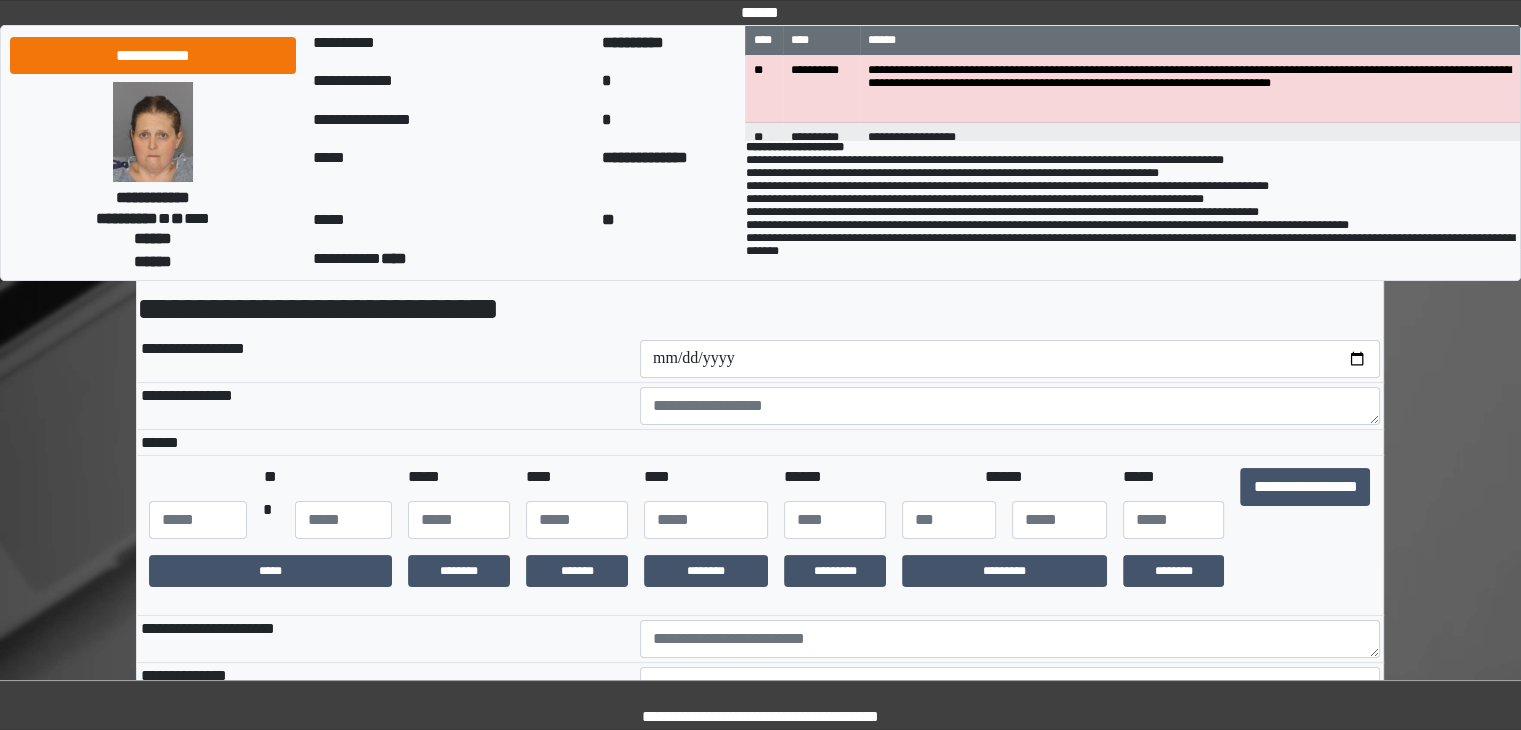 scroll, scrollTop: 100, scrollLeft: 0, axis: vertical 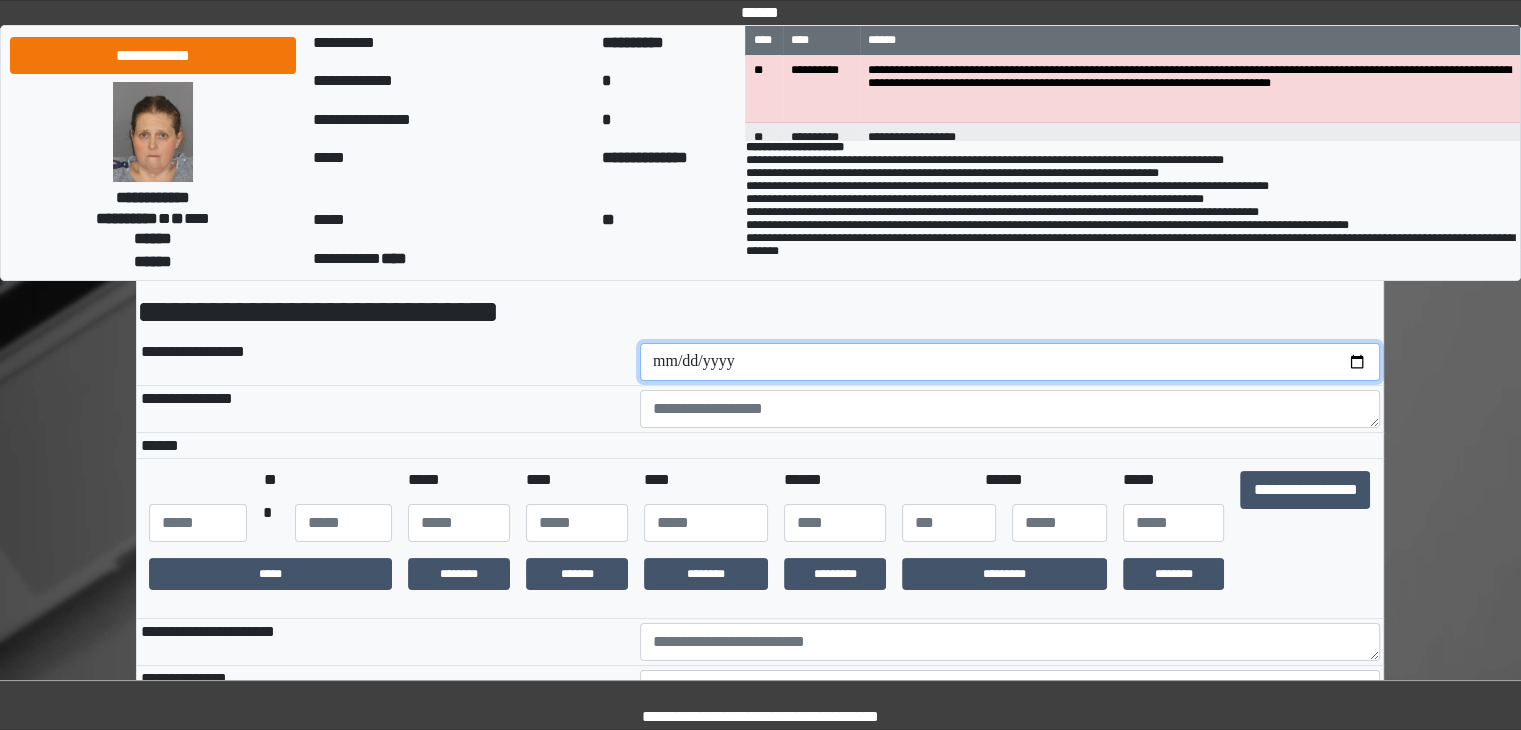 click at bounding box center (1010, 362) 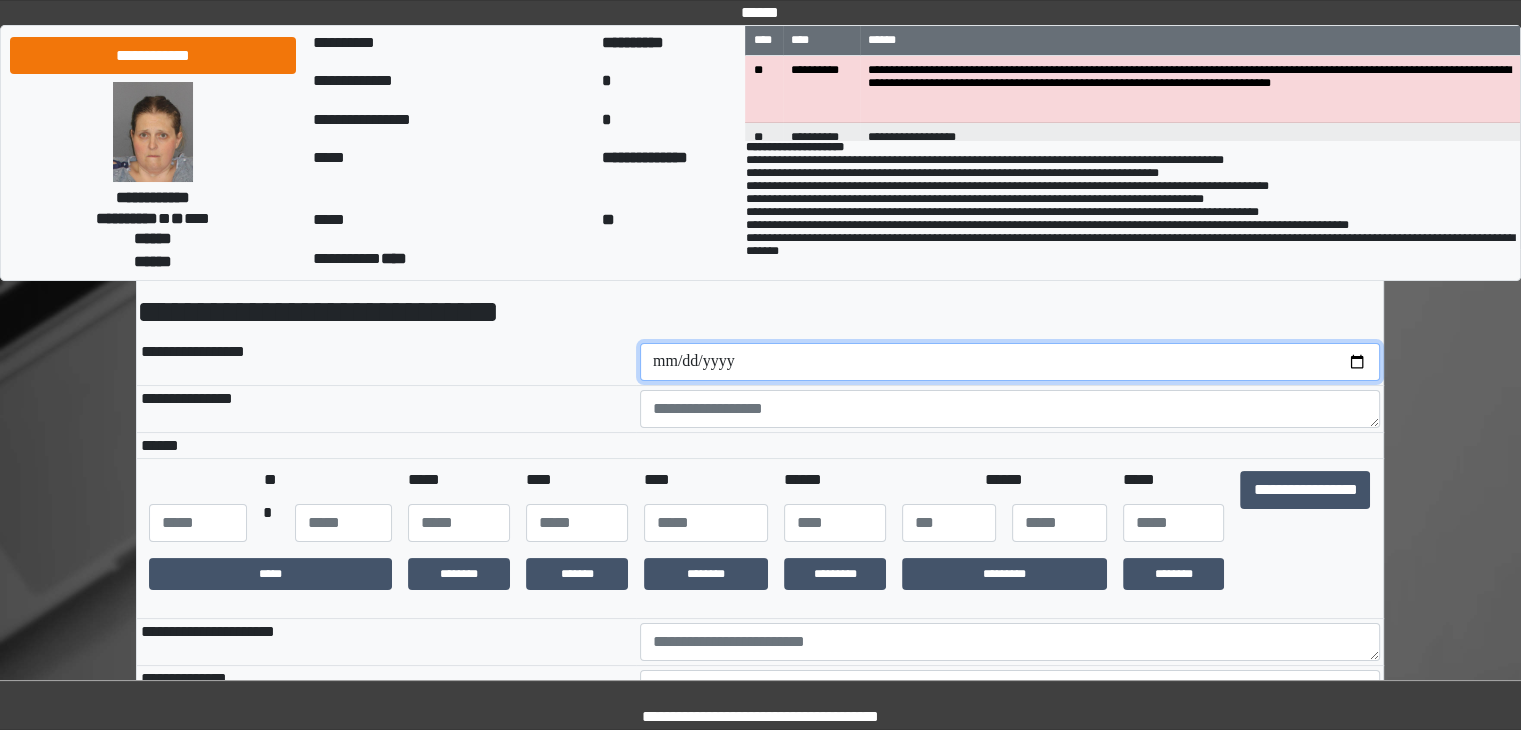 type on "**********" 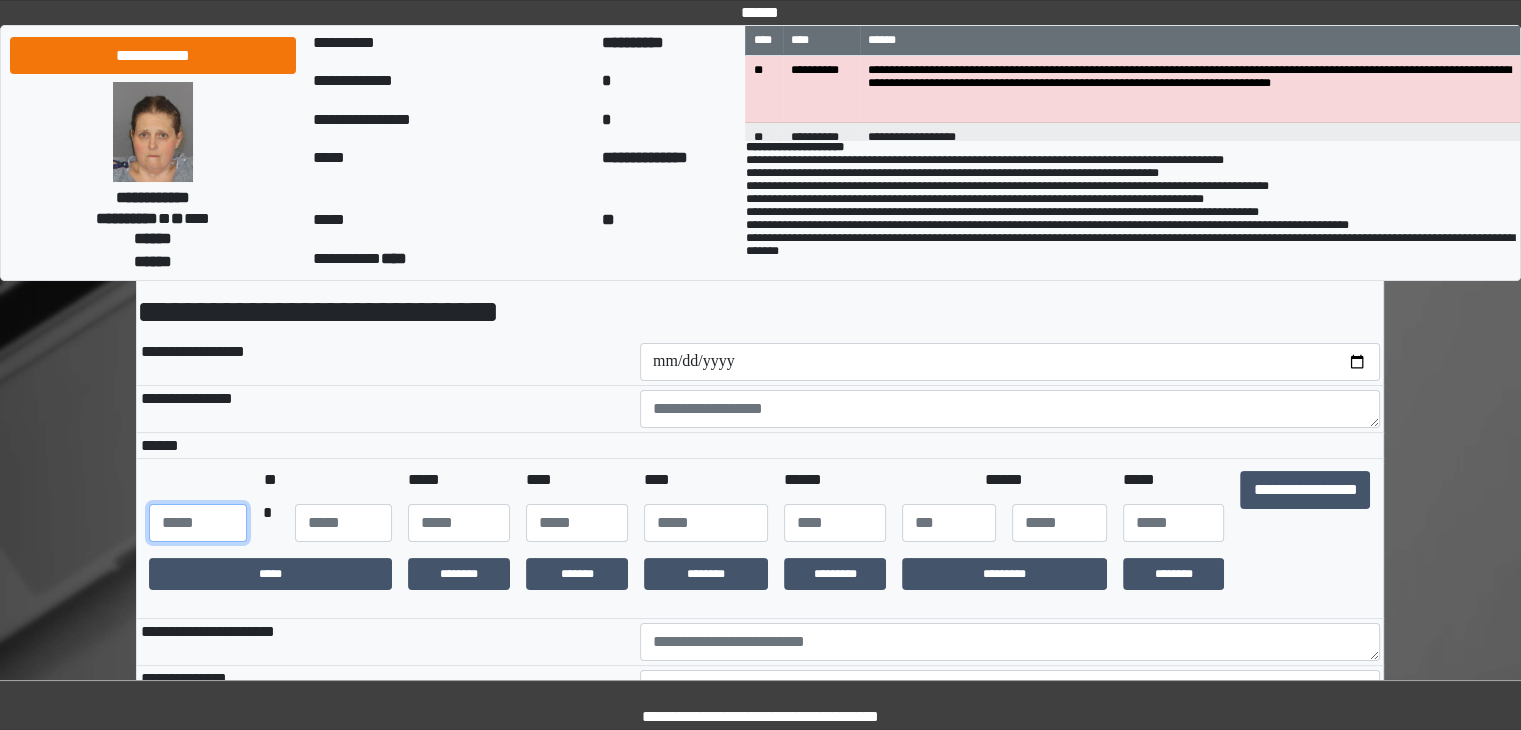 click at bounding box center [197, 523] 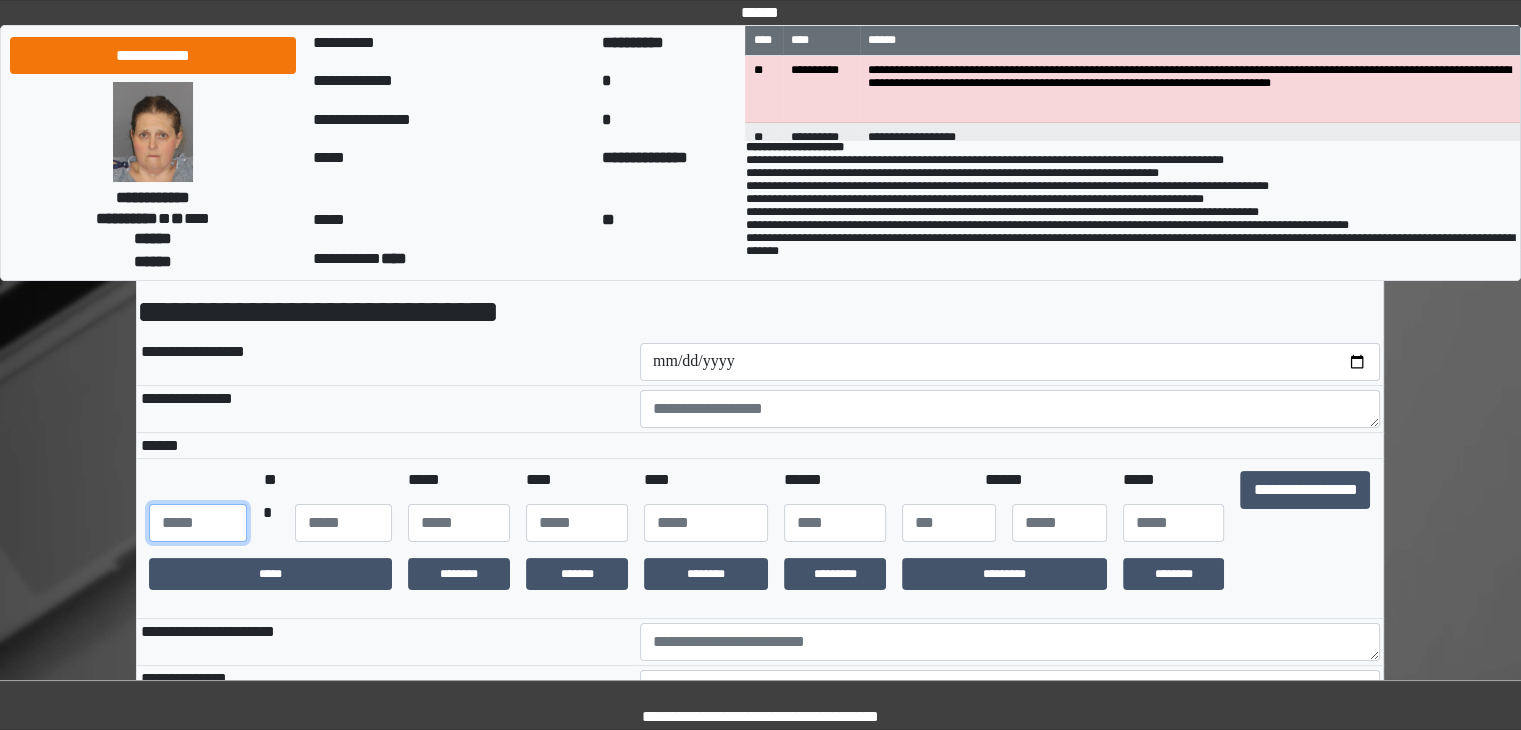 type on "*" 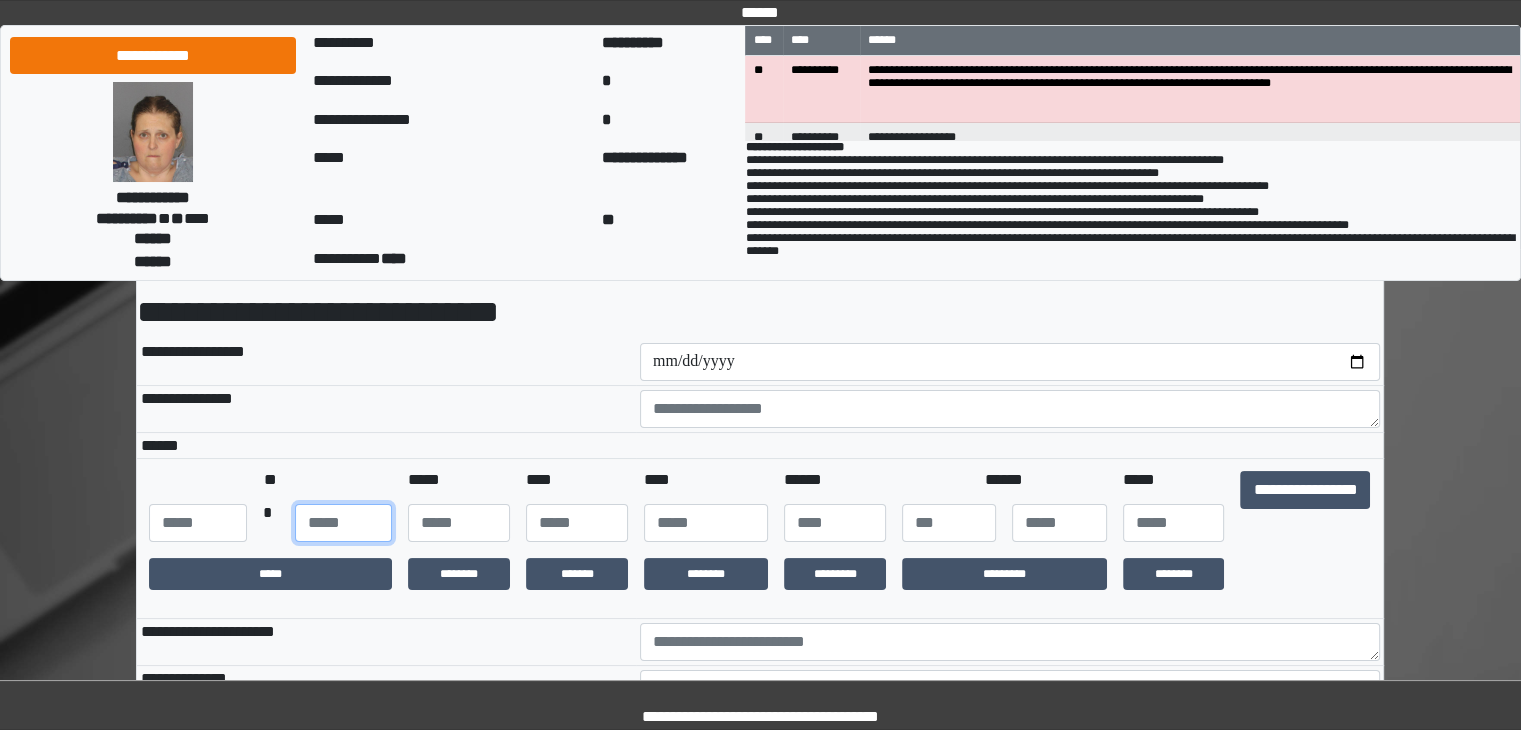 type on "**" 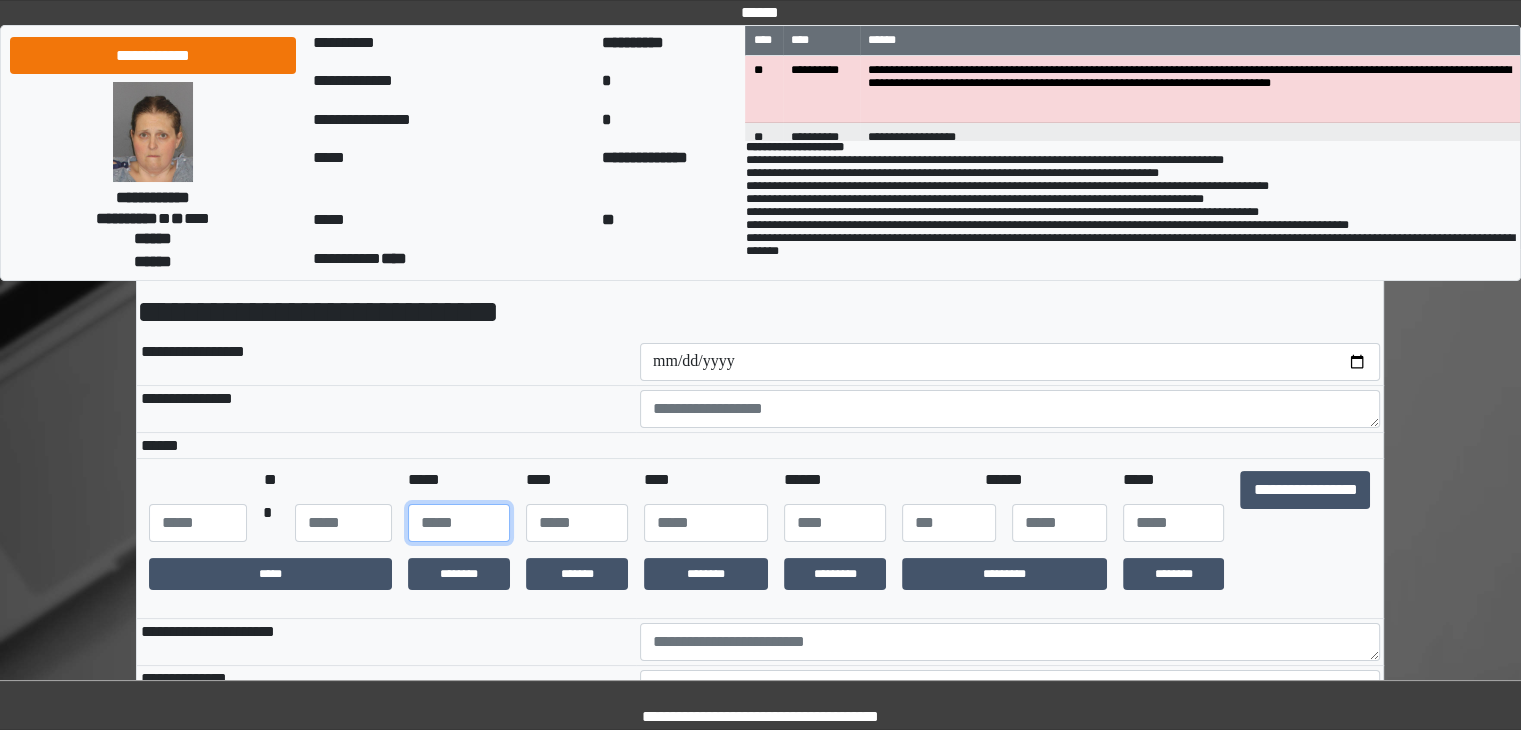 type on "**" 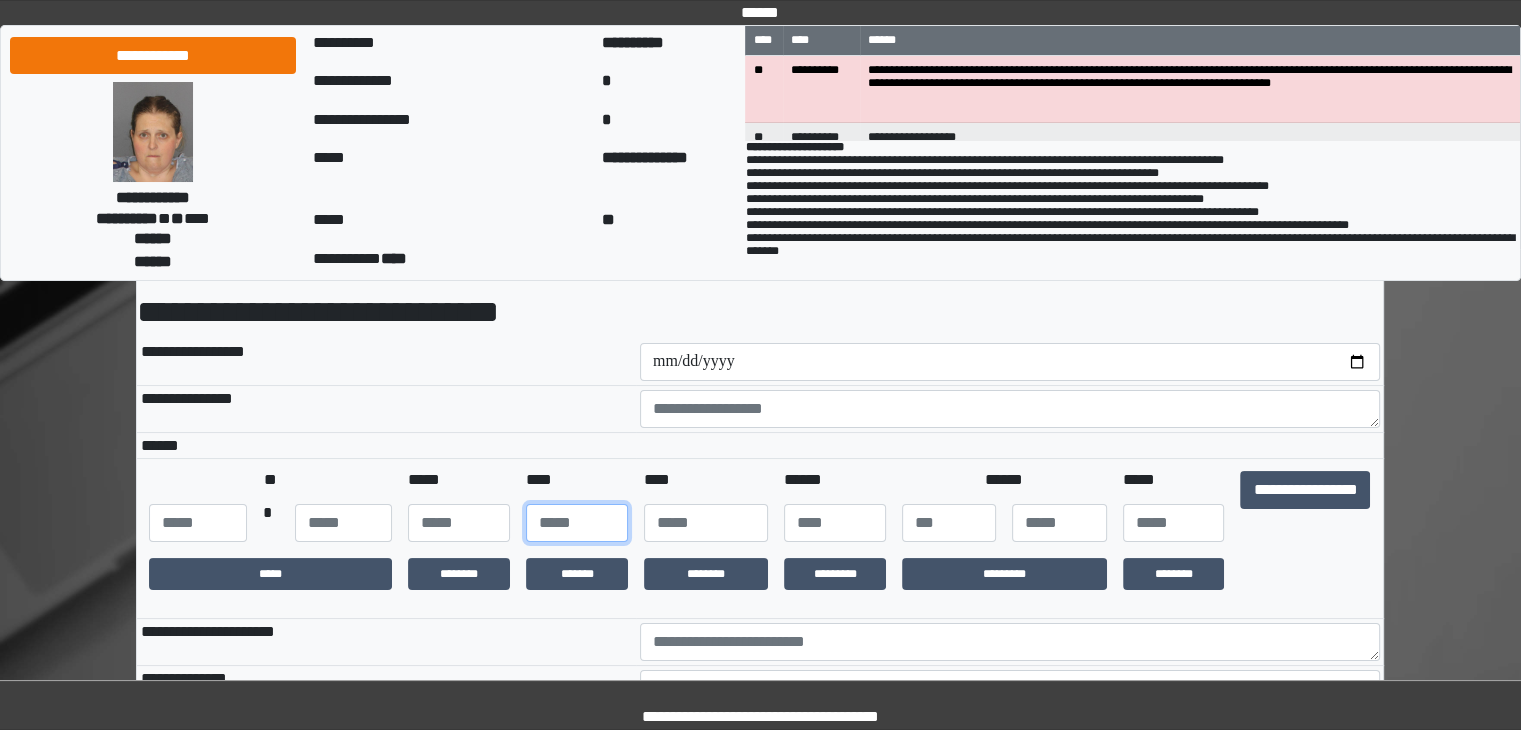 type on "**" 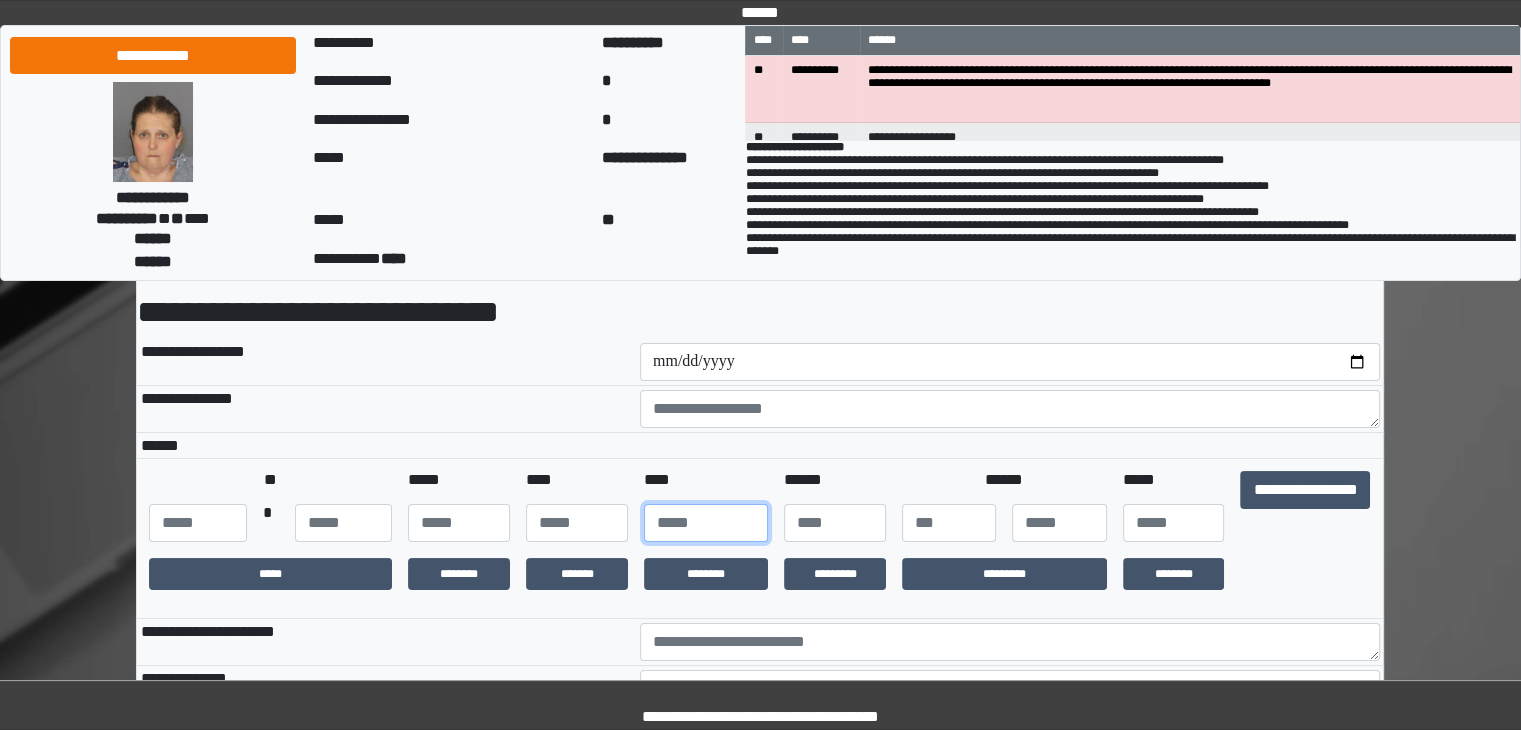 type on "****" 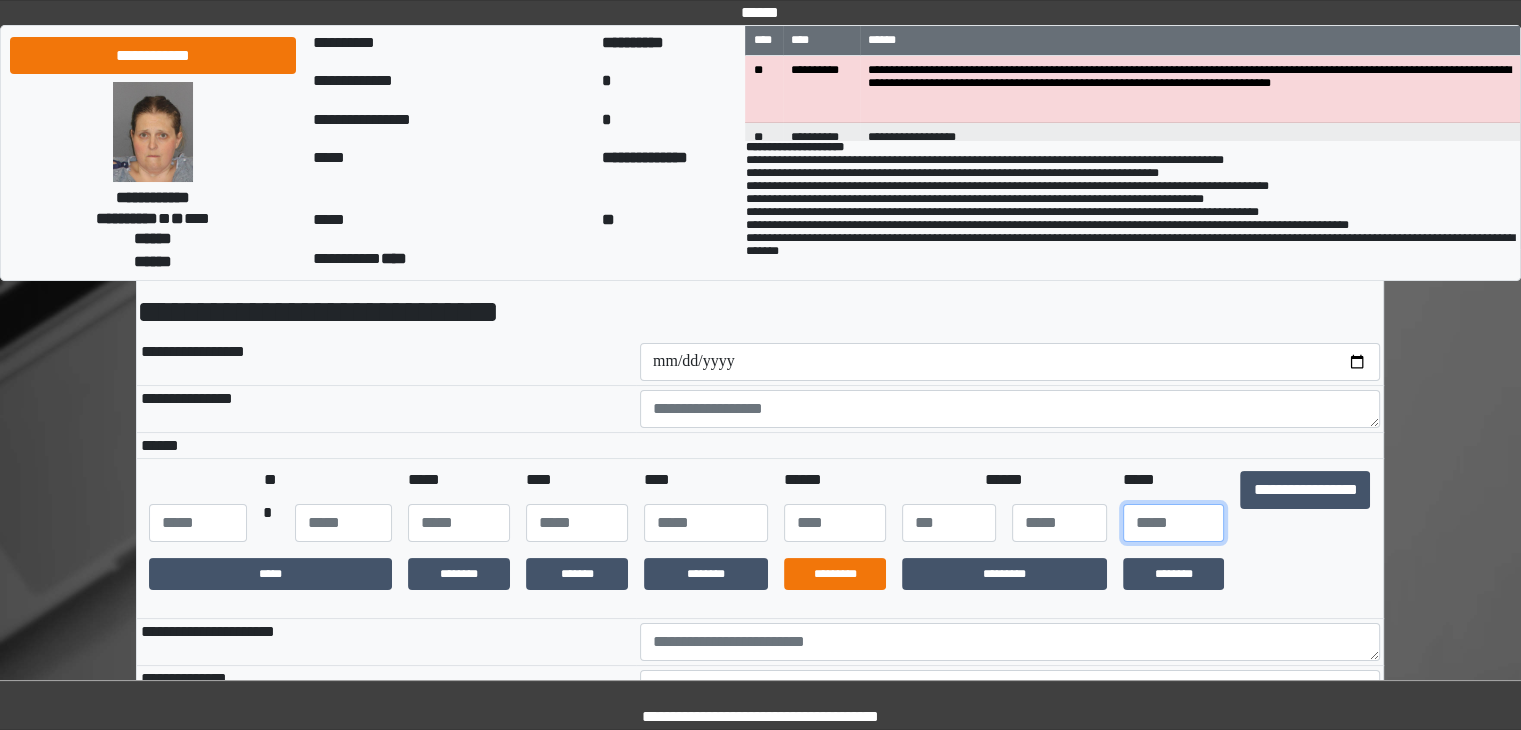 type on "**" 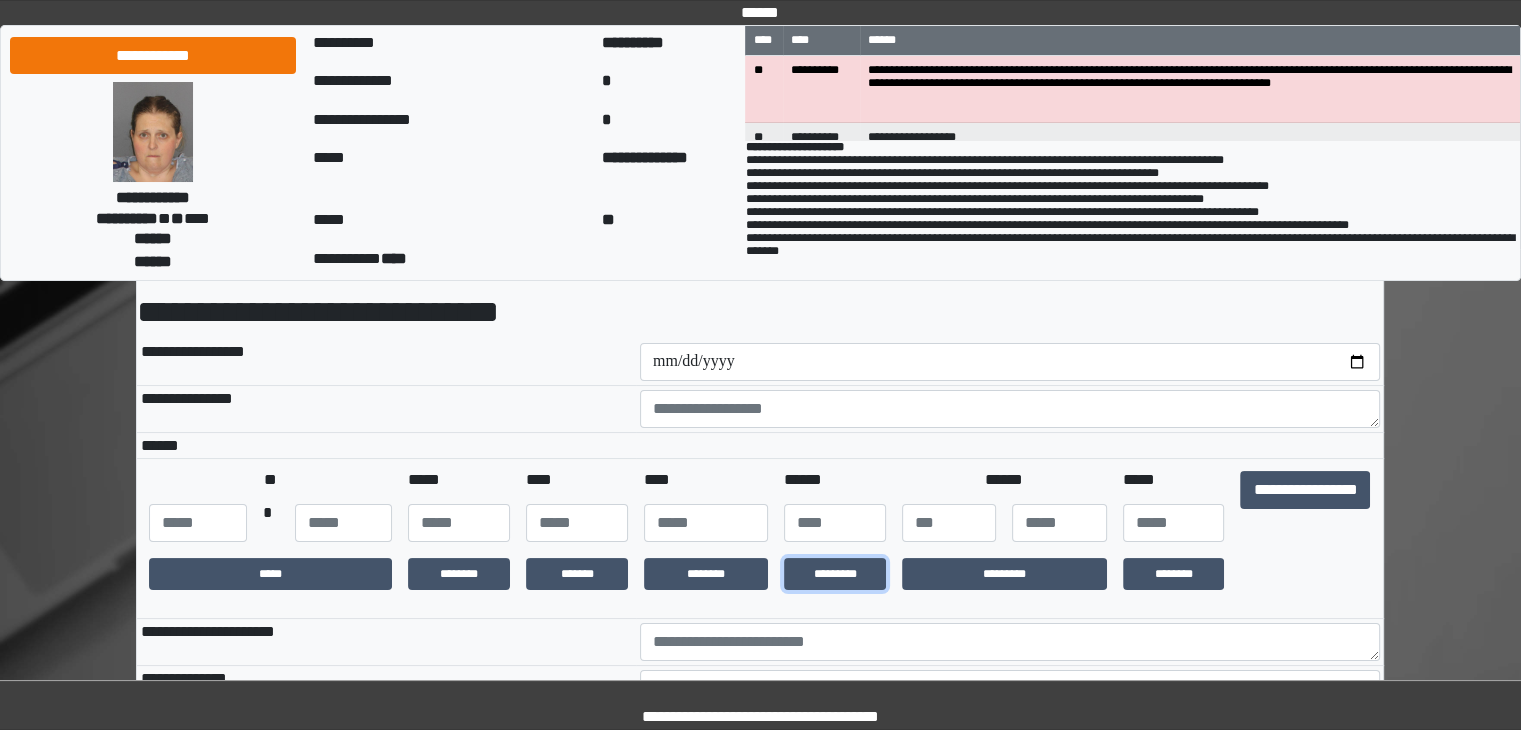 drag, startPoint x: 831, startPoint y: 582, endPoint x: 1062, endPoint y: 606, distance: 232.24341 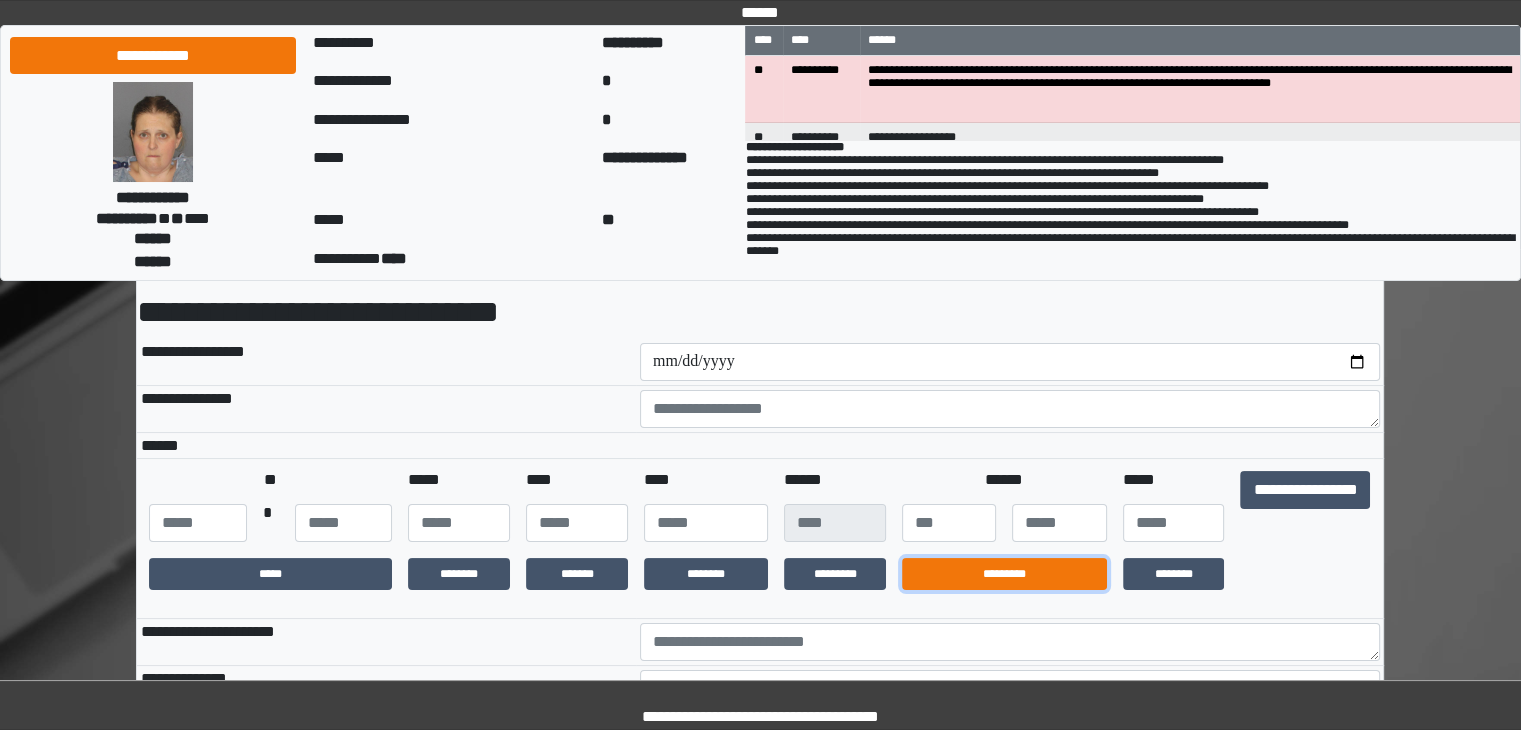 click on "*********" at bounding box center (1004, 574) 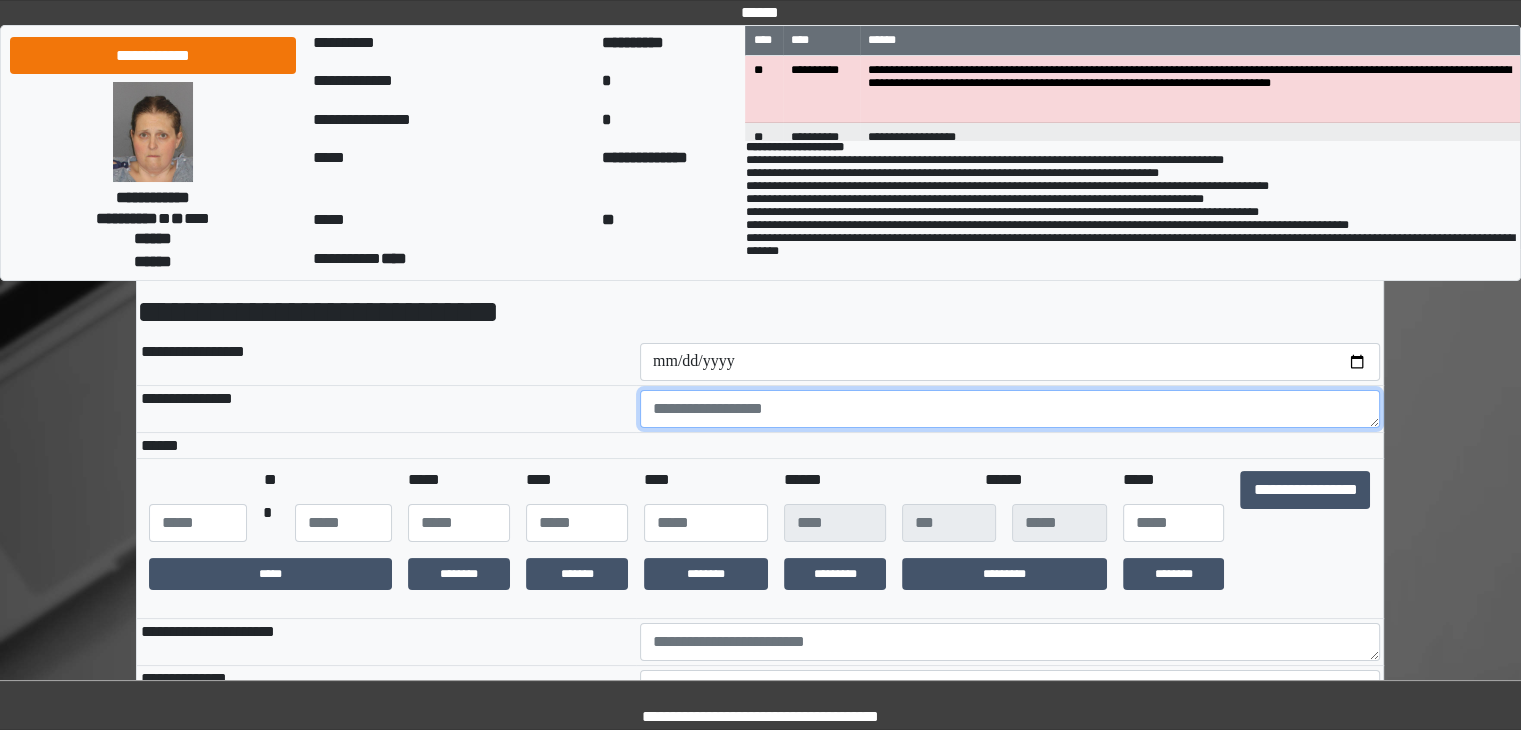 click at bounding box center (1010, 409) 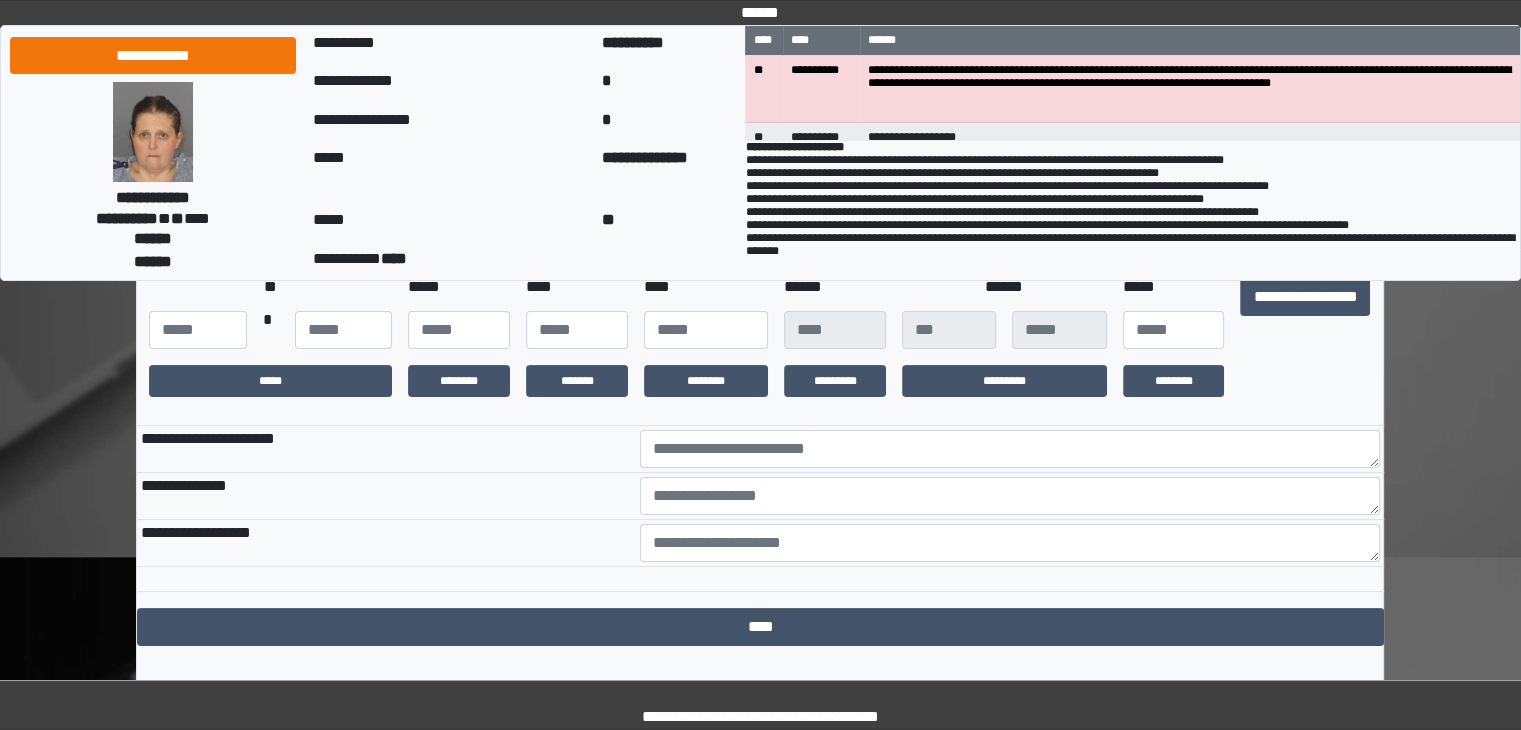scroll, scrollTop: 344, scrollLeft: 0, axis: vertical 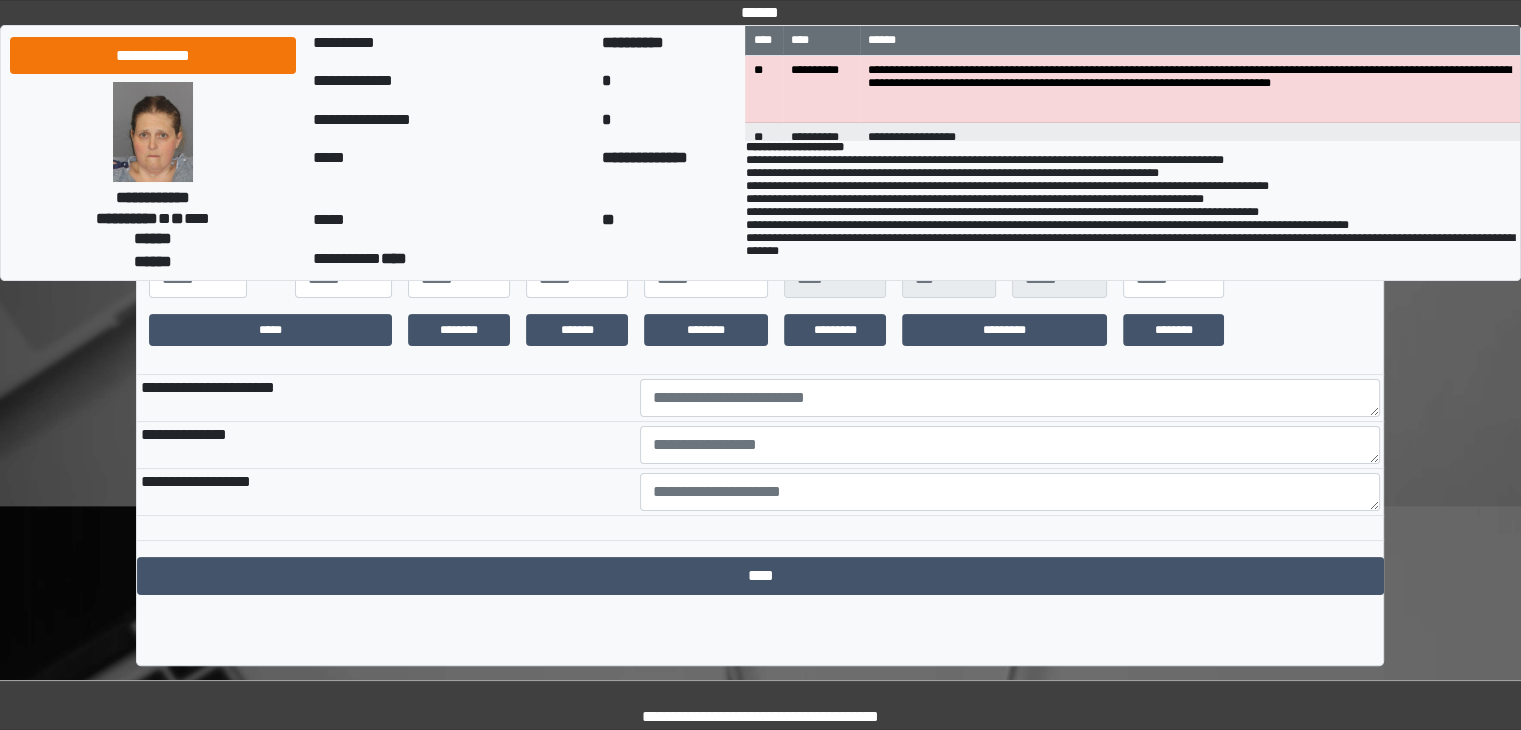 type on "****" 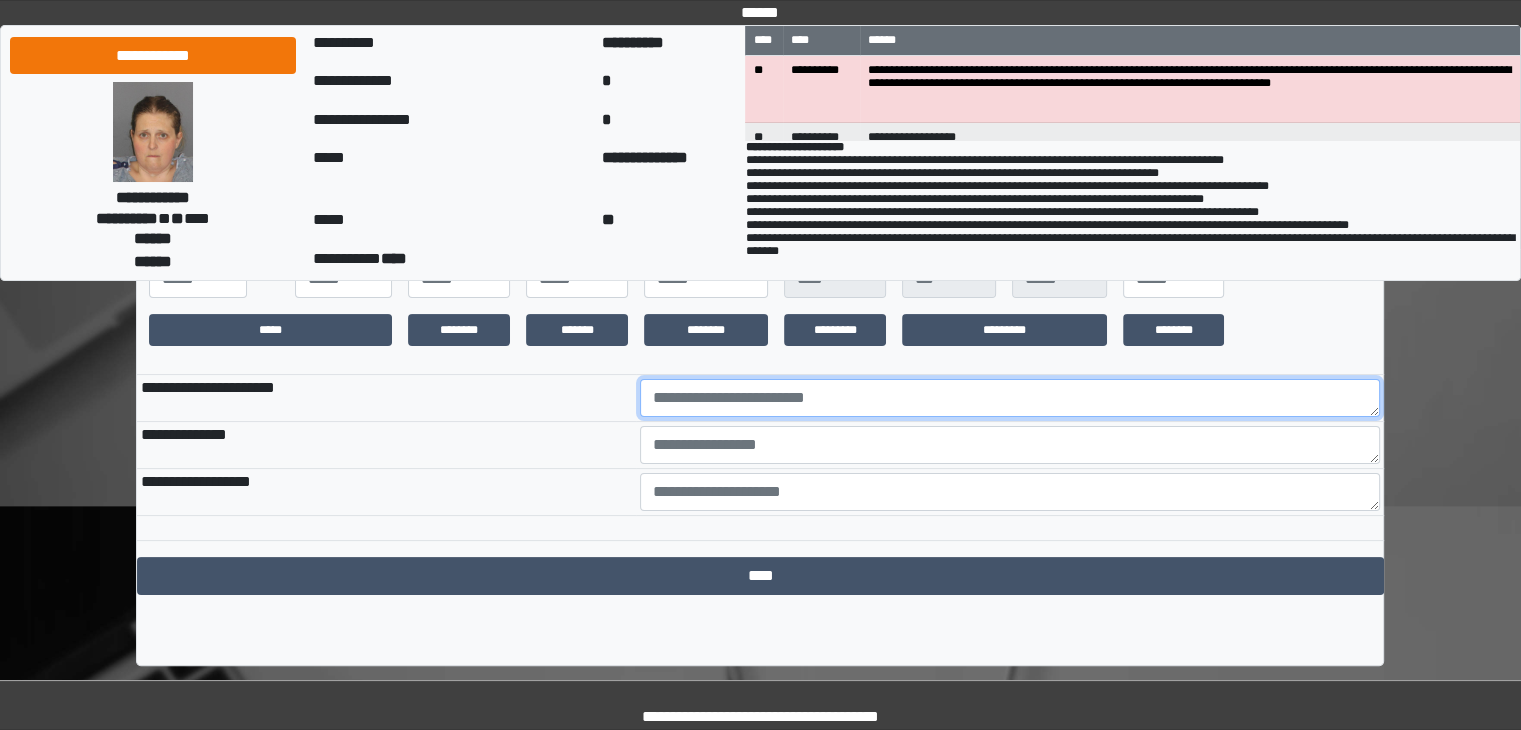 click at bounding box center (1010, 398) 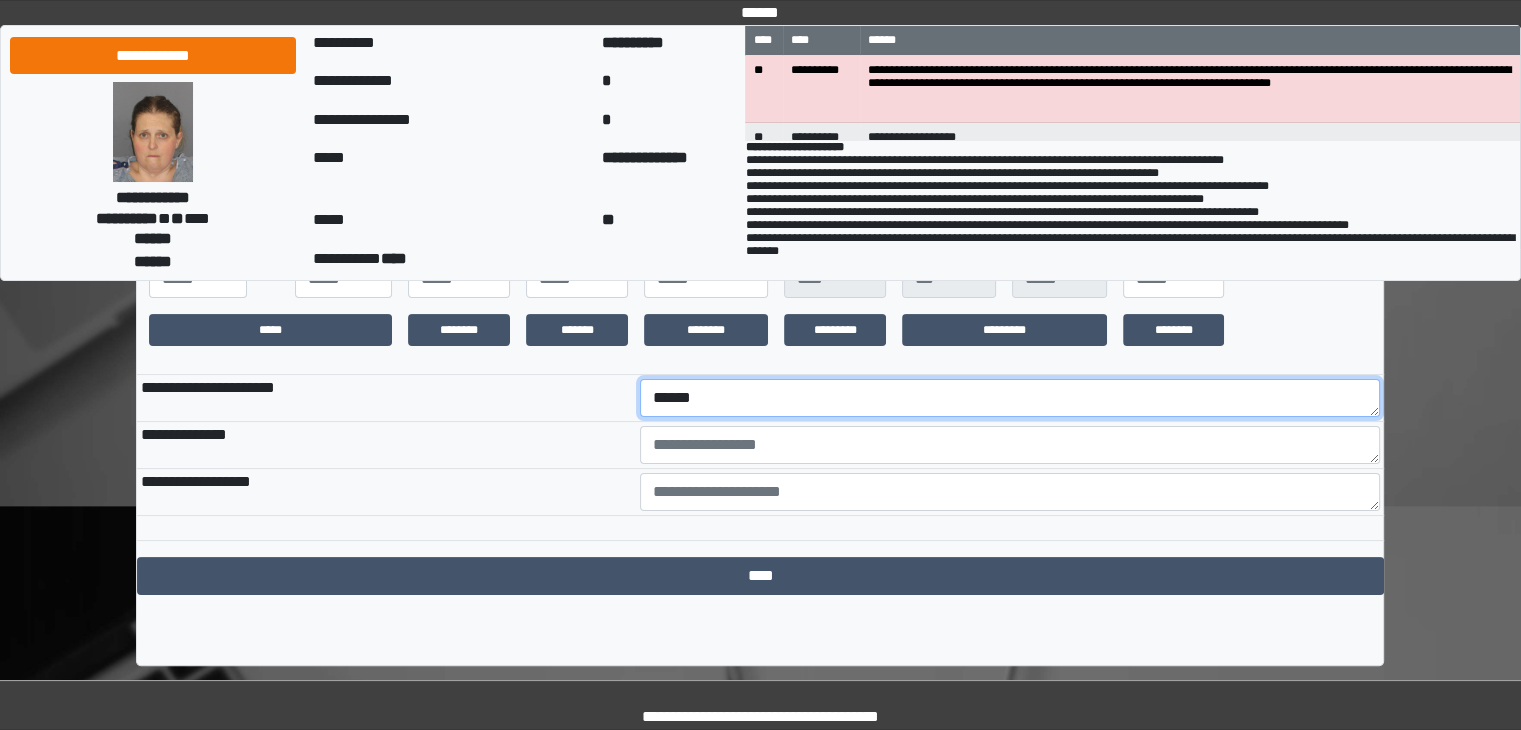 type on "******" 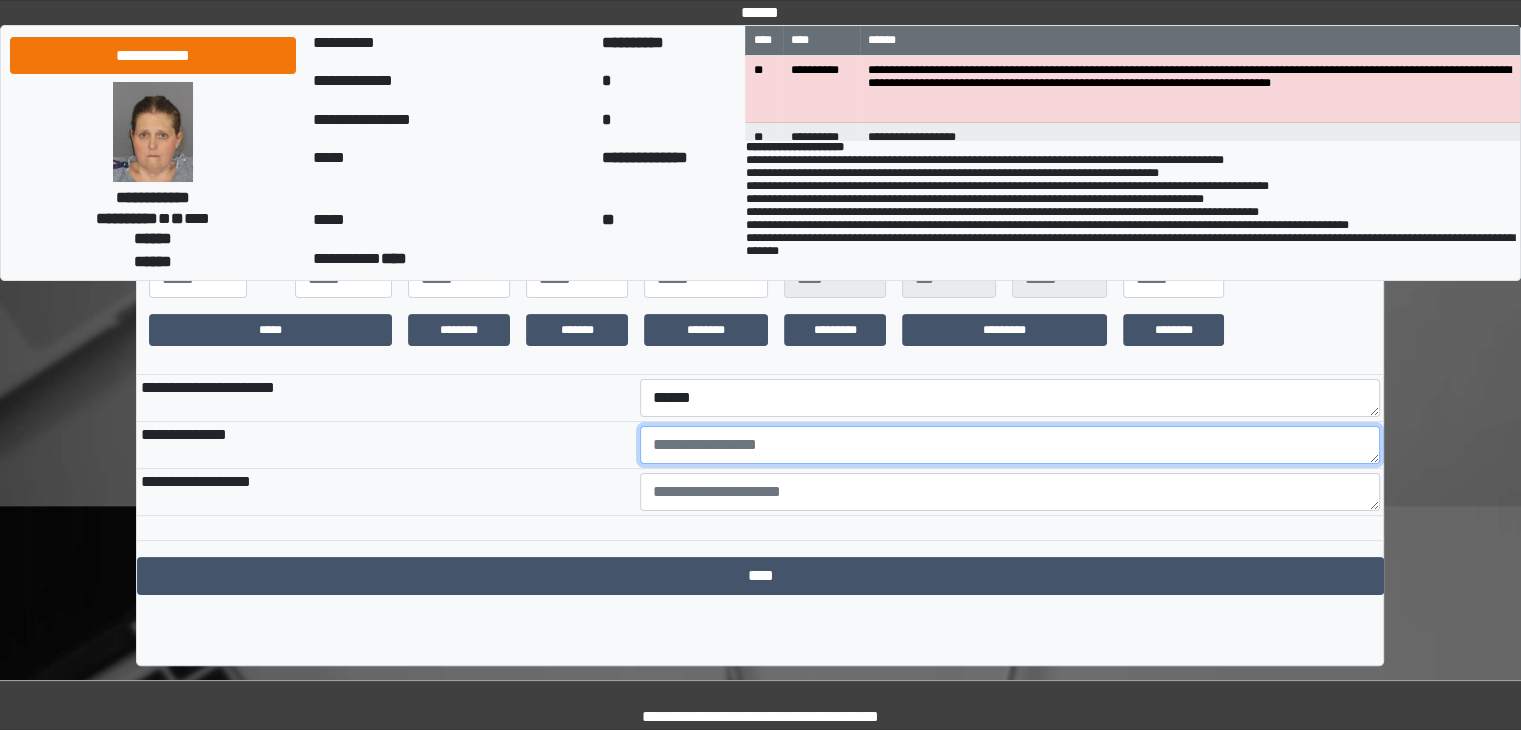 click at bounding box center (1010, 445) 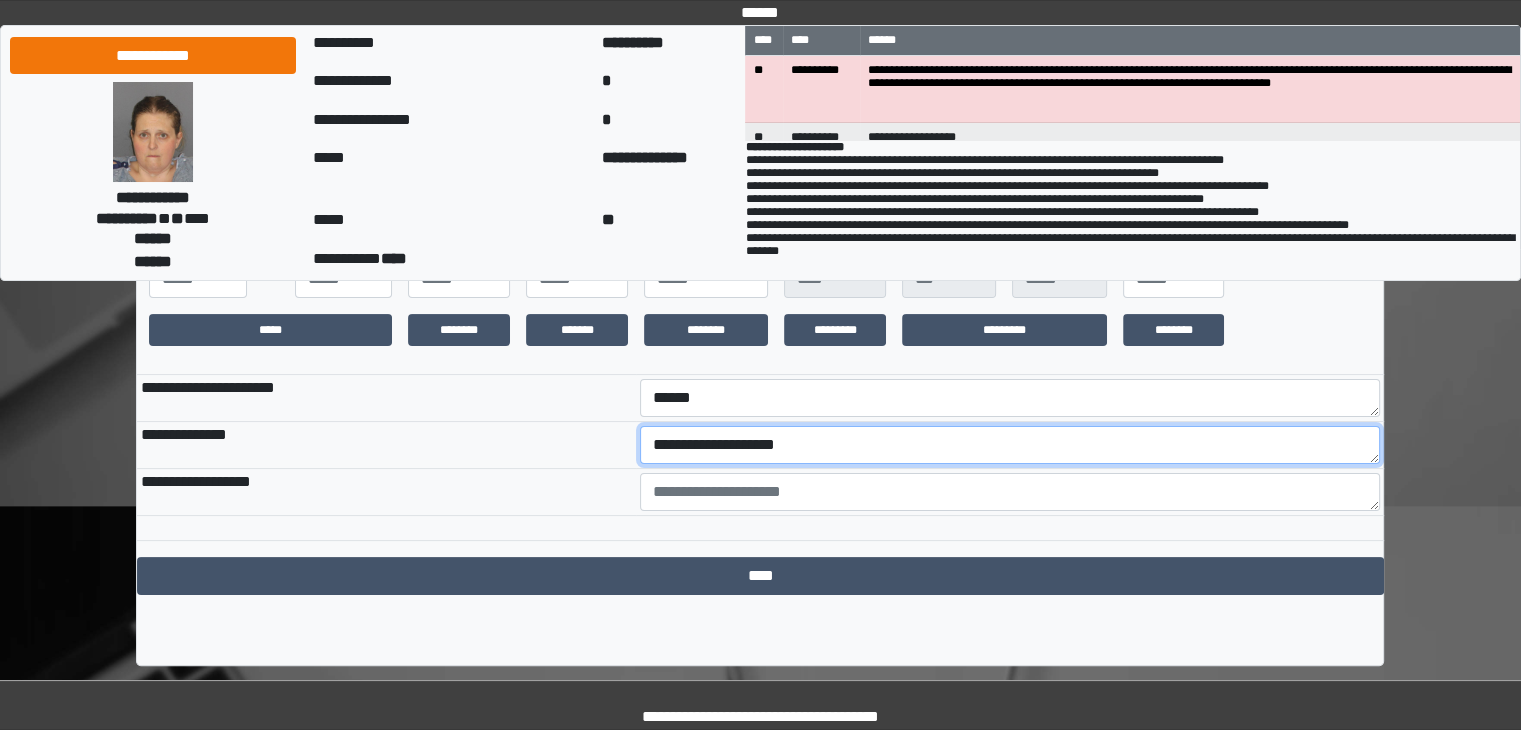 type on "**********" 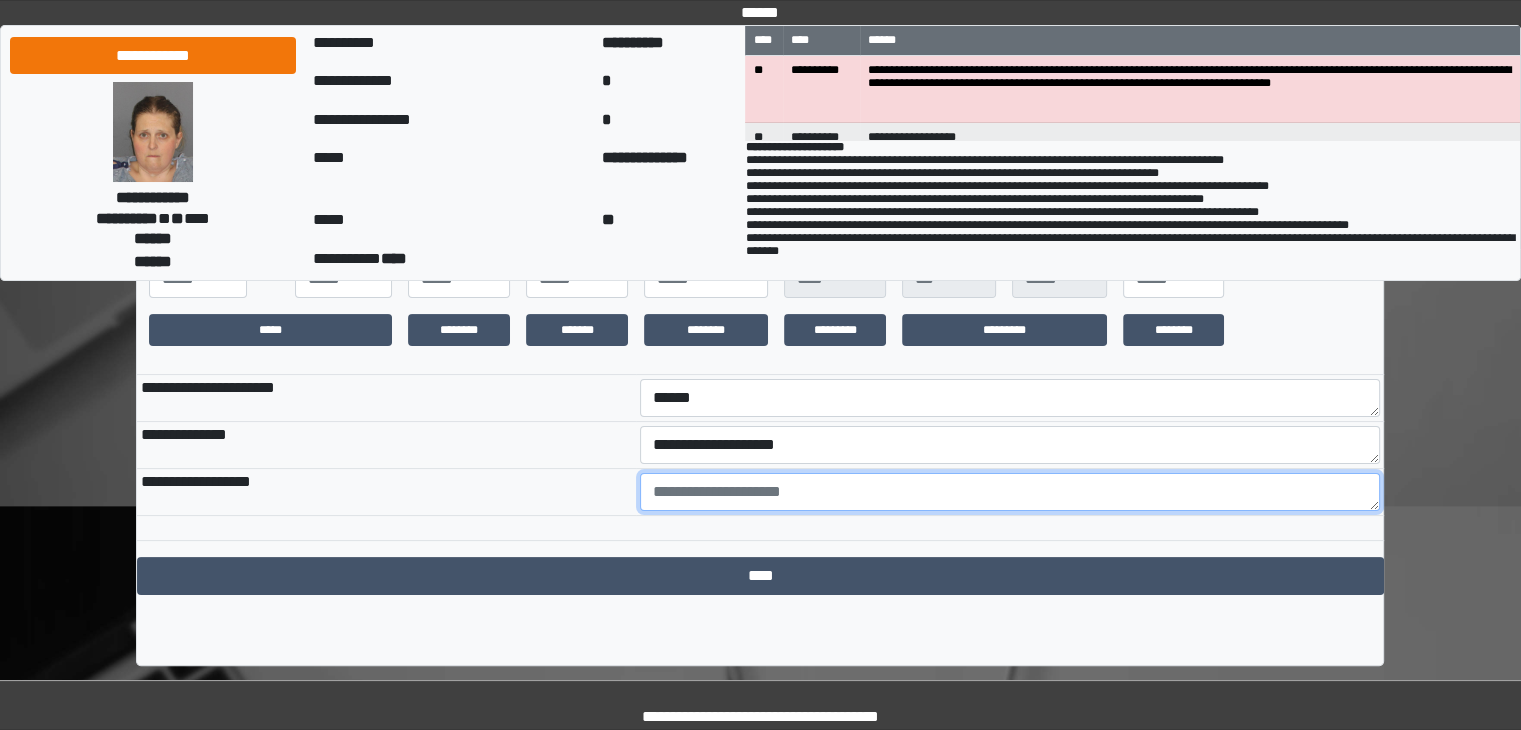 click at bounding box center (1010, 492) 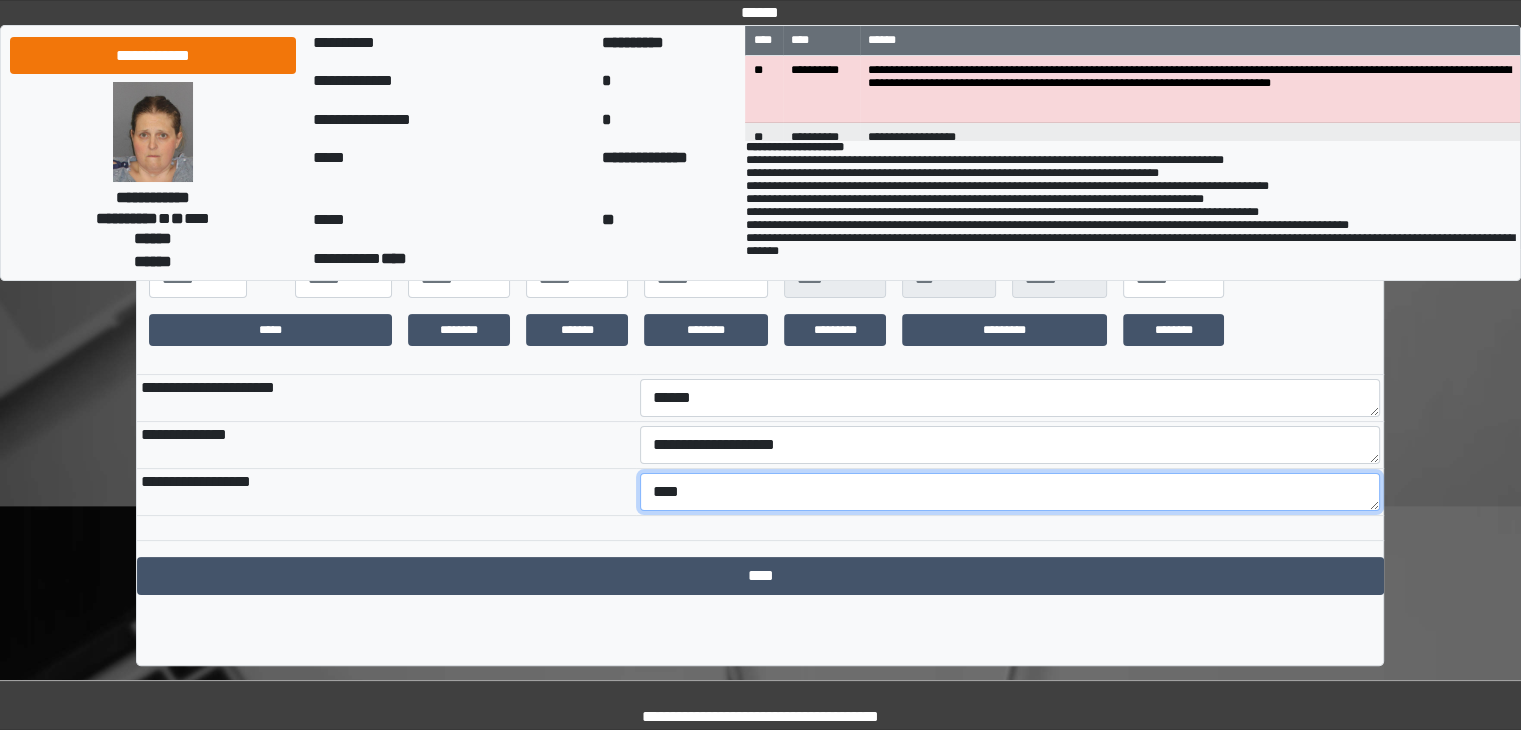 type on "****" 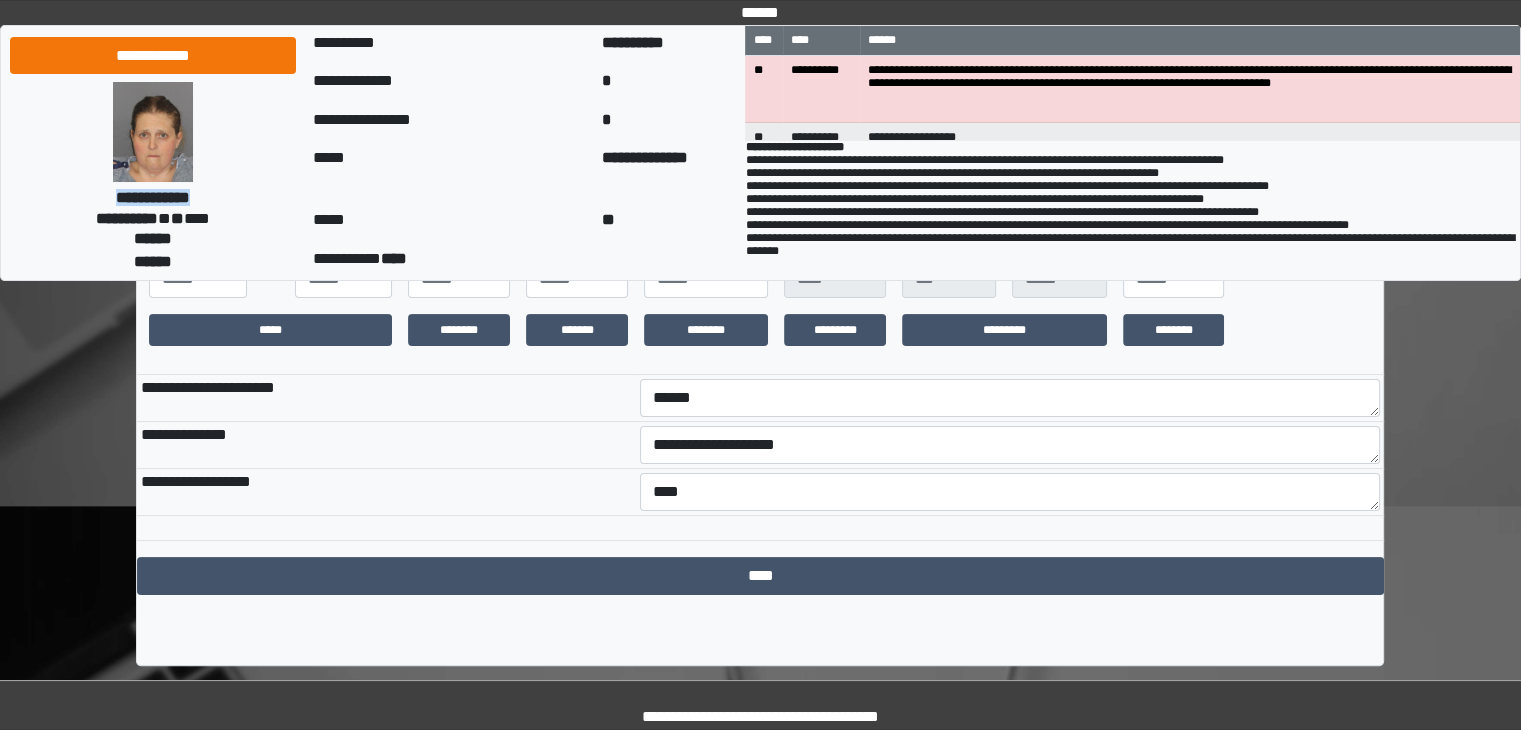 drag, startPoint x: 216, startPoint y: 181, endPoint x: 68, endPoint y: 196, distance: 148.7582 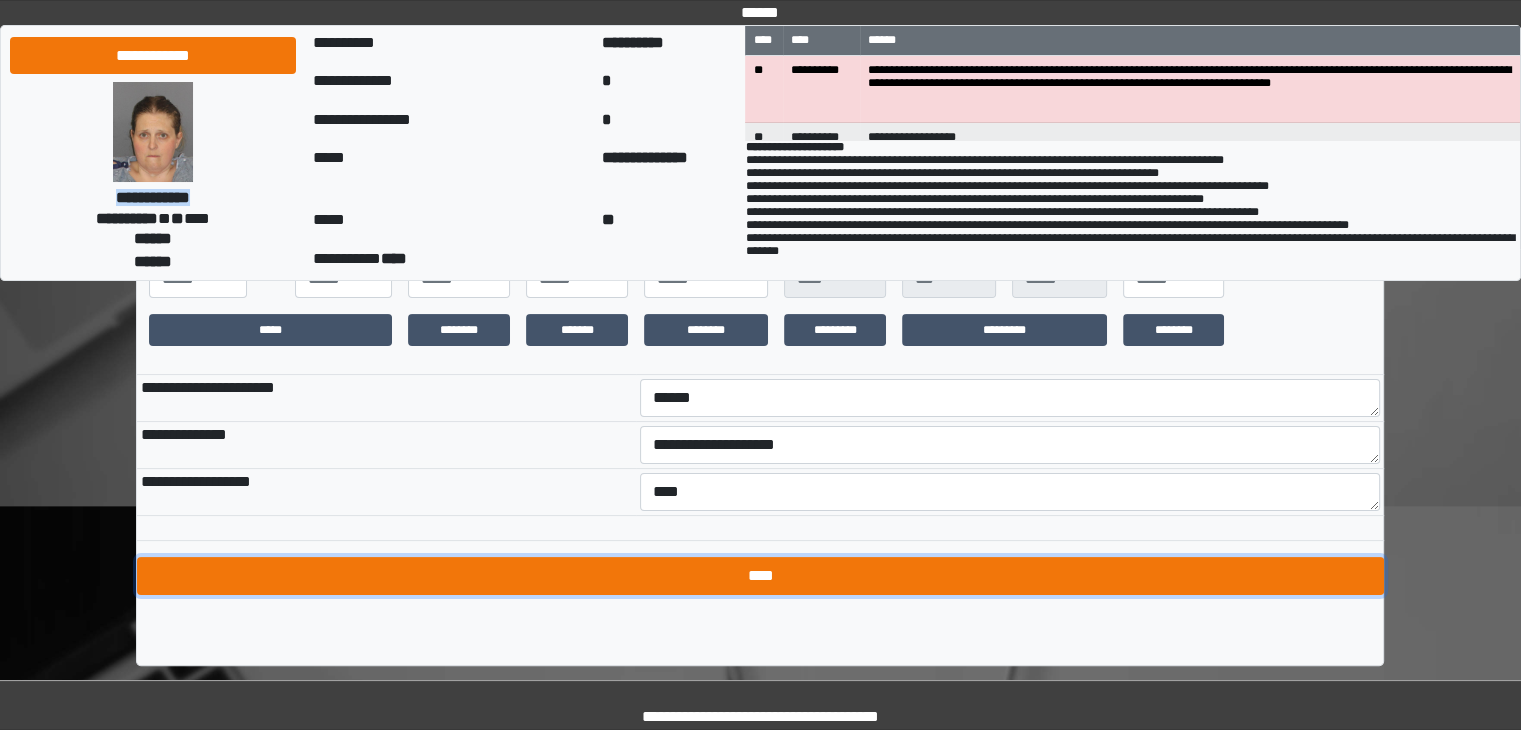 click on "****" at bounding box center [760, 576] 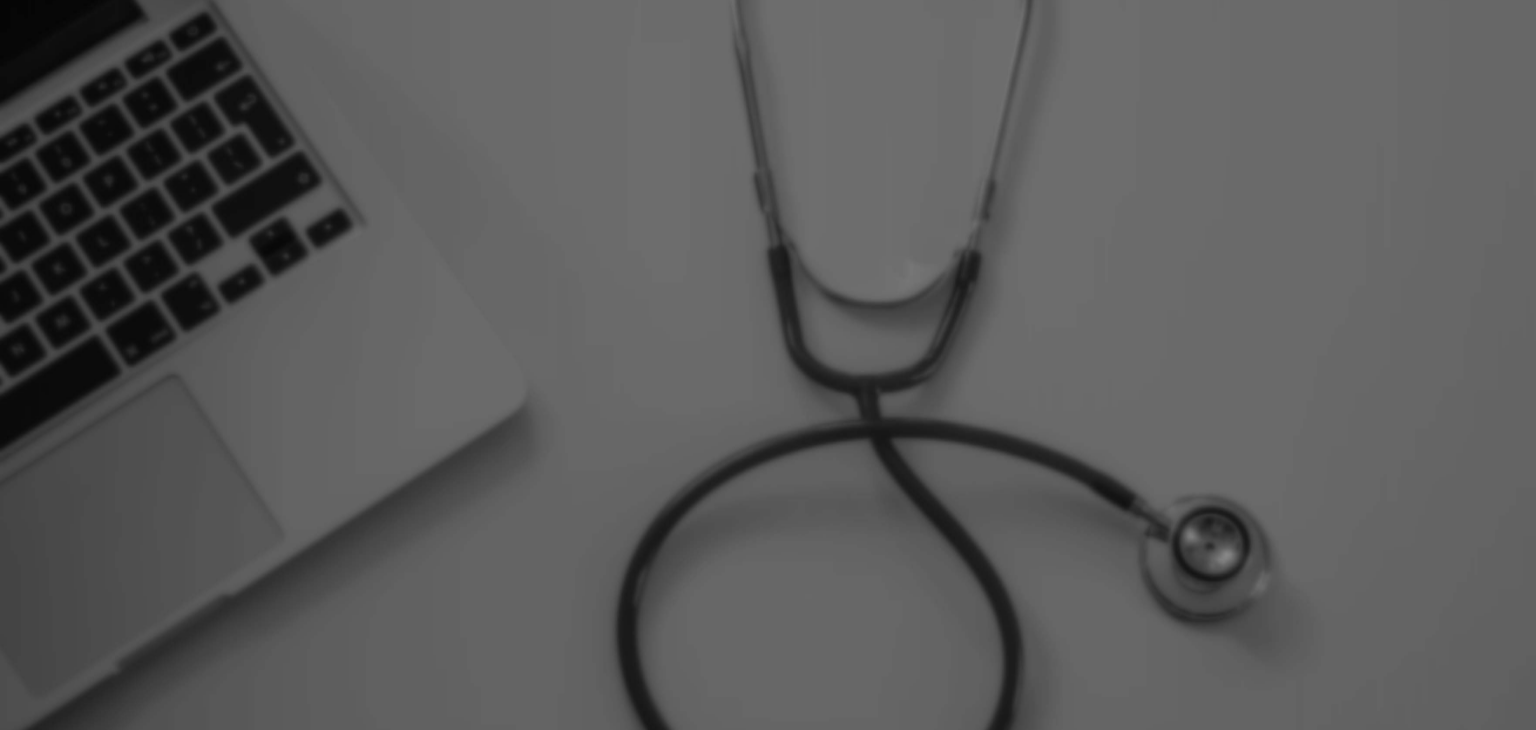 scroll, scrollTop: 0, scrollLeft: 0, axis: both 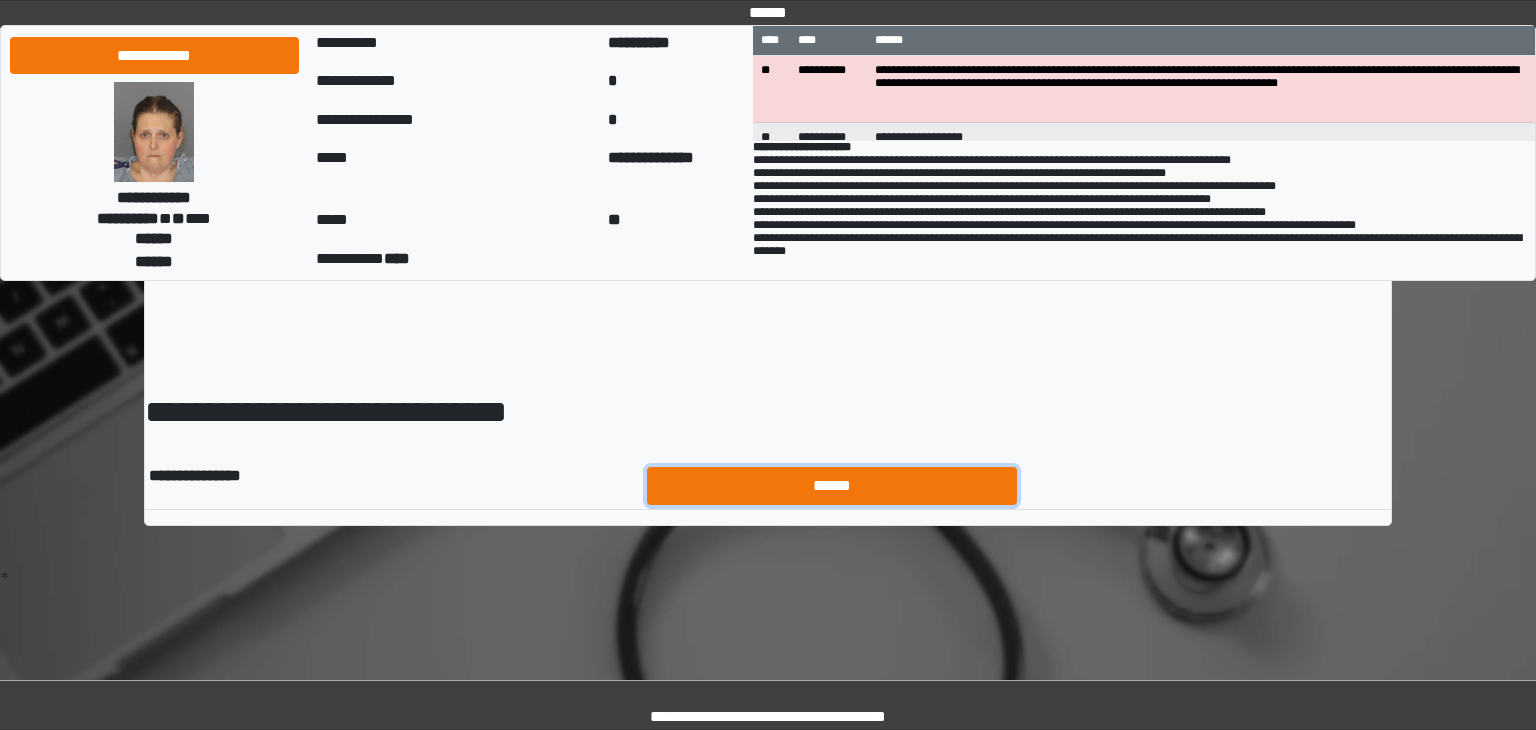click on "******" at bounding box center [832, 486] 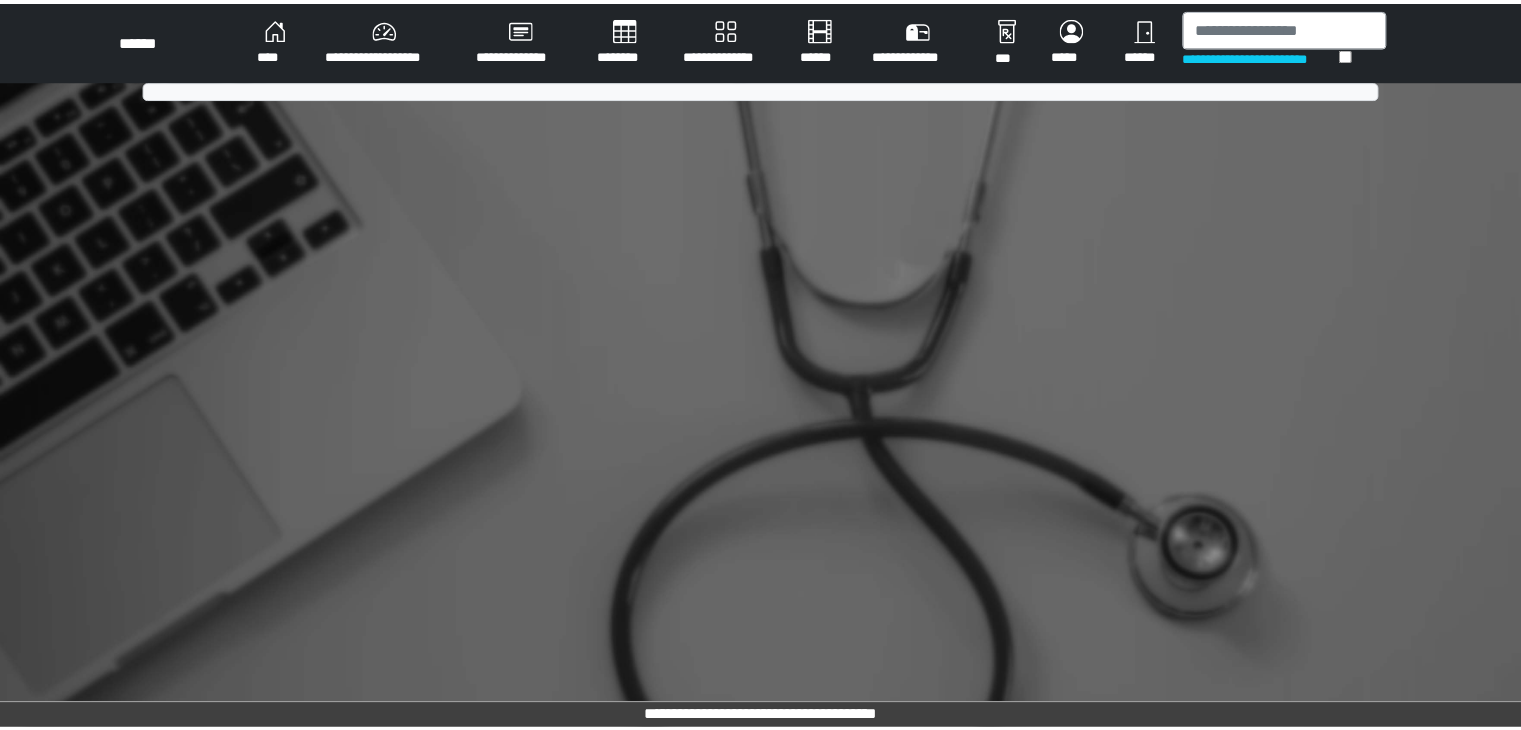 scroll, scrollTop: 0, scrollLeft: 0, axis: both 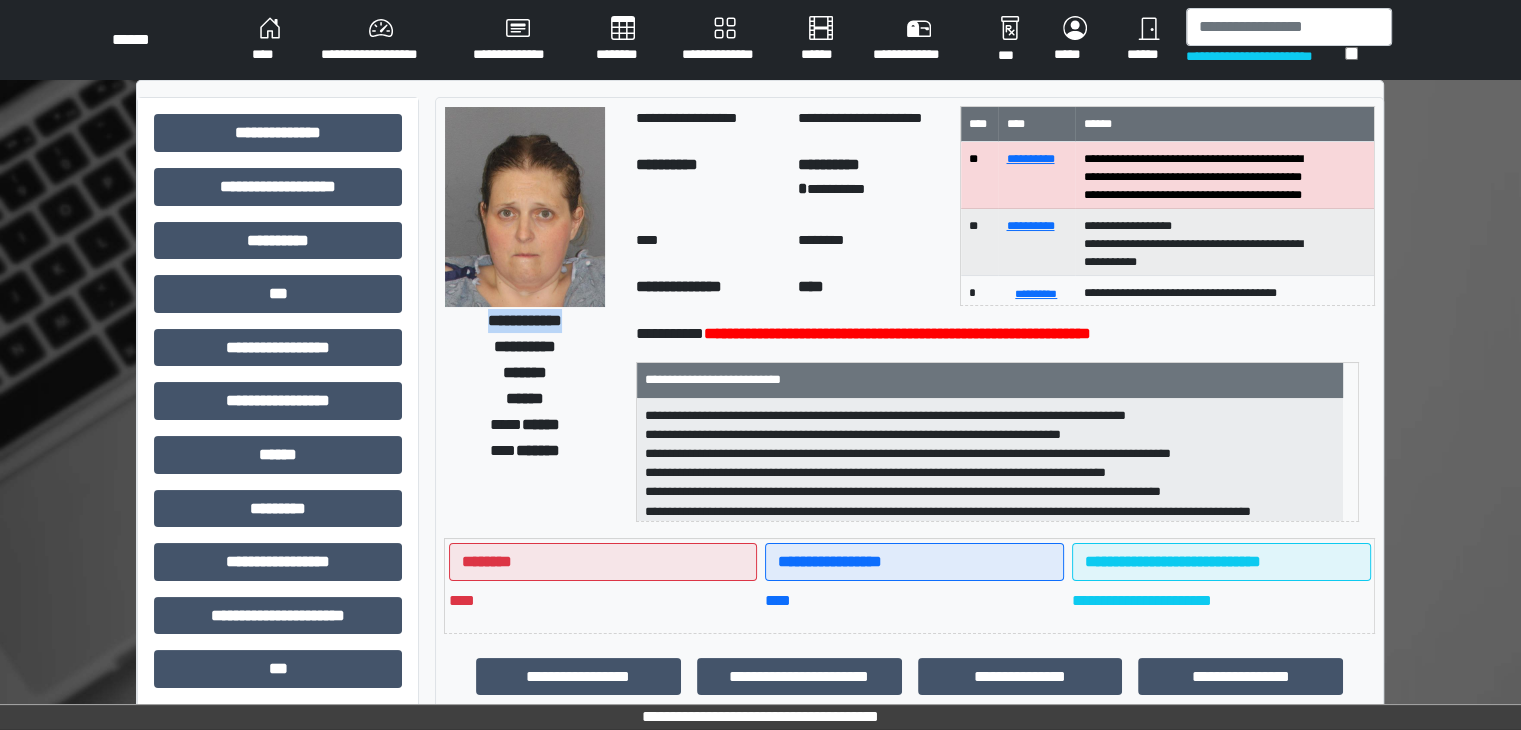 drag, startPoint x: 584, startPoint y: 324, endPoint x: 463, endPoint y: 316, distance: 121.264175 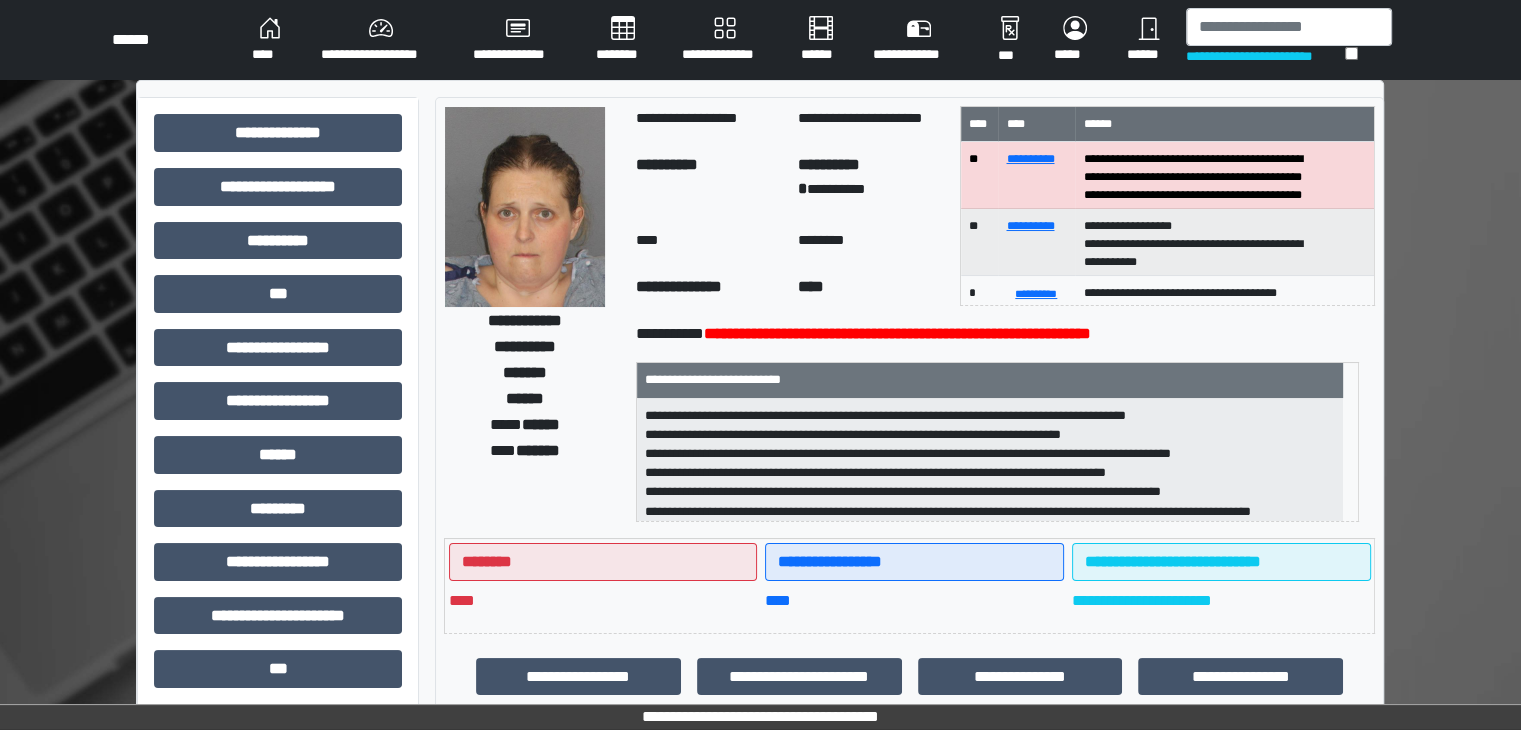 drag, startPoint x: 565, startPoint y: 490, endPoint x: 813, endPoint y: 45, distance: 509.43988 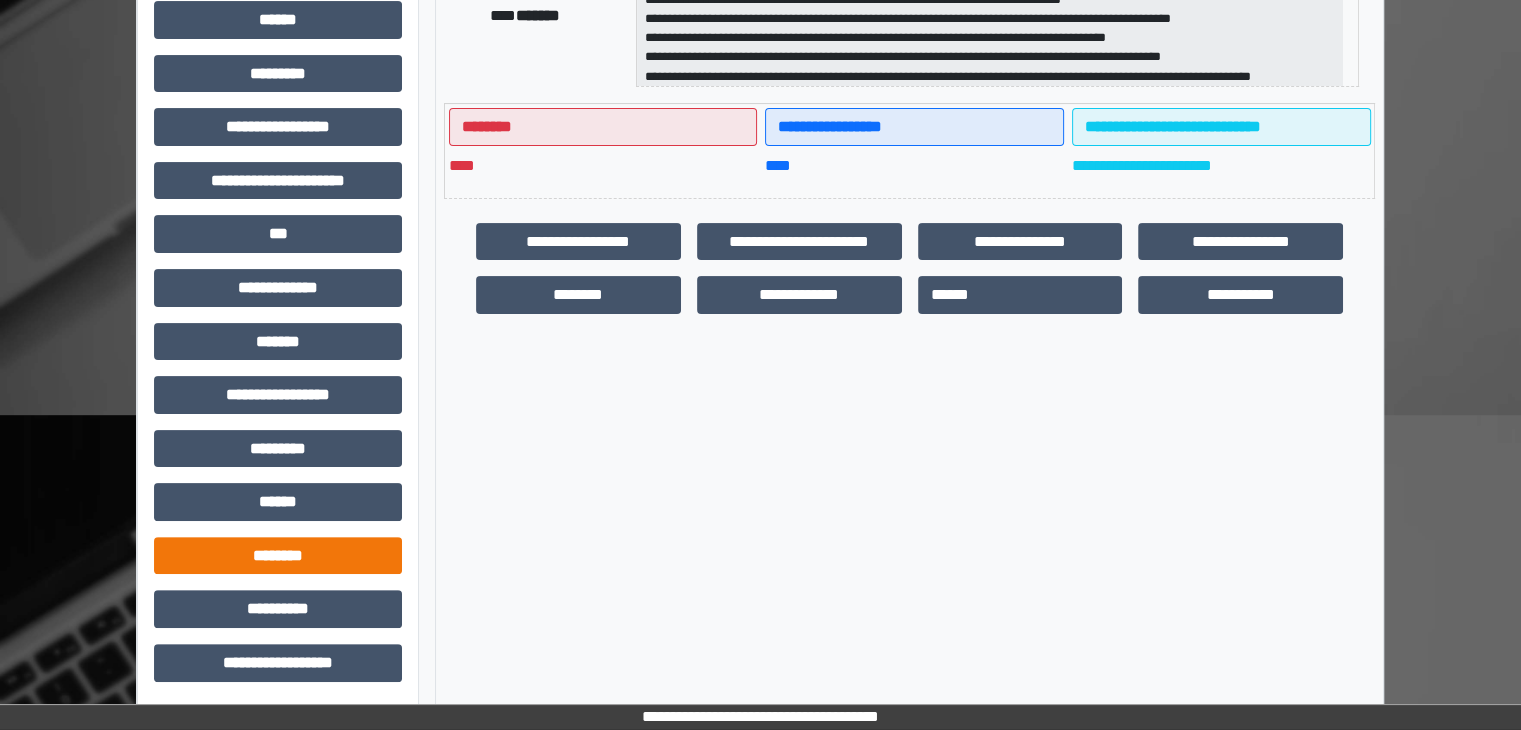 scroll, scrollTop: 436, scrollLeft: 0, axis: vertical 